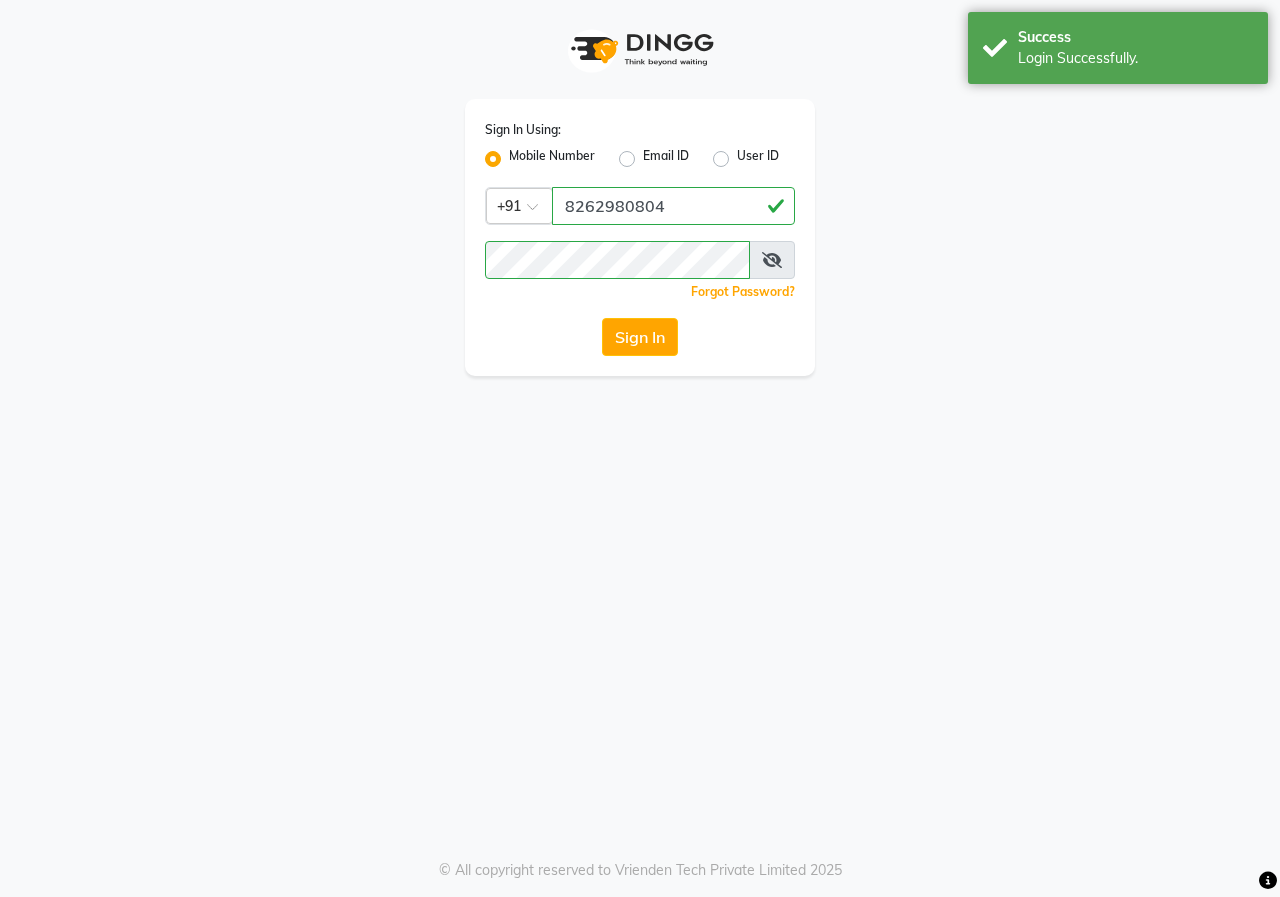 scroll, scrollTop: 0, scrollLeft: 0, axis: both 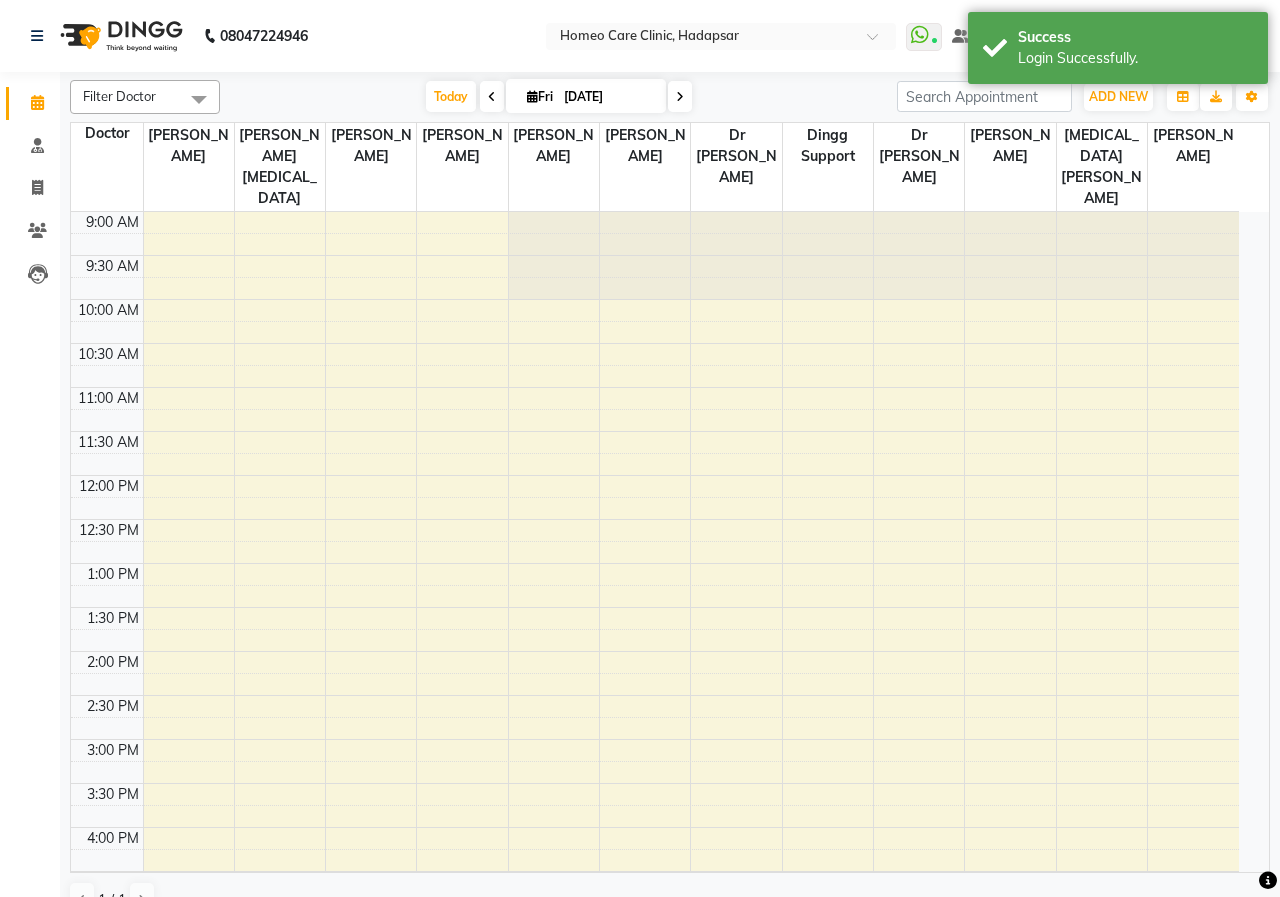 select on "en" 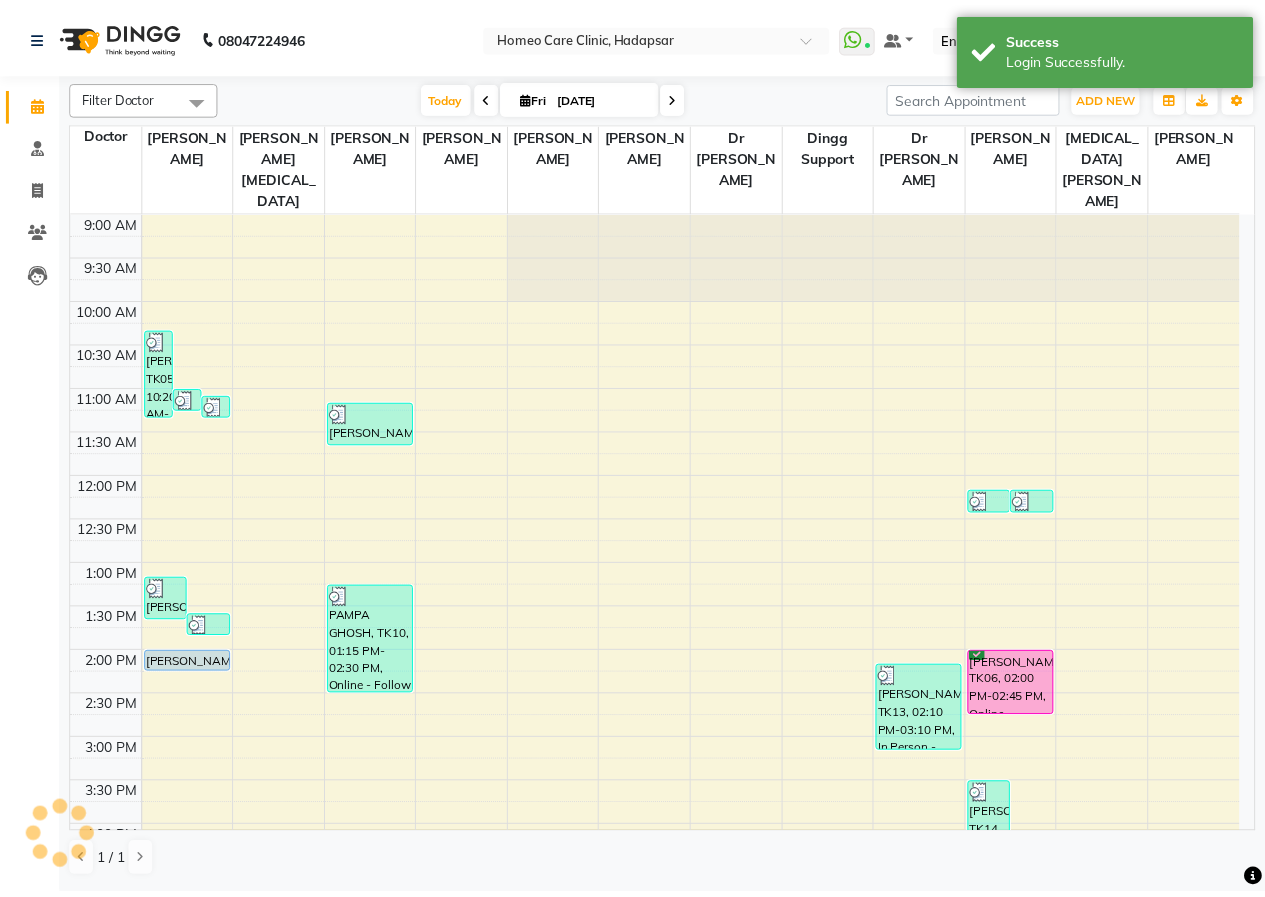 scroll, scrollTop: 0, scrollLeft: 0, axis: both 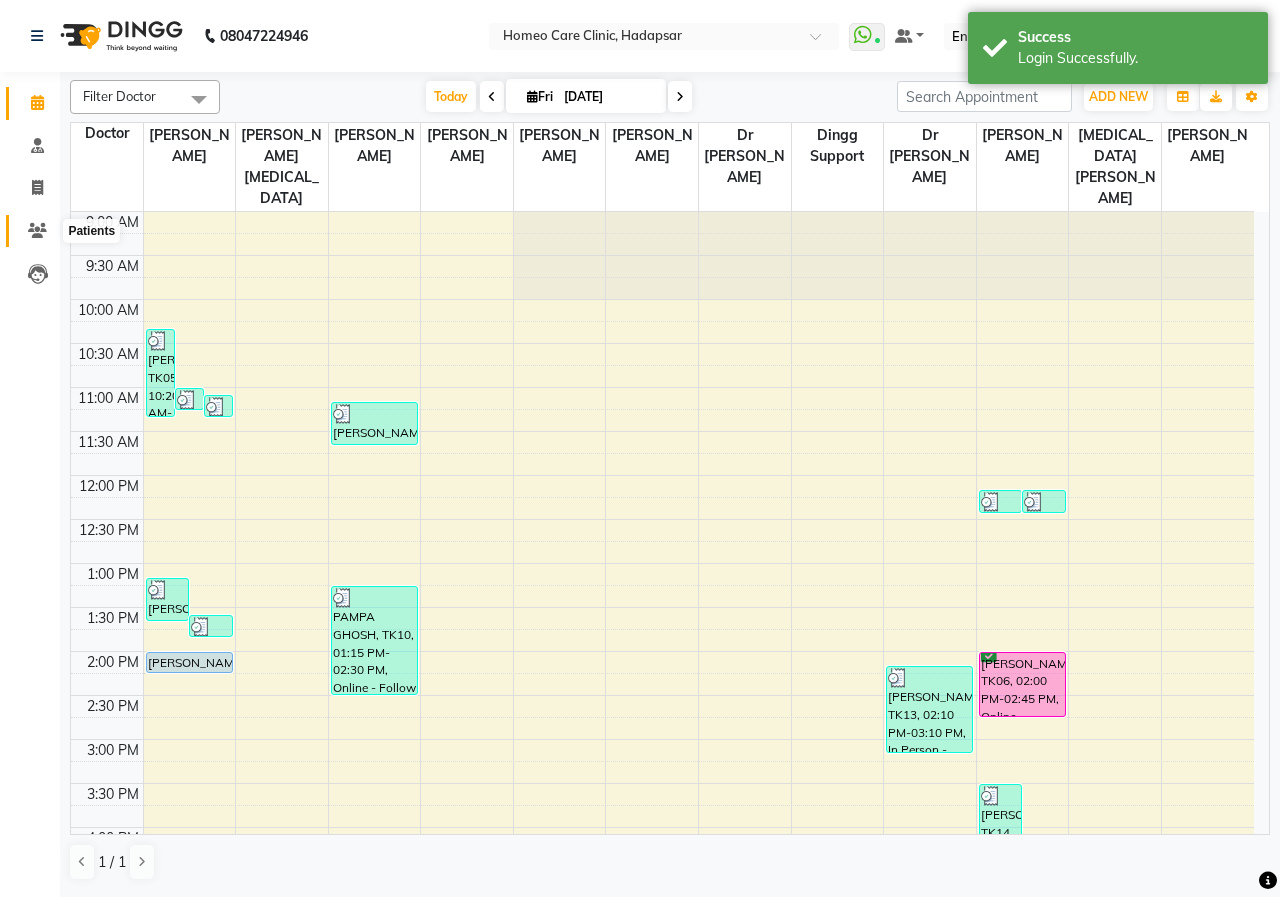 click 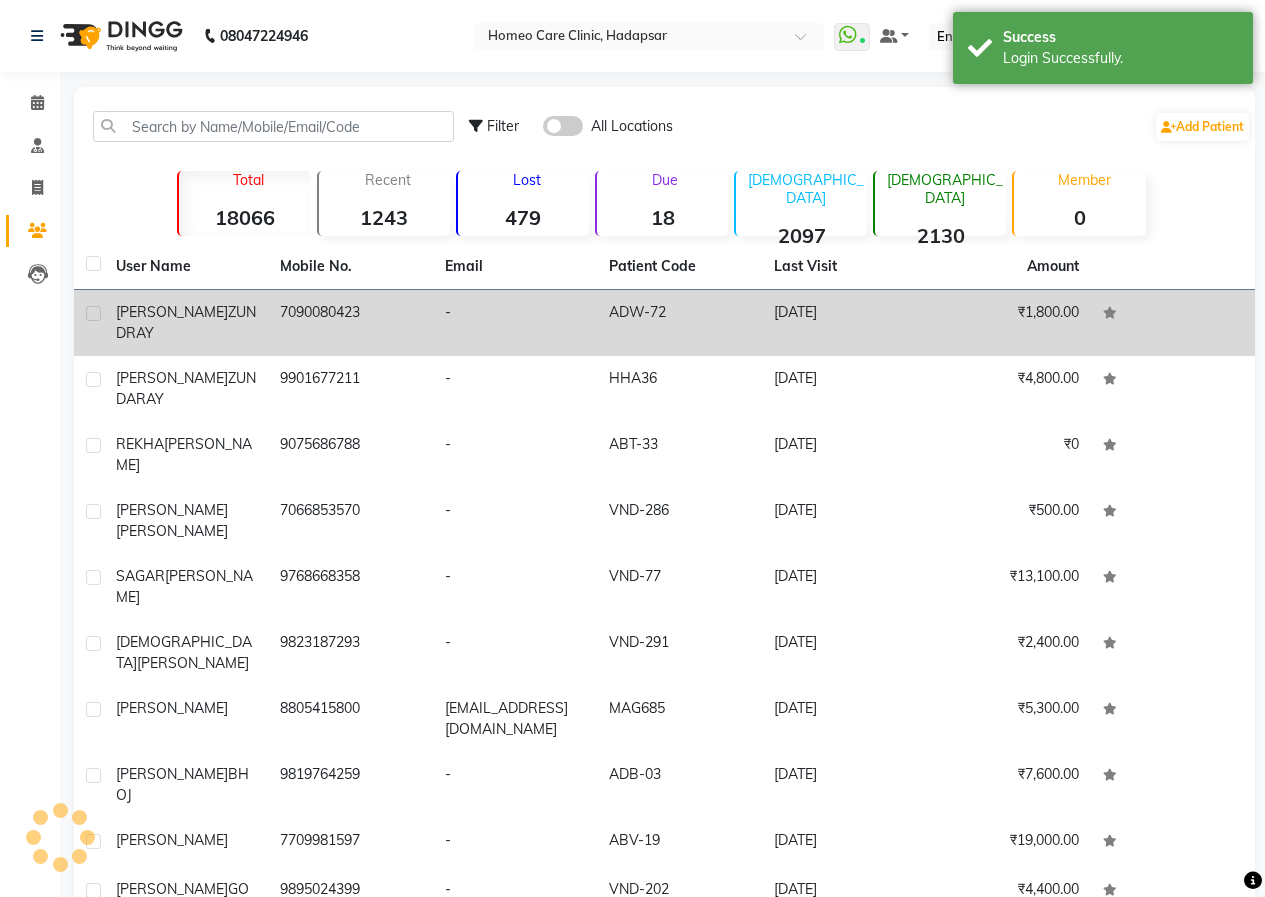 click on "7090080423" 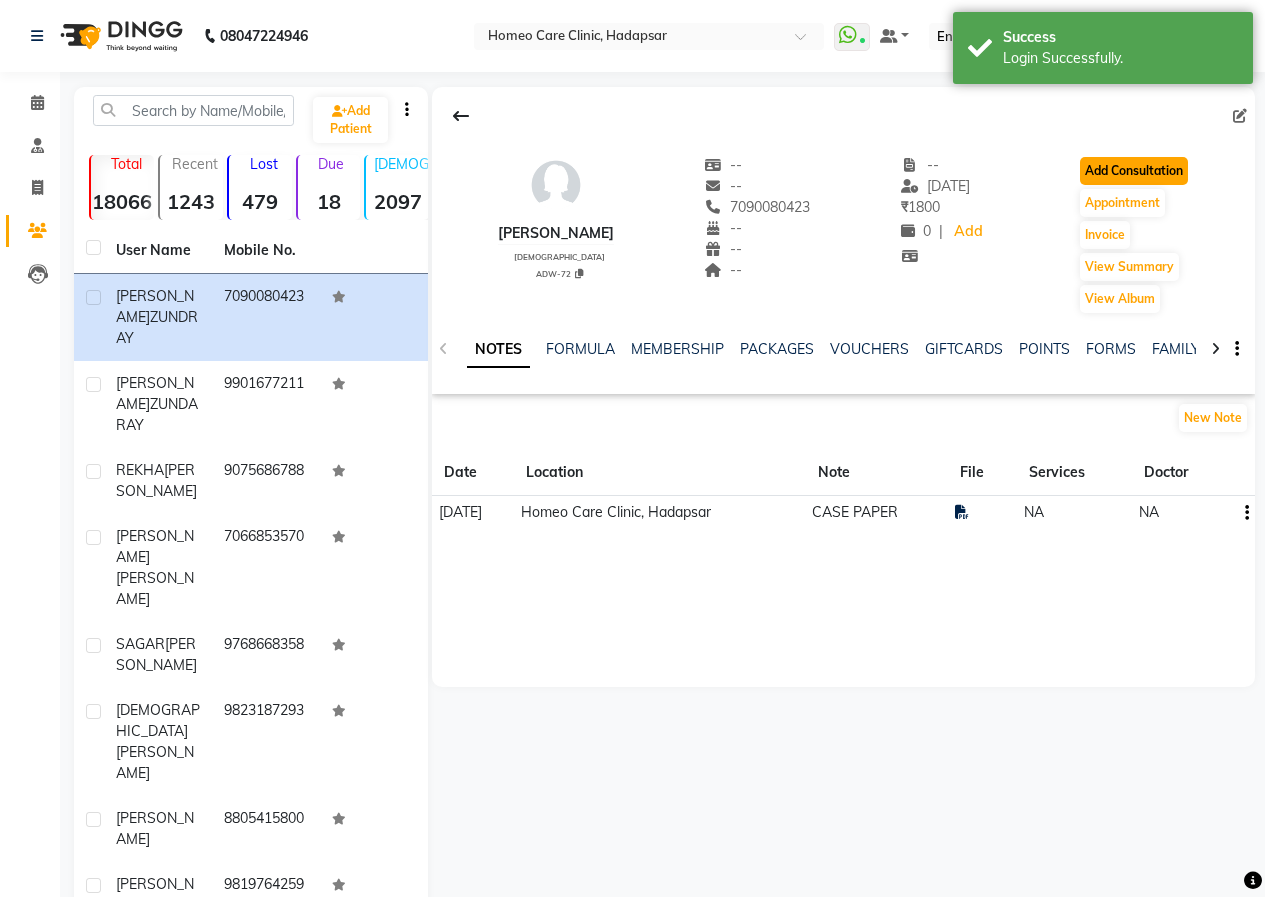 click on "Add Consultation" 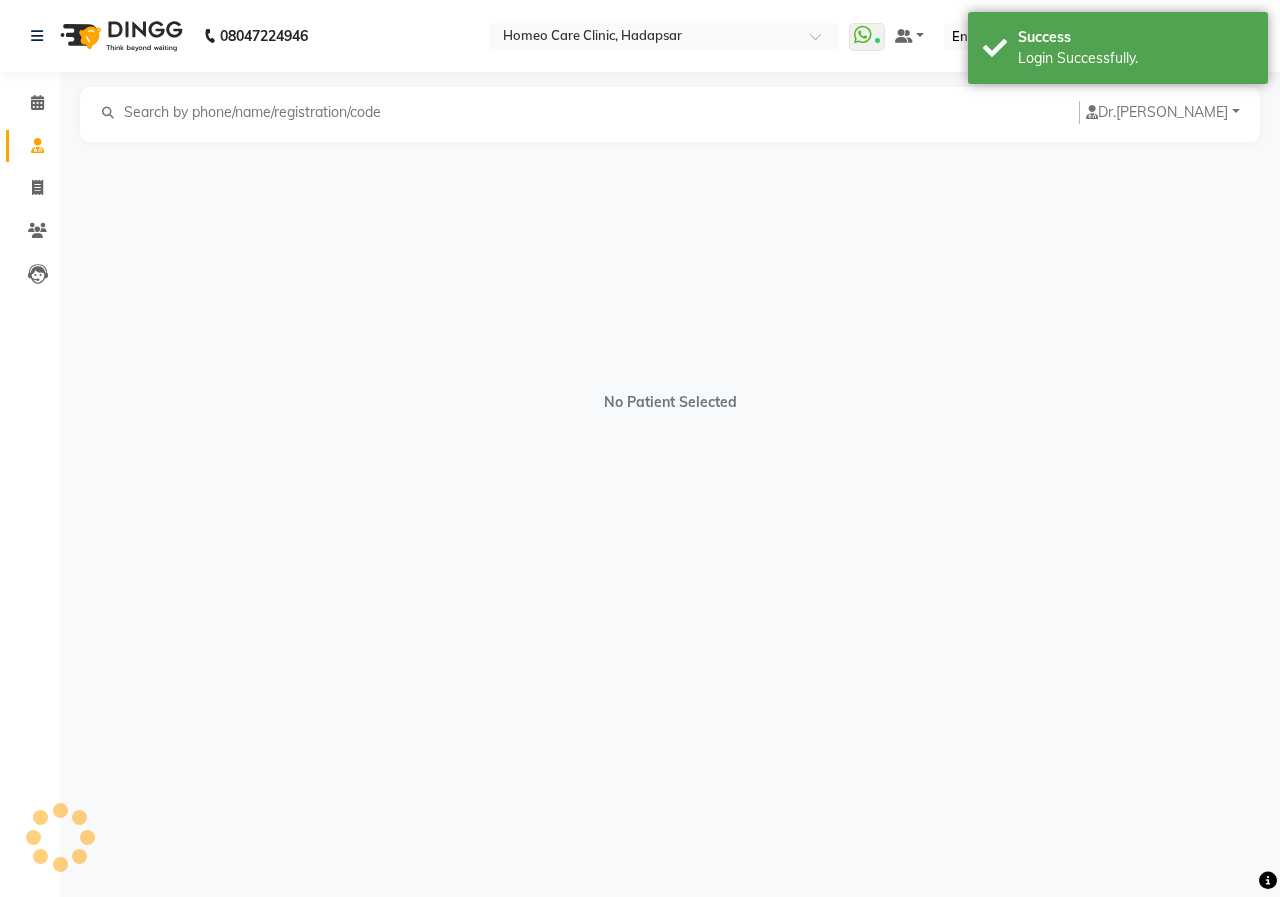 select on "[DEMOGRAPHIC_DATA]" 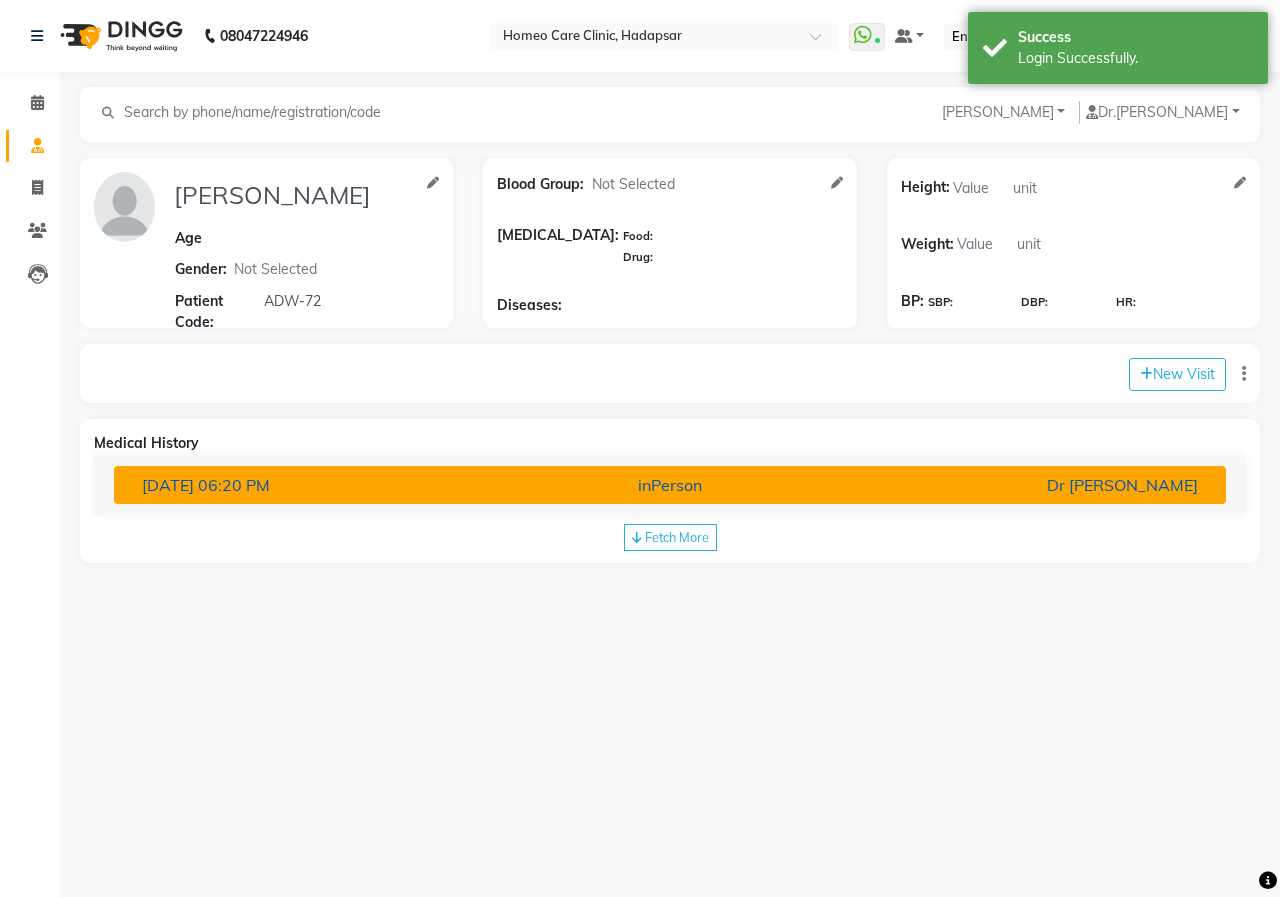 click on "inPerson" at bounding box center [670, 485] 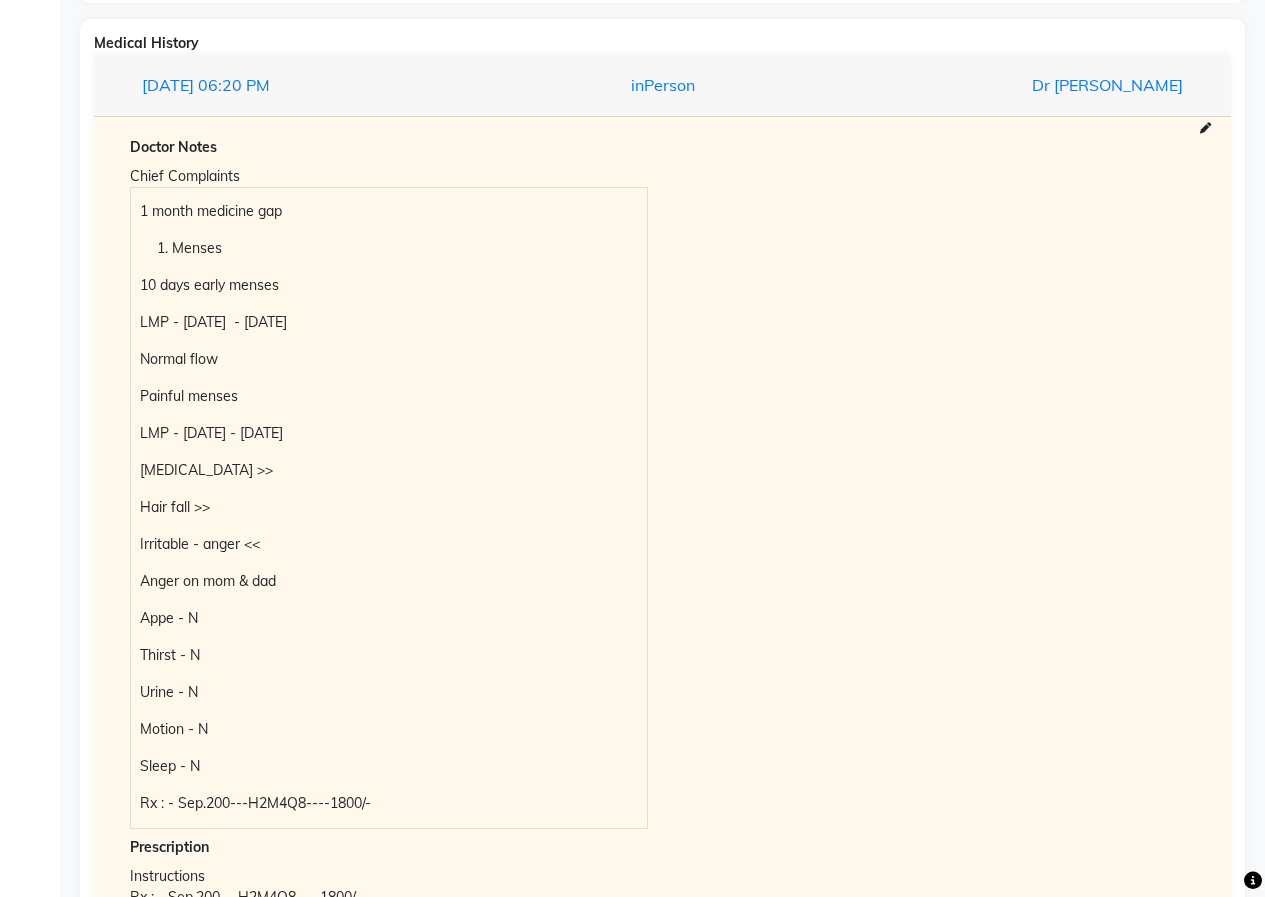 scroll, scrollTop: 0, scrollLeft: 0, axis: both 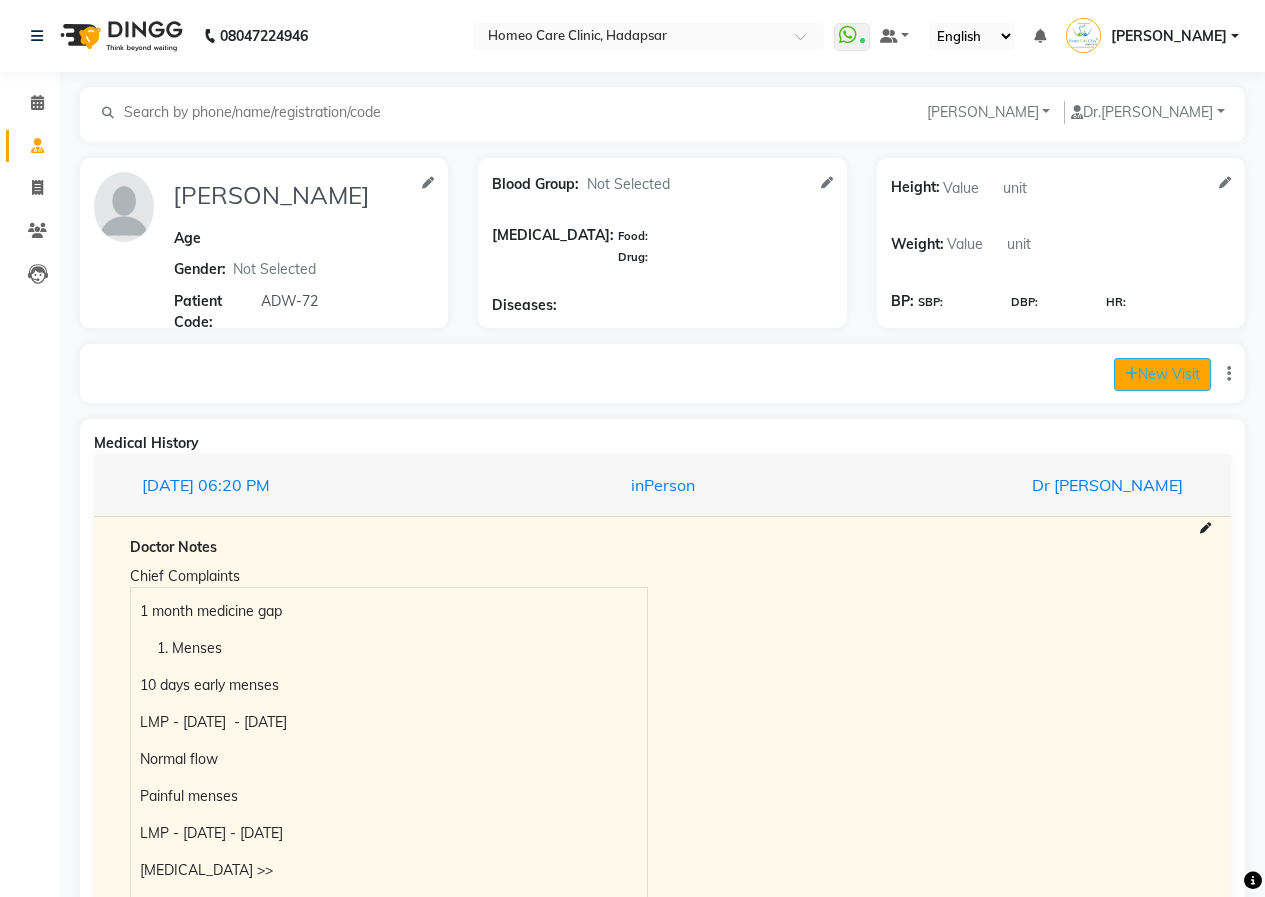 click on "New Visit" 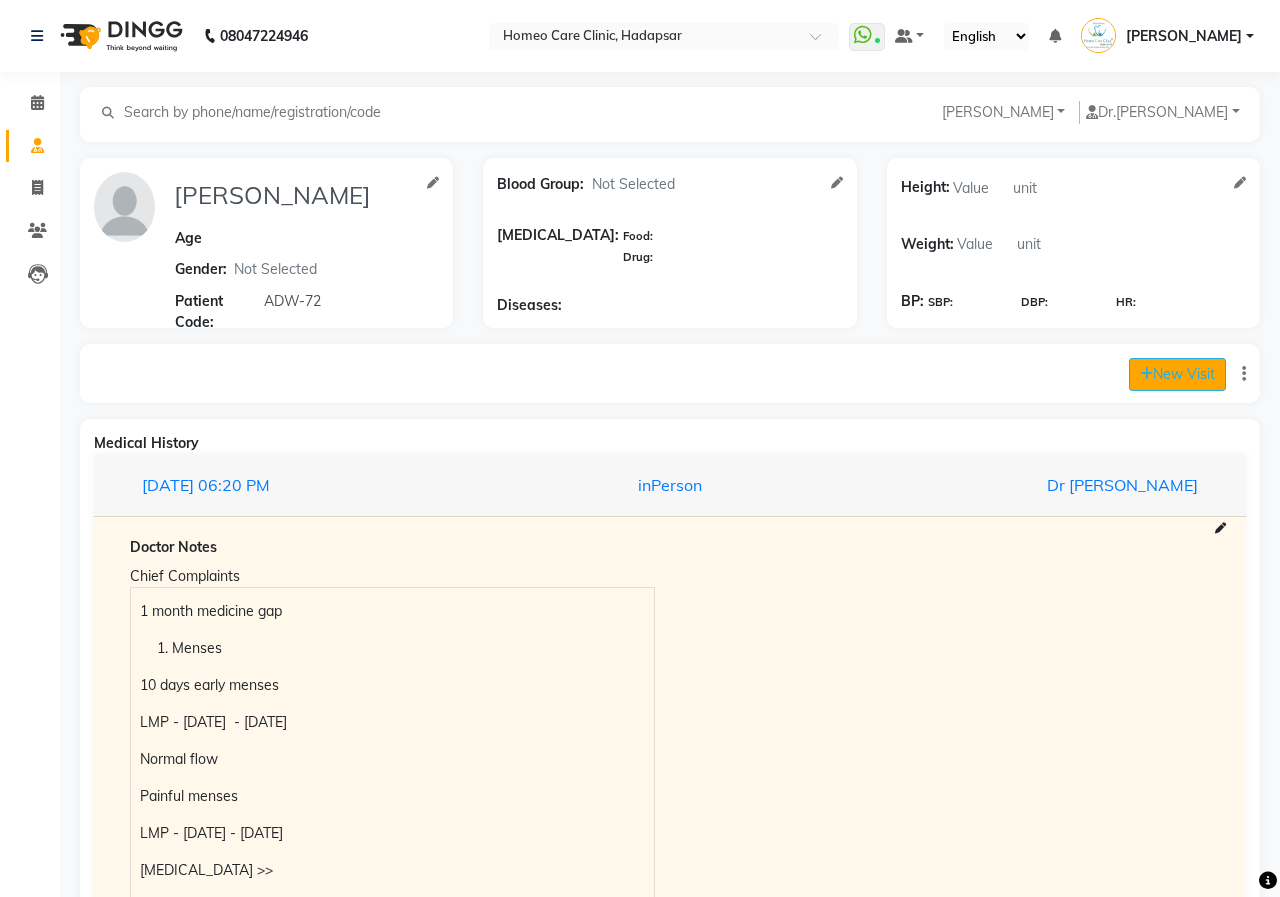 select on "1125" 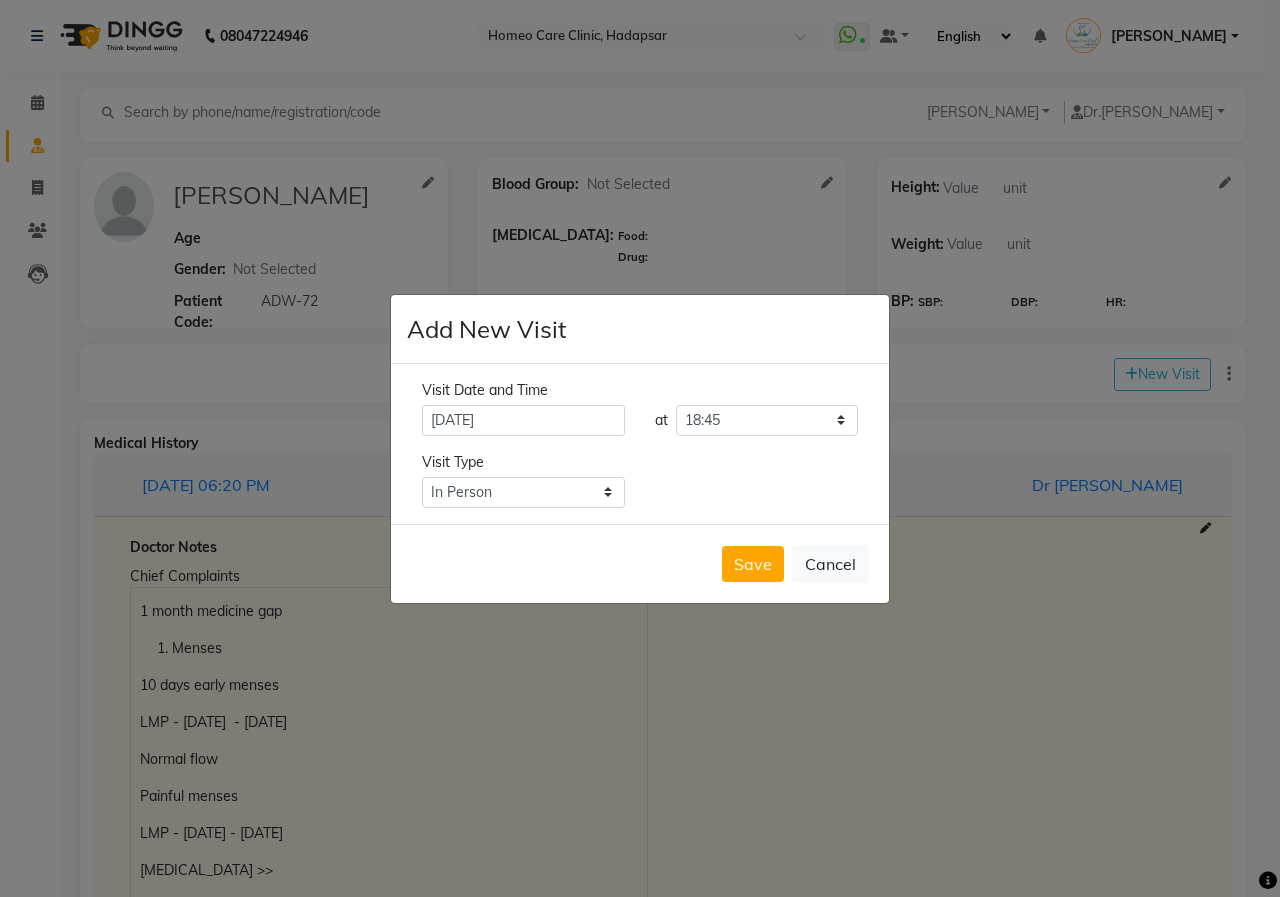 click on "Add New Visit Visit Date and Time [DATE] at Select time 09:00 09:05 09:10 09:15 09:20 09:25 09:30 09:35 09:40 09:45 09:50 09:55 10:00 10:05 10:10 10:15 10:20 10:25 10:30 10:35 10:40 10:45 10:50 10:55 11:00 11:05 11:10 11:15 11:20 11:25 11:30 11:35 11:40 11:45 11:50 11:55 12:00 12:05 12:10 12:15 12:20 12:25 12:30 12:35 12:40 12:45 12:50 12:55 13:00 13:05 13:10 13:15 13:20 13:25 13:30 13:35 13:40 13:45 13:50 13:55 14:00 14:05 14:10 14:15 14:20 14:25 14:30 14:35 14:40 14:45 14:50 14:55 15:00 15:05 15:10 15:15 15:20 15:25 15:30 15:35 15:40 15:45 15:50 15:55 16:00 16:05 16:10 16:15 16:20 16:25 16:30 16:35 16:40 16:45 16:50 16:55 17:00 17:05 17:10 17:15 17:20 17:25 17:30 17:35 17:40 17:45 17:50 17:55 18:00 18:05 18:10 18:15 18:20 18:25 18:30 18:35 18:40 18:45 18:50 18:55 19:00 19:05 19:10 19:15 19:20 19:25 19:30 19:35 19:40 19:45 19:50 19:55 20:00 20:05 20:10 20:15 20:20 20:25 20:30 20:35 20:40 20:45 20:50 20:55 21:00 21:05 21:10 21:15 21:20 21:25 21:30 21:35 21:40 21:45 21:50 21:55 22:00 22:05 22:10 22:15 Chat" 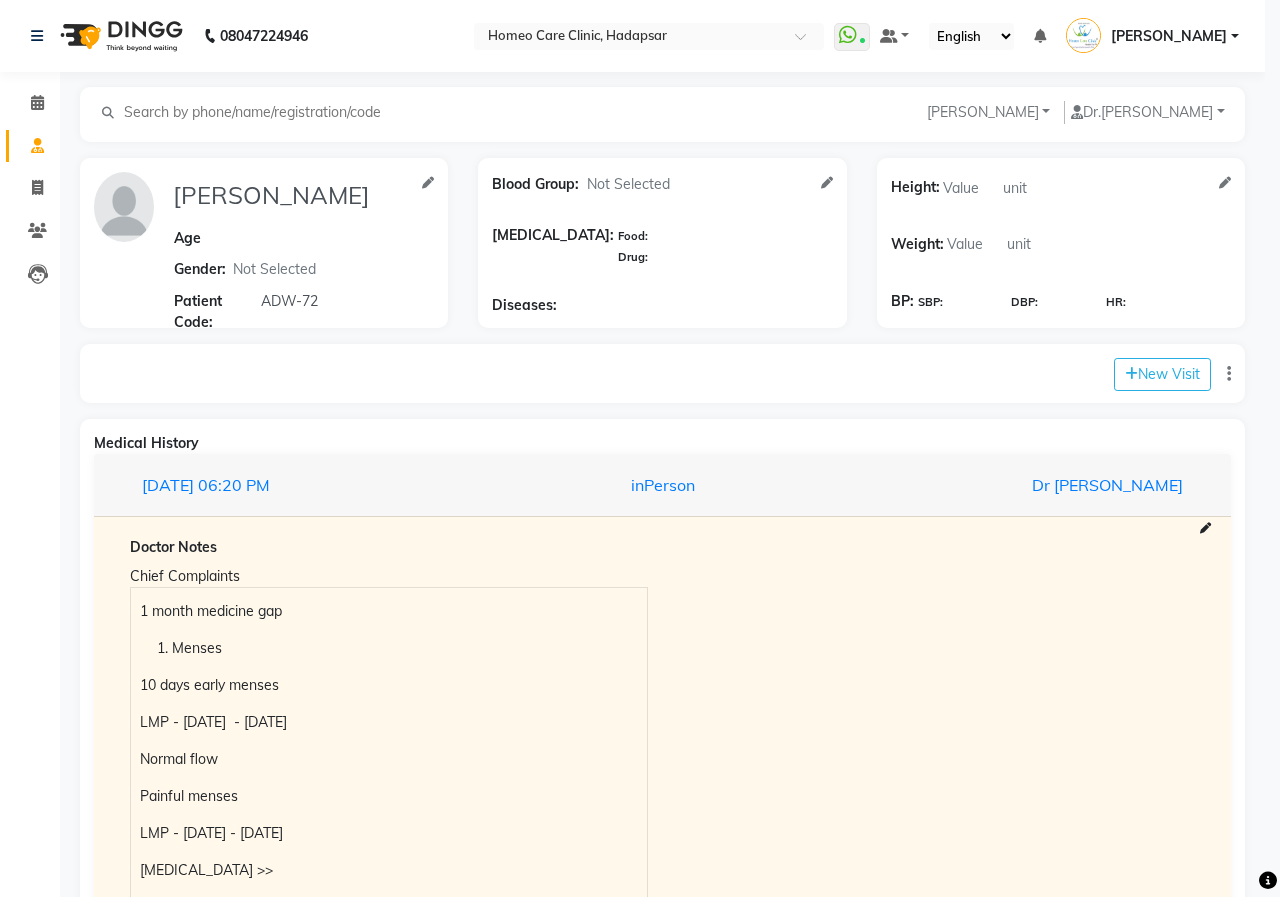 drag, startPoint x: 596, startPoint y: 695, endPoint x: 605, endPoint y: 676, distance: 21.023796 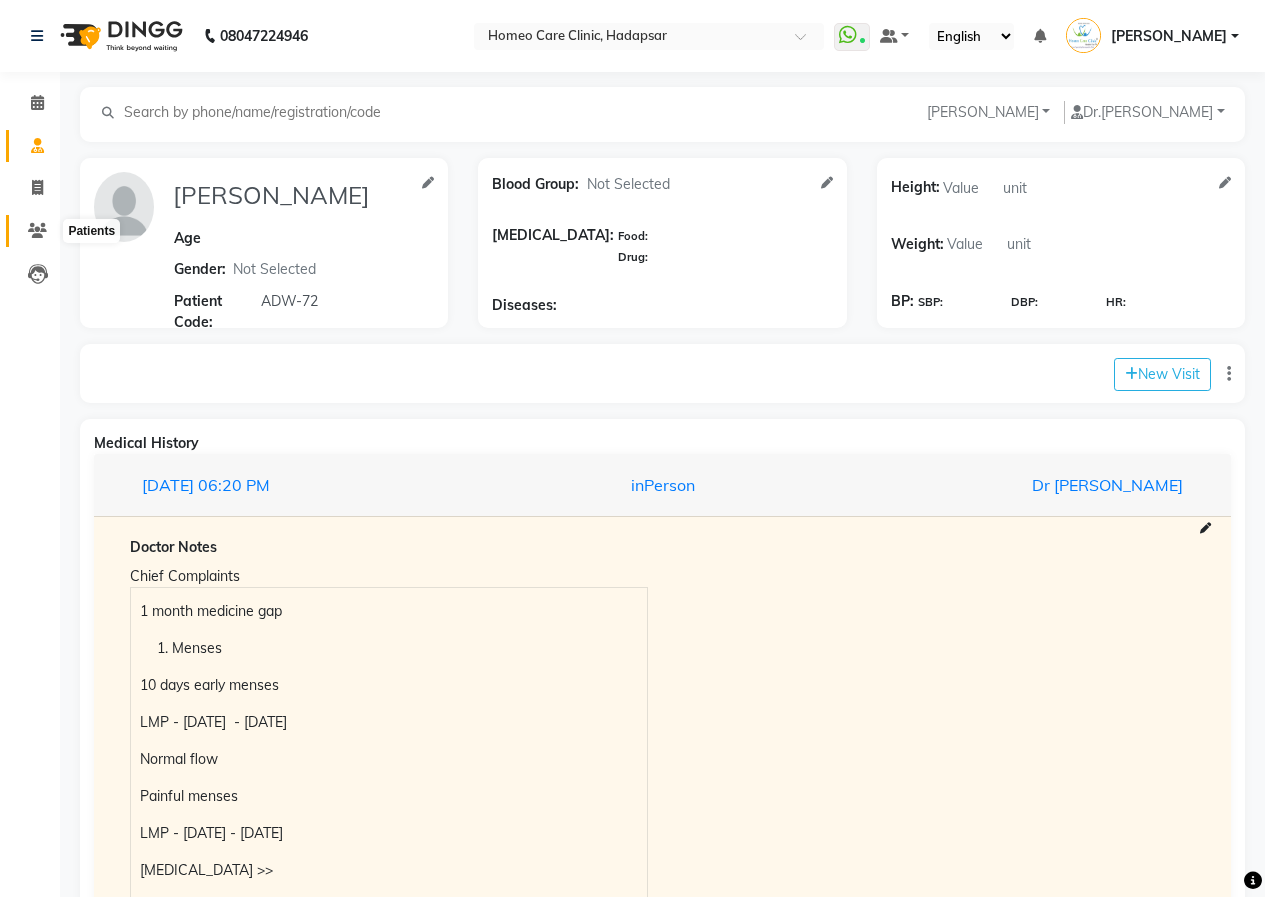 click 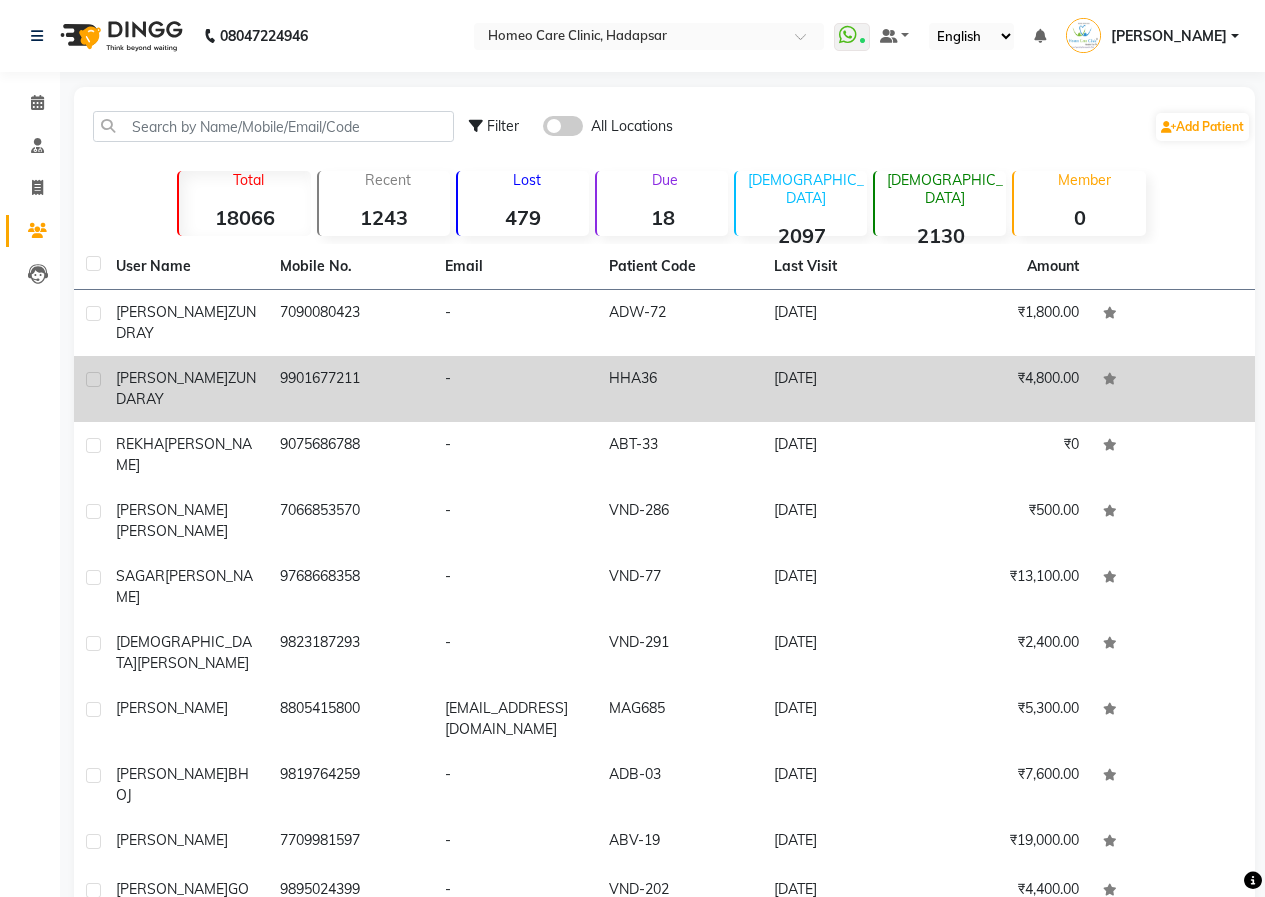 click on "[PERSON_NAME]" 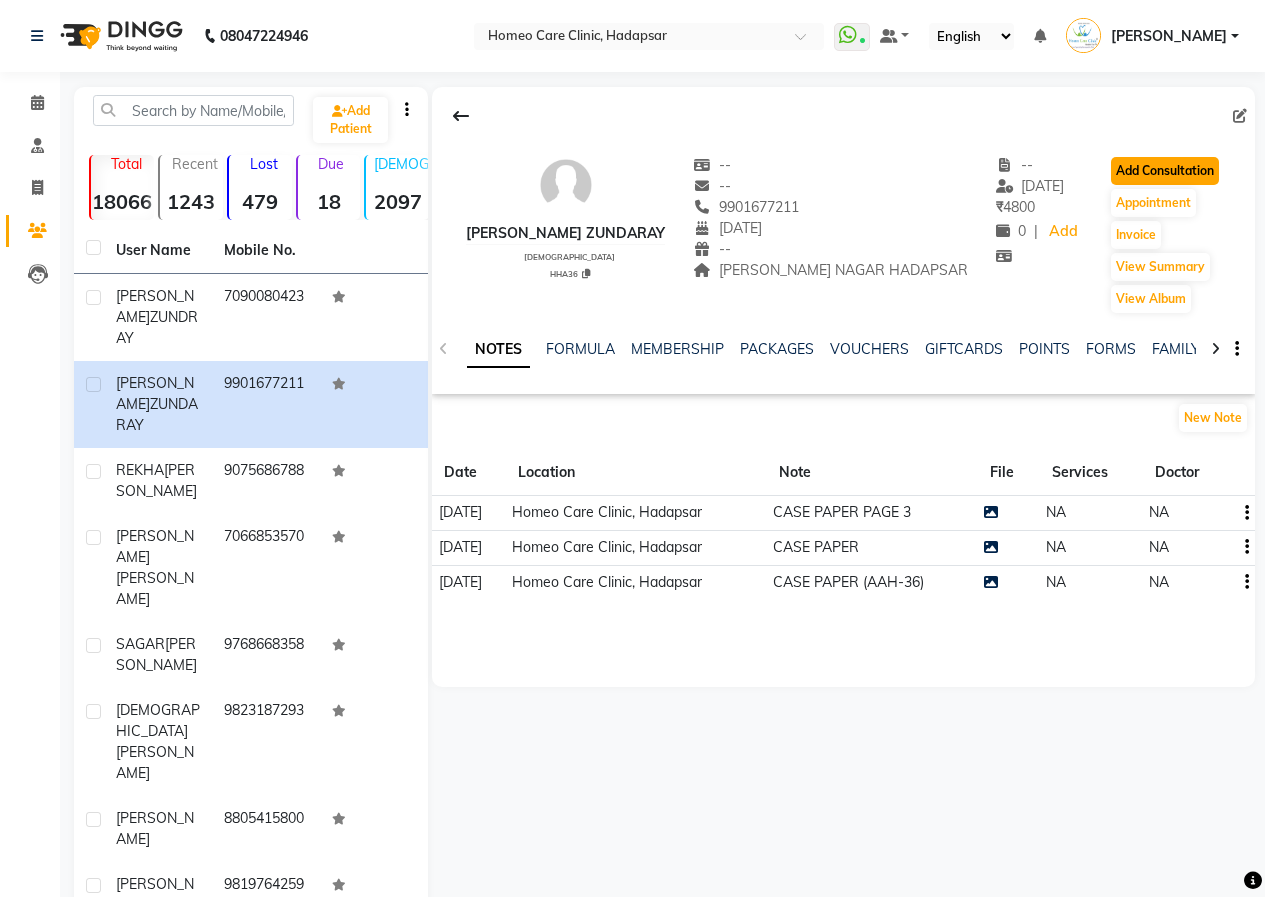click on "Add Consultation" 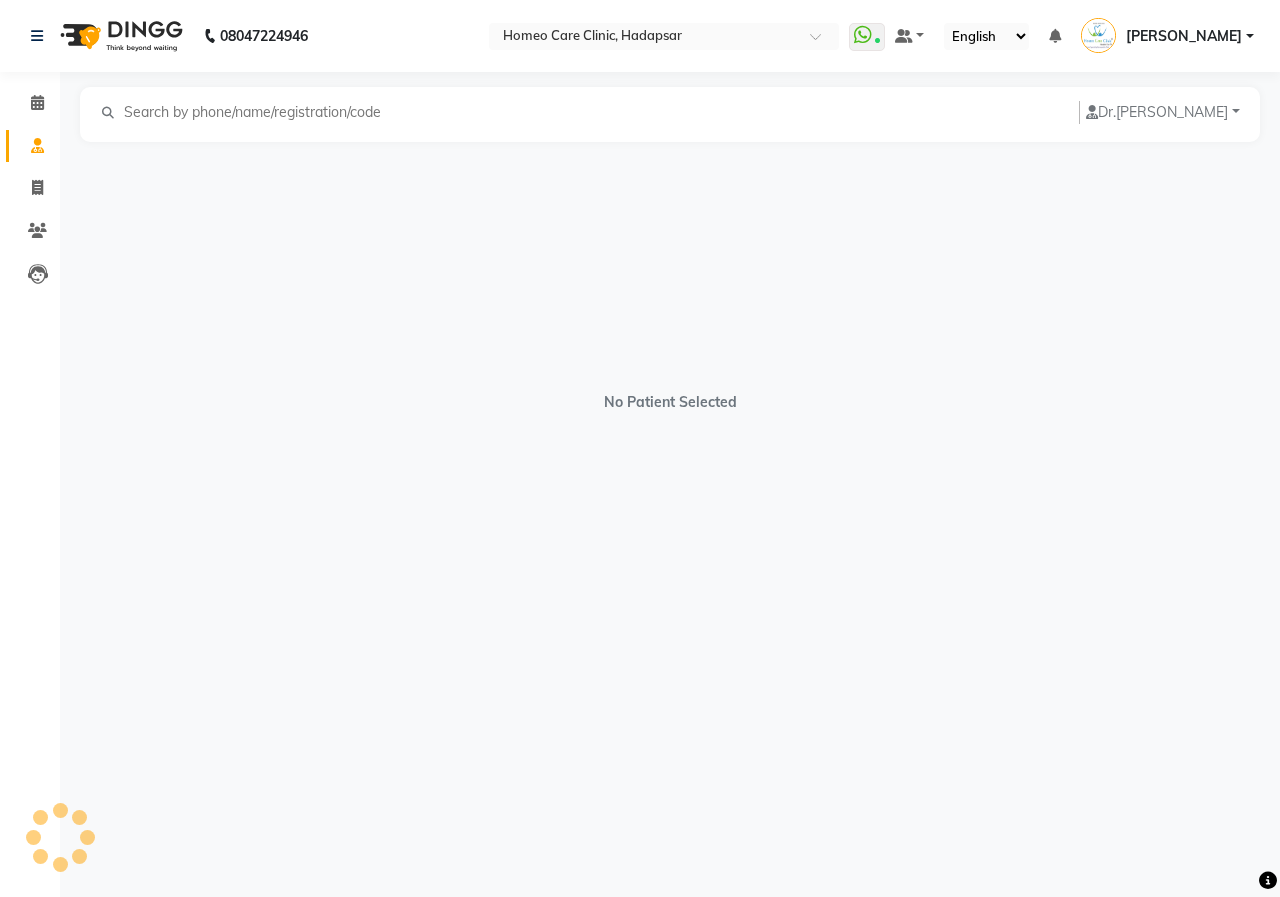 select on "[DEMOGRAPHIC_DATA]" 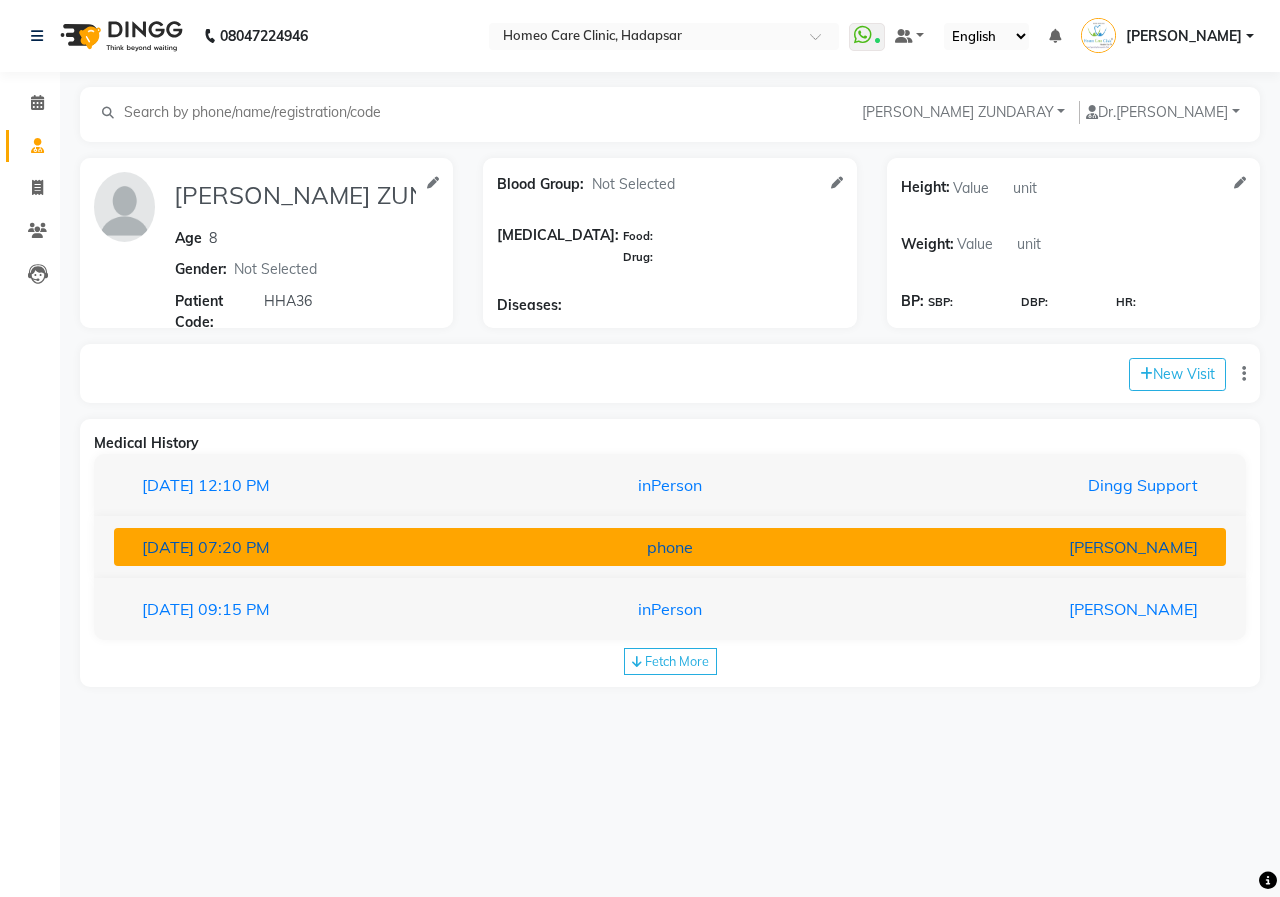 drag, startPoint x: 525, startPoint y: 542, endPoint x: 530, endPoint y: 524, distance: 18.681541 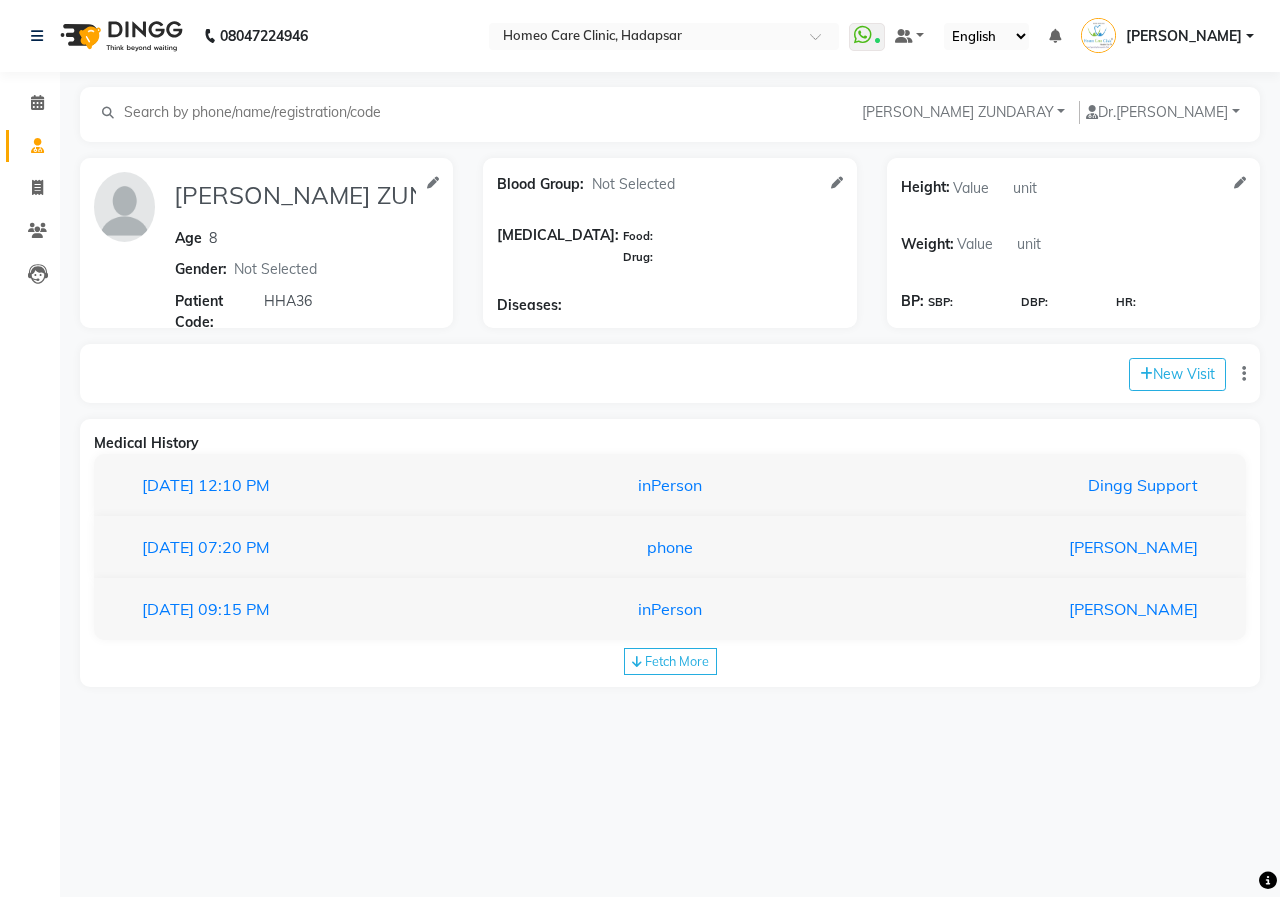 click on "phone" at bounding box center (670, 547) 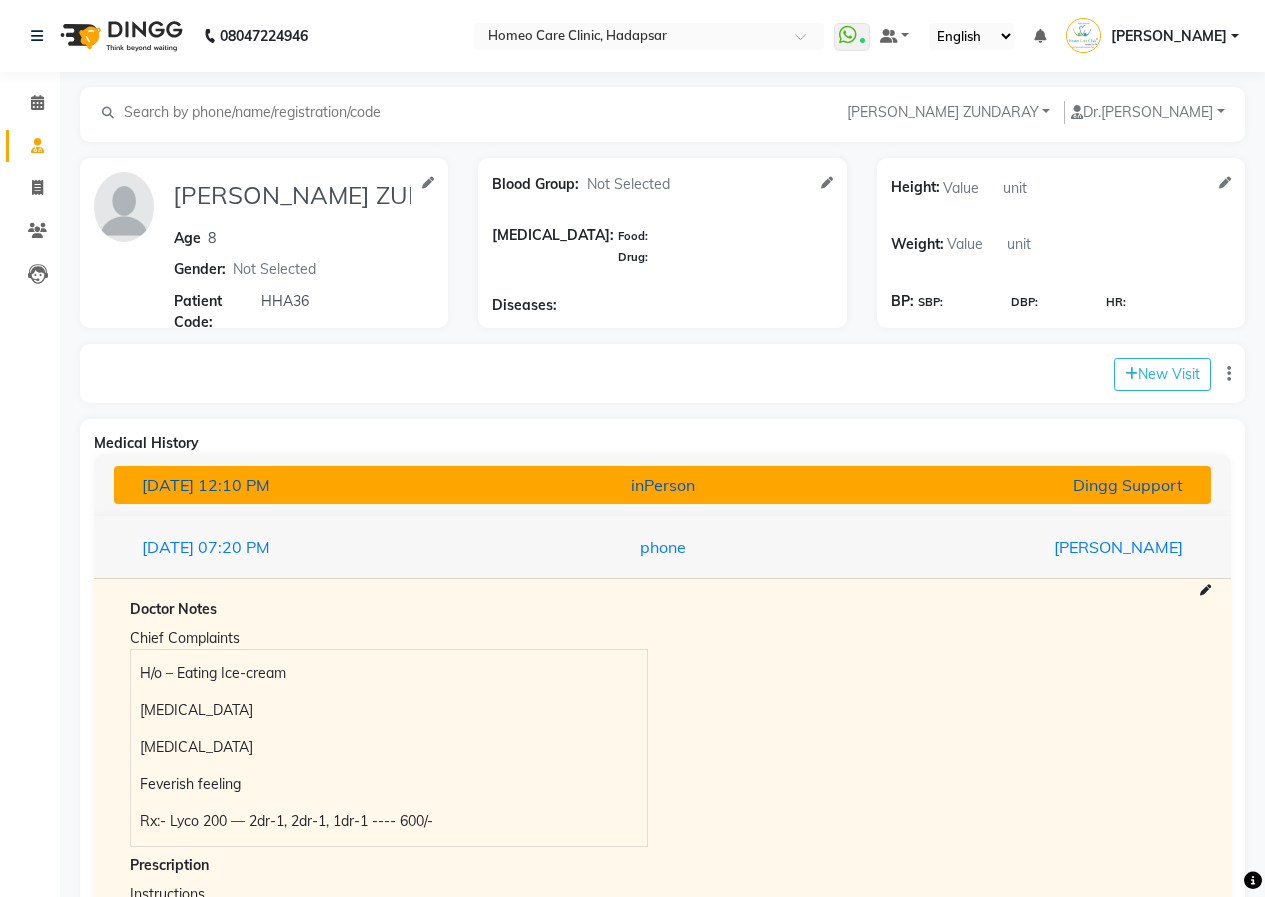 click on "inPerson" at bounding box center [662, 485] 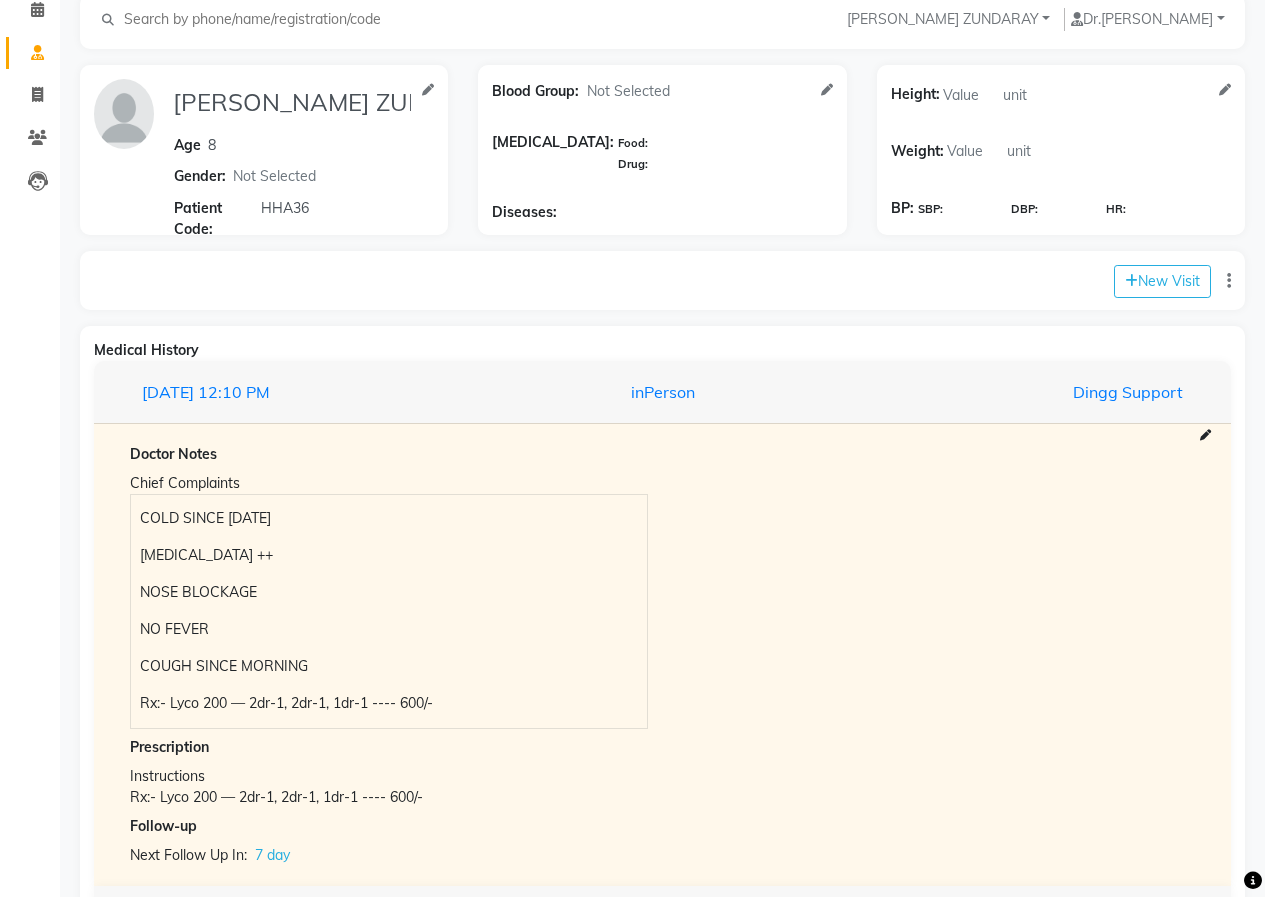 scroll, scrollTop: 293, scrollLeft: 0, axis: vertical 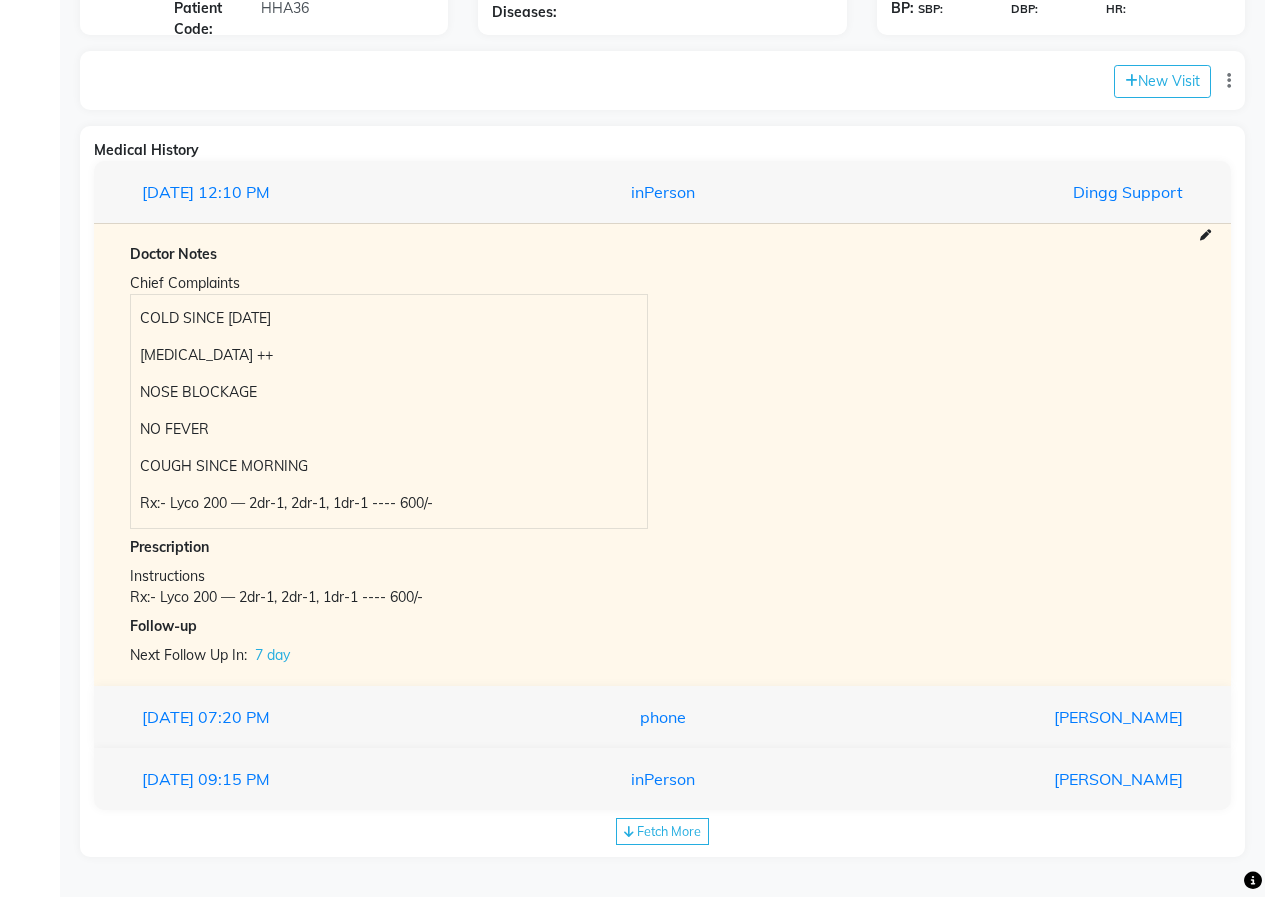 click on "phone" at bounding box center (662, 717) 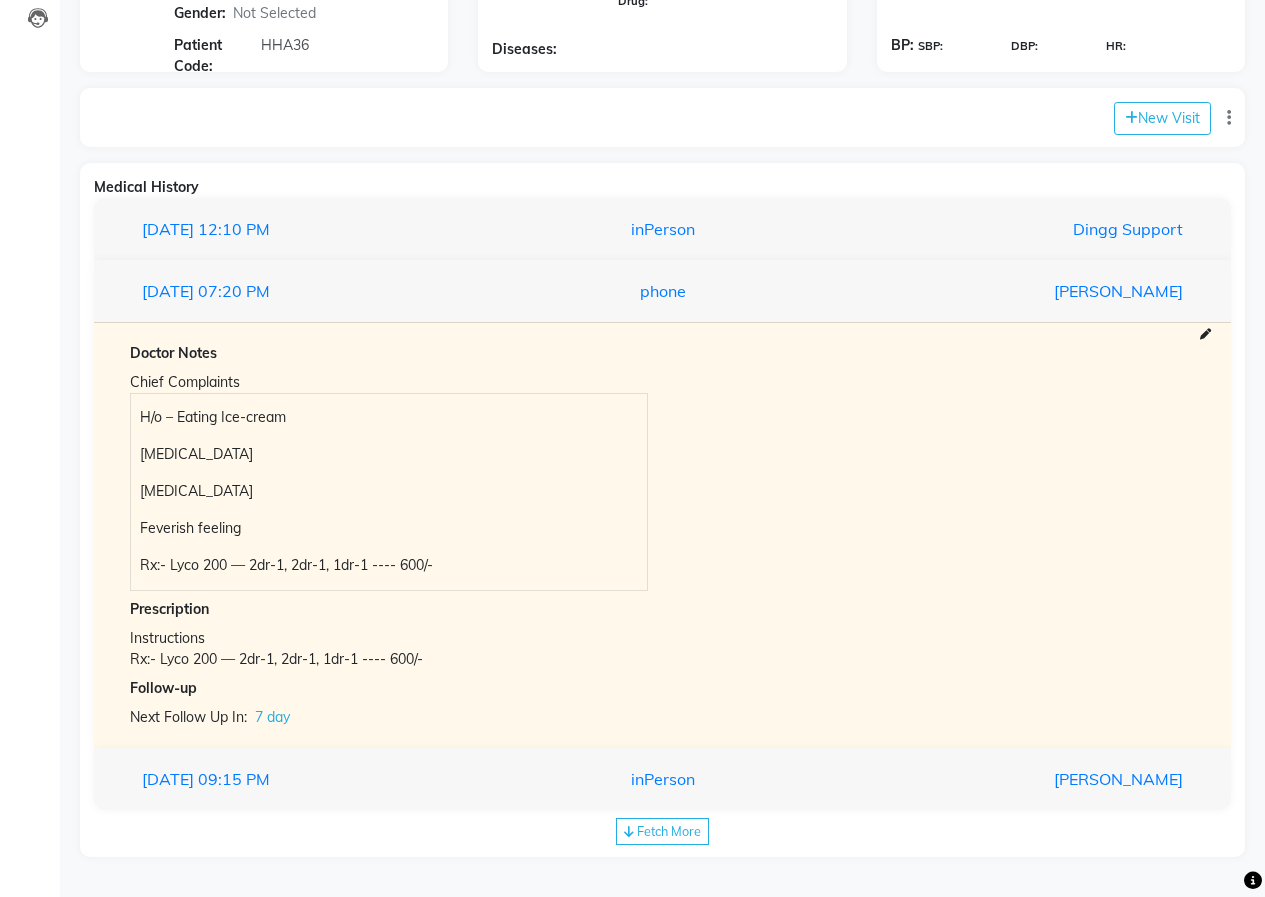 scroll, scrollTop: 256, scrollLeft: 0, axis: vertical 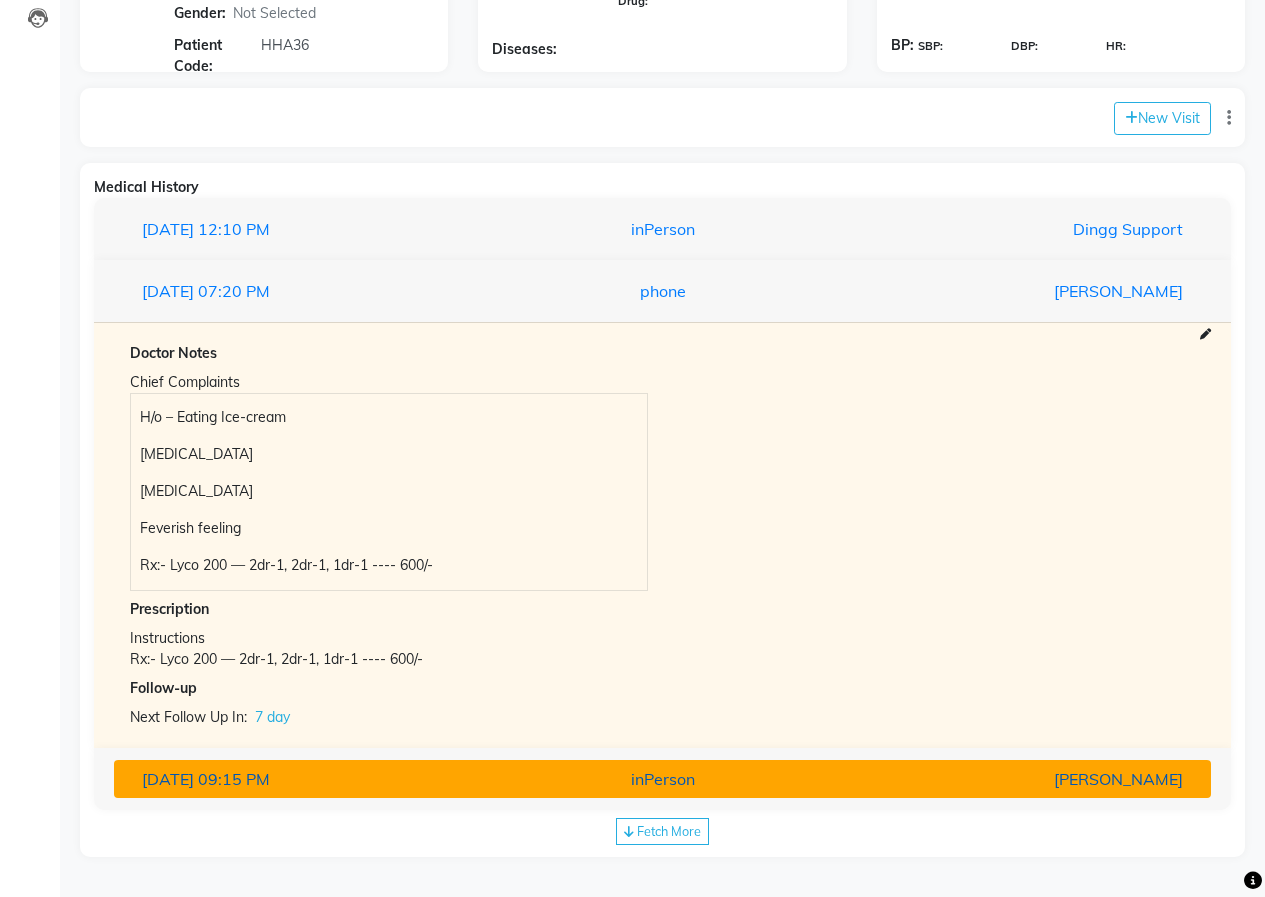click on "inPerson" at bounding box center [662, 779] 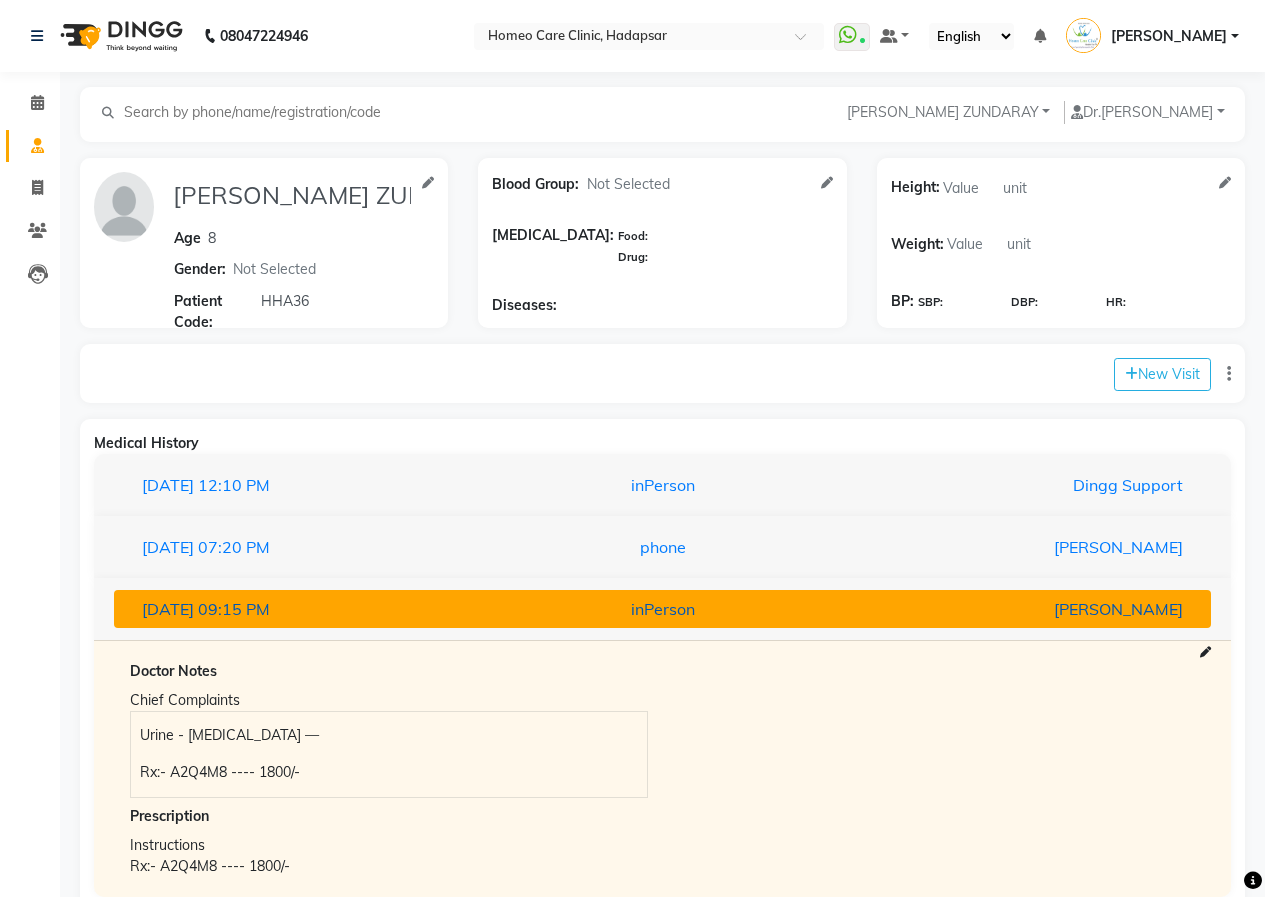 scroll, scrollTop: 87, scrollLeft: 0, axis: vertical 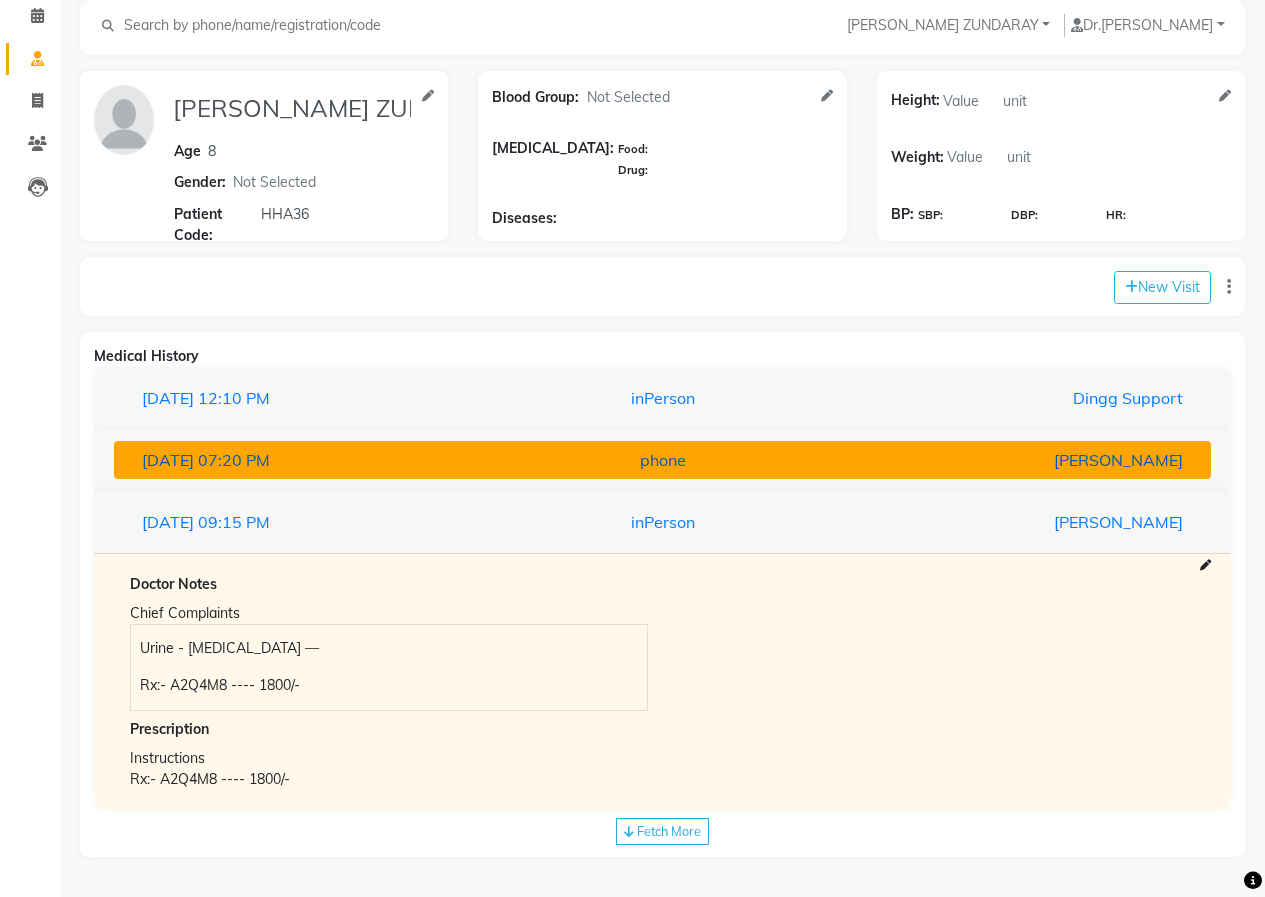click on "phone" at bounding box center (662, 460) 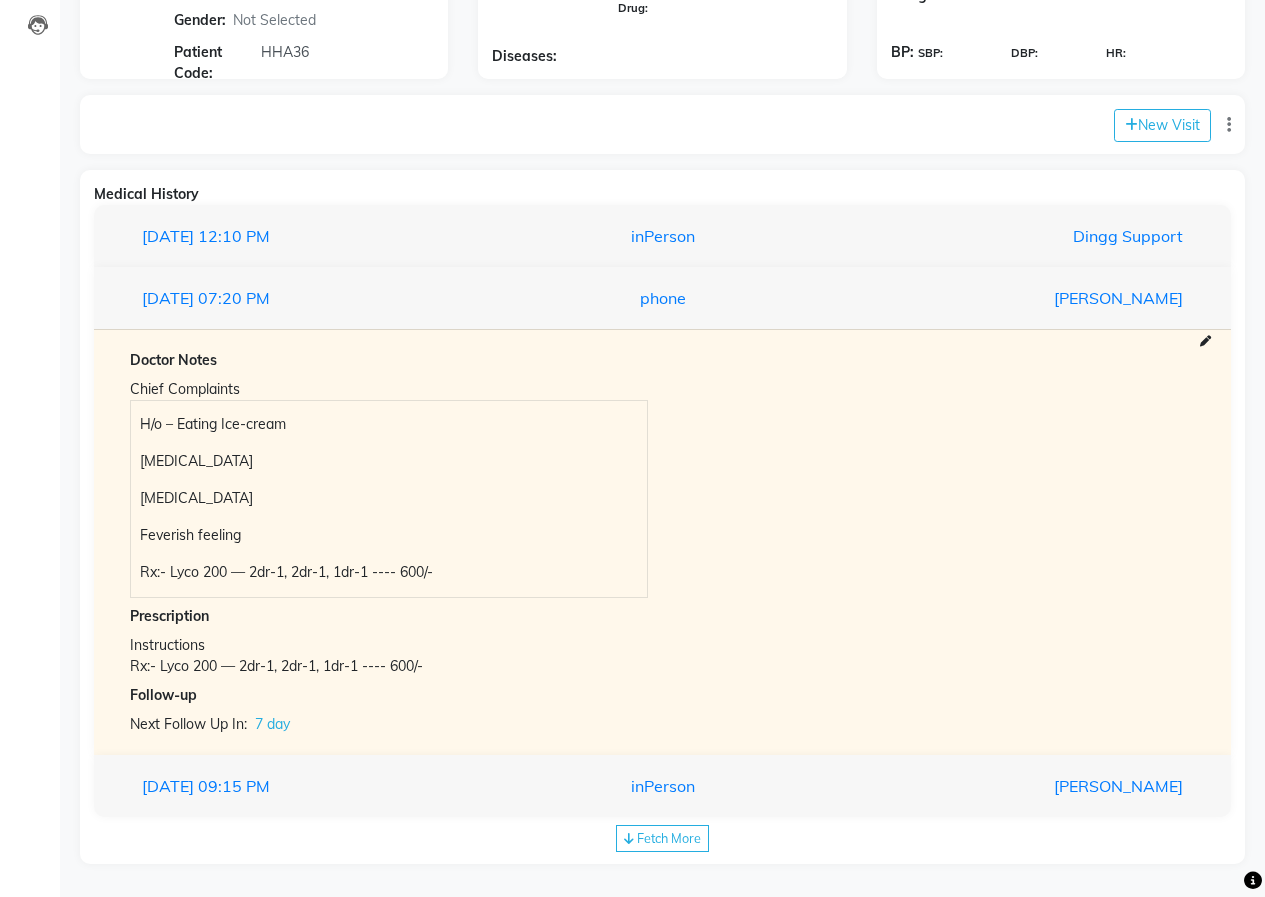 scroll, scrollTop: 256, scrollLeft: 0, axis: vertical 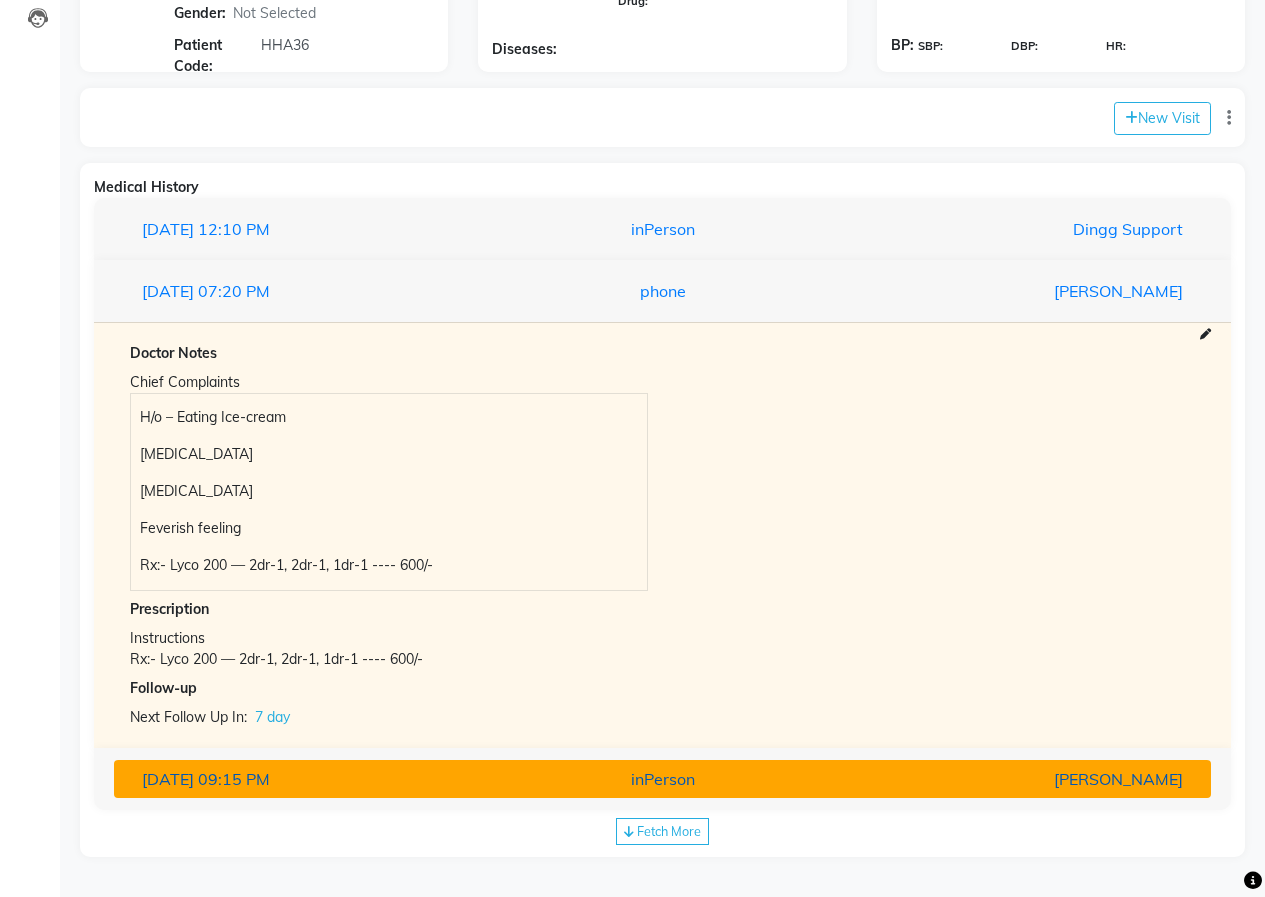 click on "inPerson" at bounding box center (662, 779) 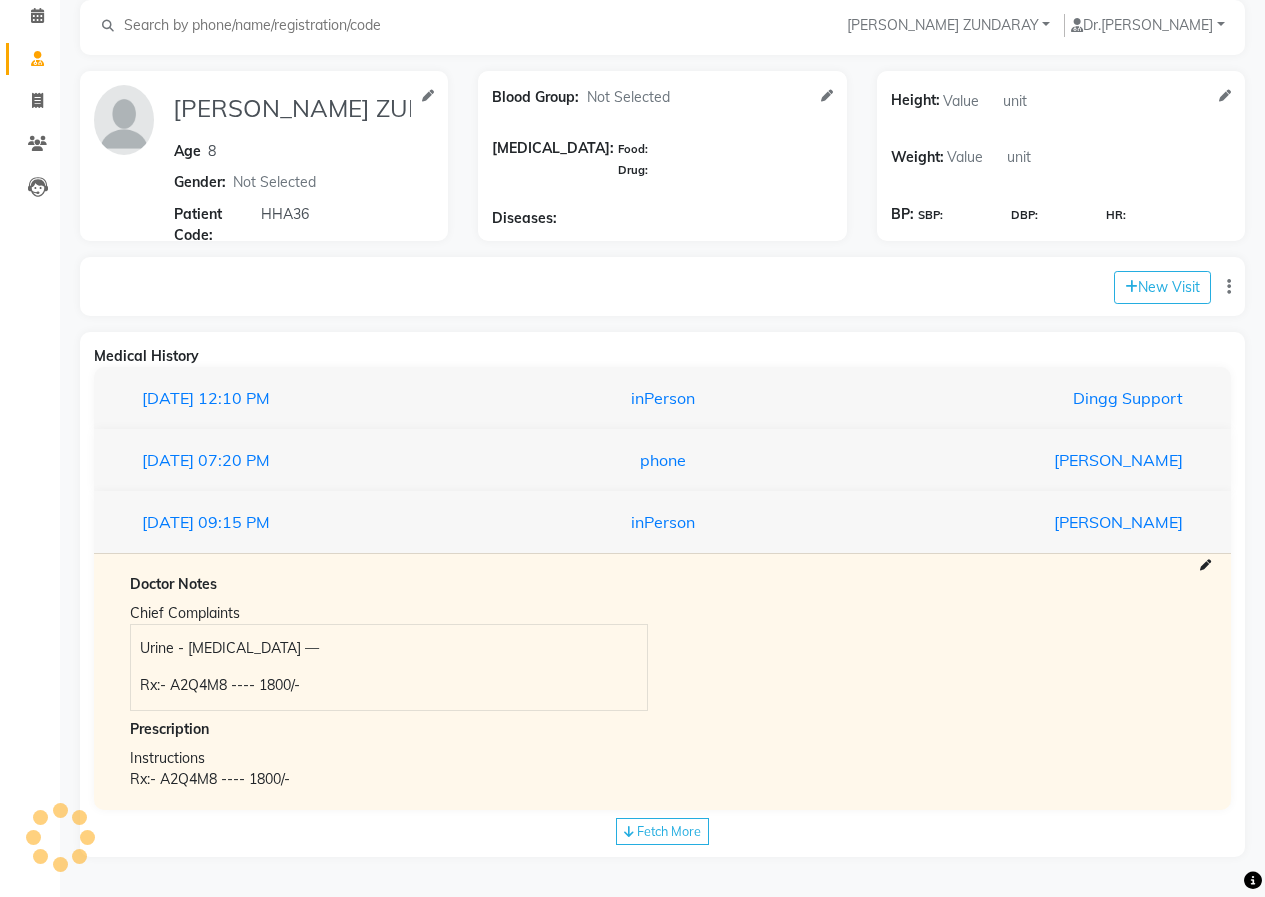 scroll, scrollTop: 87, scrollLeft: 0, axis: vertical 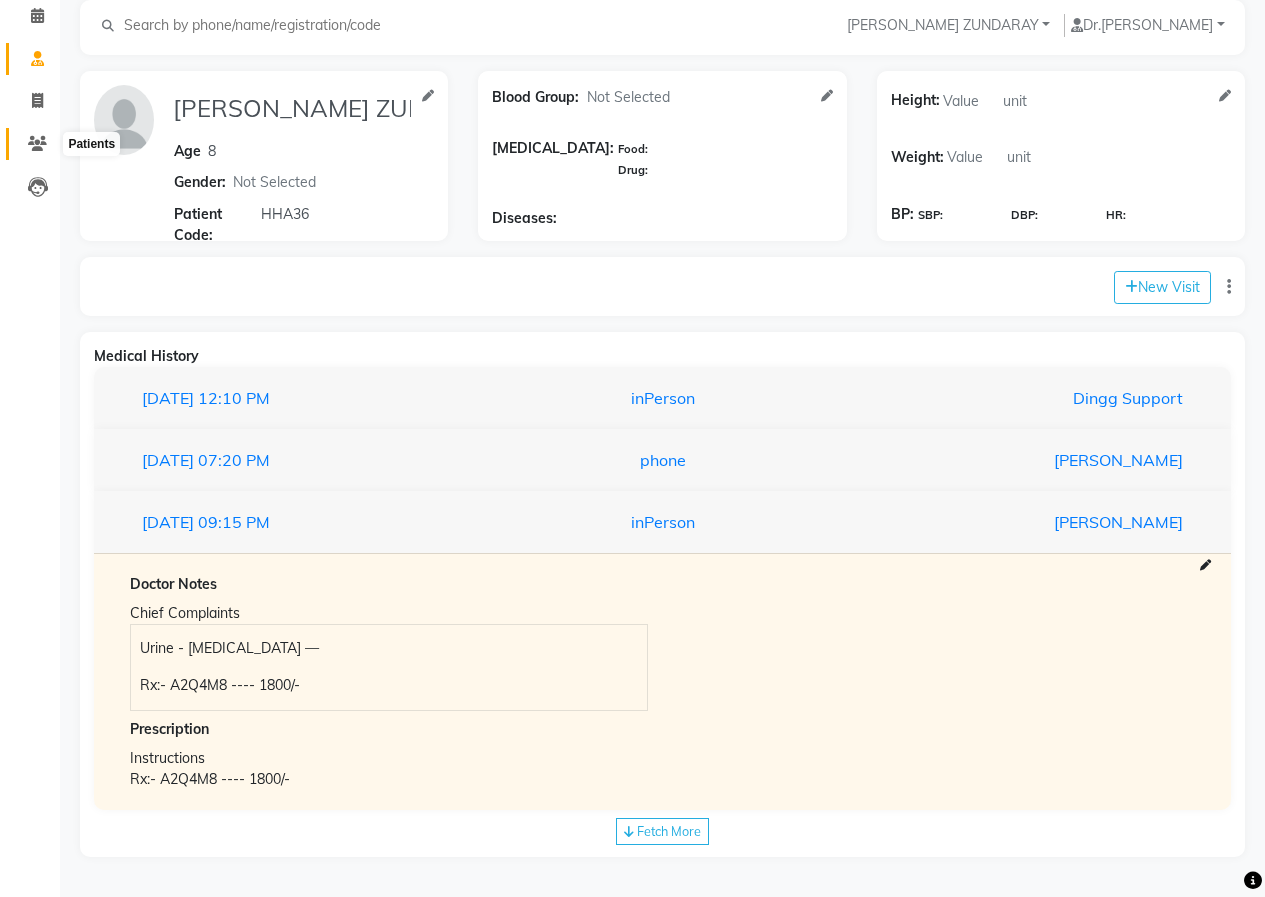 click 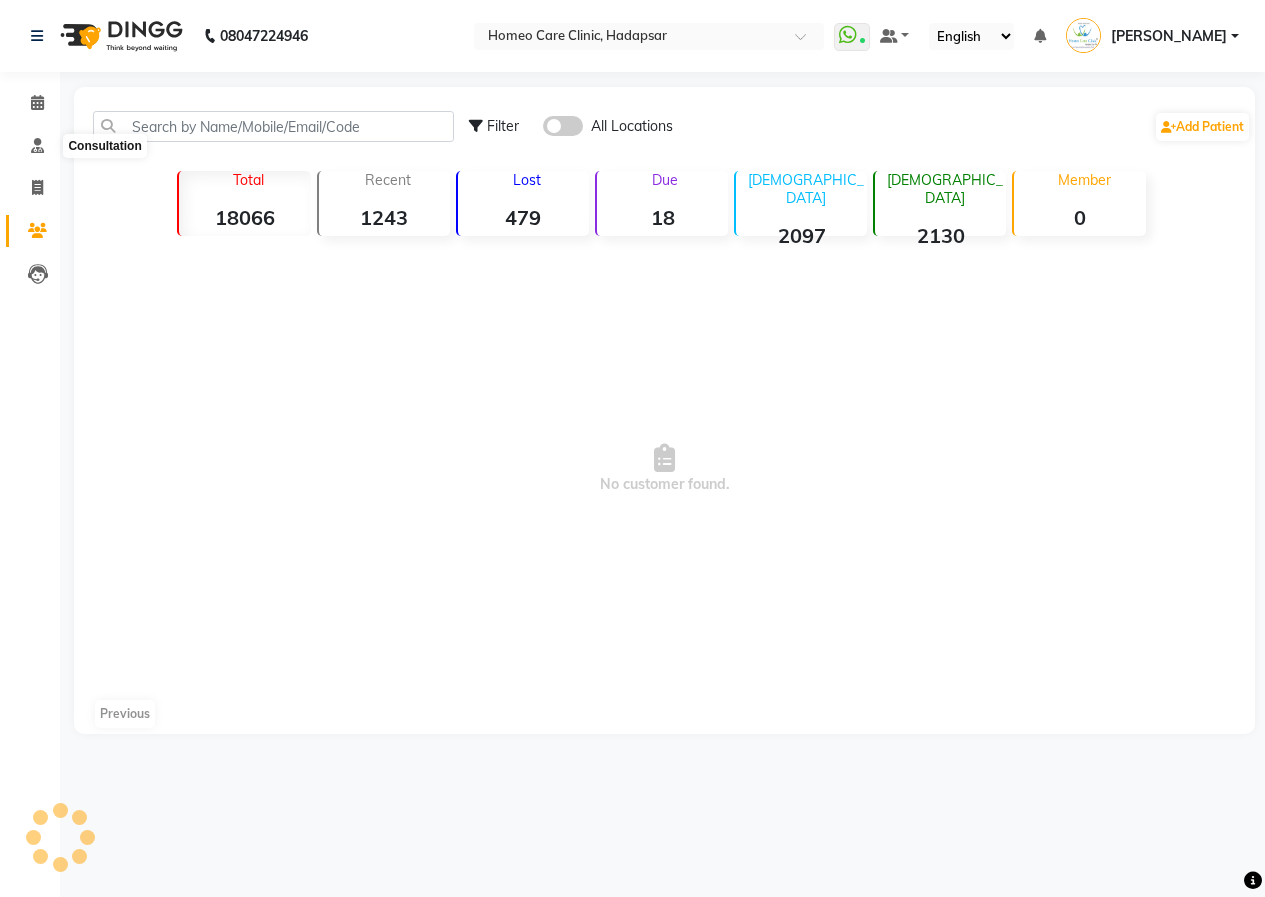 scroll, scrollTop: 0, scrollLeft: 0, axis: both 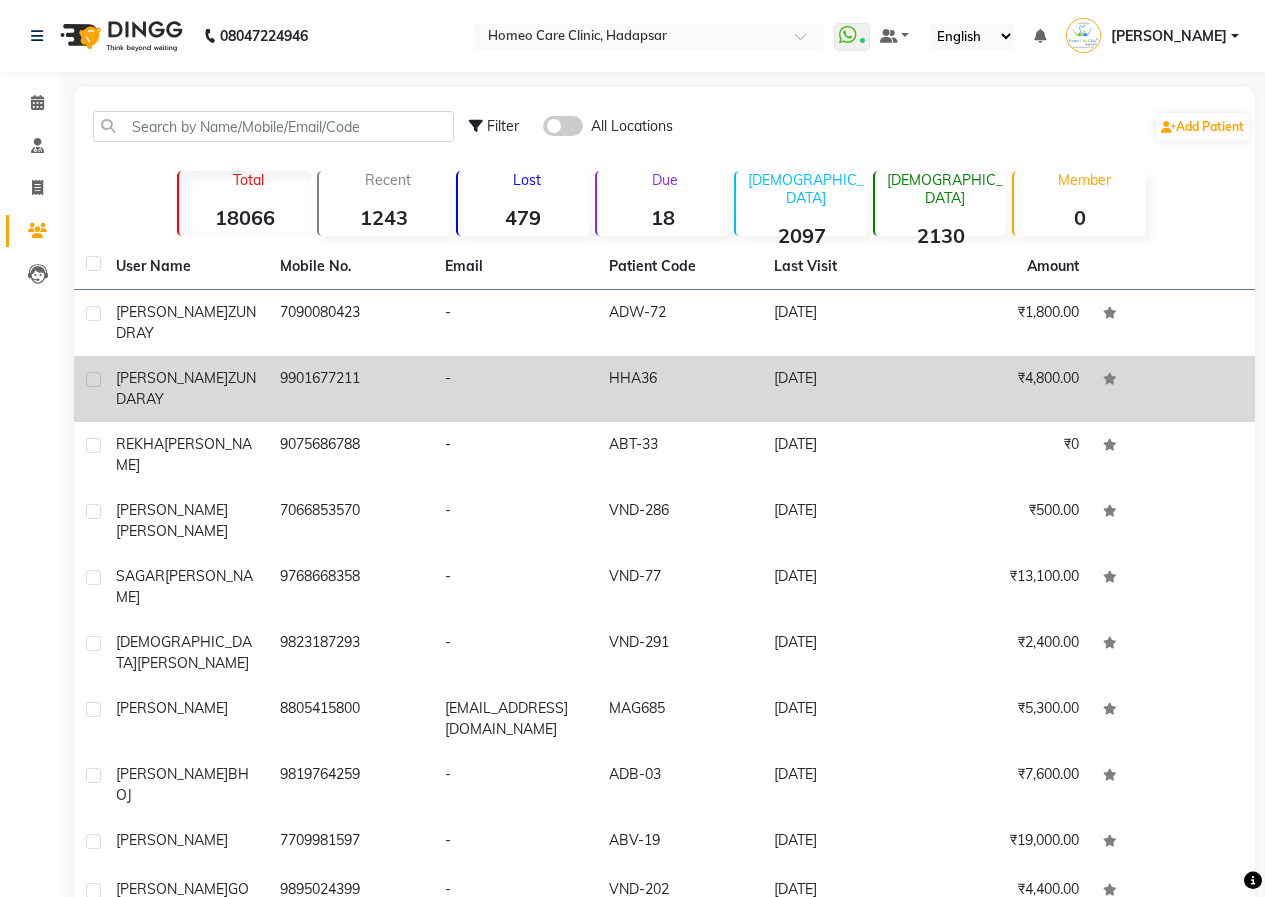 click on "[PERSON_NAME]  ZUNDARAY" 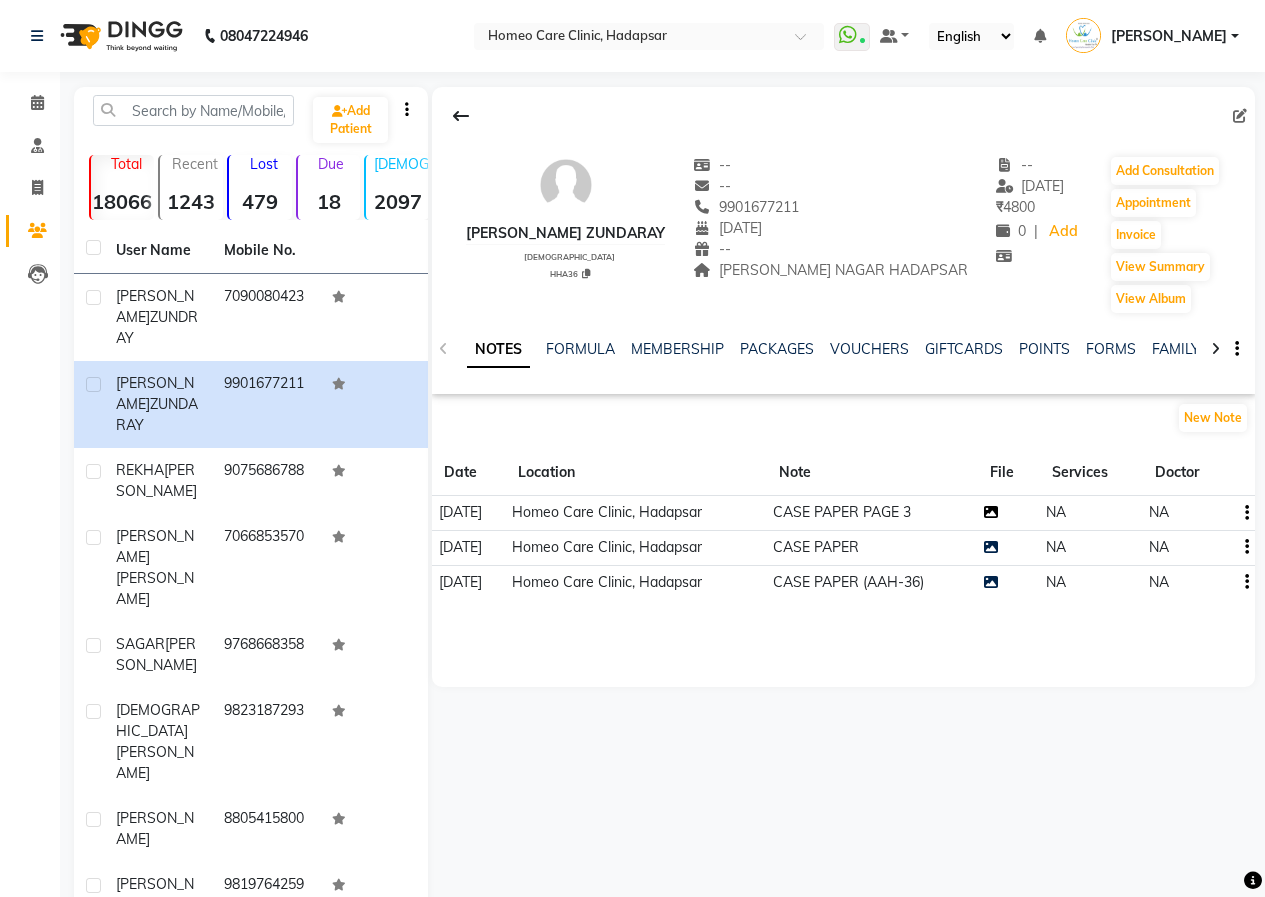 click 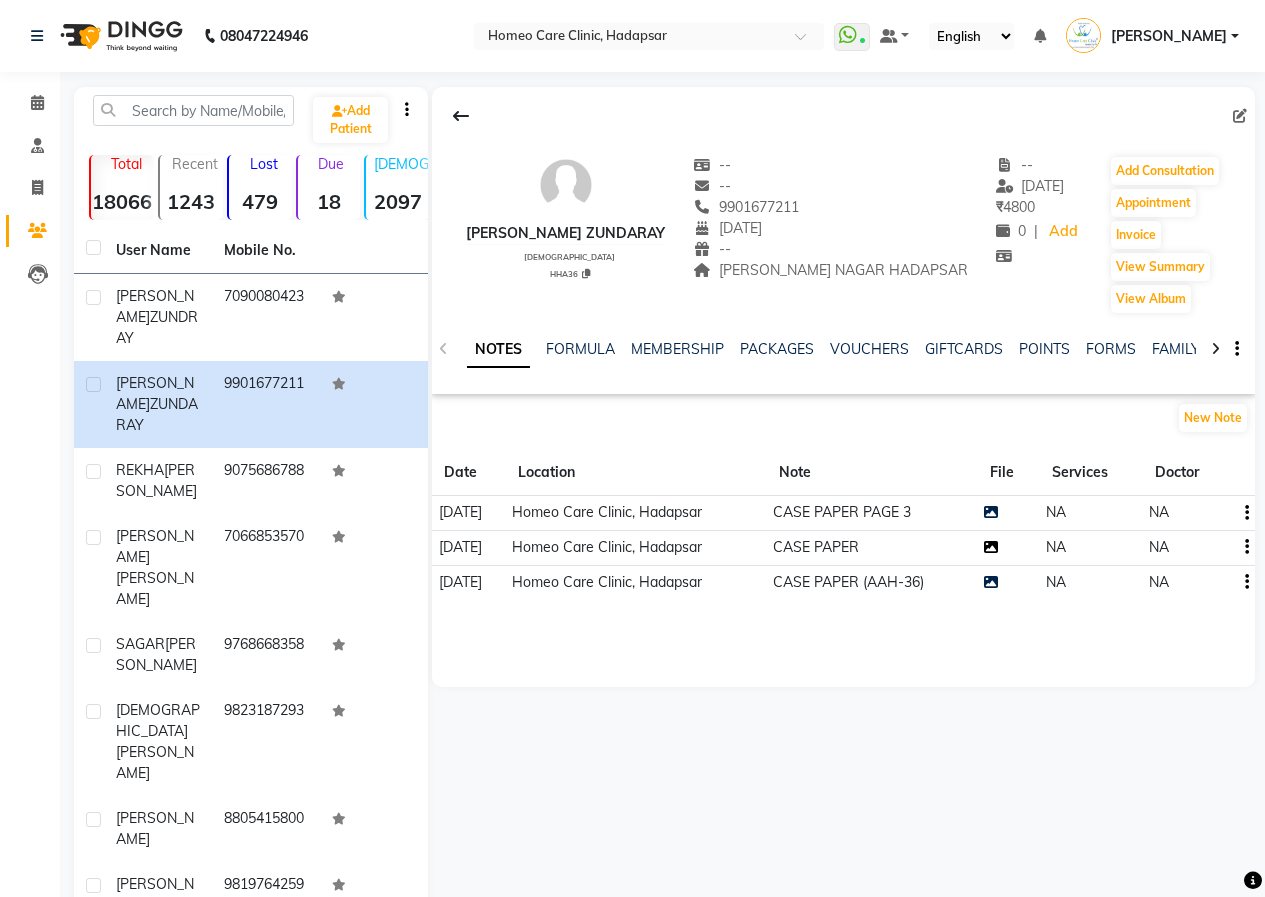 click 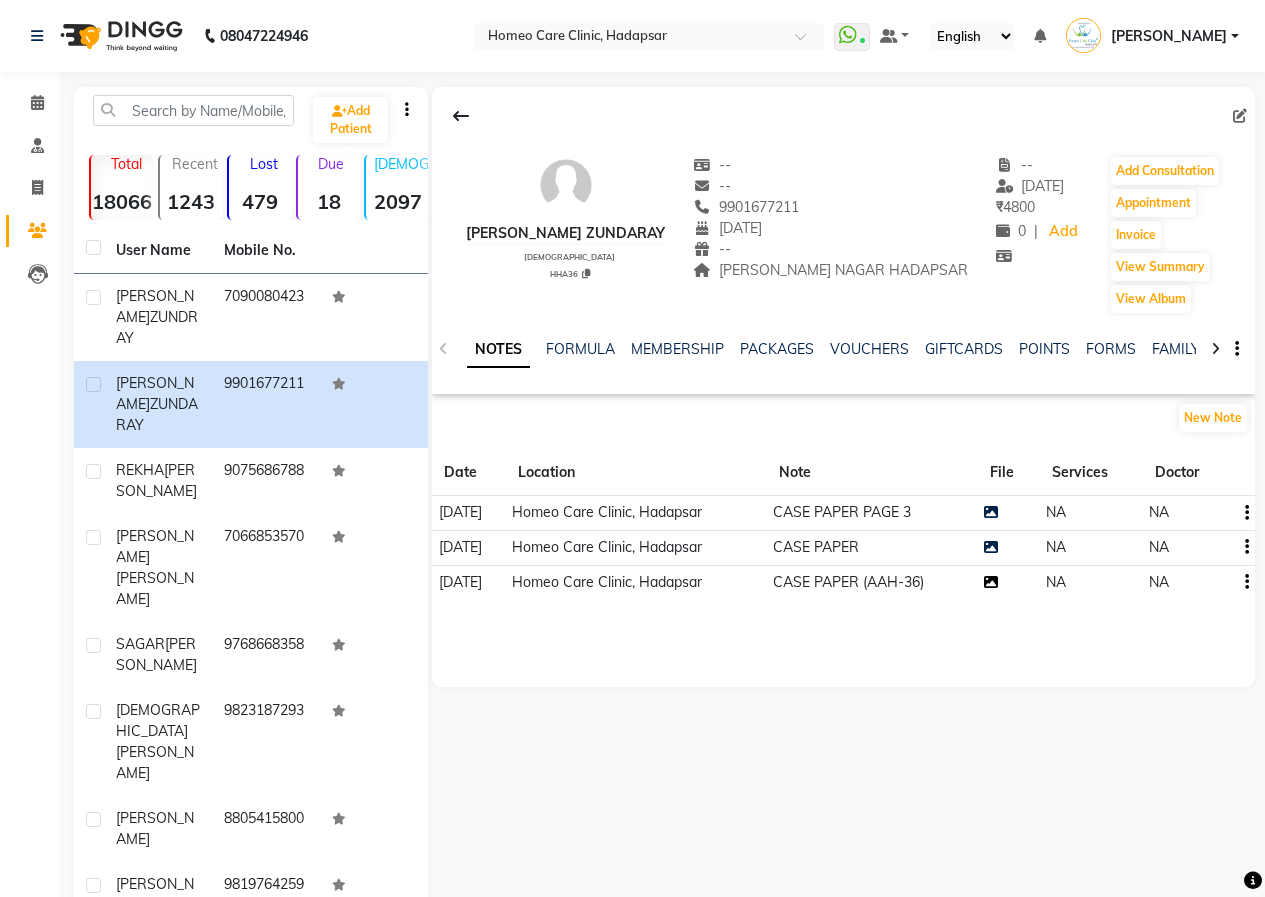 click 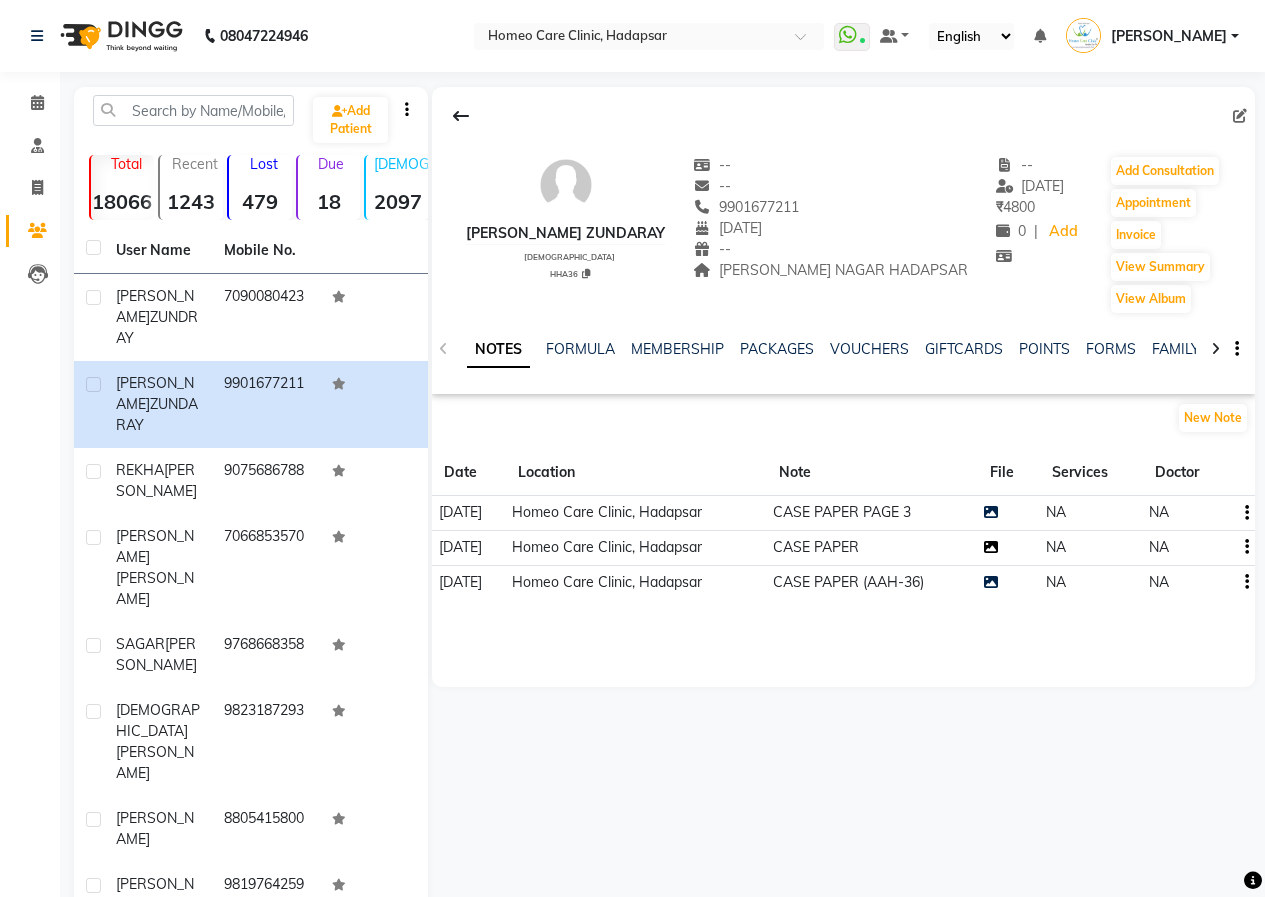 click 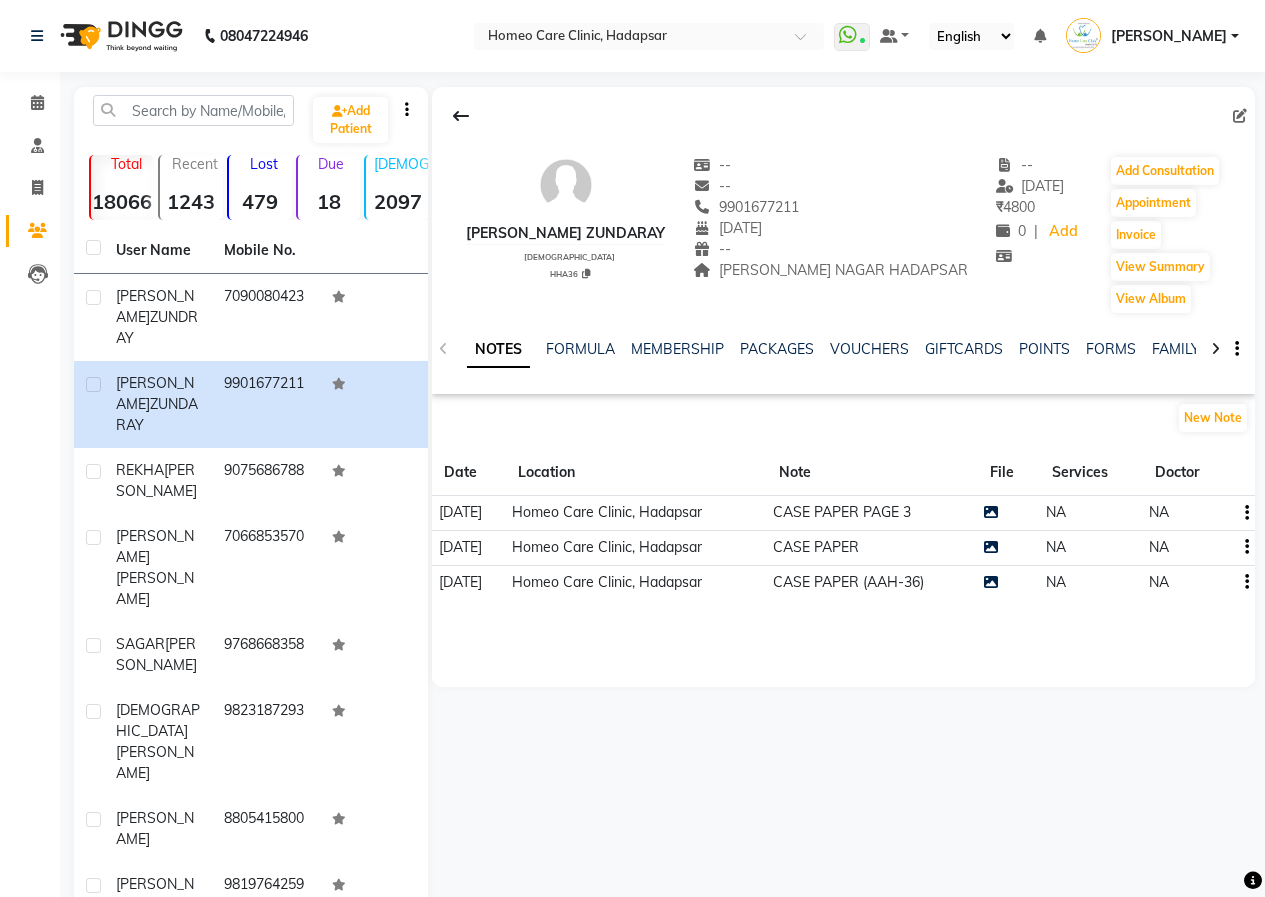 click 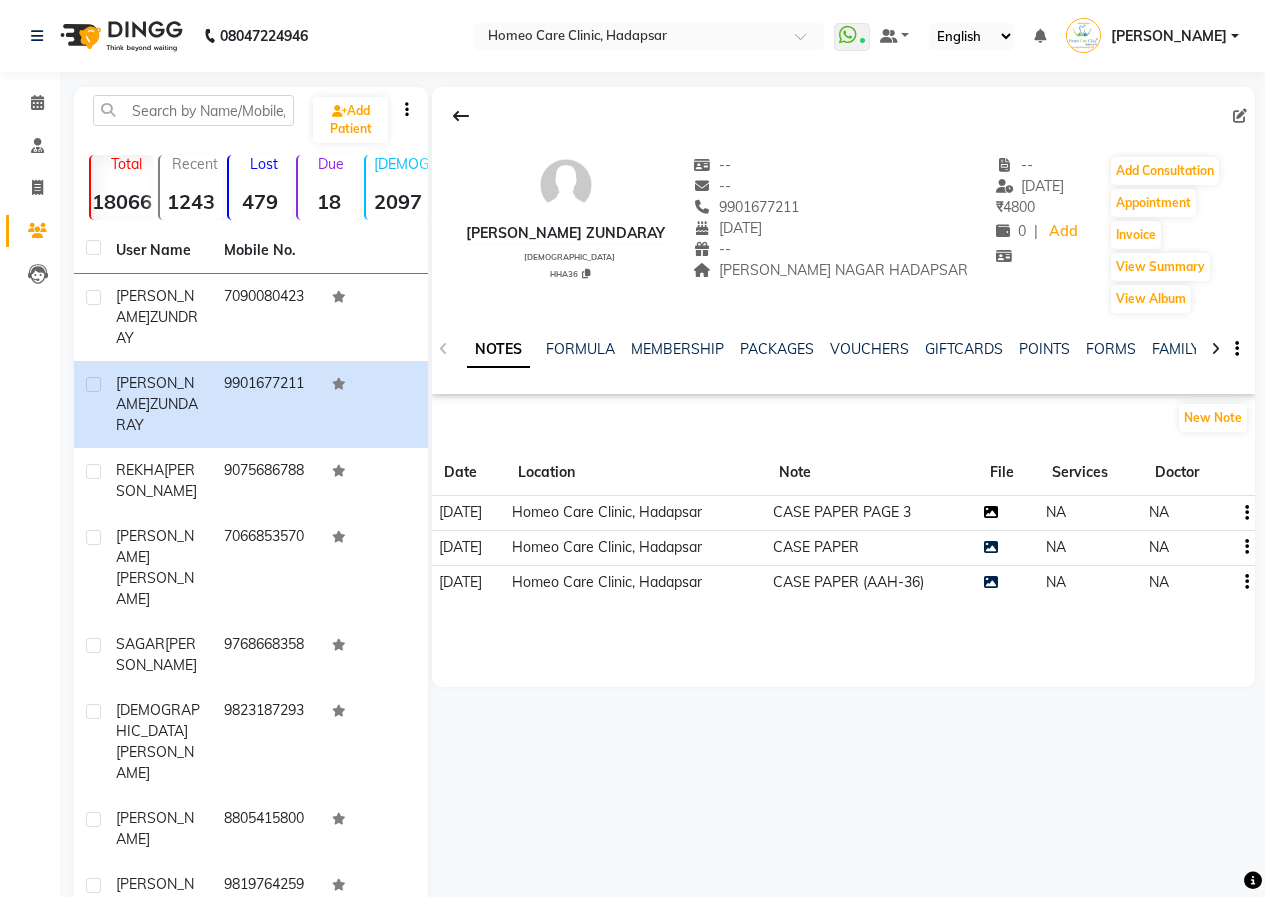 click 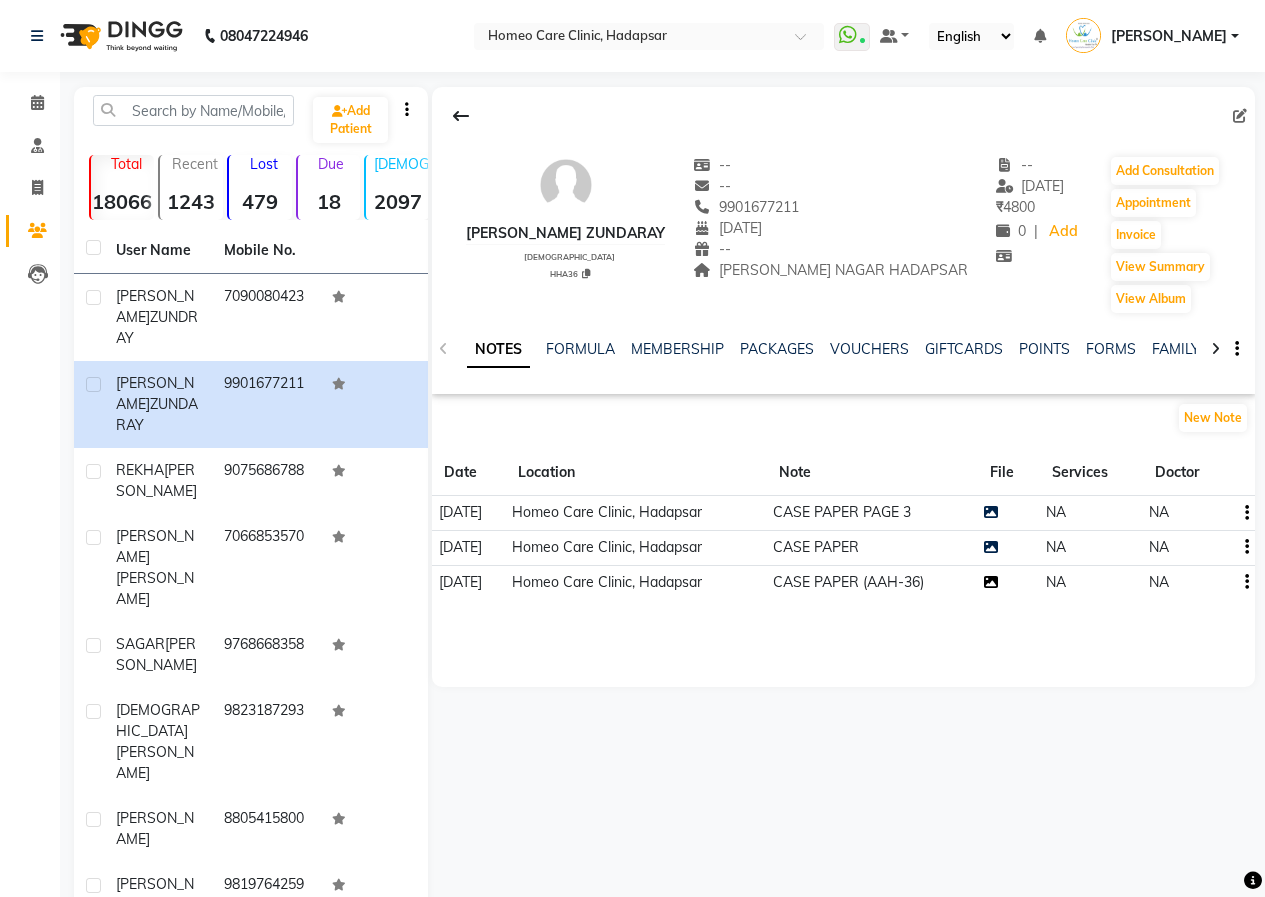 click 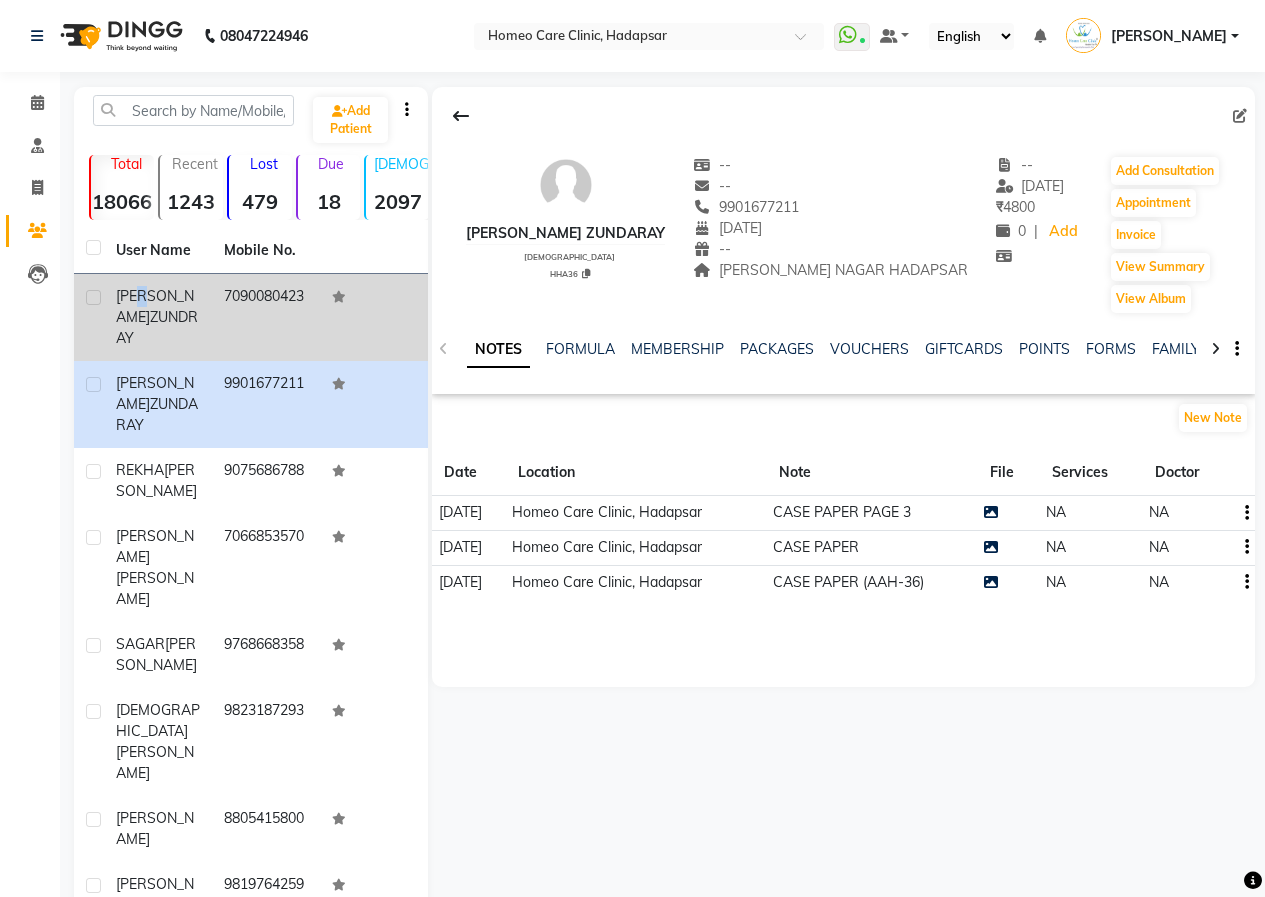 click on "[PERSON_NAME]" 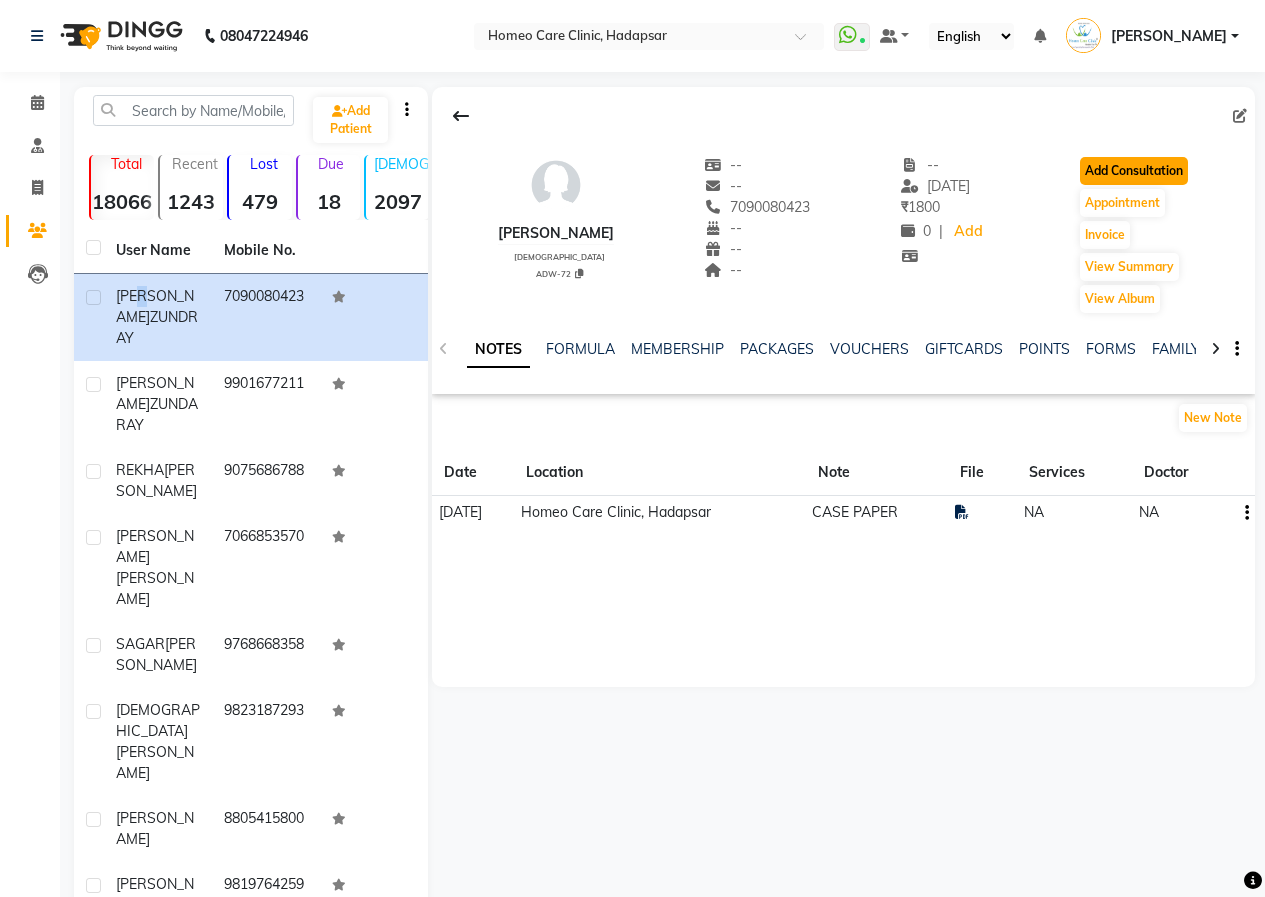 click on "Add Consultation" 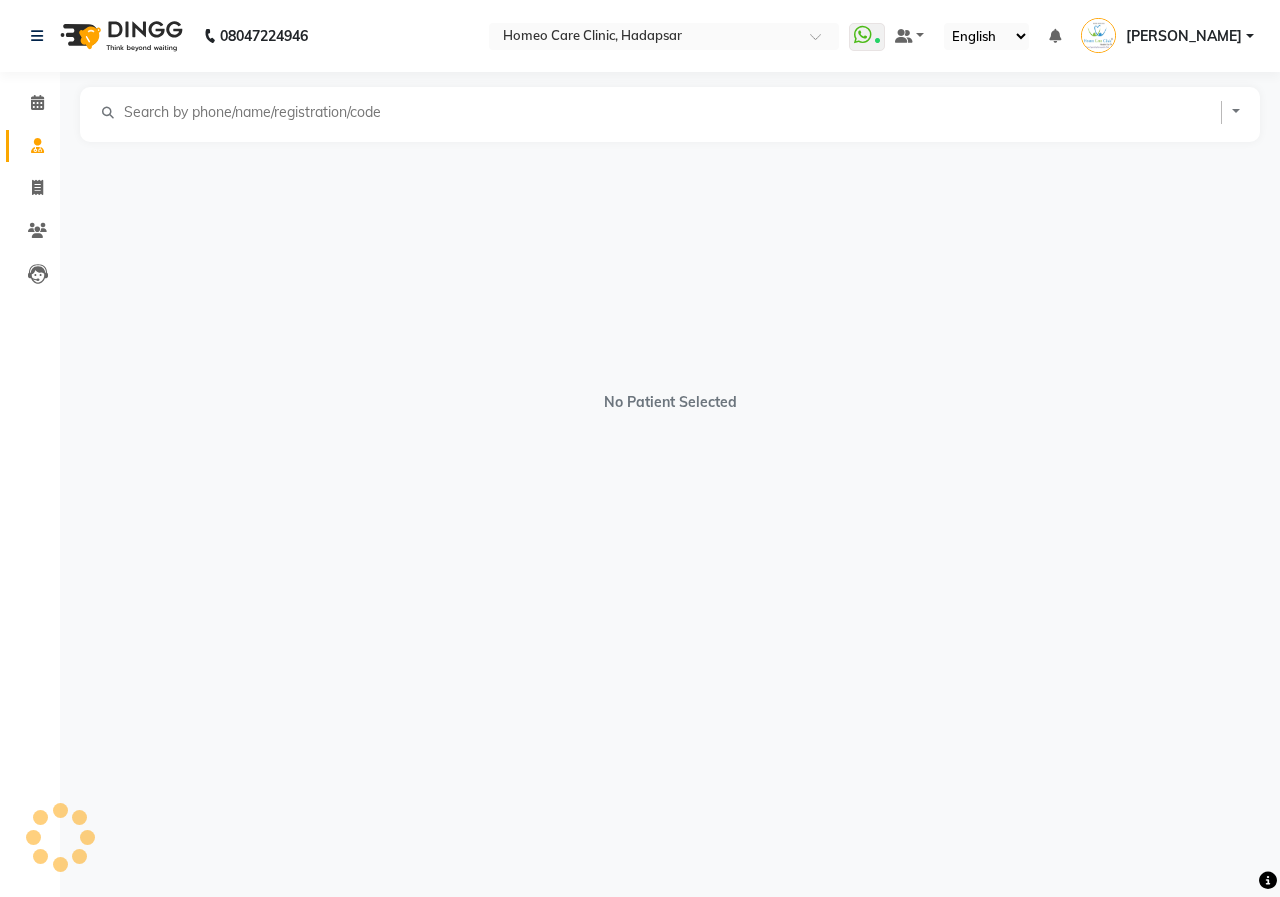 select on "[DEMOGRAPHIC_DATA]" 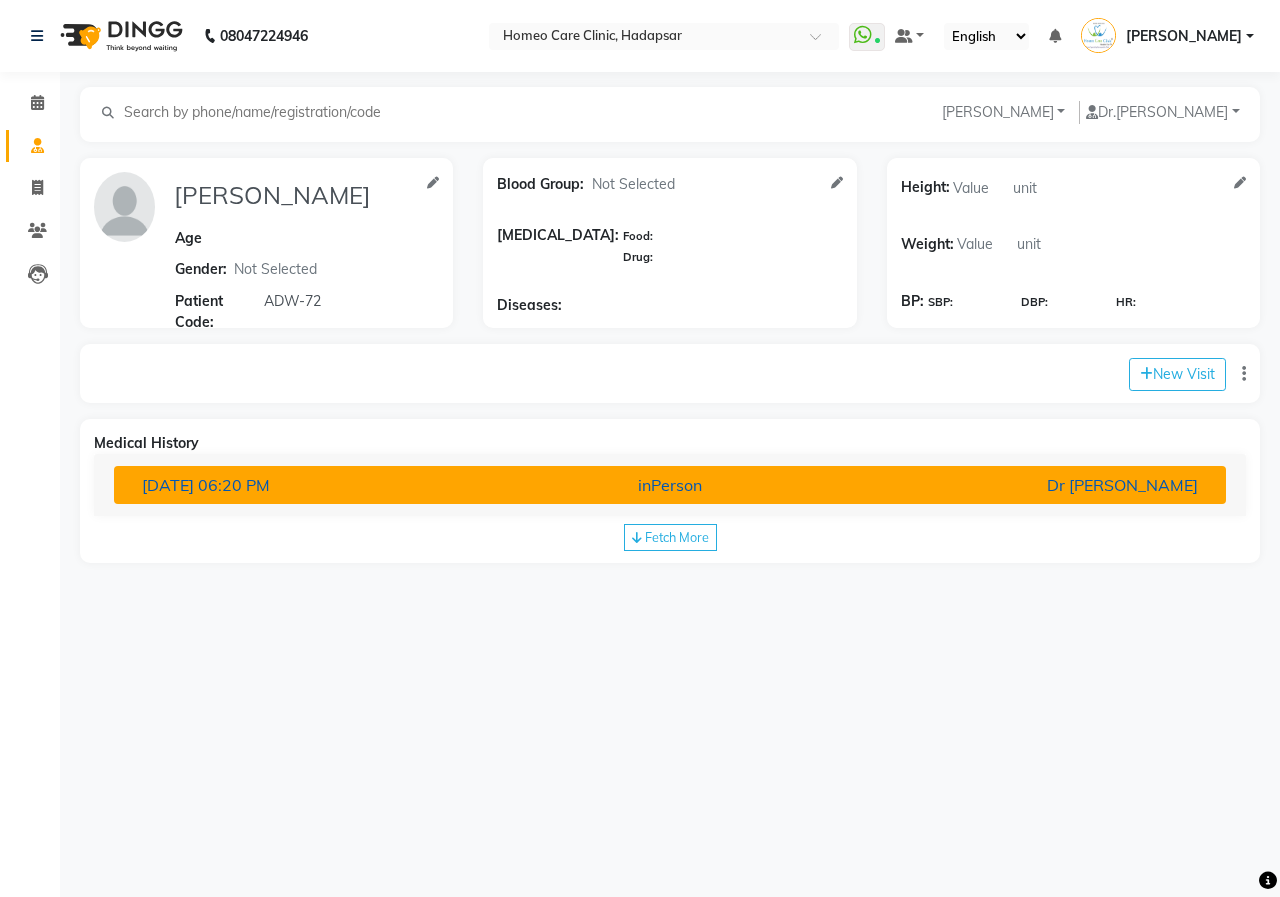 click on "[DATE] 06:20 PM inPerson Dr [PERSON_NAME]" at bounding box center (670, 485) 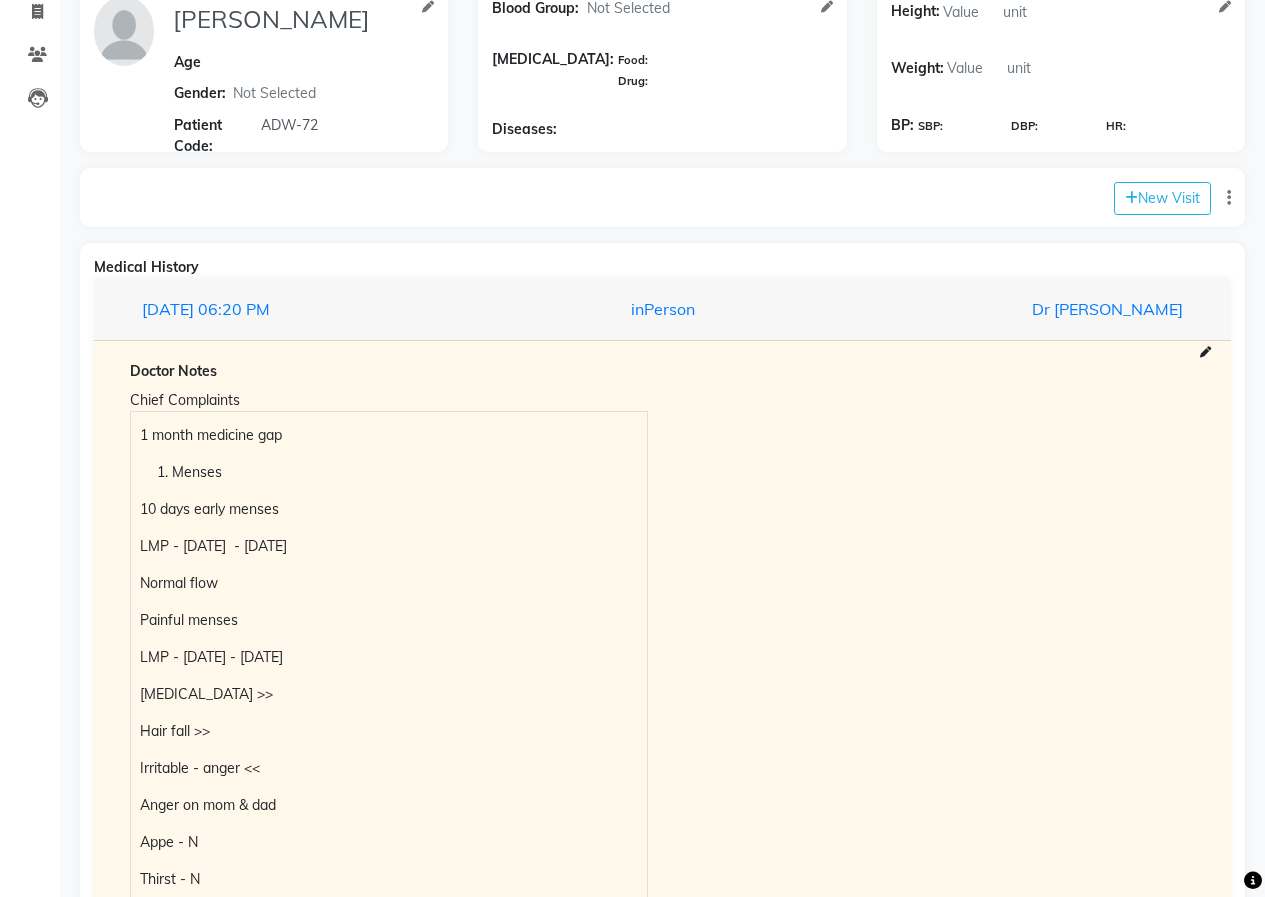 scroll, scrollTop: 0, scrollLeft: 0, axis: both 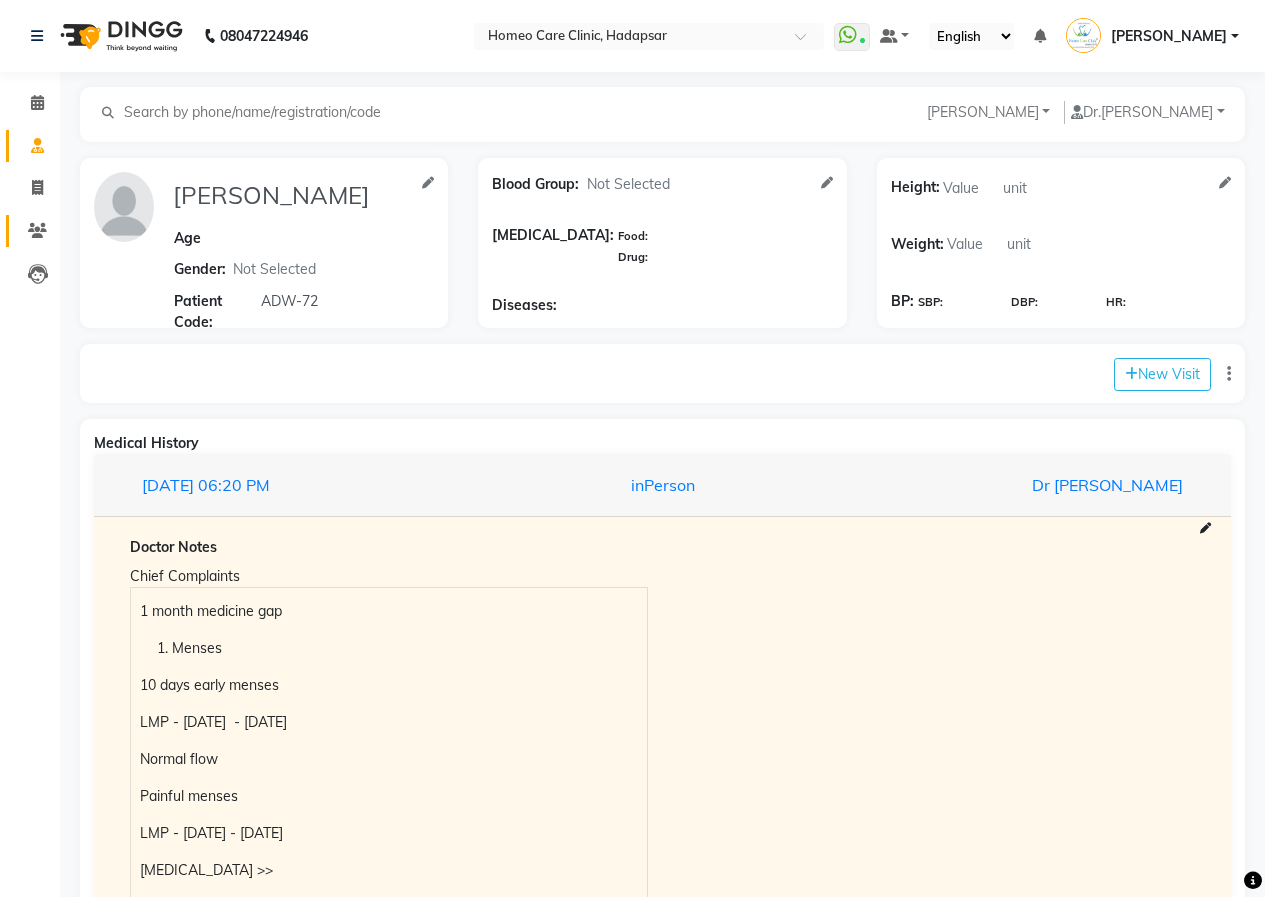 click 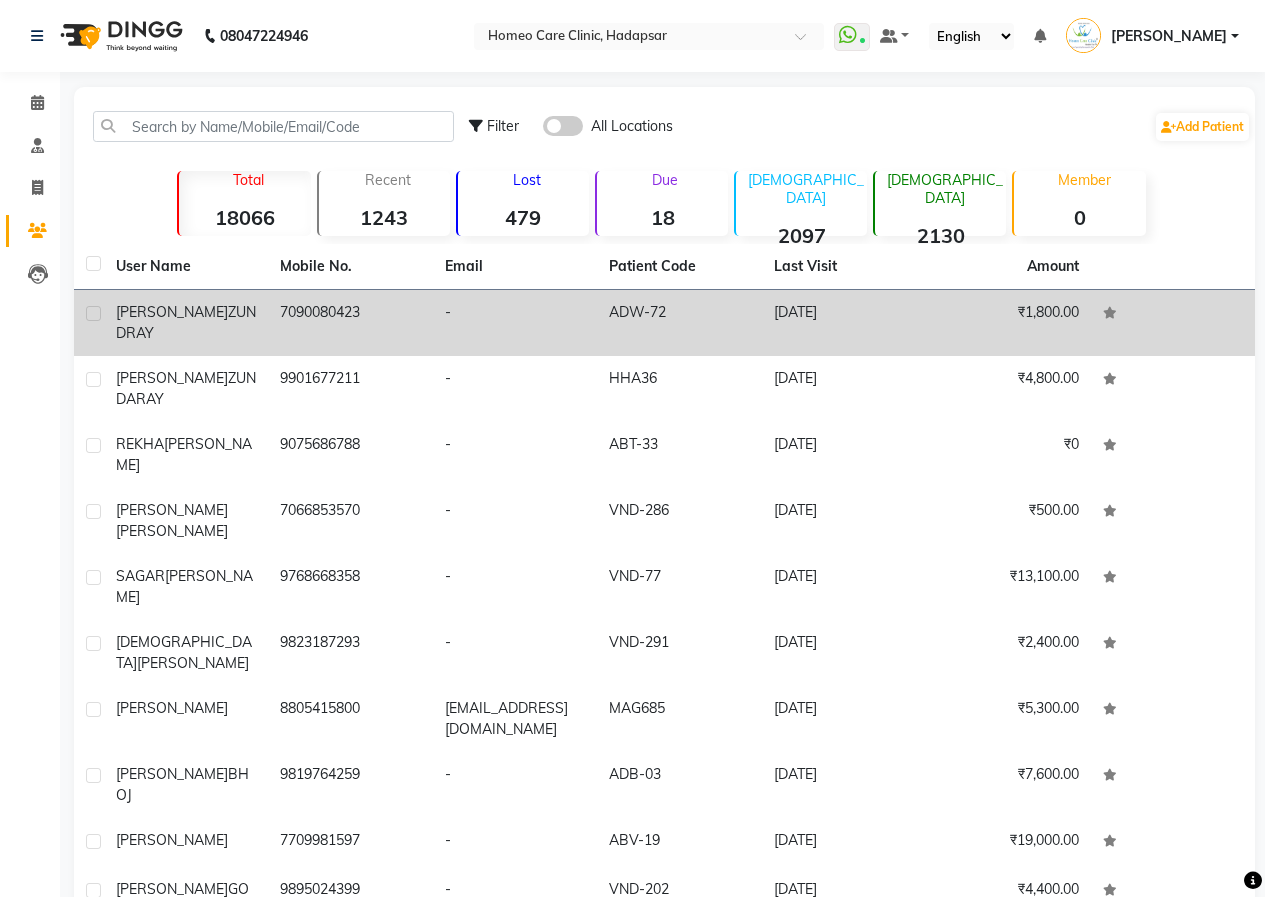 click on "-" 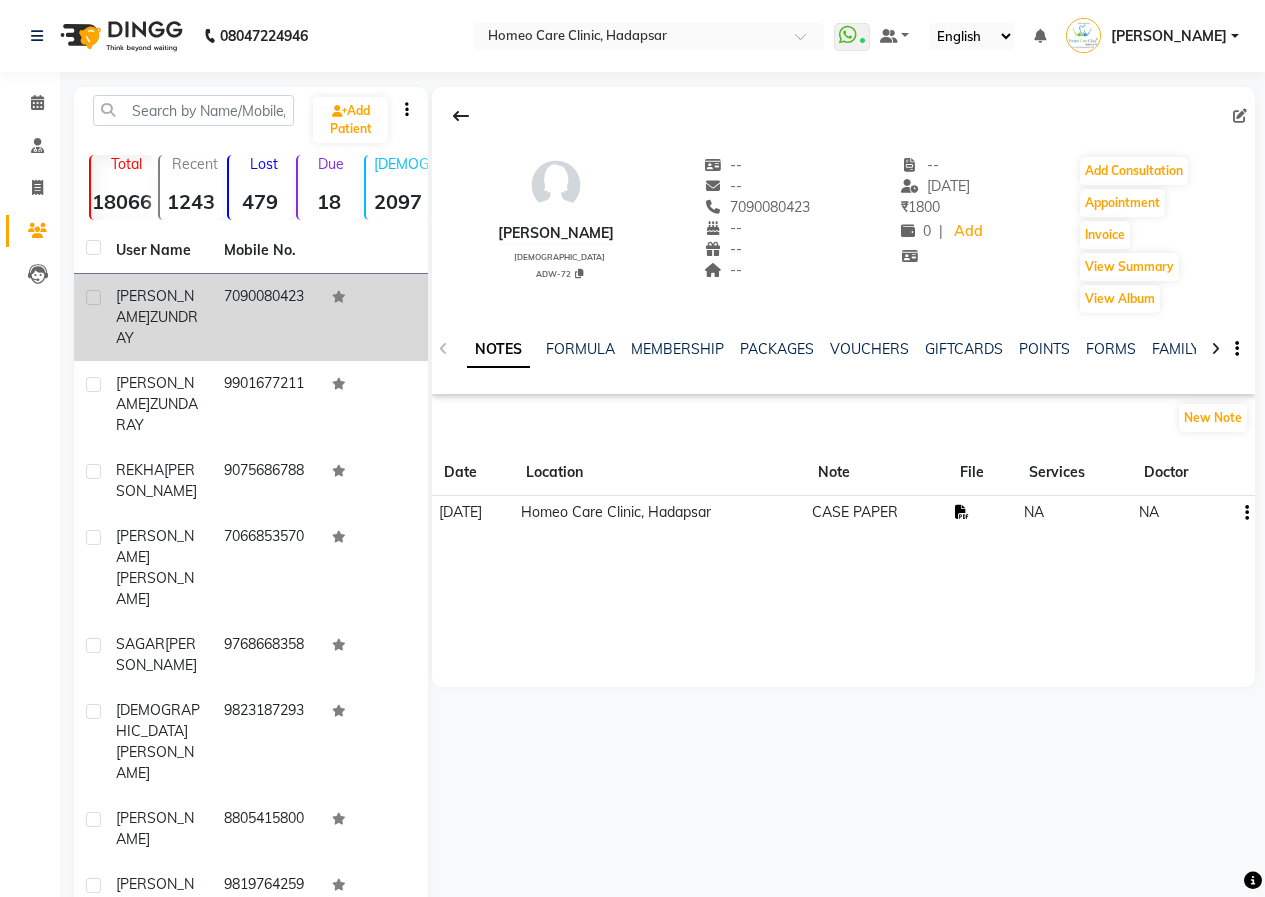 click 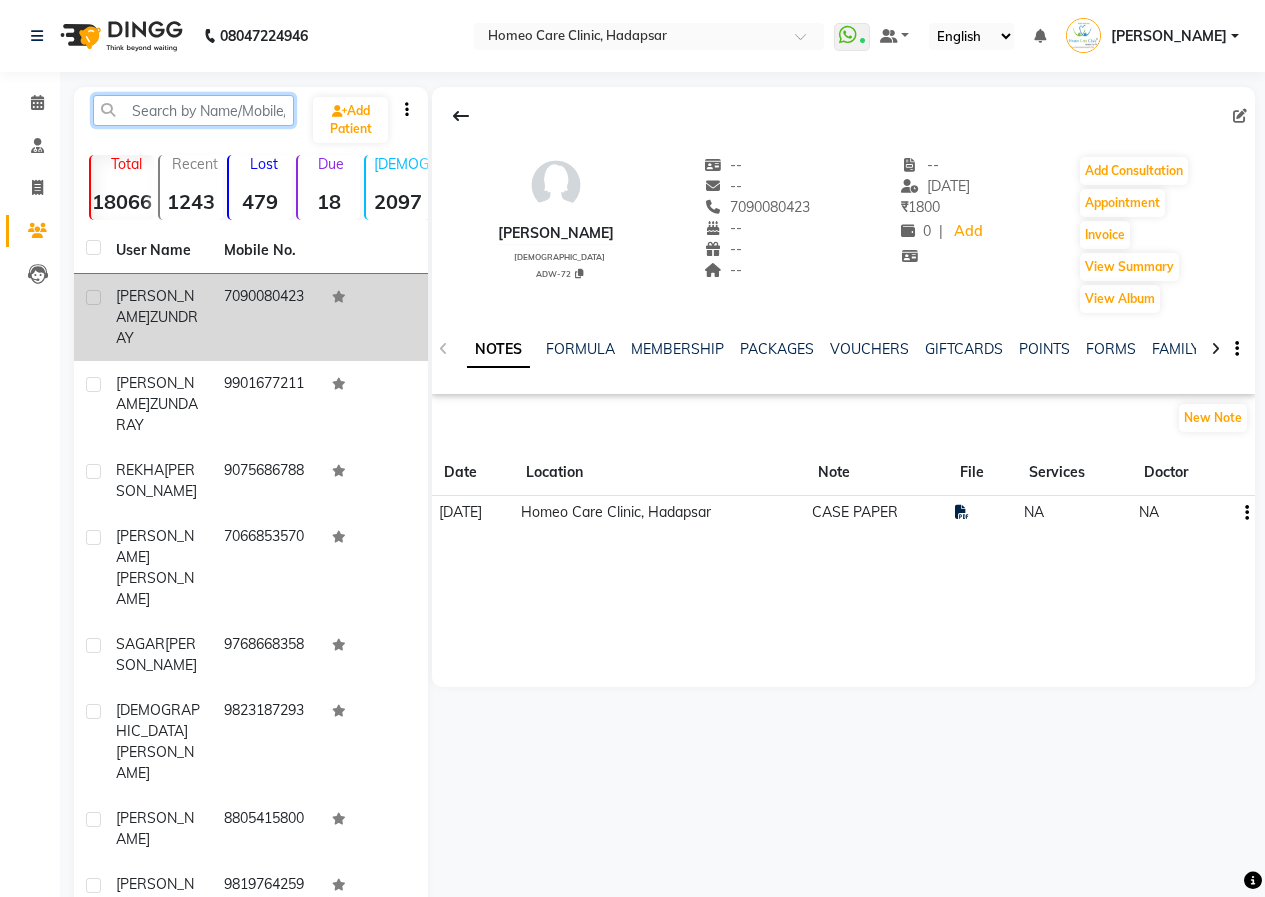 click 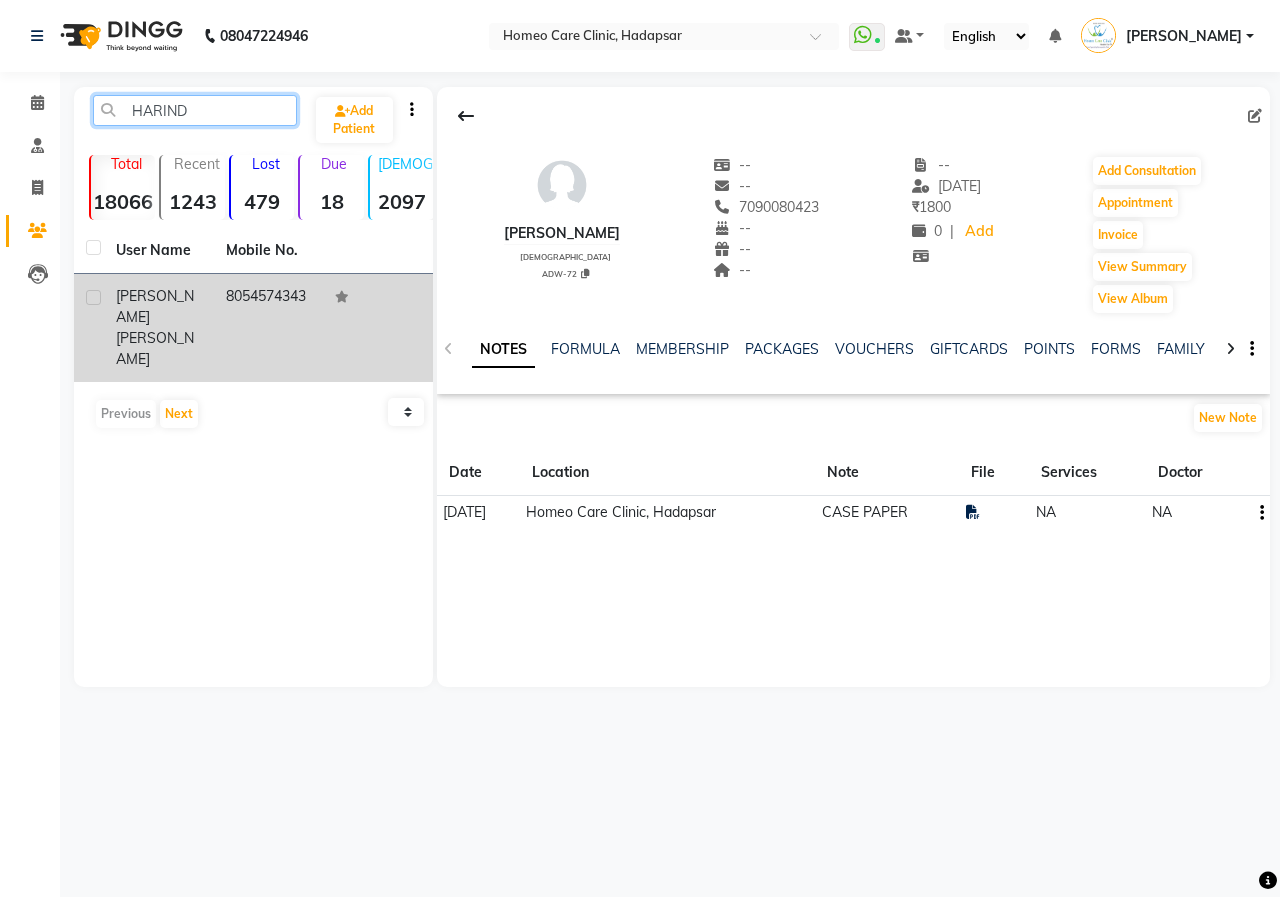 type on "HARIND" 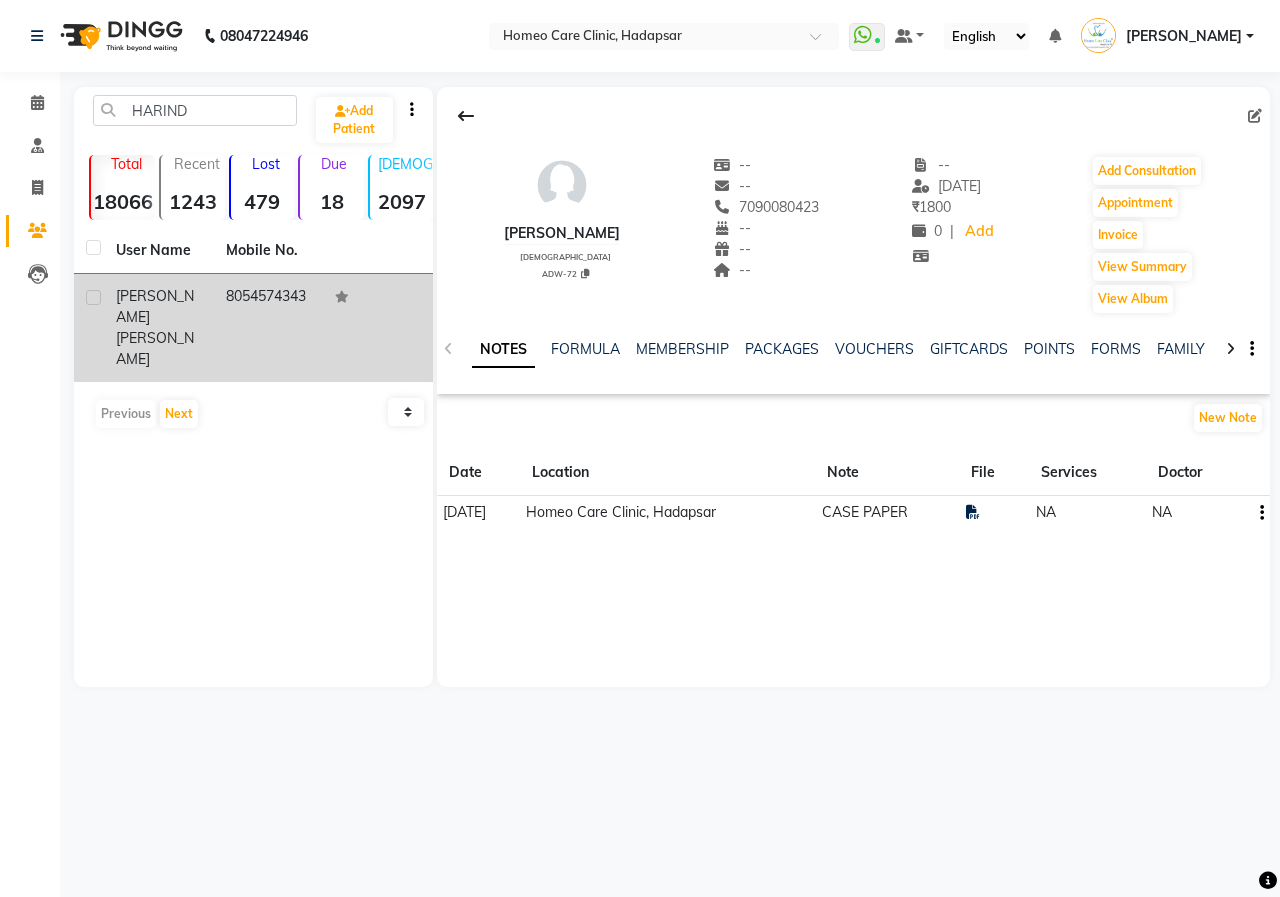 click on "8054574343" 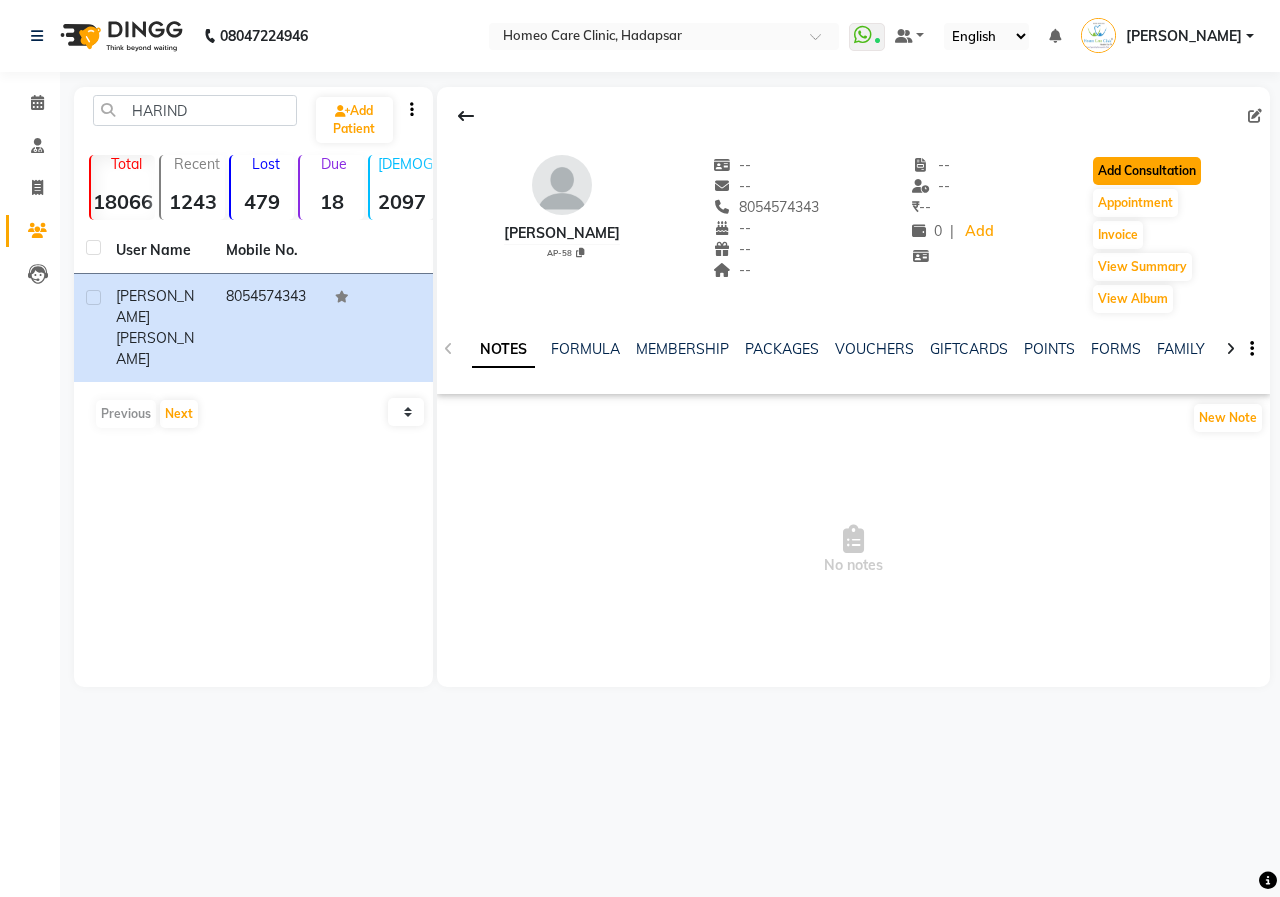 click on "Add Consultation" 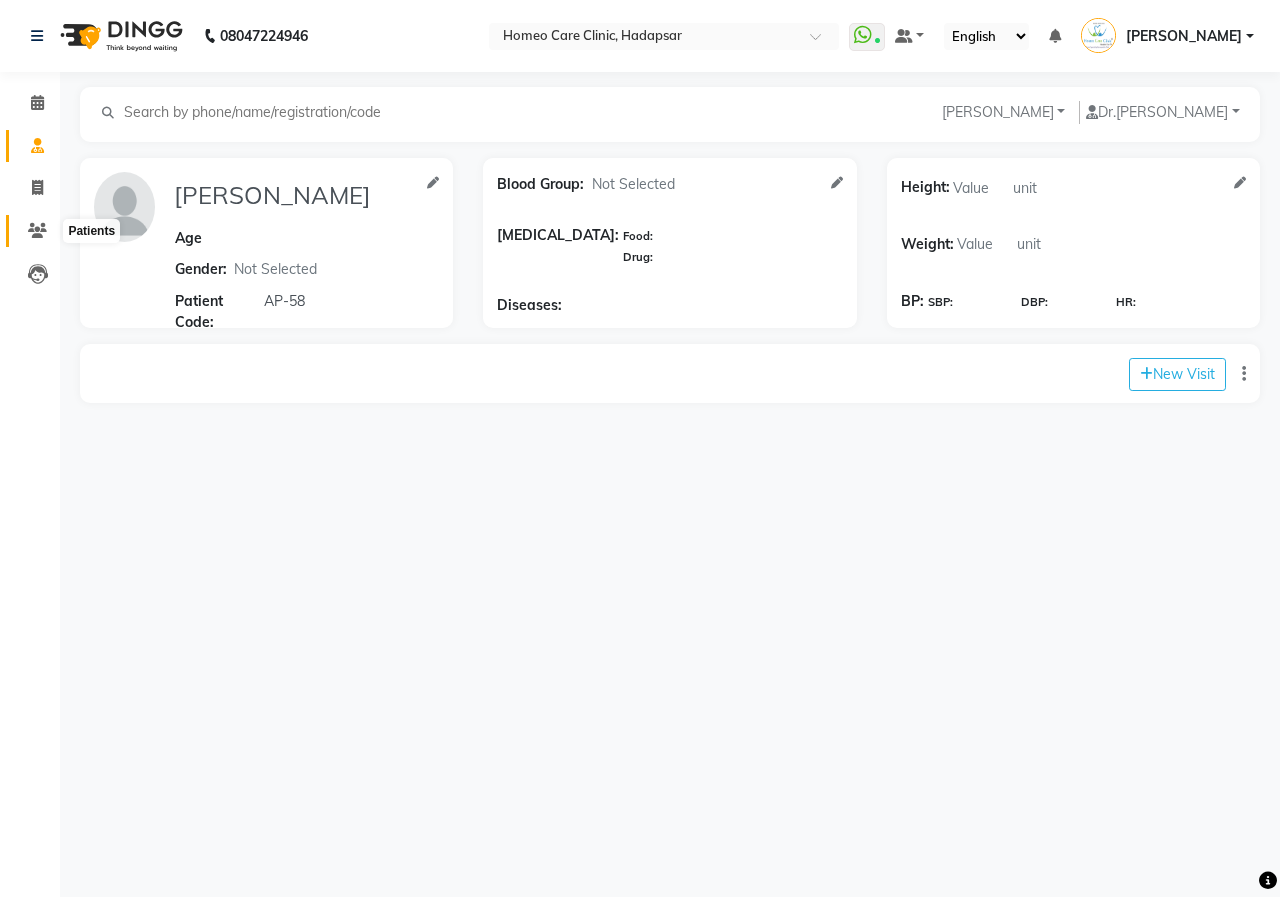 click 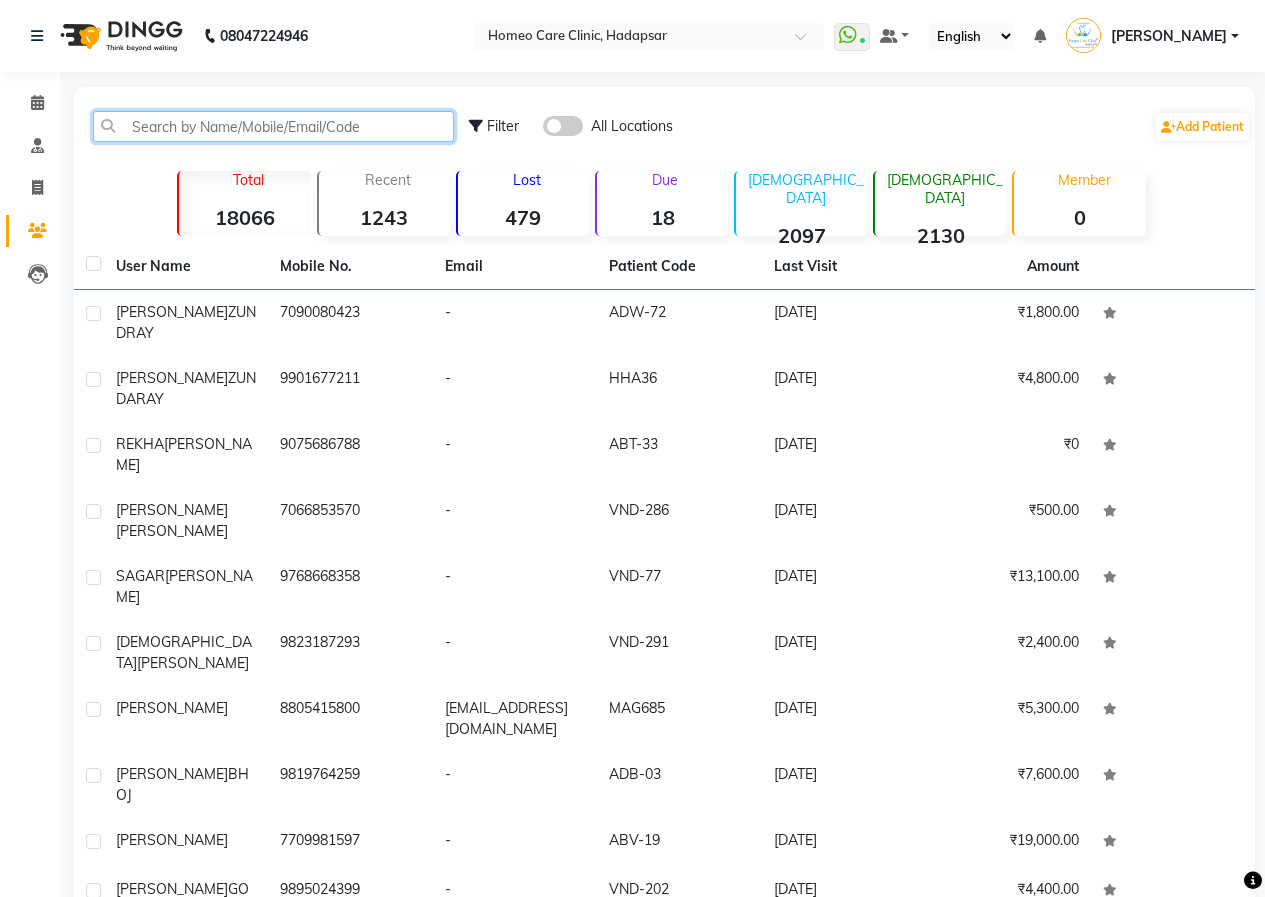 click 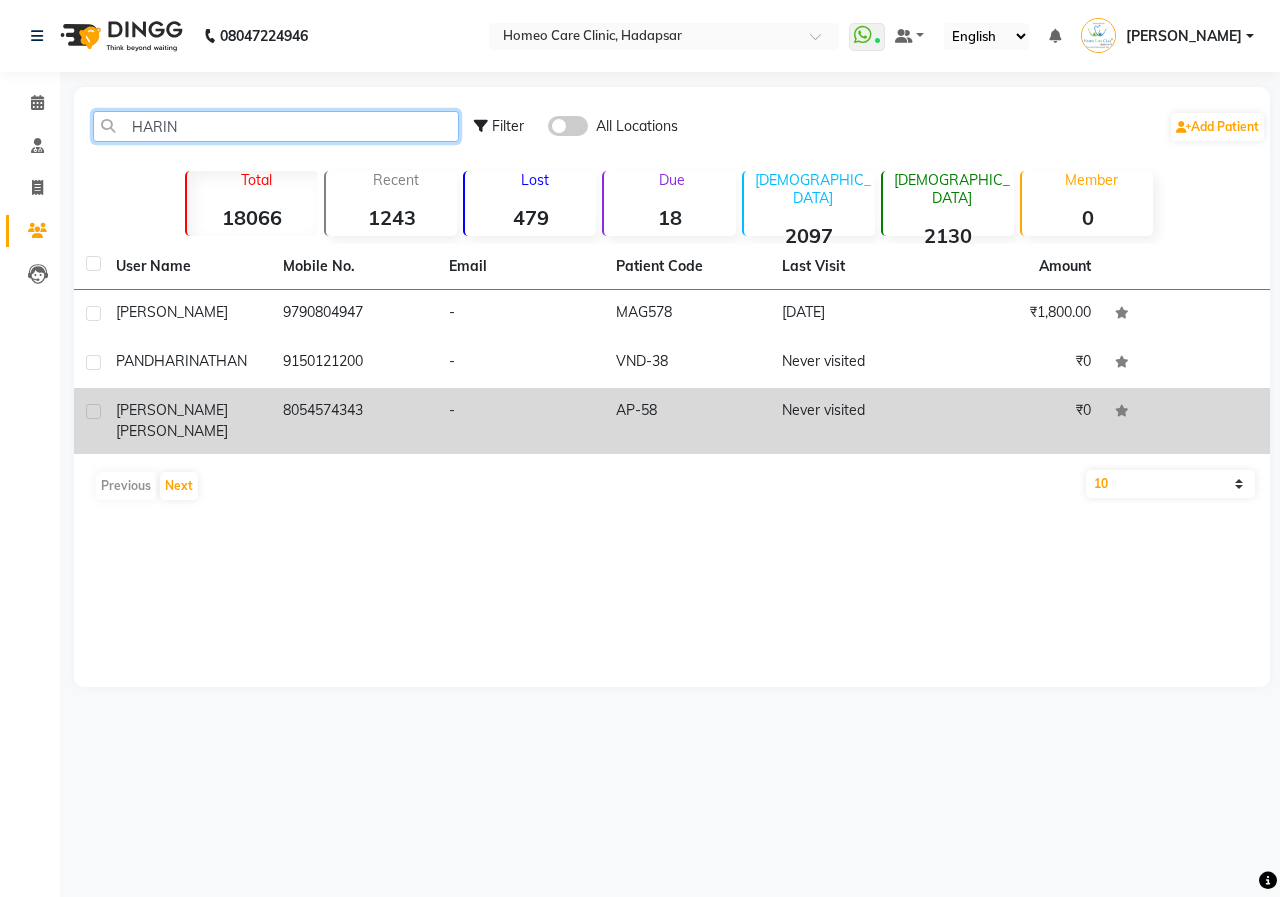 type on "HARIN" 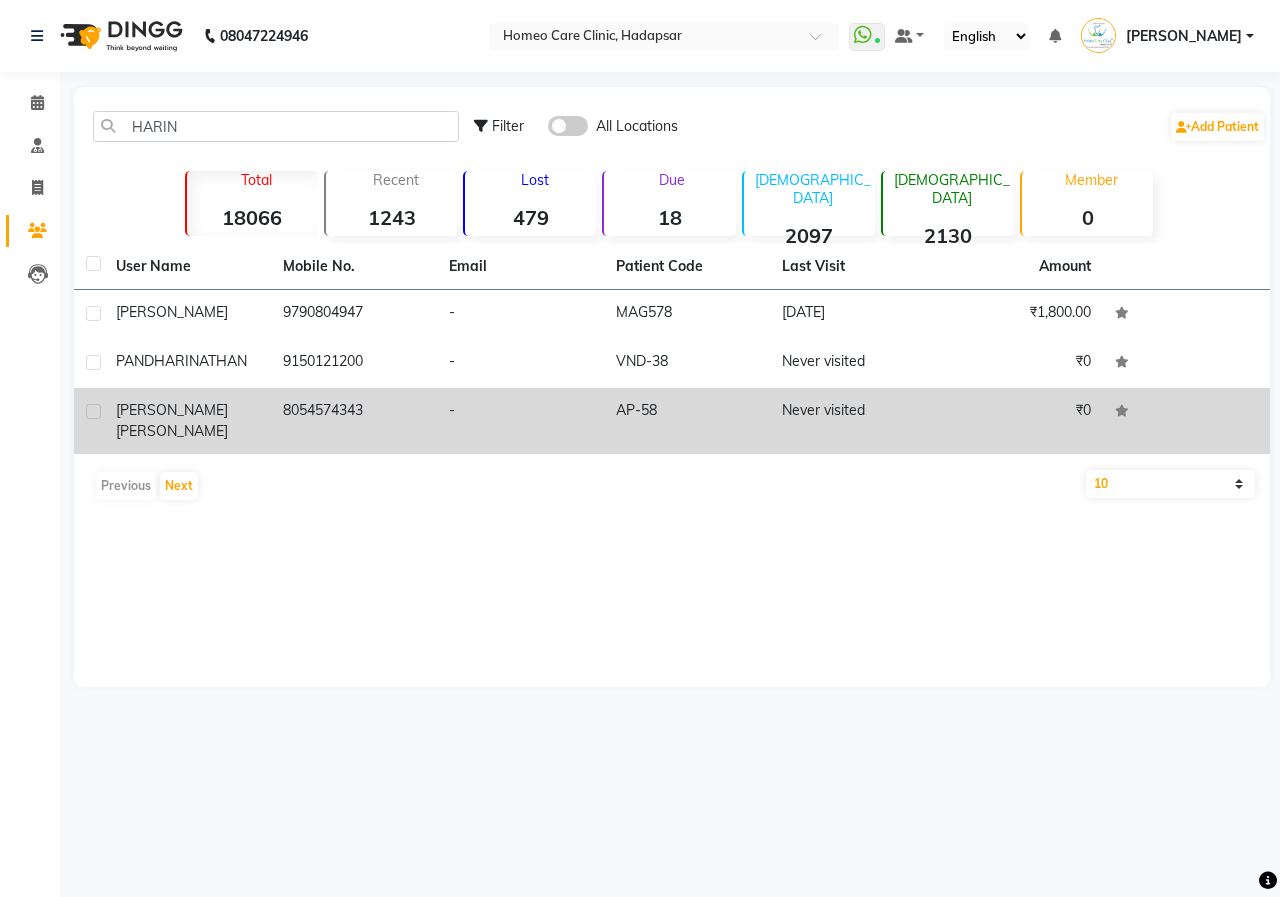 click on "[PERSON_NAME]" 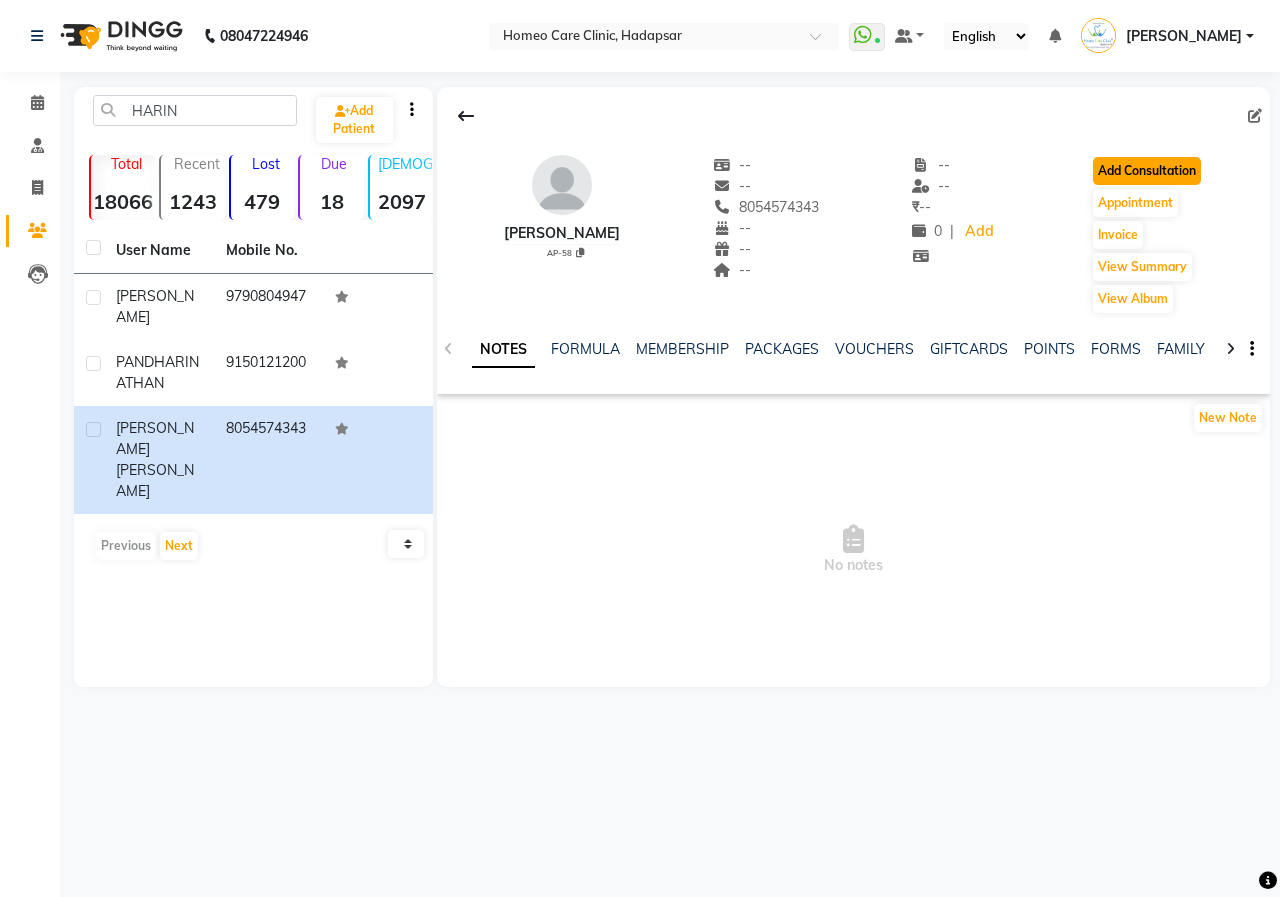 click on "Add Consultation" 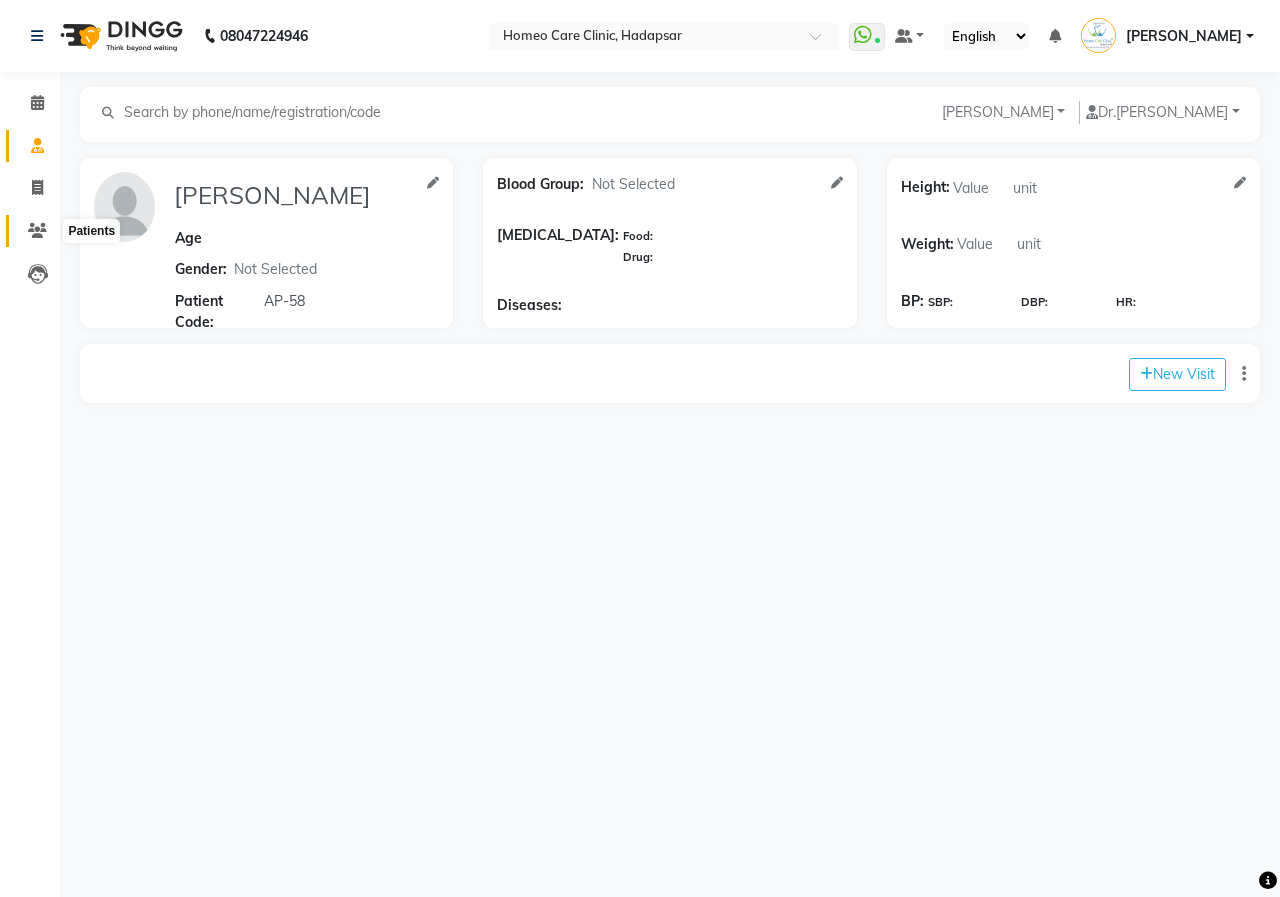 click 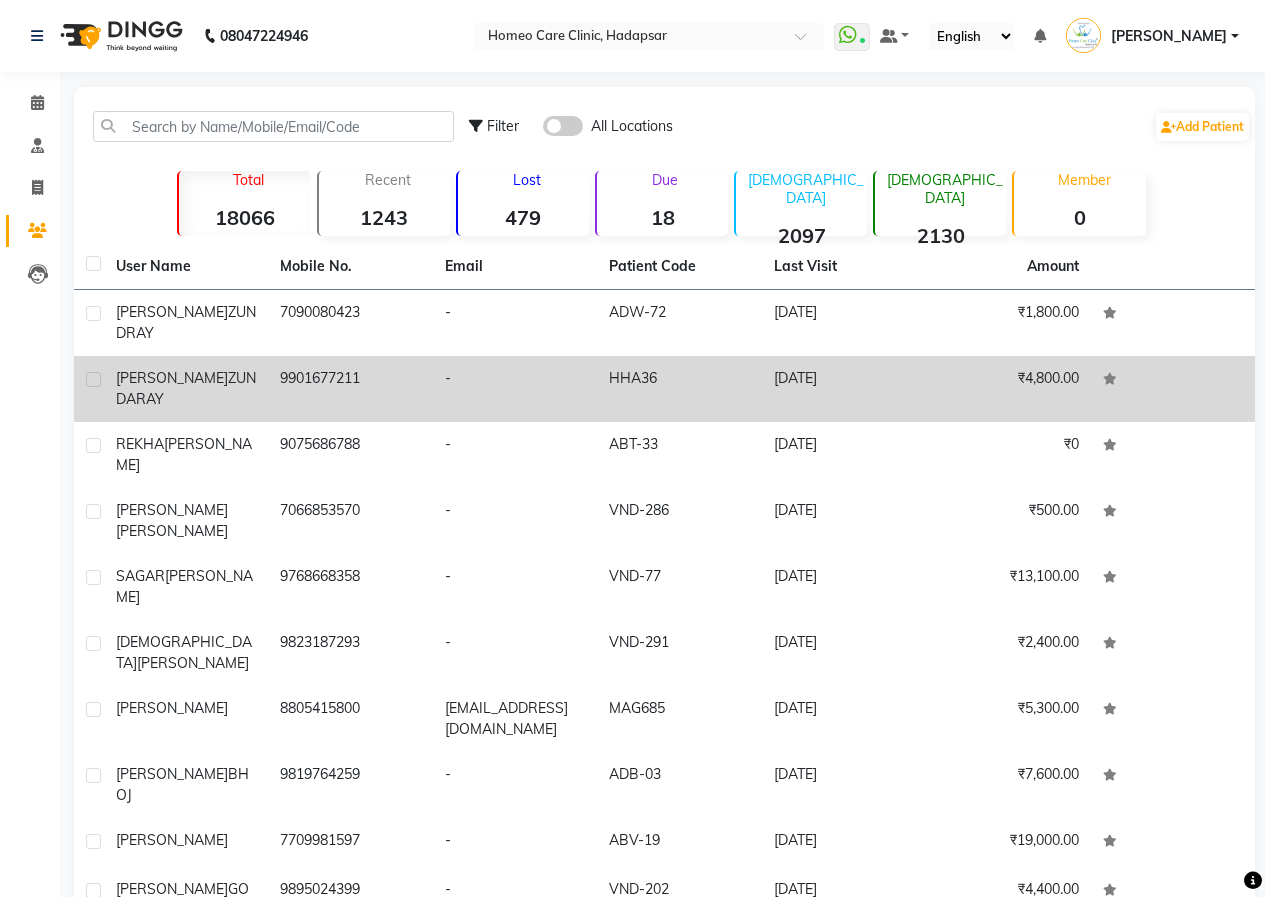 click on "9901677211" 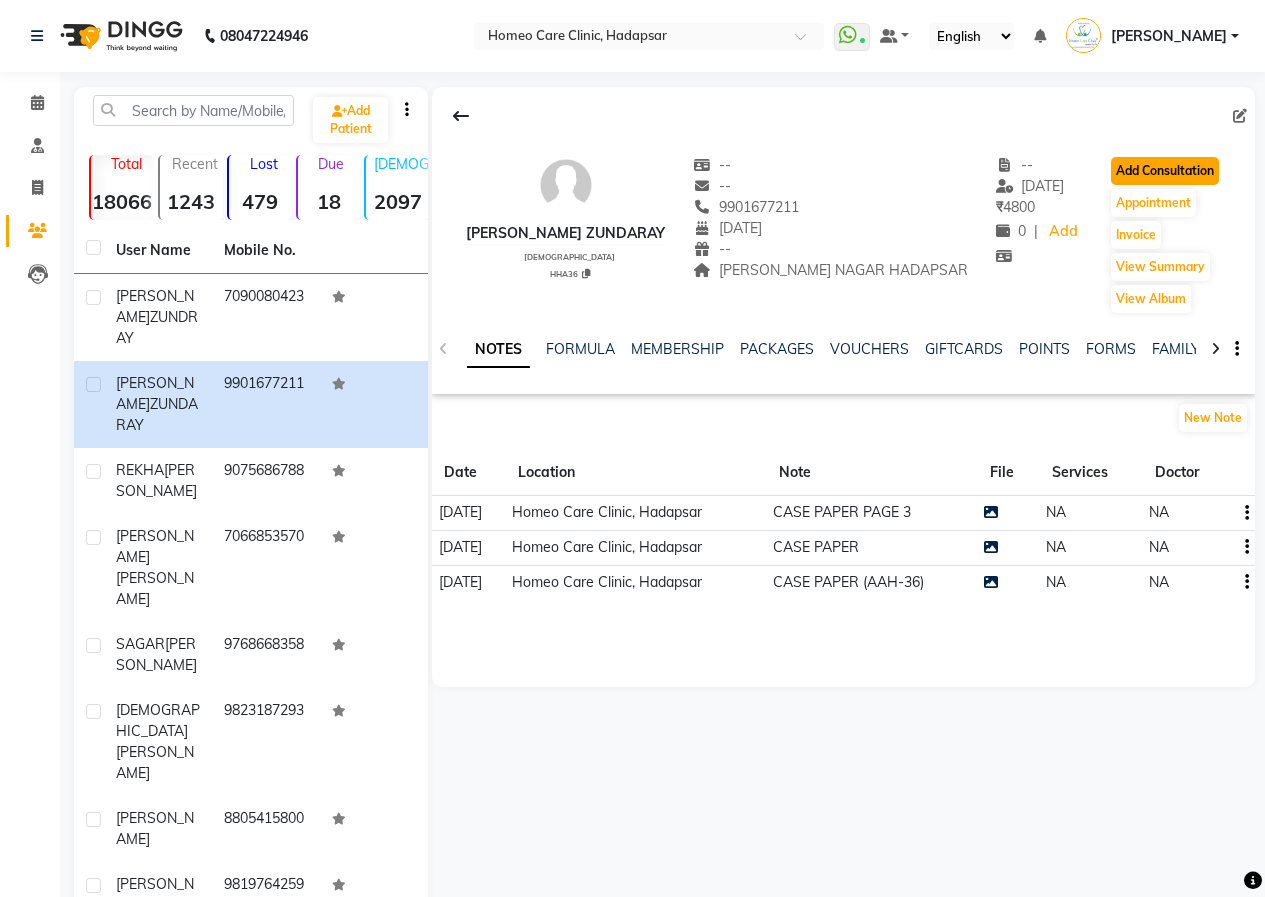 click on "Add Consultation" 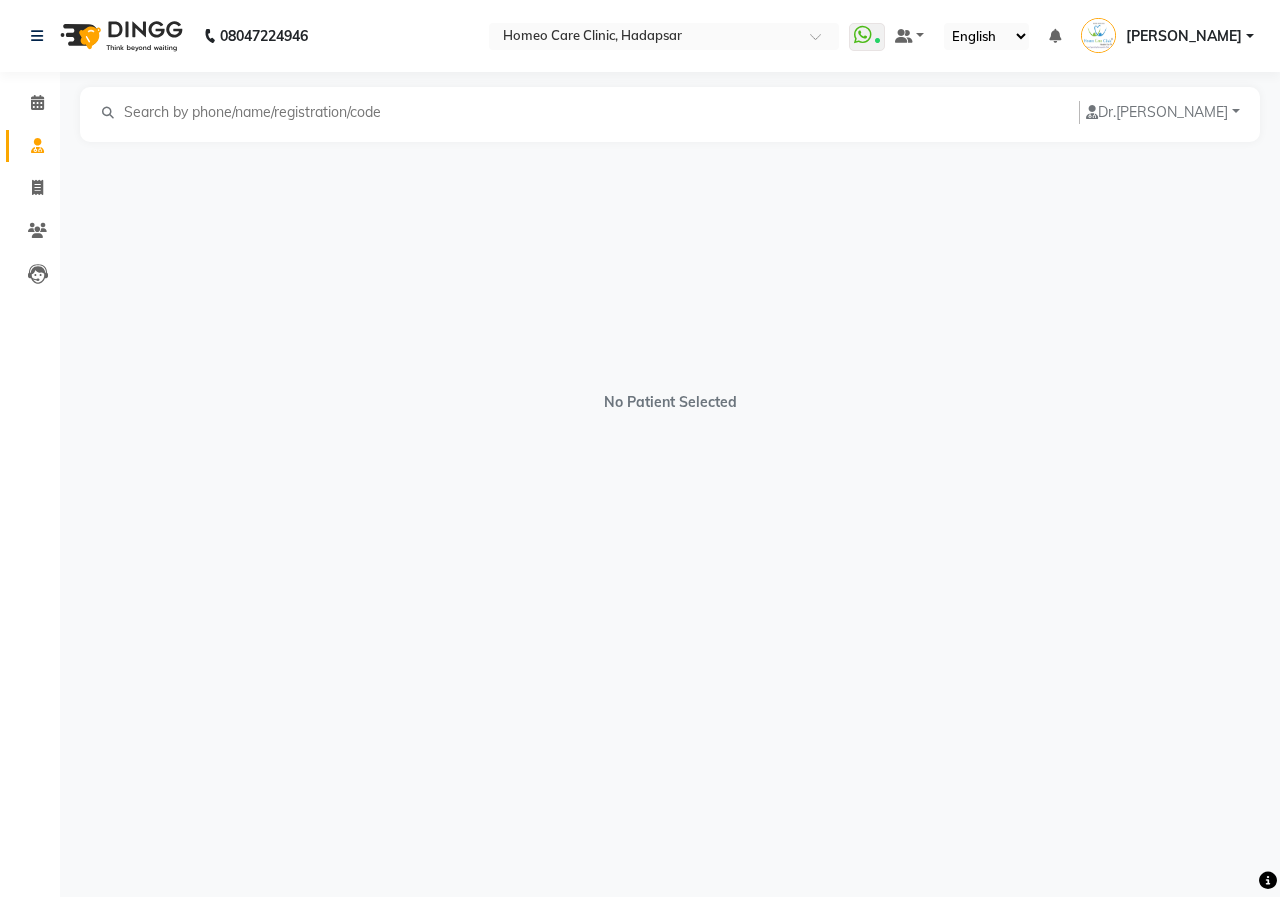 select on "[DEMOGRAPHIC_DATA]" 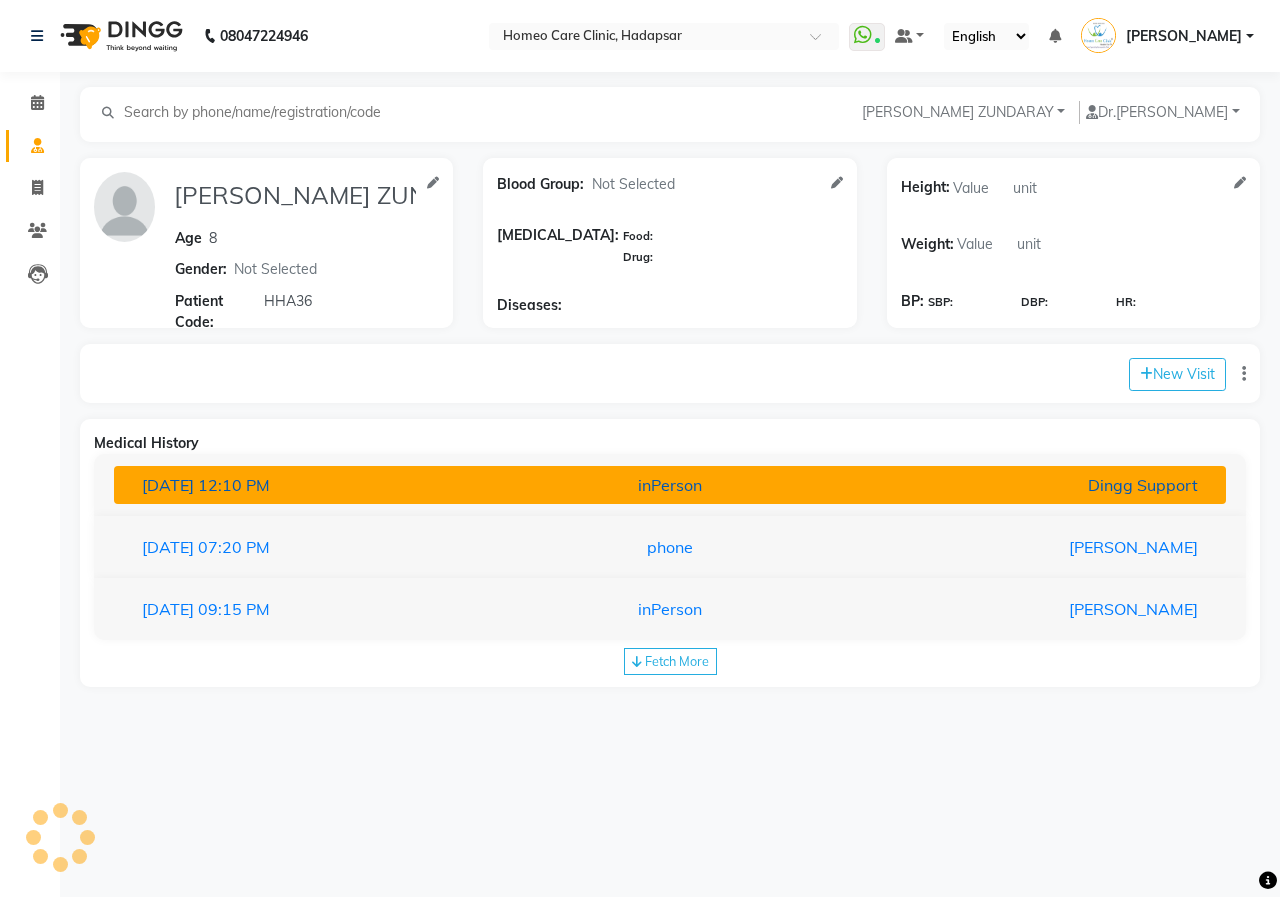 click on "[DATE] 12:10 PM inPerson Dingg Support" at bounding box center [670, 485] 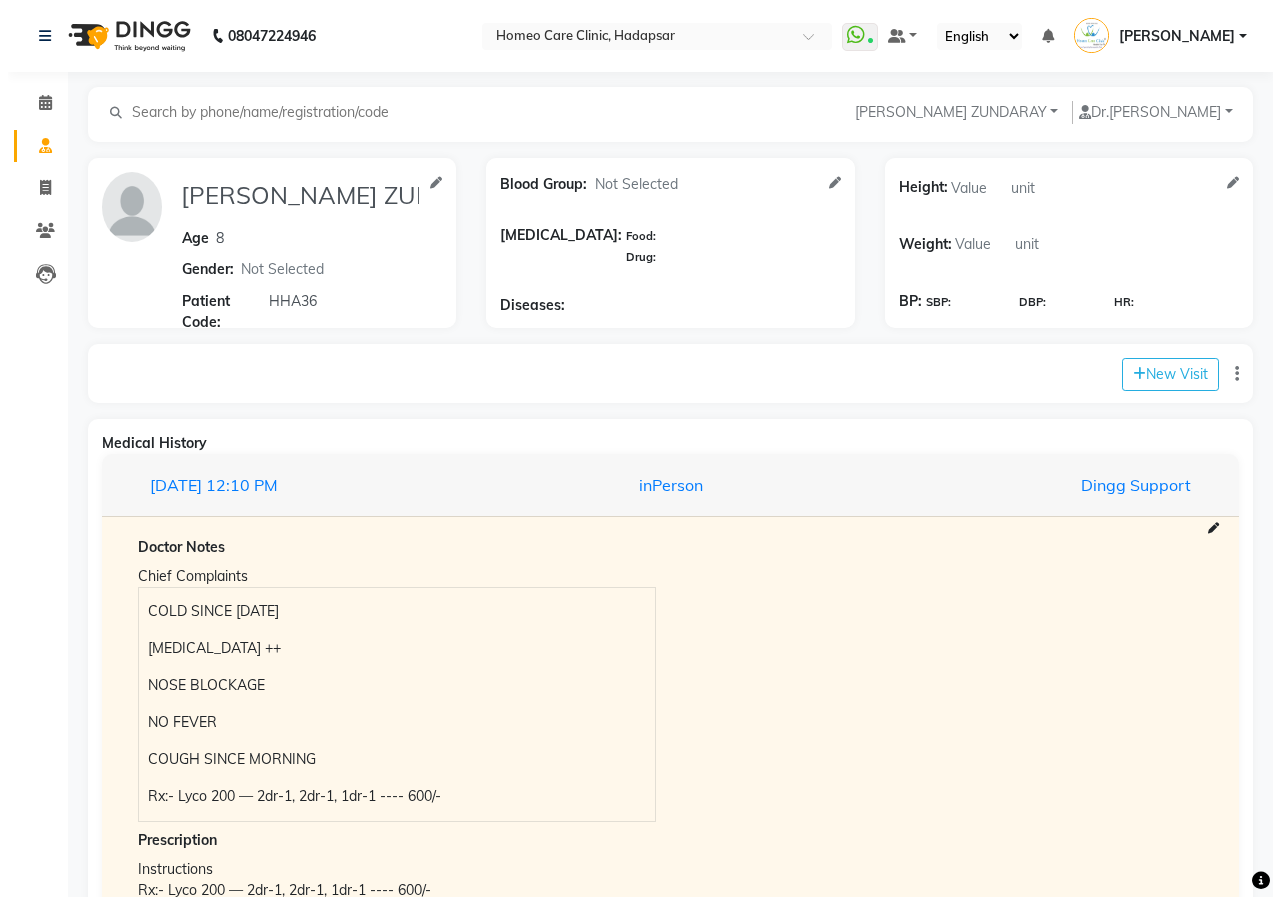scroll, scrollTop: 293, scrollLeft: 0, axis: vertical 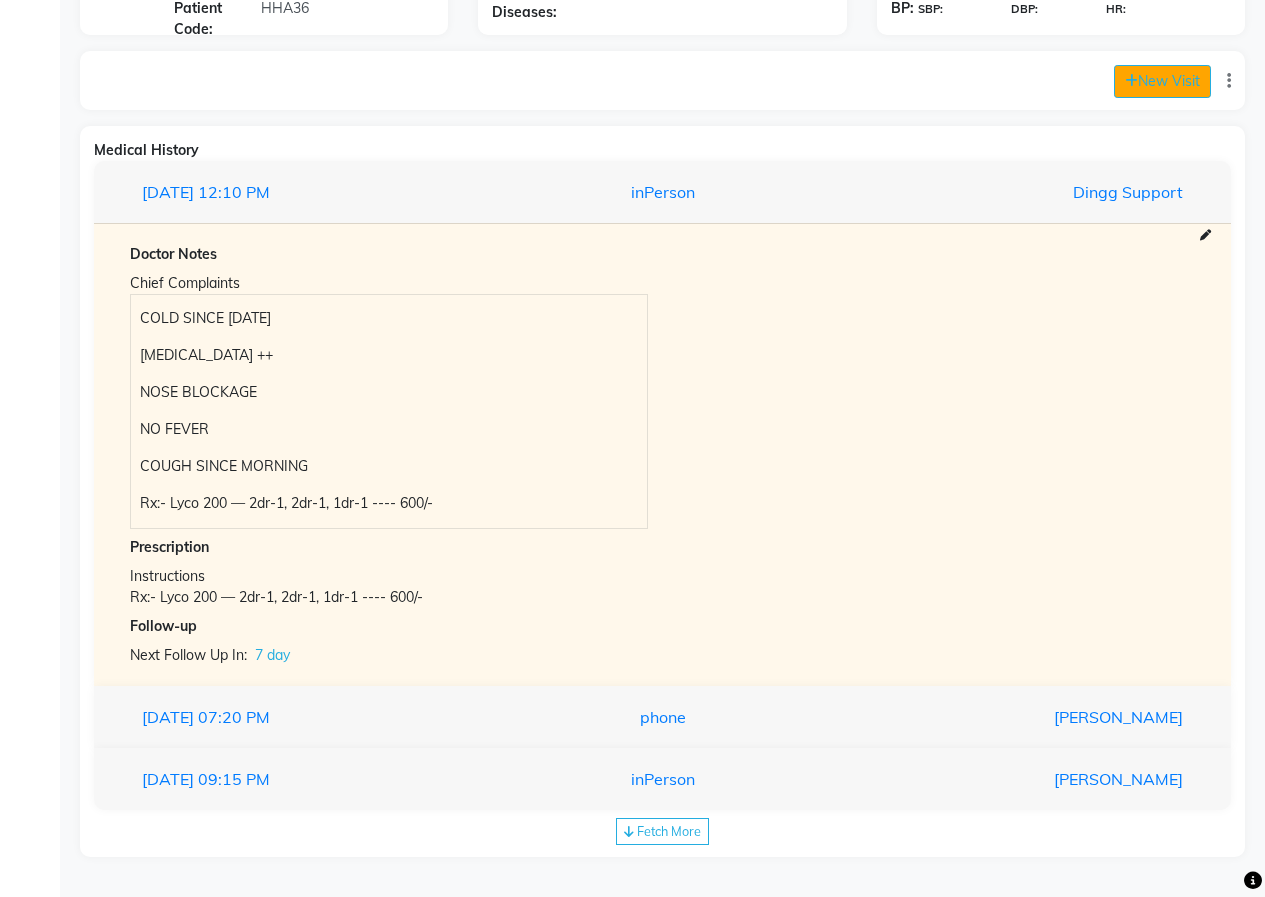 click on "New Visit" 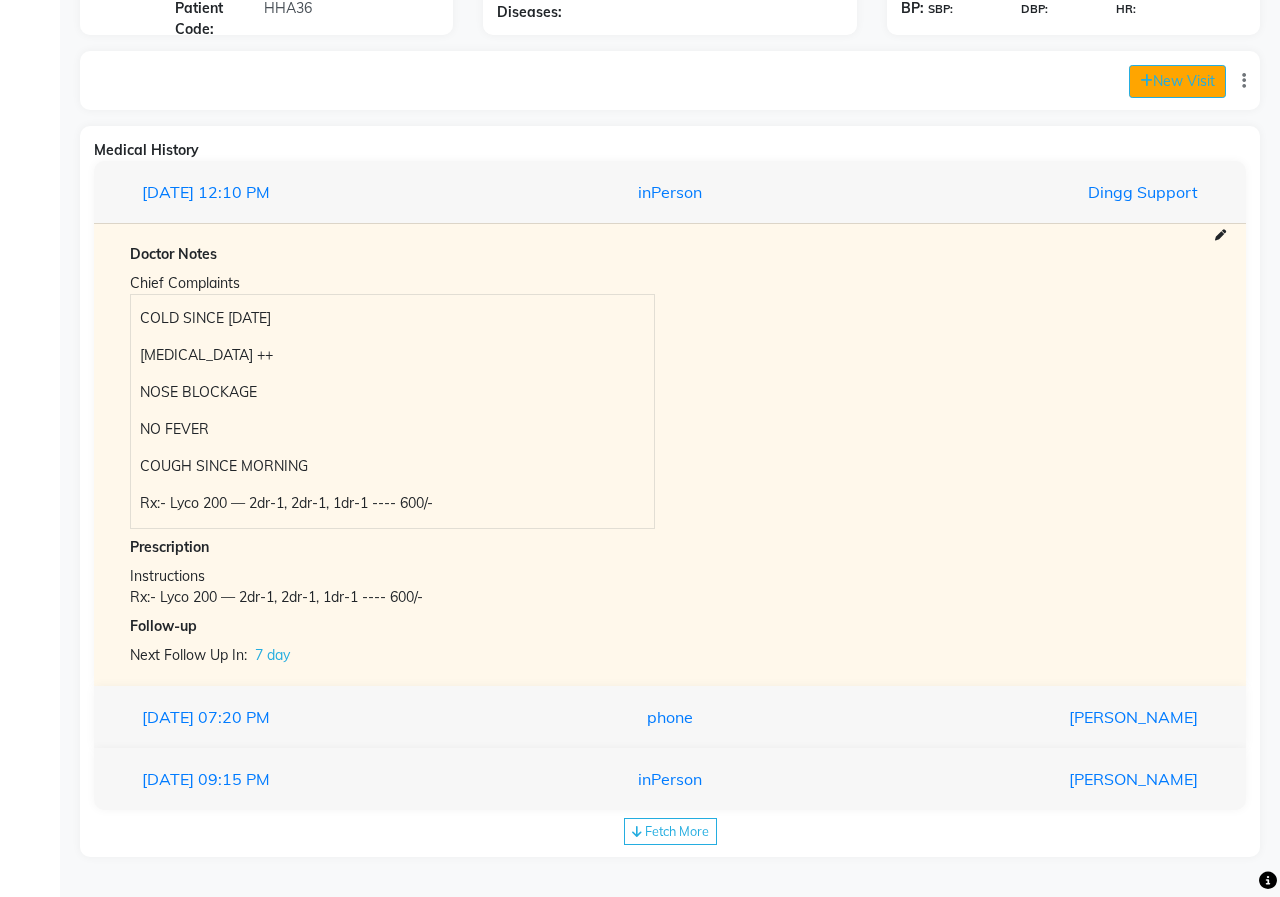 select on "1135" 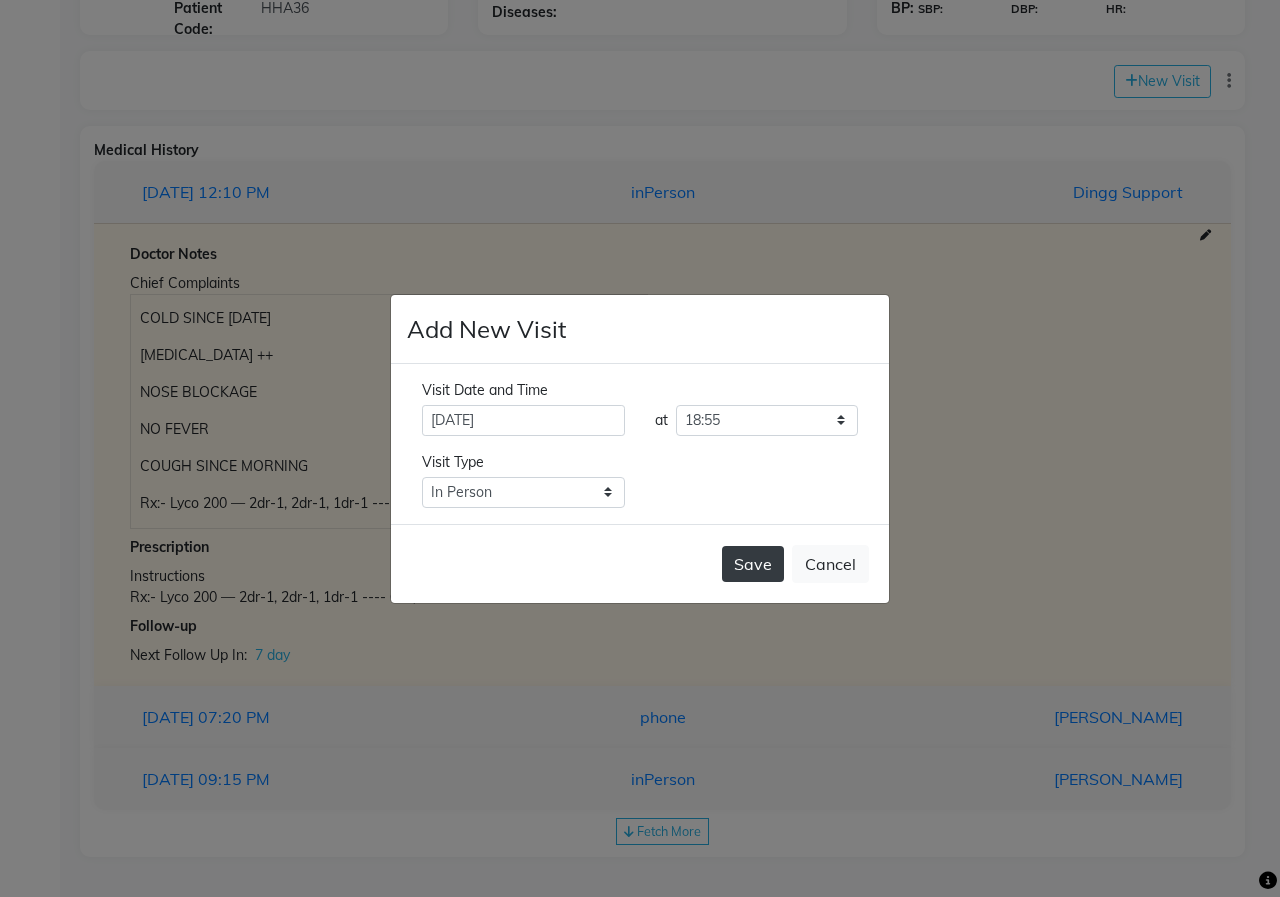 click on "Save" 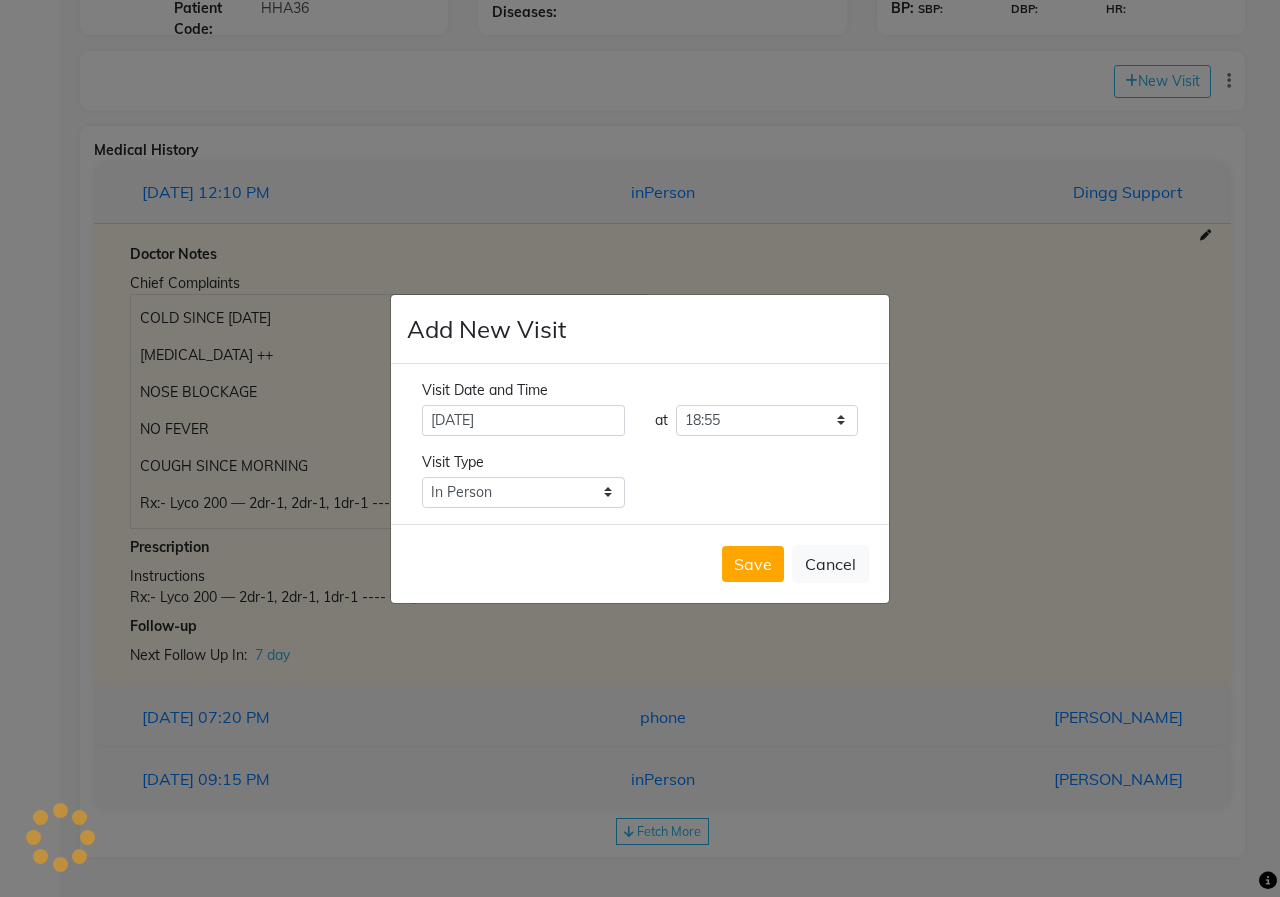 type on "[PERSON_NAME] ZUNDARAY" 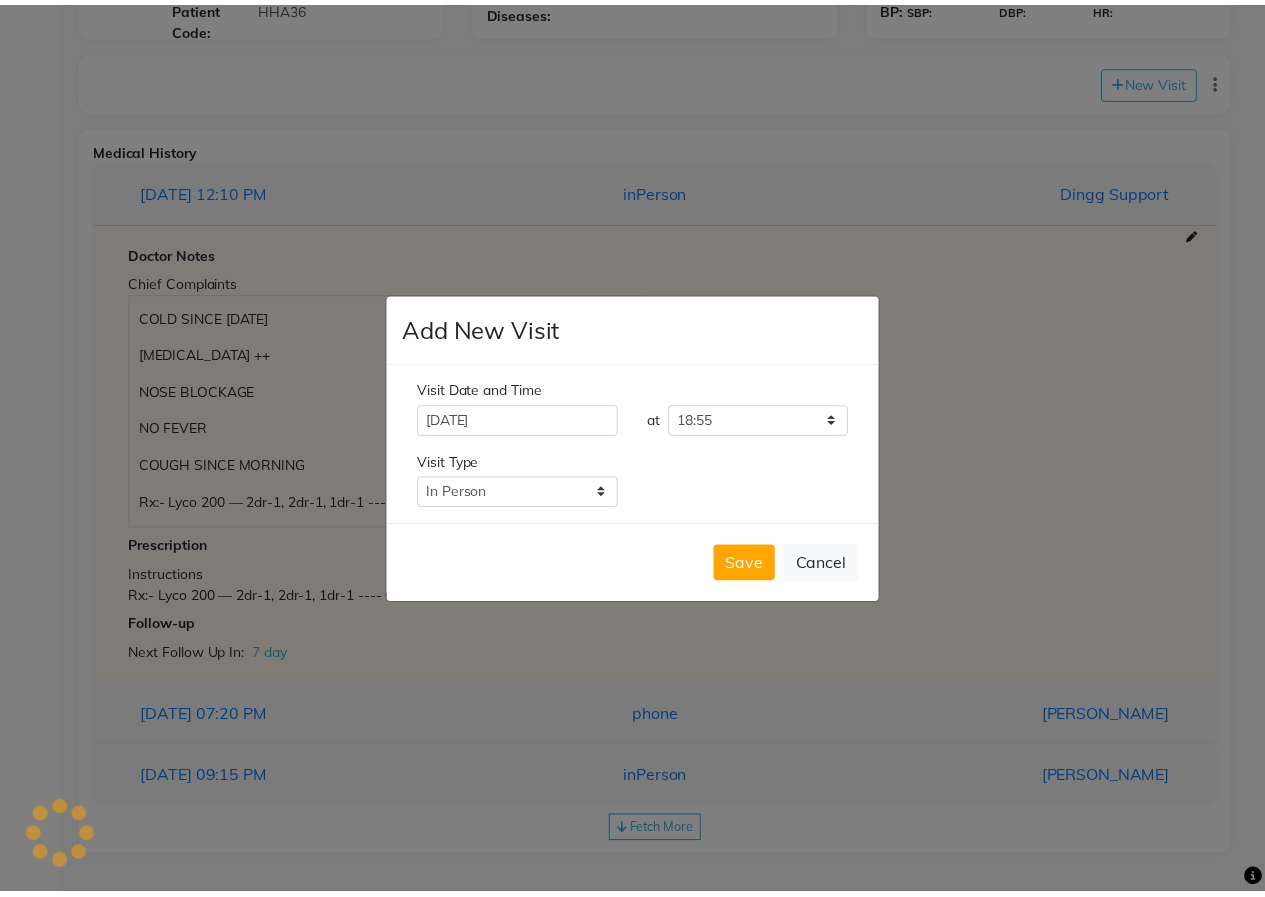 scroll, scrollTop: 0, scrollLeft: 0, axis: both 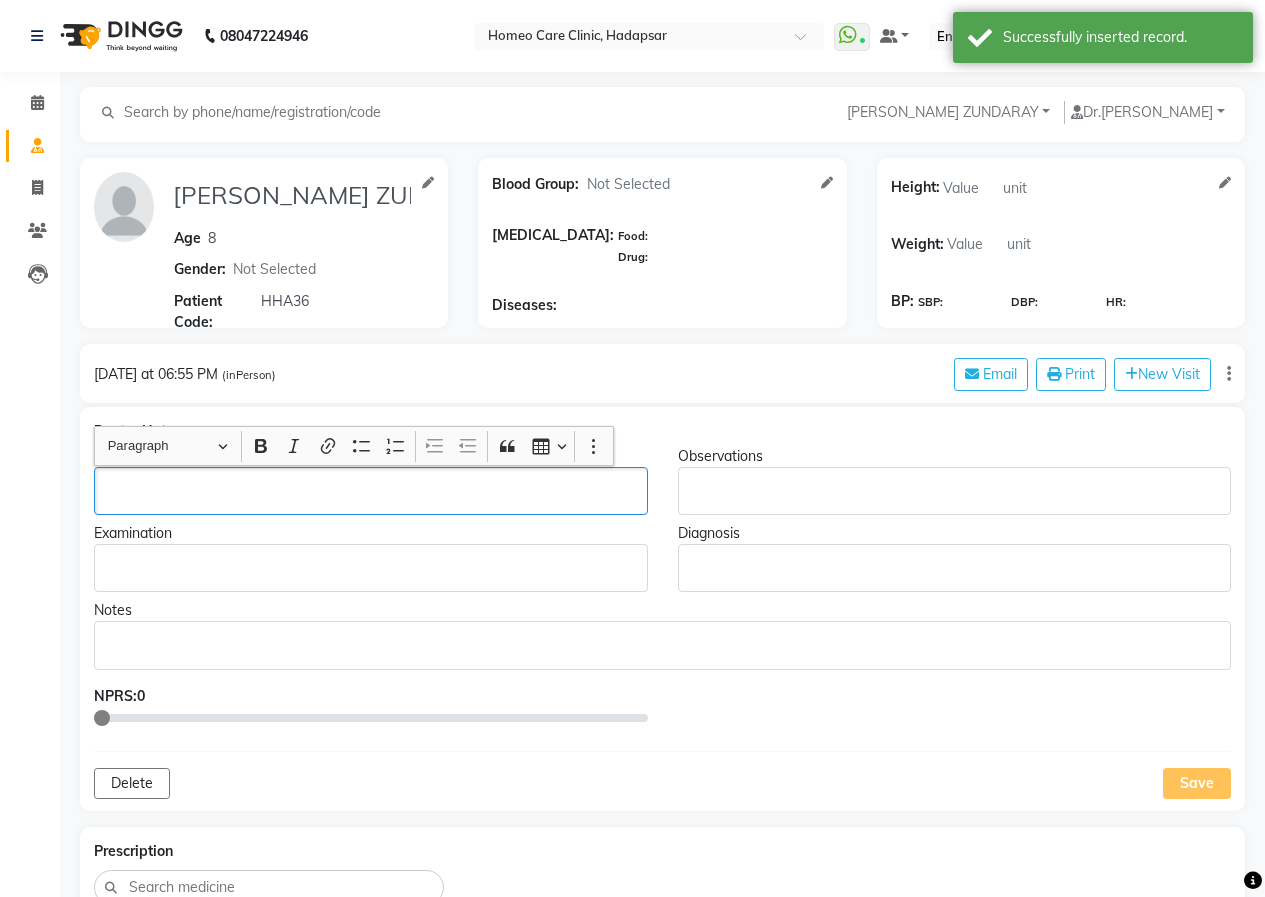 click 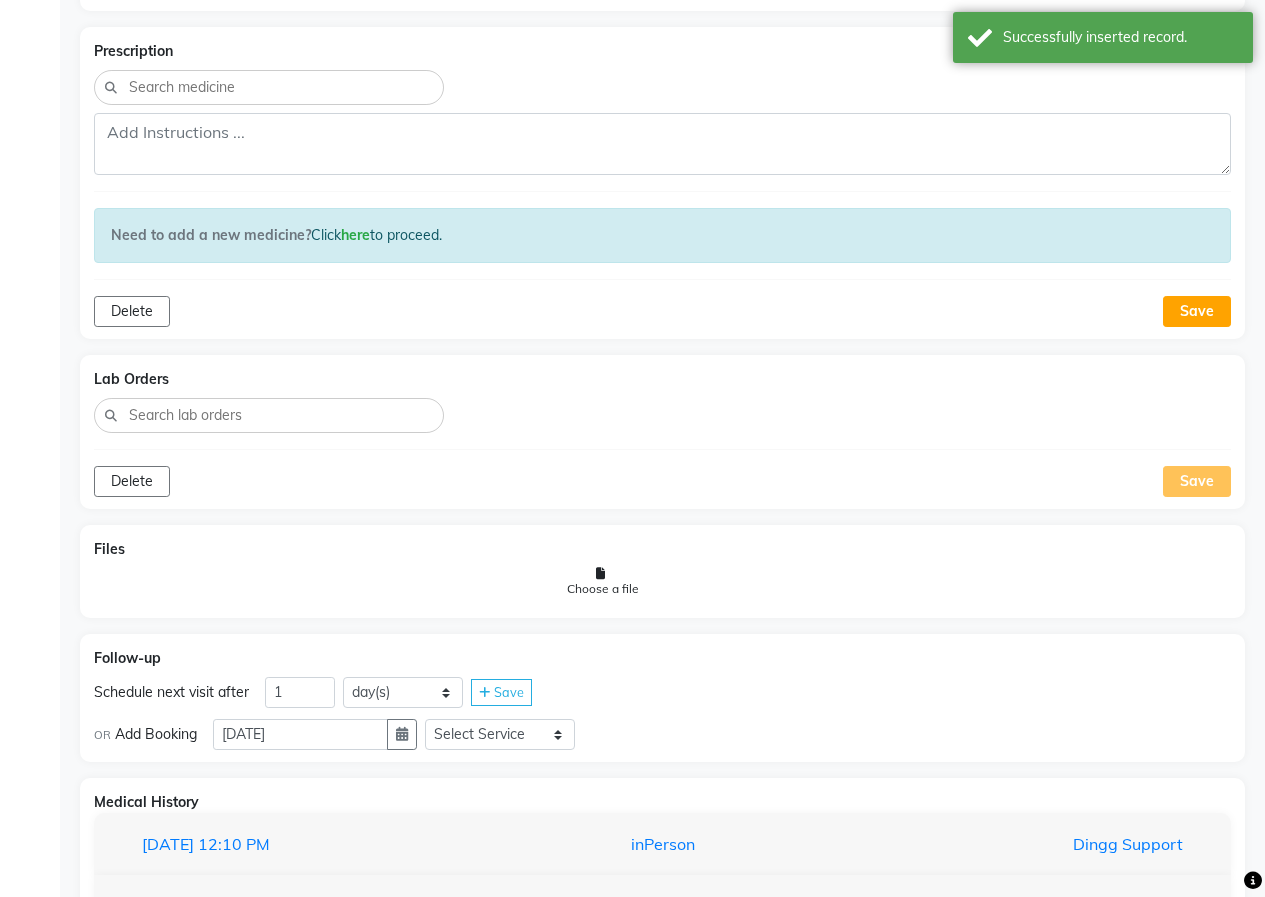 scroll, scrollTop: 600, scrollLeft: 0, axis: vertical 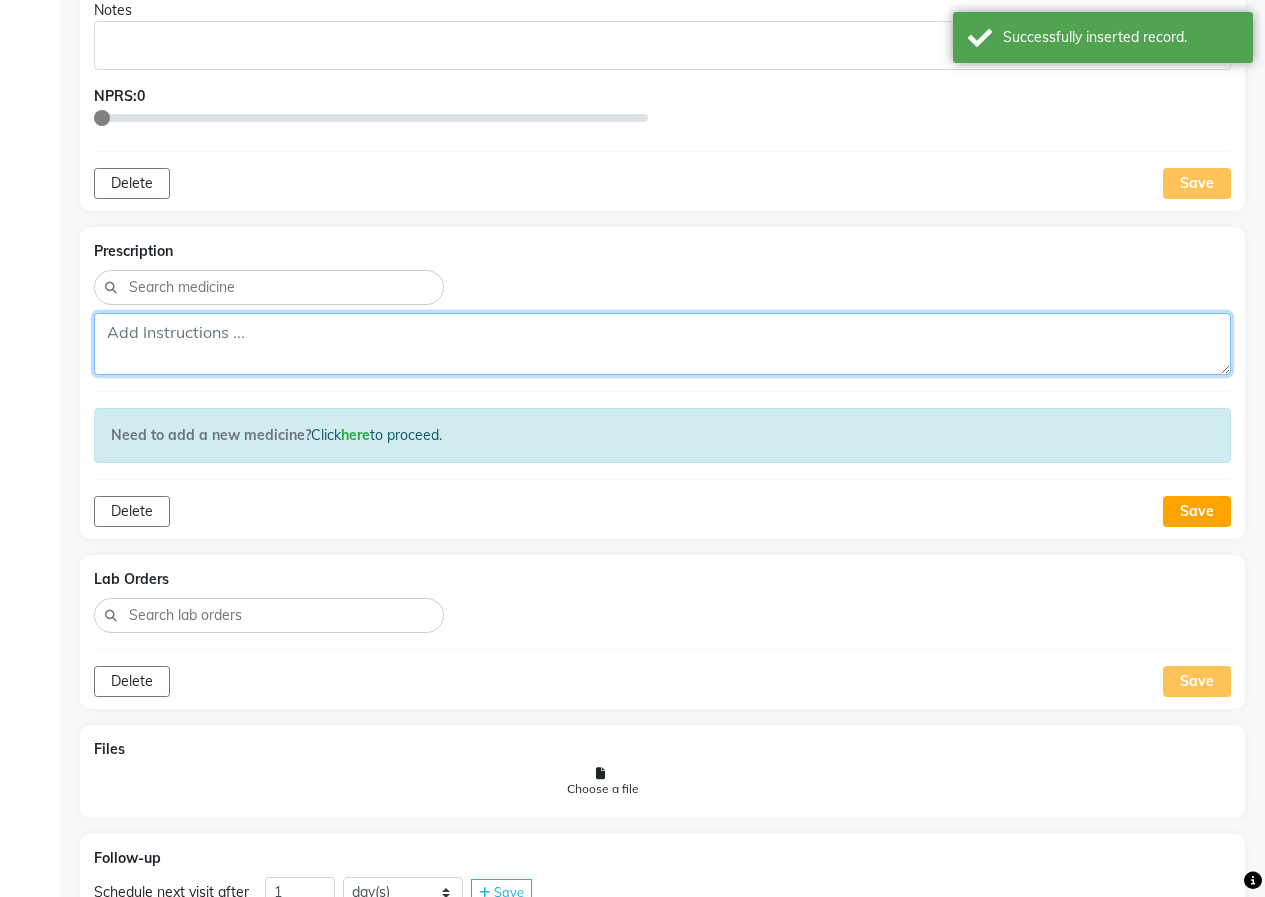 click 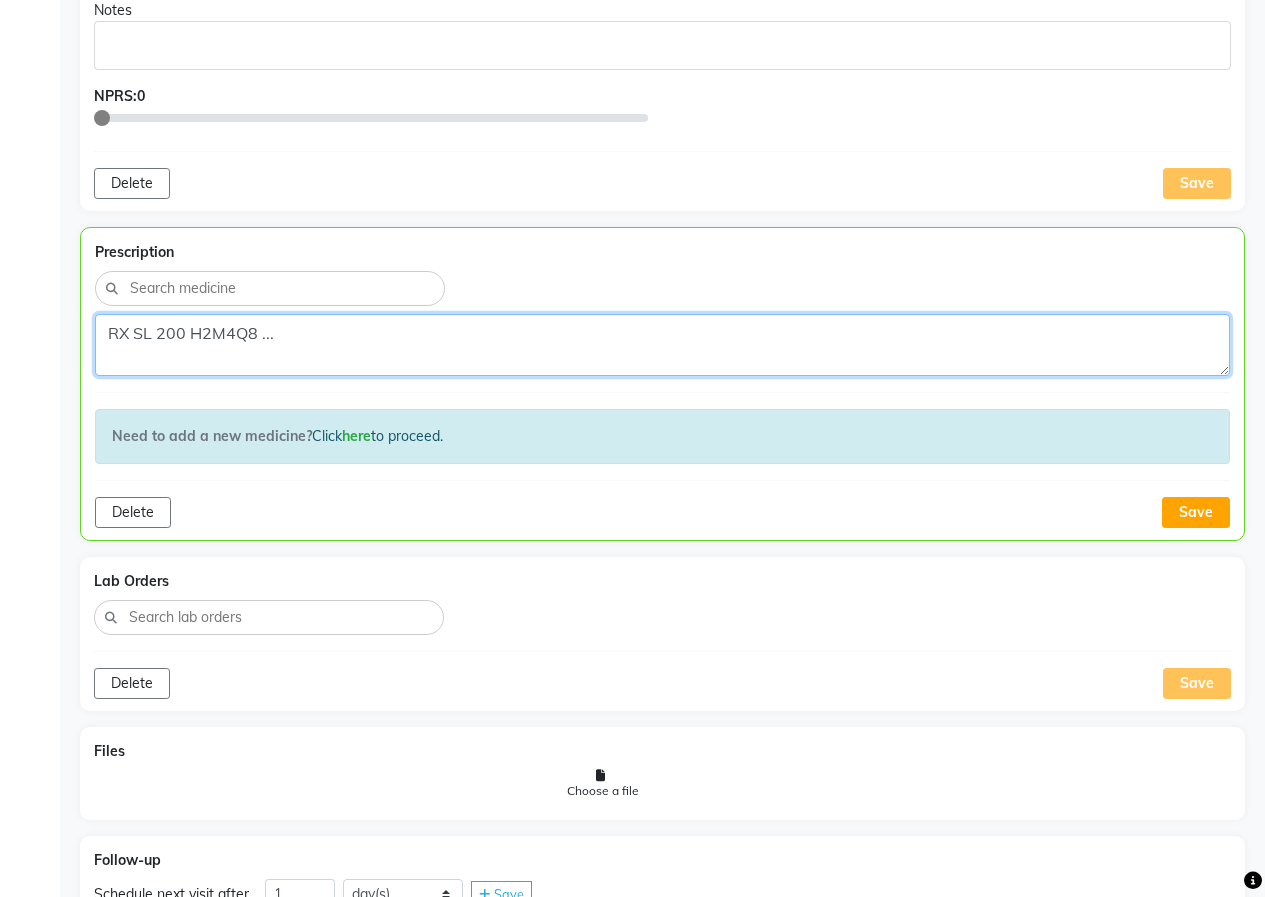 scroll, scrollTop: 700, scrollLeft: 0, axis: vertical 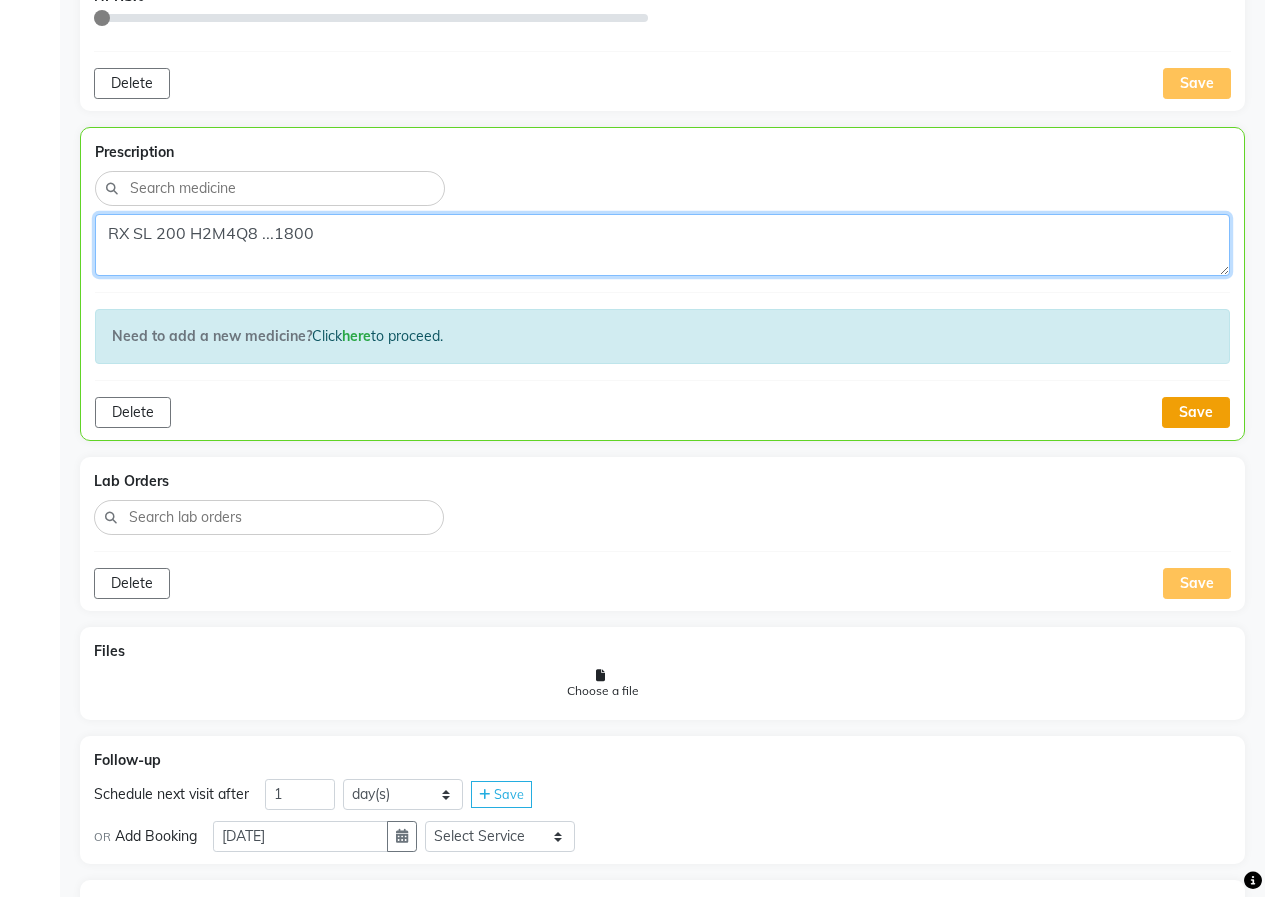 type on "RX SL 200 H2M4Q8 ...1800" 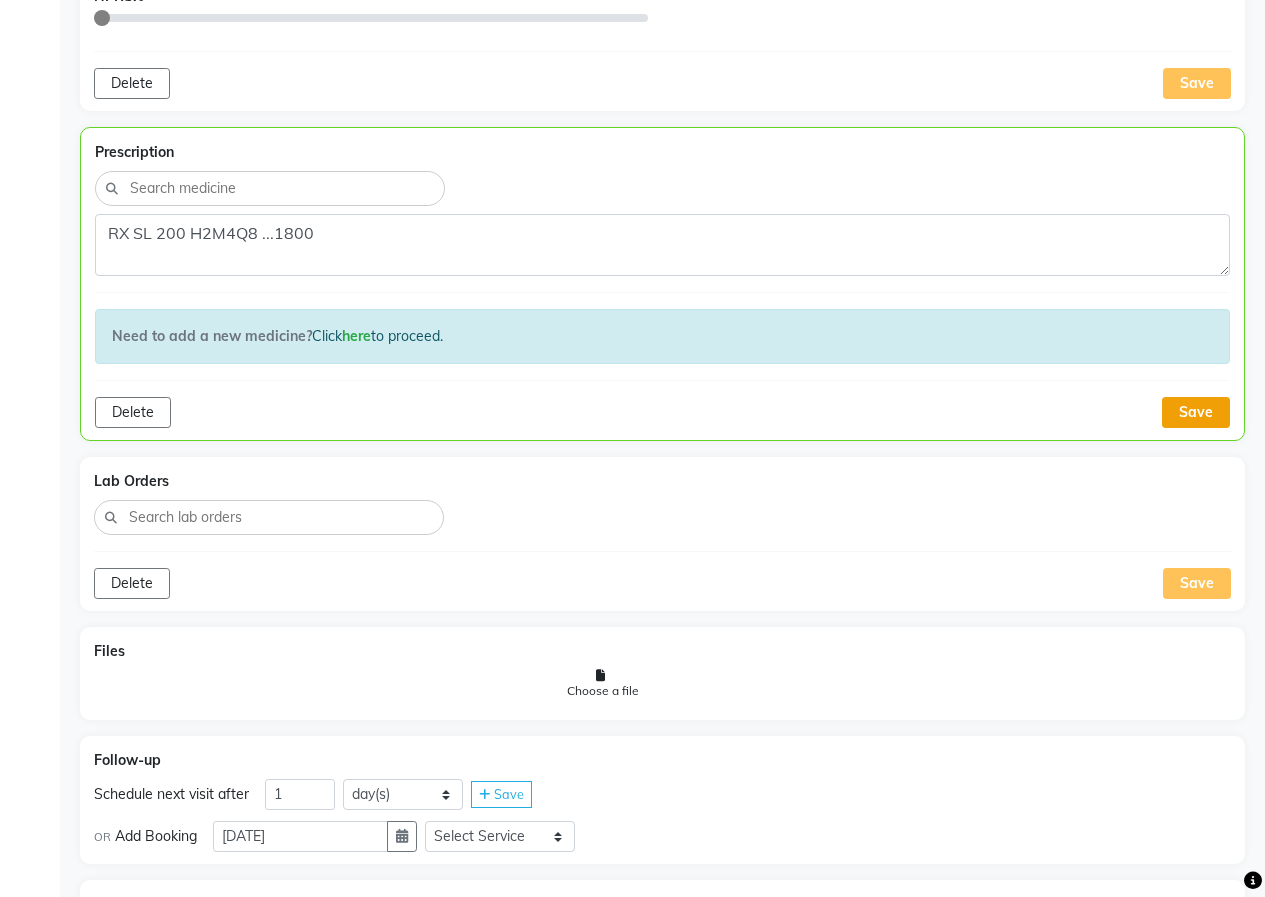 click on "Save" 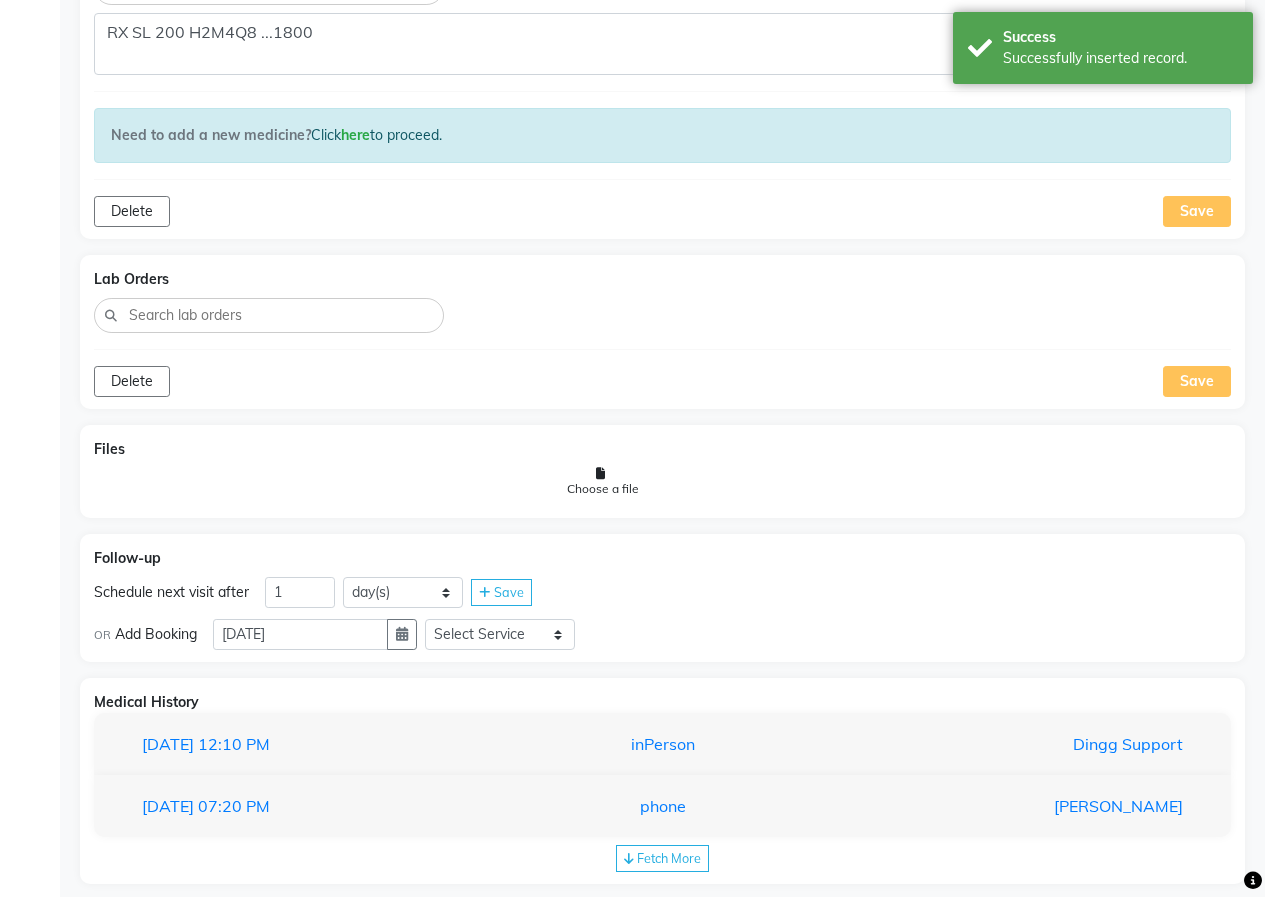 scroll, scrollTop: 927, scrollLeft: 0, axis: vertical 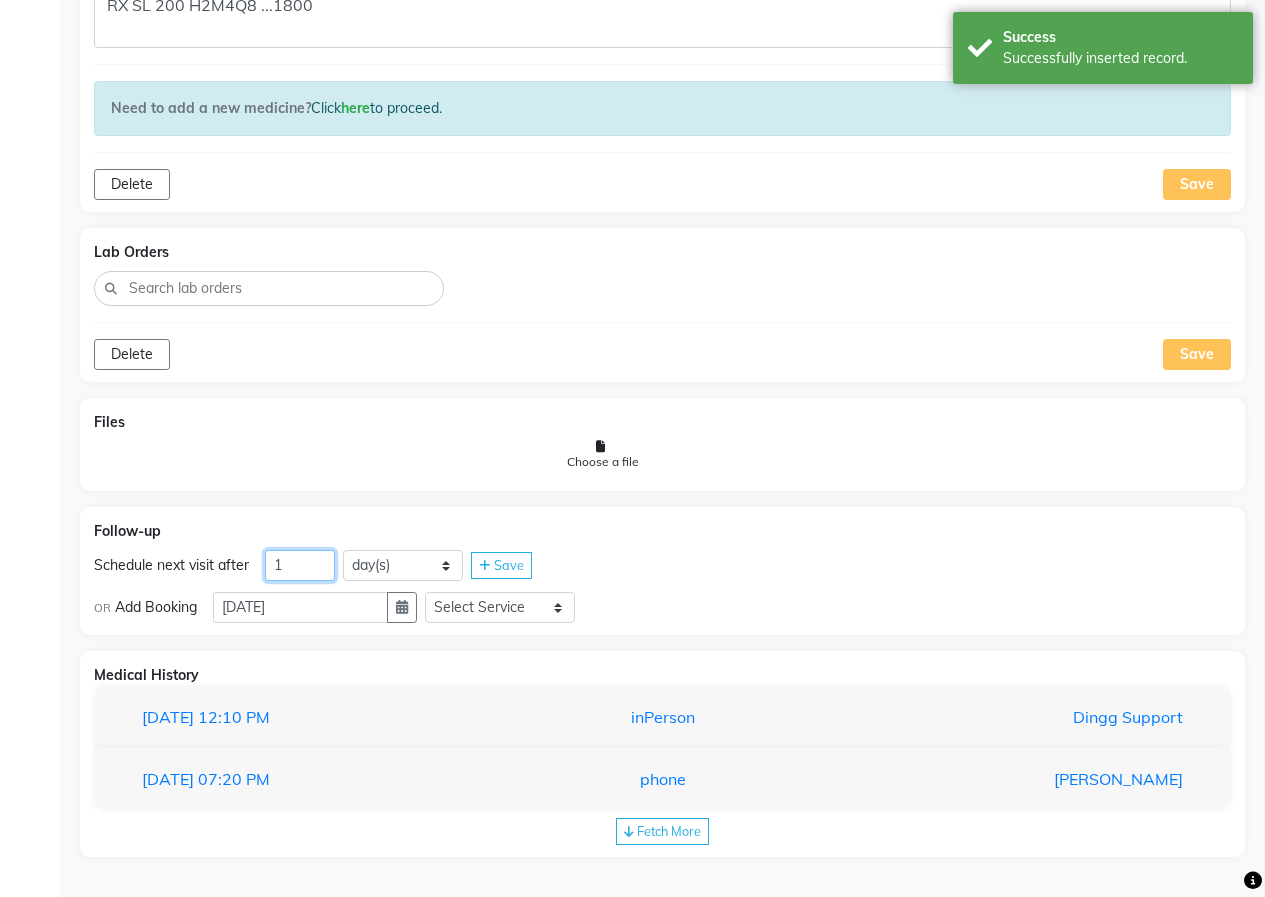 click on "1" 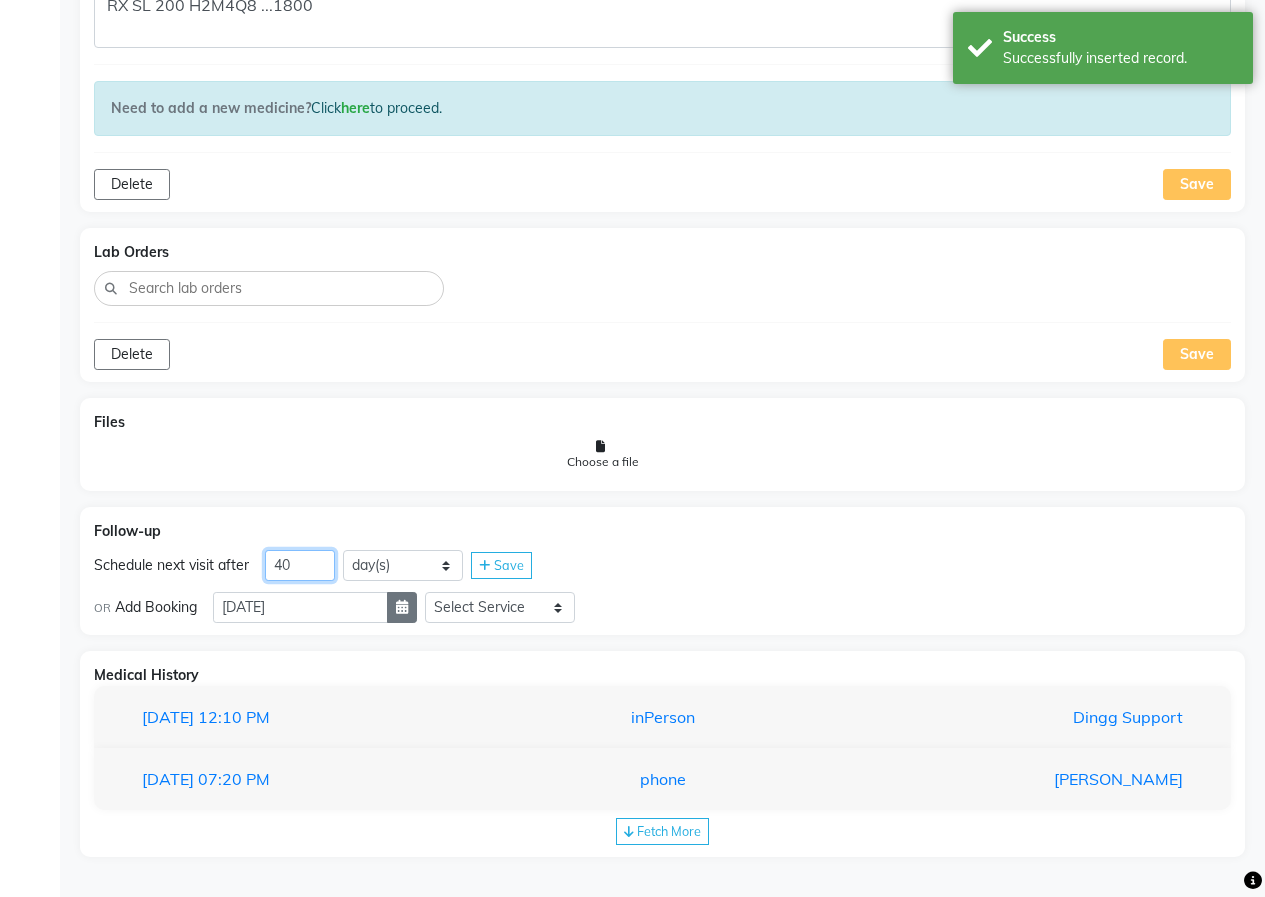 type on "40" 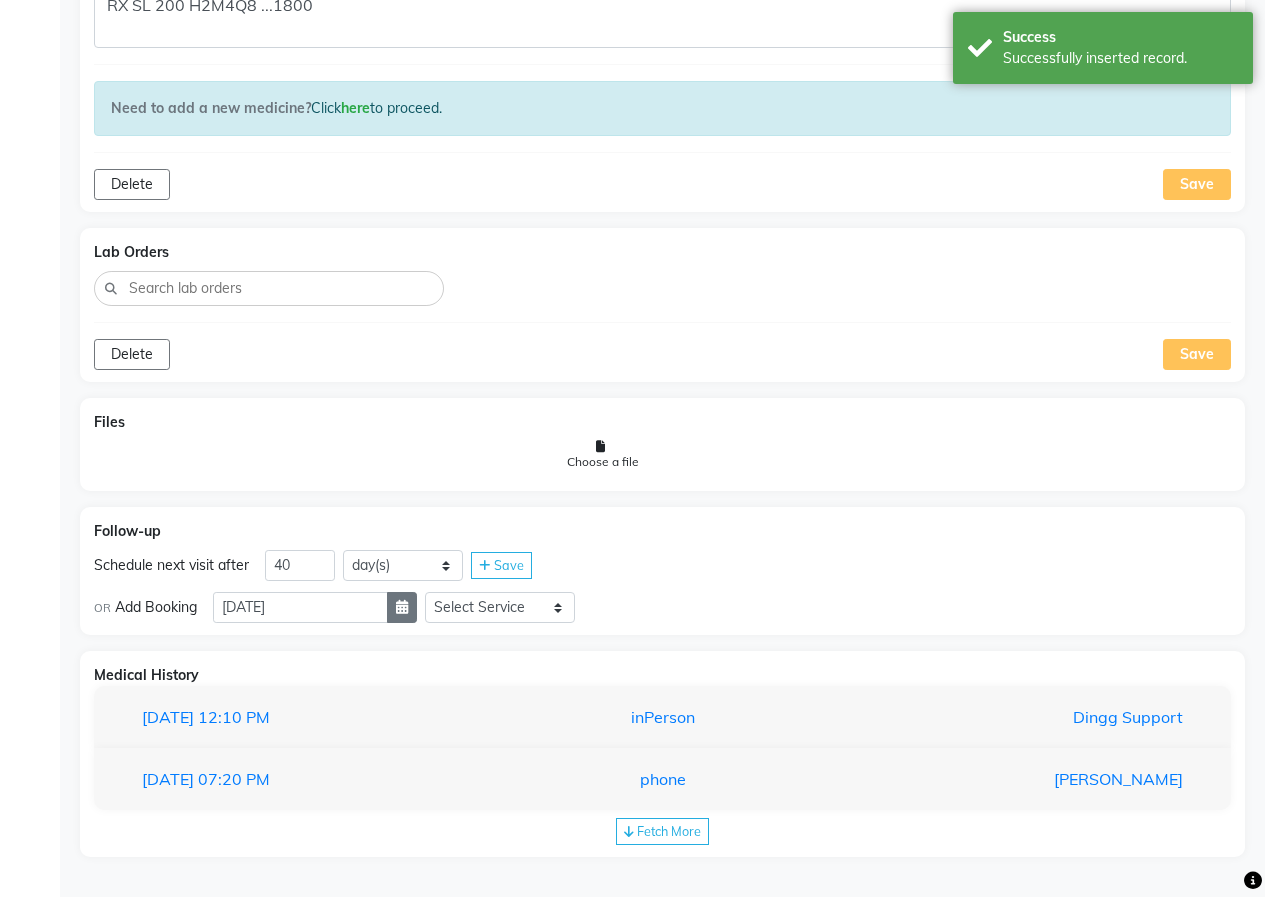 click 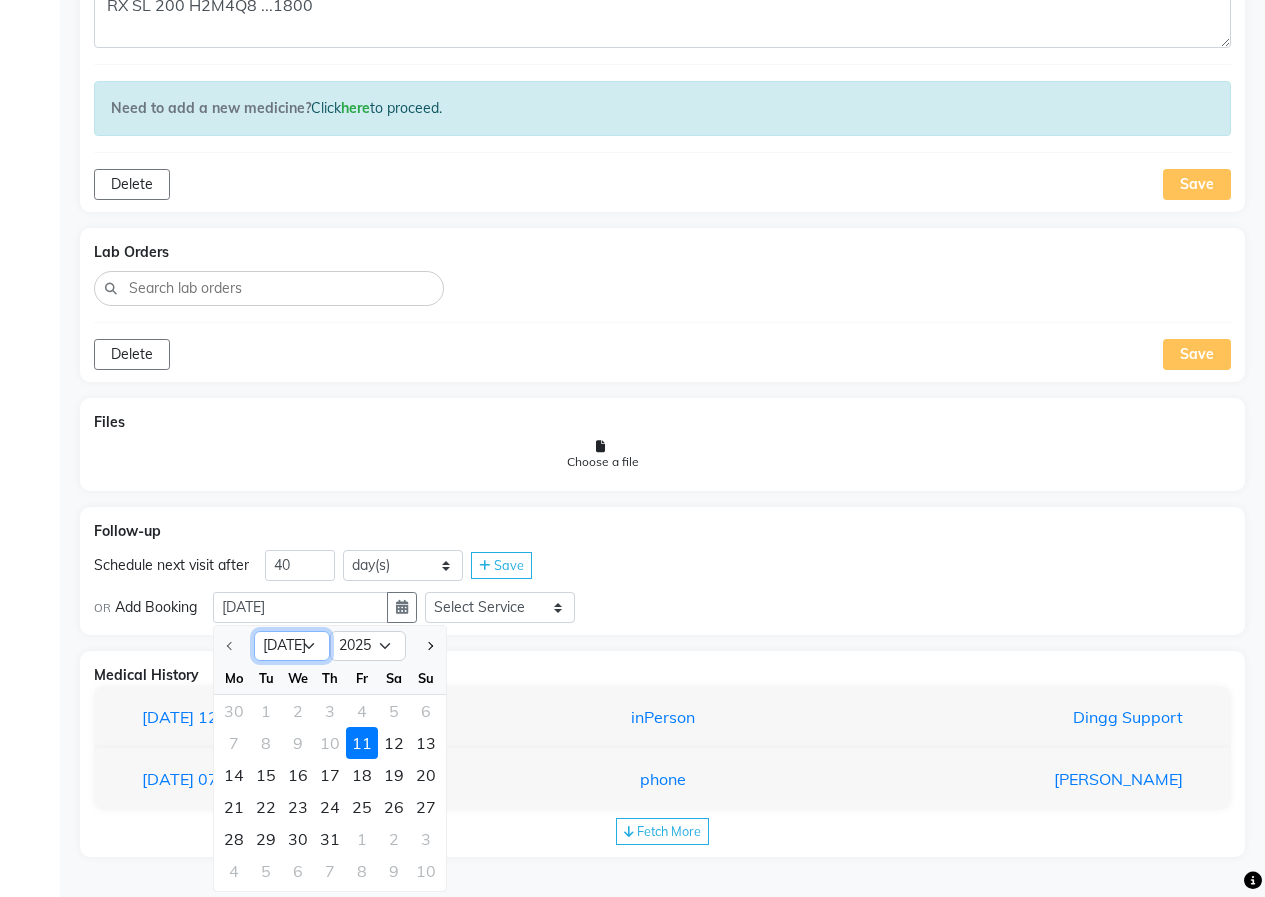 click on "[DATE] Aug Sep Oct Nov Dec" 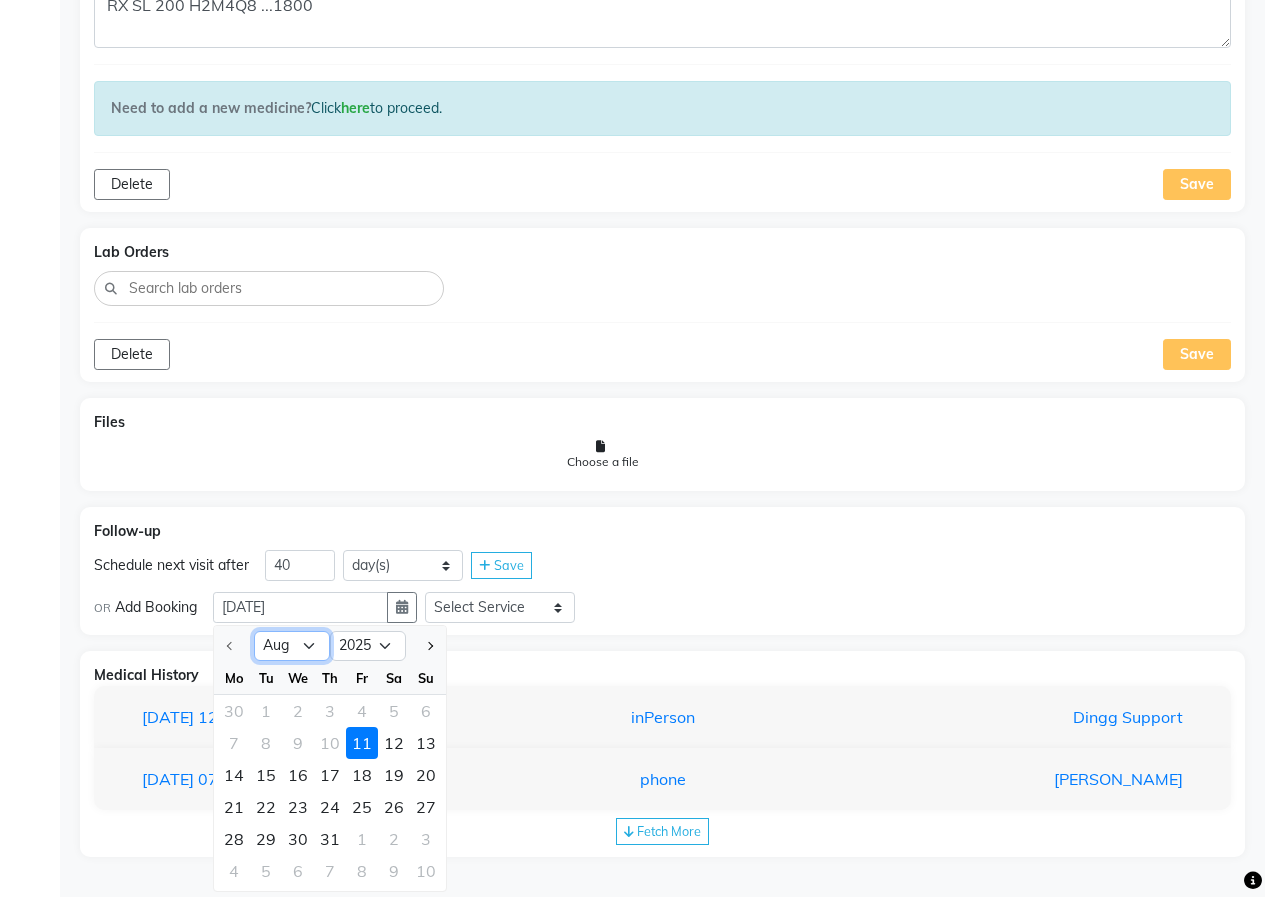 click on "[DATE] Aug Sep Oct Nov Dec" 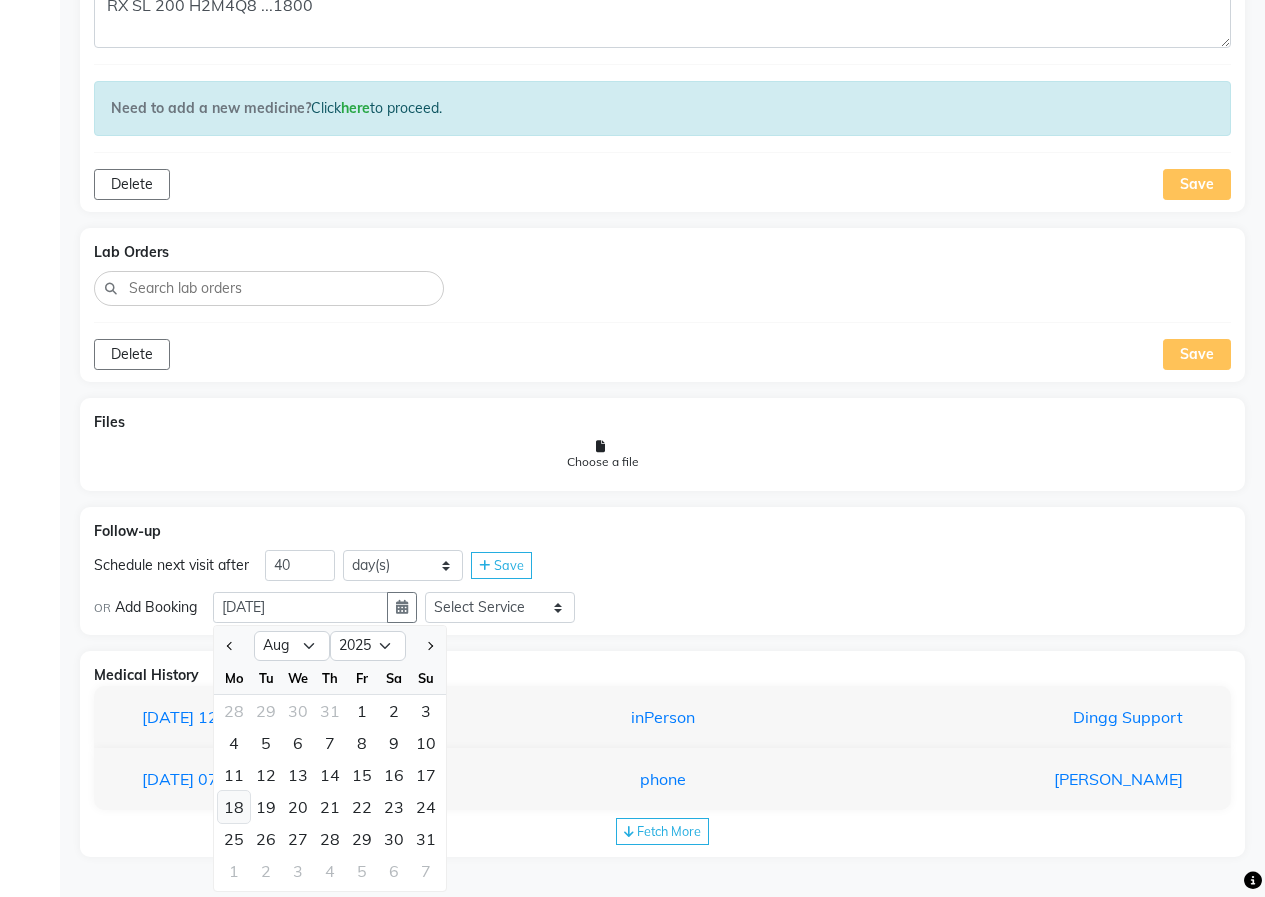click on "18" 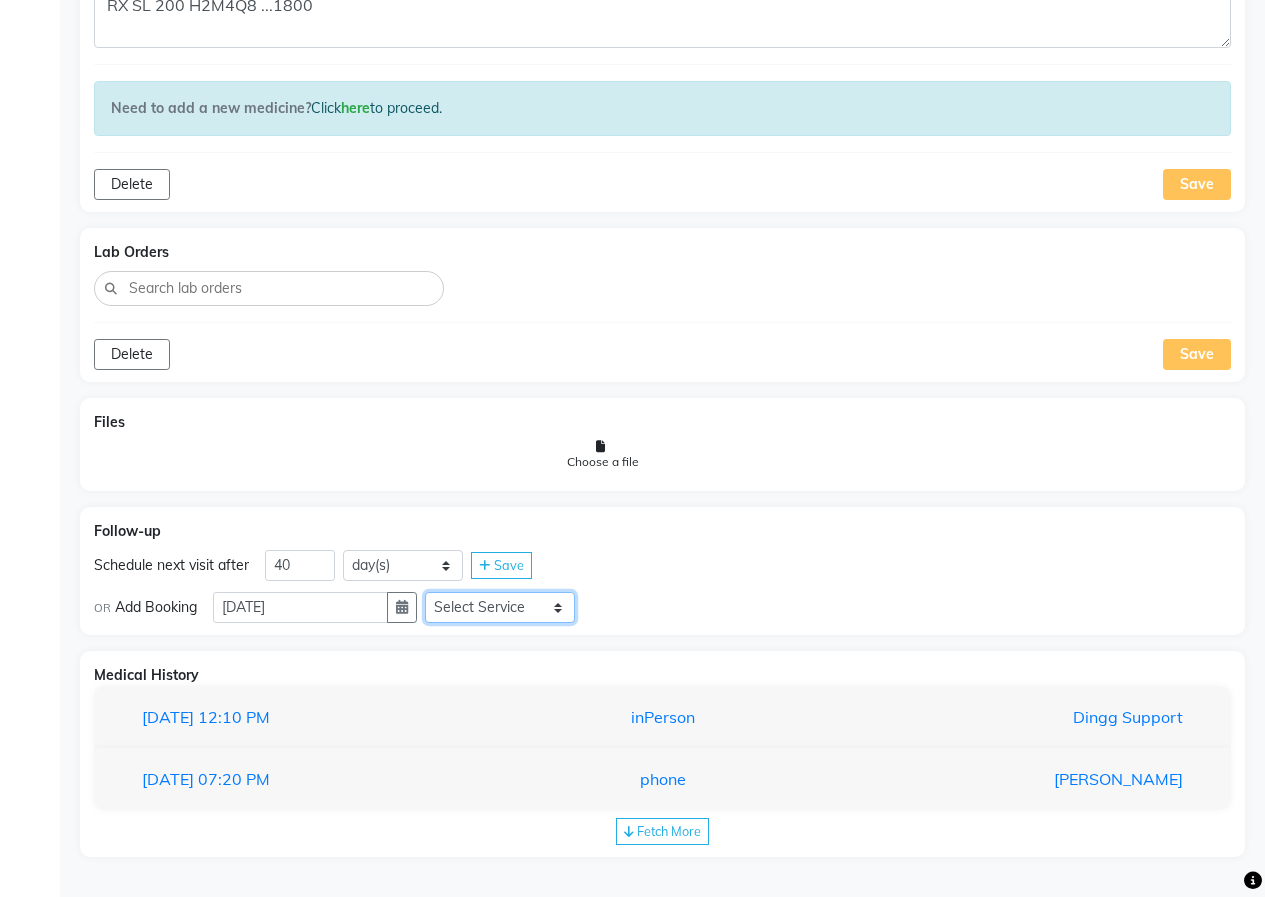 click on "Select Service  In Person - Consultation  Medicine  Medicine 1  Hydra Facial  Medi Facial  Vampire Facial With Plasma  Oxygeno Facial  Anti Aging Facial  Korean Glass GLow Facial  Full Face  Upper Lip  Chin  Underarms  Full Legs & arms  Back-side  Chest  Abdomen  Yellow Peel  Black Peel  Party Peel  Glow Peel  Argi Peel  Under-arm Peel  Depigmento Peel  Anti Aging Peel  Lip Peel  Hair PRP  GFC PRP  [MEDICAL_DATA] / Dermaroller  Under Eye PRP  Face PRP  Dermapen / Mesotherapt for Full Face  Dermapen / Mesotherapt for Scars  Carbon Peel  LASER BLEECH Laser Bleech  BB Glow  Indian Glass Glow  Courier Charges in City  Courier Charges out of City  In Person - Follow Up  Hair Treatment   Skin Treatment   Online - Consultation  Online - Follow Up" 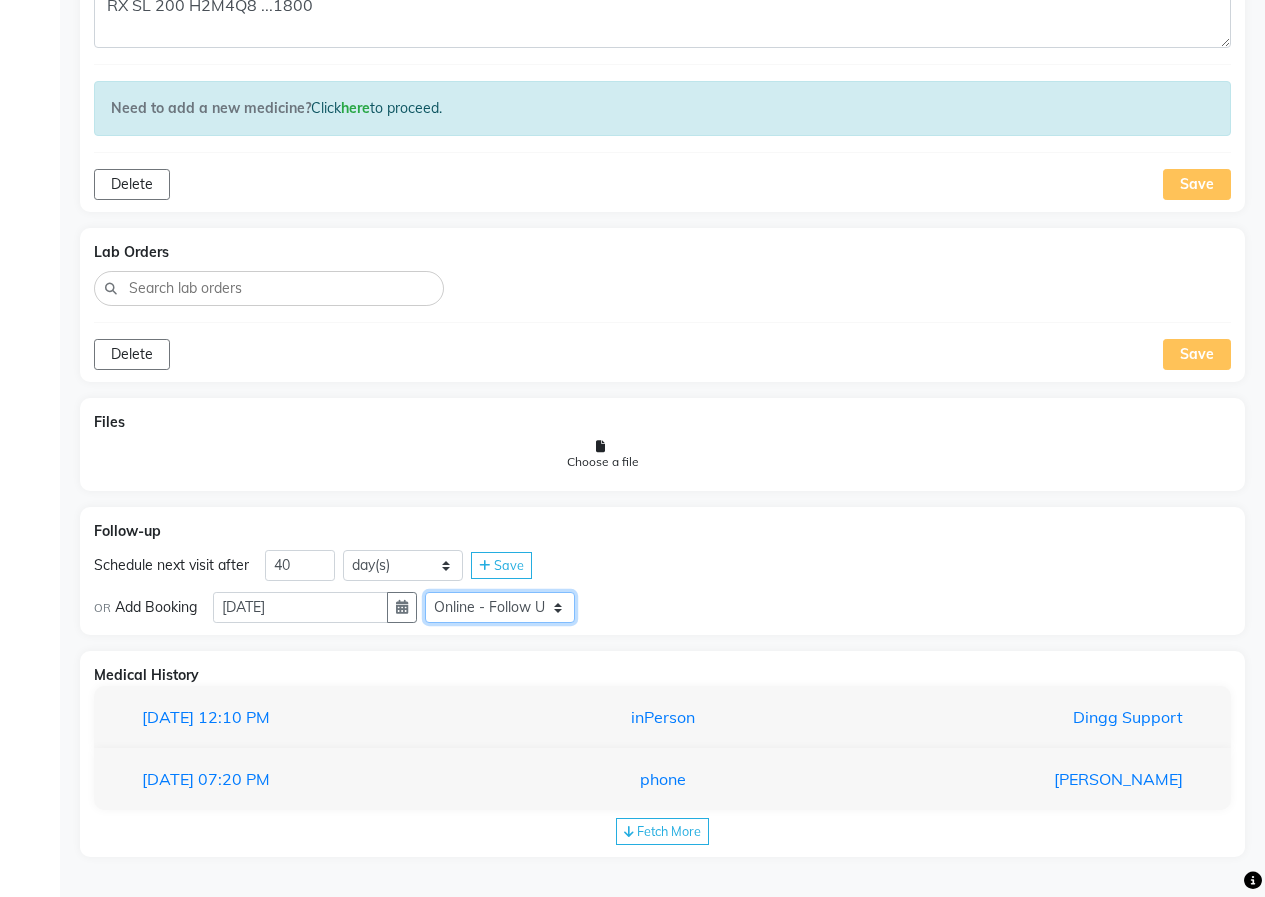 click on "Select Service  In Person - Consultation  Medicine  Medicine 1  Hydra Facial  Medi Facial  Vampire Facial With Plasma  Oxygeno Facial  Anti Aging Facial  Korean Glass GLow Facial  Full Face  Upper Lip  Chin  Underarms  Full Legs & arms  Back-side  Chest  Abdomen  Yellow Peel  Black Peel  Party Peel  Glow Peel  Argi Peel  Under-arm Peel  Depigmento Peel  Anti Aging Peel  Lip Peel  Hair PRP  GFC PRP  [MEDICAL_DATA] / Dermaroller  Under Eye PRP  Face PRP  Dermapen / Mesotherapt for Full Face  Dermapen / Mesotherapt for Scars  Carbon Peel  LASER BLEECH Laser Bleech  BB Glow  Indian Glass Glow  Courier Charges in City  Courier Charges out of City  In Person - Follow Up  Hair Treatment   Skin Treatment   Online - Consultation  Online - Follow Up" 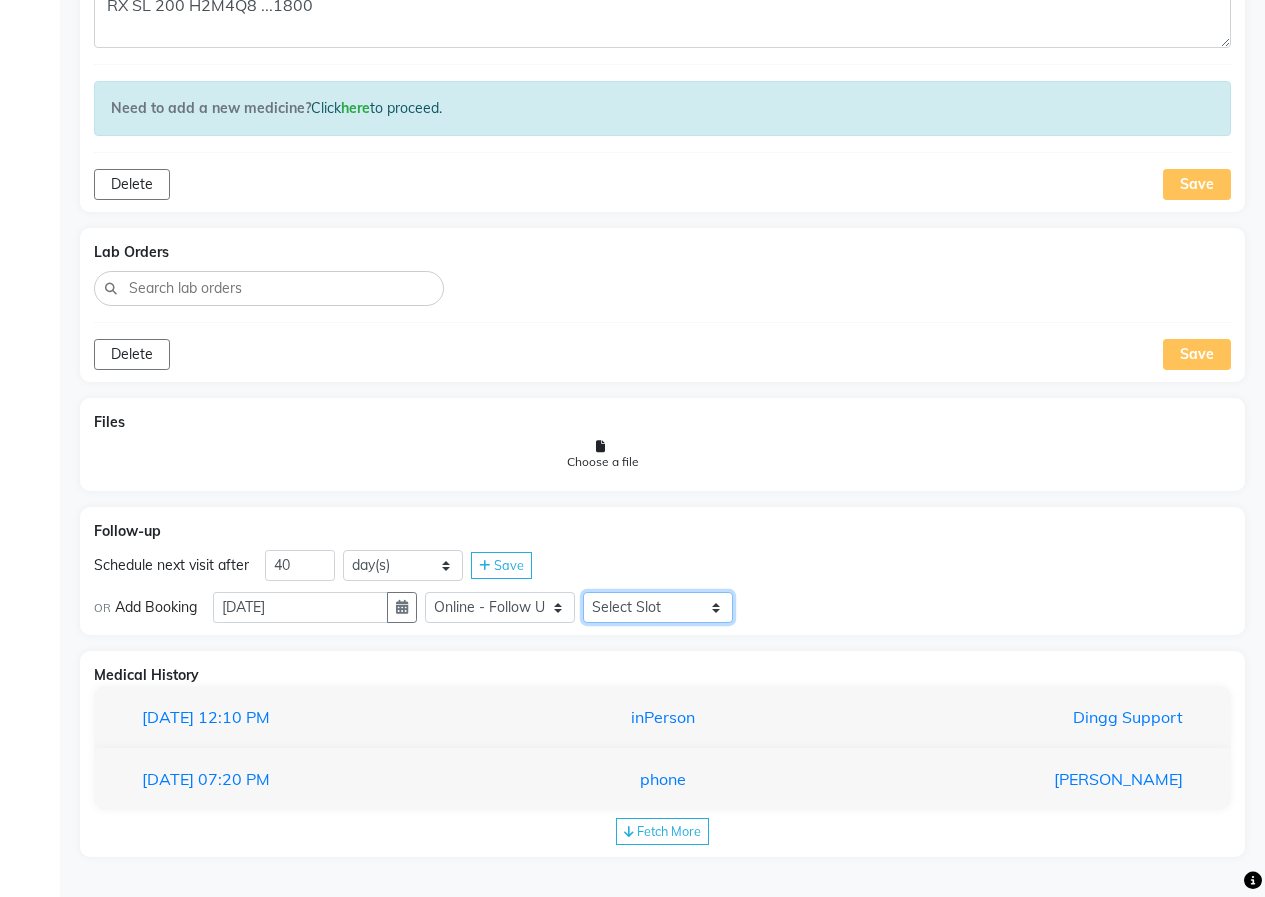 click on "Select Slot 10:15 10:30 10:45 11:00 11:15 11:30 11:45 12:00 12:15 12:45 13:00 13:15 13:30 13:45 14:00 14:15 14:30 14:45 15:00 15:15 15:30 15:45 16:00 16:15 16:30 16:45 17:00 17:15 17:30 17:45 18:00 18:15 18:30 18:45 19:00 19:15 19:30 19:45 20:00 20:15 20:30 20:45 21:00 21:15 21:30 21:45" 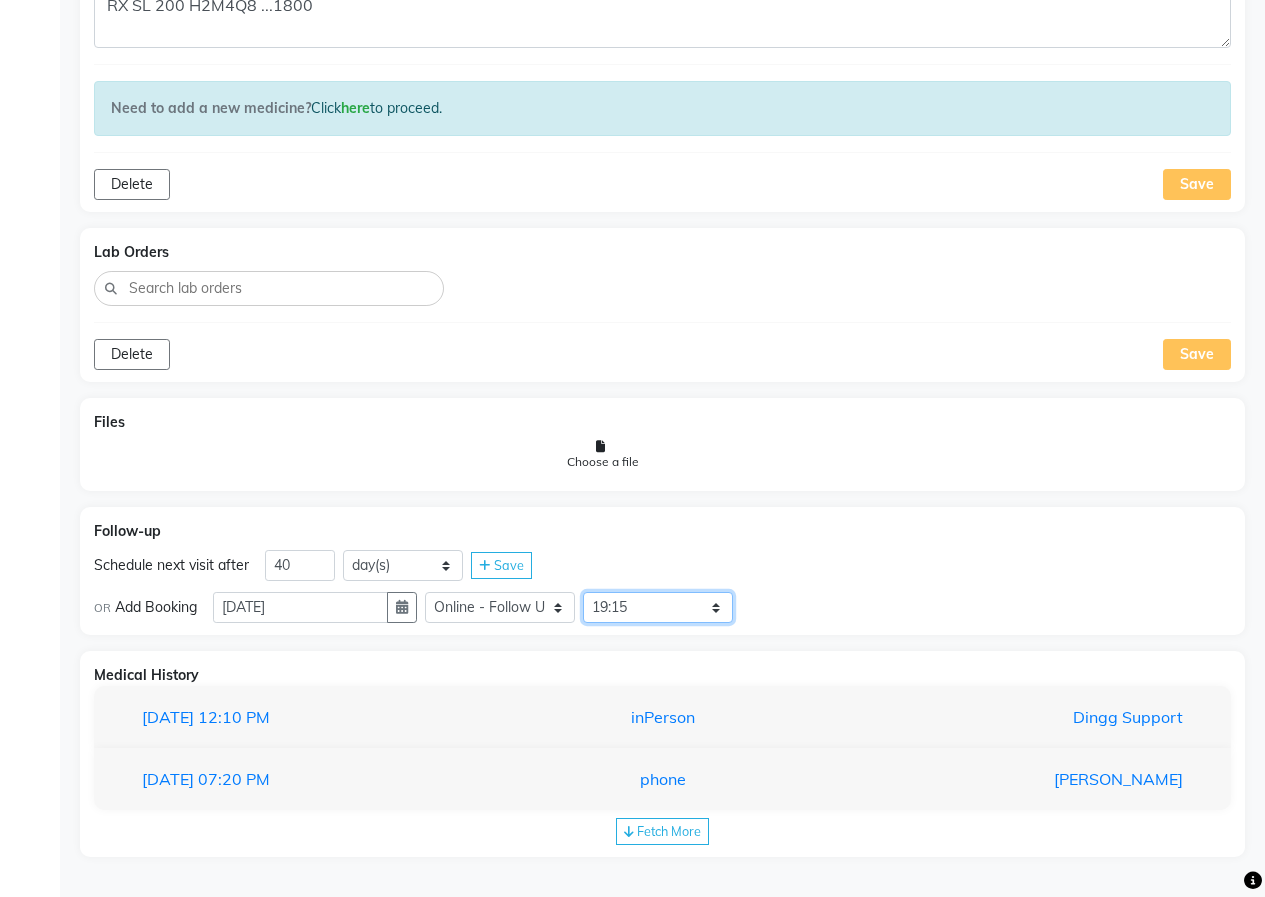 click on "Select Slot 10:15 10:30 10:45 11:00 11:15 11:30 11:45 12:00 12:15 12:45 13:00 13:15 13:30 13:45 14:00 14:15 14:30 14:45 15:00 15:15 15:30 15:45 16:00 16:15 16:30 16:45 17:00 17:15 17:30 17:45 18:00 18:15 18:30 18:45 19:00 19:15 19:30 19:45 20:00 20:15 20:30 20:45 21:00 21:15 21:30 21:45" 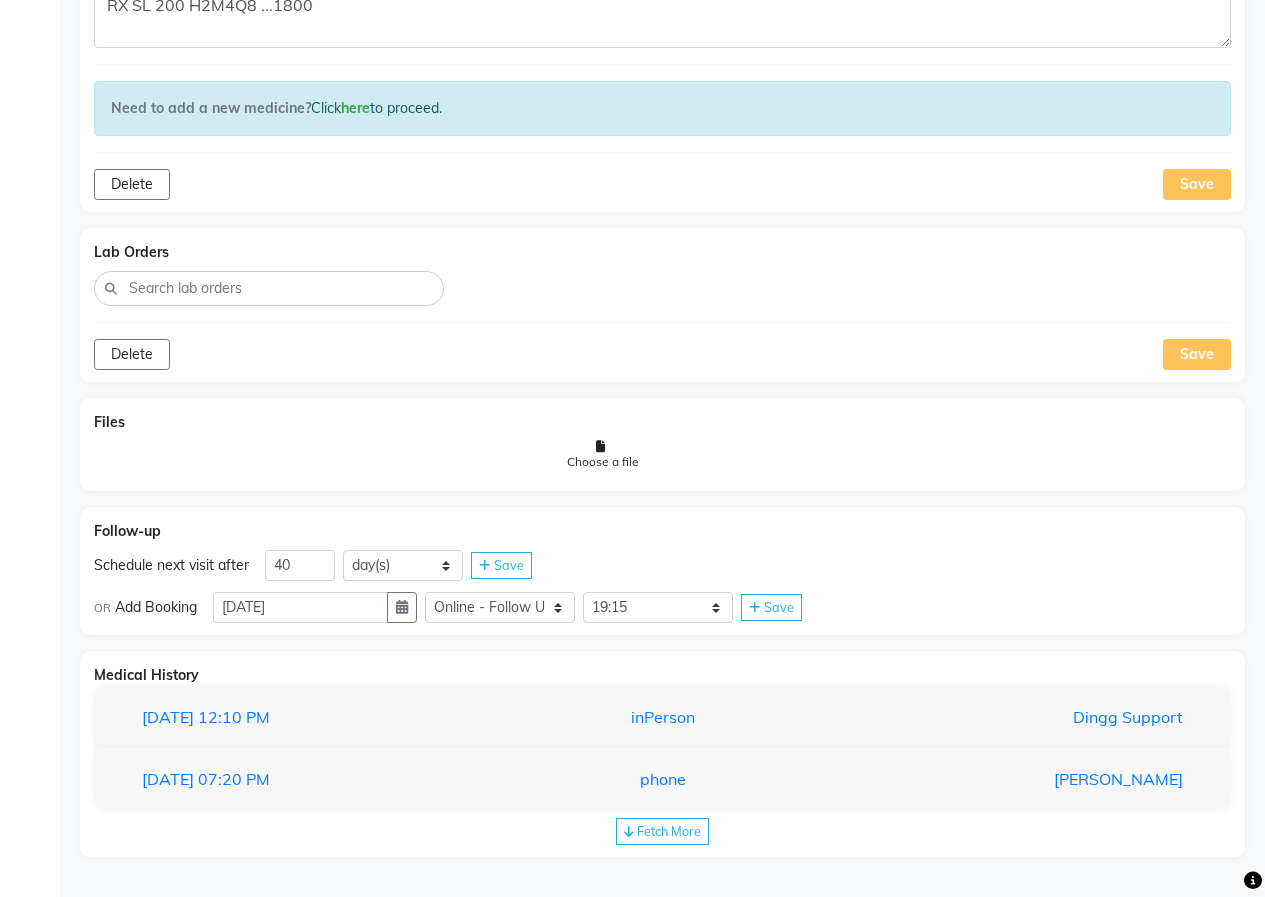 click 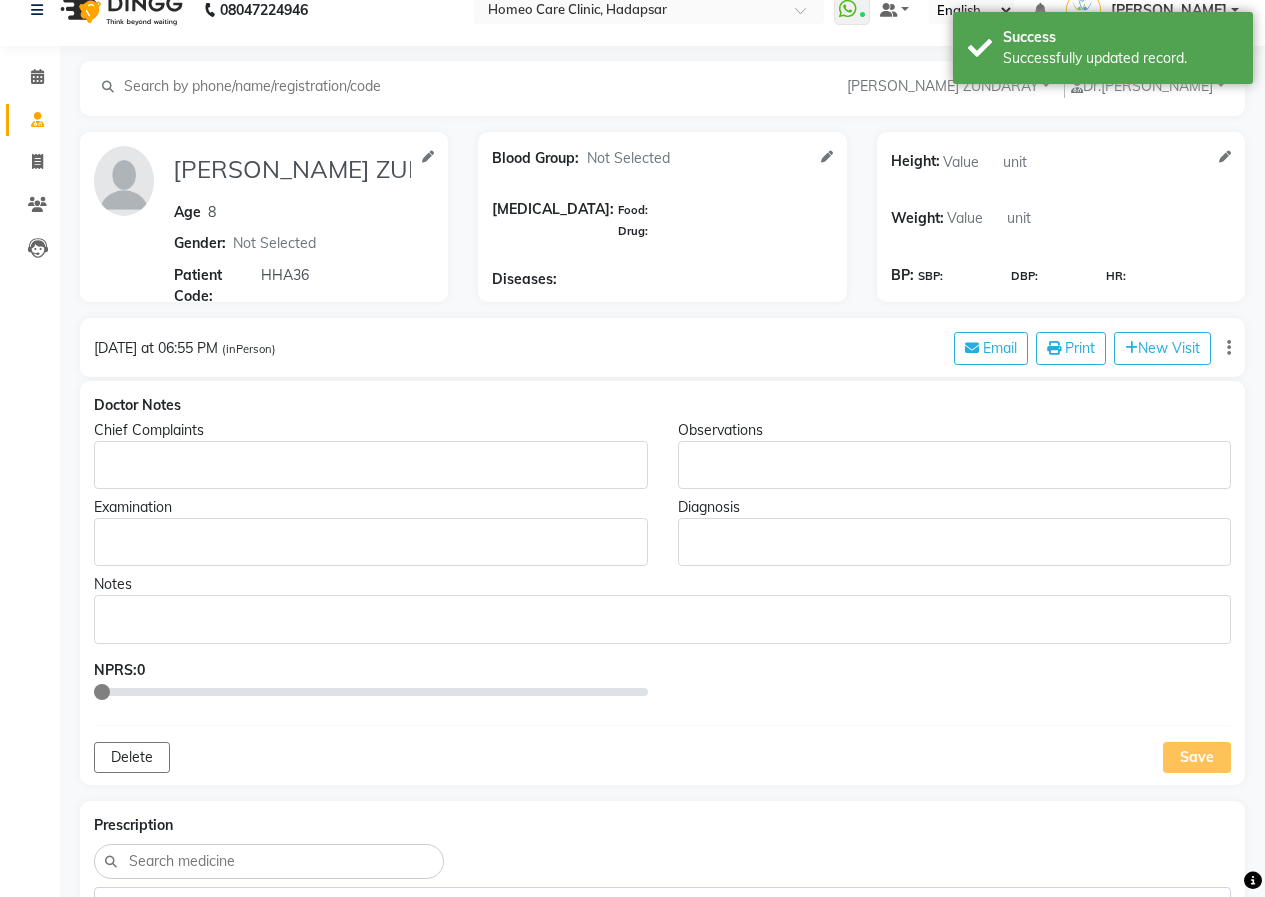 scroll, scrollTop: 0, scrollLeft: 0, axis: both 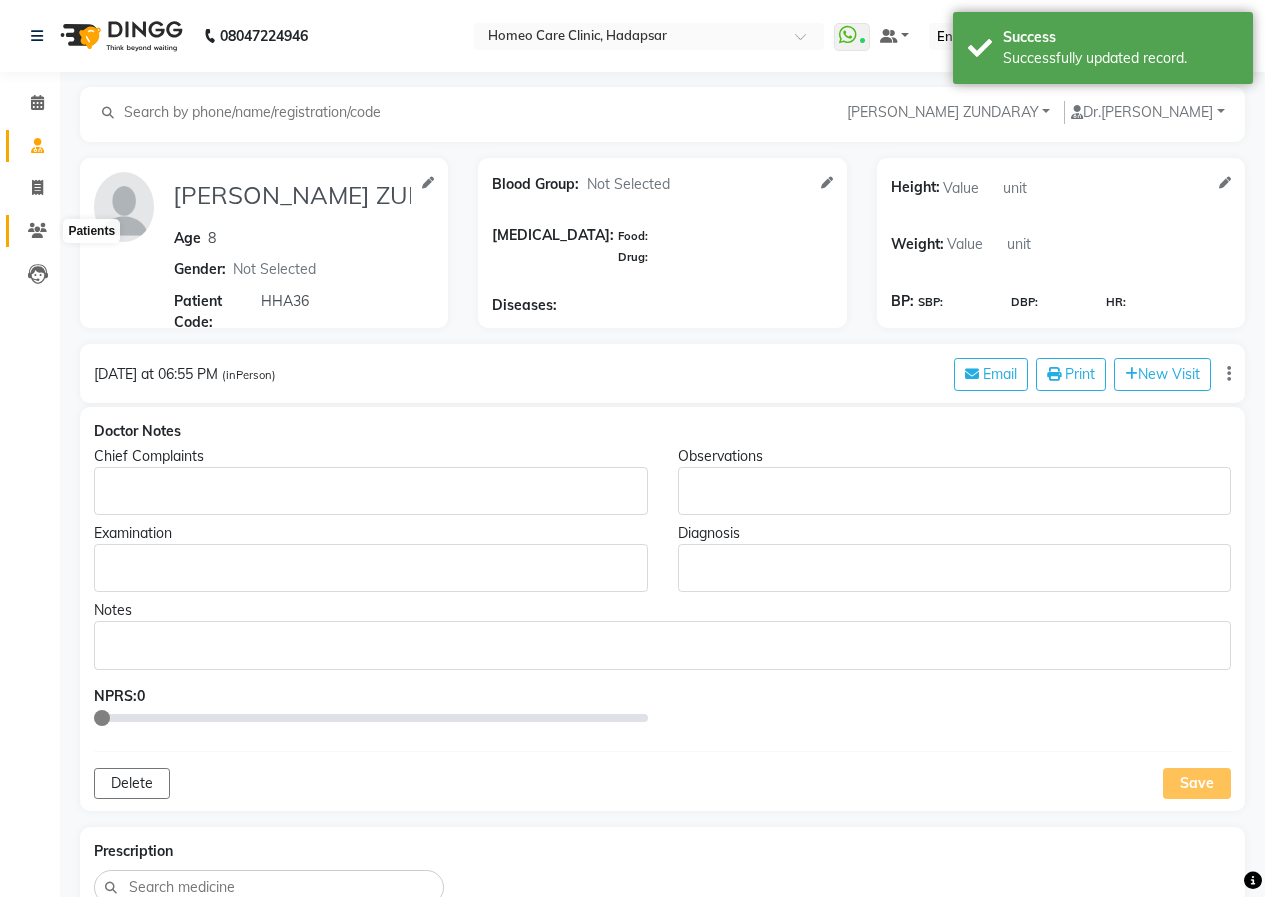 click 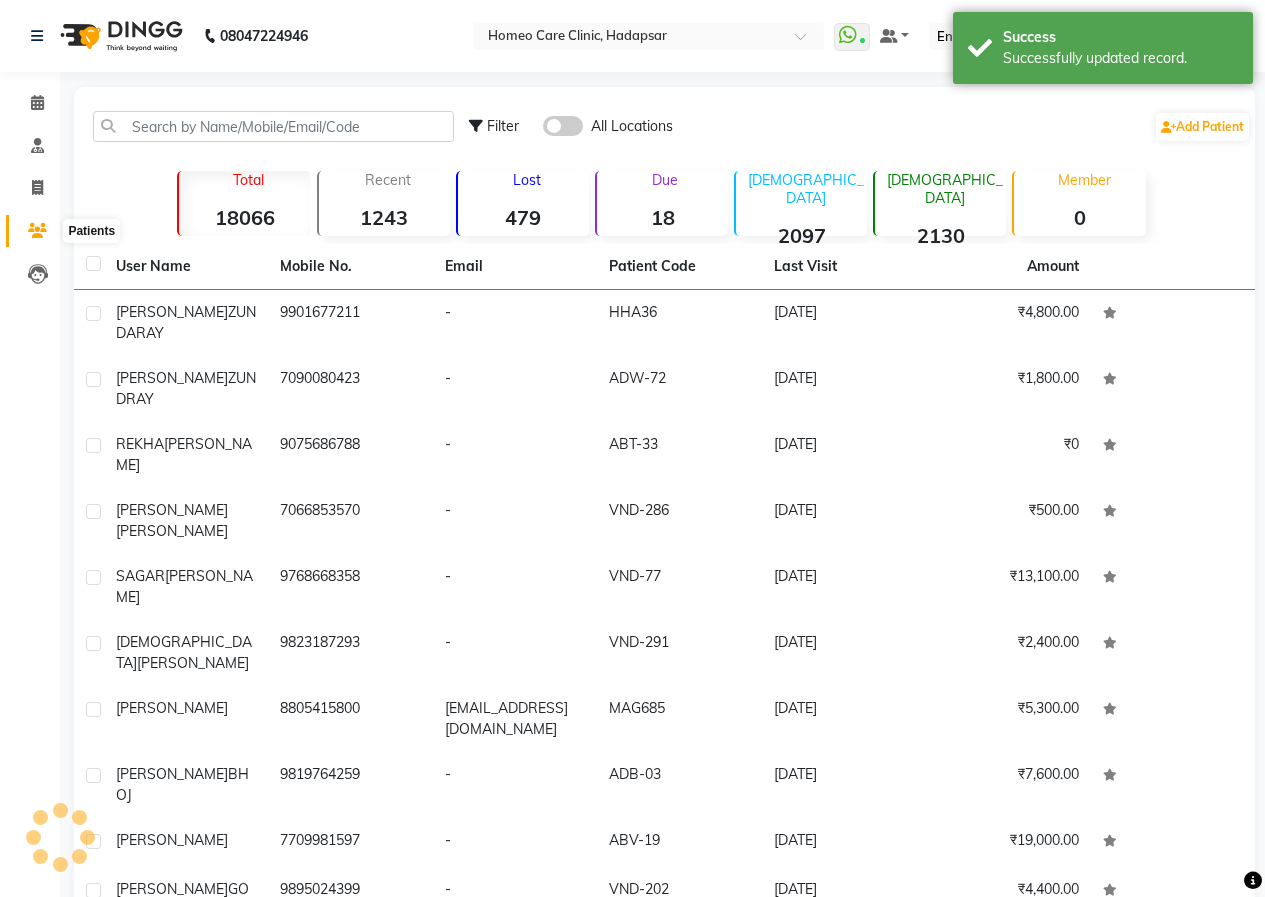 click 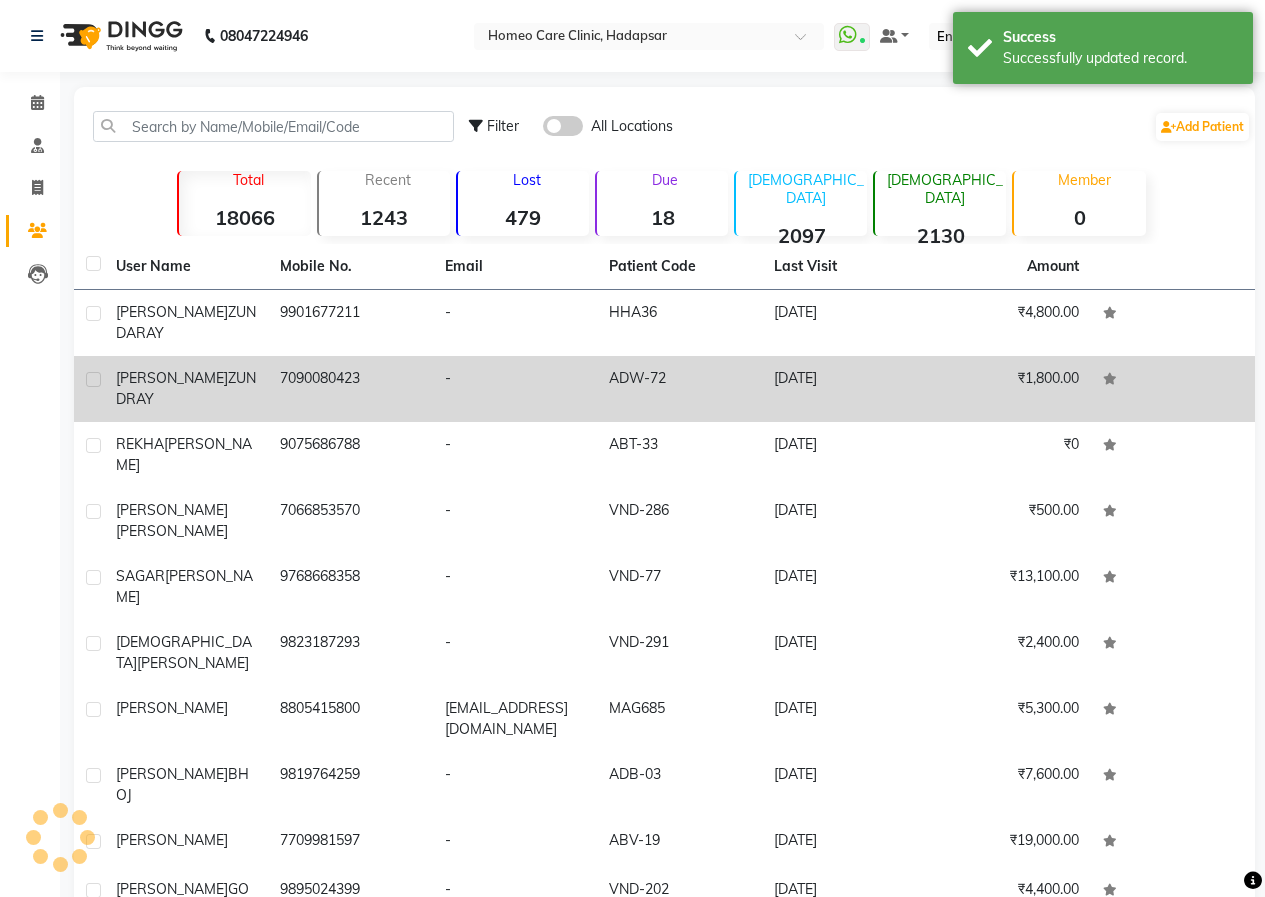 click on "[PERSON_NAME]" 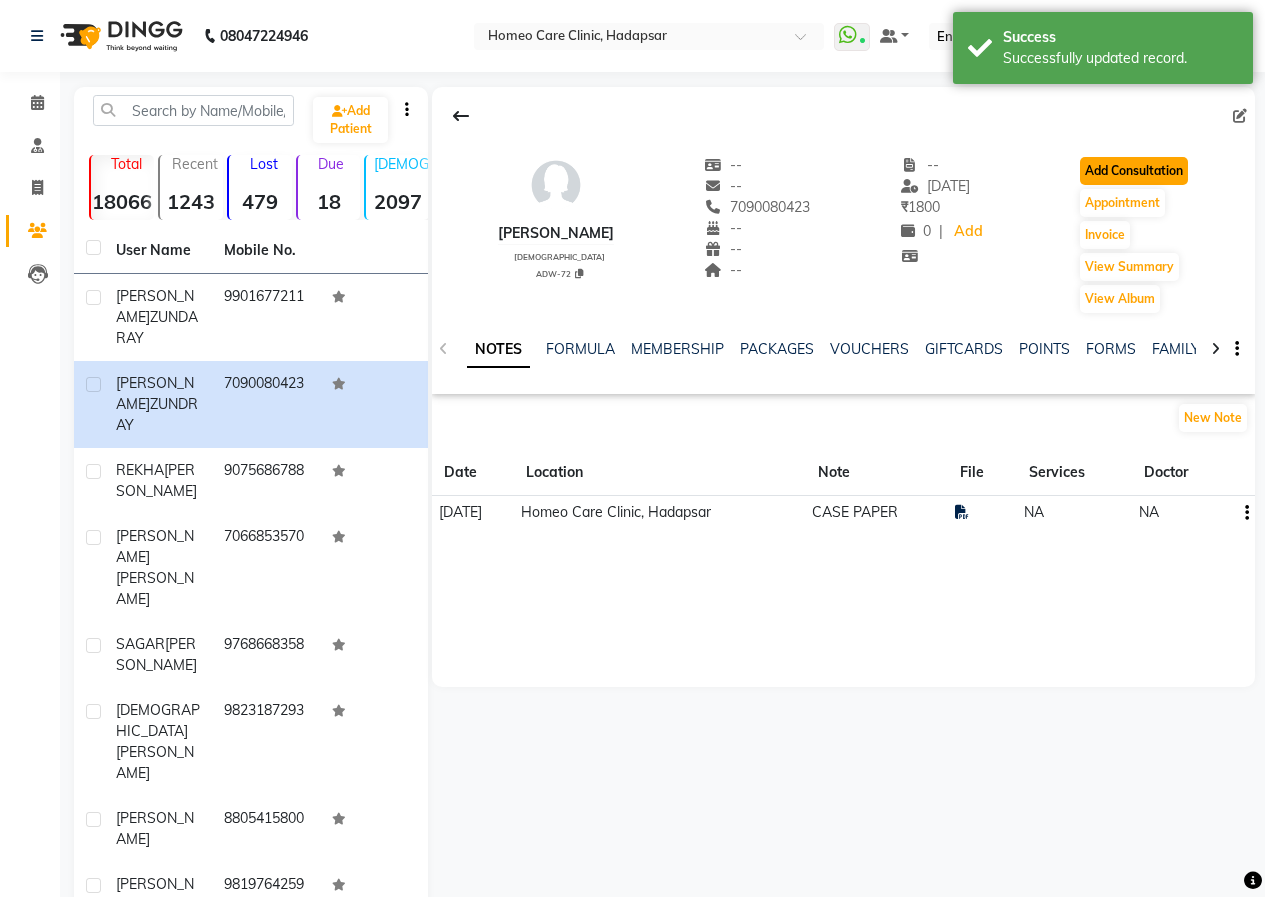 click on "Add Consultation" 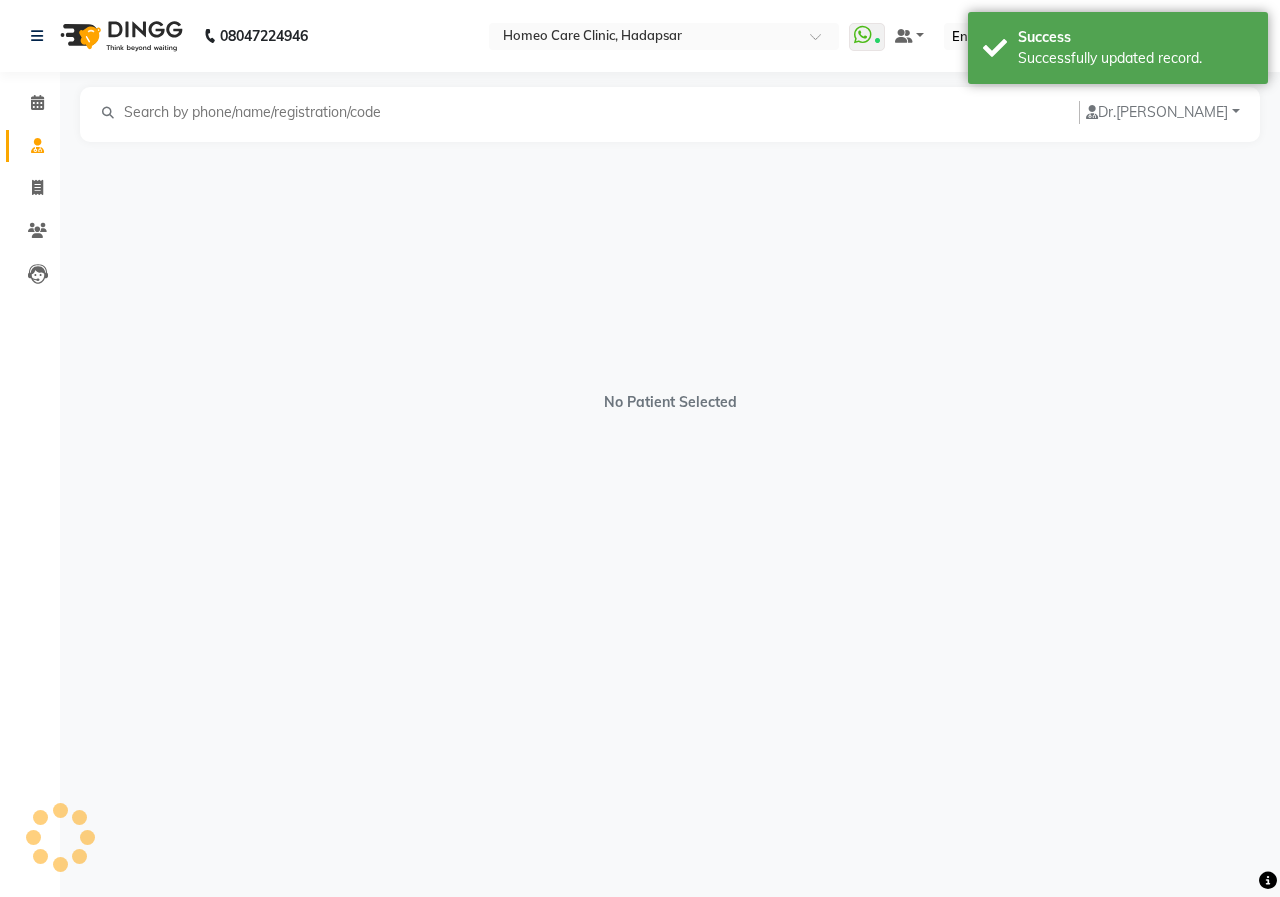 select on "[DEMOGRAPHIC_DATA]" 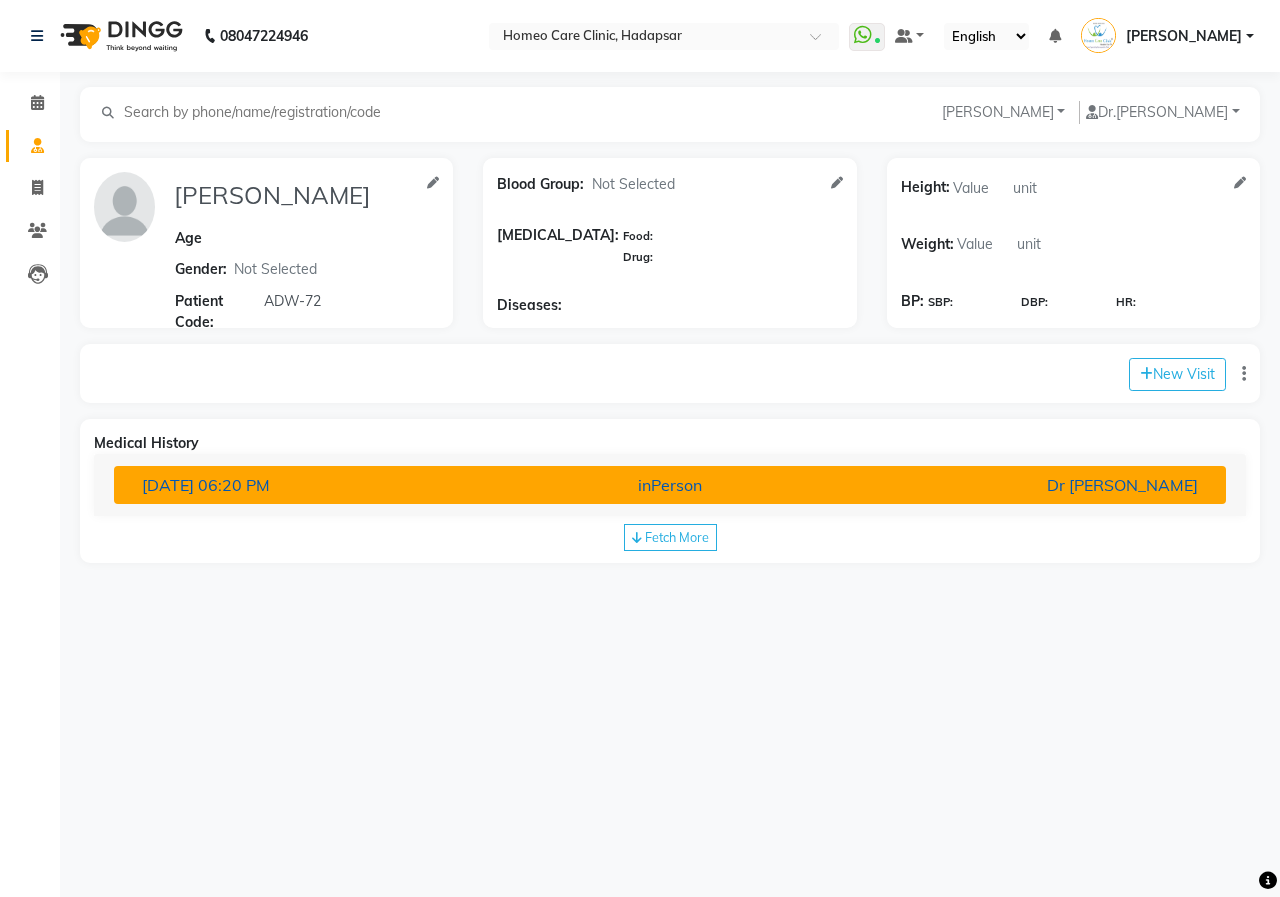 click on "[DATE] 06:20 PM inPerson Dr [PERSON_NAME]" at bounding box center (670, 485) 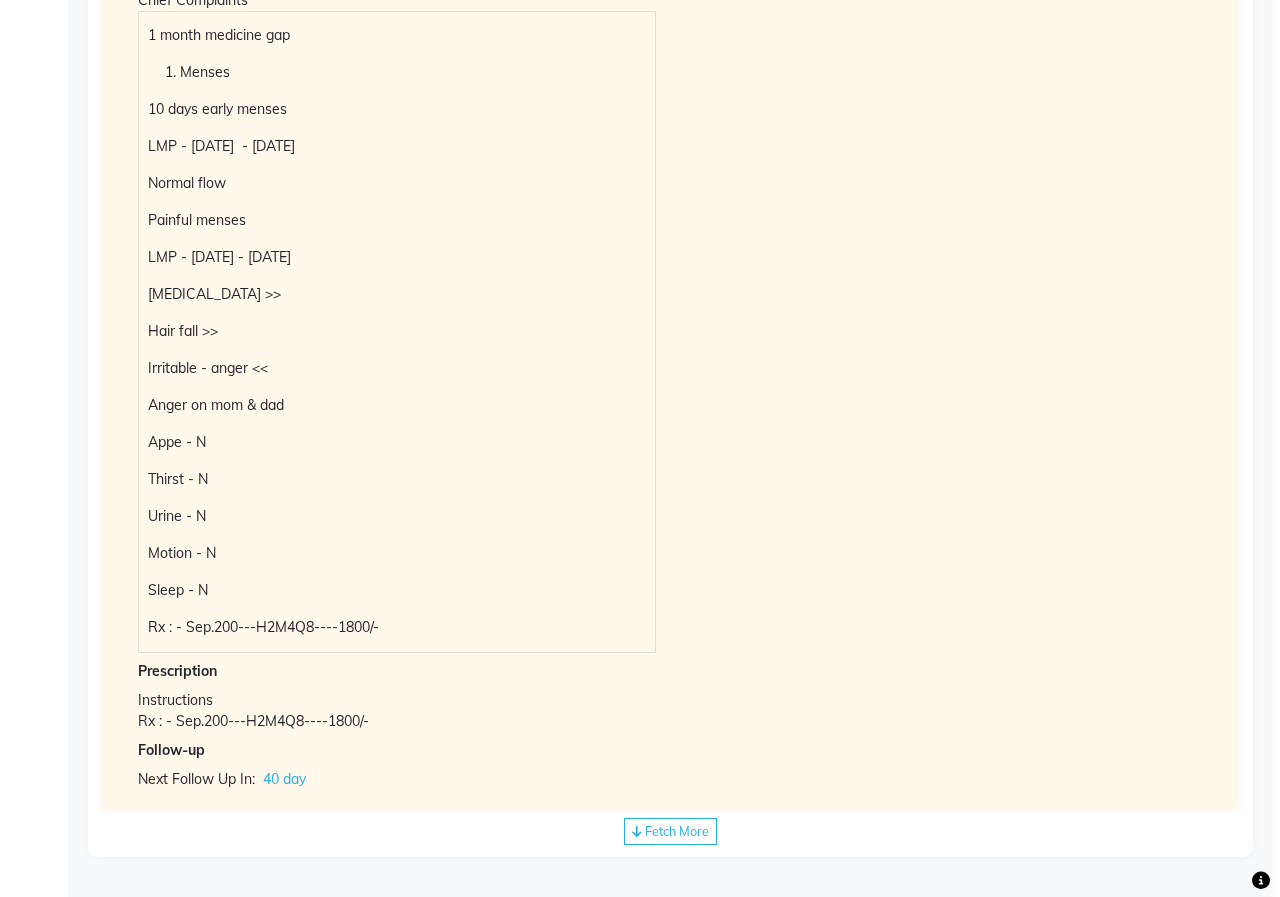 scroll, scrollTop: 76, scrollLeft: 0, axis: vertical 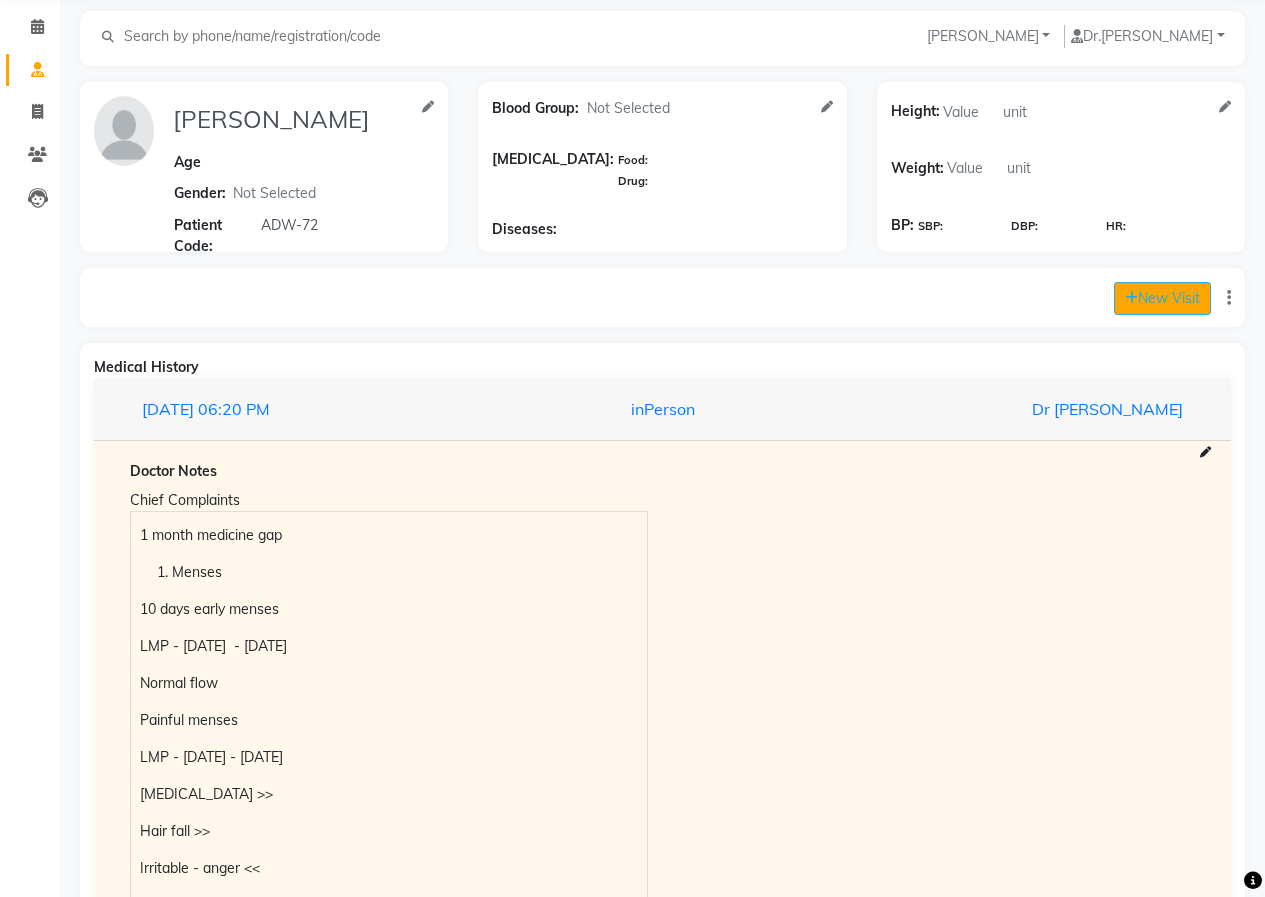 click on "New Visit" 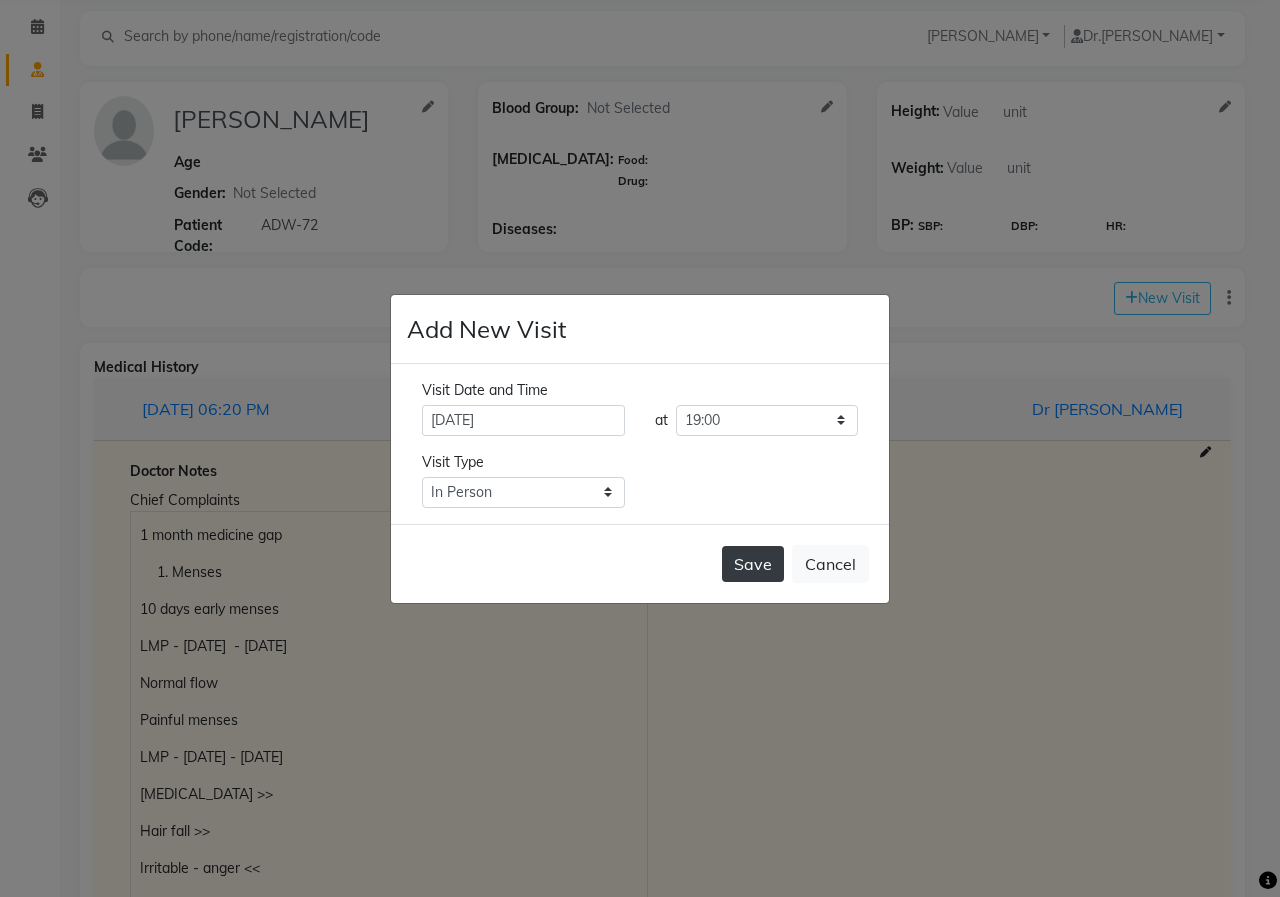 click on "Save" 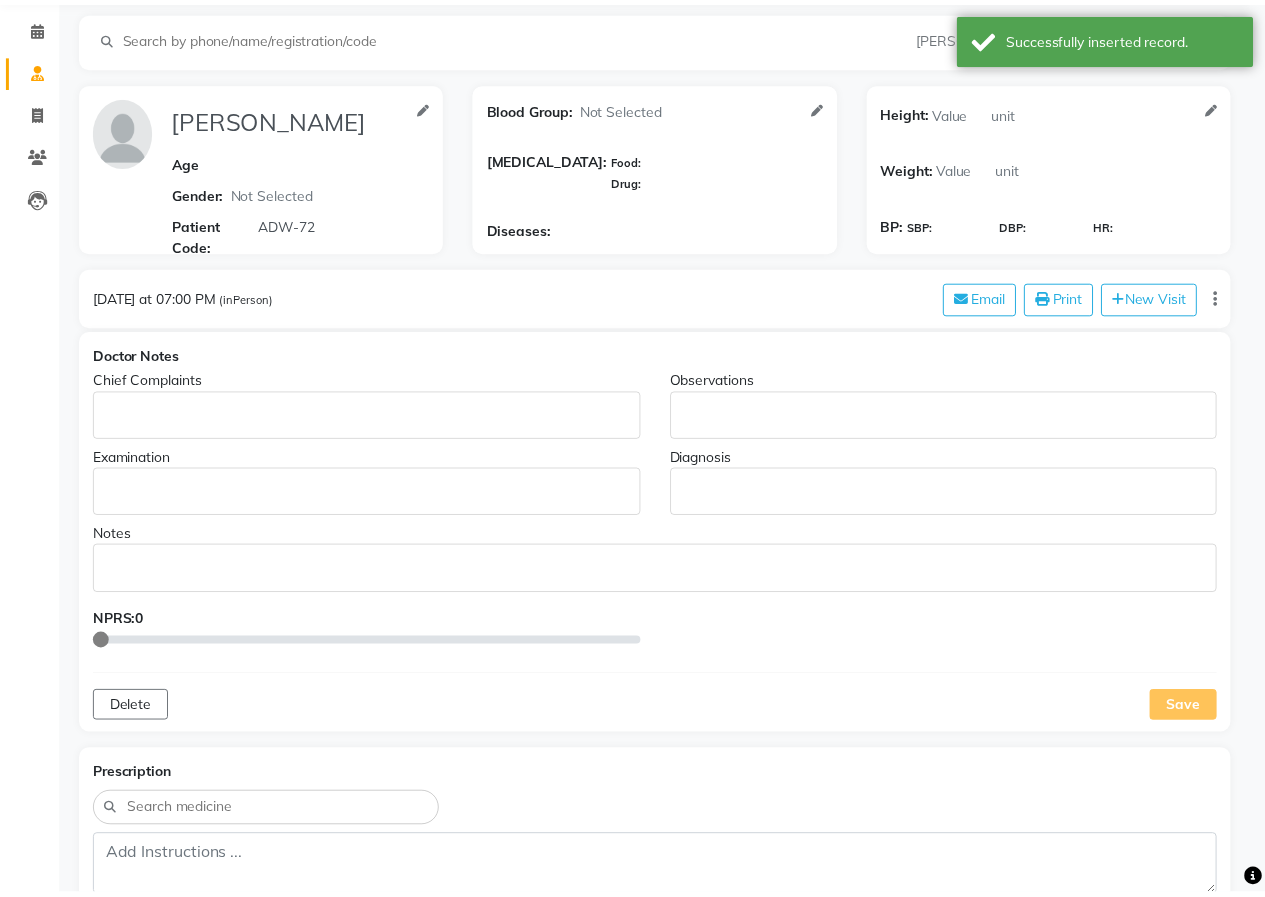 scroll, scrollTop: 0, scrollLeft: 0, axis: both 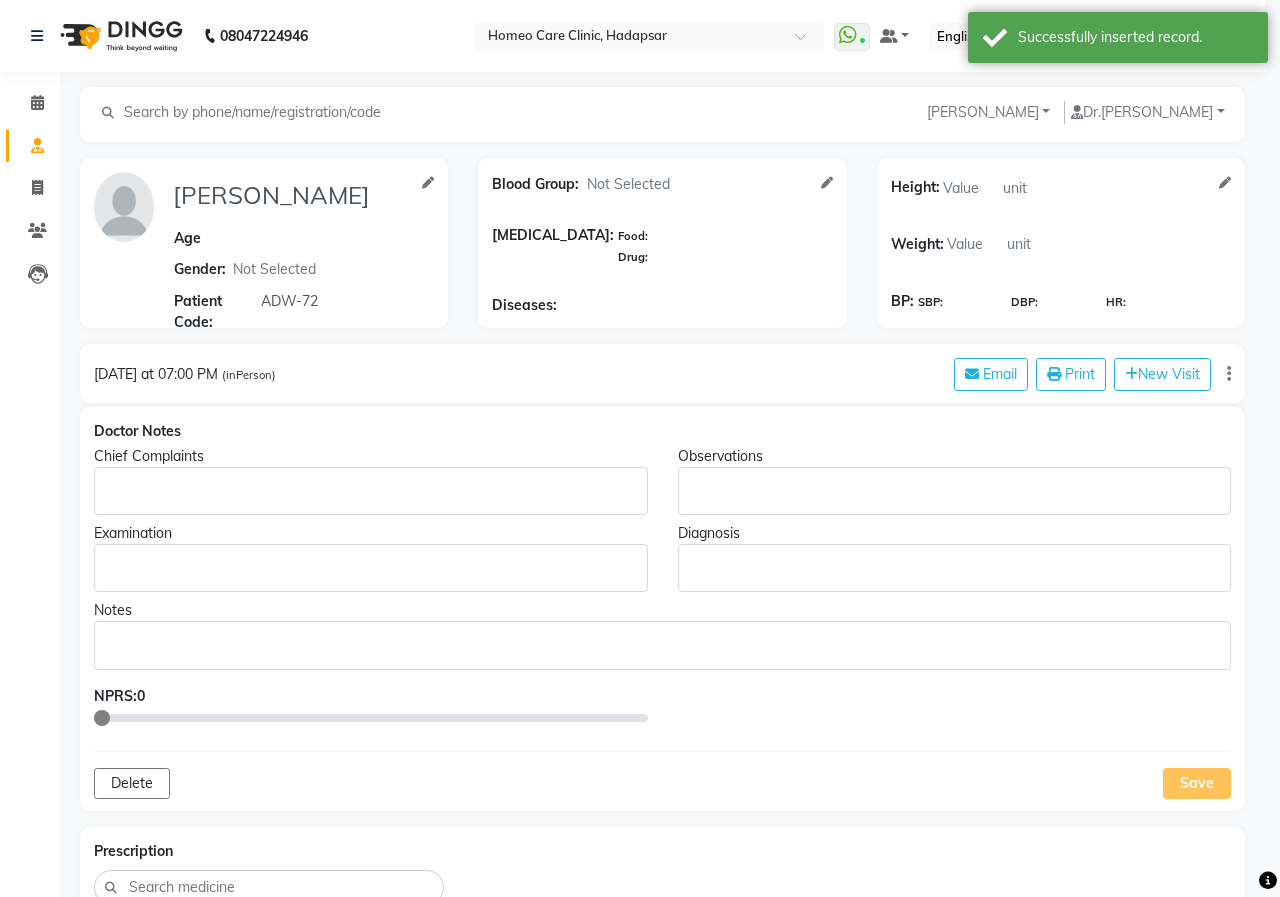 type on "[PERSON_NAME]" 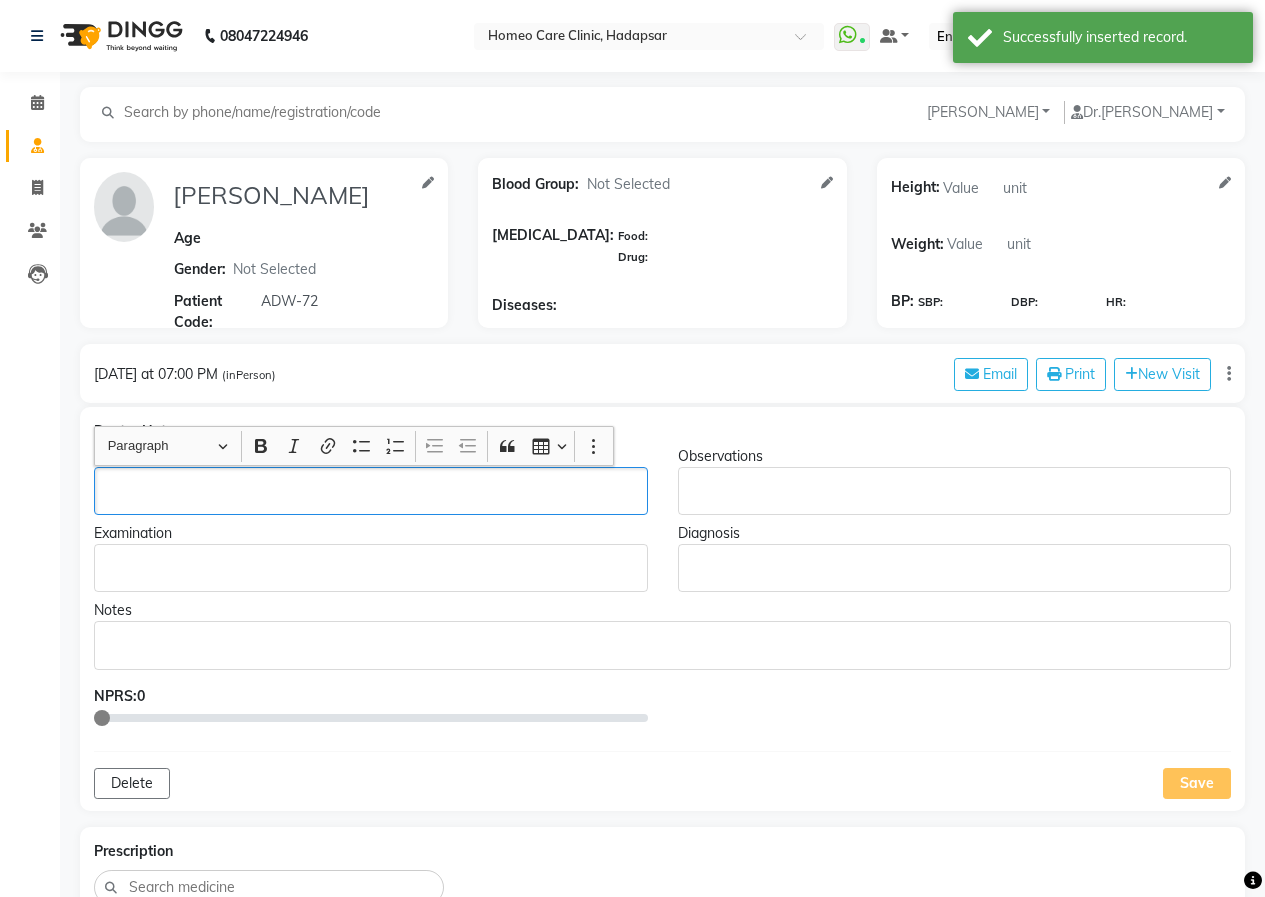 click 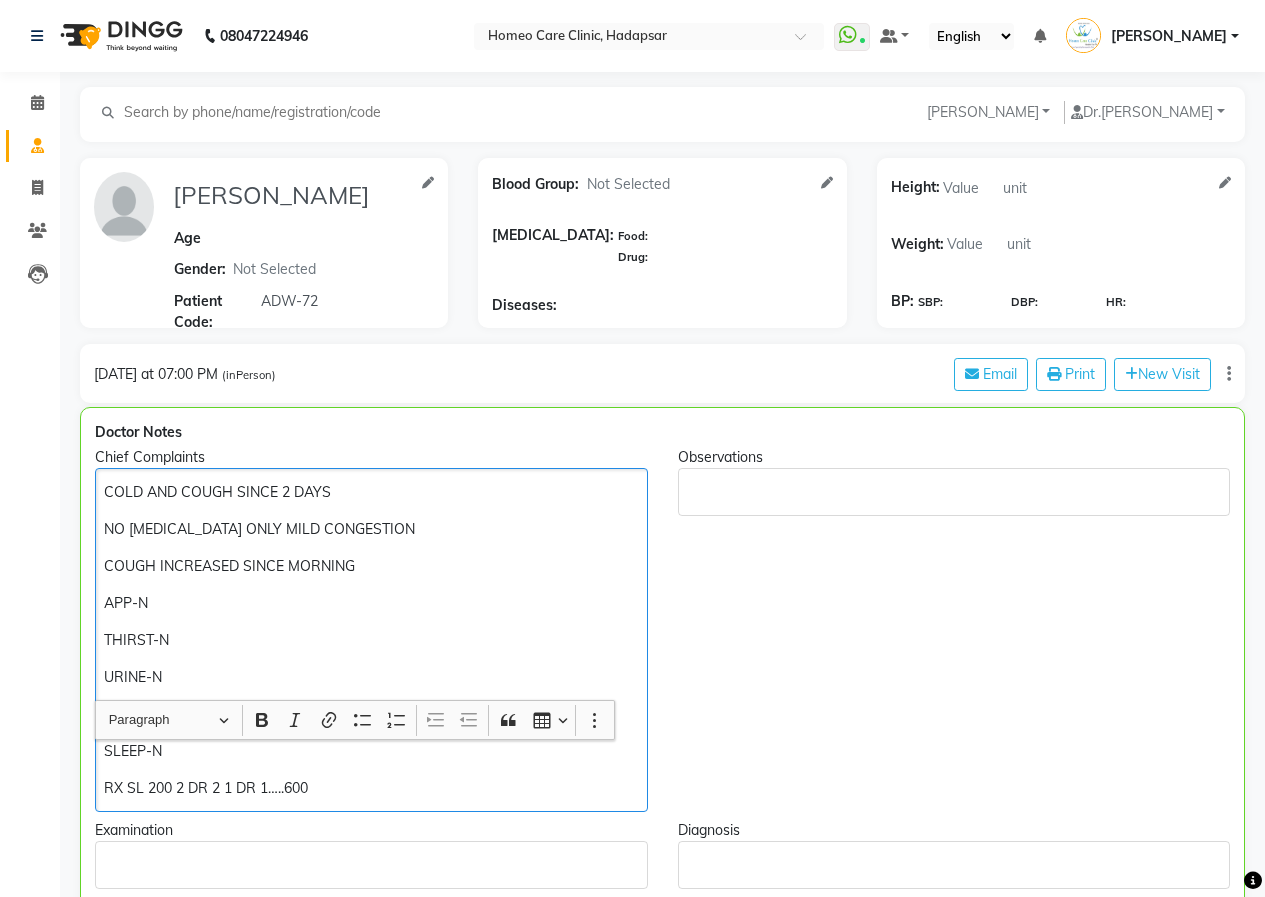 scroll, scrollTop: 700, scrollLeft: 0, axis: vertical 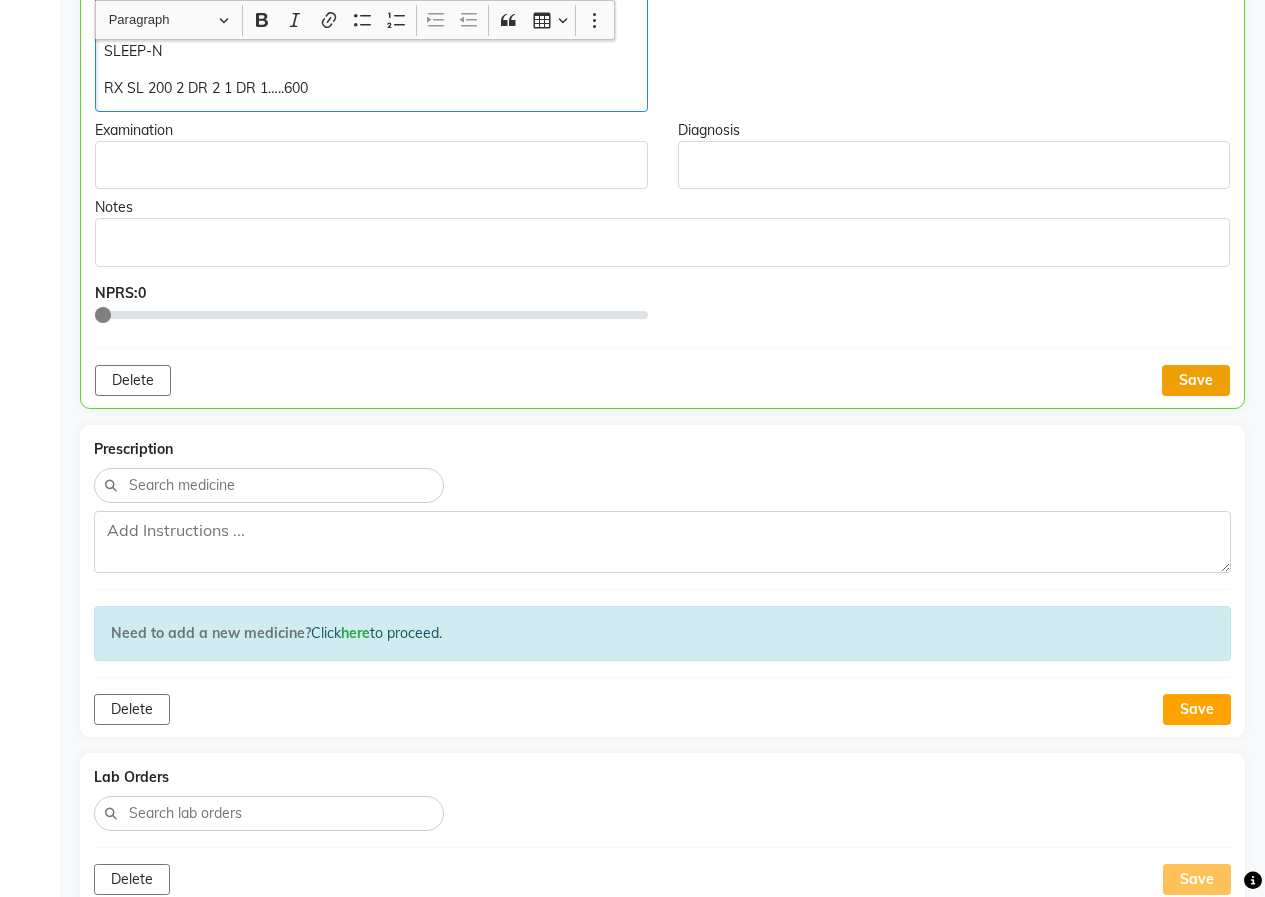 click on "Save" 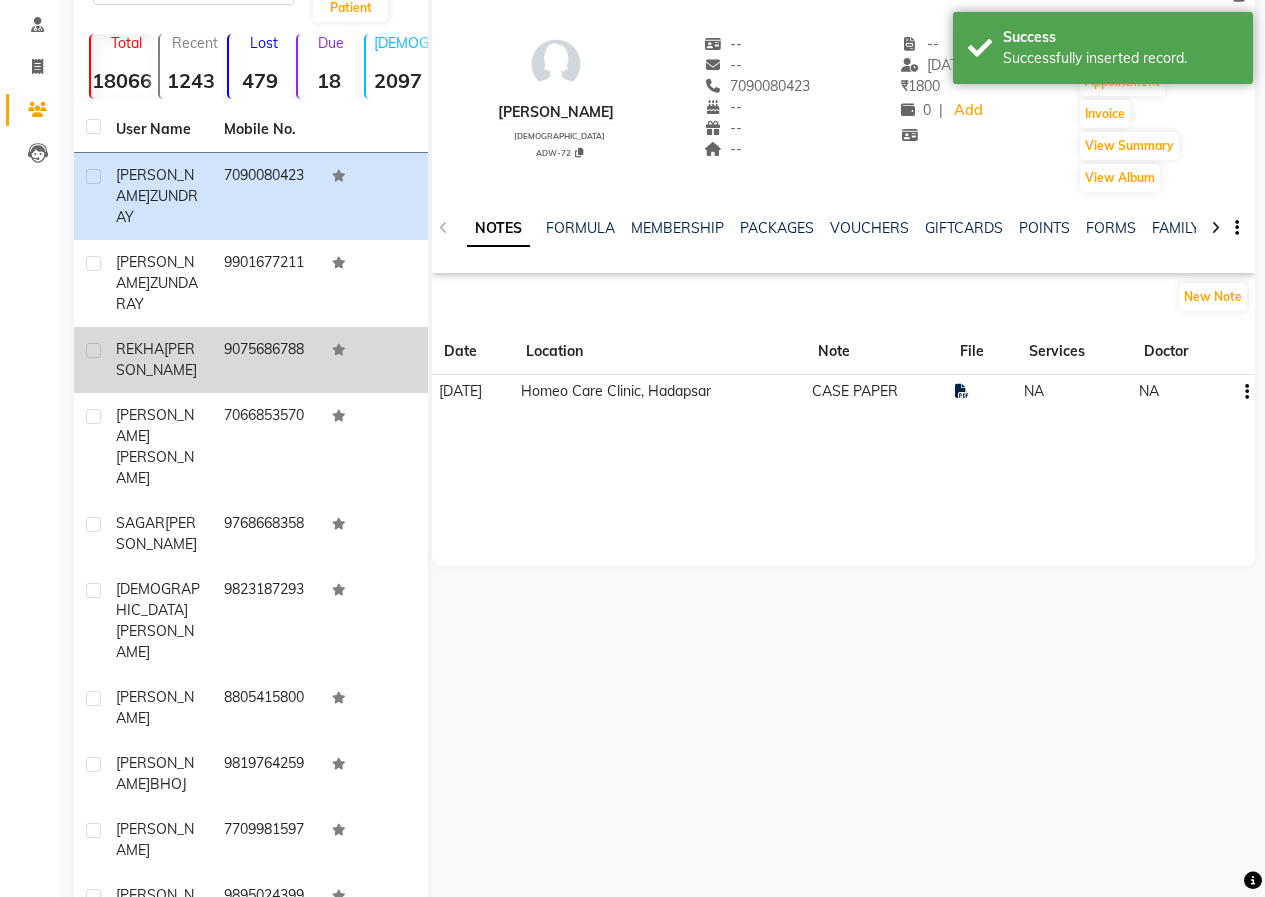 scroll, scrollTop: 144, scrollLeft: 0, axis: vertical 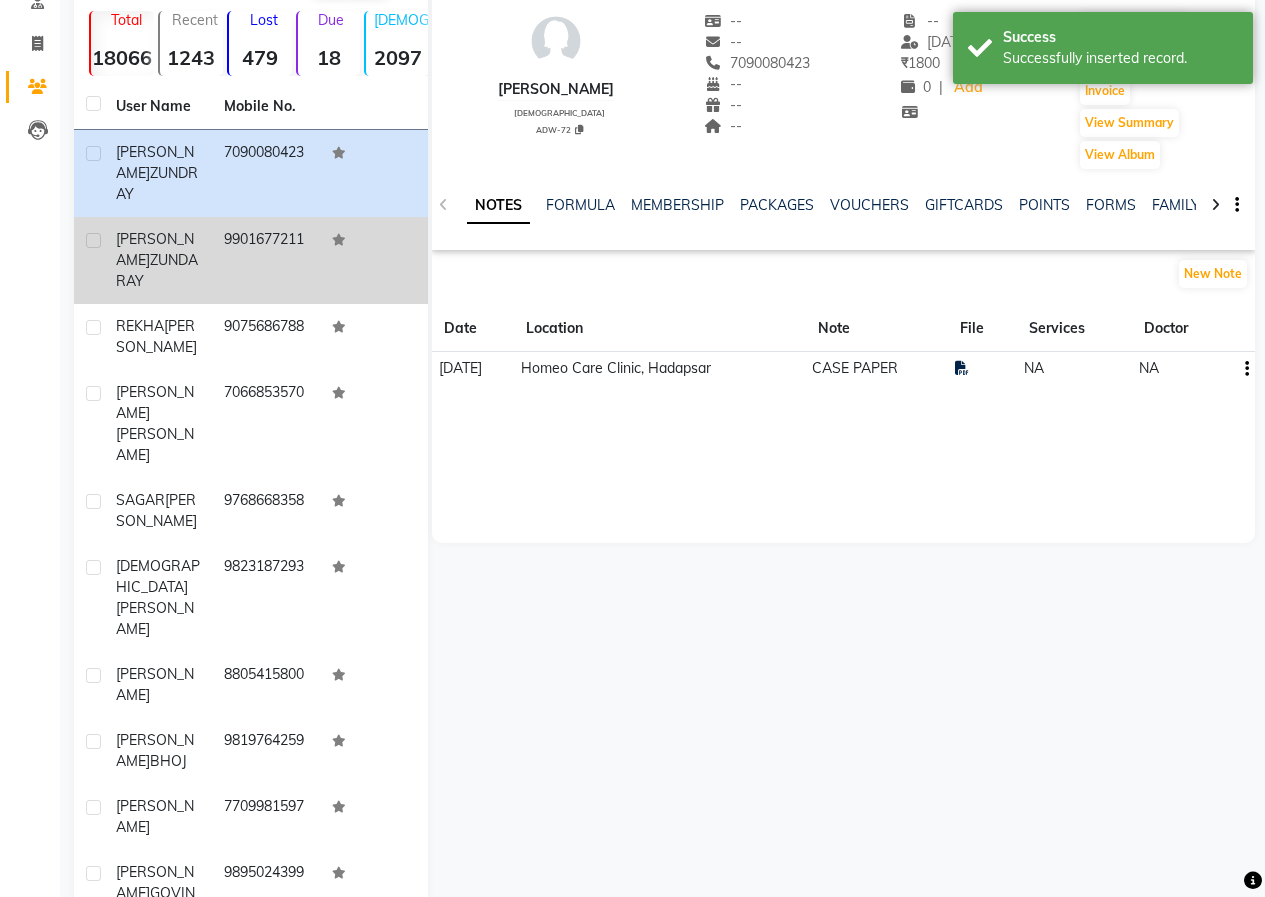 click on "[PERSON_NAME]  ZUNDARAY" 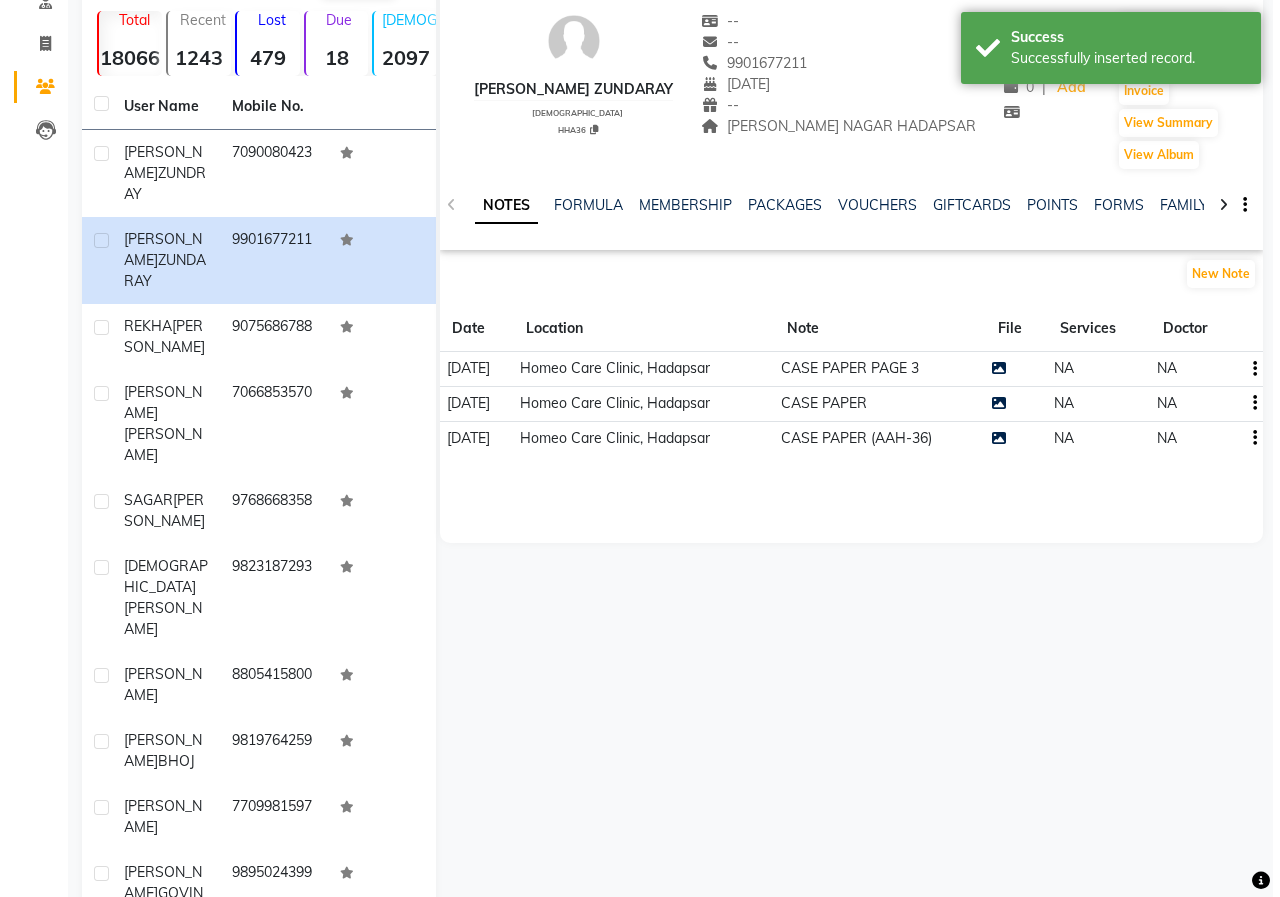 scroll, scrollTop: 0, scrollLeft: 0, axis: both 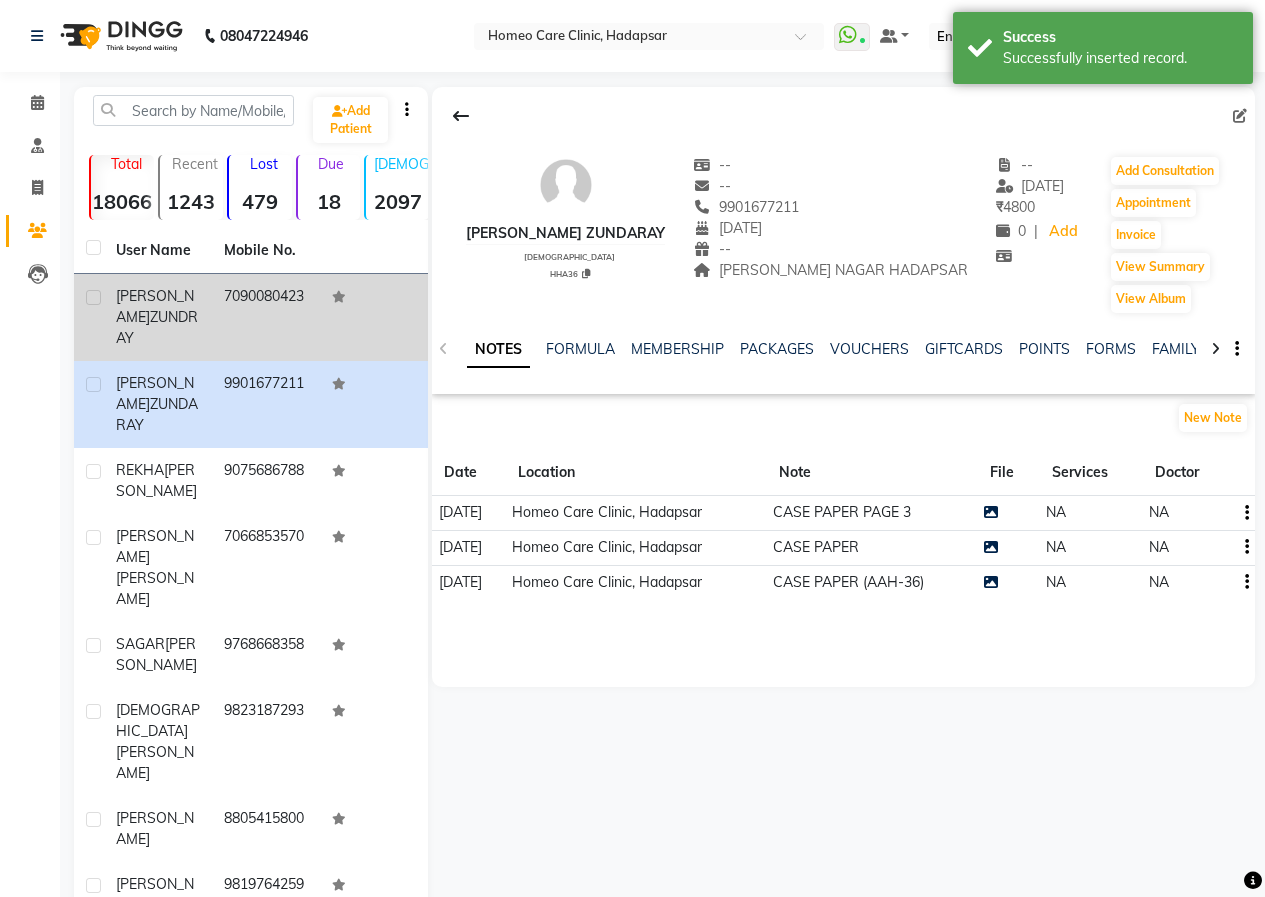 click on "7090080423" 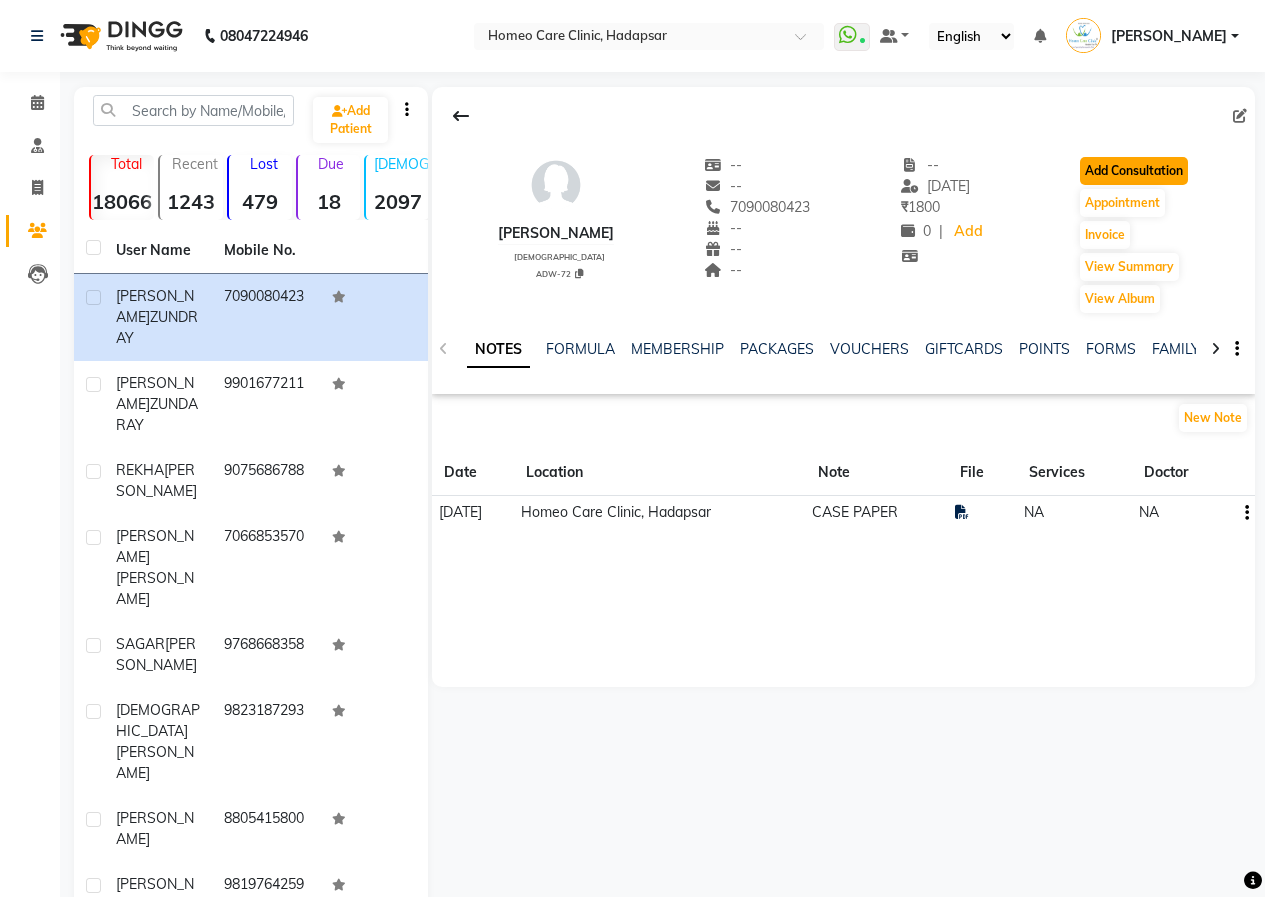 click on "Add Consultation" 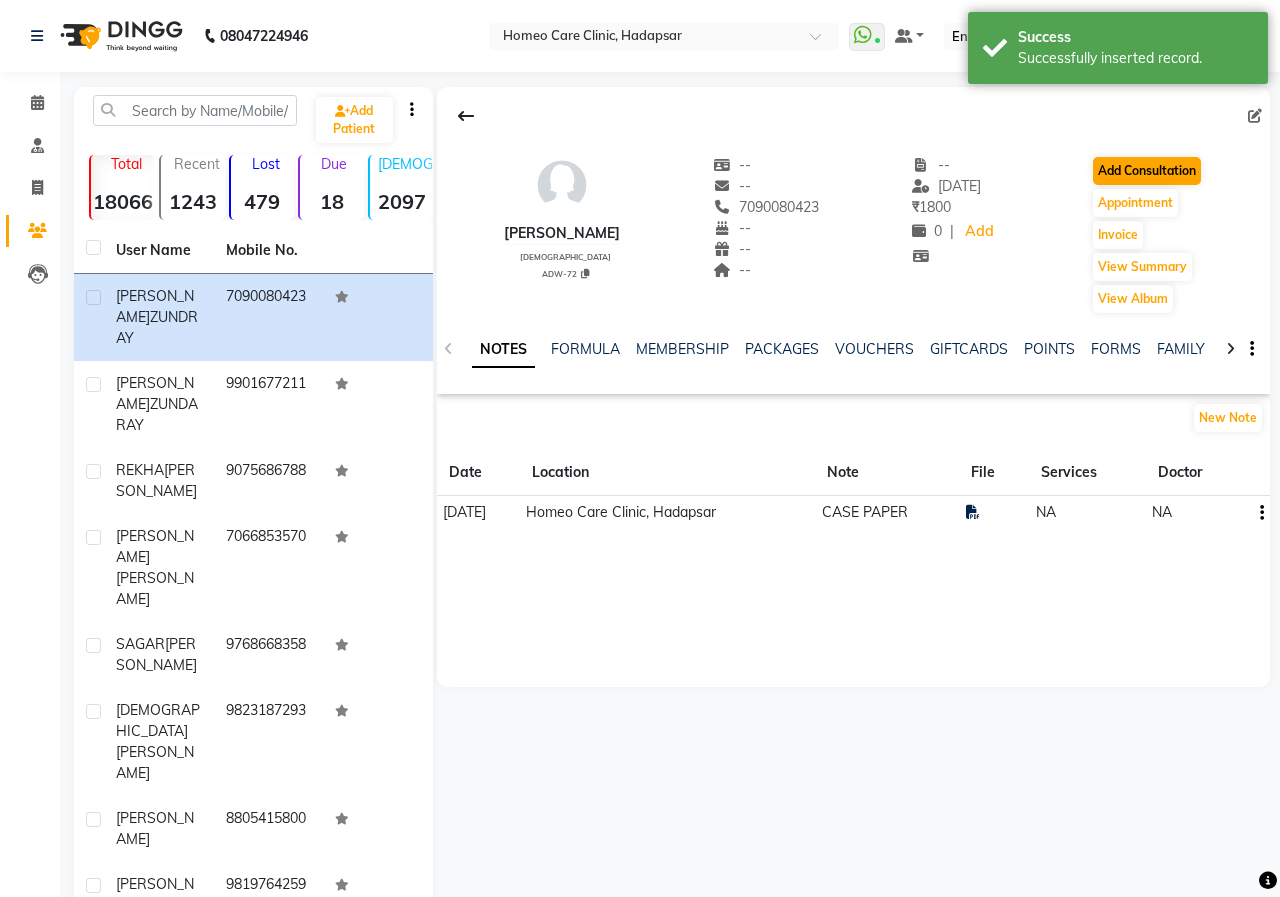 select on "[DEMOGRAPHIC_DATA]" 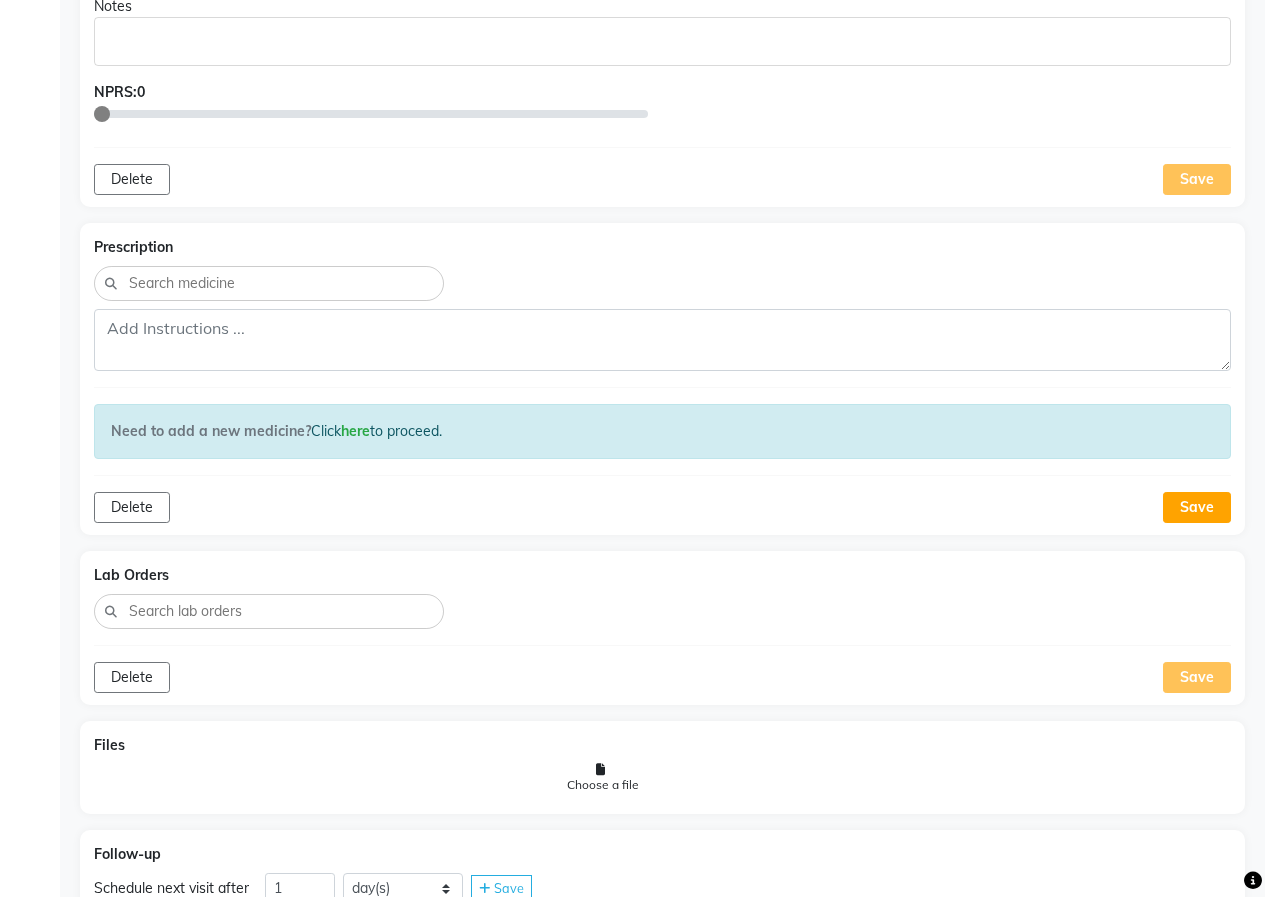 scroll, scrollTop: 400, scrollLeft: 0, axis: vertical 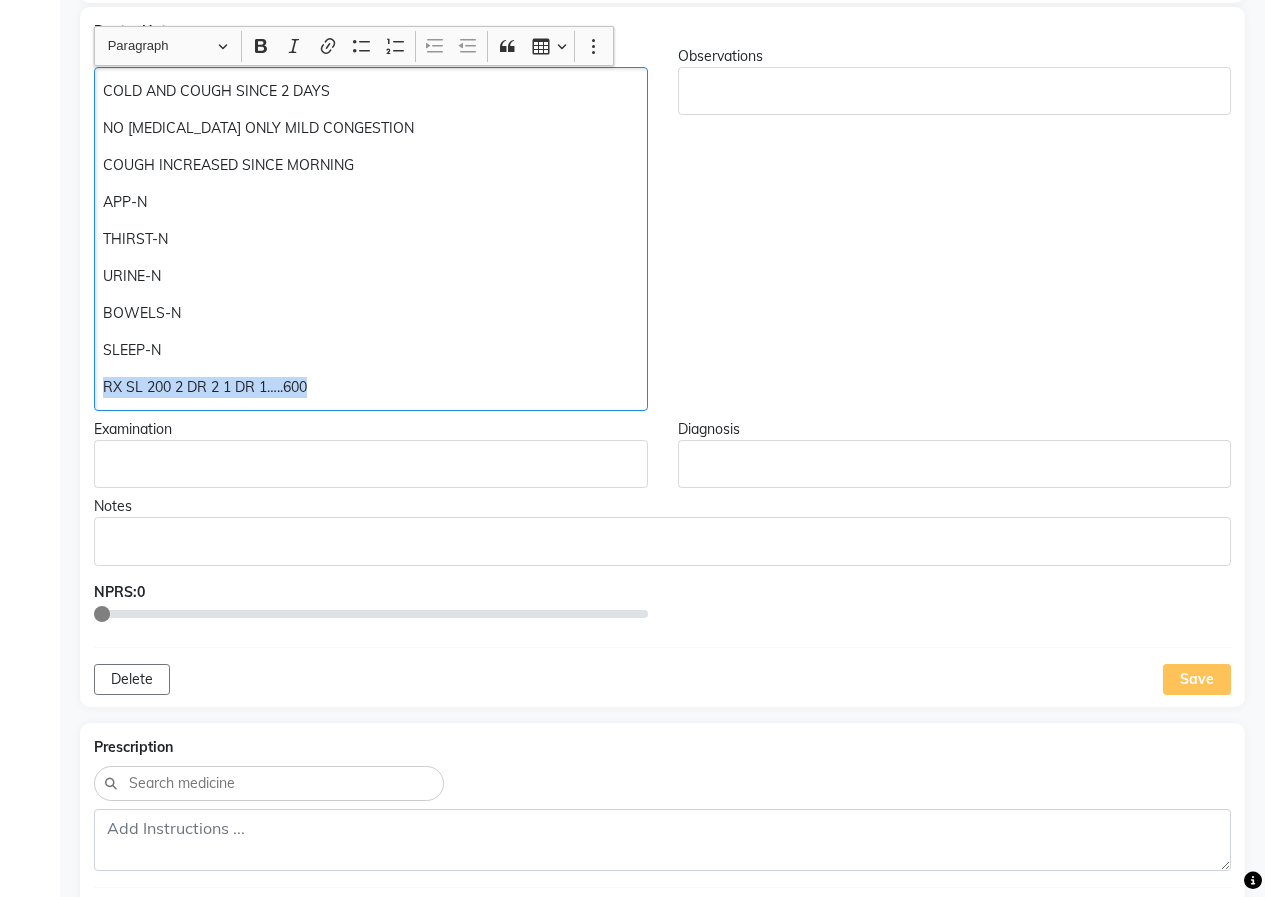drag, startPoint x: 107, startPoint y: 387, endPoint x: 384, endPoint y: 392, distance: 277.04514 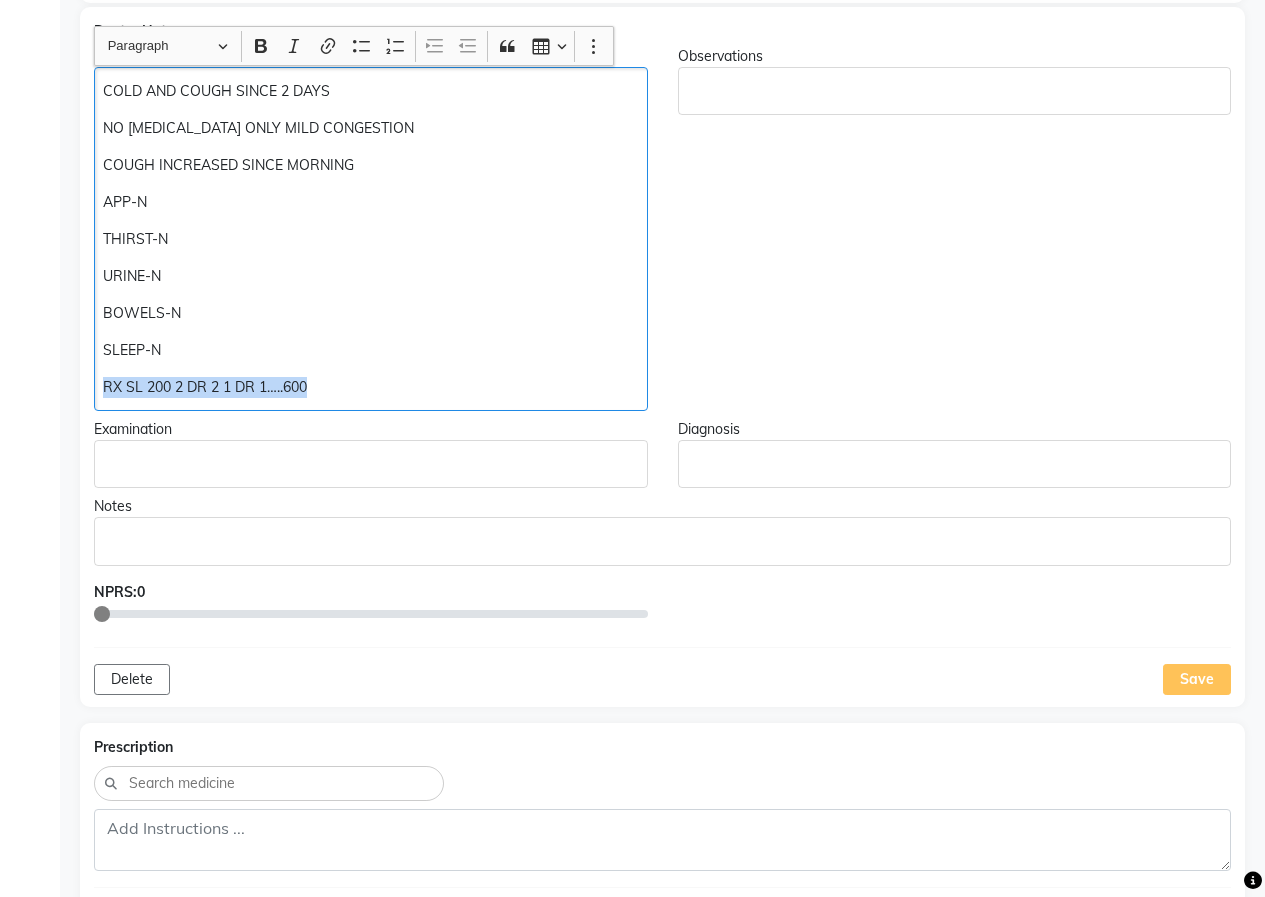 click on "COLD AND COUGH SINCE 2 DAYS NO [MEDICAL_DATA] ONLY MILD CONGESTION COUGH INCREASED SINCE MORNING APP-N THIRST-N URINE-N BOWELS-N SLEEP-N RX SL 200 2 DR 2 1 DR 1…..600" 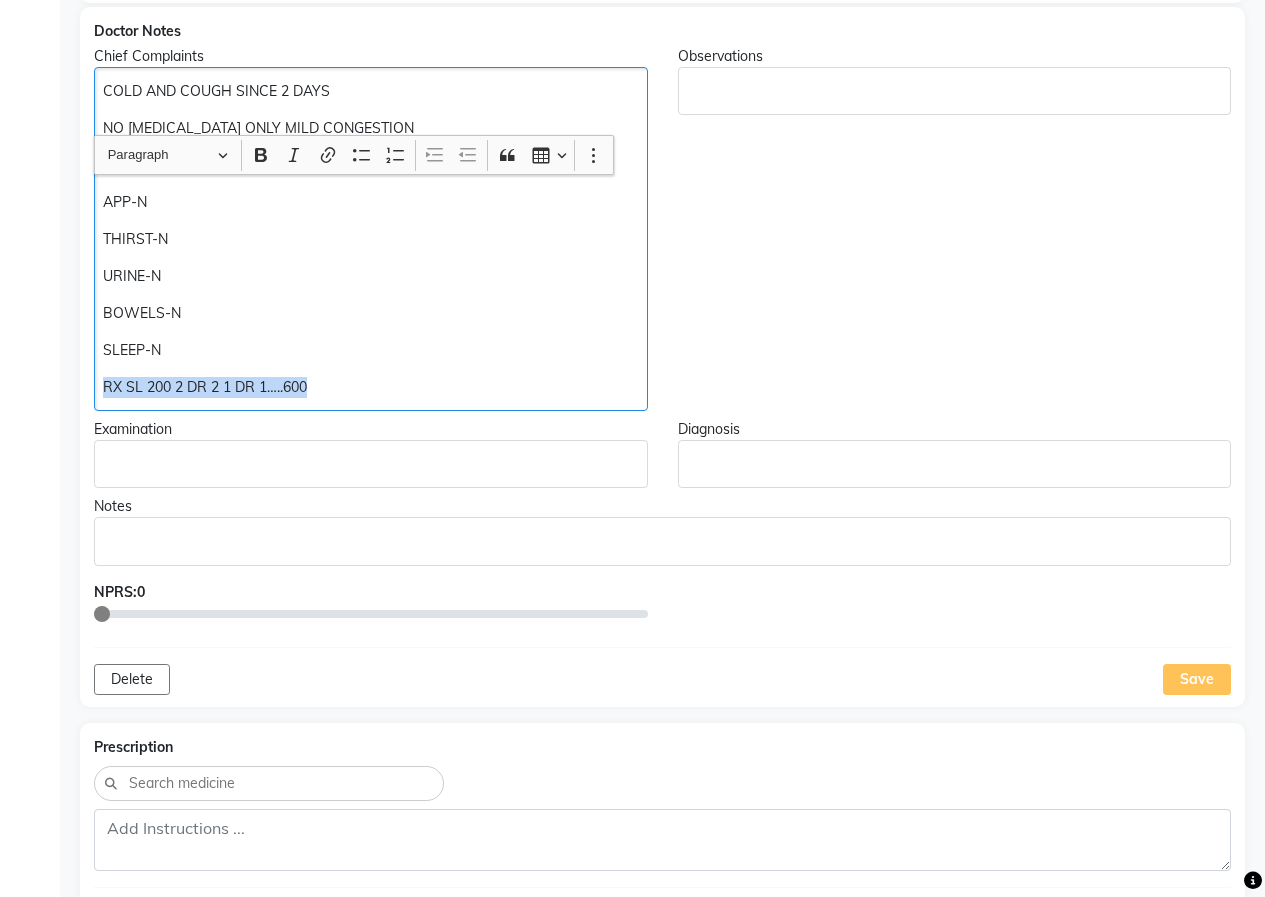 scroll, scrollTop: 700, scrollLeft: 0, axis: vertical 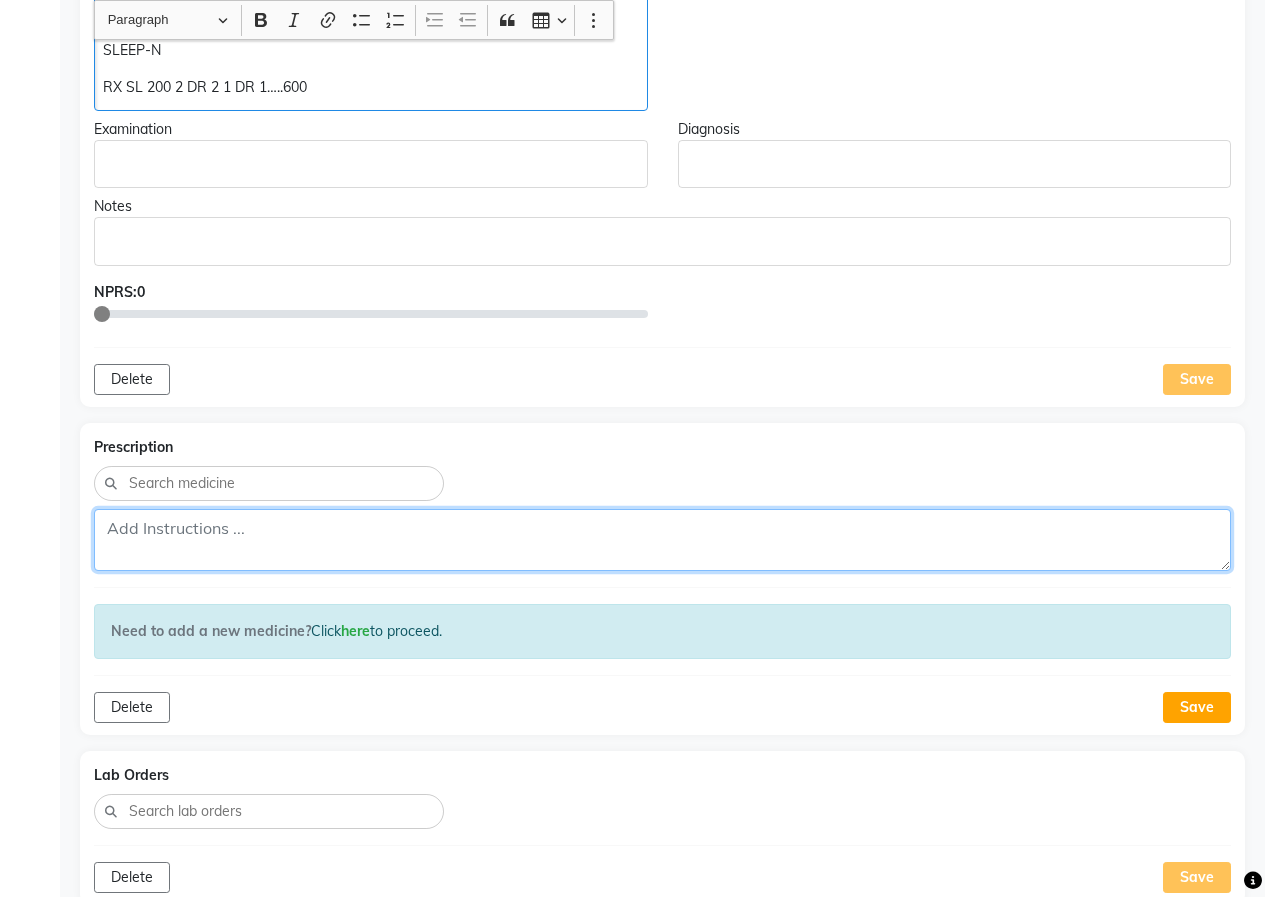 drag, startPoint x: 376, startPoint y: 525, endPoint x: 366, endPoint y: 524, distance: 10.049875 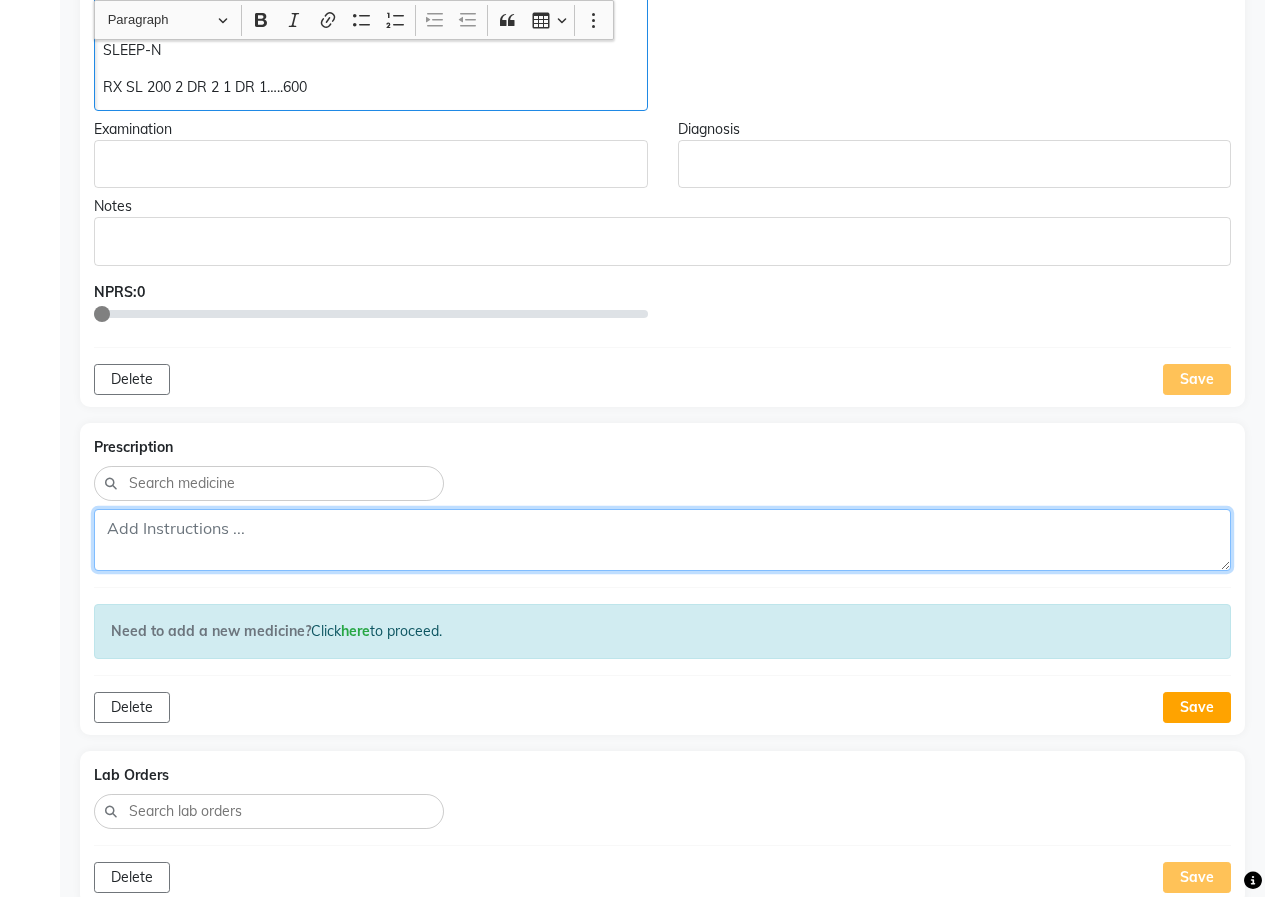 click 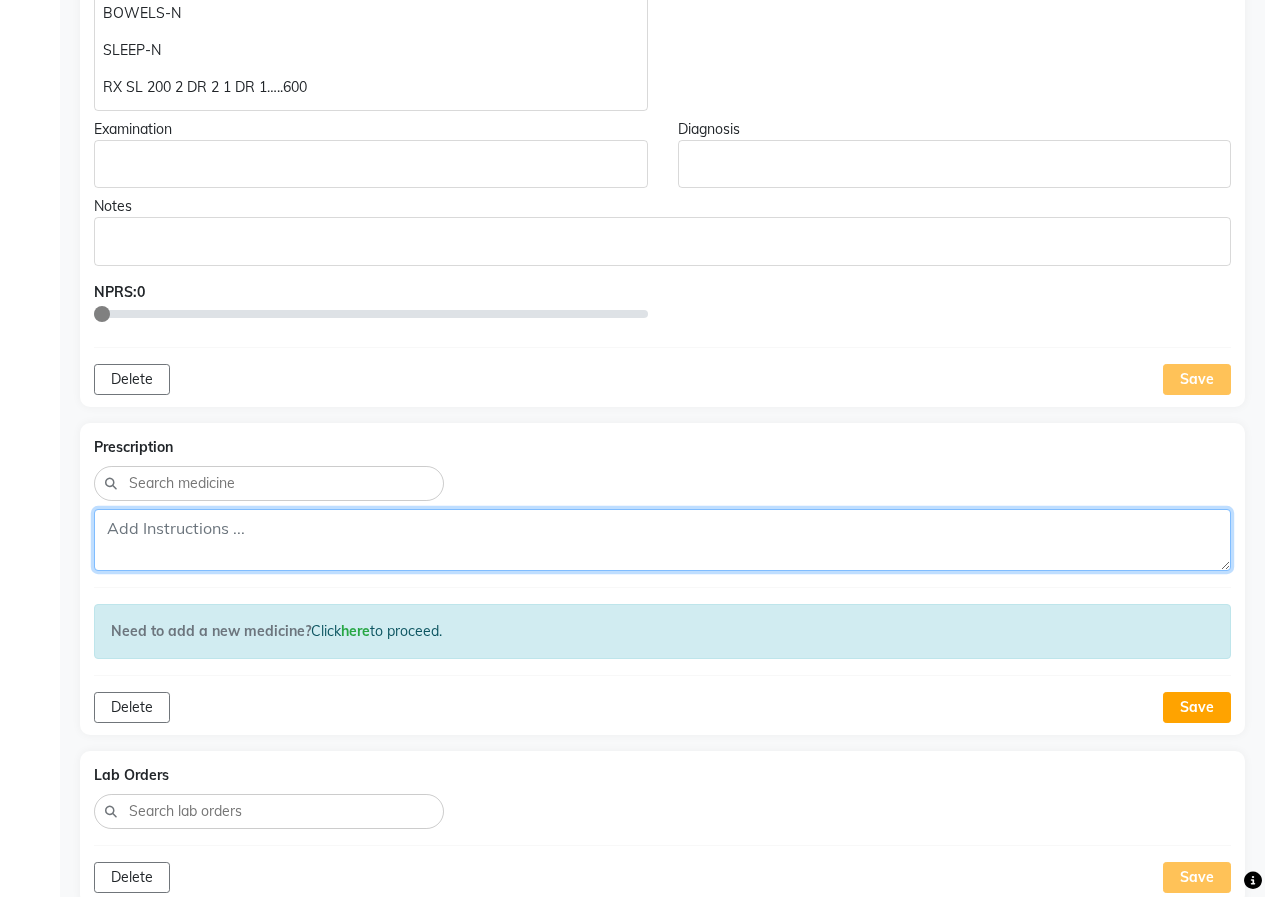 paste on "RX SL 200 2 DR 2 1 DR 1…..600" 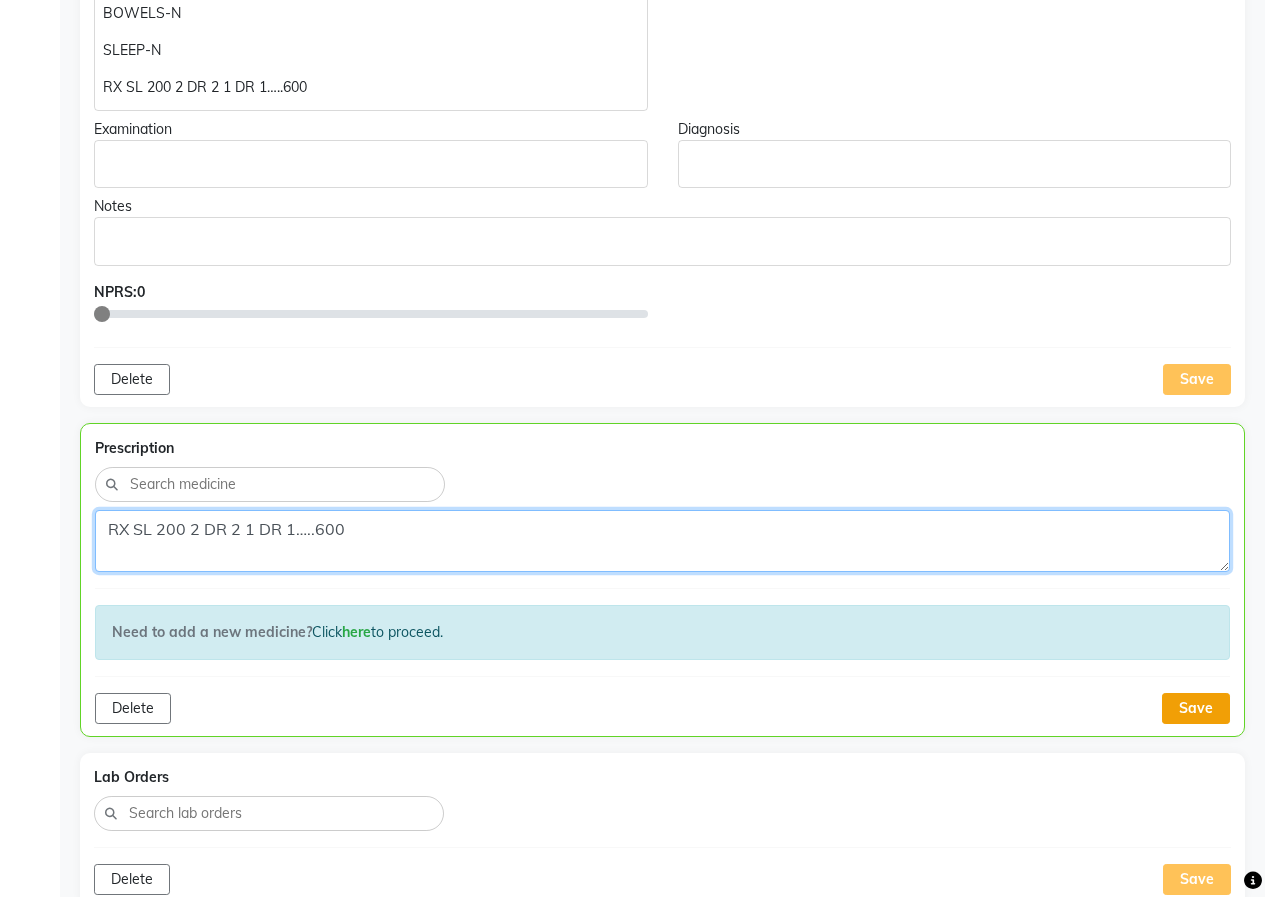 type on "RX SL 200 2 DR 2 1 DR 1…..600" 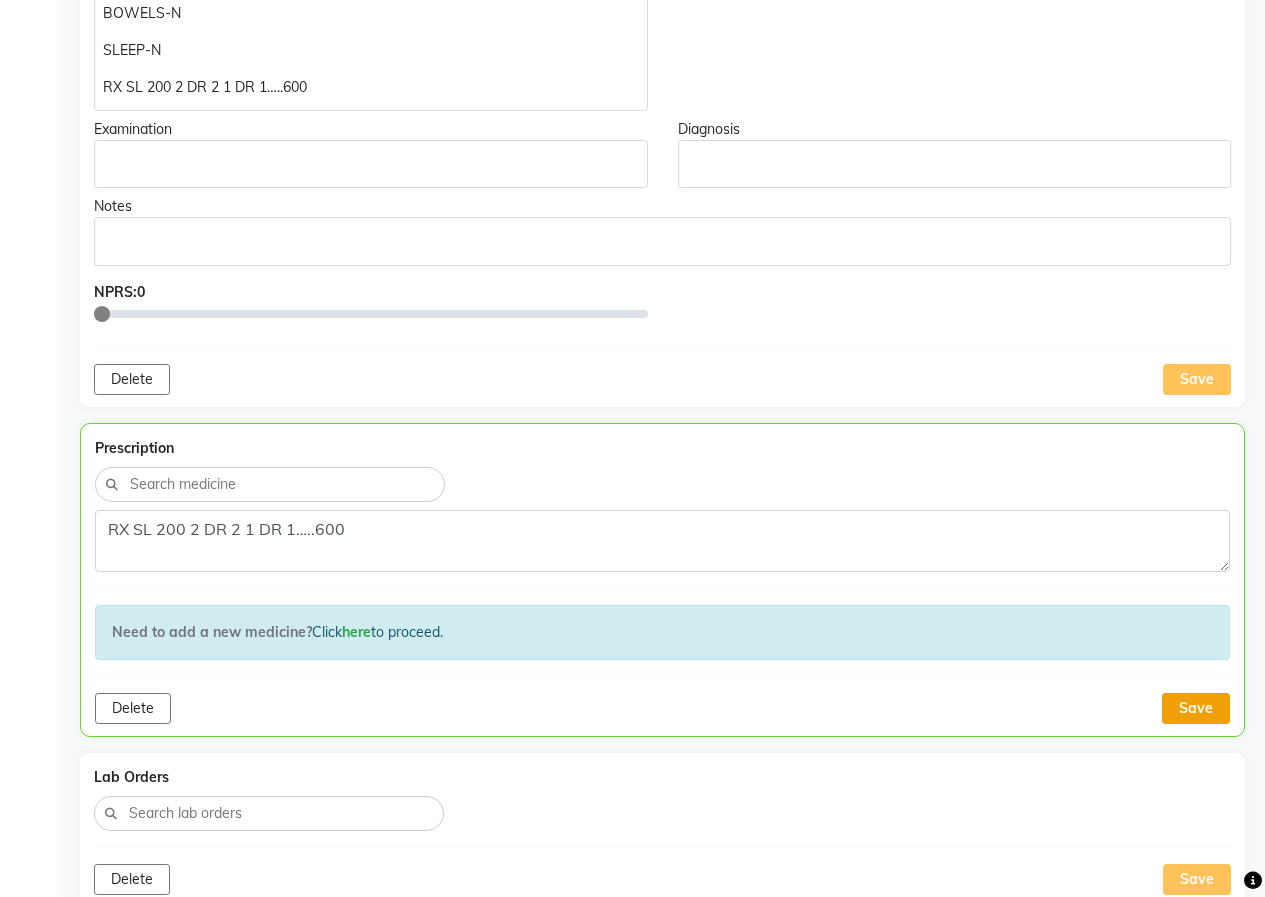 click on "Save" 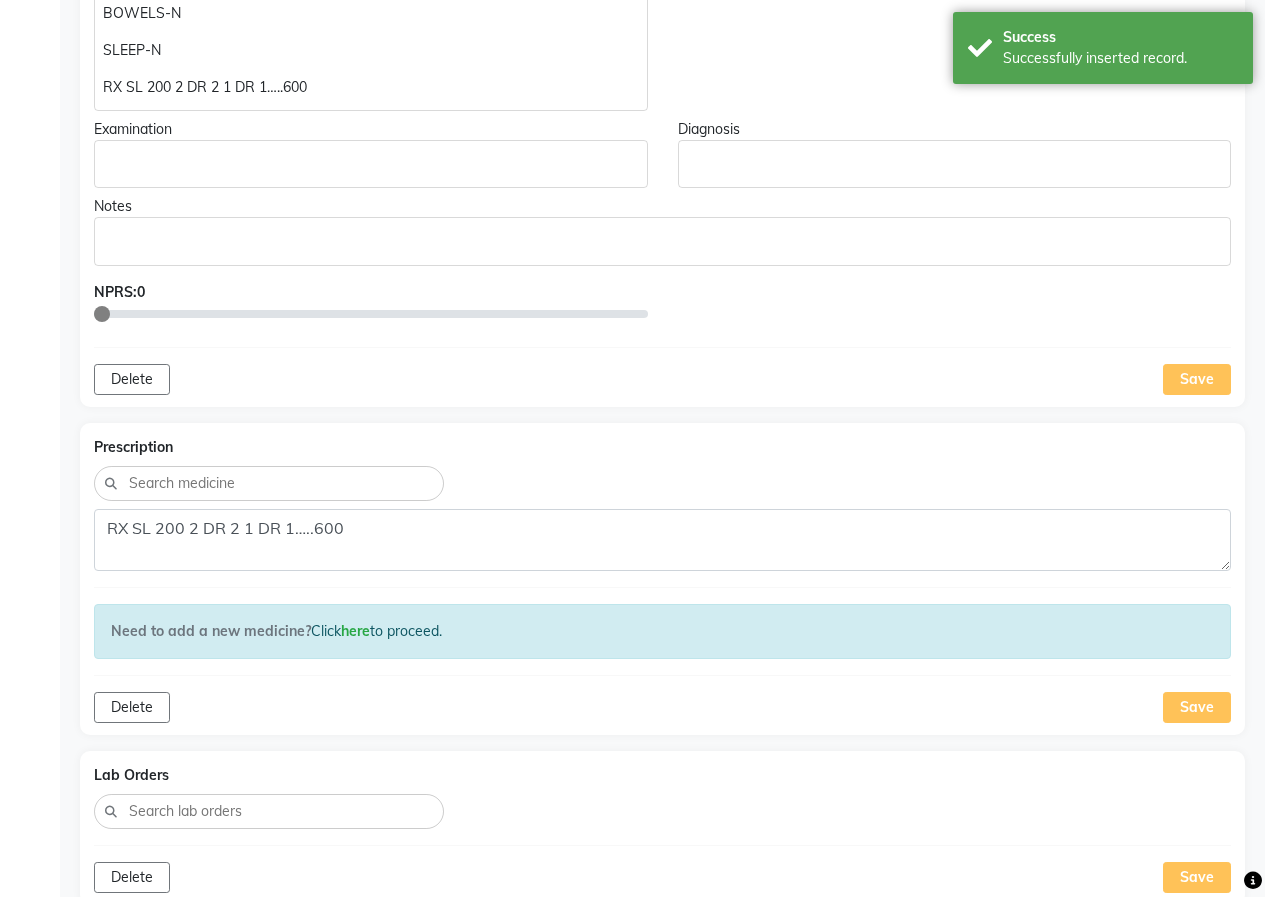 scroll, scrollTop: 200, scrollLeft: 0, axis: vertical 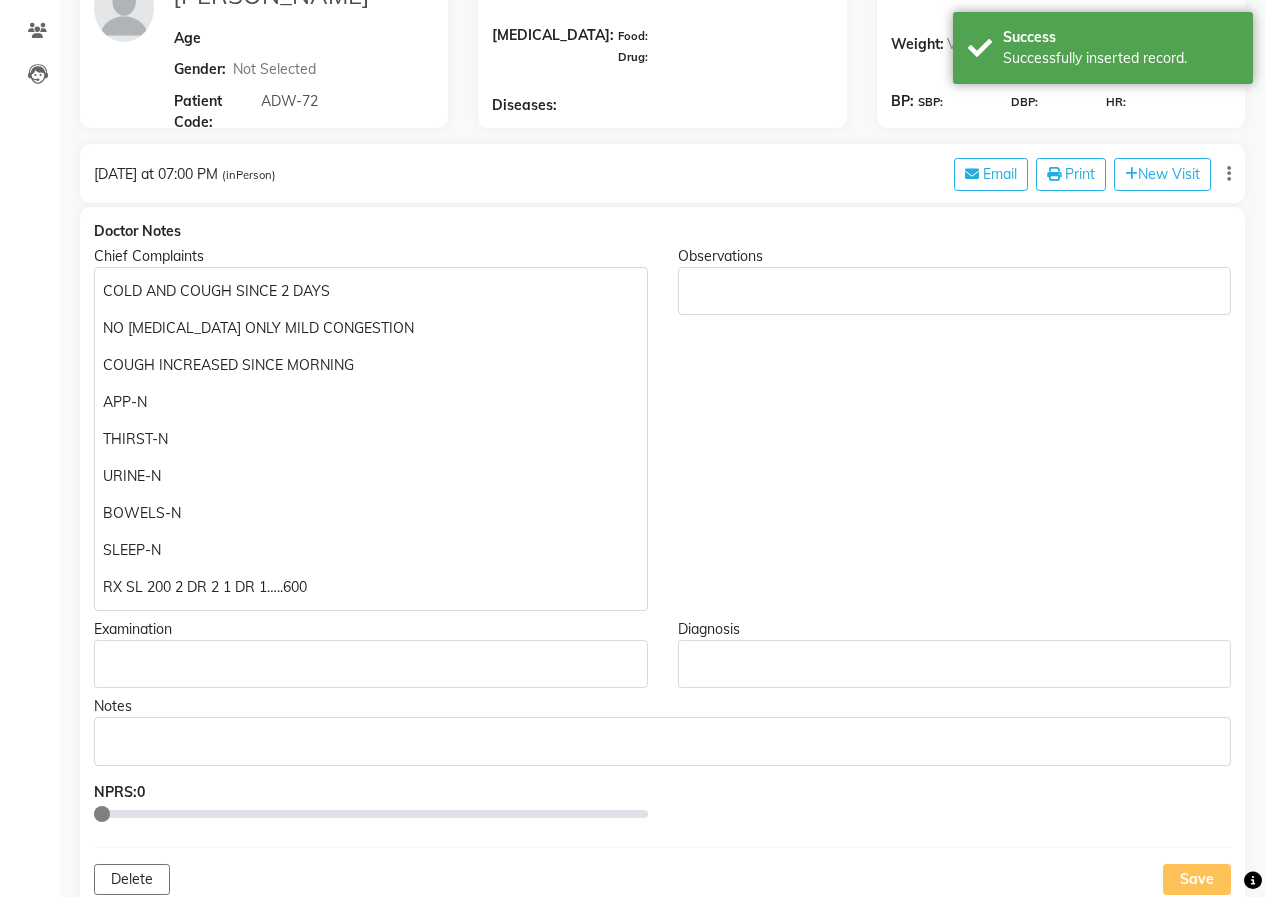 click on "COLD AND COUGH SINCE 2 DAYS NO [MEDICAL_DATA] ONLY MILD CONGESTION COUGH INCREASED SINCE MORNING APP-N THIRST-N URINE-N BOWELS-N SLEEP-N RX SL 200 2 DR 2 1 DR 1…..600" 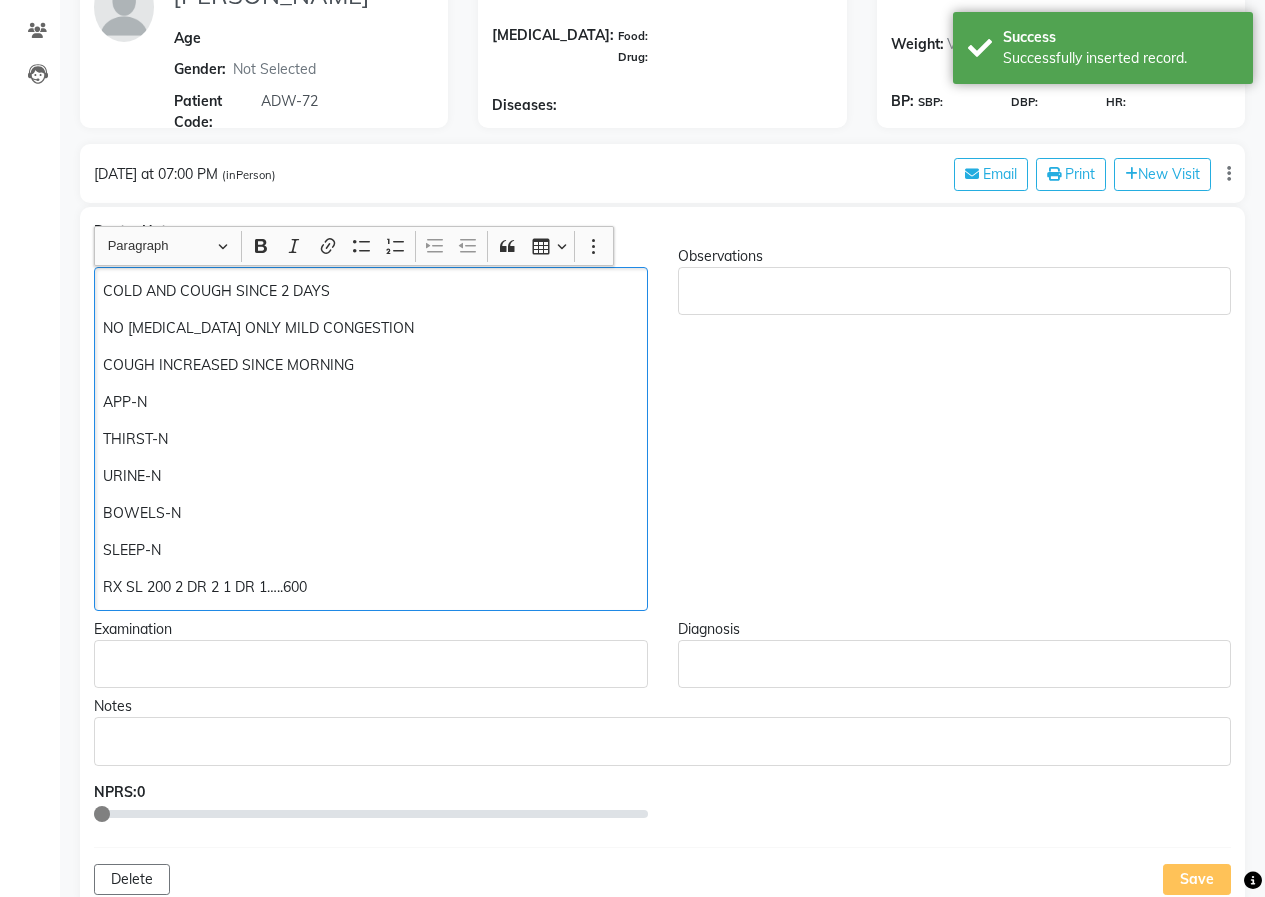 scroll, scrollTop: 201, scrollLeft: 0, axis: vertical 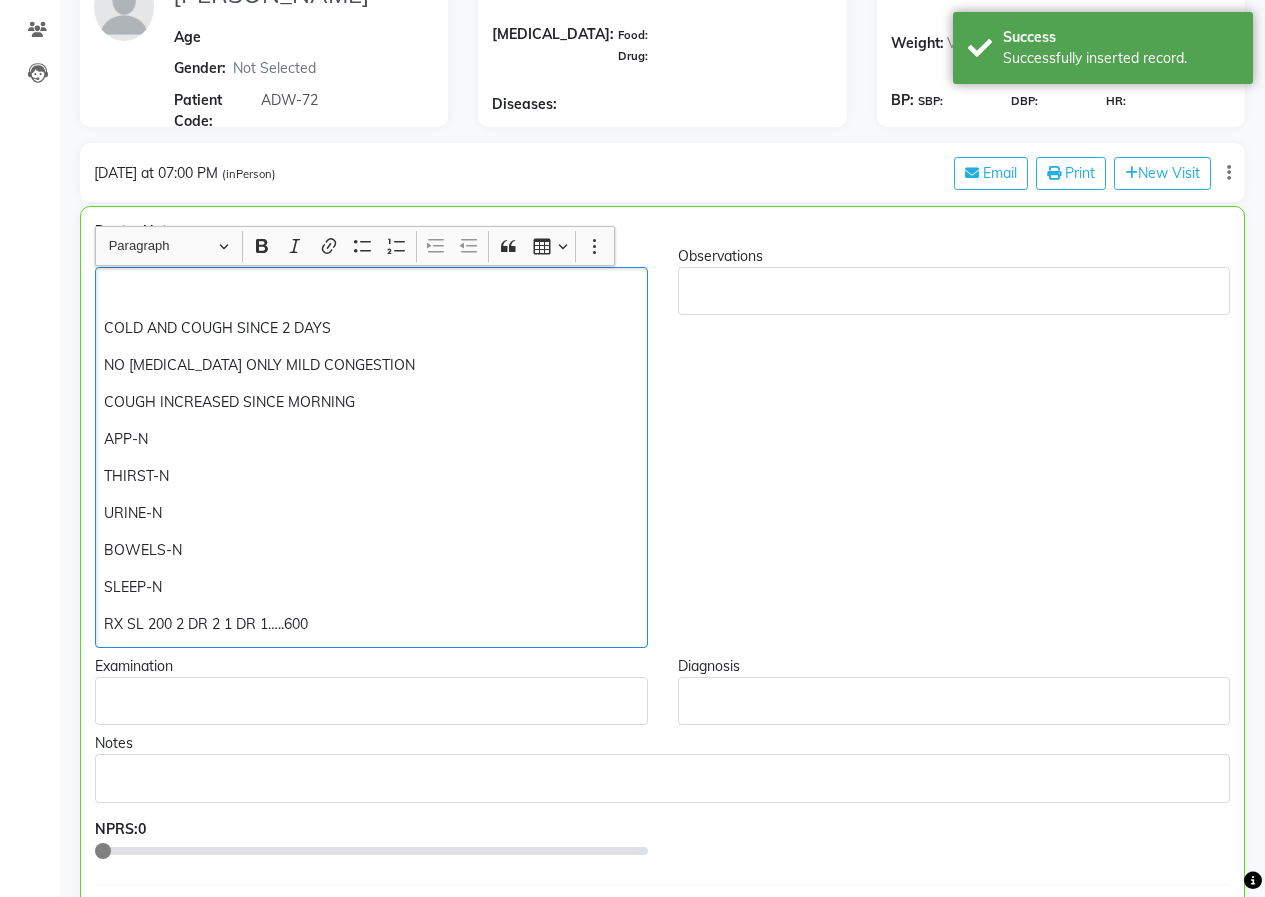 click 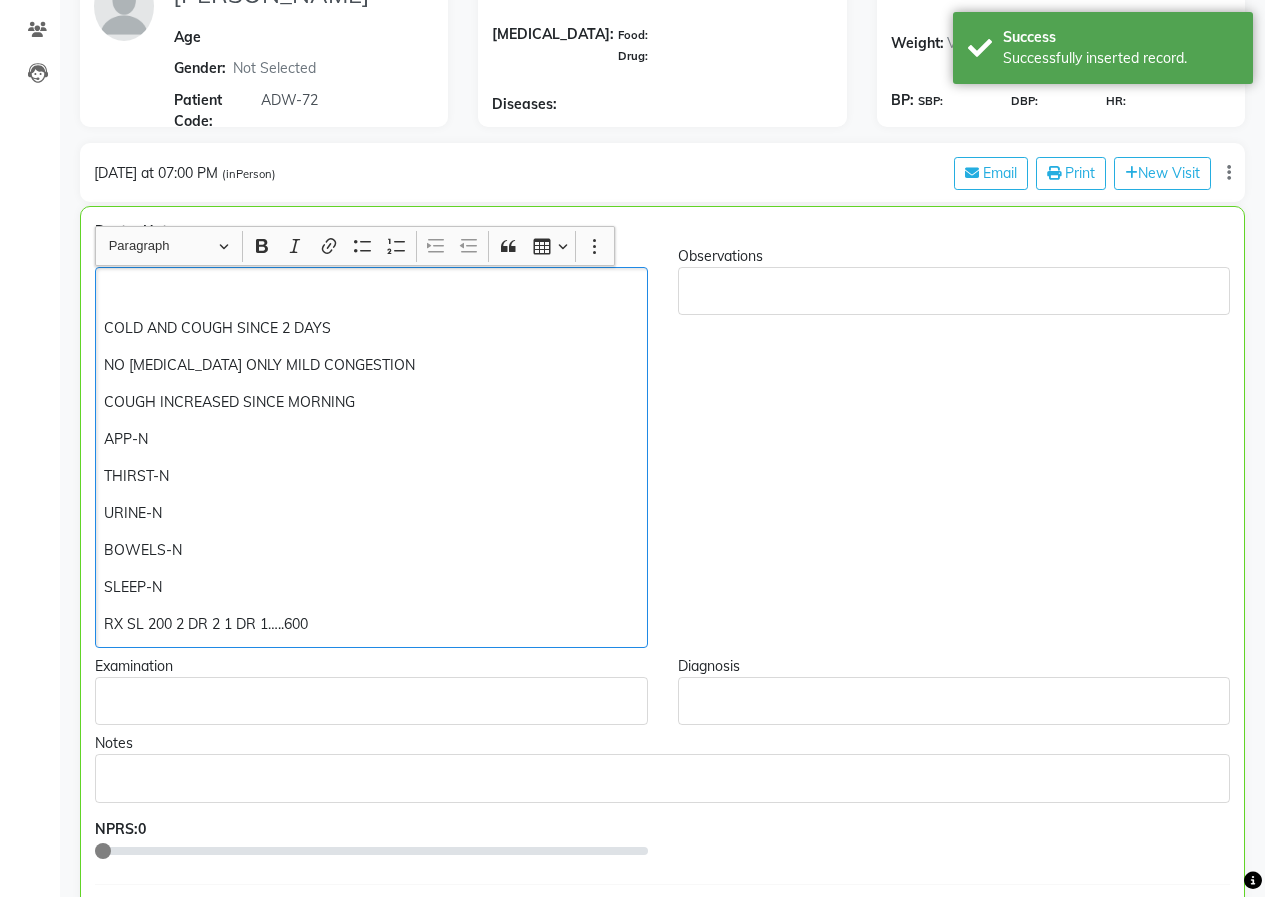 type 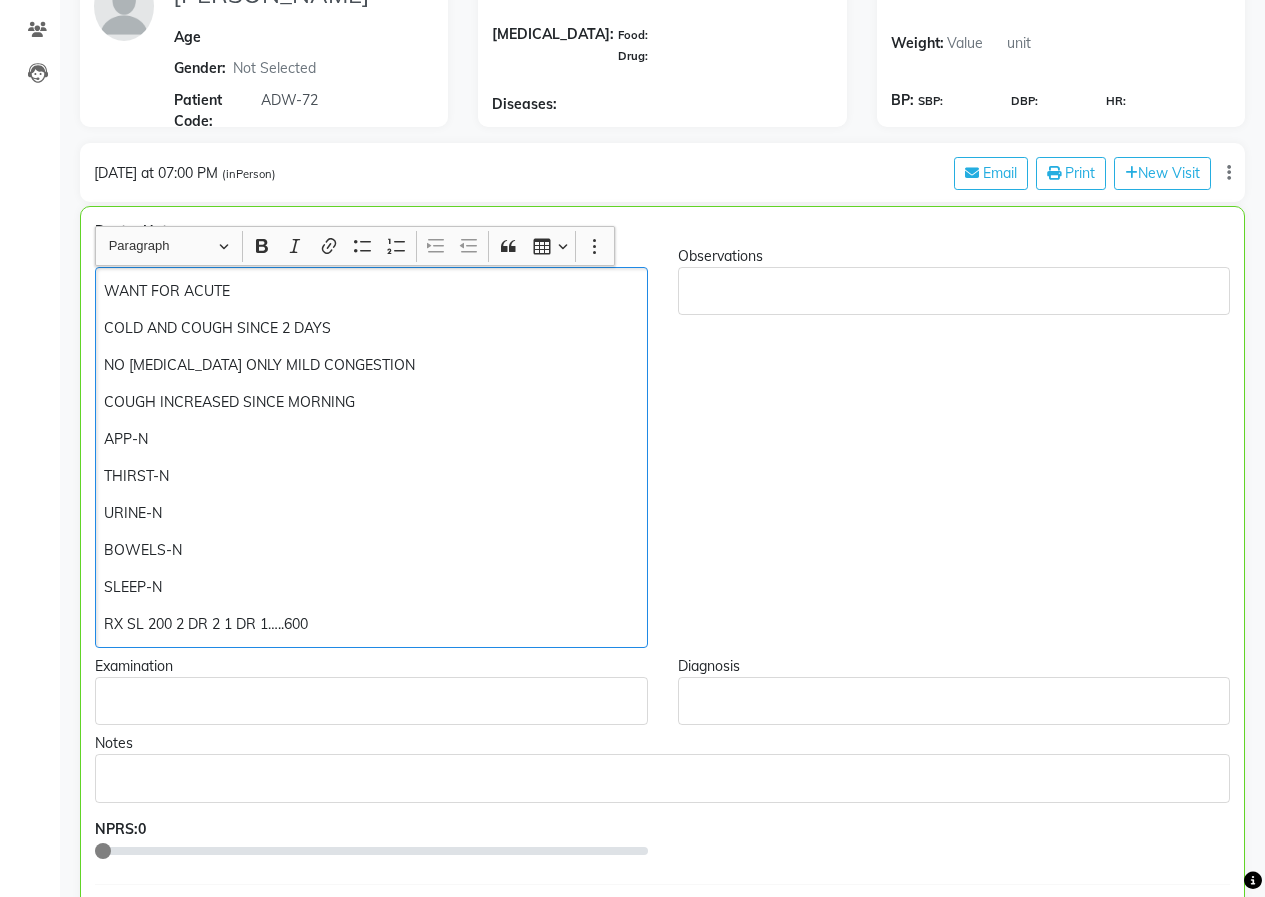 scroll, scrollTop: 501, scrollLeft: 0, axis: vertical 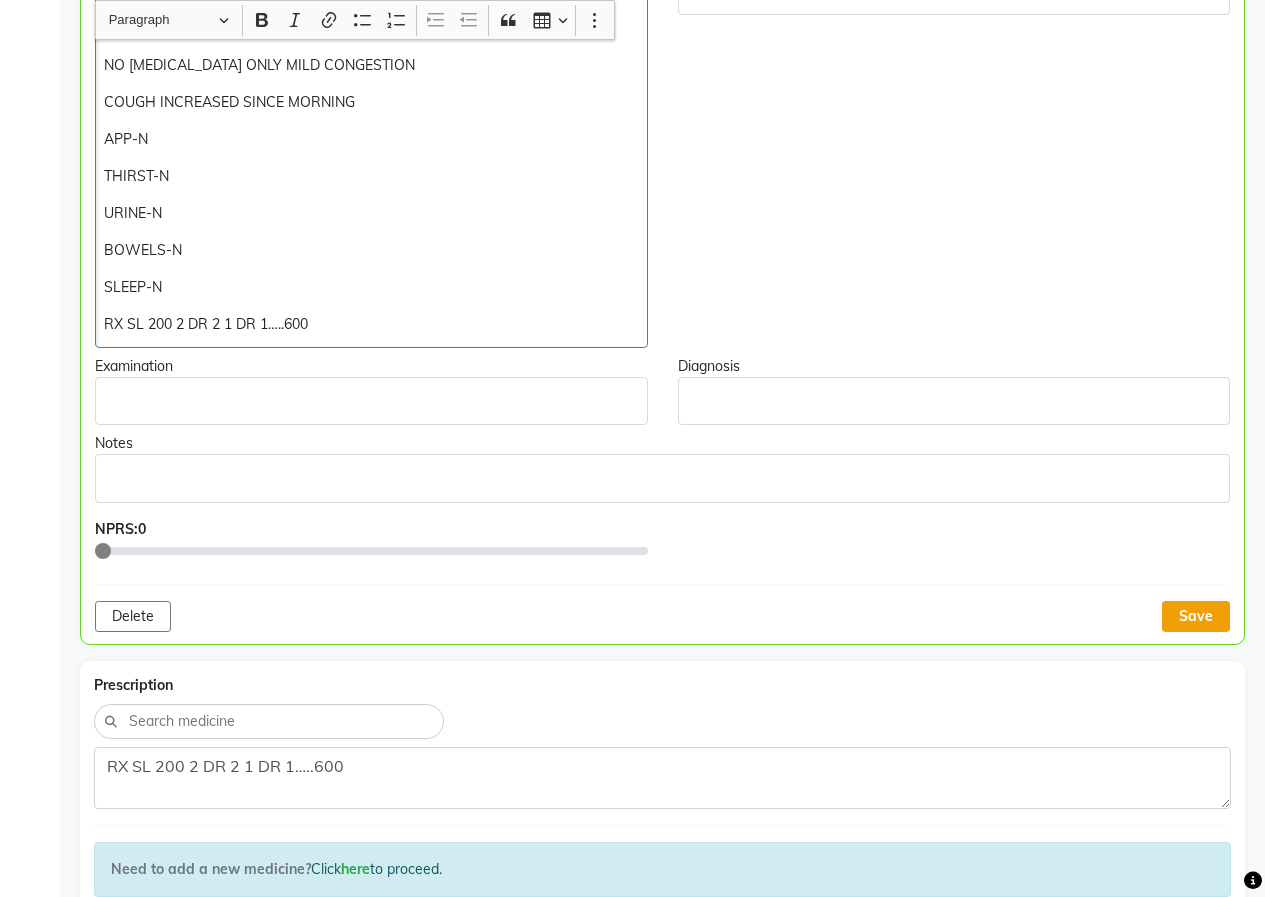 click on "Save" 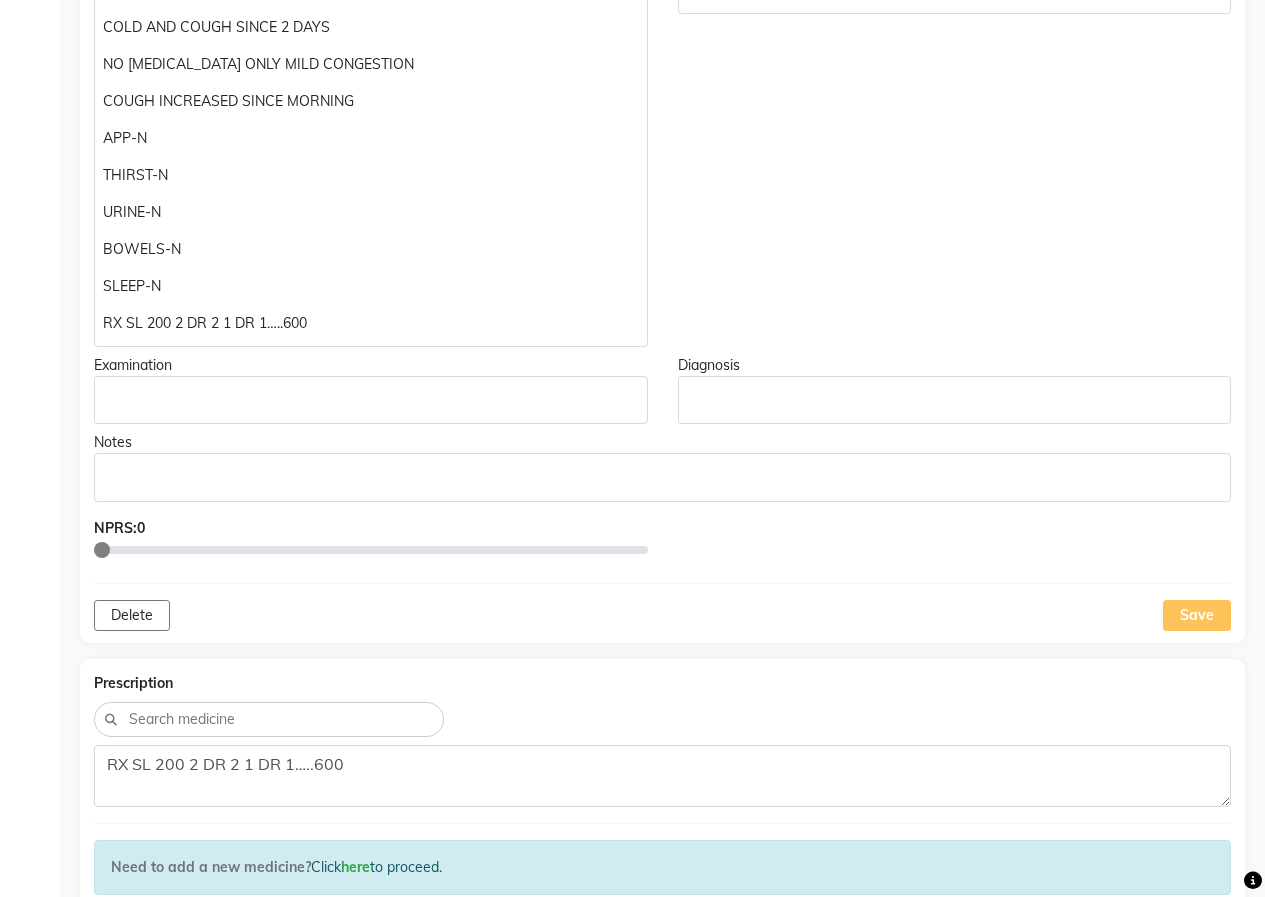 scroll, scrollTop: 0, scrollLeft: 0, axis: both 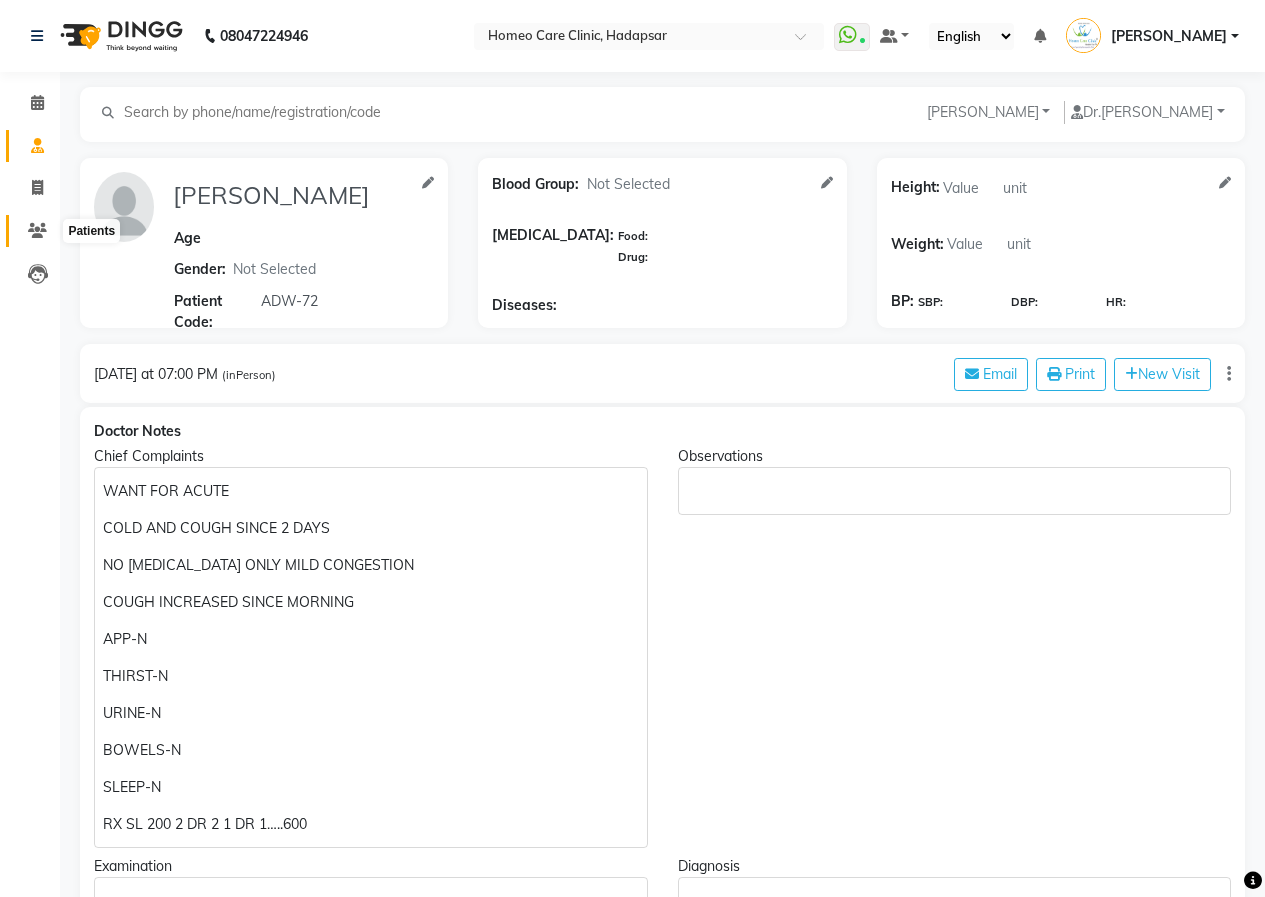 click 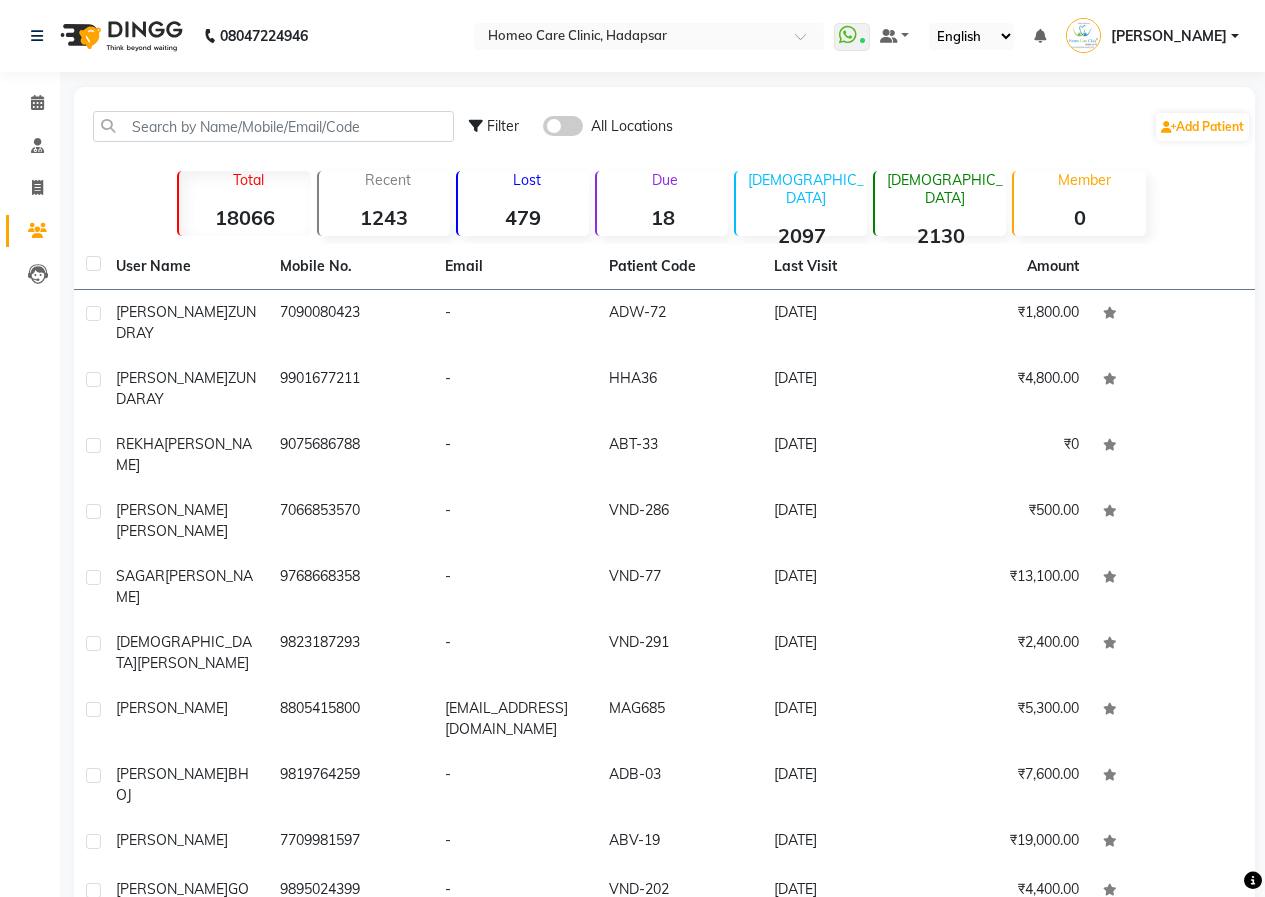 scroll, scrollTop: 3, scrollLeft: 0, axis: vertical 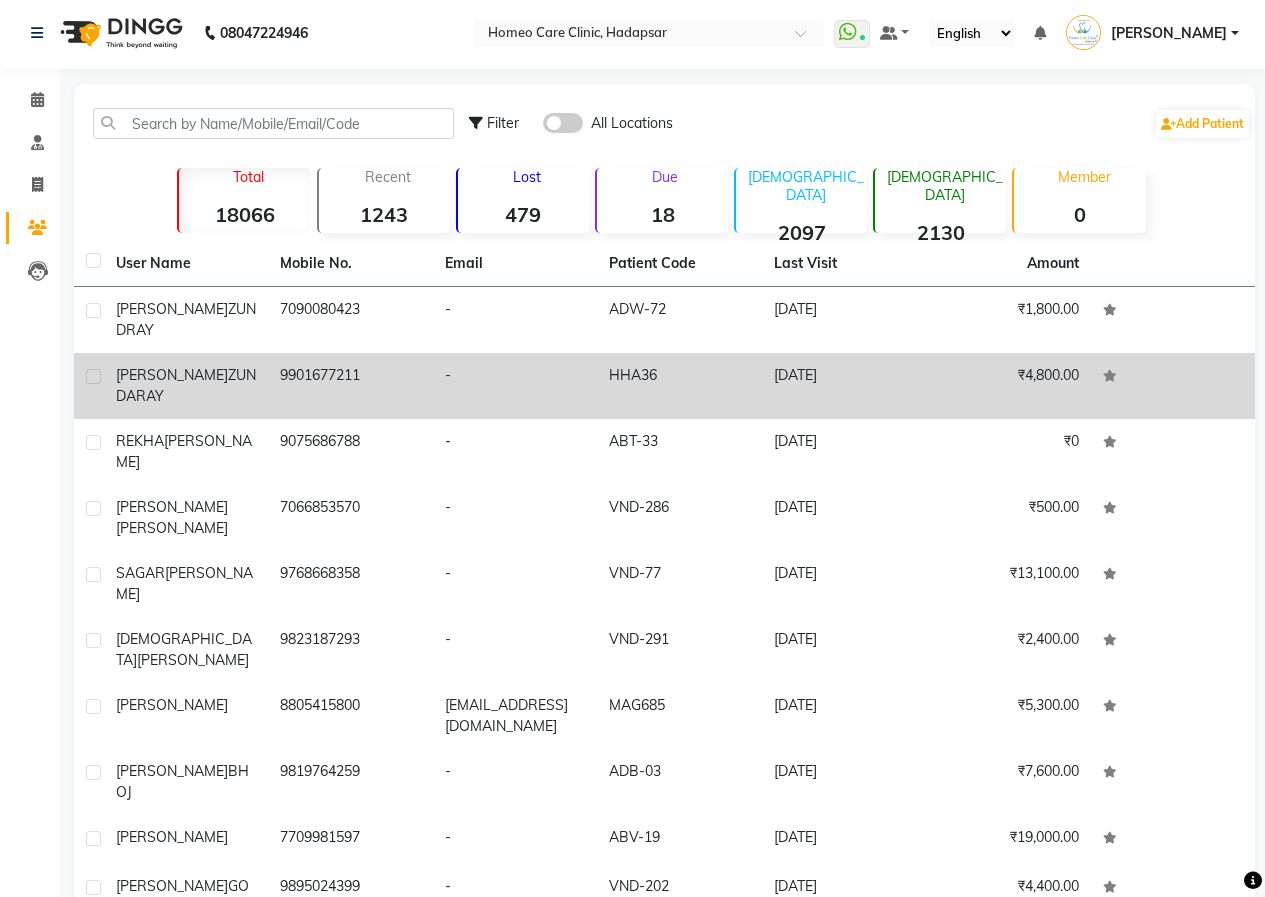 click on "[PERSON_NAME]  ZUNDARAY" 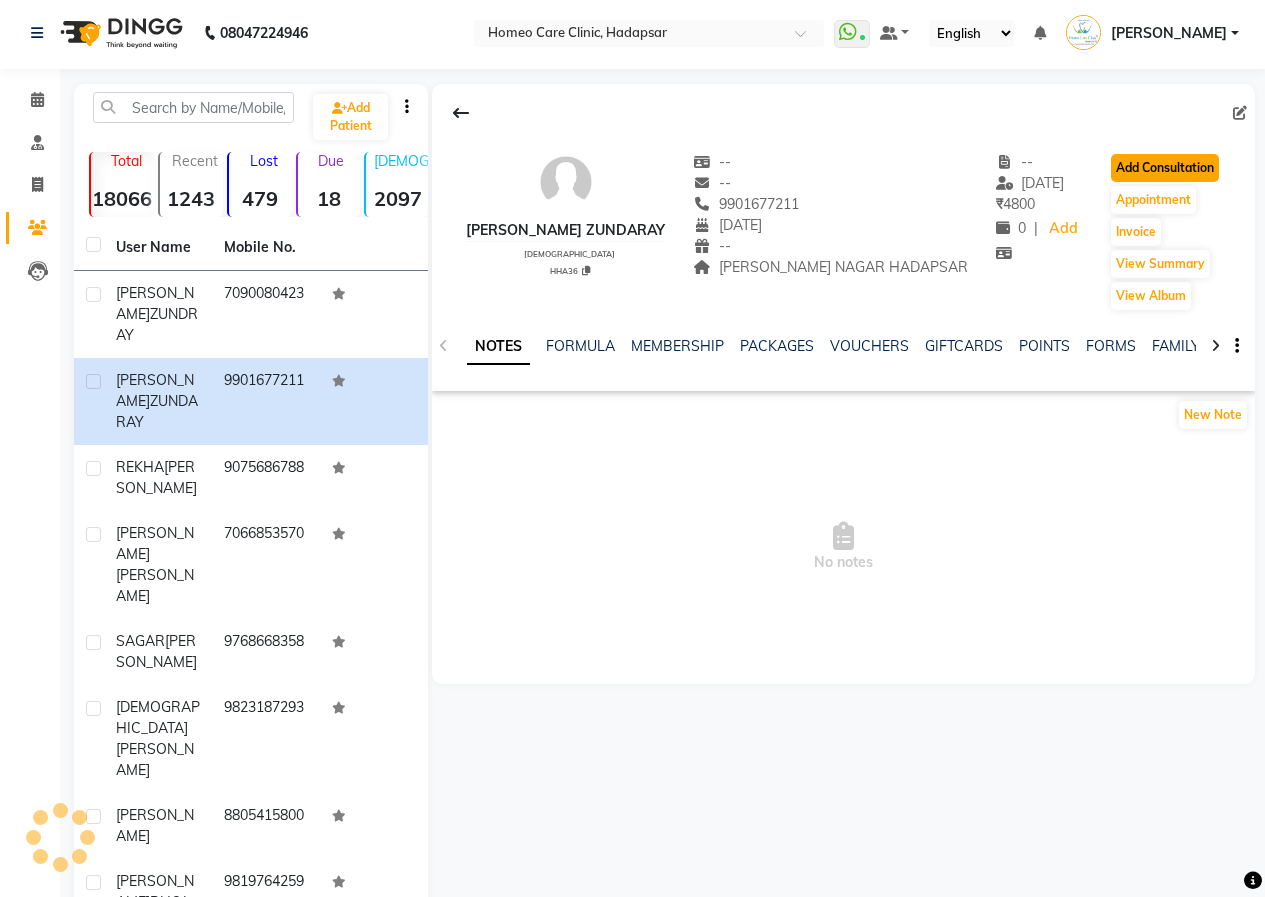 click on "Add Consultation" 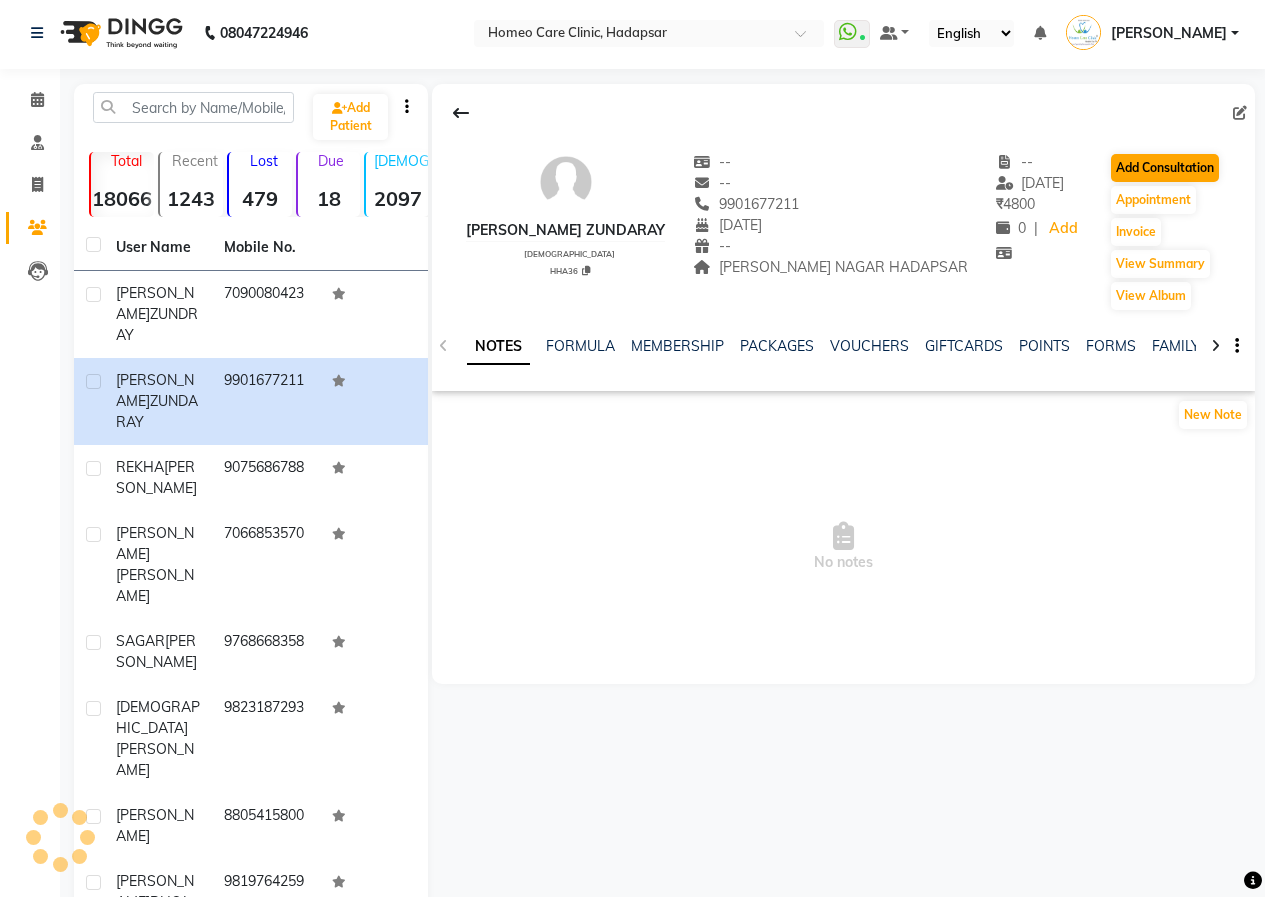 scroll, scrollTop: 0, scrollLeft: 0, axis: both 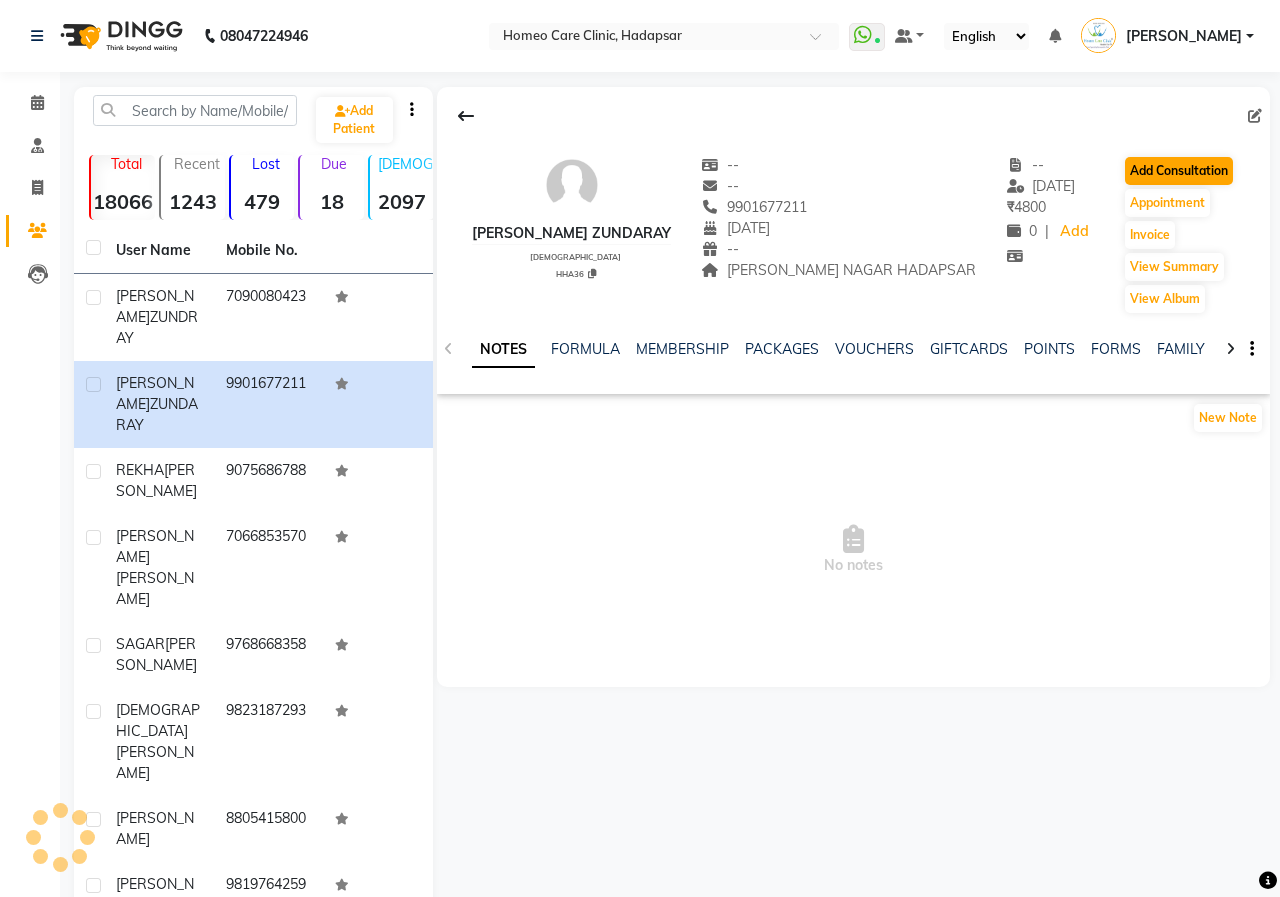 select on "[DEMOGRAPHIC_DATA]" 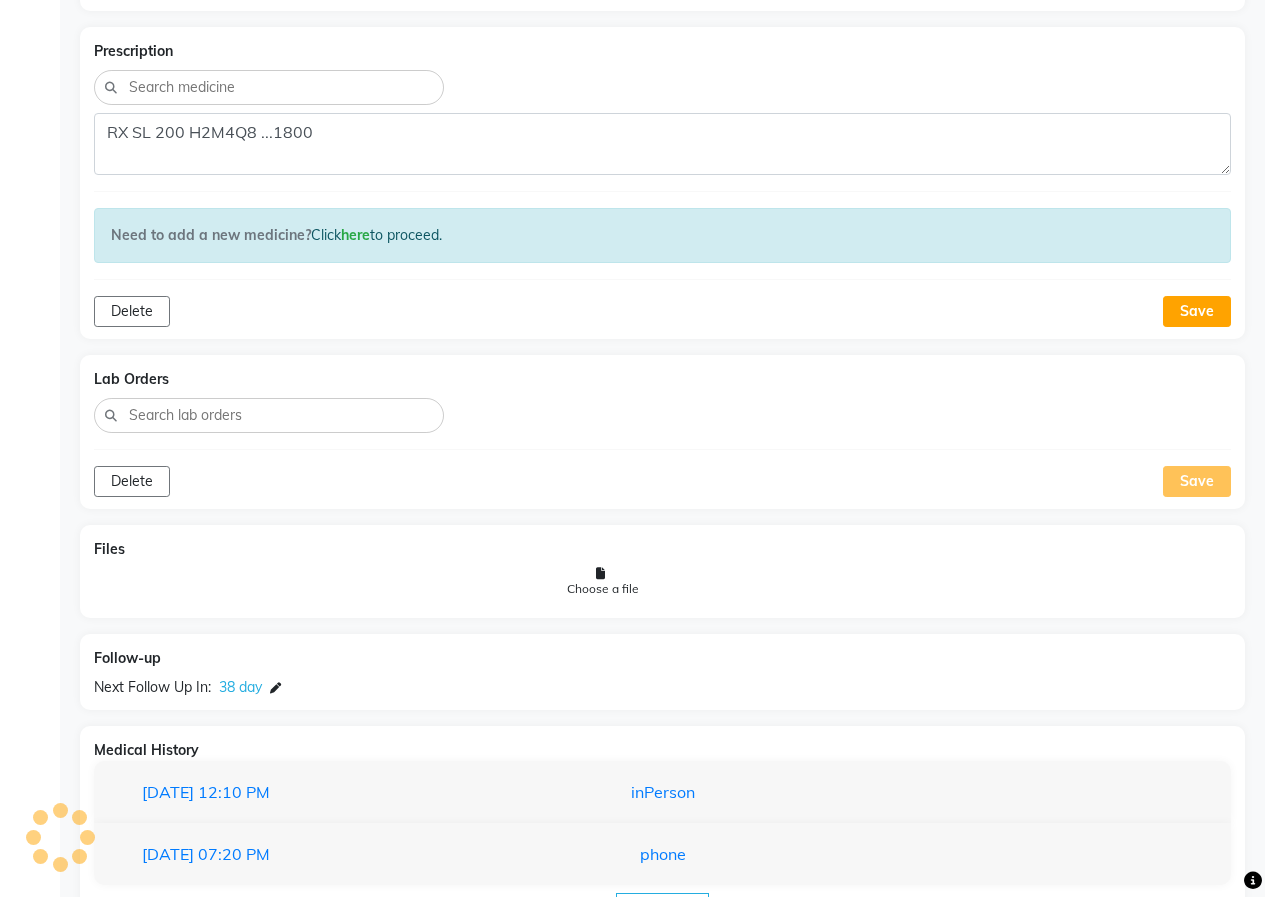 scroll, scrollTop: 875, scrollLeft: 0, axis: vertical 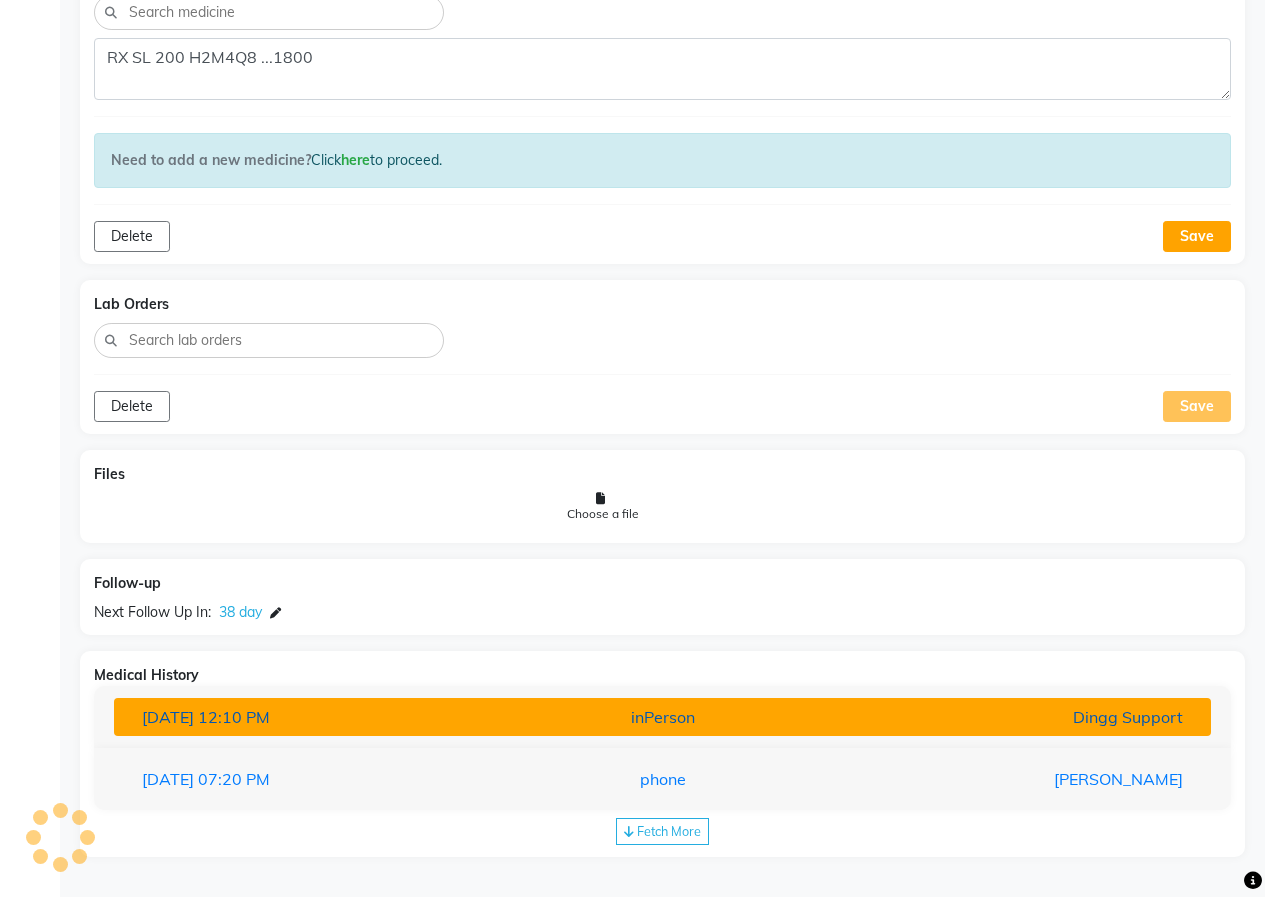click on "[DATE] 12:10 PM inPerson Dingg Support" at bounding box center [662, 717] 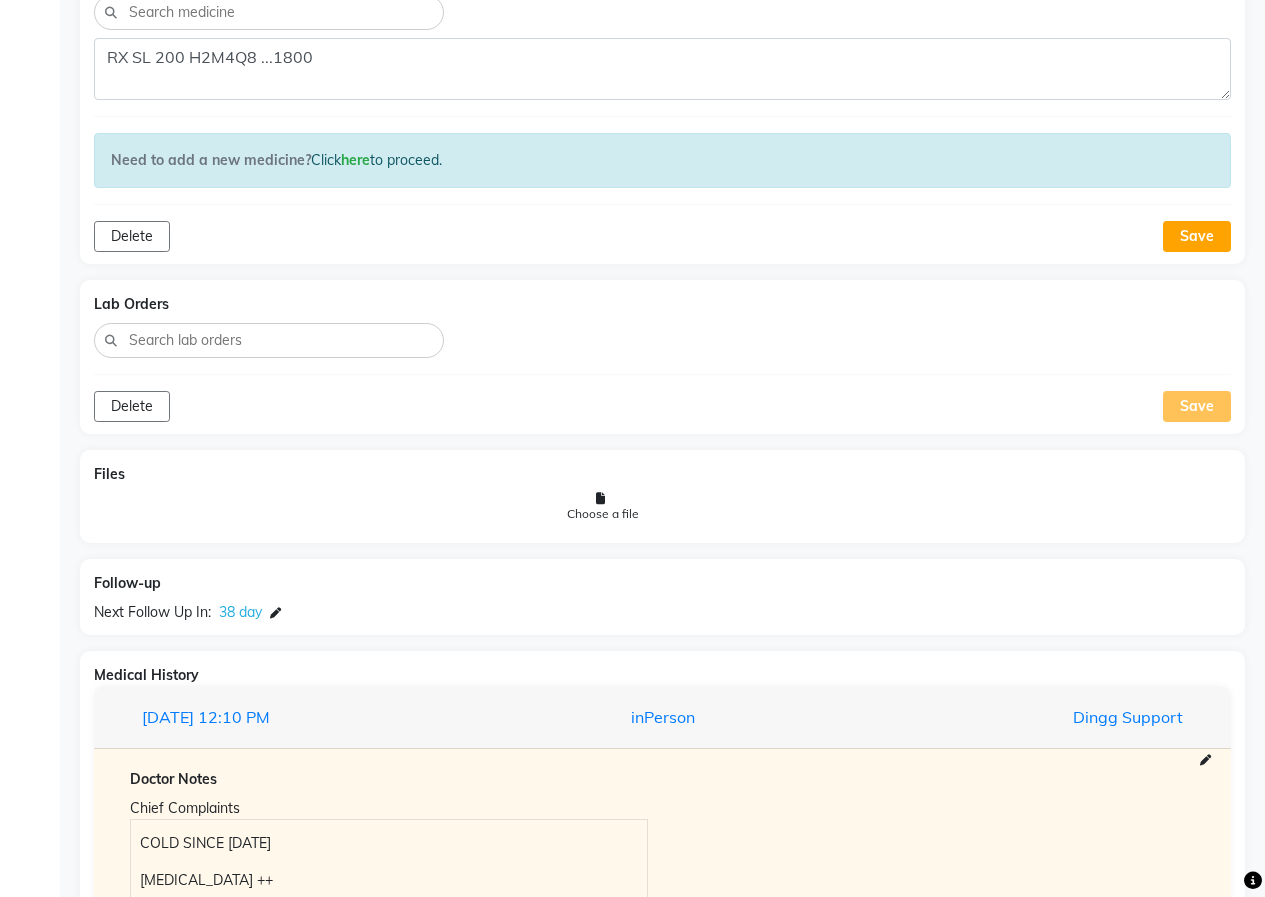 scroll, scrollTop: 1335, scrollLeft: 0, axis: vertical 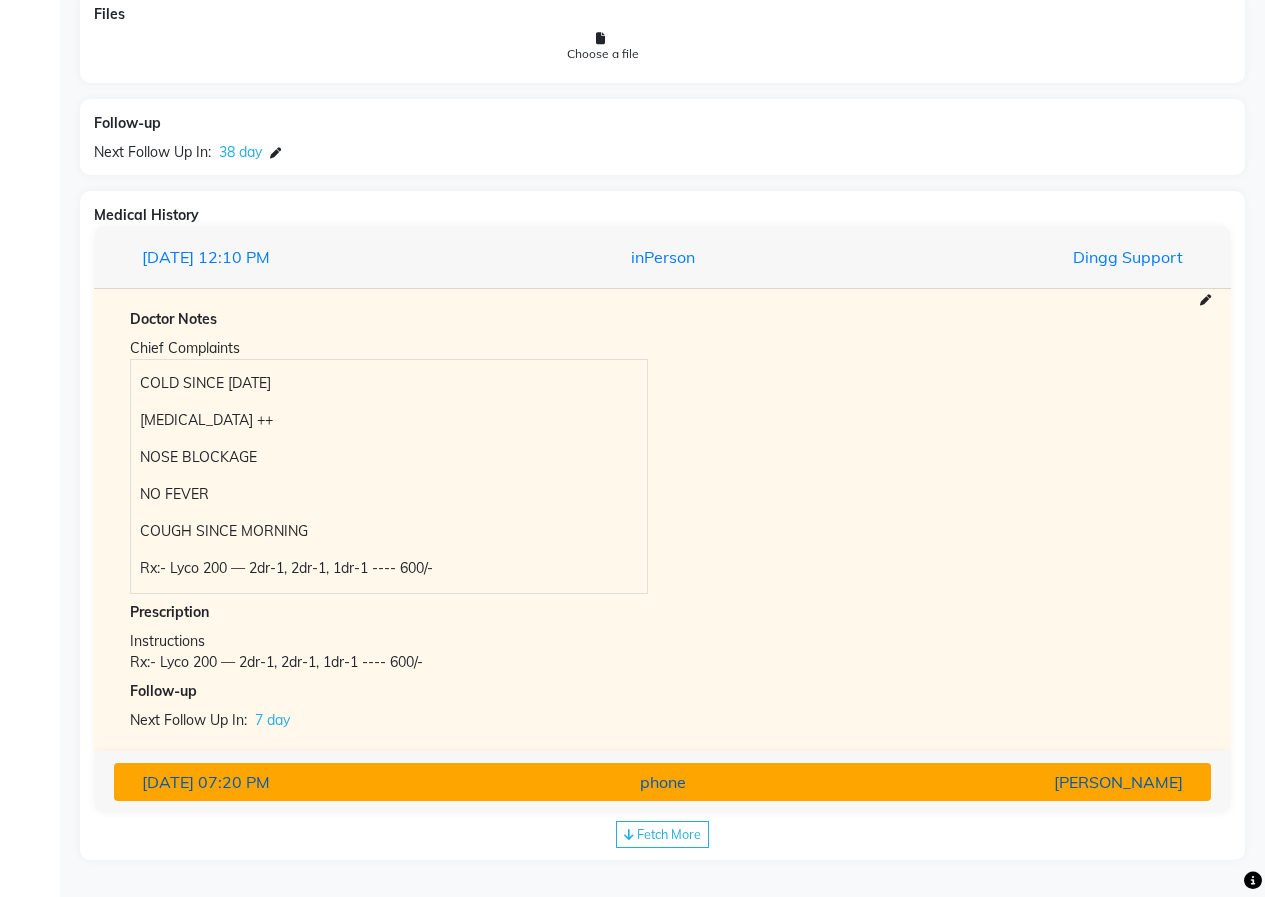 click on "[DATE] 07:20 PM" at bounding box center (305, 782) 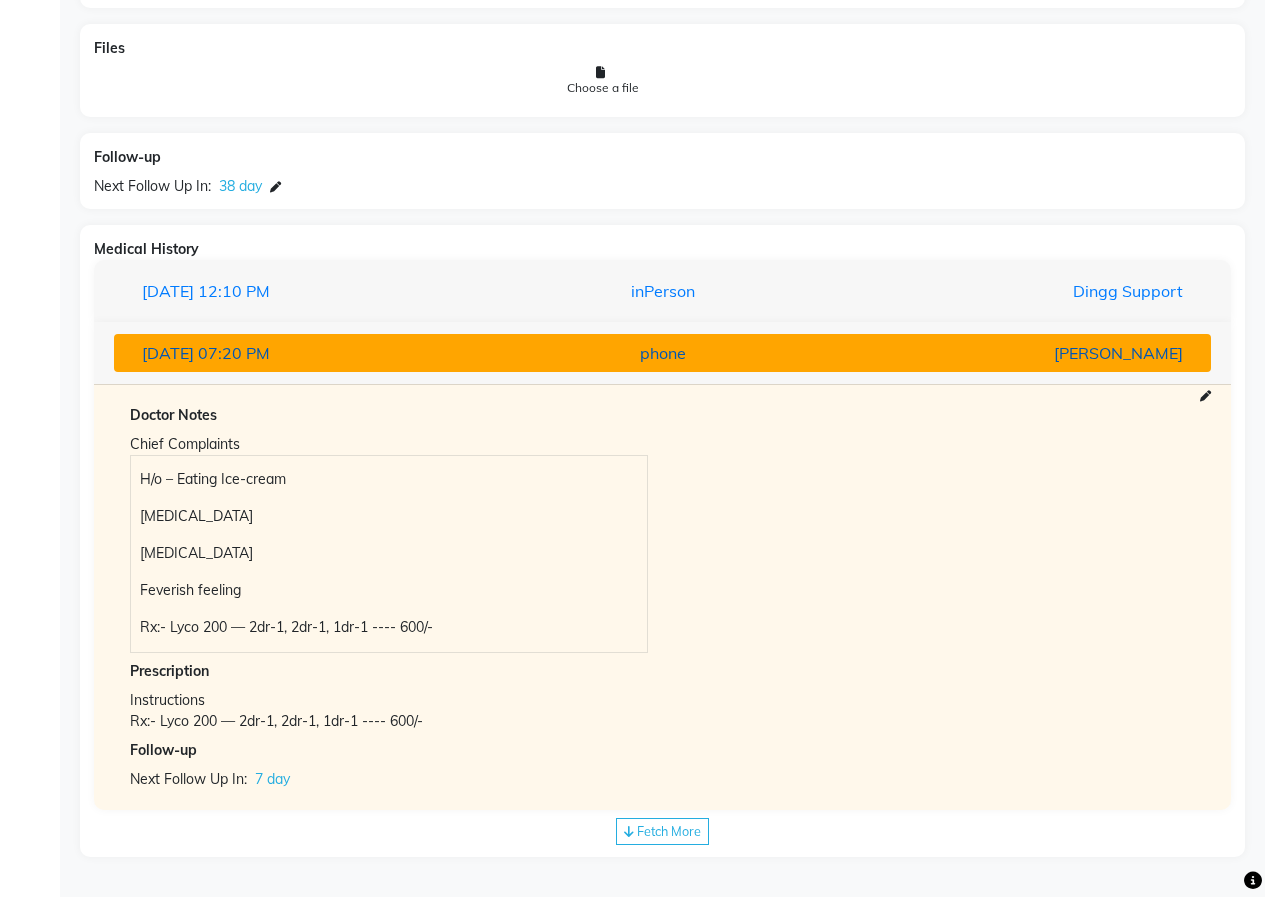 scroll, scrollTop: 1301, scrollLeft: 0, axis: vertical 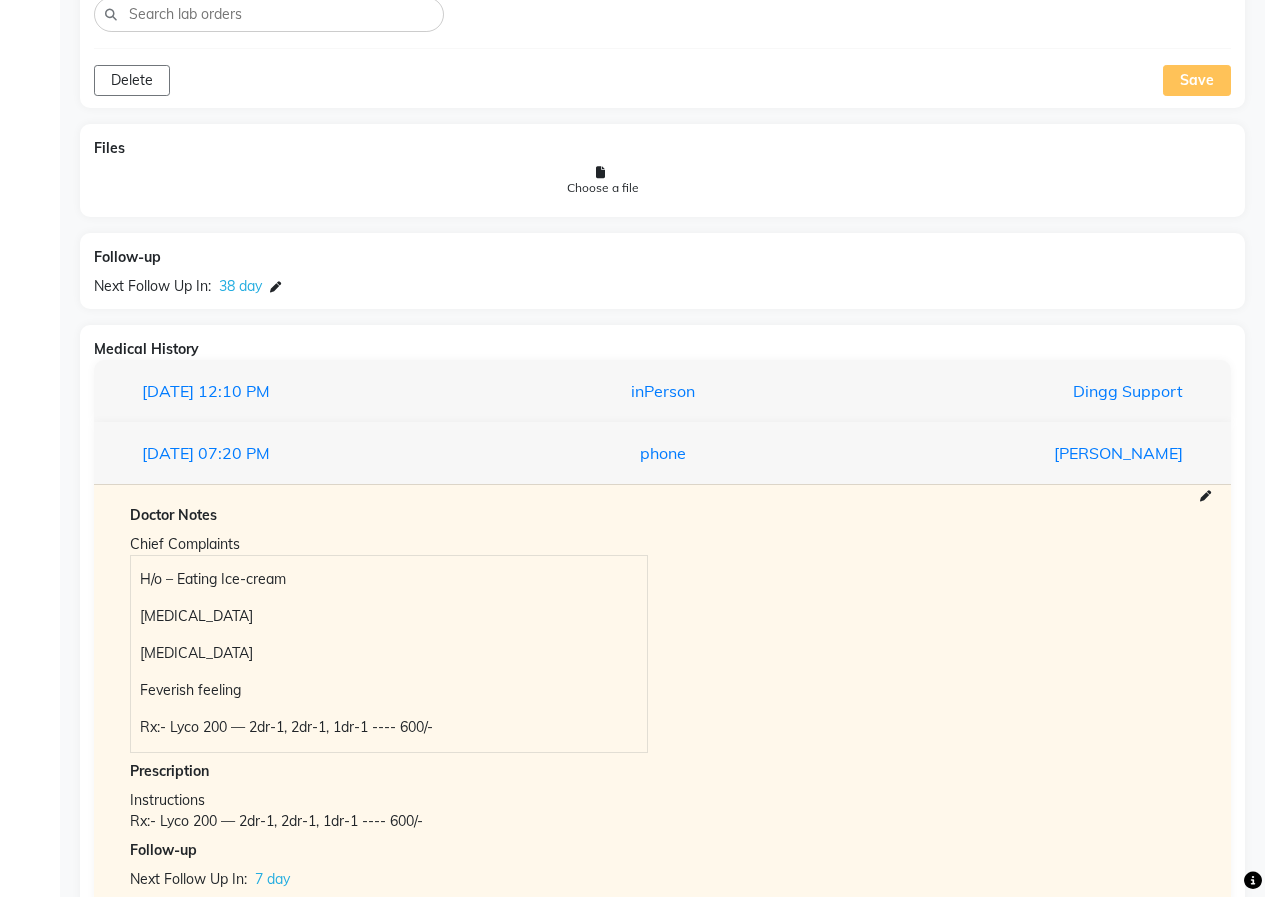 drag, startPoint x: 222, startPoint y: 10, endPoint x: 222, endPoint y: -15, distance: 25 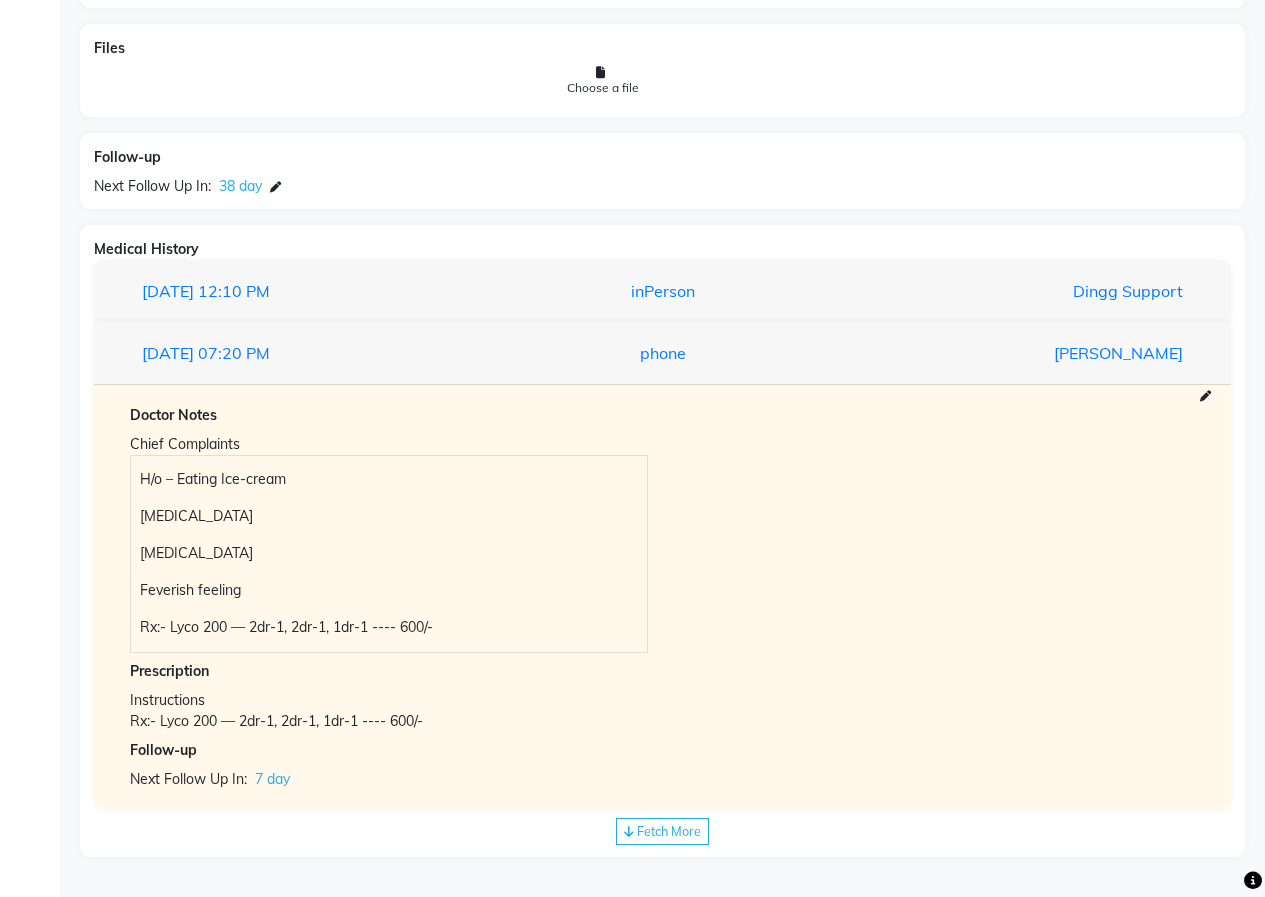 scroll, scrollTop: 801, scrollLeft: 0, axis: vertical 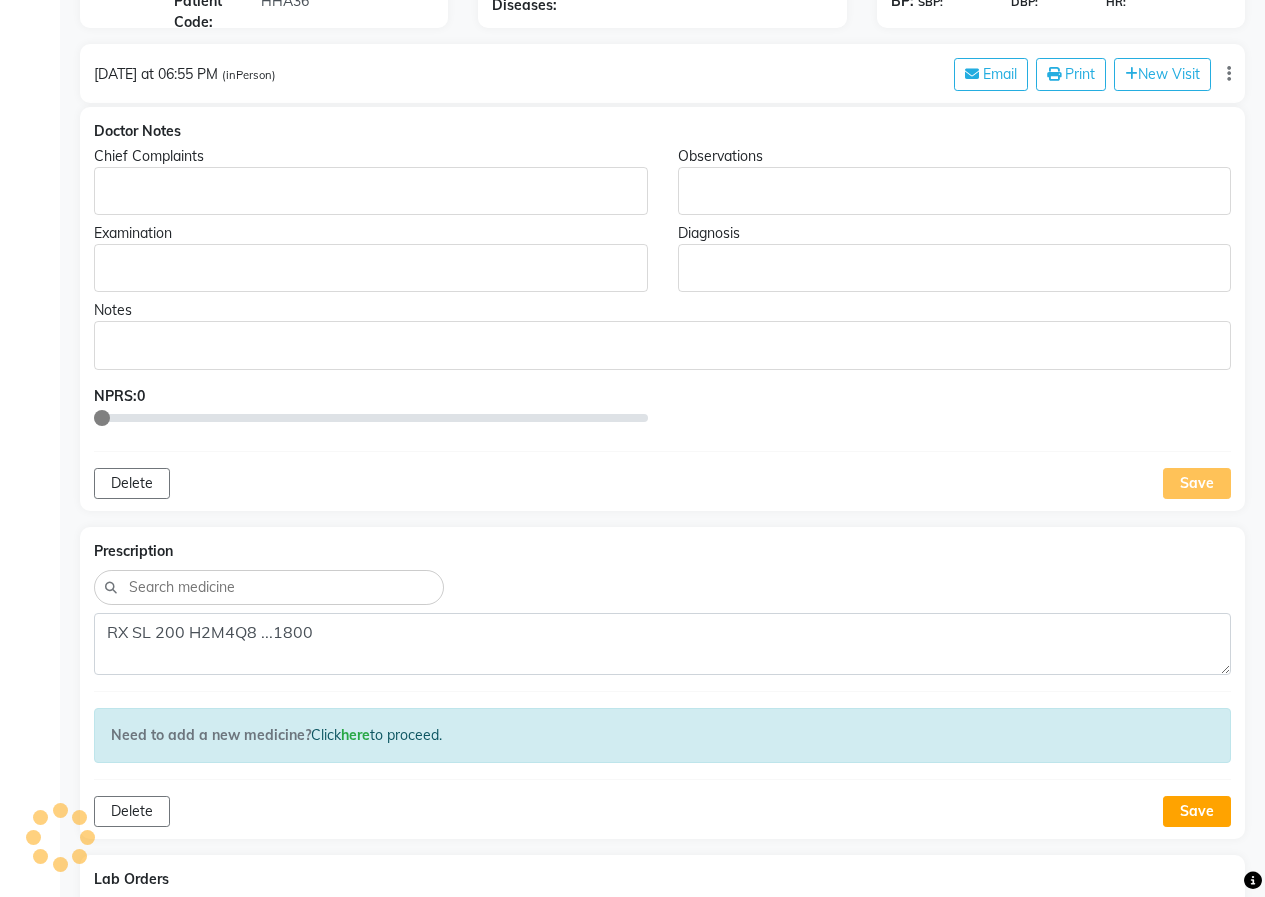 click on "Doctor Notes Chief Complaints Observations Examination Diagnosis Notes NPRS:  0 Delete Save" 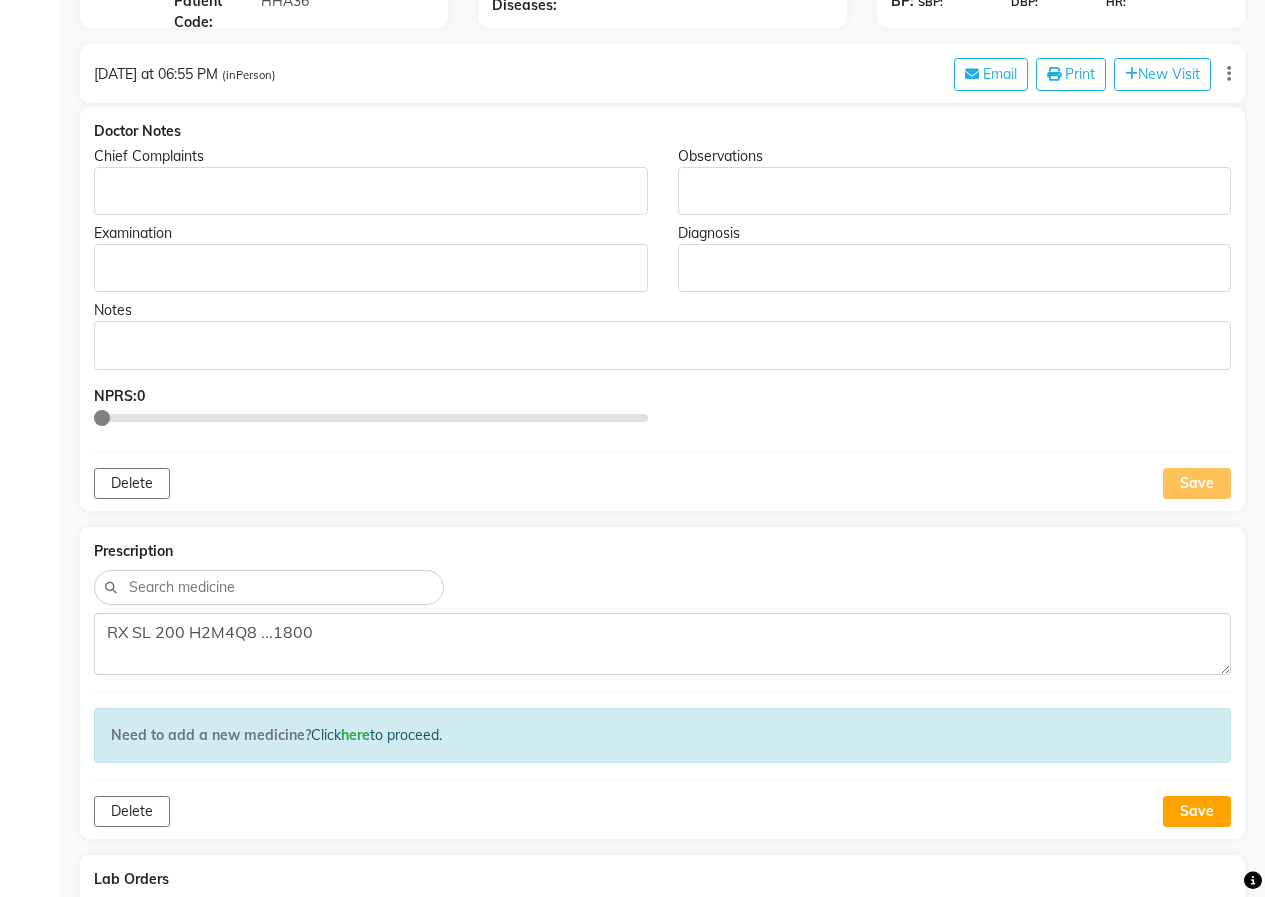 click 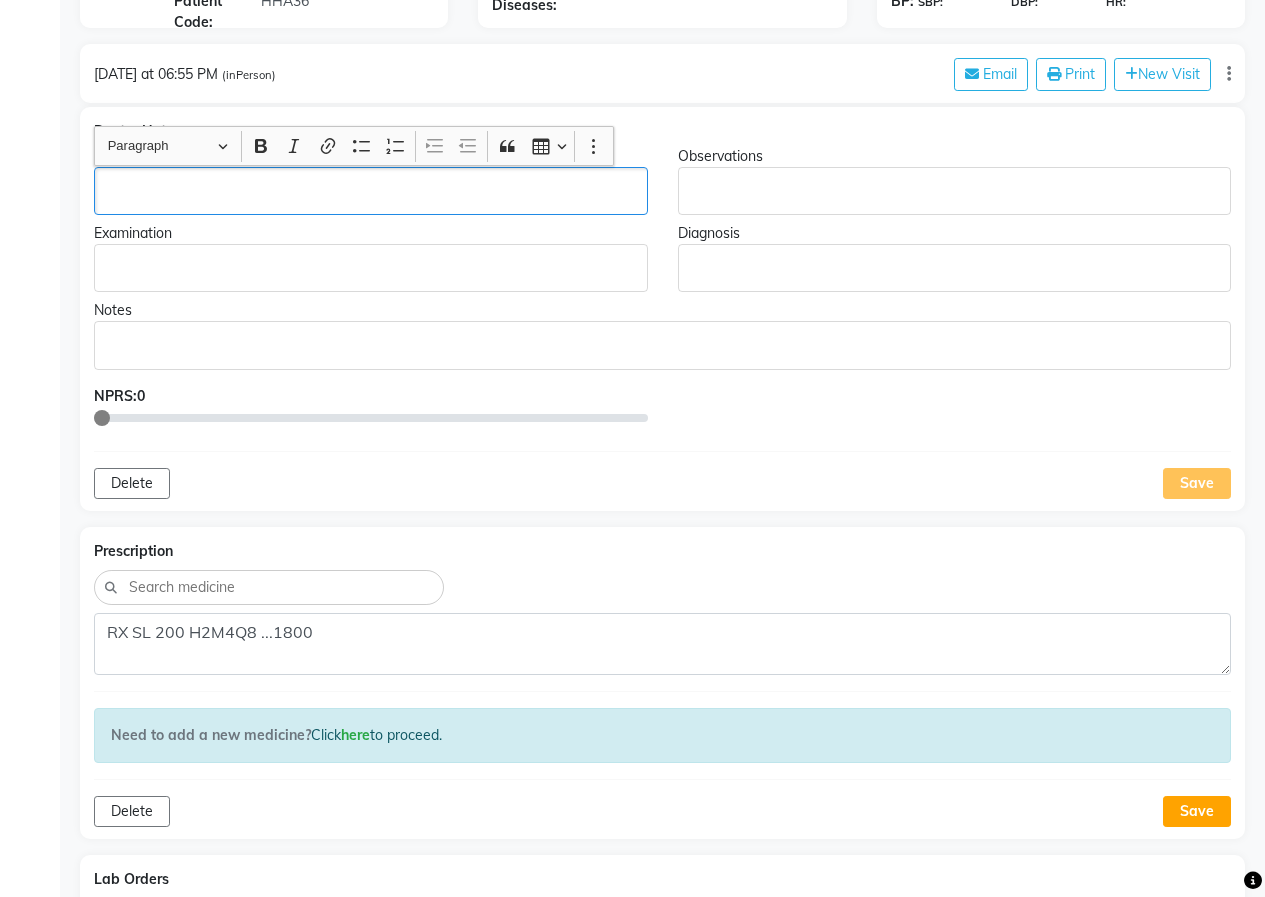type 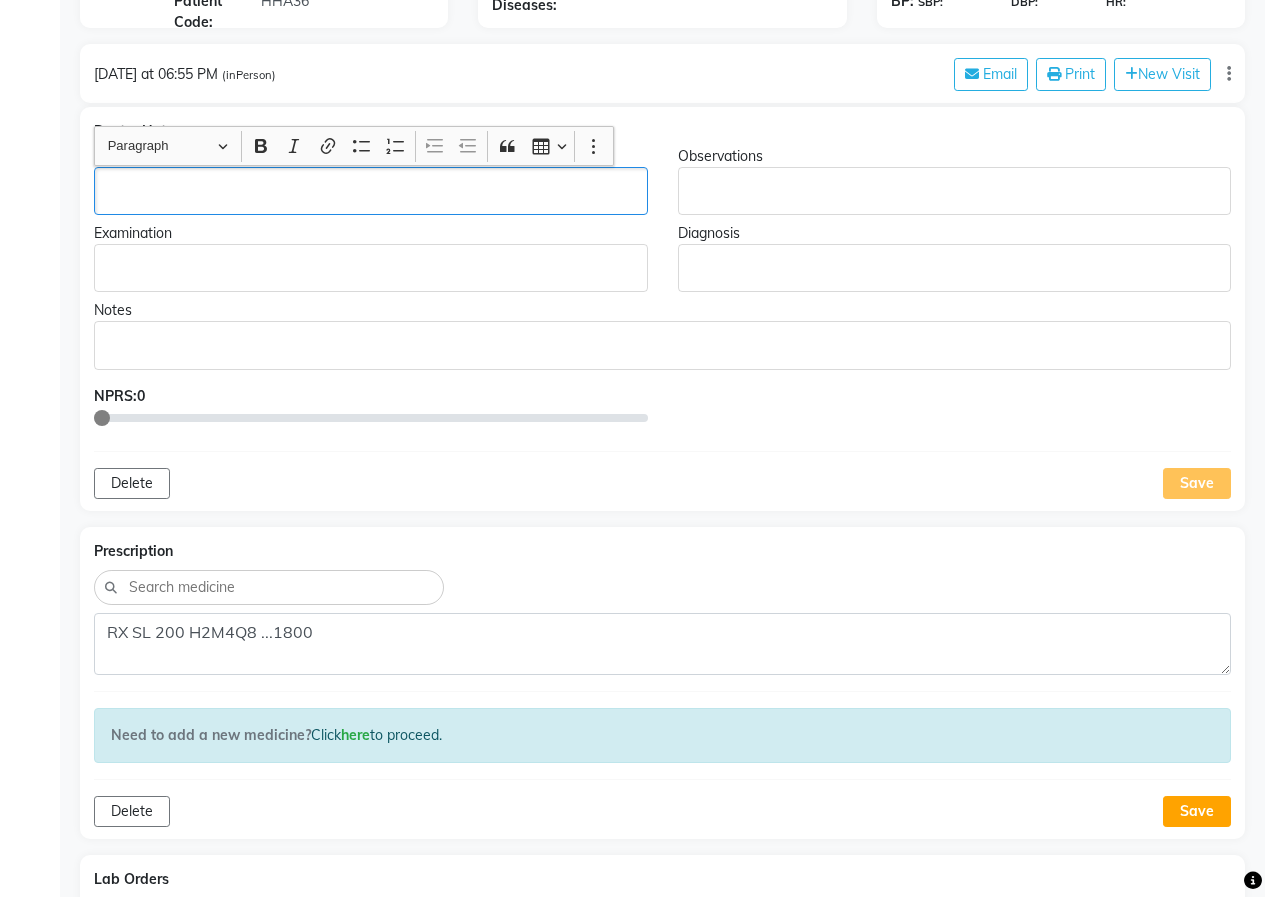 scroll, scrollTop: 301, scrollLeft: 0, axis: vertical 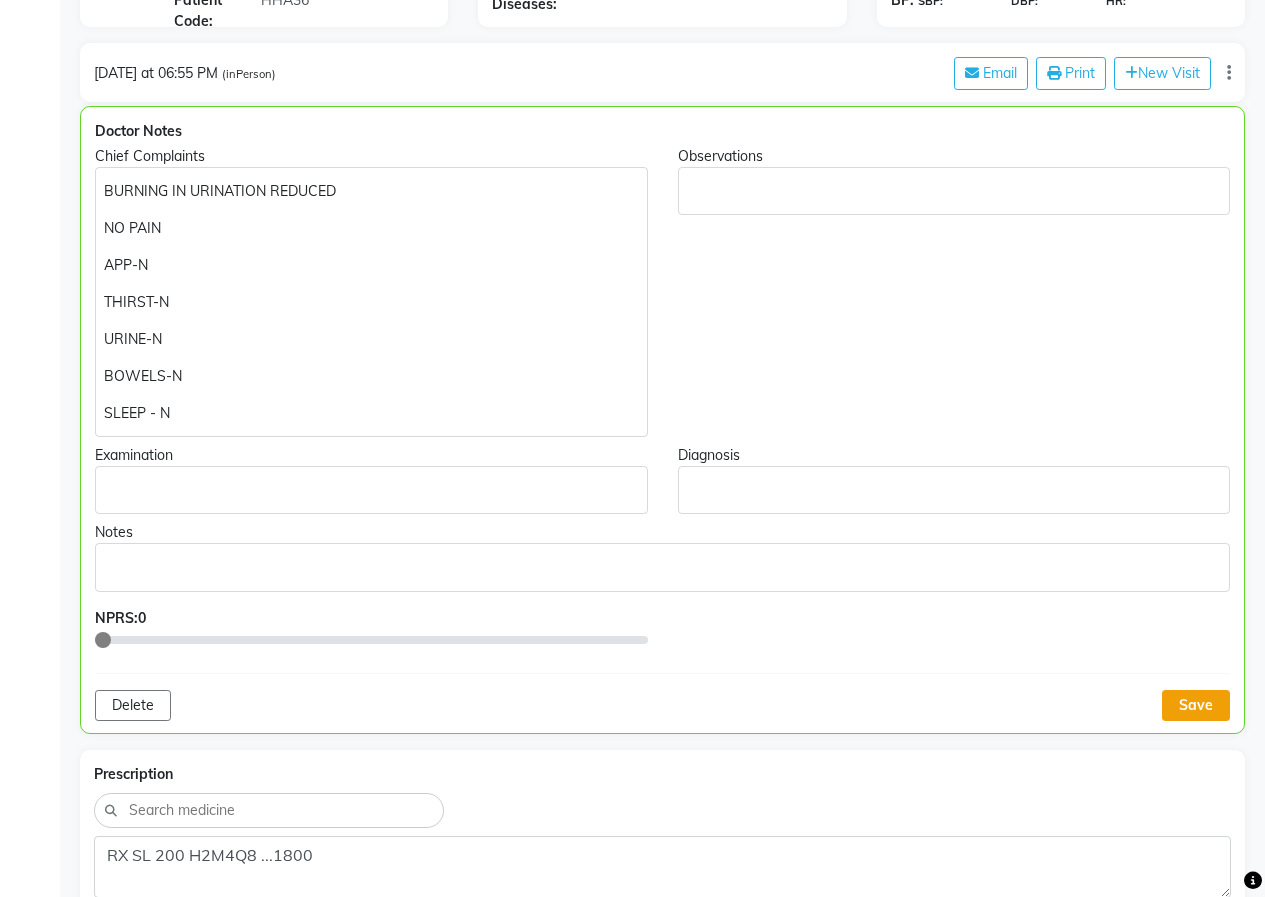 click on "Save" 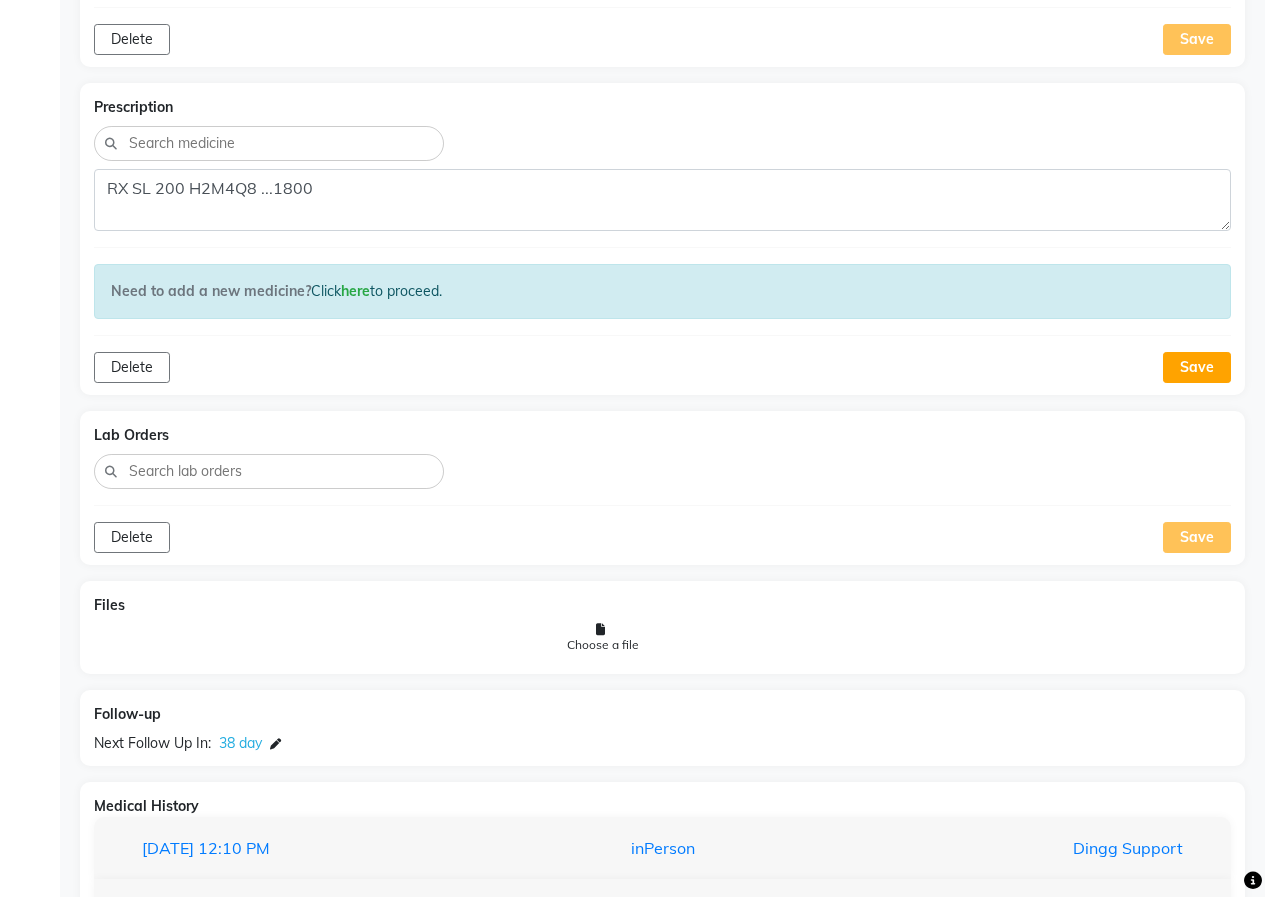 scroll, scrollTop: 1023, scrollLeft: 0, axis: vertical 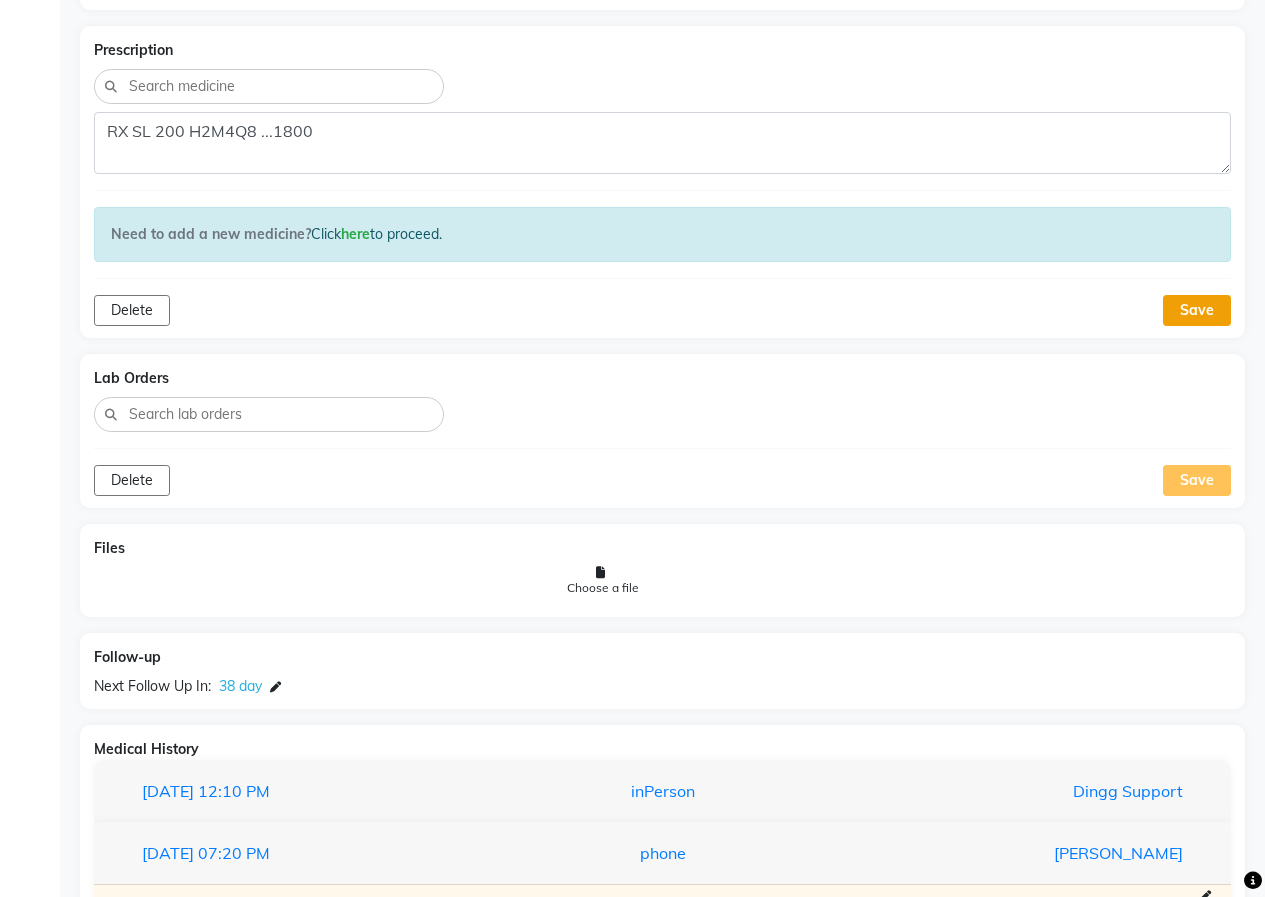 click on "Save" 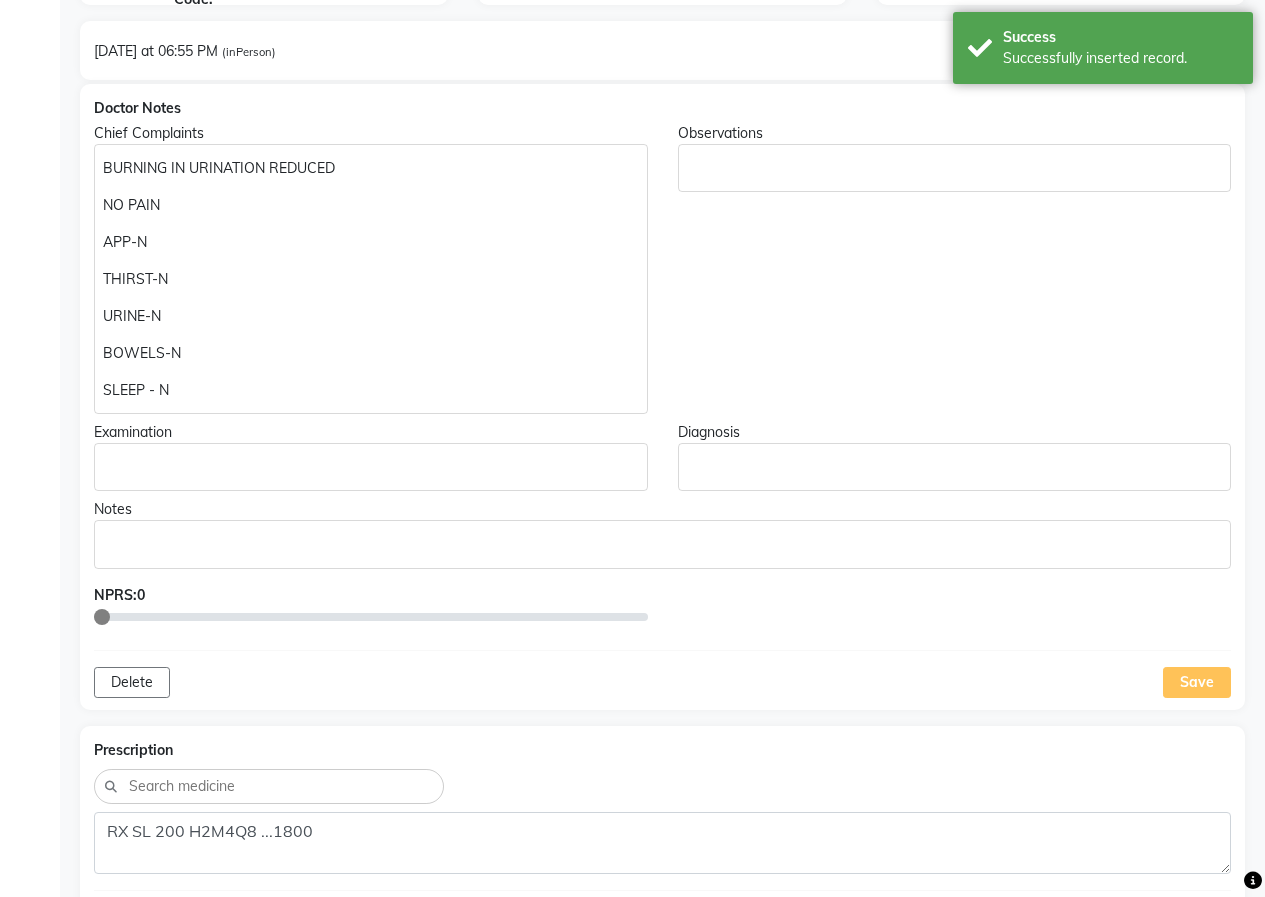 scroll, scrollTop: 823, scrollLeft: 0, axis: vertical 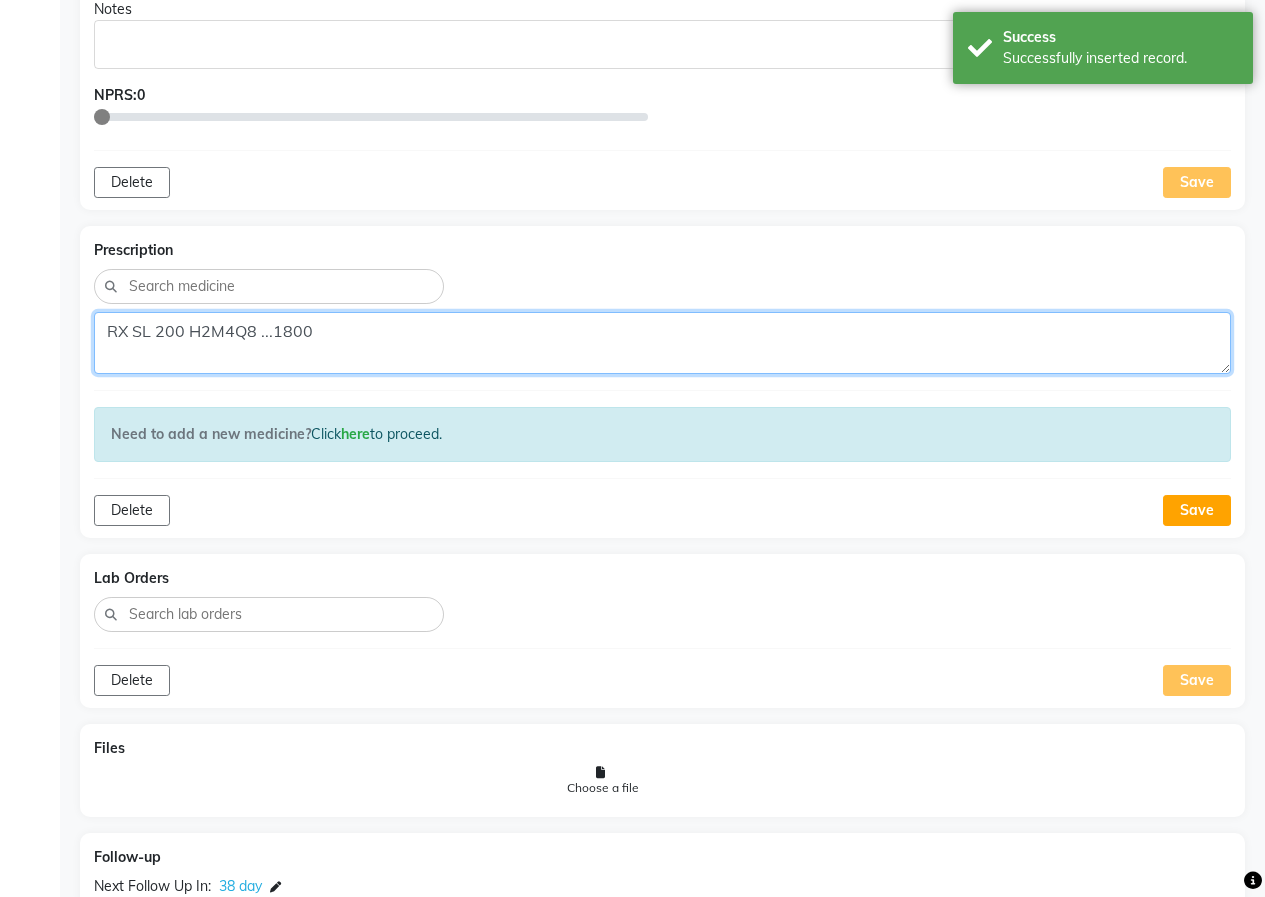 drag, startPoint x: 97, startPoint y: 333, endPoint x: 391, endPoint y: 335, distance: 294.0068 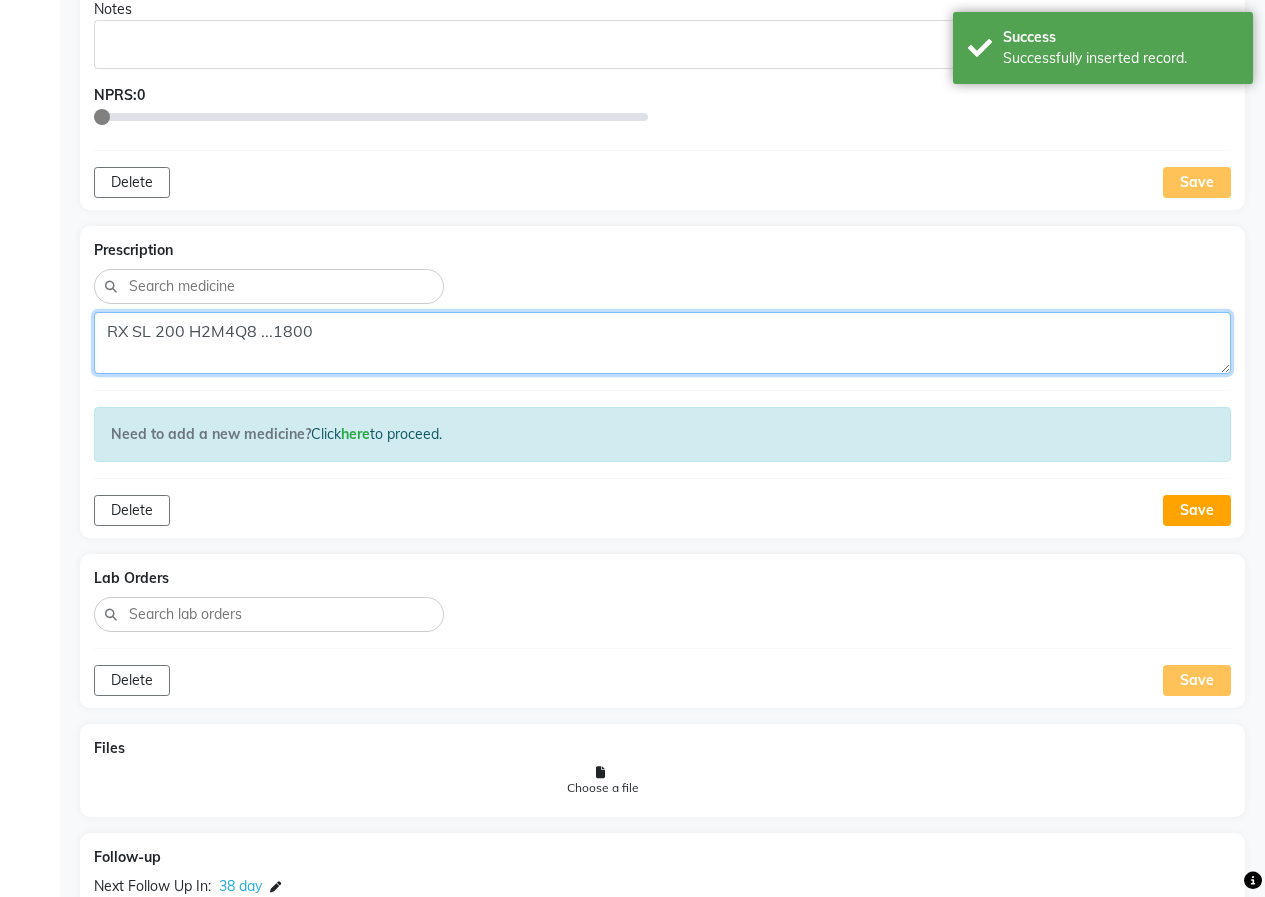click on "RX SL 200 H2M4Q8 ...1800" 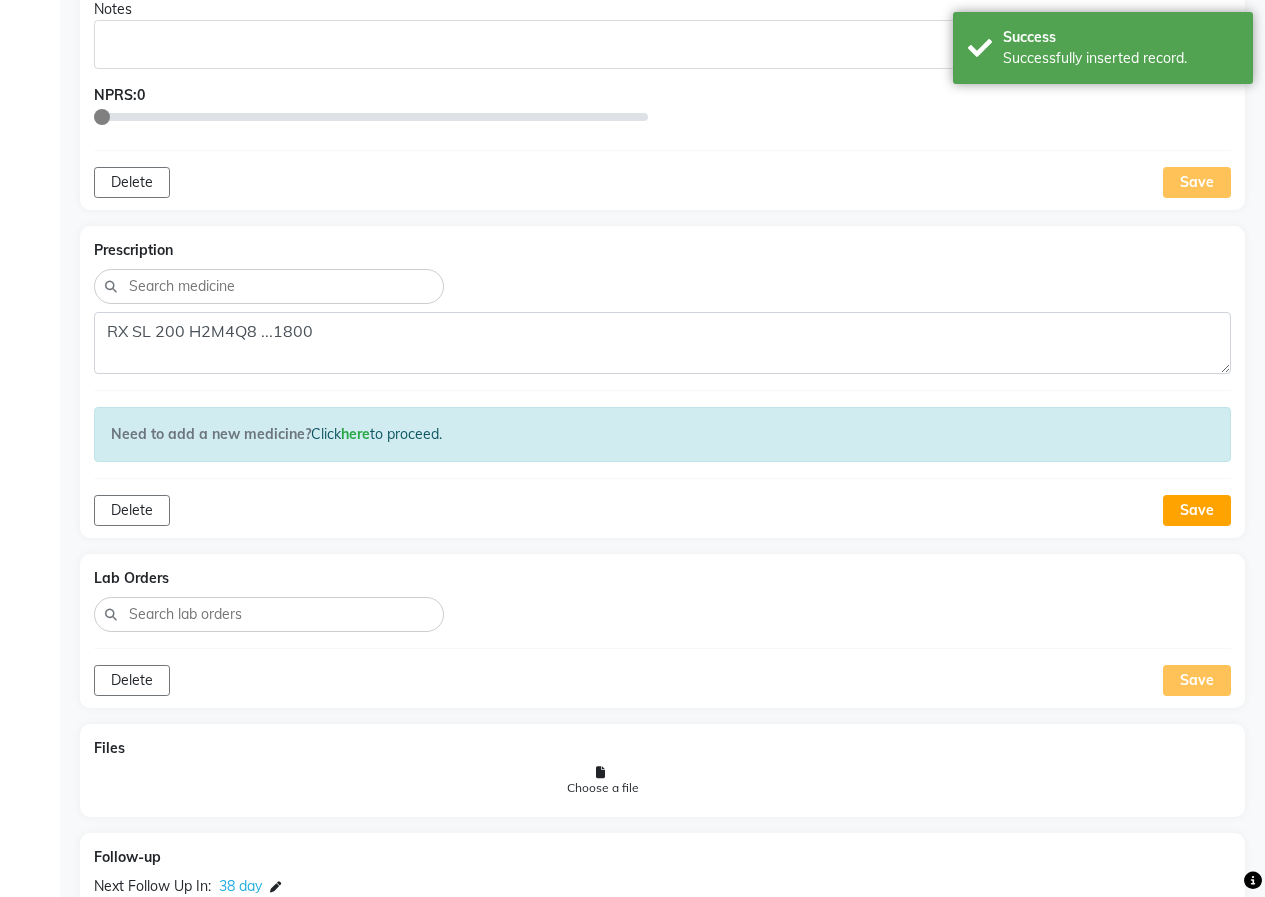 click on "Delete Save" 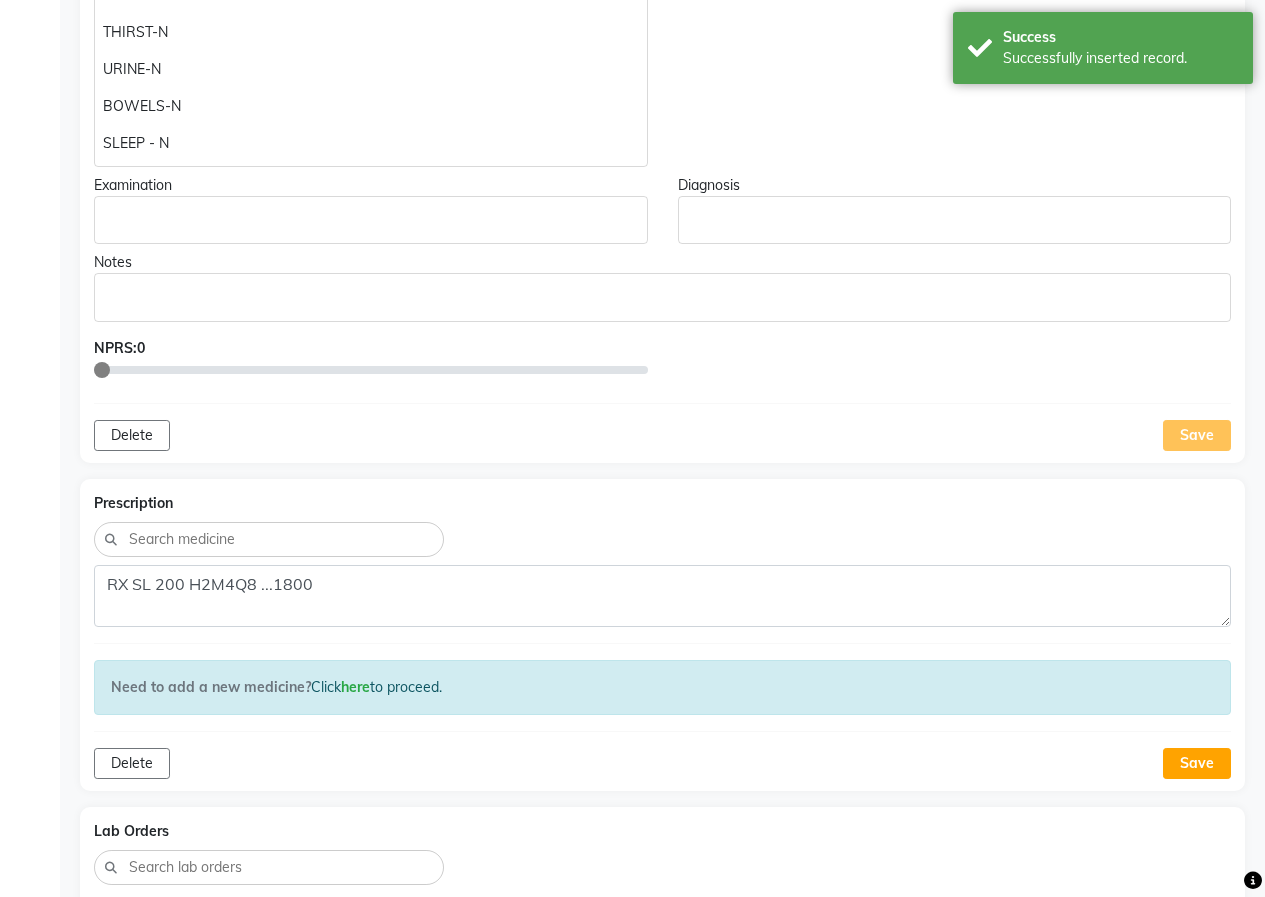 scroll, scrollTop: 423, scrollLeft: 0, axis: vertical 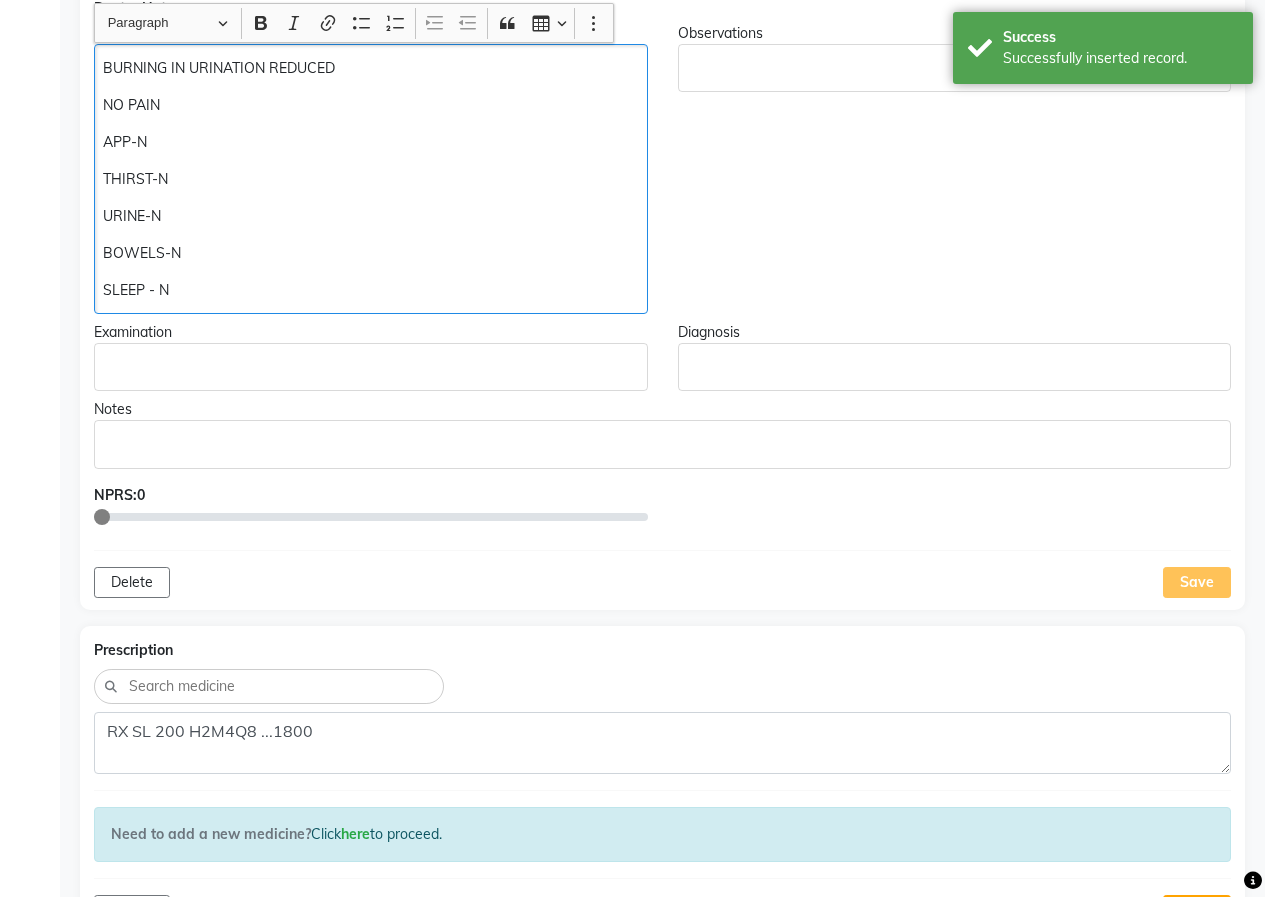 click on "BURNING IN URINATION REDUCED NO PAIN APP-N THIRST-N URINE-N BOWELS-N SLEEP - N" 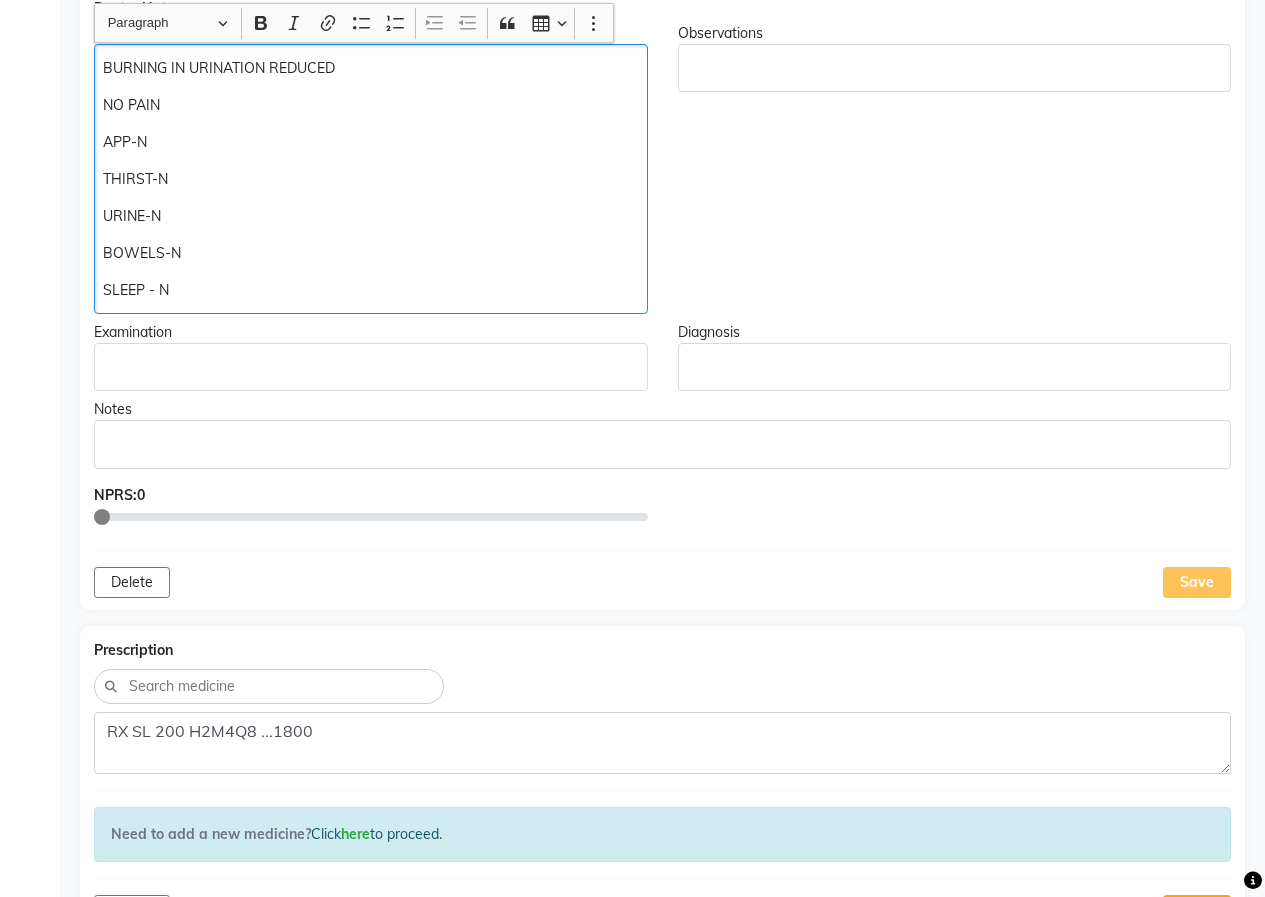 scroll, scrollTop: 424, scrollLeft: 0, axis: vertical 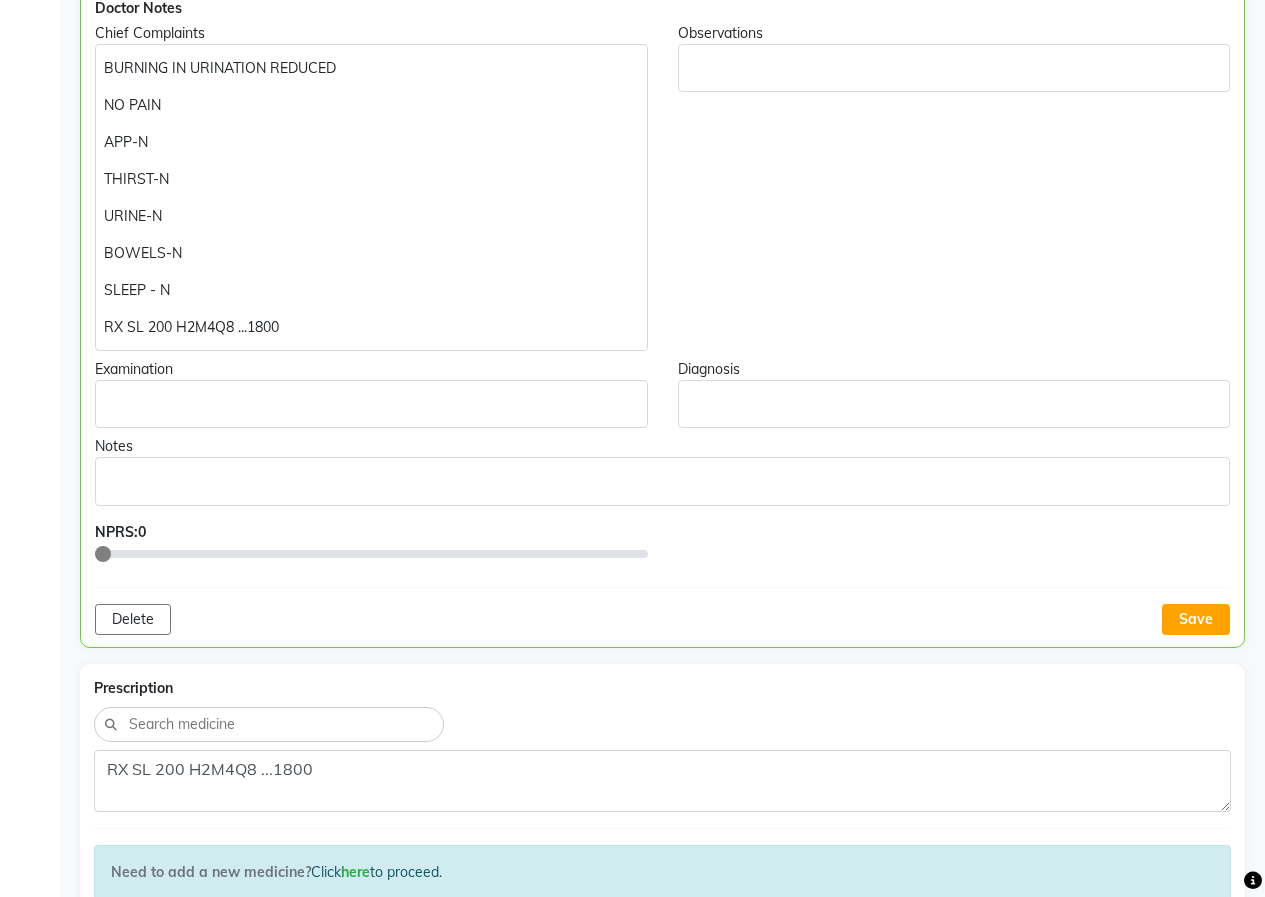 click on "Save" 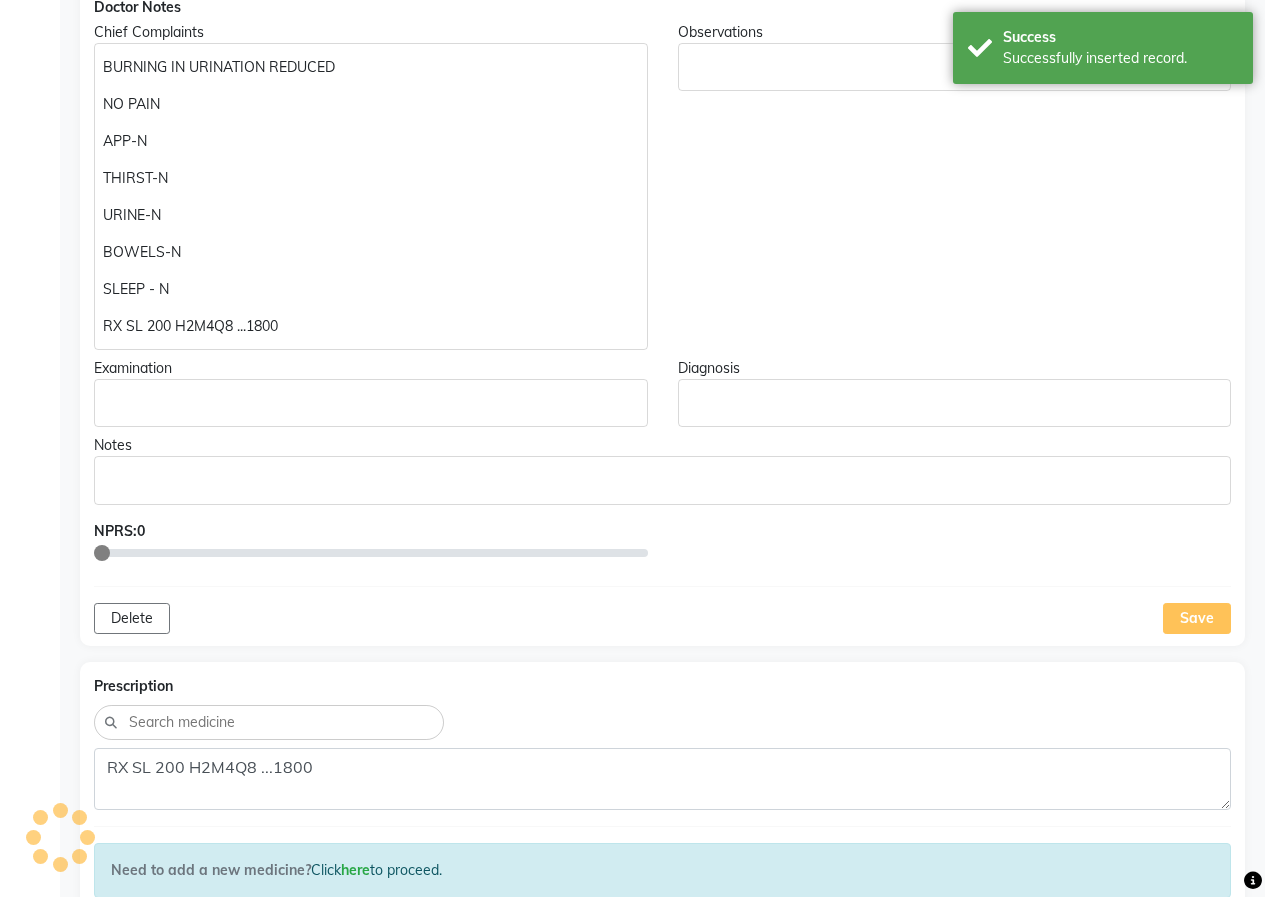 click on "Save" 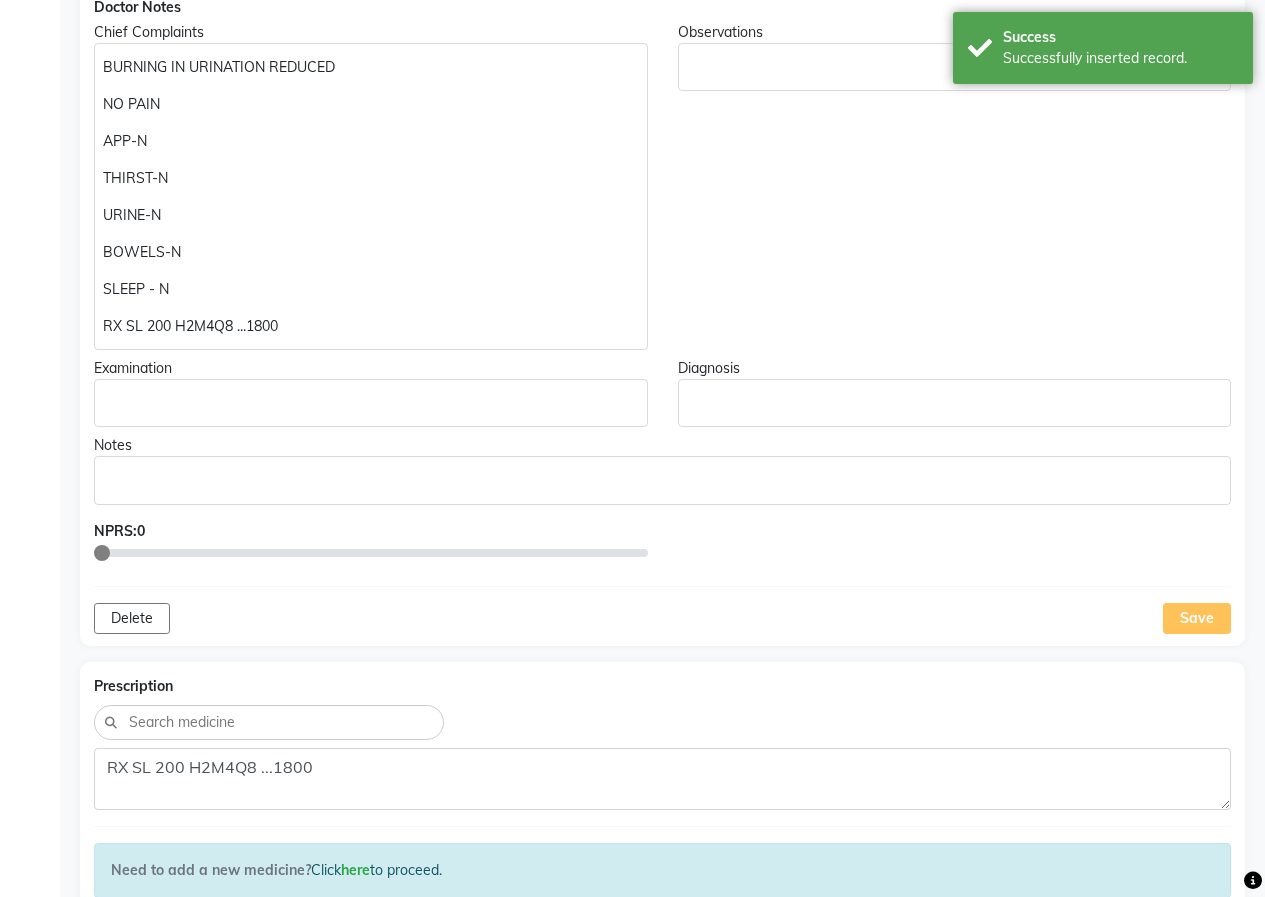 scroll, scrollTop: 0, scrollLeft: 0, axis: both 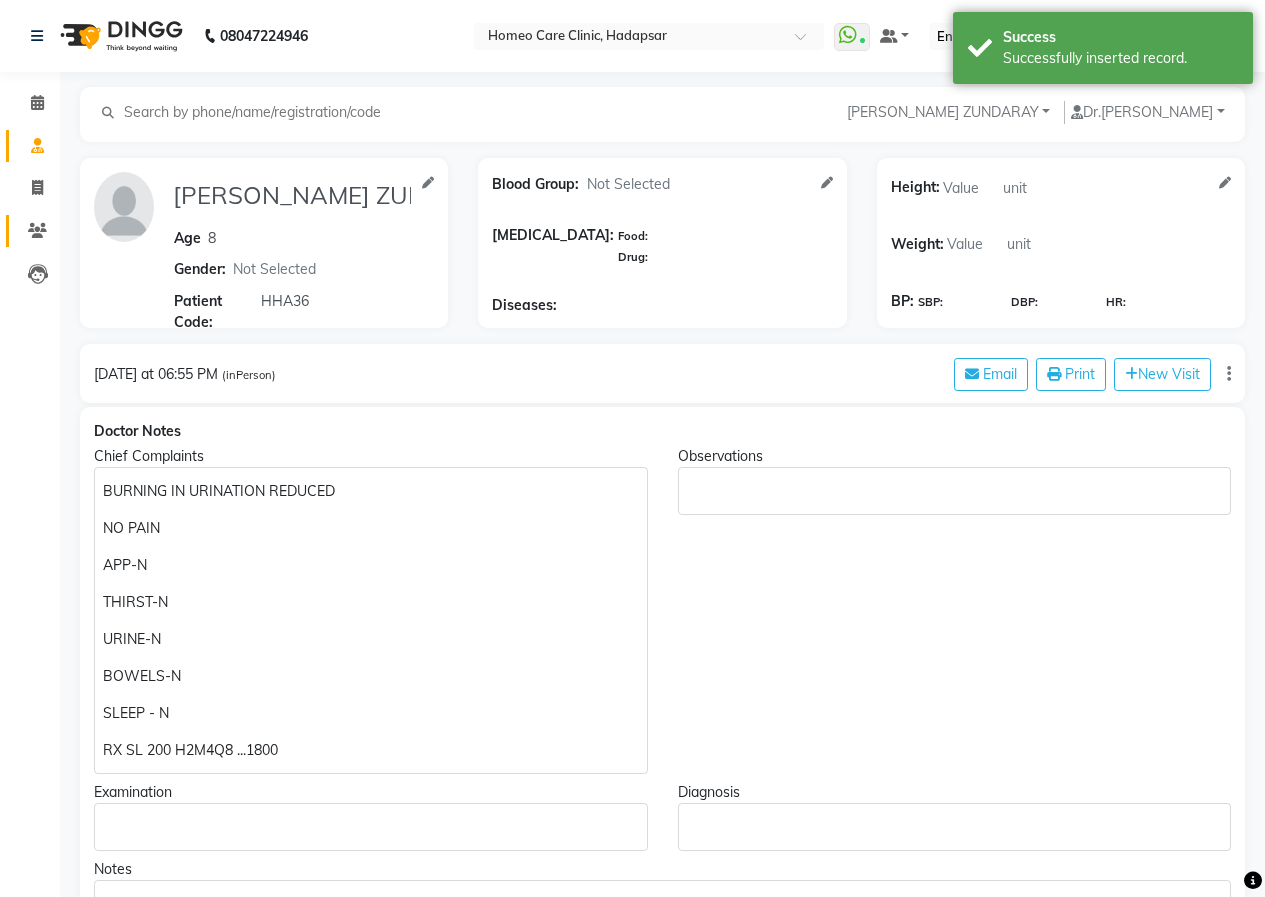 drag, startPoint x: 33, startPoint y: 218, endPoint x: 53, endPoint y: 221, distance: 20.22375 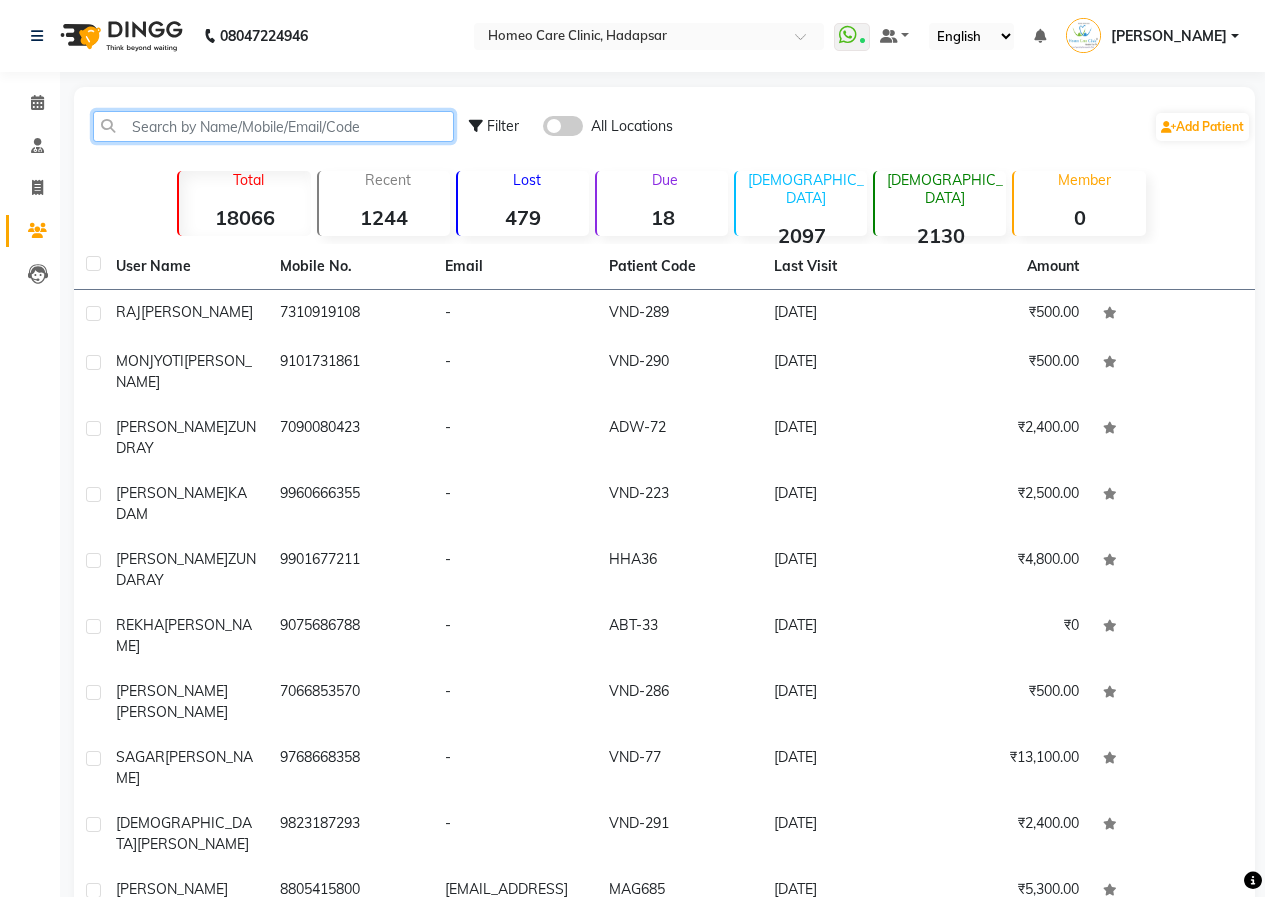 click 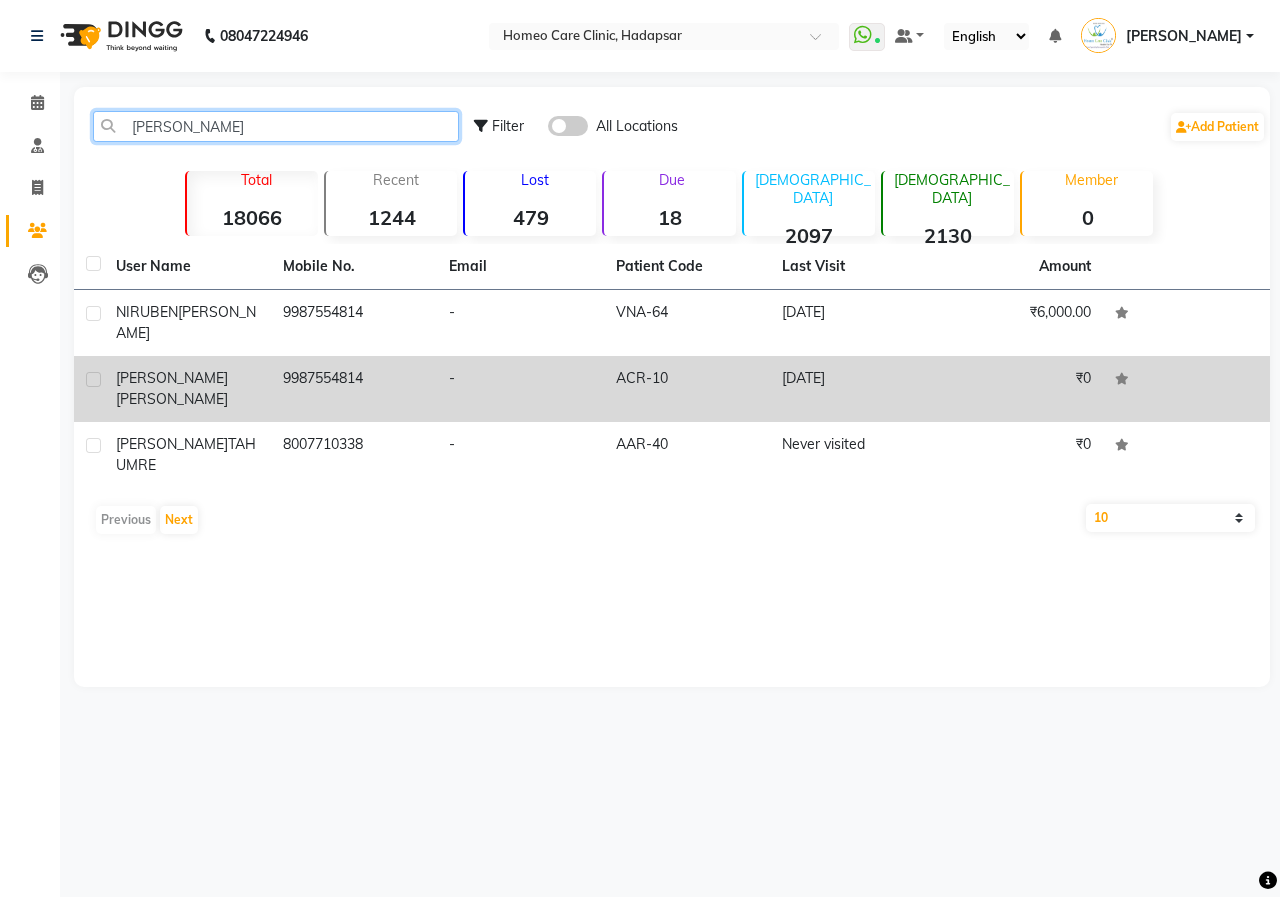 type on "[PERSON_NAME]" 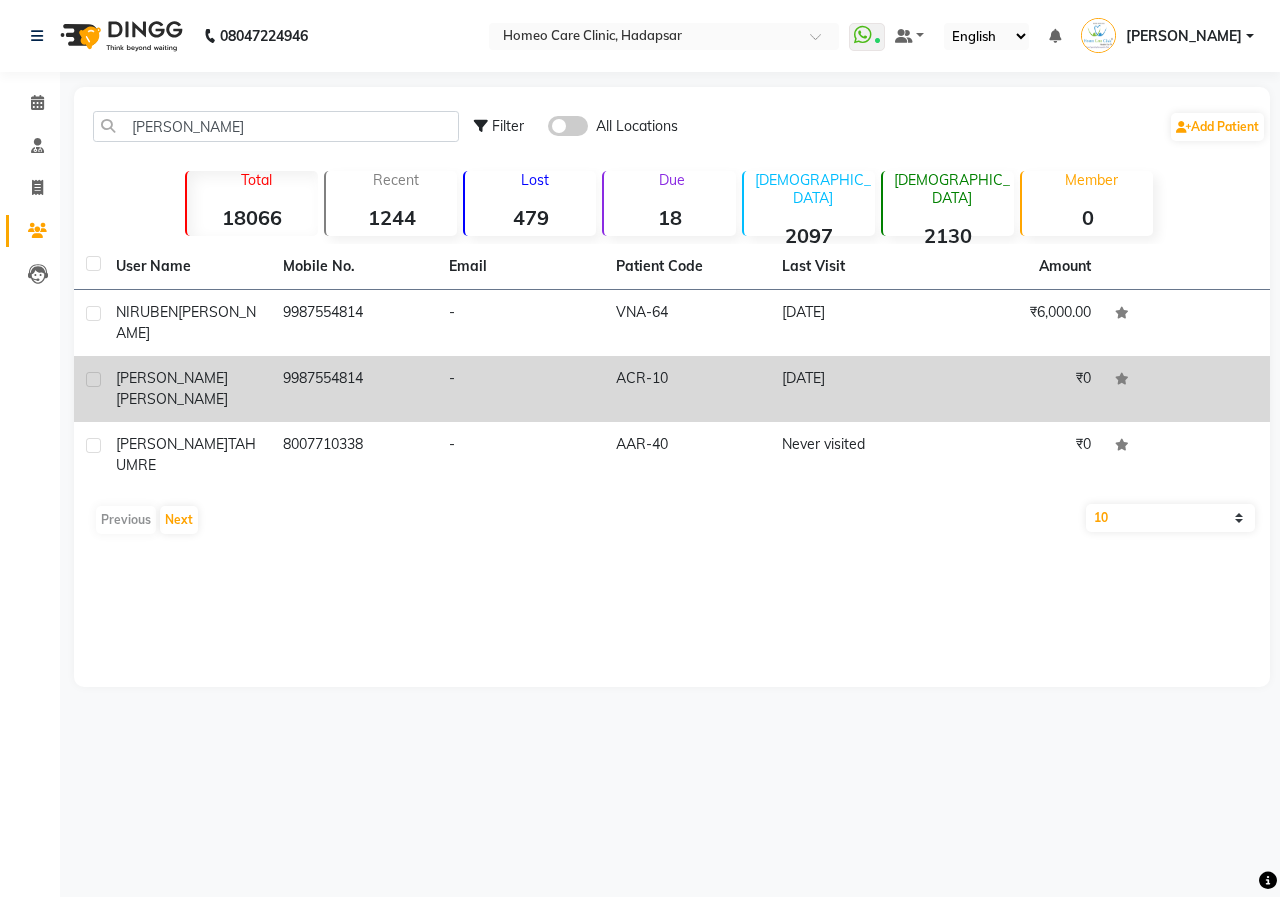 click on "-" 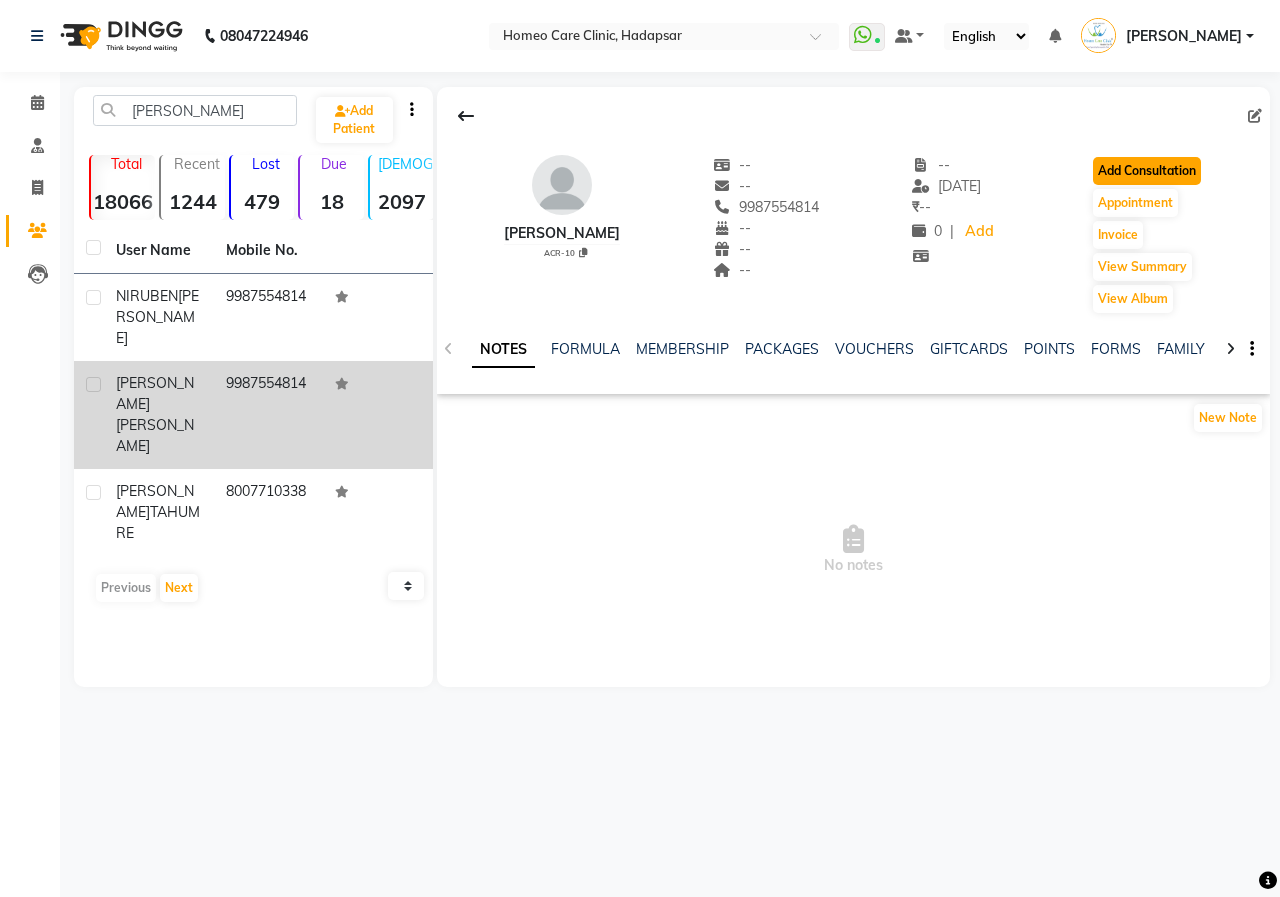 click on "Add Consultation" 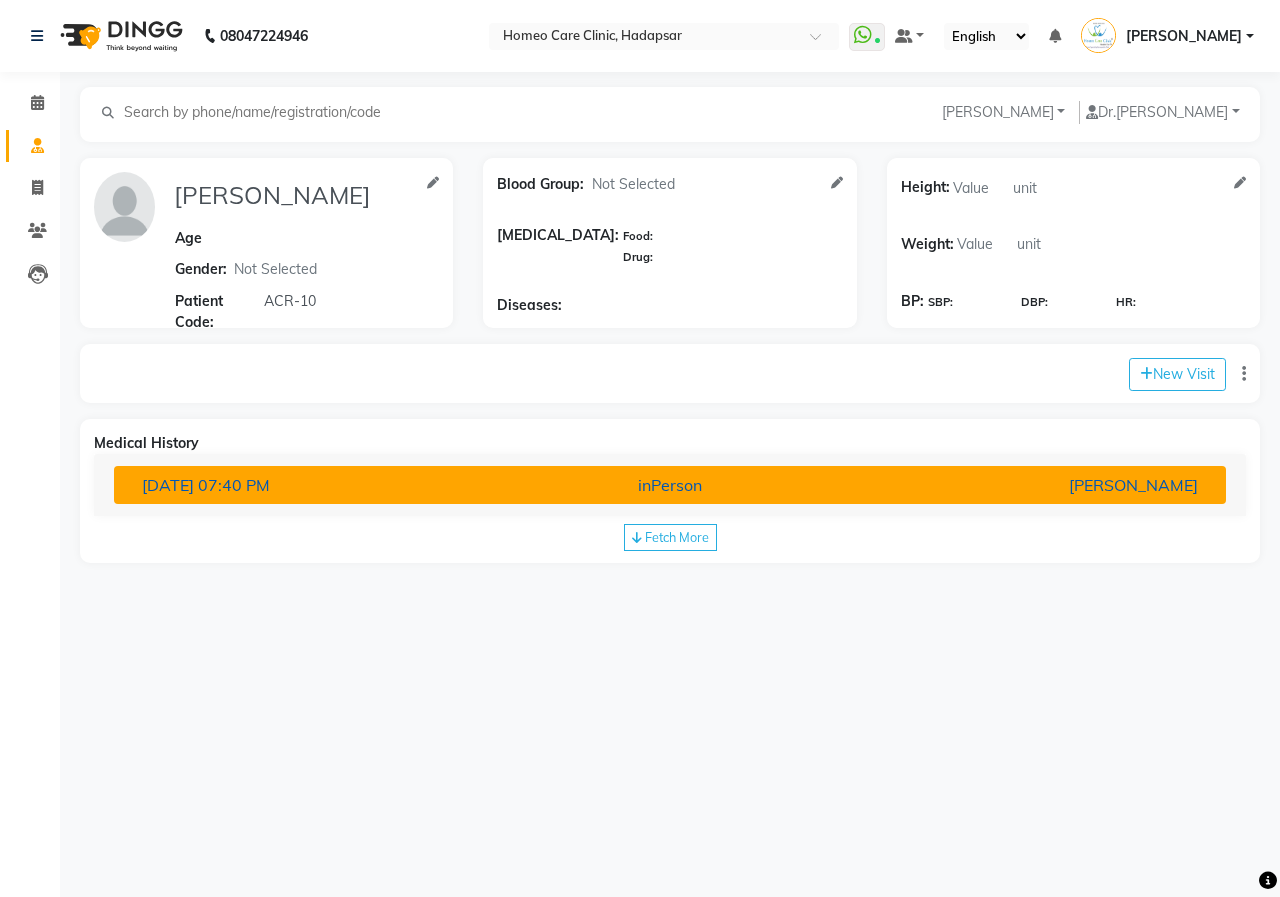 click on "inPerson" at bounding box center (670, 485) 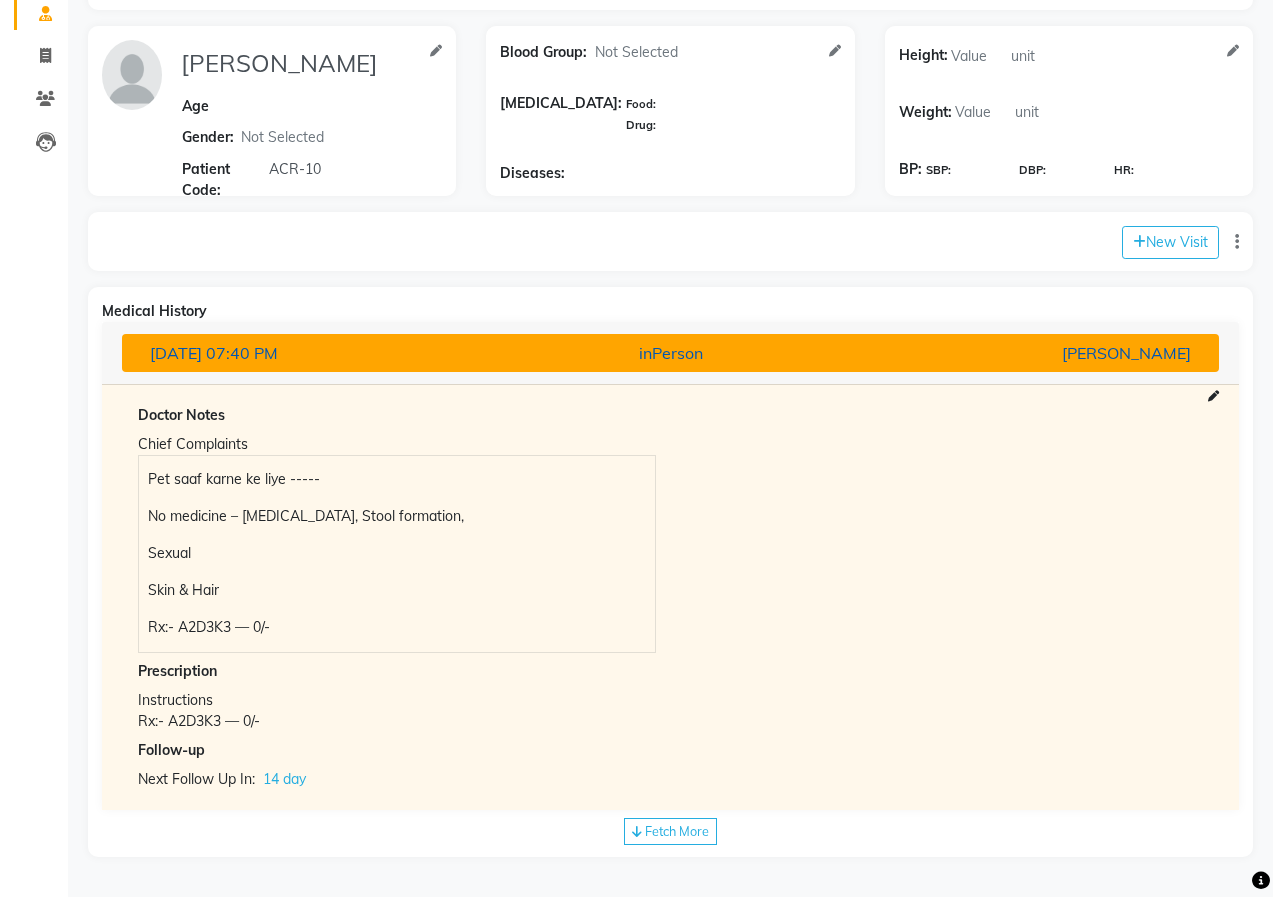 scroll, scrollTop: 0, scrollLeft: 0, axis: both 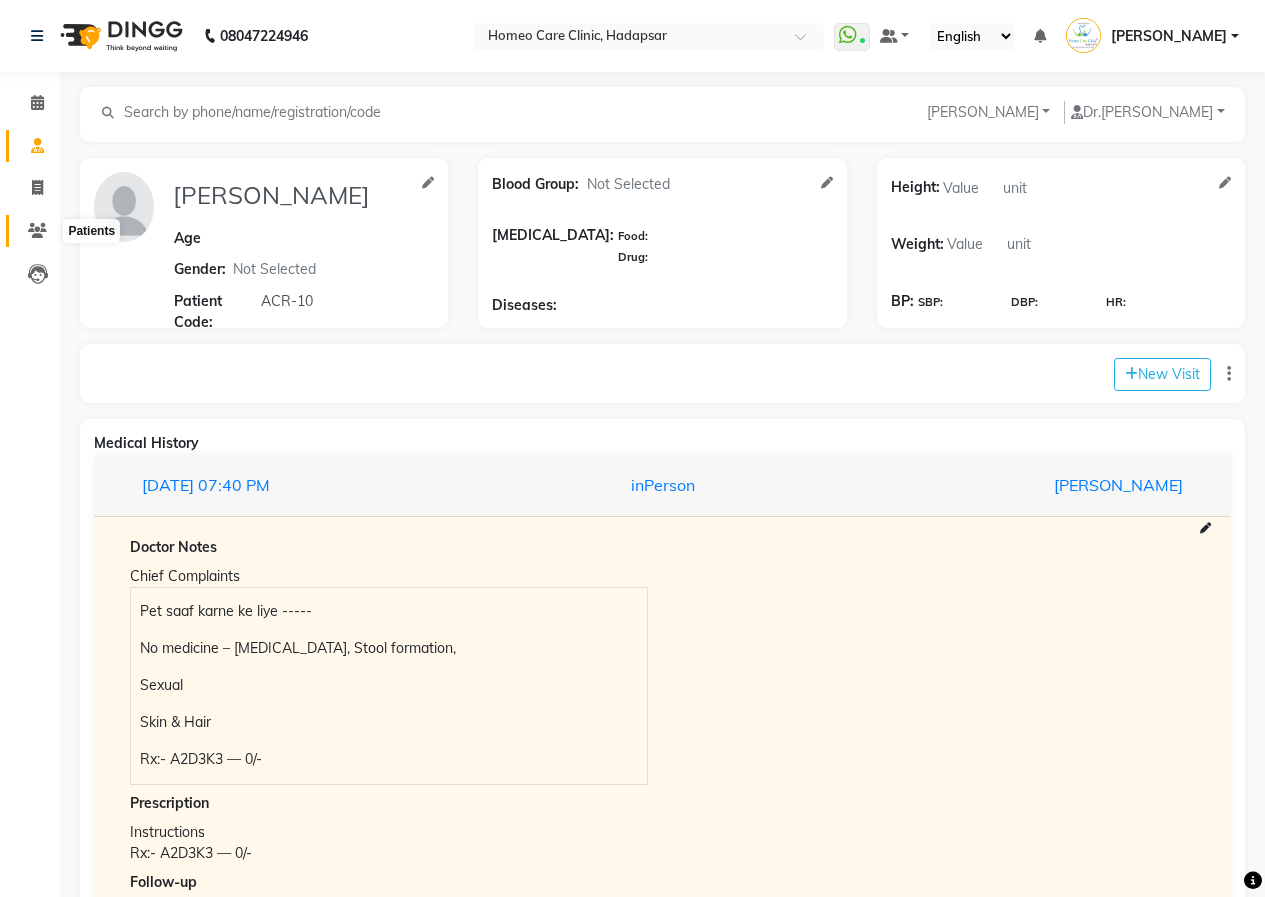 click 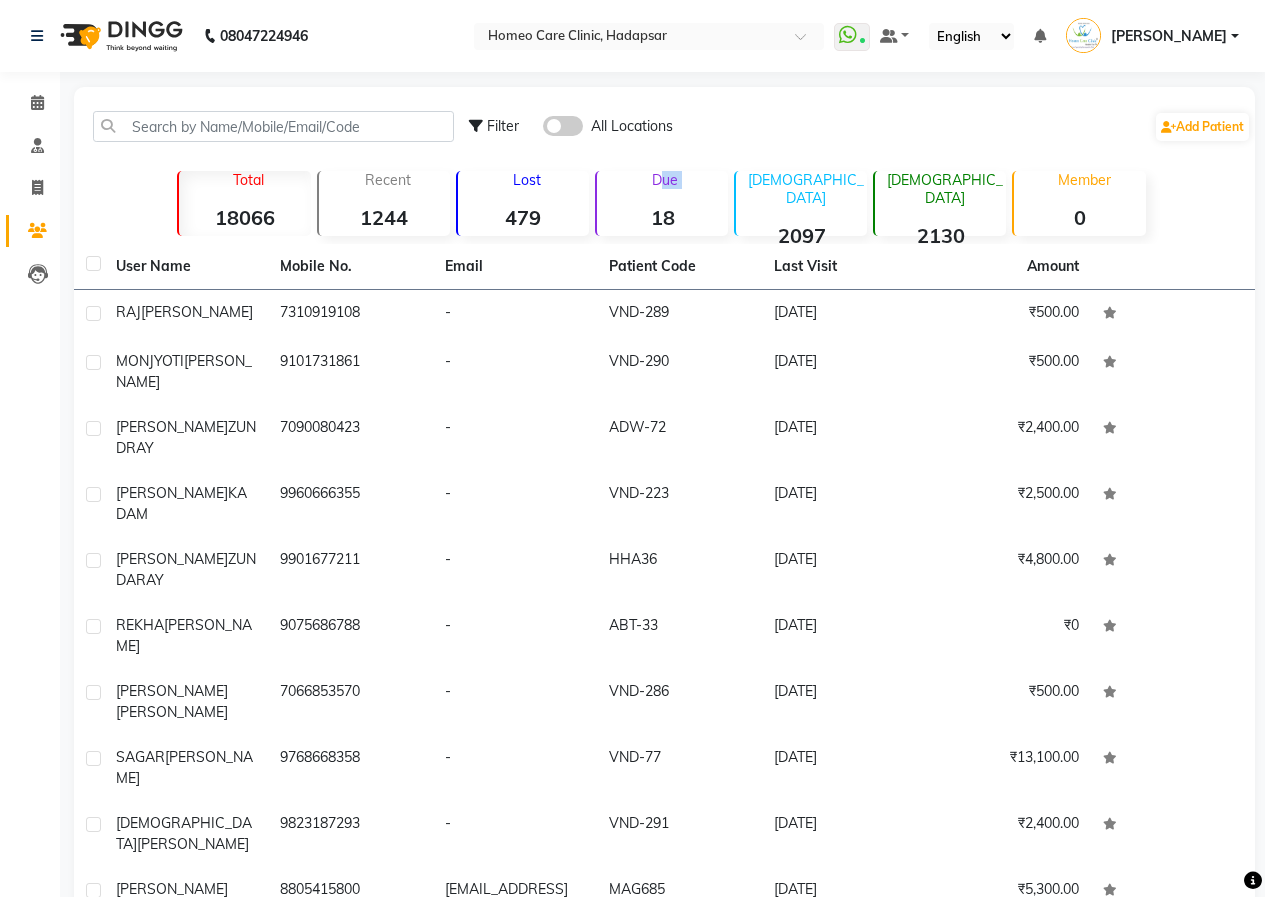 click on "Due  18" 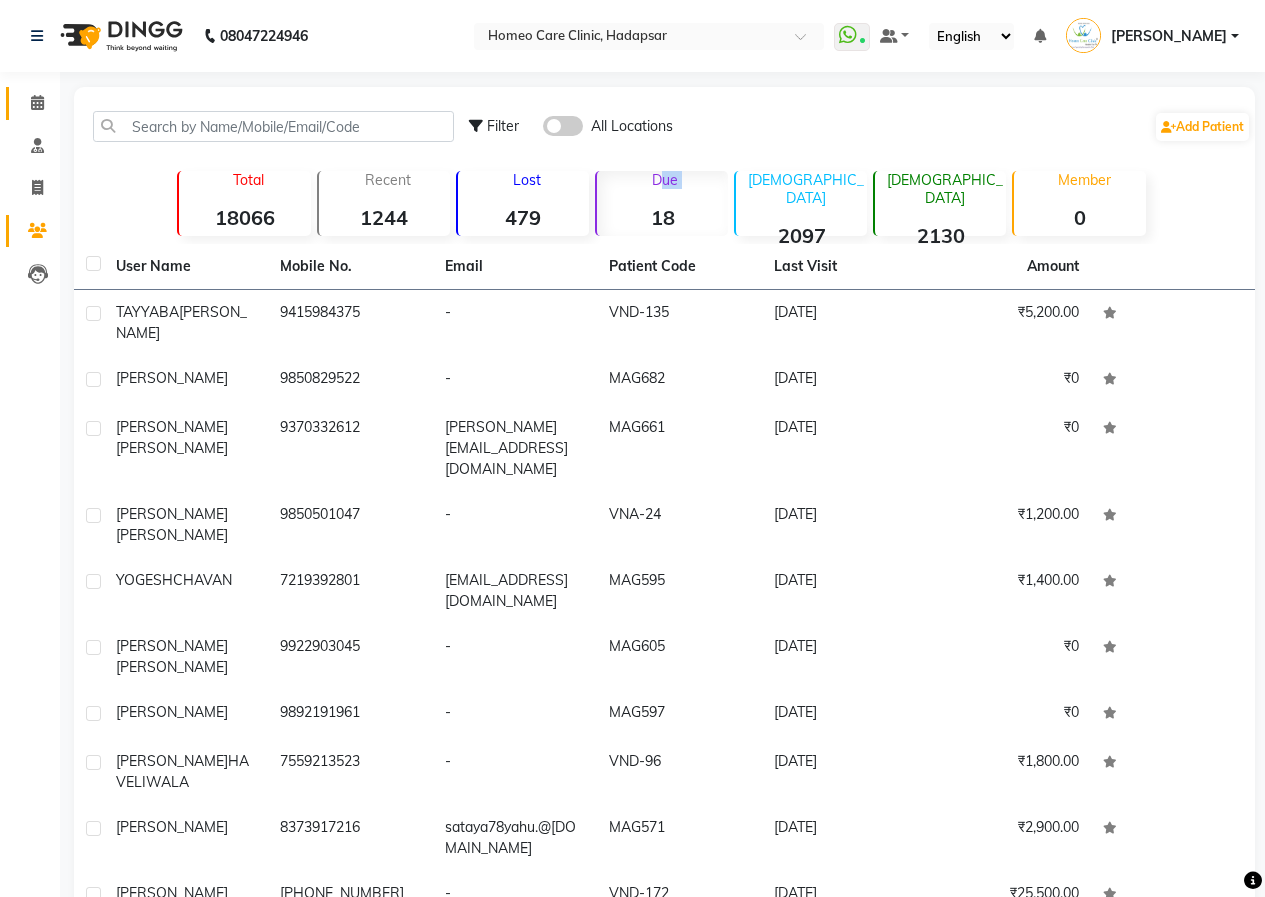 click 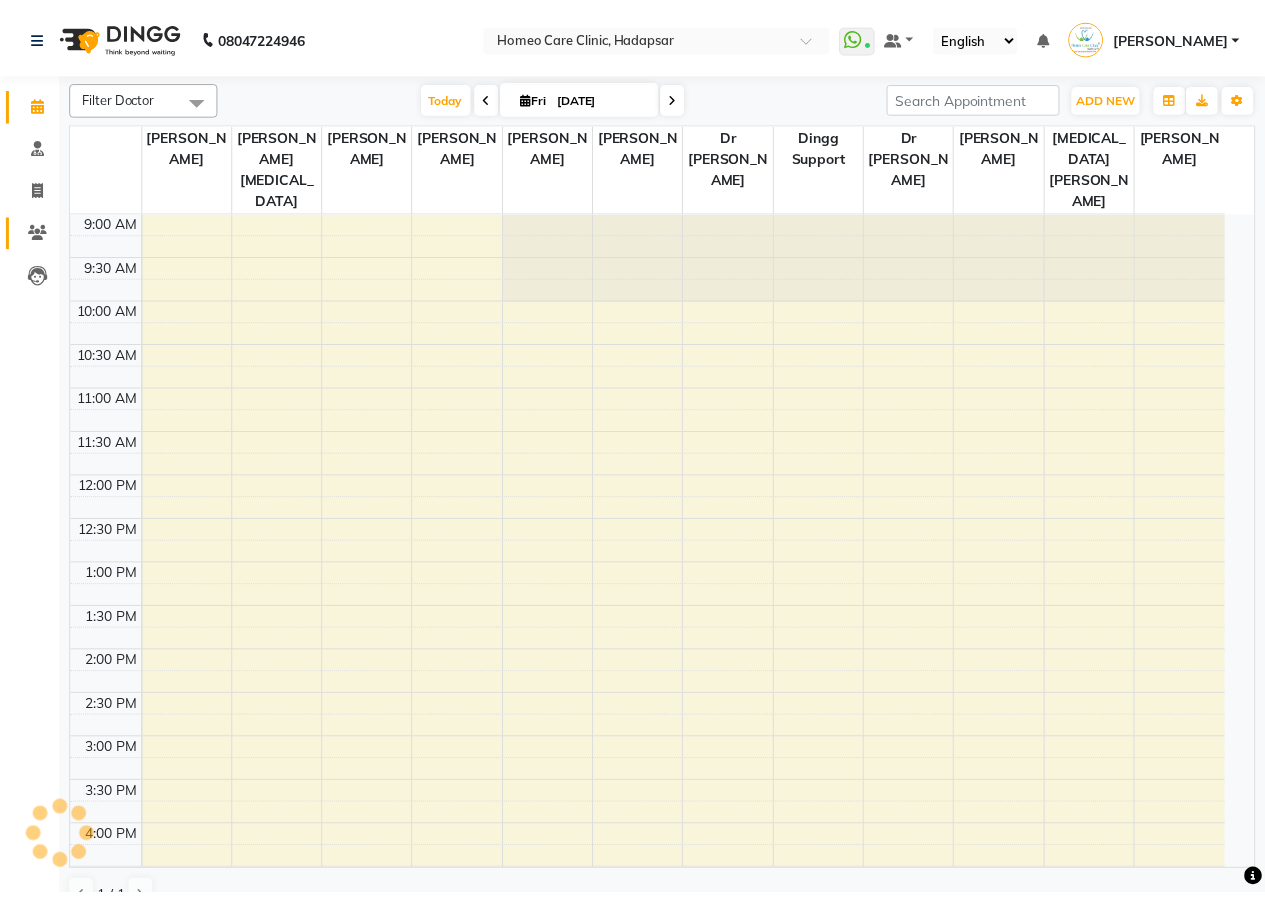 scroll, scrollTop: 0, scrollLeft: 0, axis: both 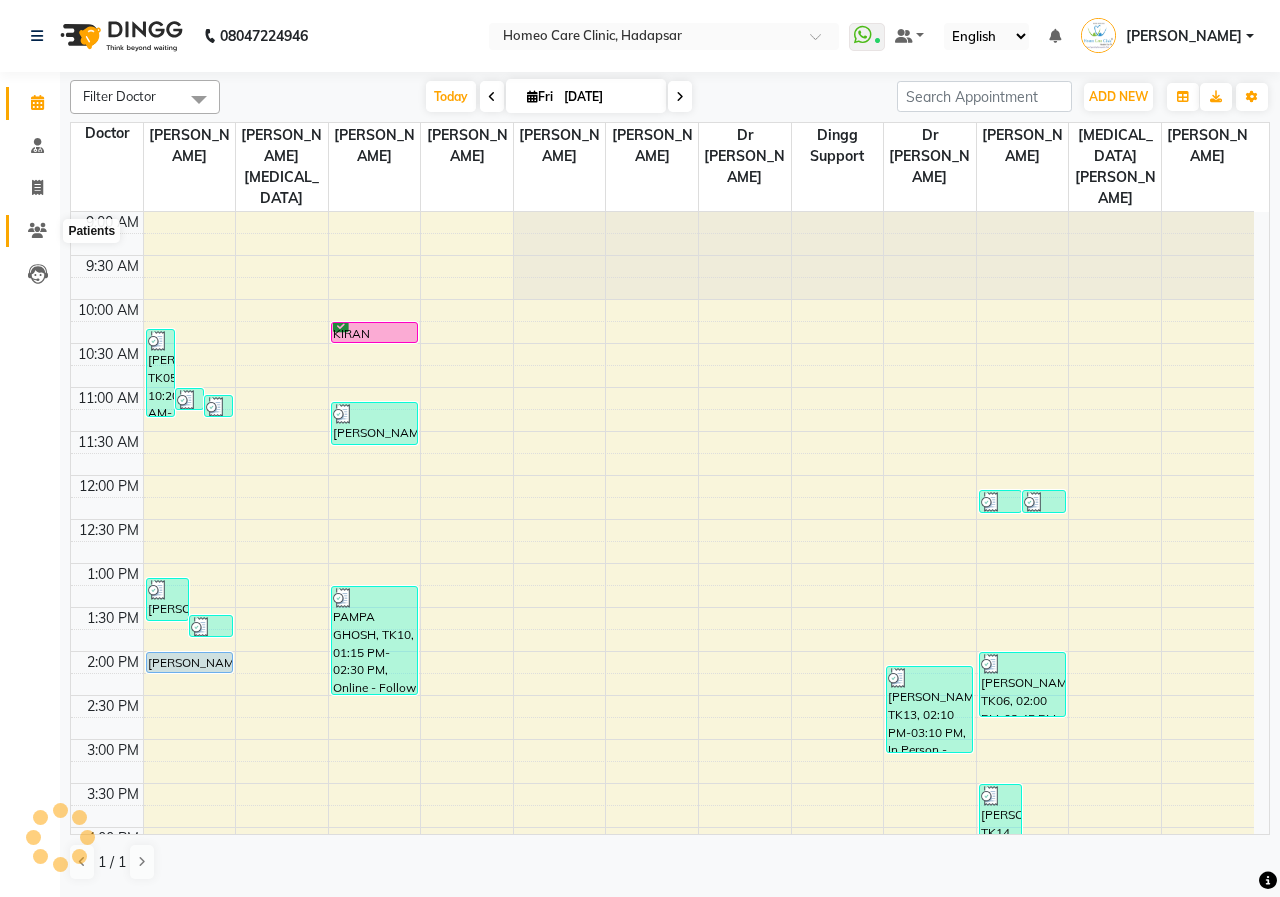 click 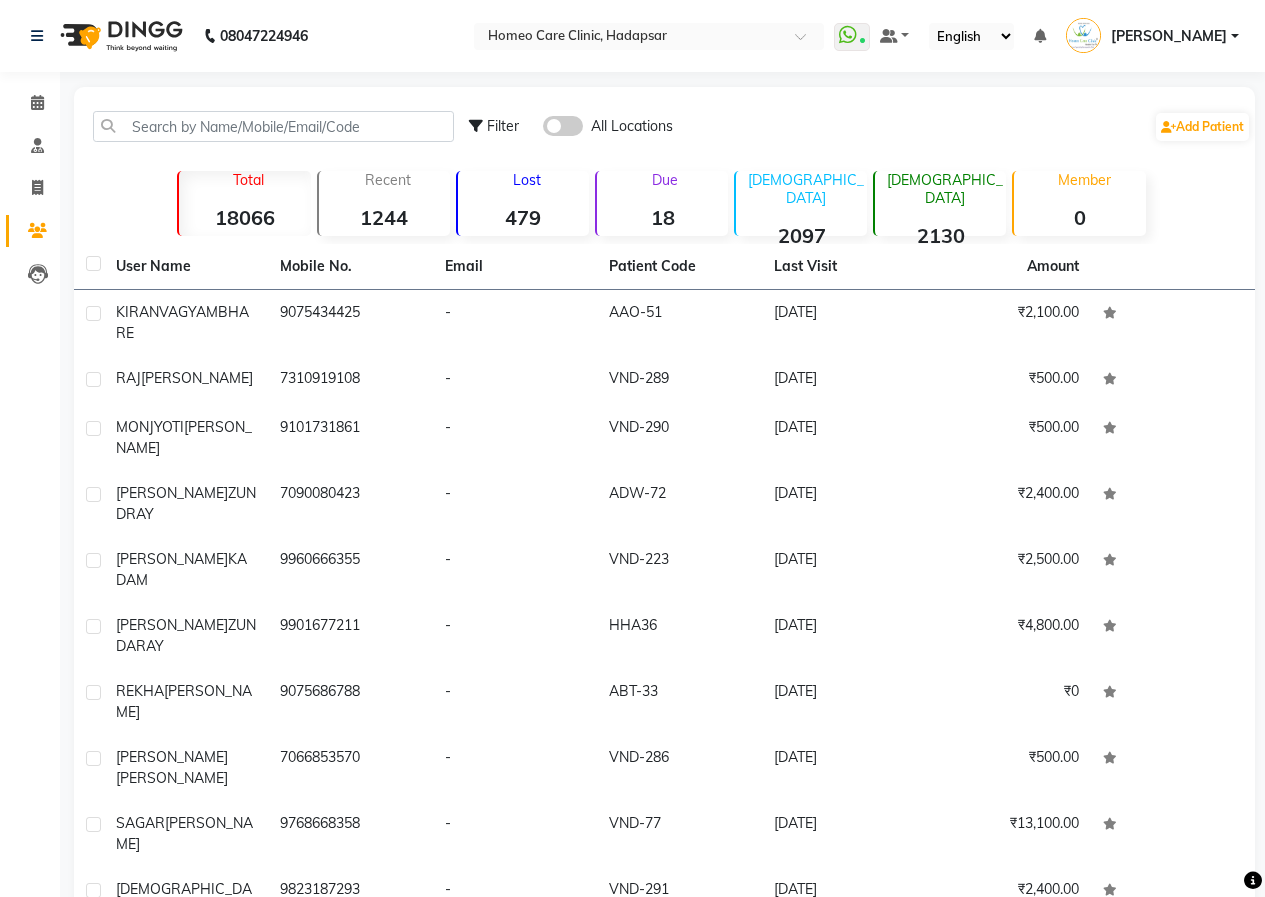 scroll, scrollTop: 3, scrollLeft: 0, axis: vertical 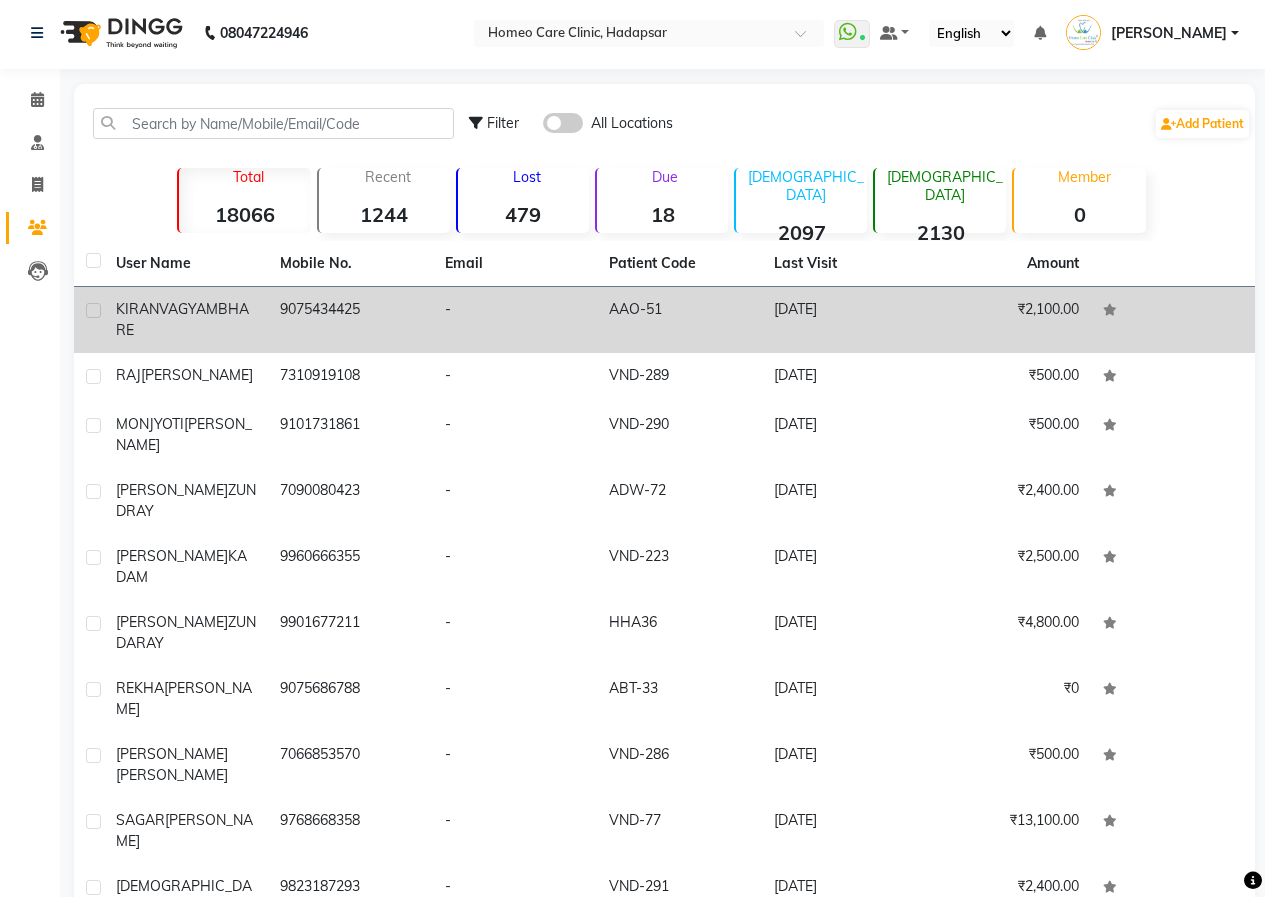 click on "KIRAN  VAGYAMBHARE" 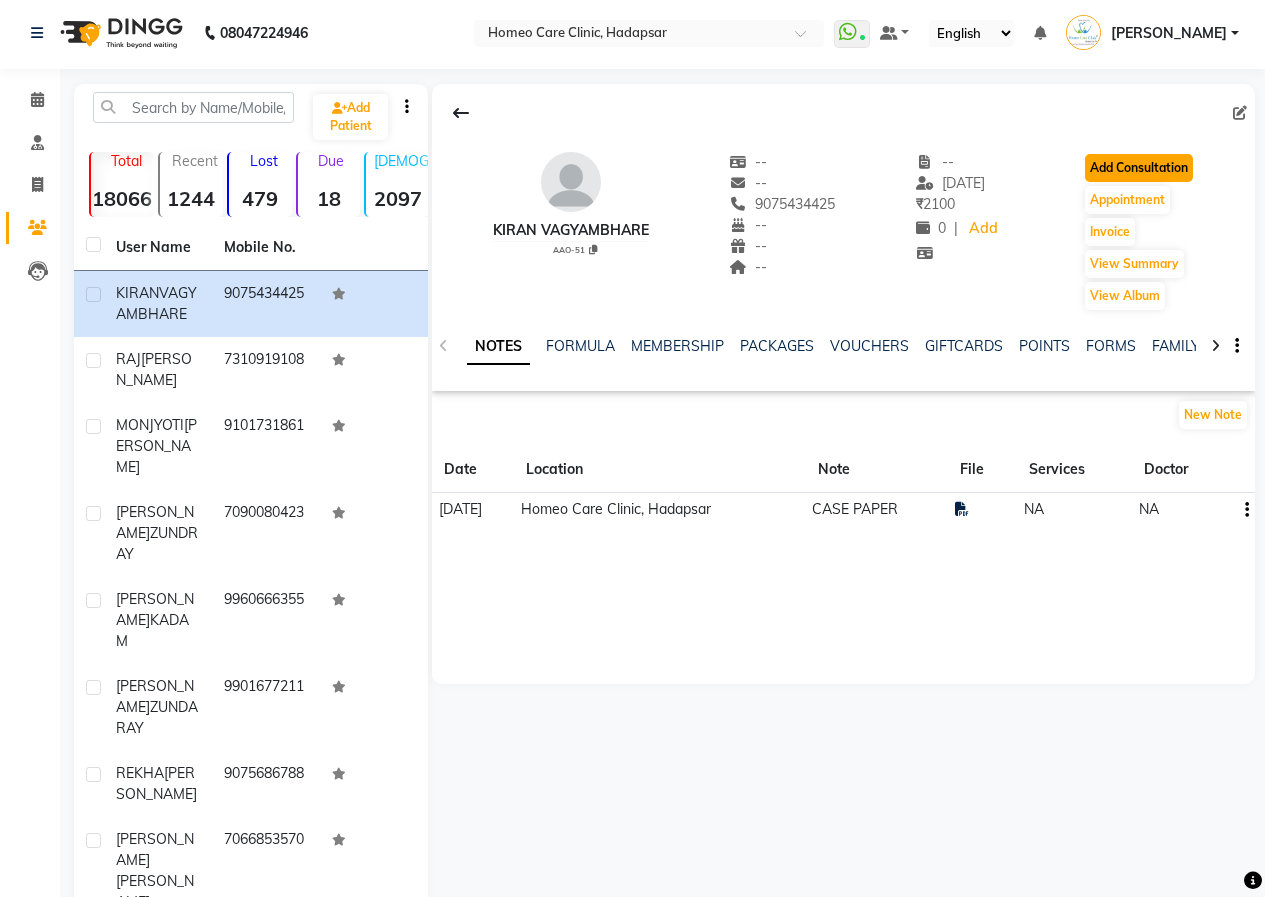click on "Add Consultation" 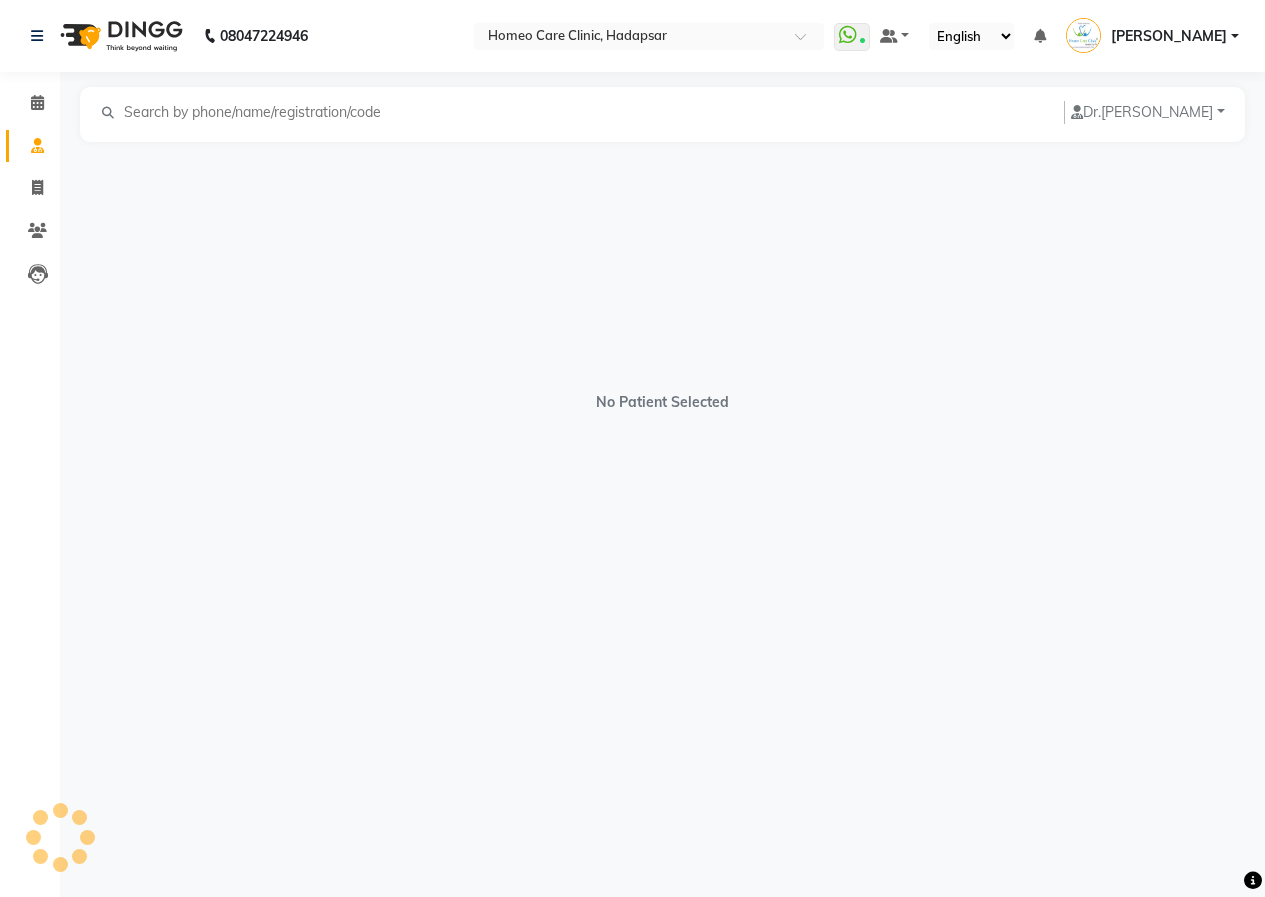 scroll, scrollTop: 0, scrollLeft: 0, axis: both 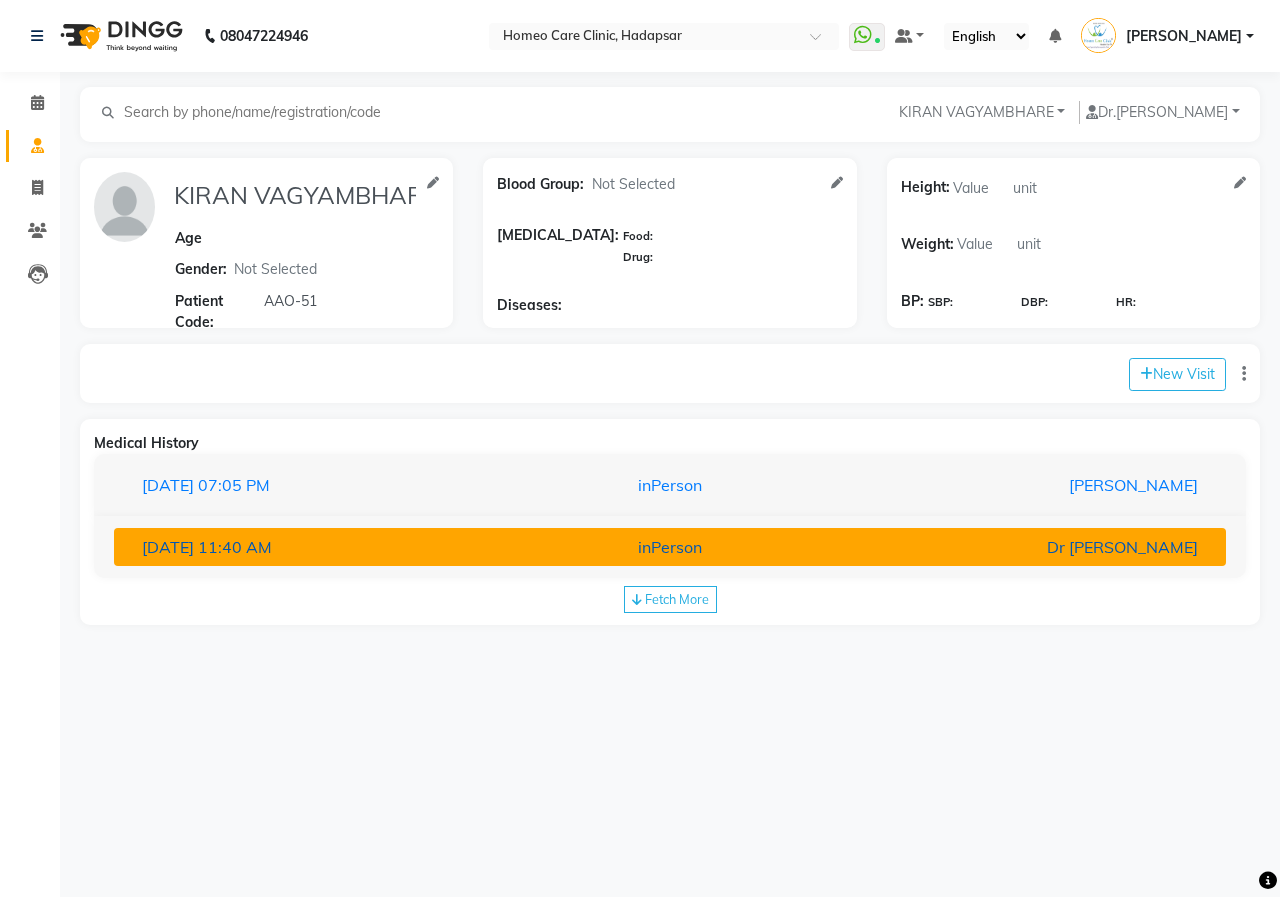 click on "Dr [PERSON_NAME]" at bounding box center [1032, 547] 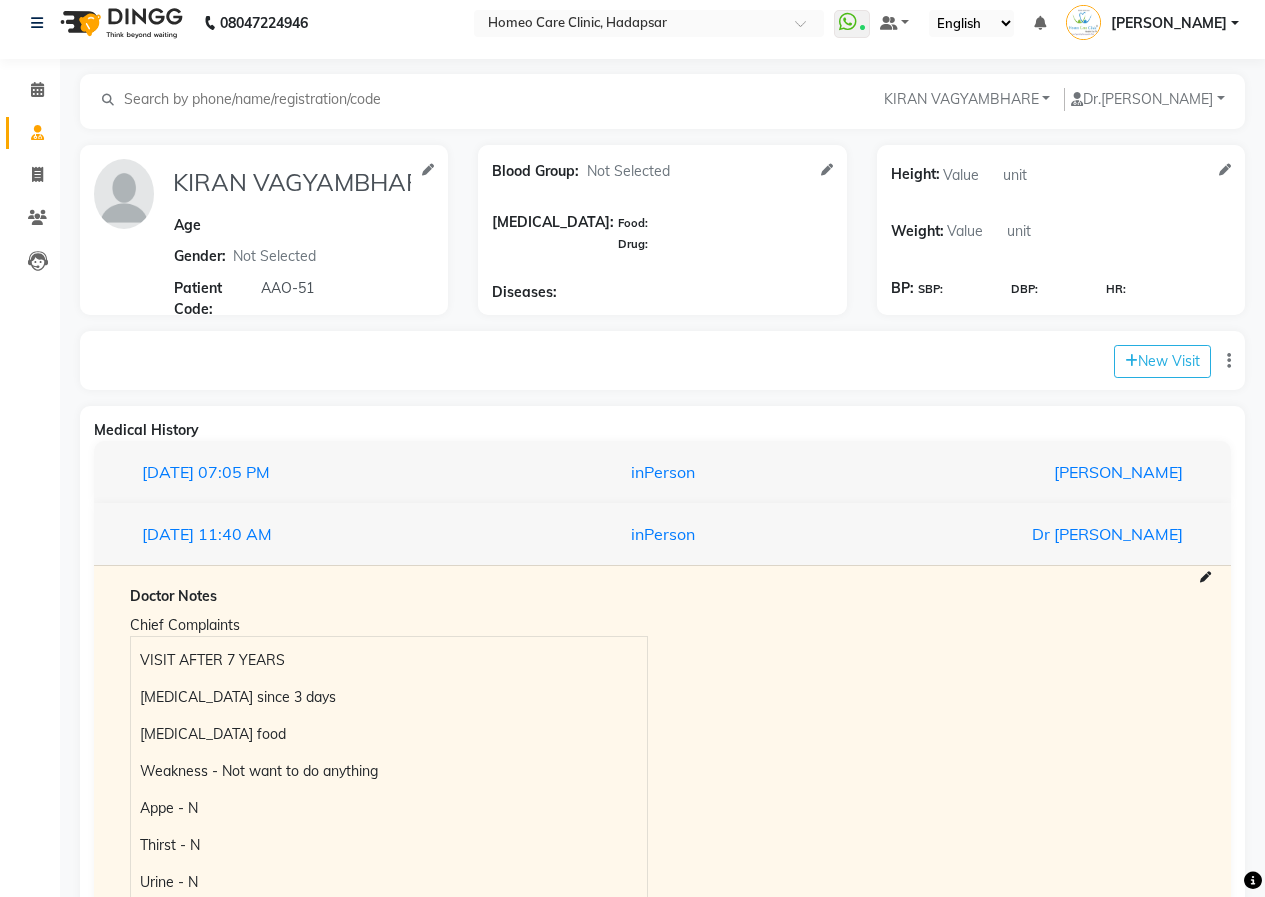 scroll, scrollTop: 0, scrollLeft: 0, axis: both 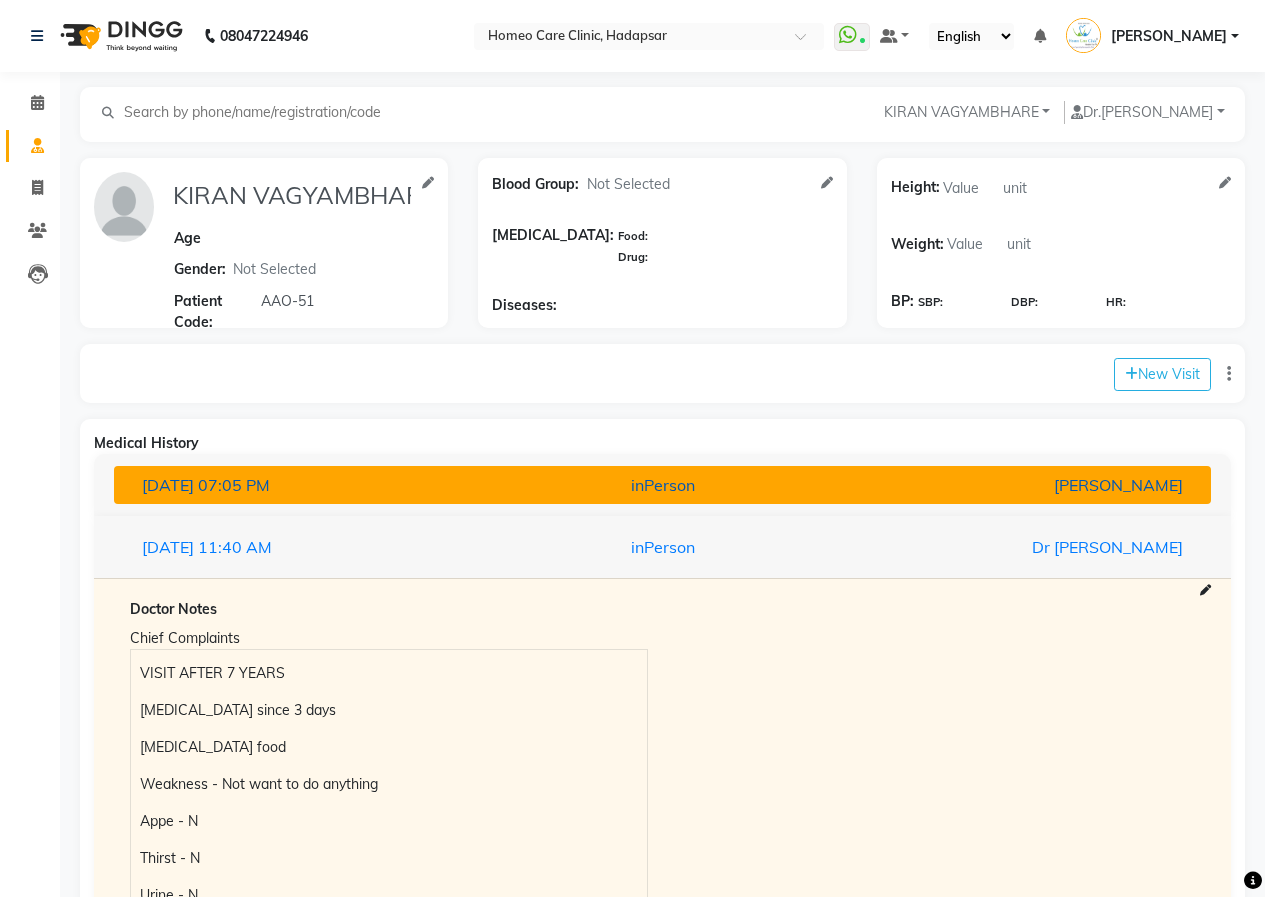 click on "[PERSON_NAME]" at bounding box center [1019, 485] 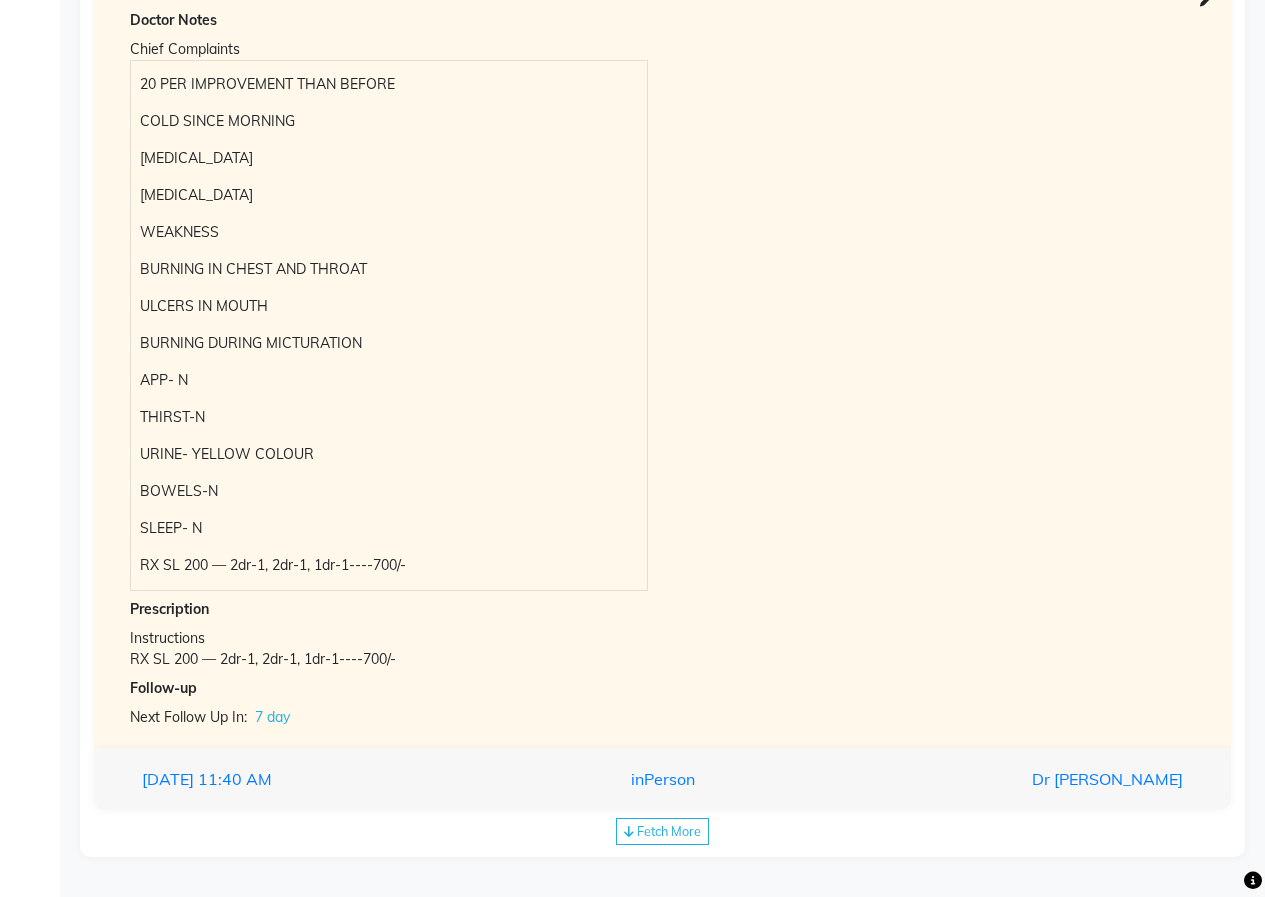 scroll, scrollTop: 427, scrollLeft: 0, axis: vertical 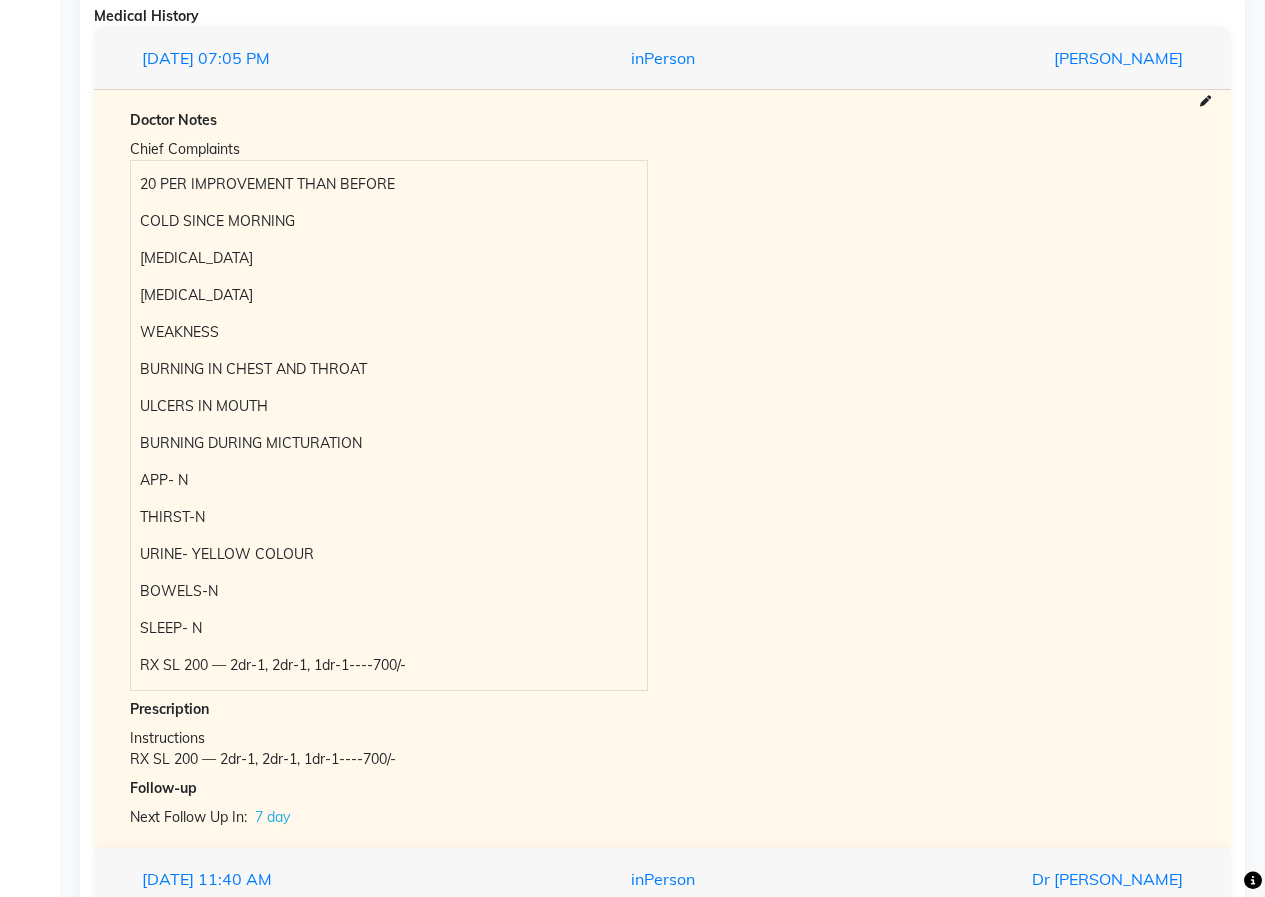 drag, startPoint x: 869, startPoint y: 470, endPoint x: 760, endPoint y: 403, distance: 127.9453 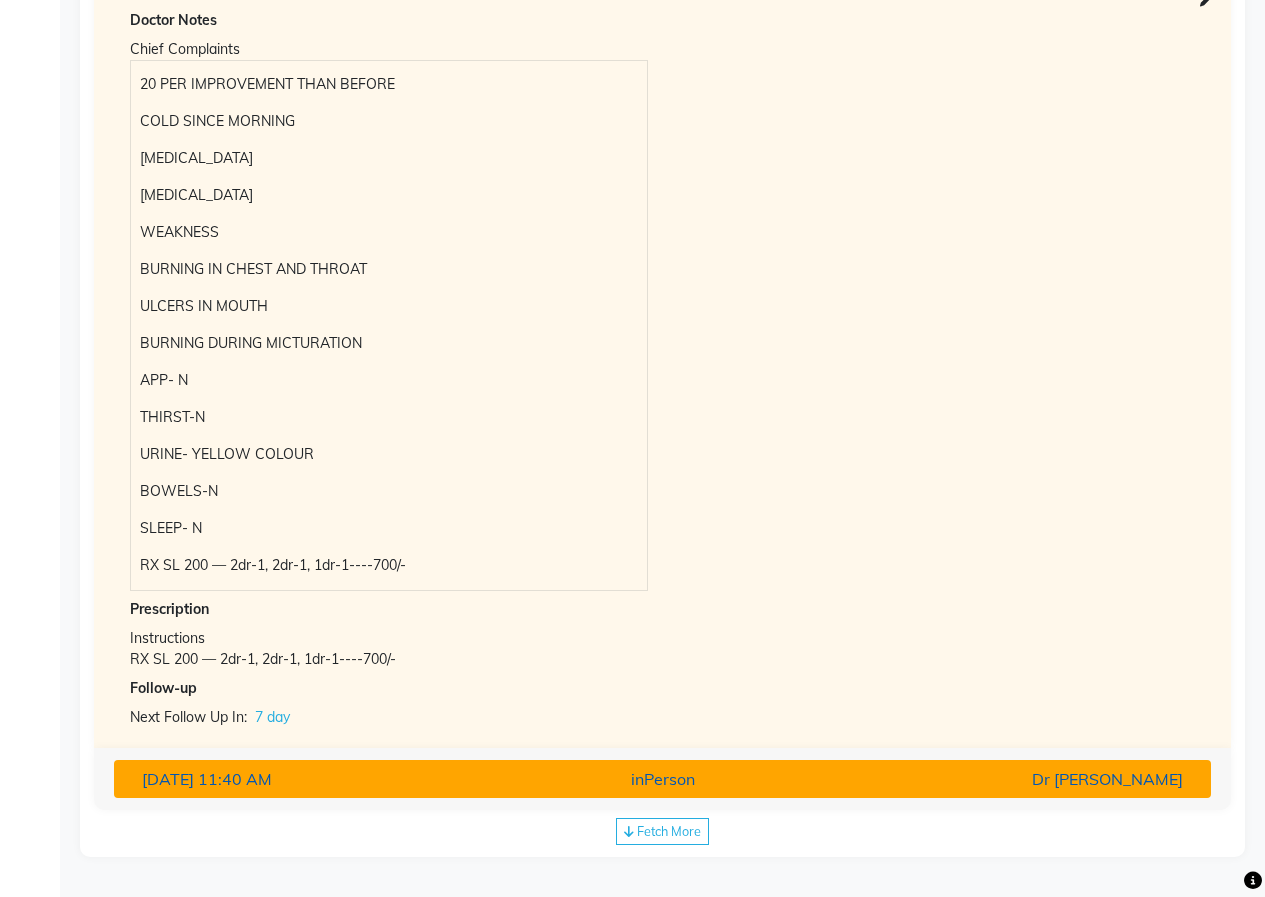 click on "Dr [PERSON_NAME]" at bounding box center (1019, 779) 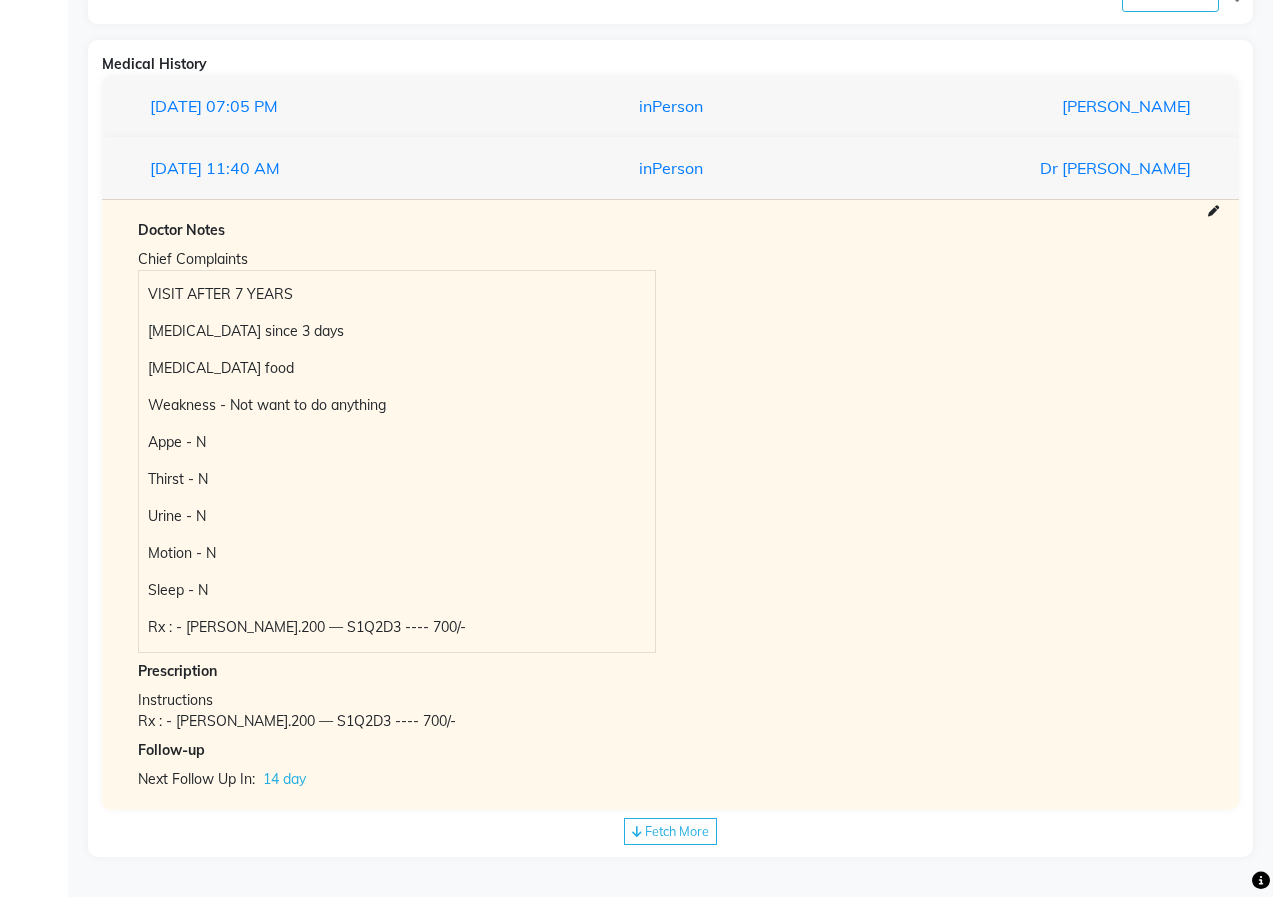 scroll, scrollTop: 179, scrollLeft: 0, axis: vertical 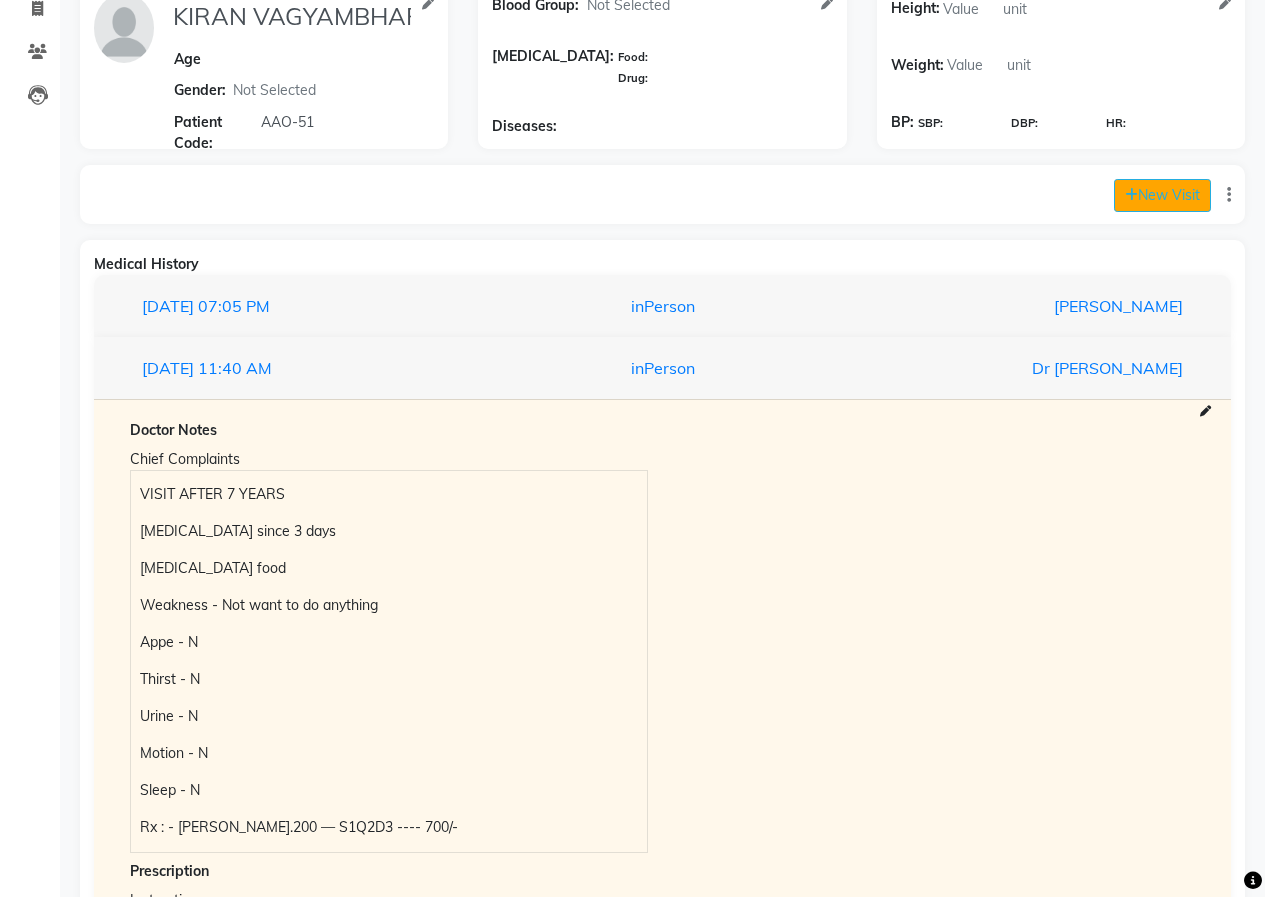 click 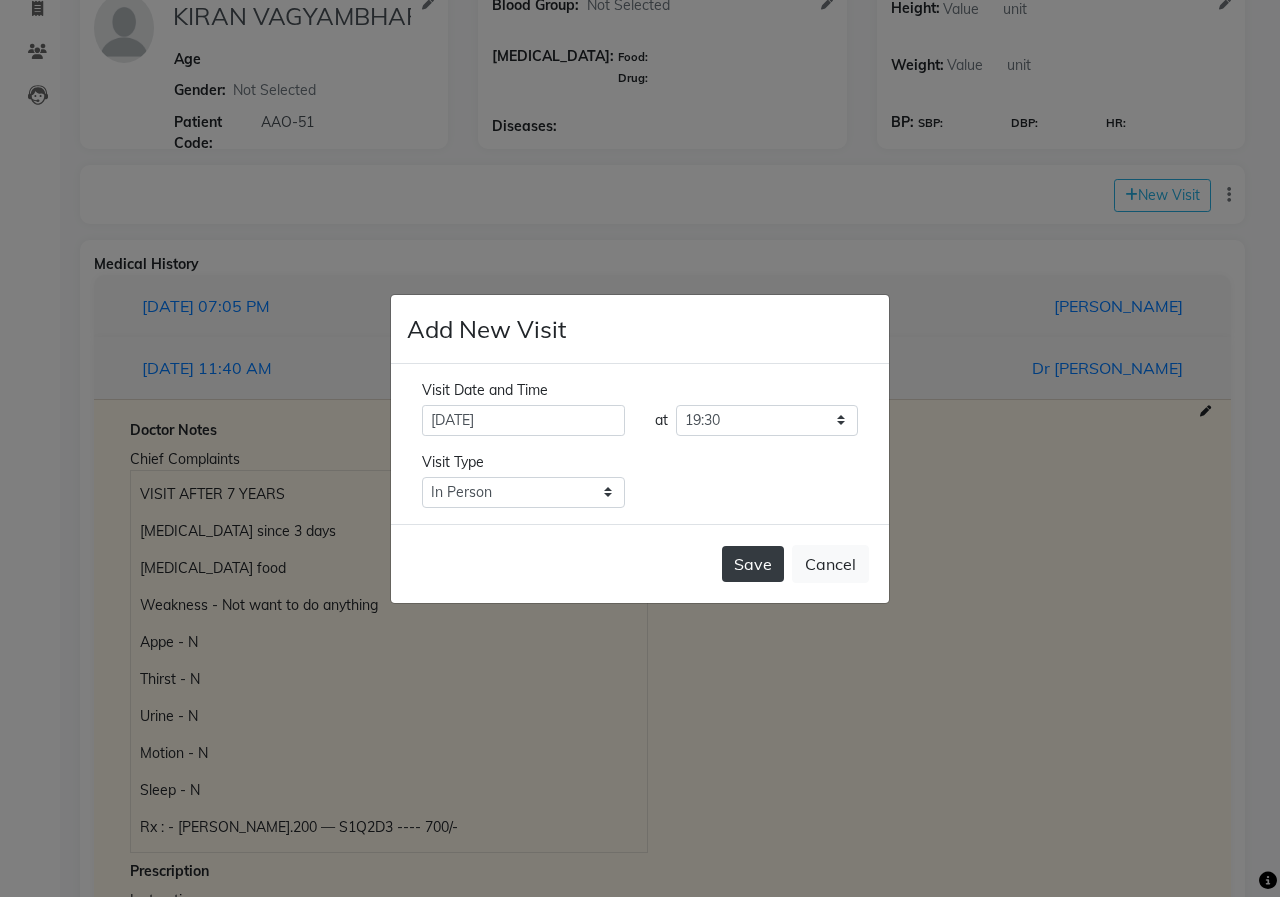 click on "Save" 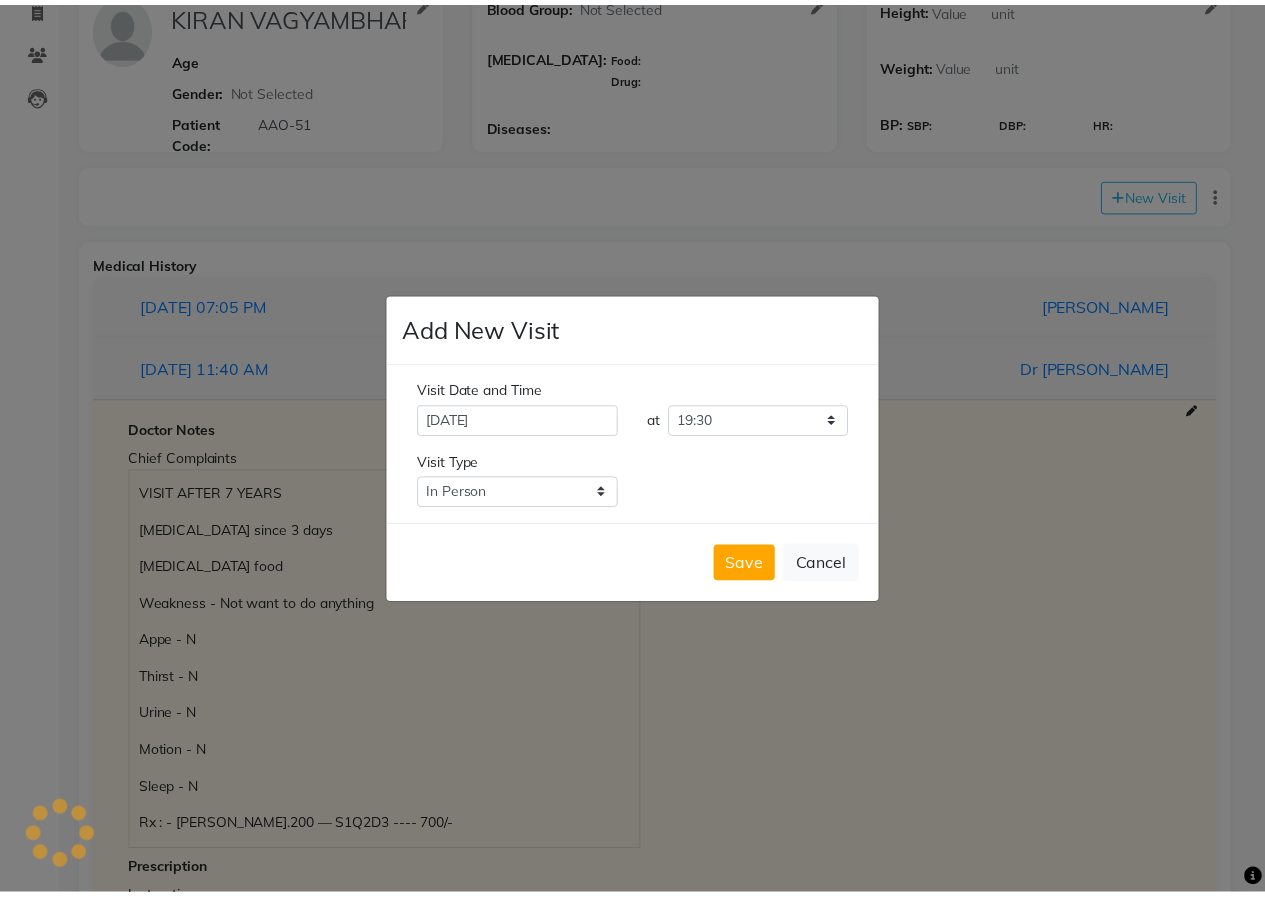 scroll, scrollTop: 0, scrollLeft: 0, axis: both 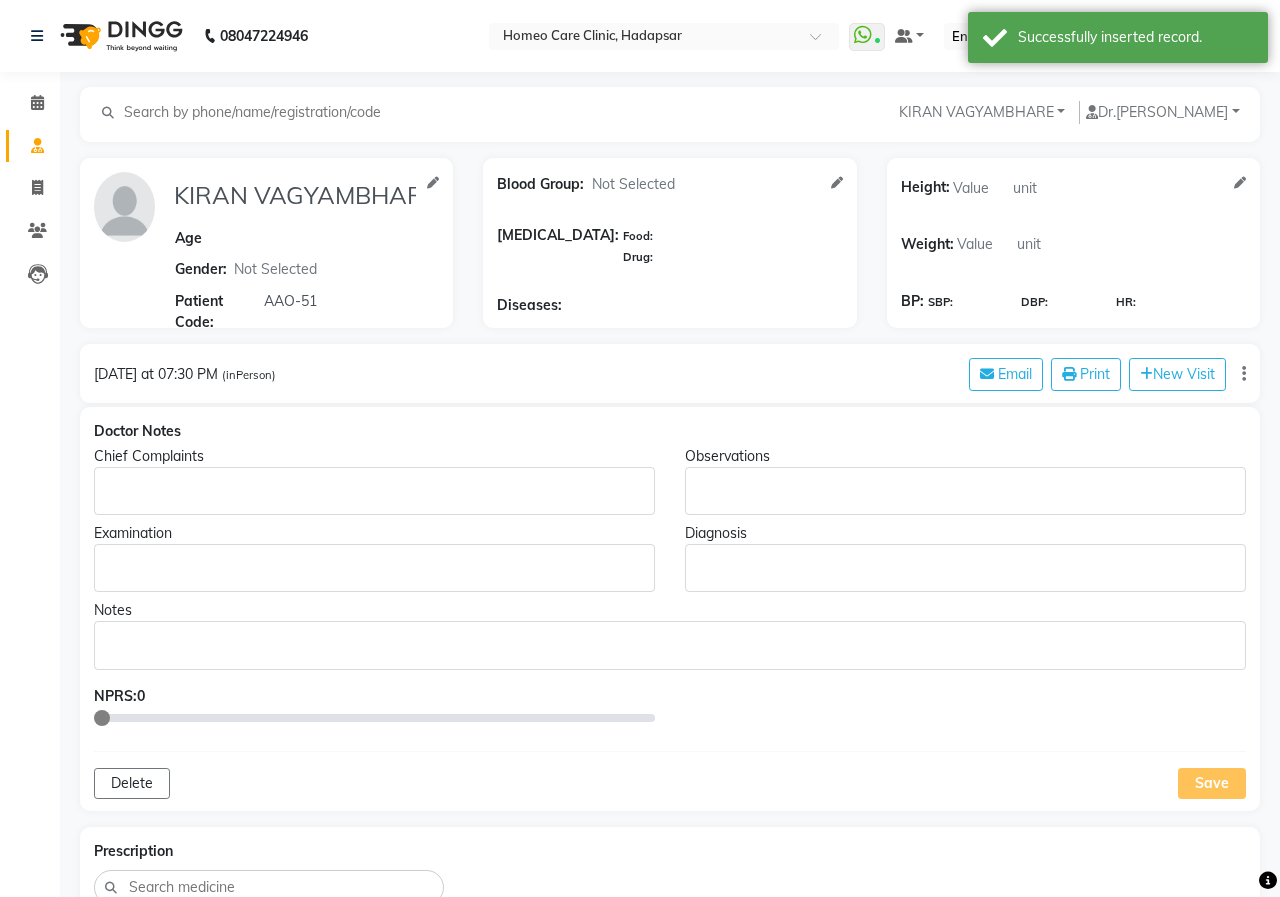 type on "KIRAN VAGYAMBHARE" 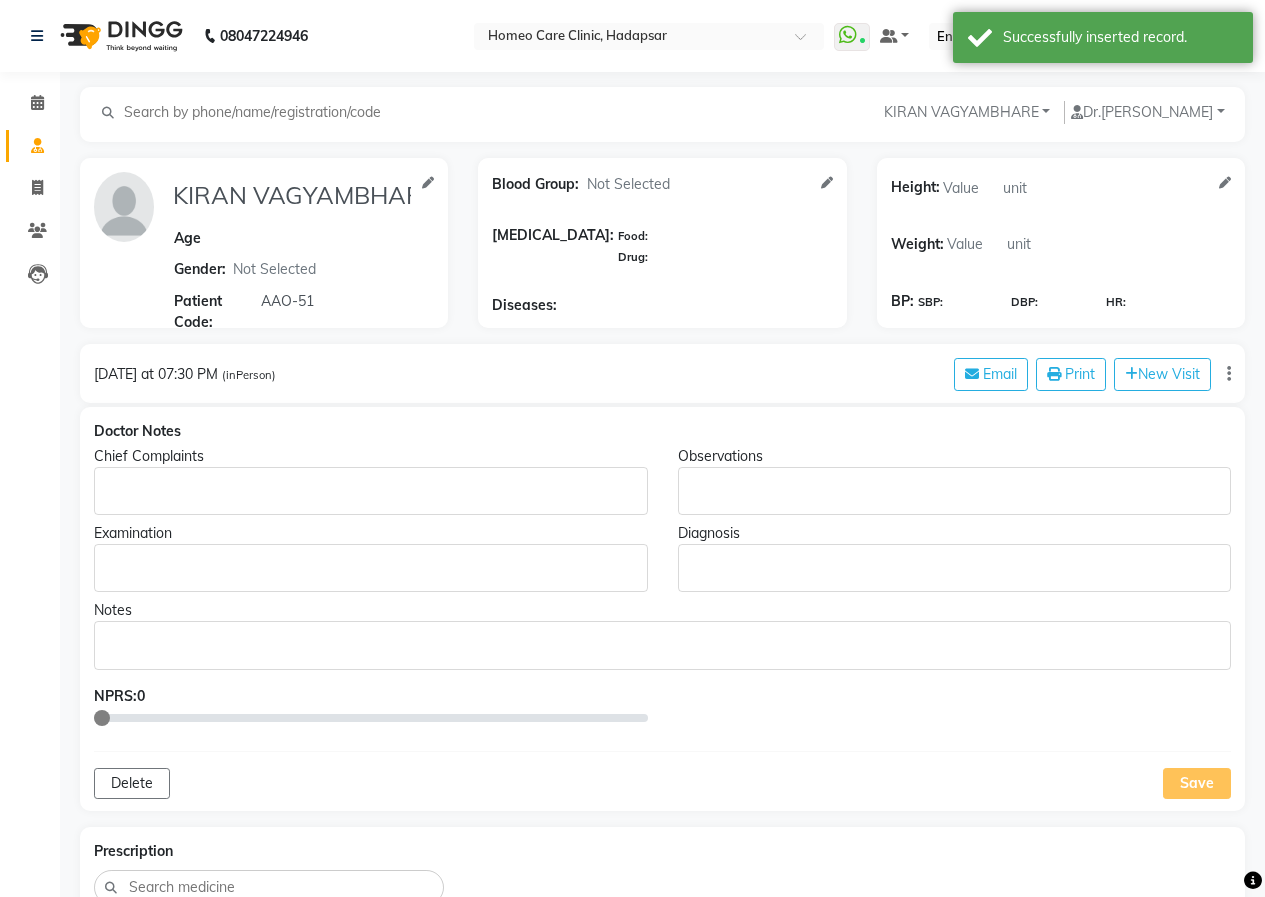 click 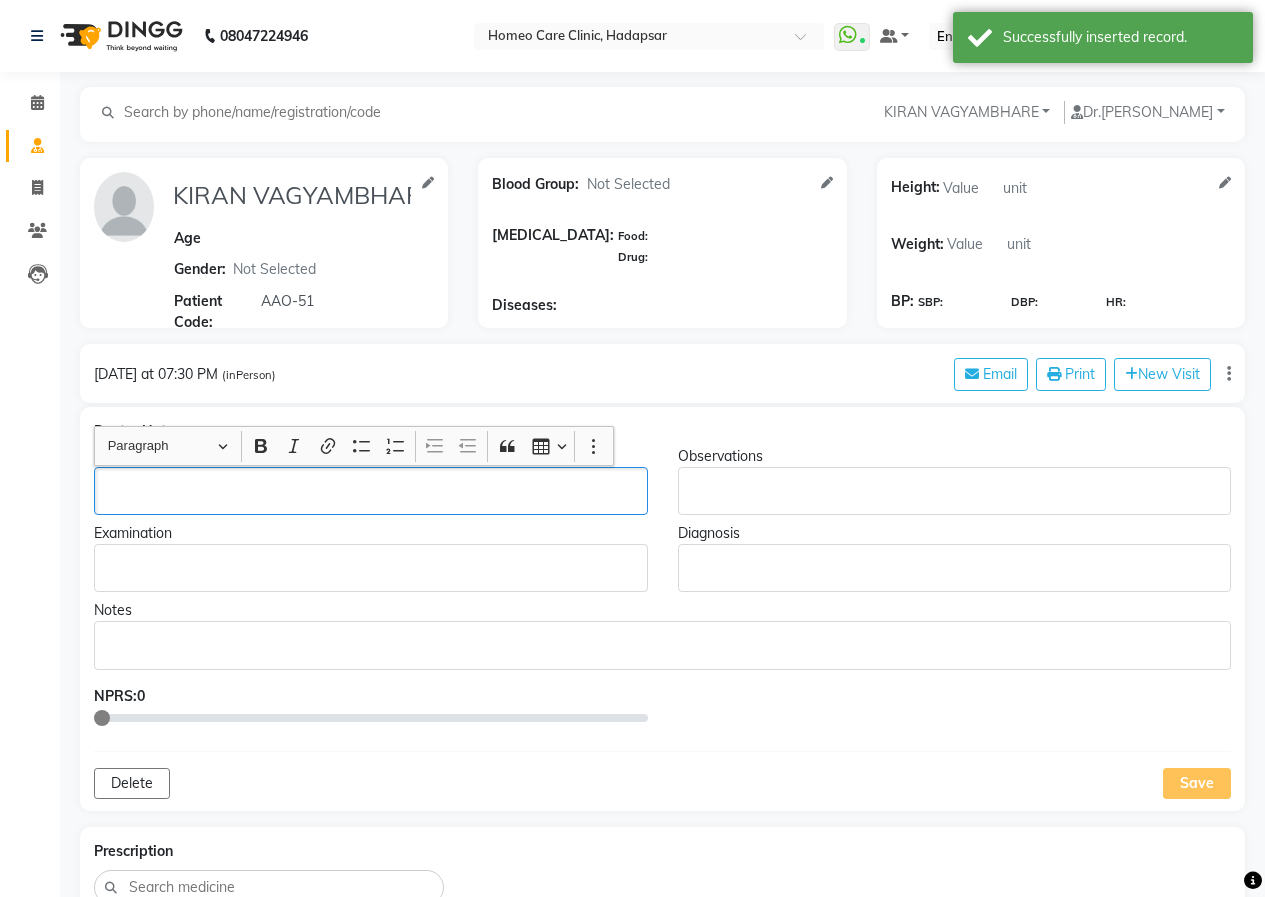 type 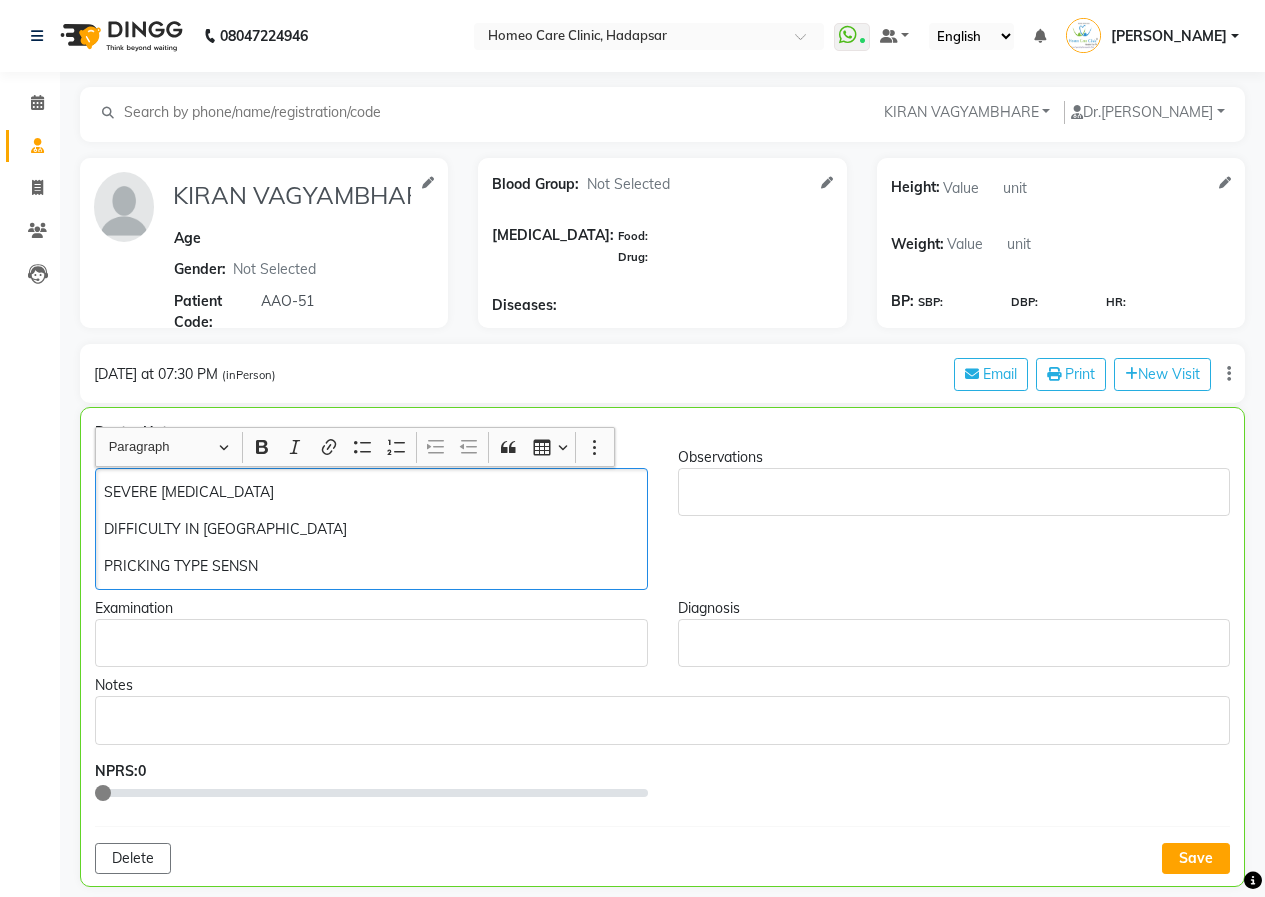 click on "DIFFICULTY IN [GEOGRAPHIC_DATA]" 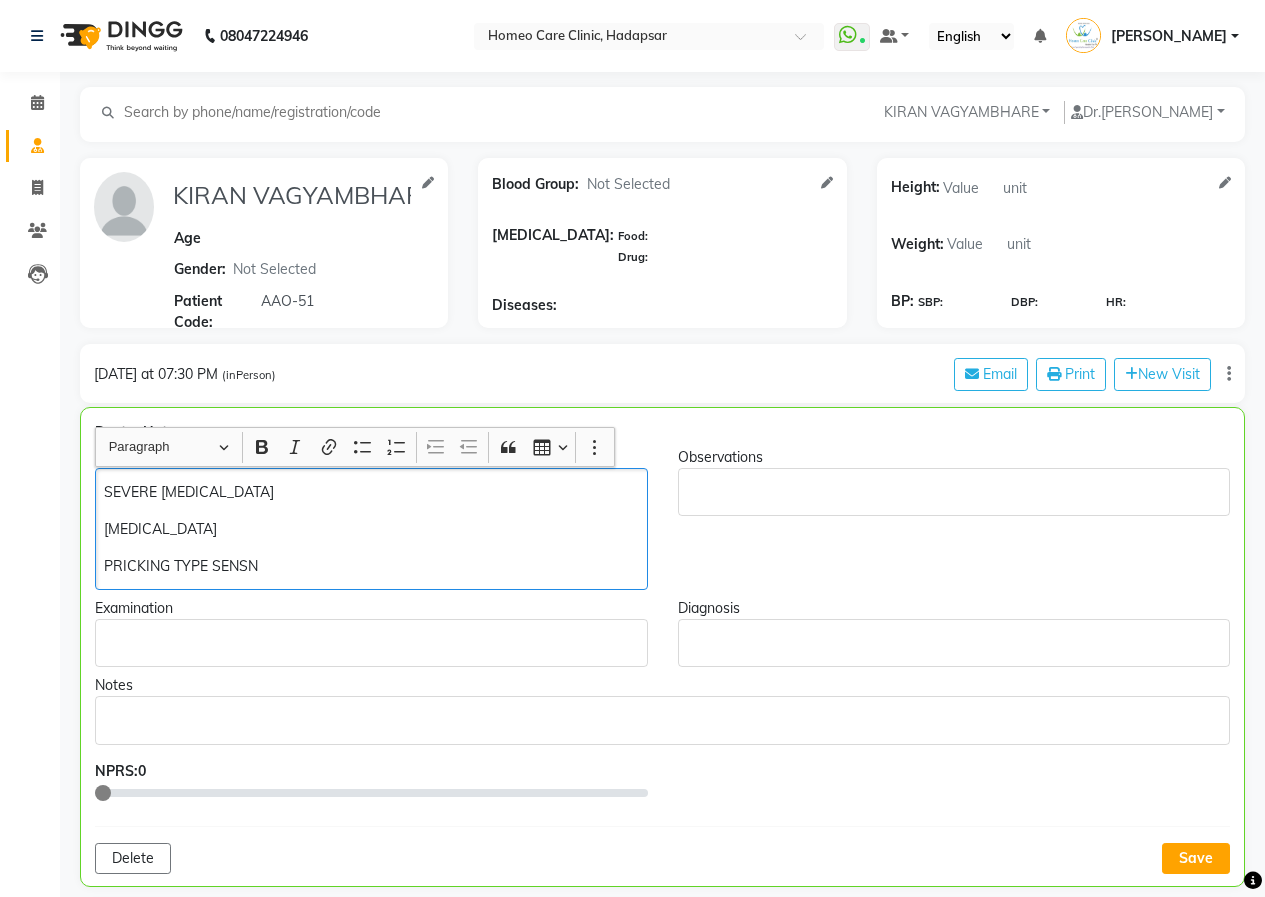 scroll, scrollTop: 100, scrollLeft: 0, axis: vertical 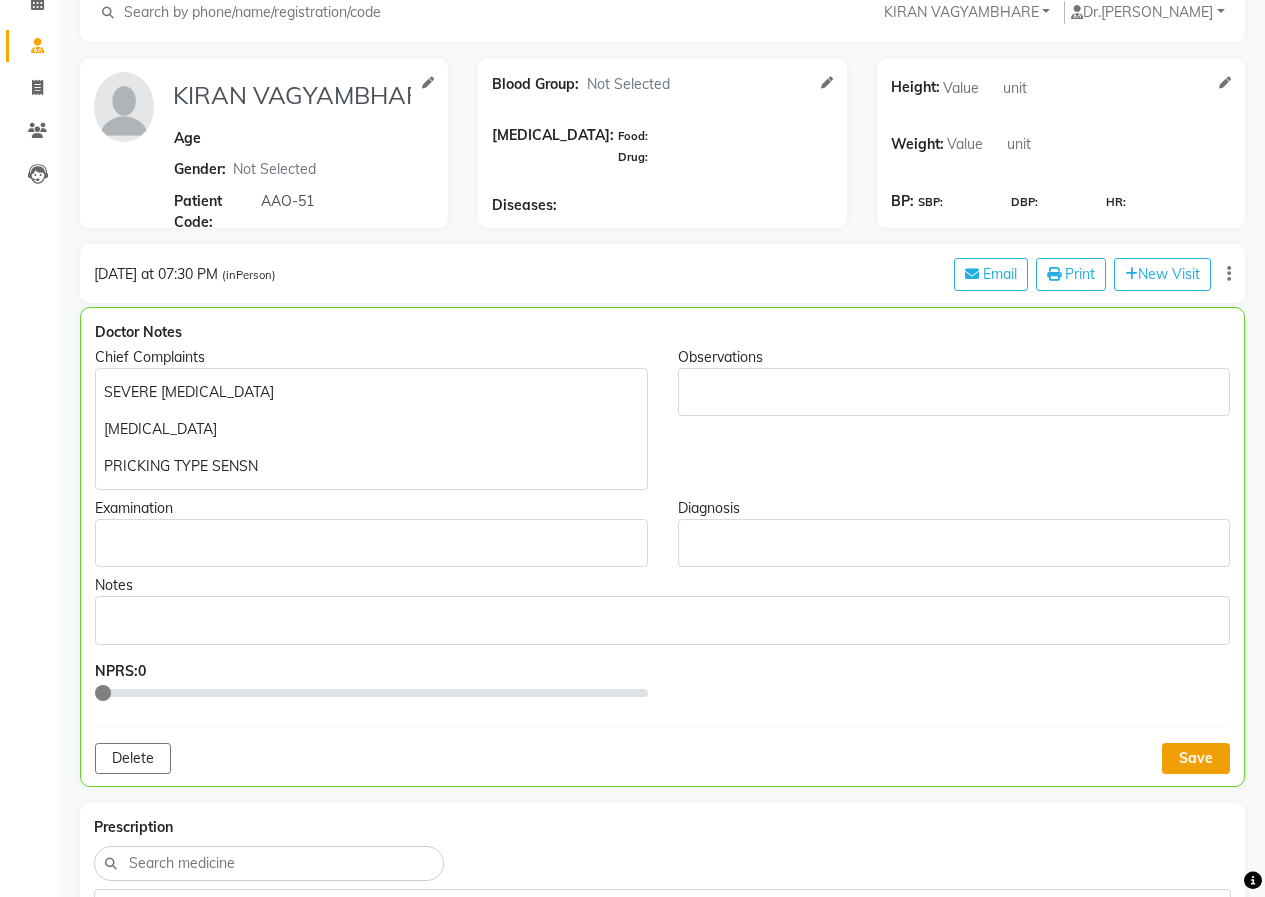 click on "Save" 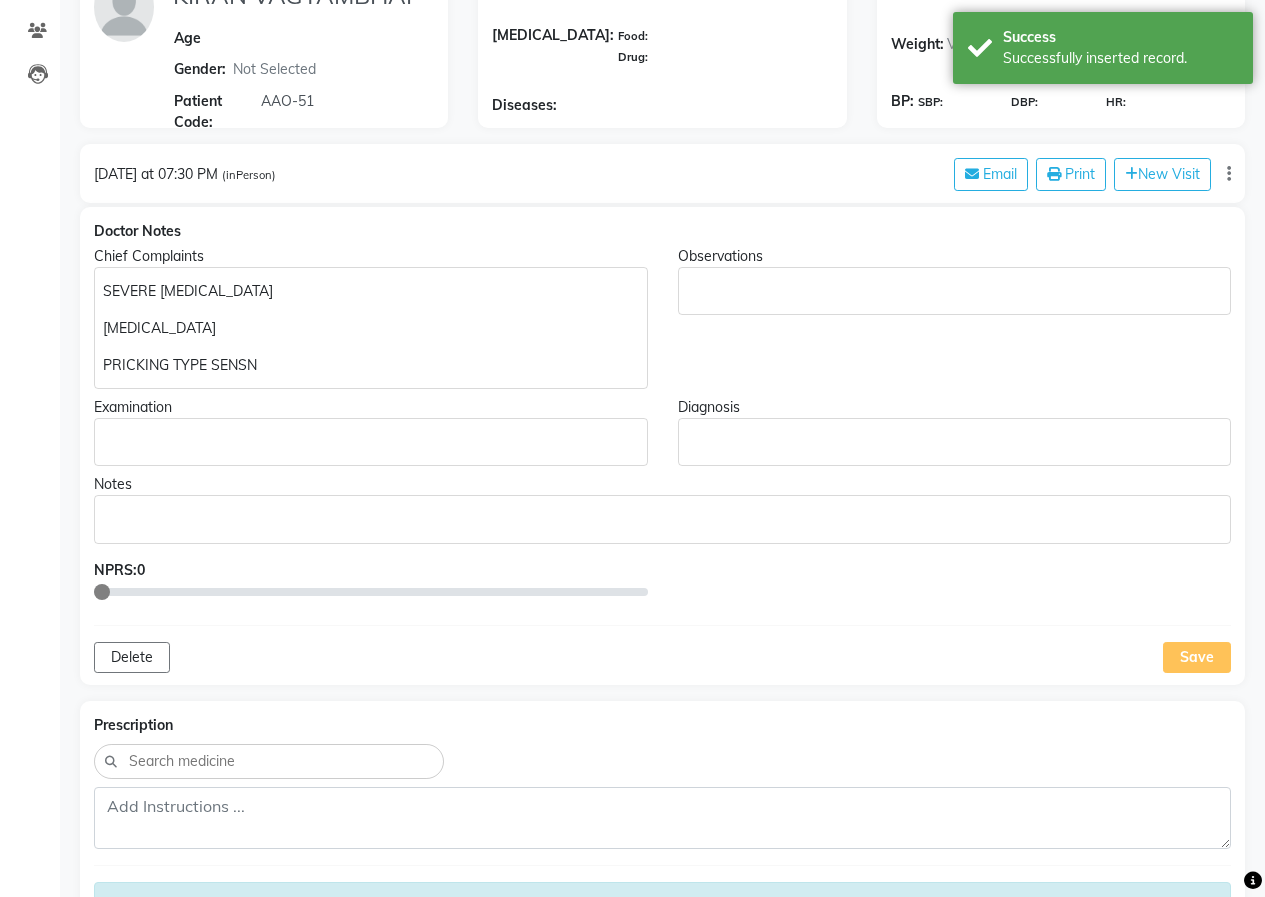 scroll, scrollTop: 500, scrollLeft: 0, axis: vertical 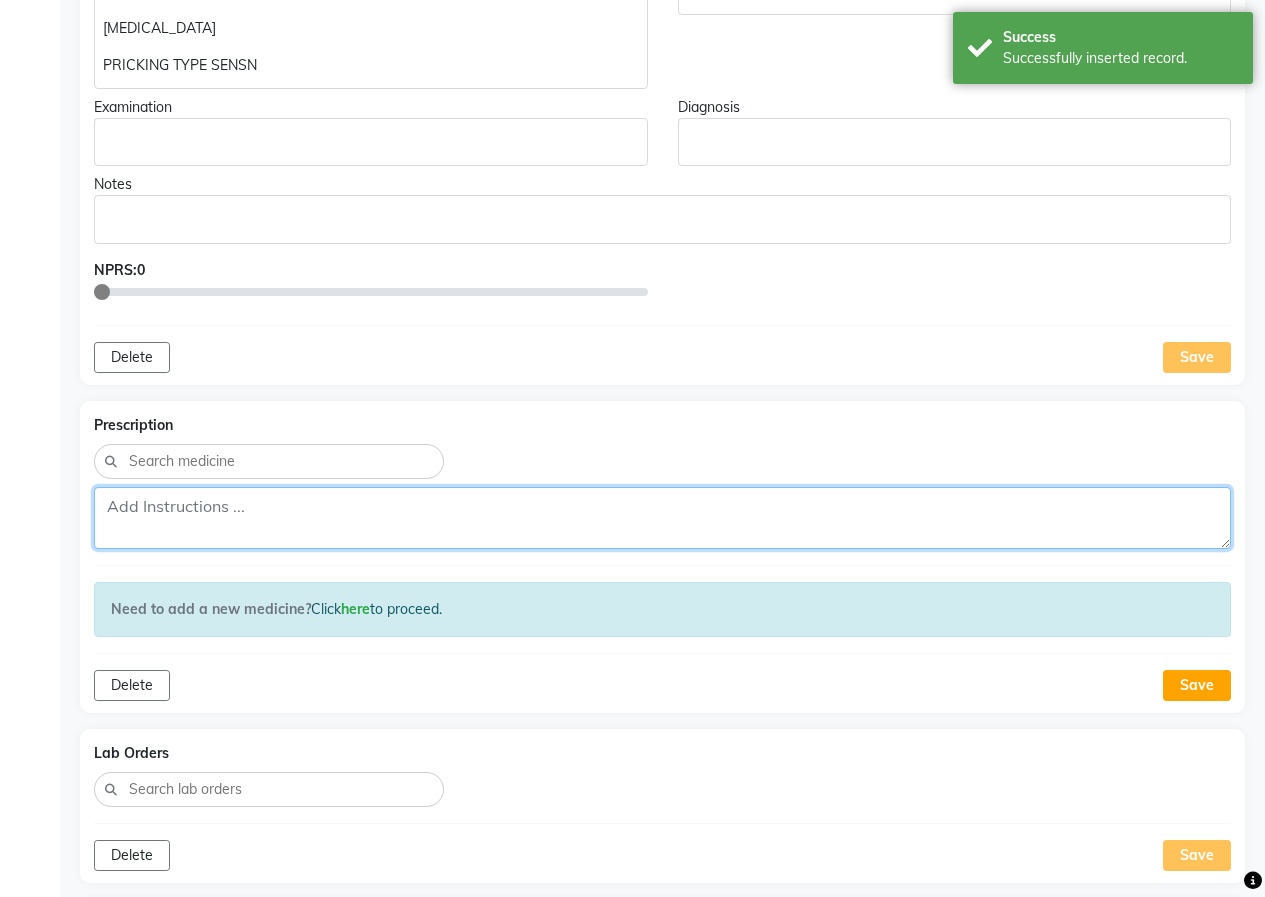 click 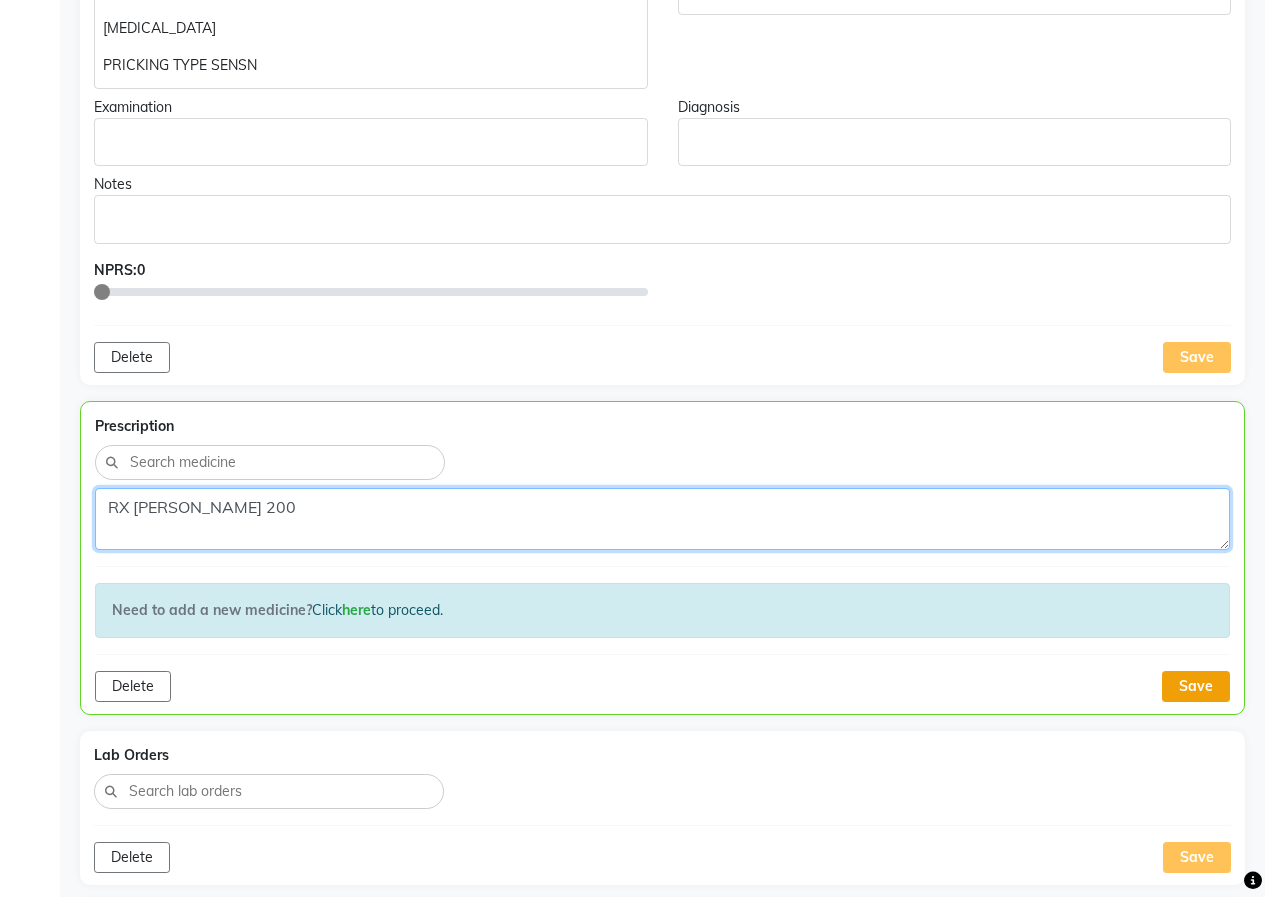 type on "RX [PERSON_NAME] 200" 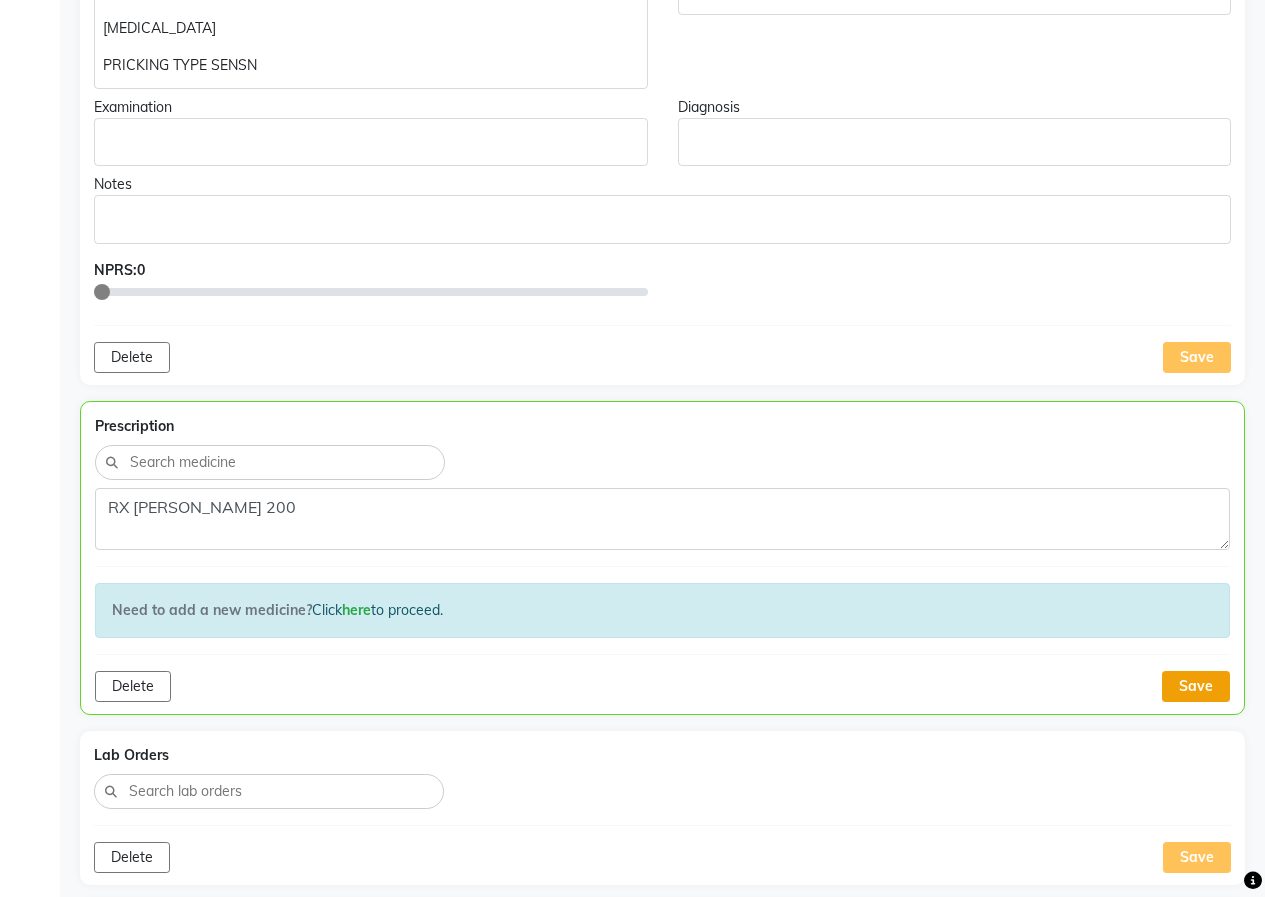 click on "Save" 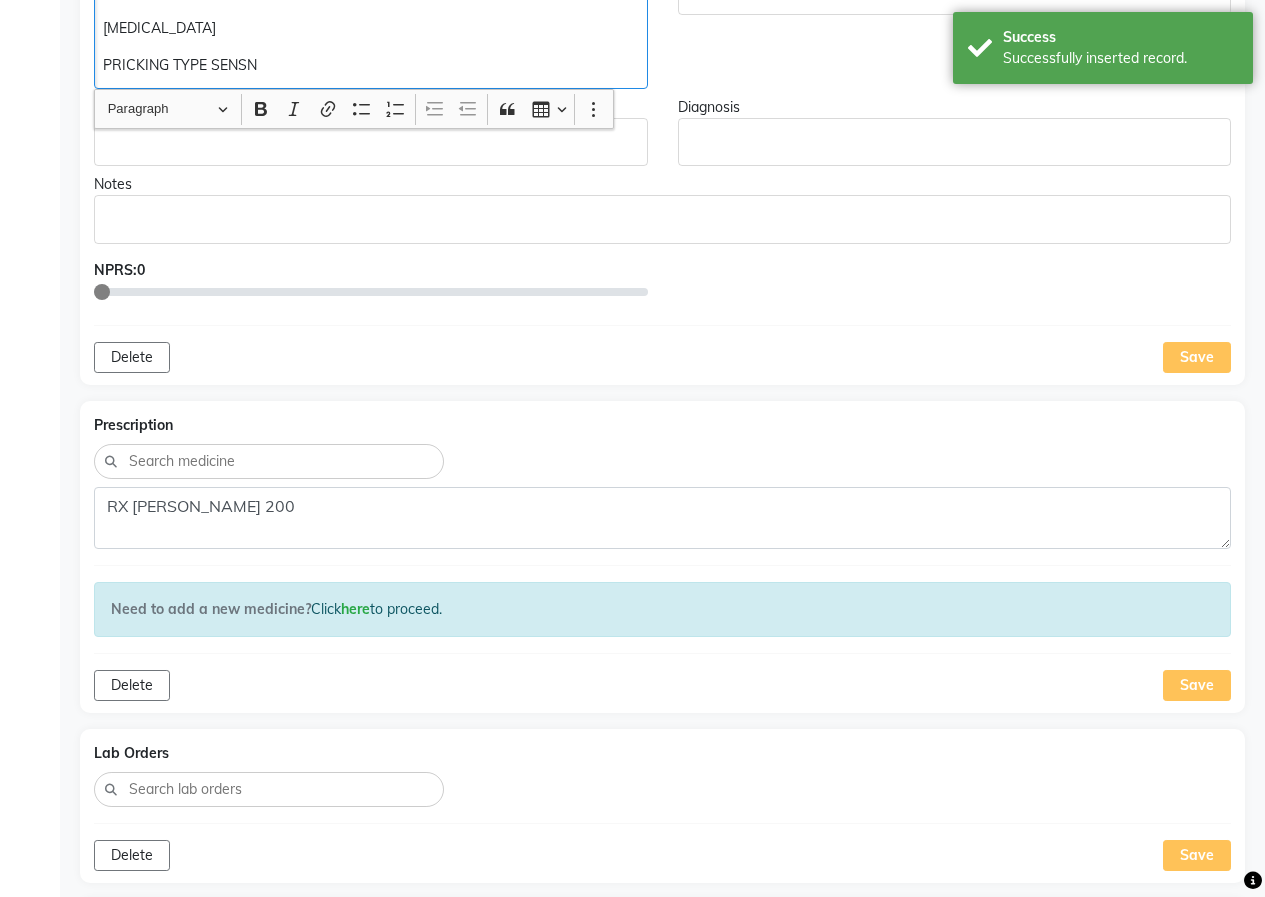 click on "SEVERE [MEDICAL_DATA] [MEDICAL_DATA] PRICKING TYPE SENSN" 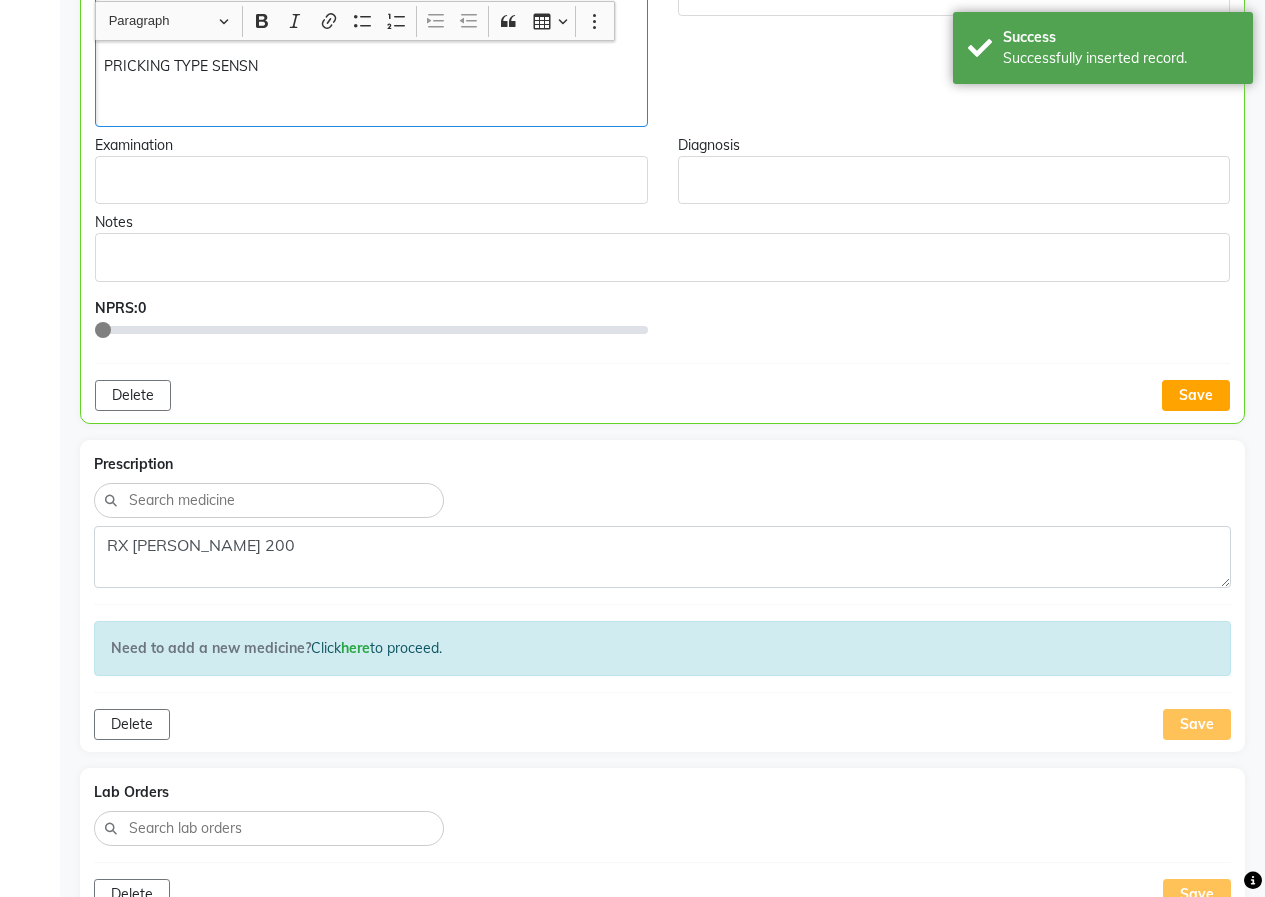 scroll, scrollTop: 501, scrollLeft: 0, axis: vertical 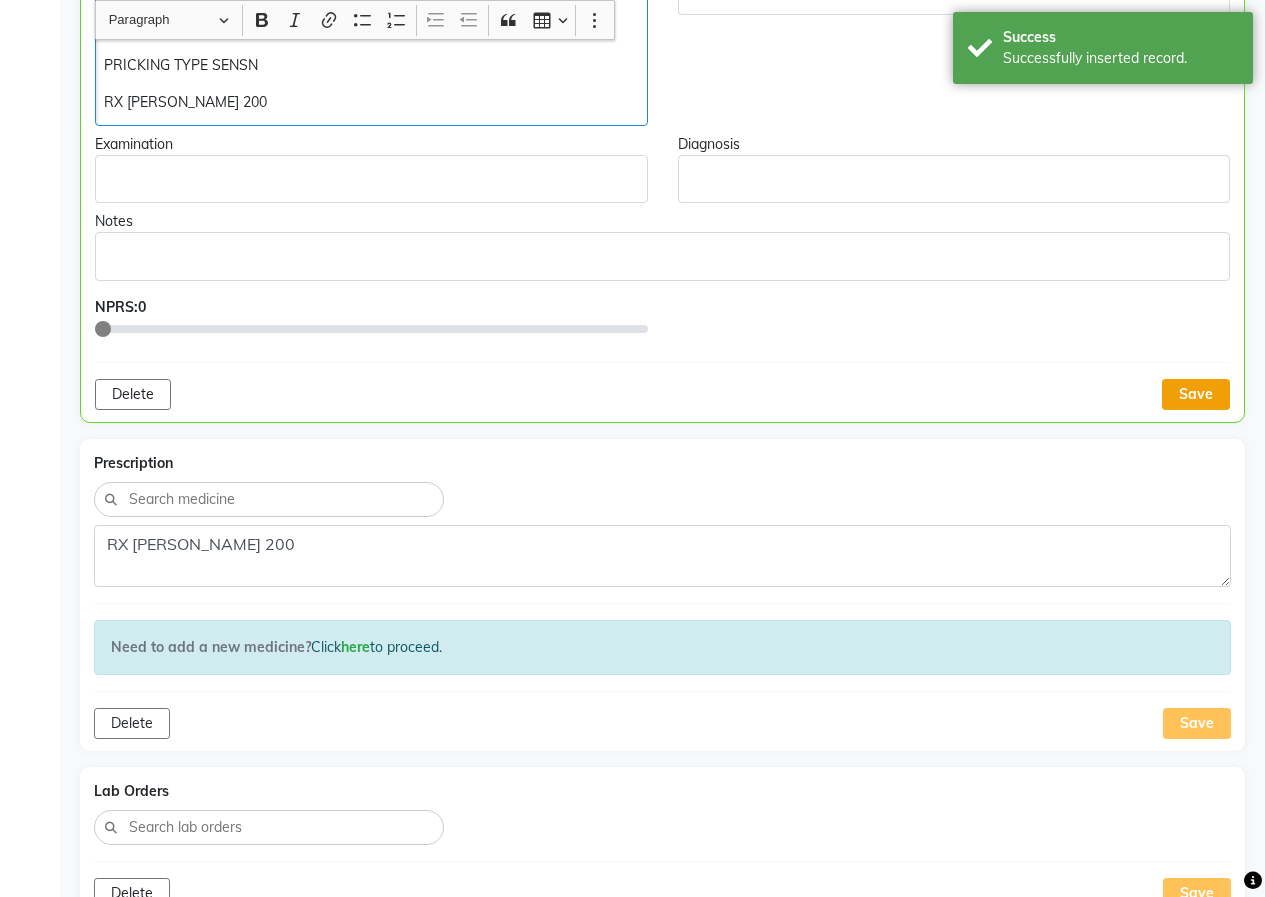 click on "Doctor Notes Chief Complaints SEVERE [MEDICAL_DATA] [MEDICAL_DATA] PRICKING TYPE SENSN  RX [PERSON_NAME] 200 Observations Examination Diagnosis Notes NPRS:  0 Delete Save" 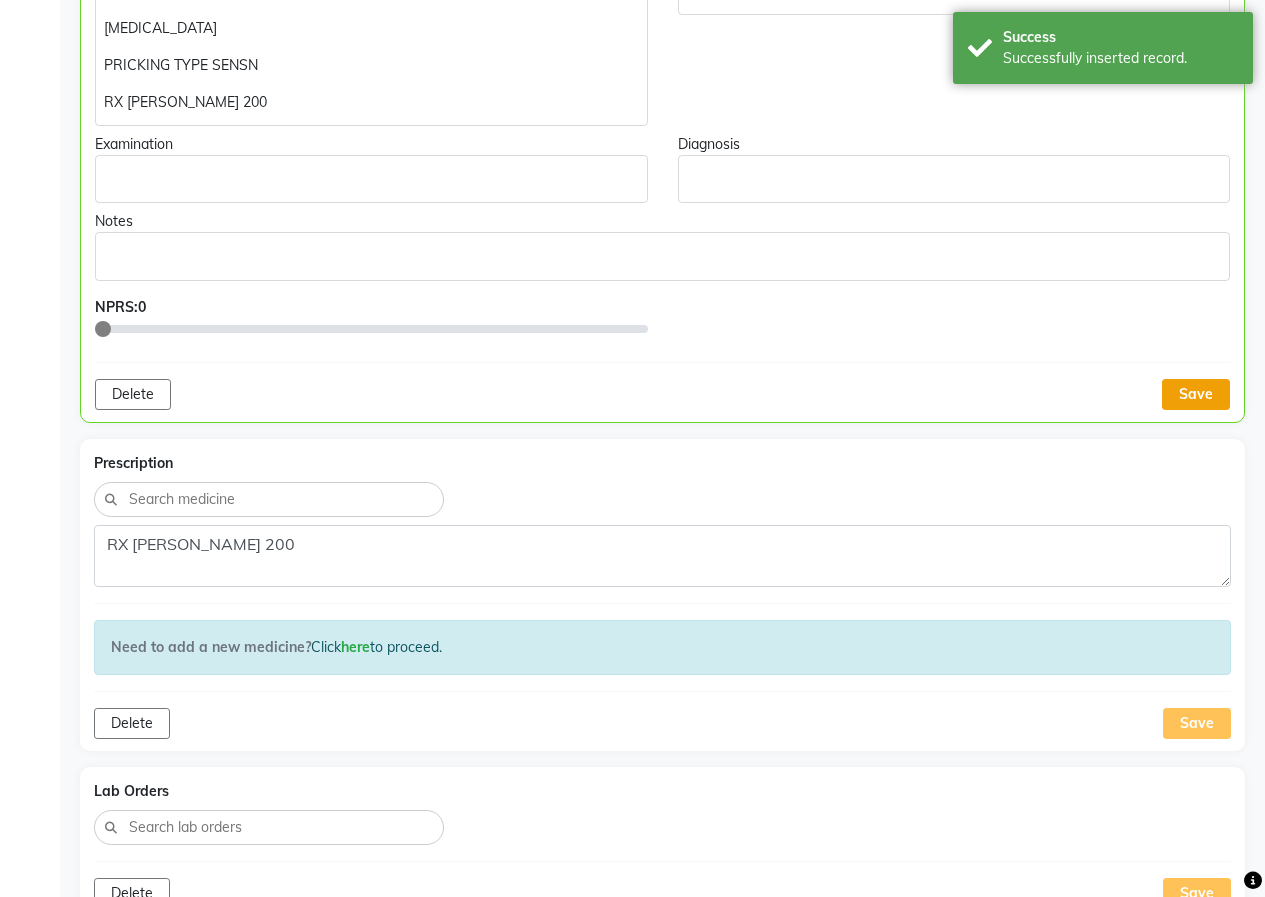 click on "Save" 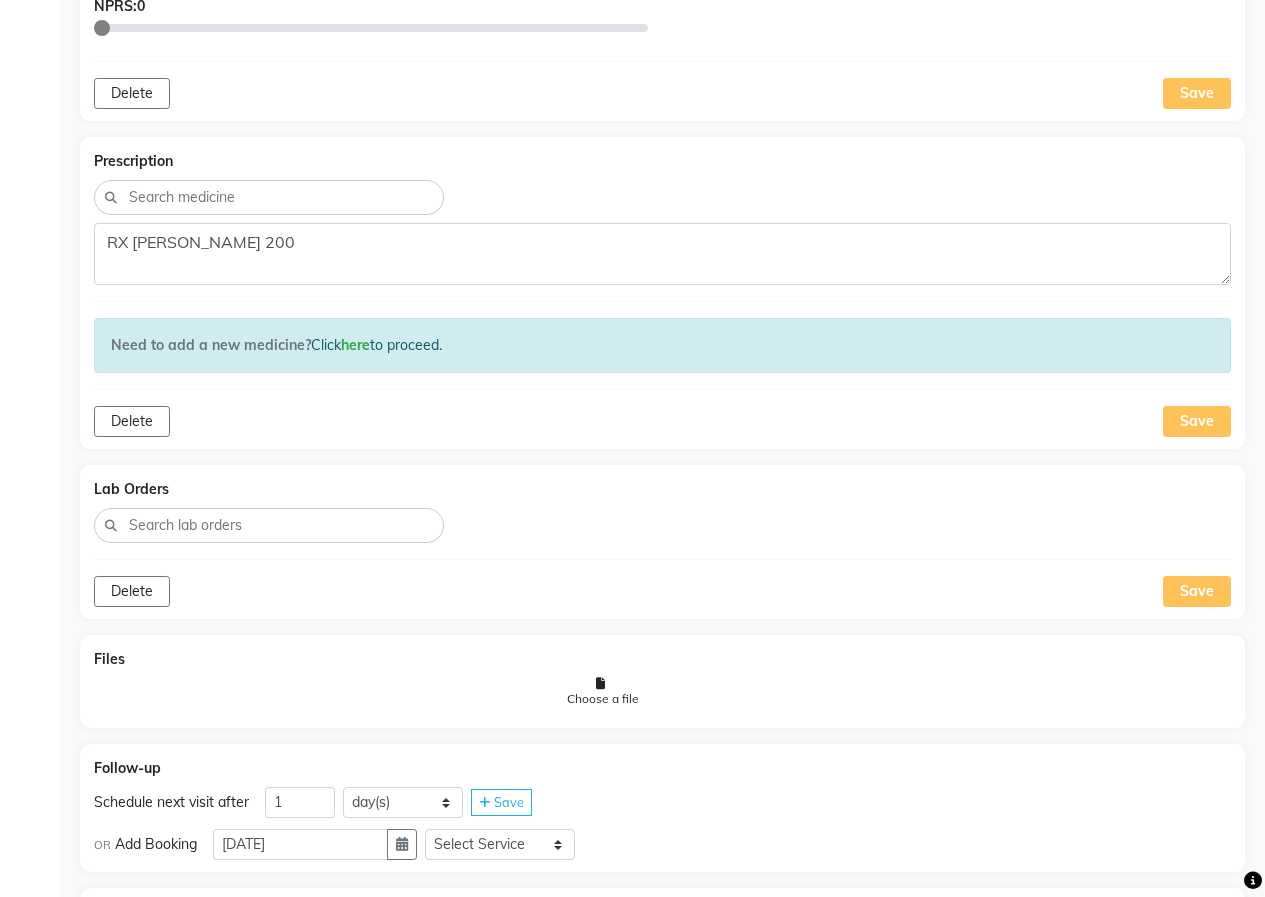 scroll, scrollTop: 1038, scrollLeft: 0, axis: vertical 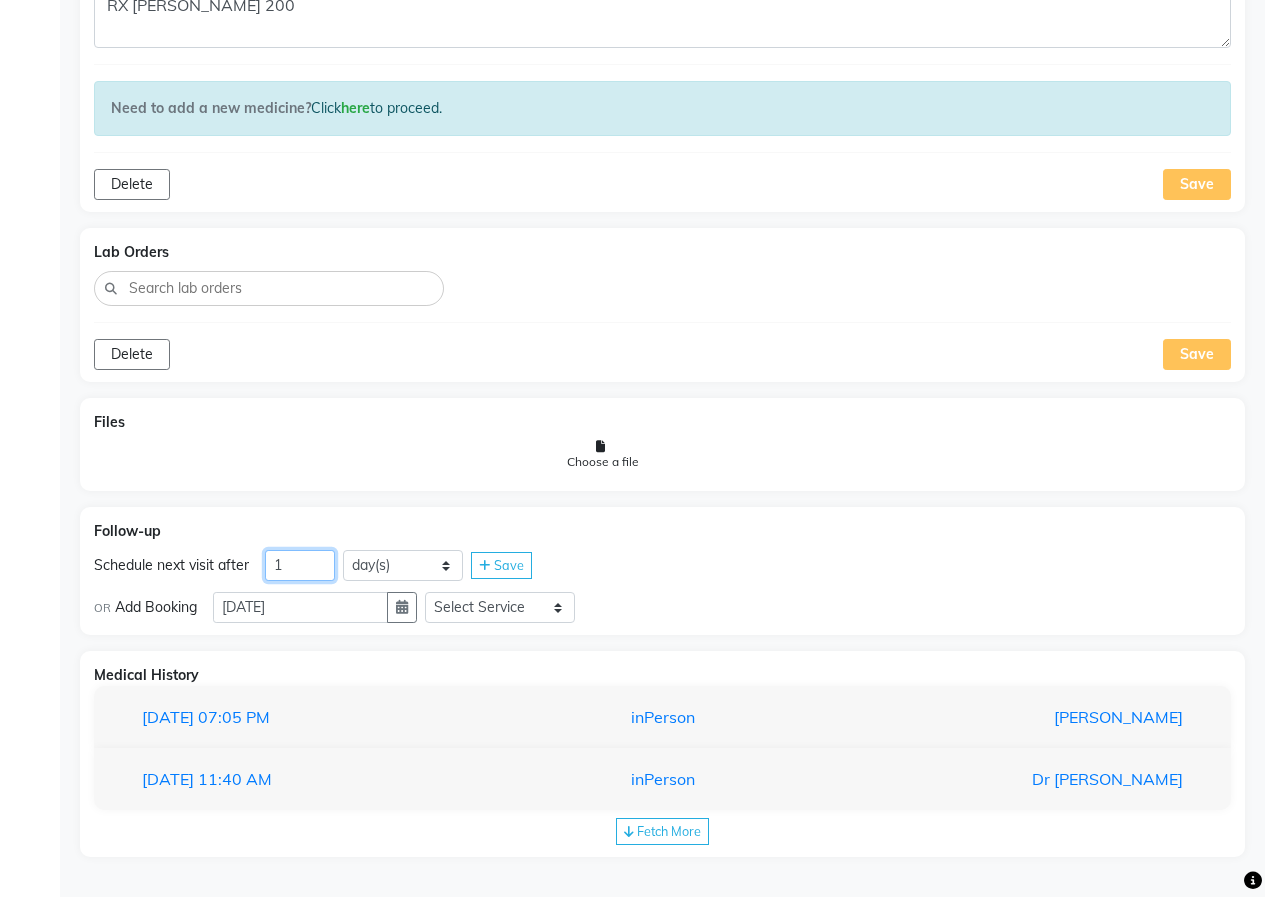 click on "1" 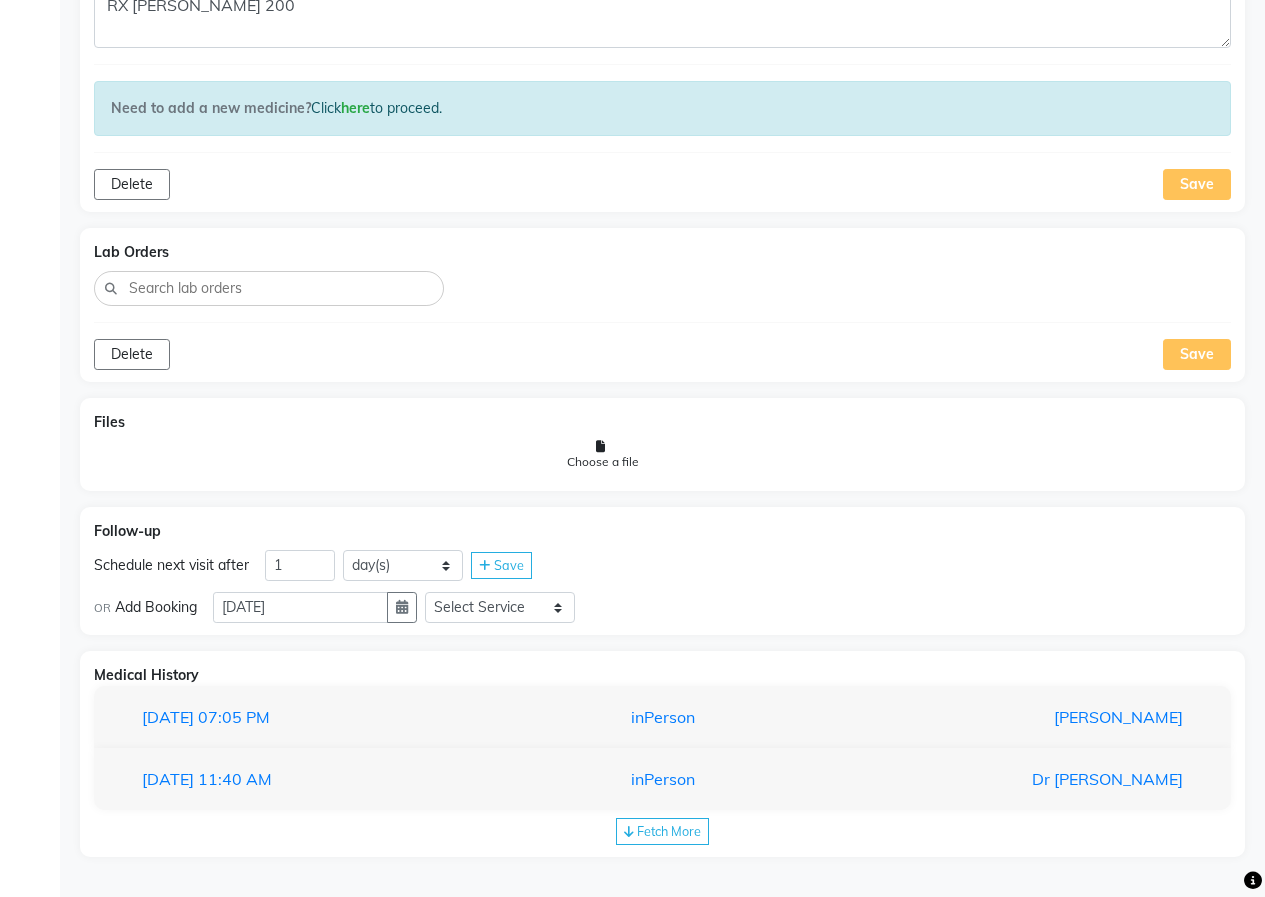 click on "Save" 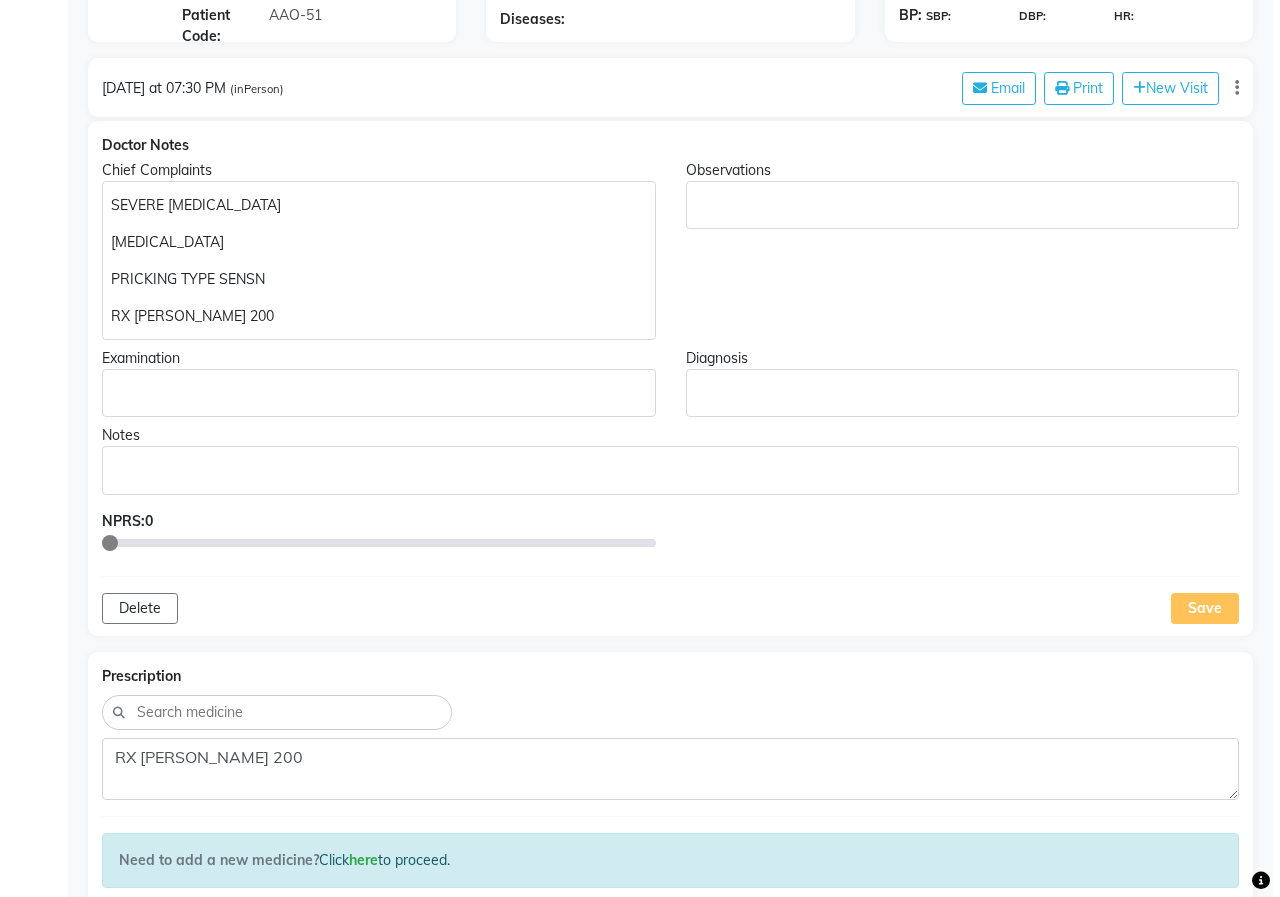 scroll, scrollTop: 0, scrollLeft: 0, axis: both 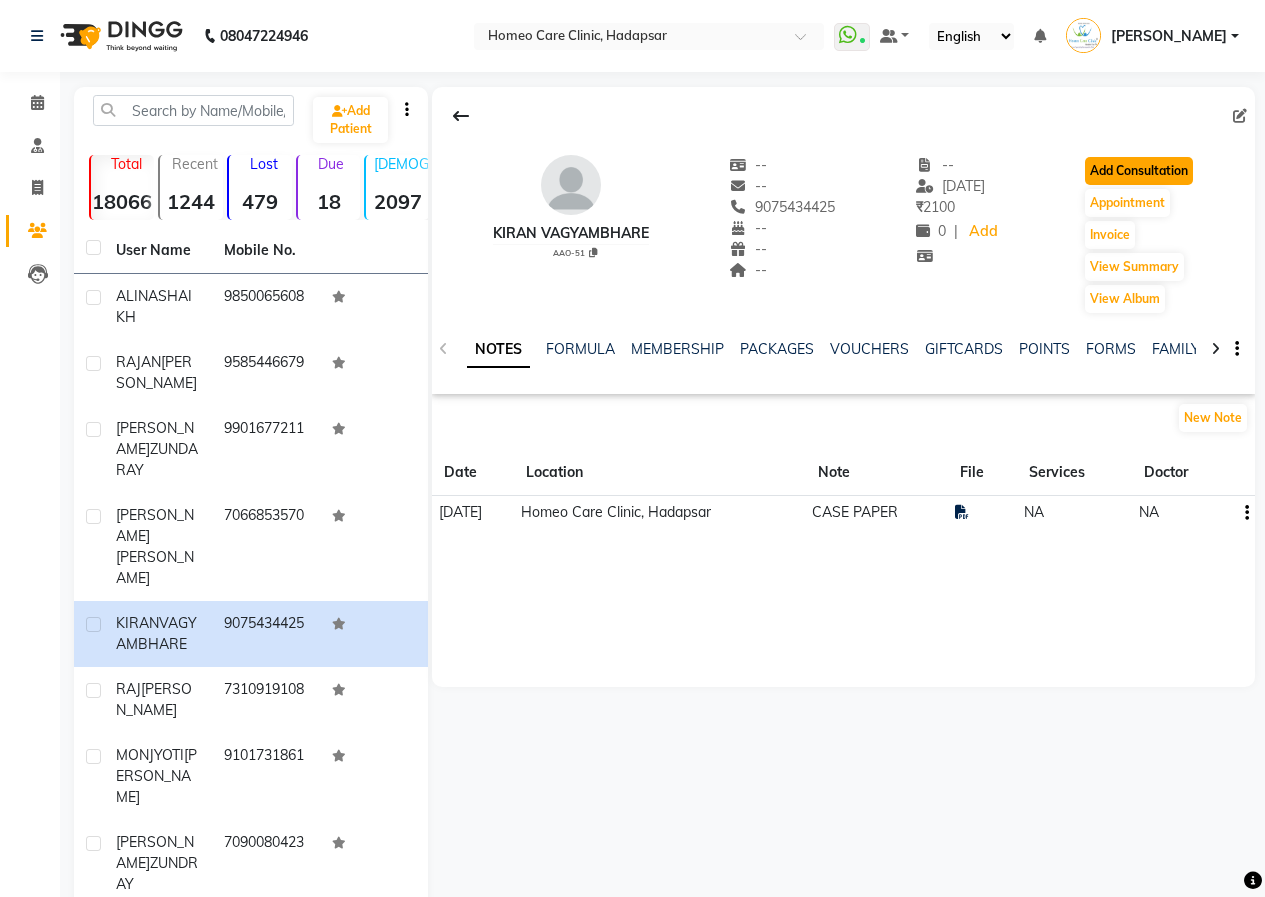 click on "Add Consultation" 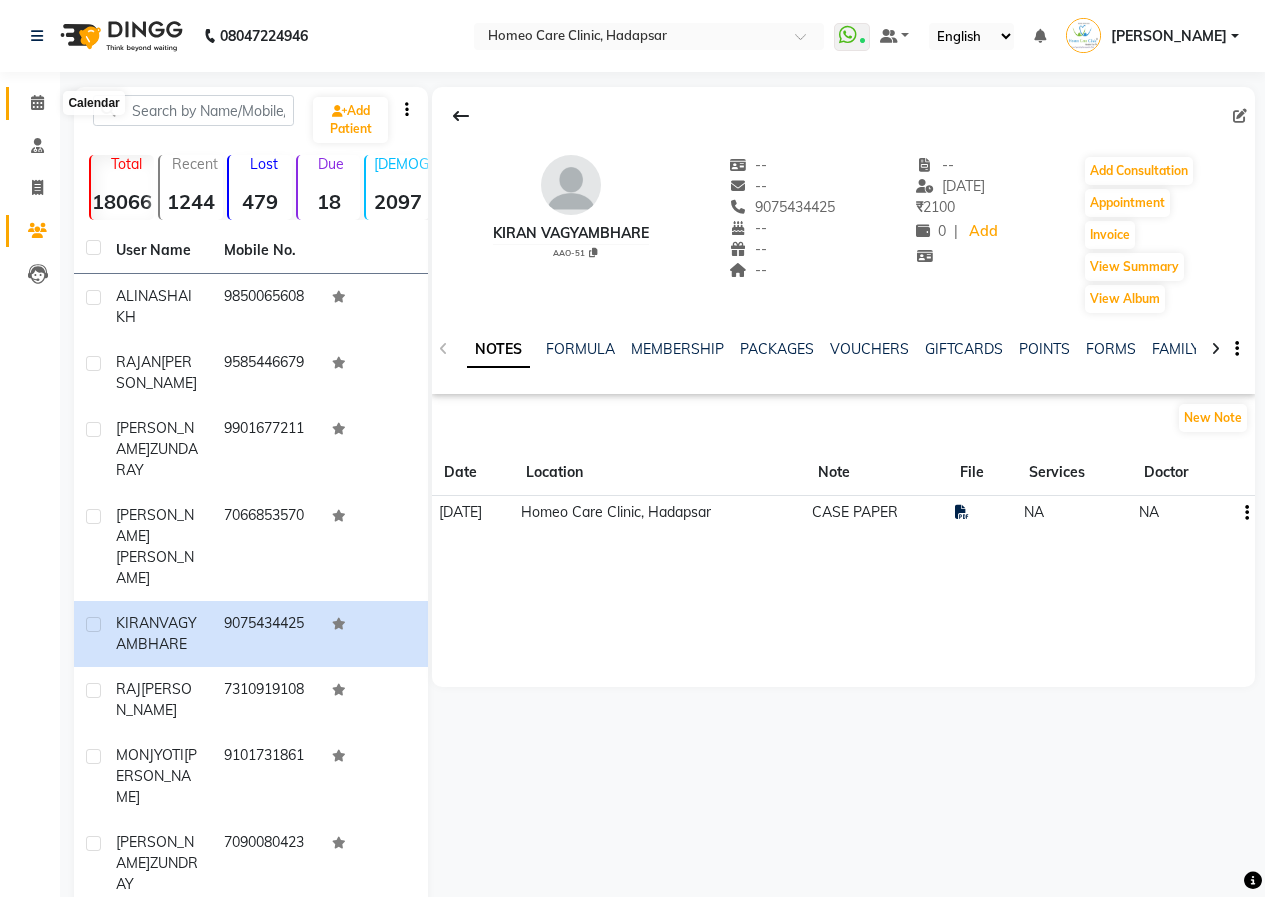 click 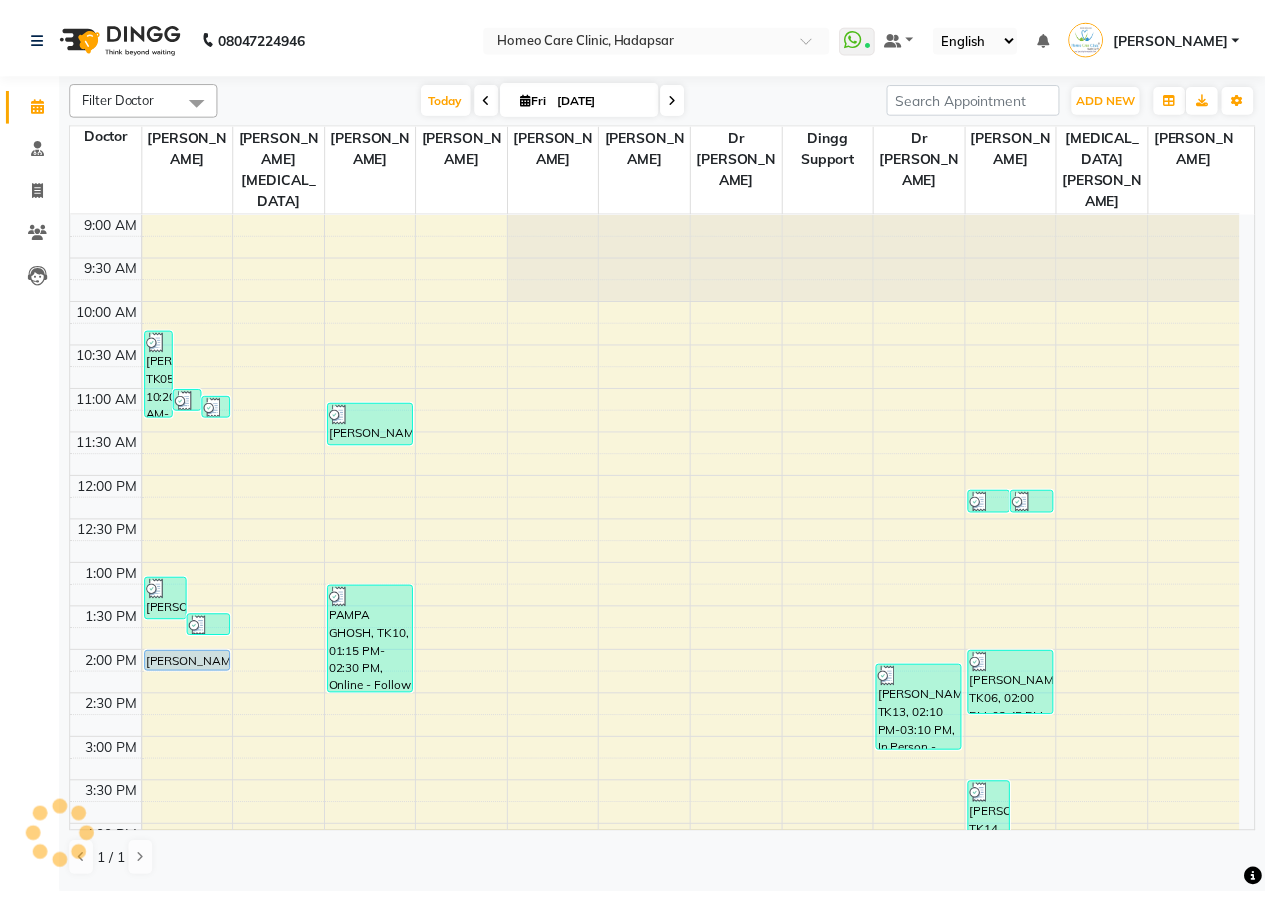scroll, scrollTop: 0, scrollLeft: 0, axis: both 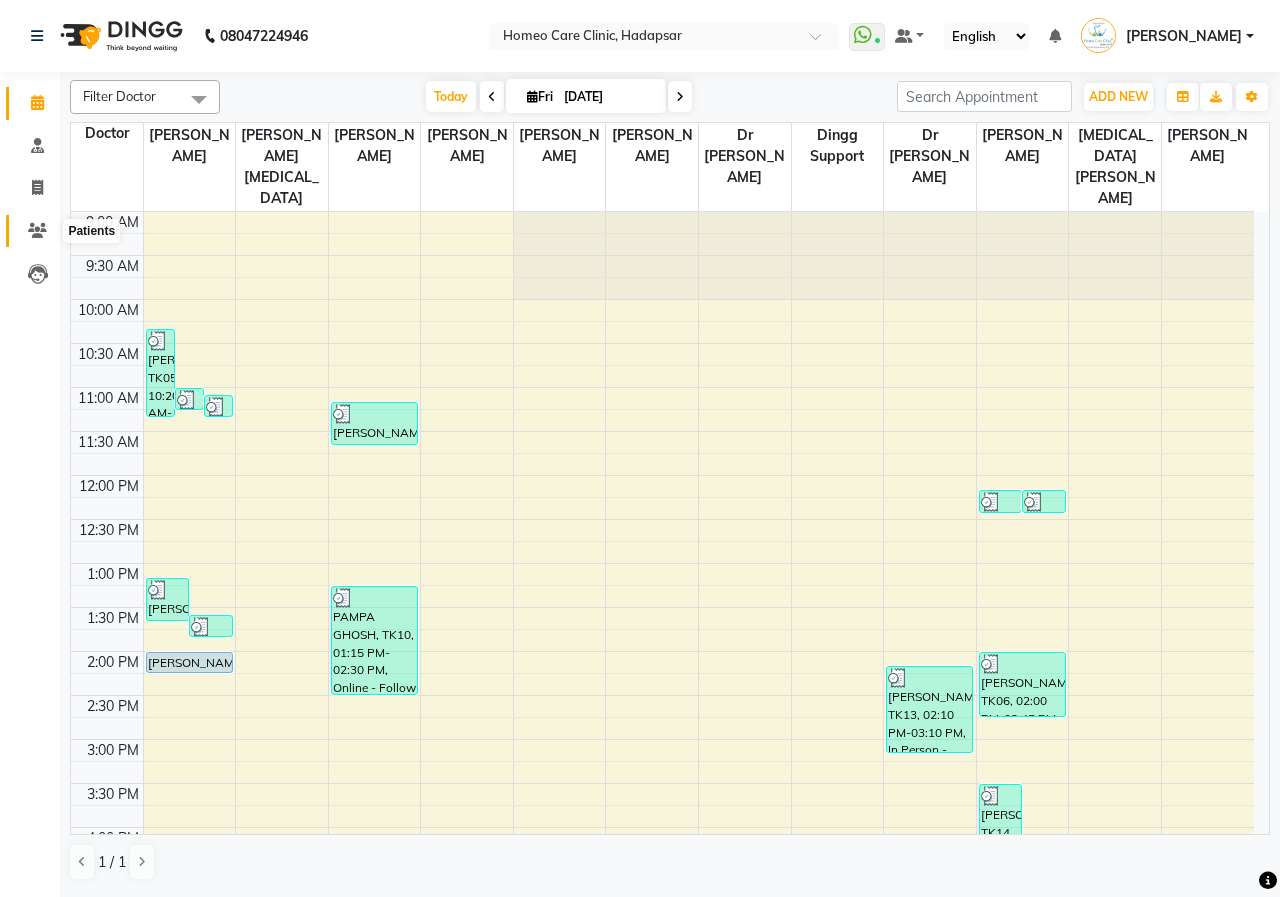click 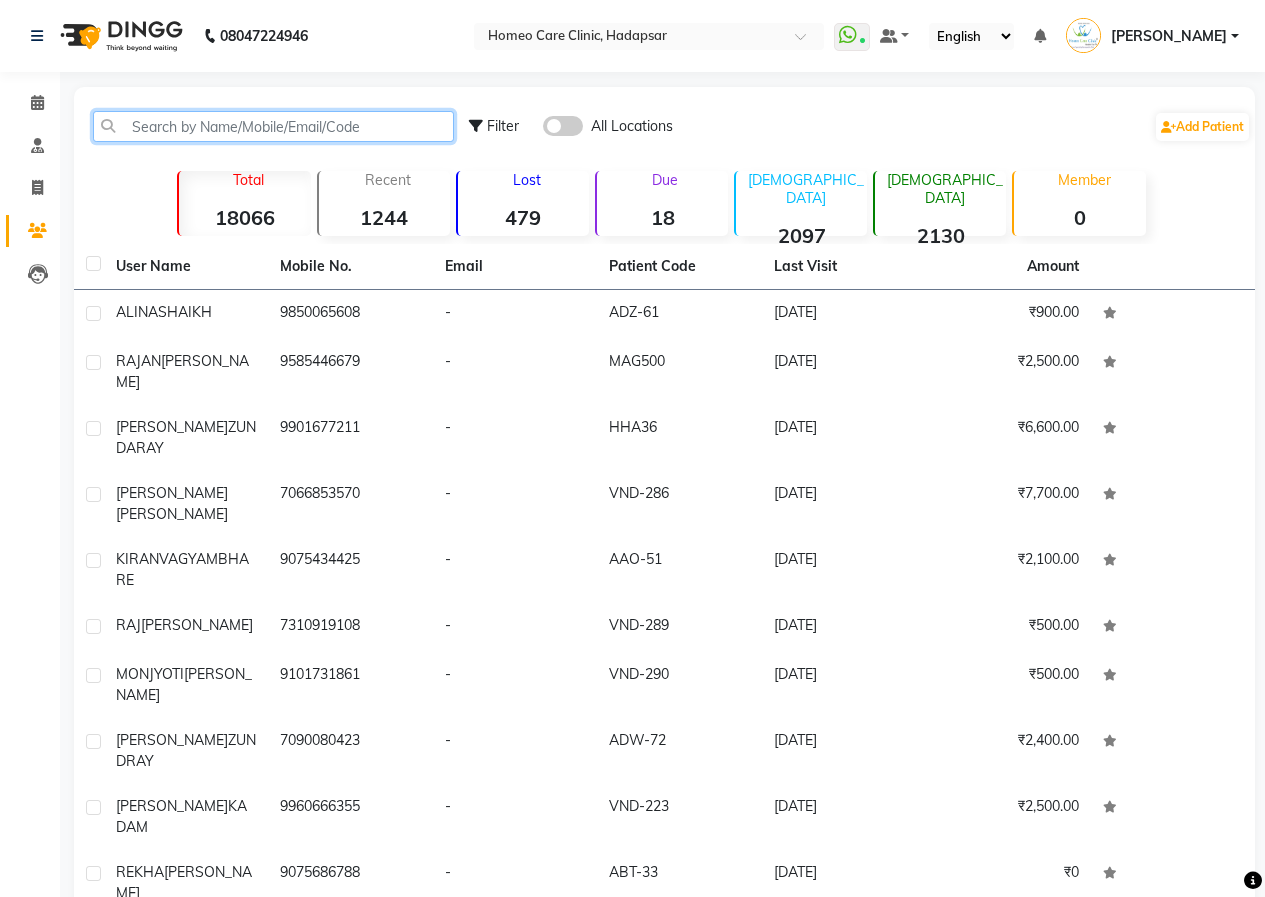 click 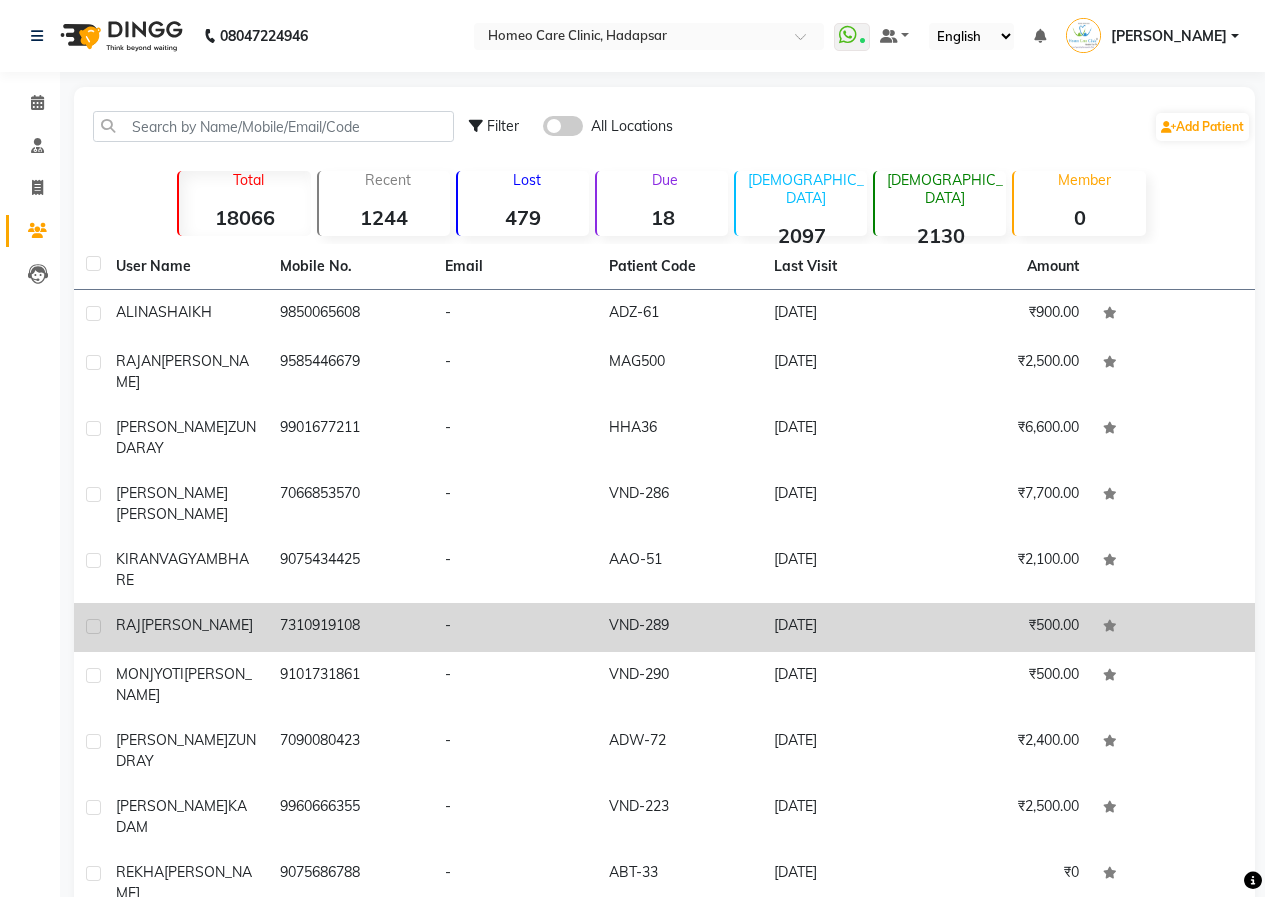 click on "7310919108" 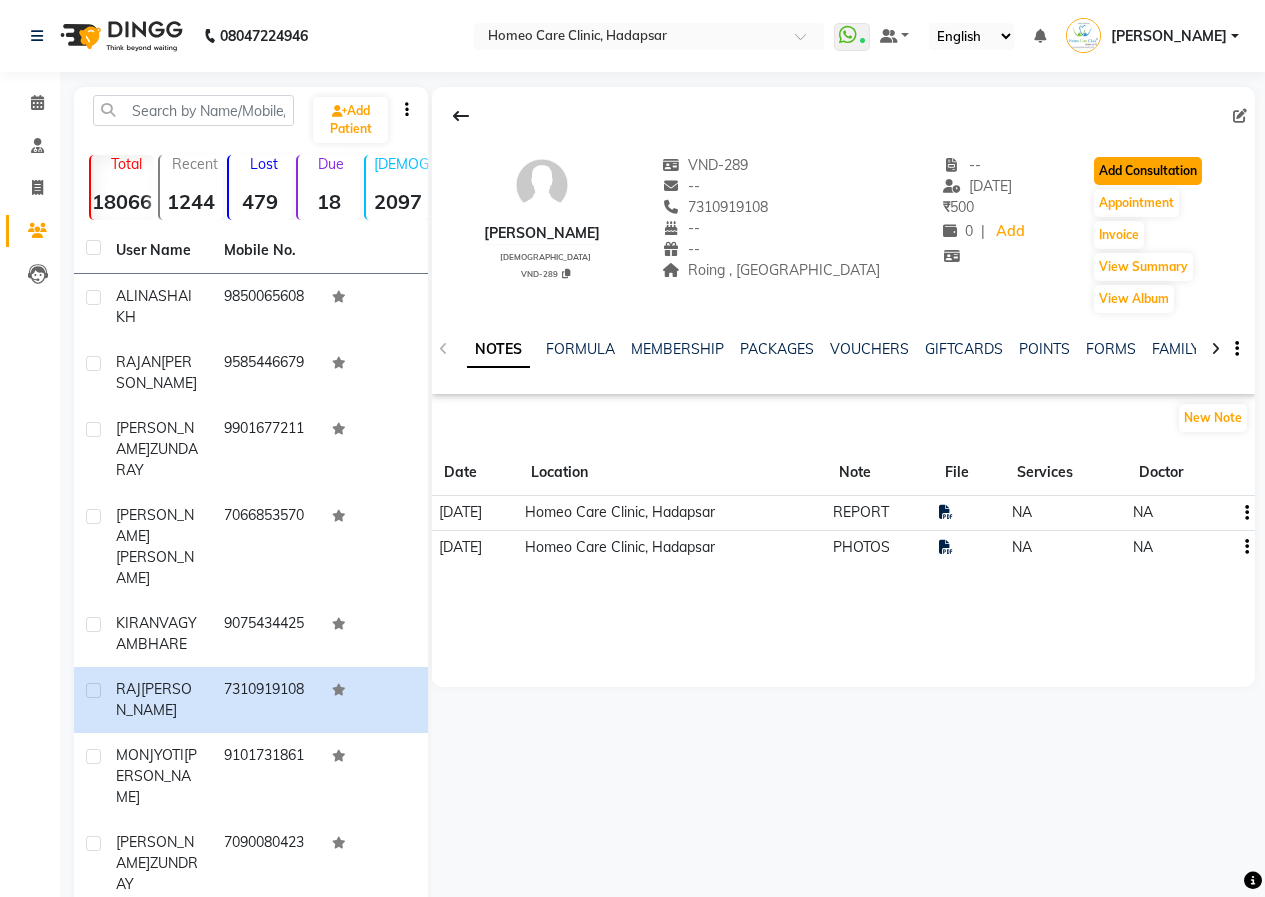click on "Add Consultation" 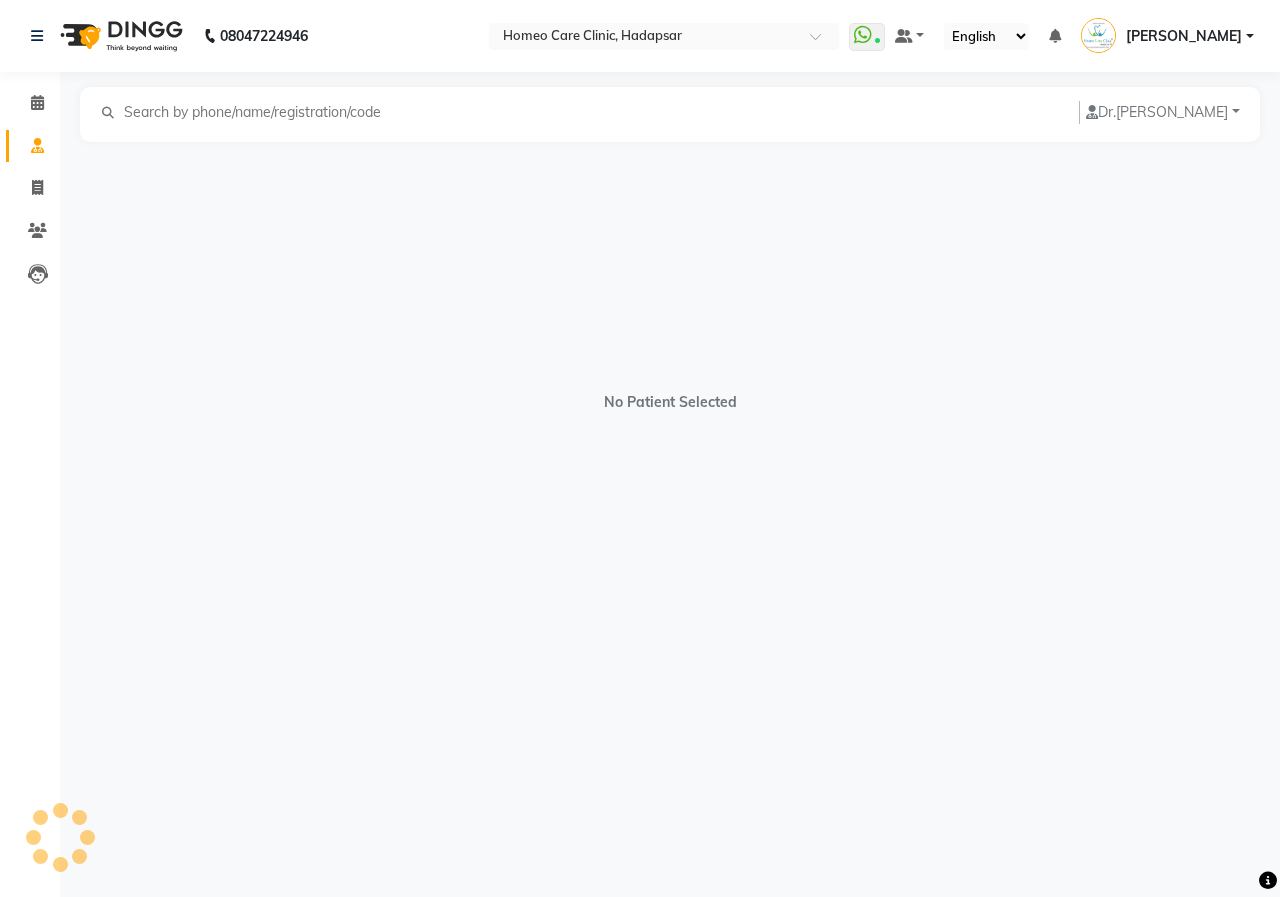 select on "[DEMOGRAPHIC_DATA]" 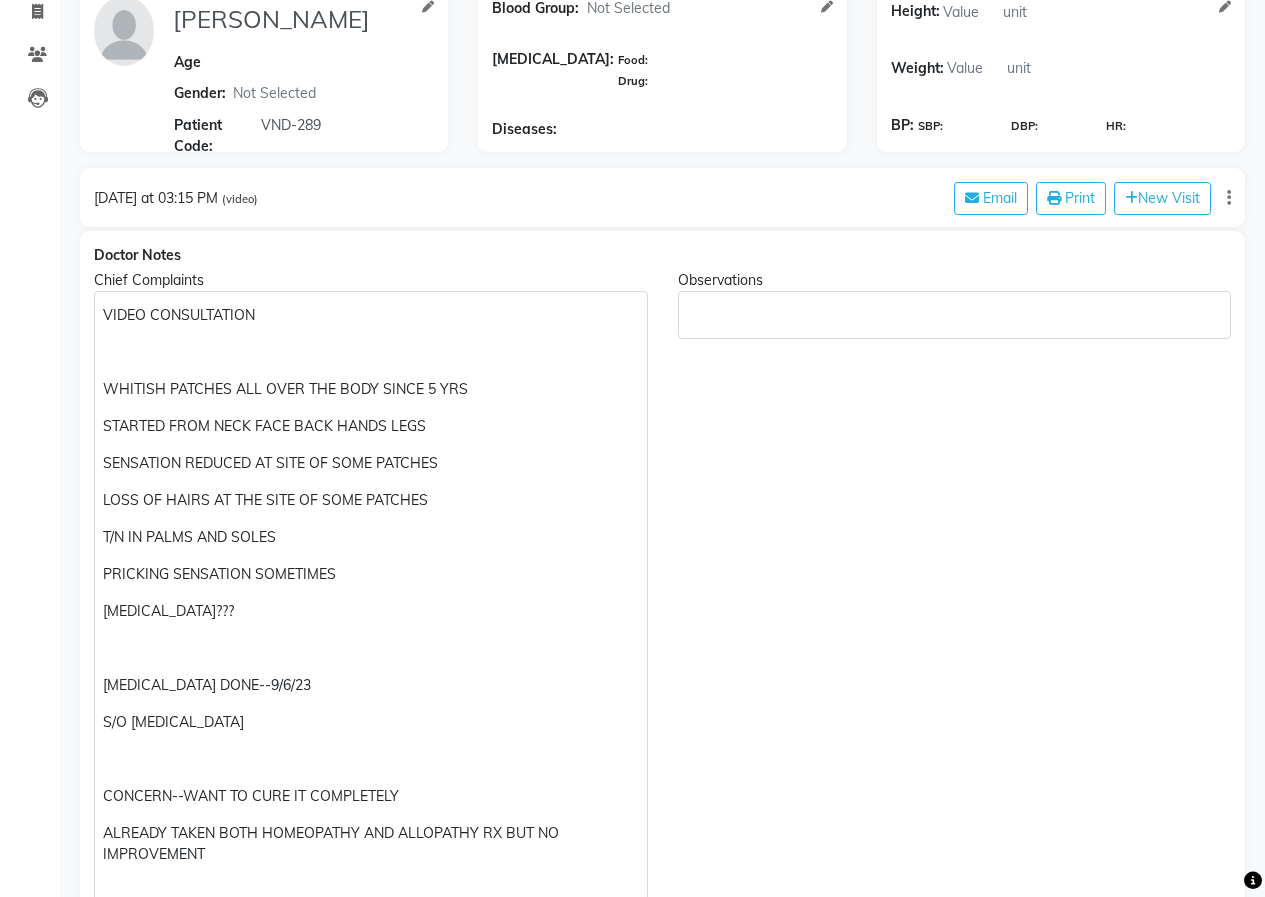 scroll, scrollTop: 100, scrollLeft: 0, axis: vertical 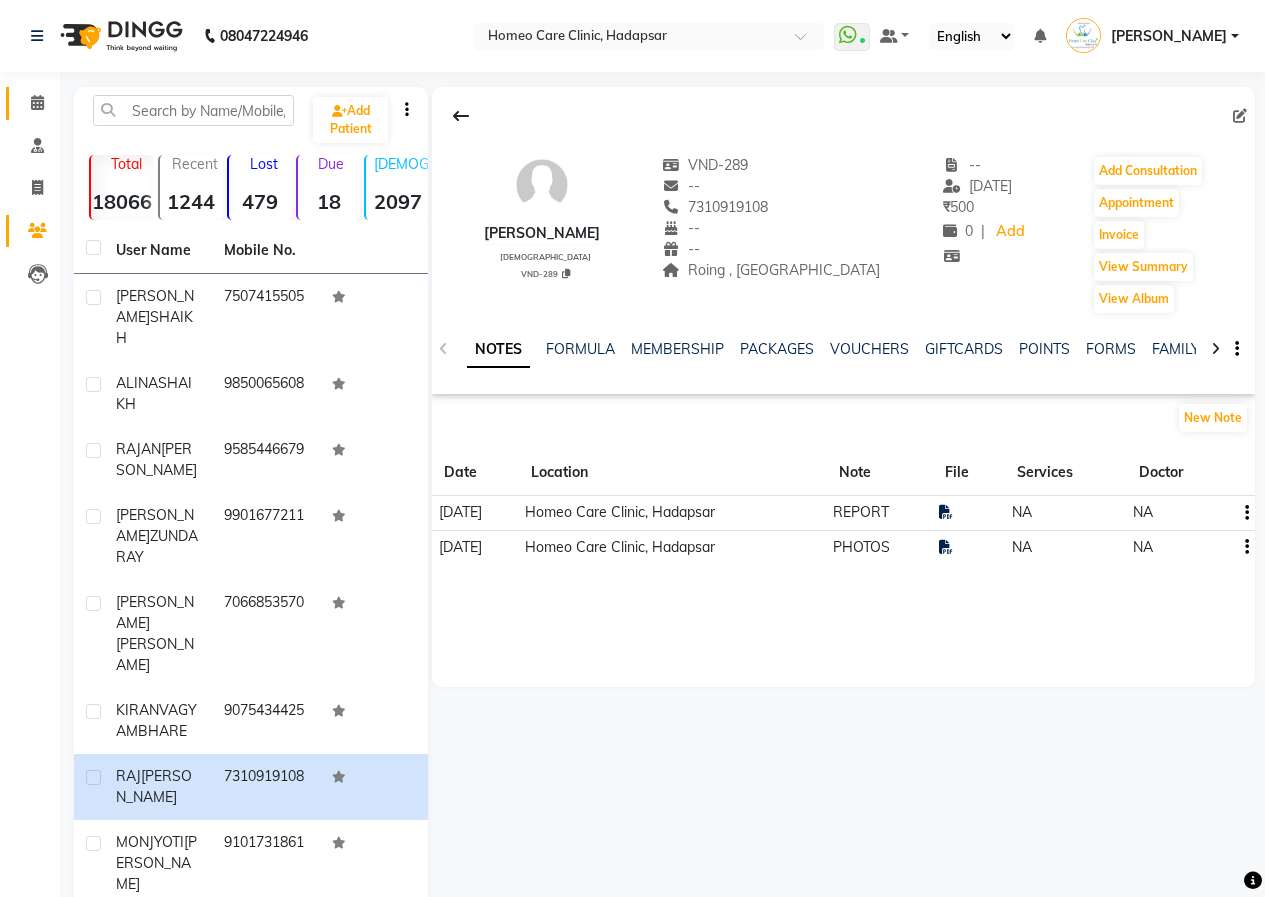 click 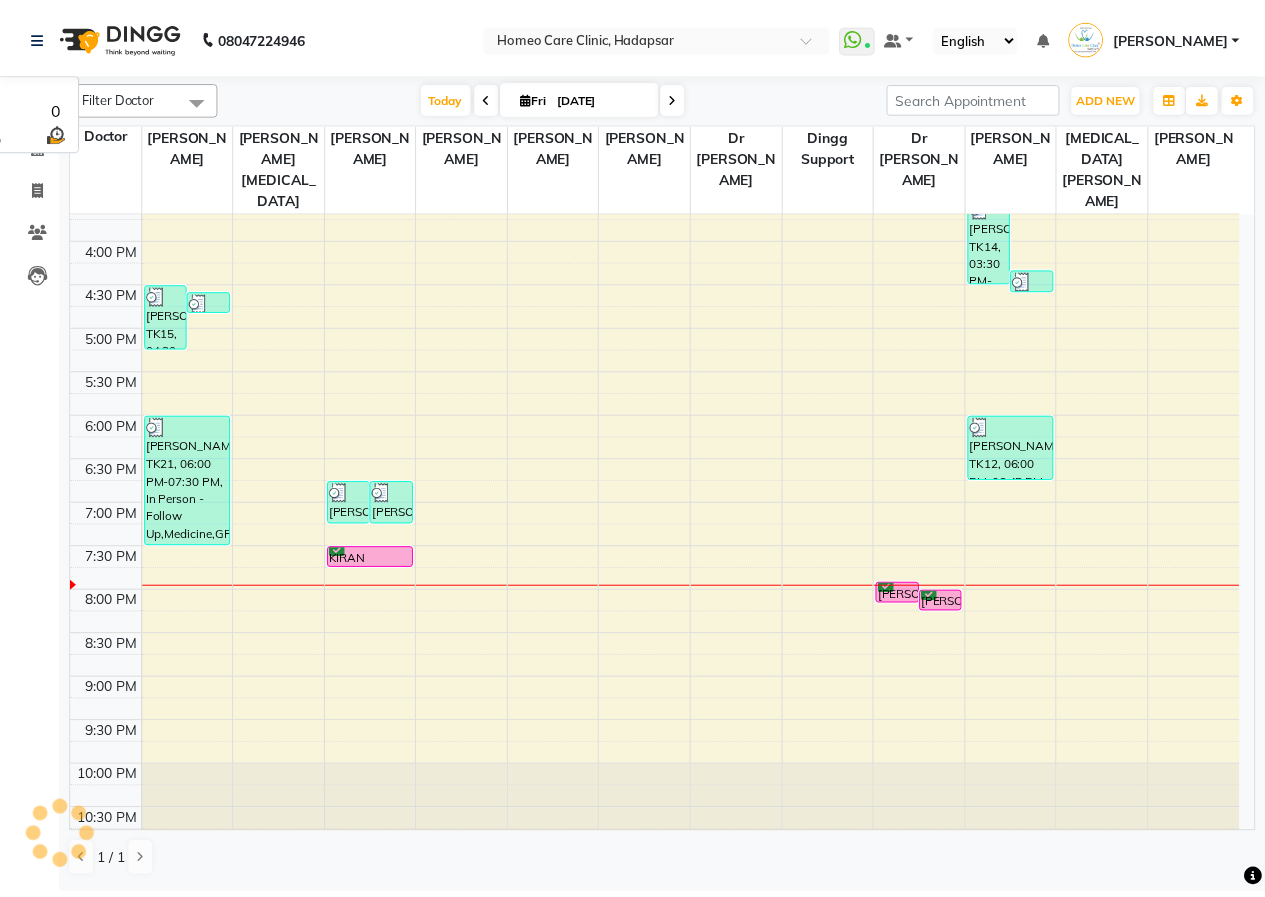 scroll, scrollTop: 588, scrollLeft: 0, axis: vertical 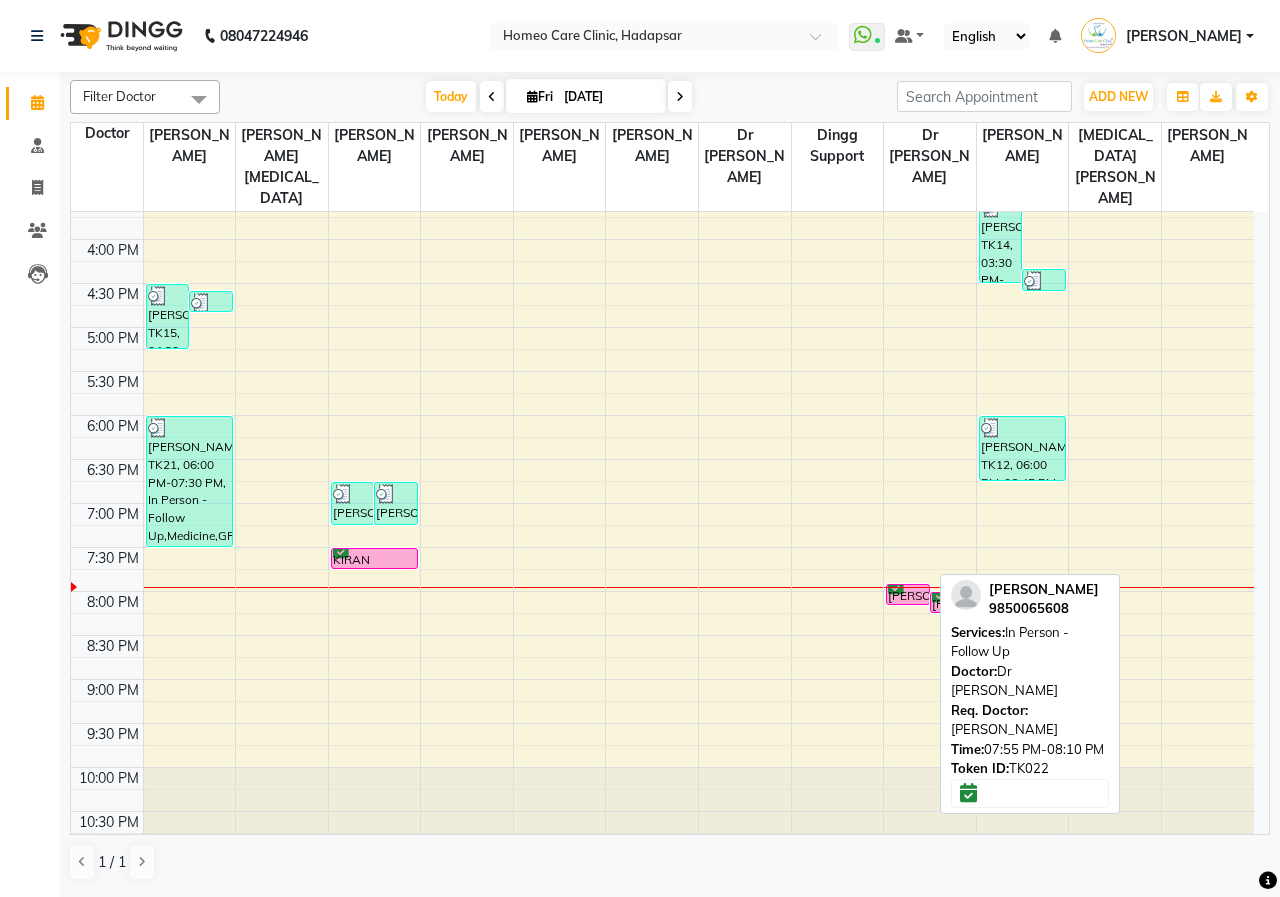 click on "[PERSON_NAME], TK22, 07:55 PM-08:10 PM, In Person - Follow Up" at bounding box center (908, 594) 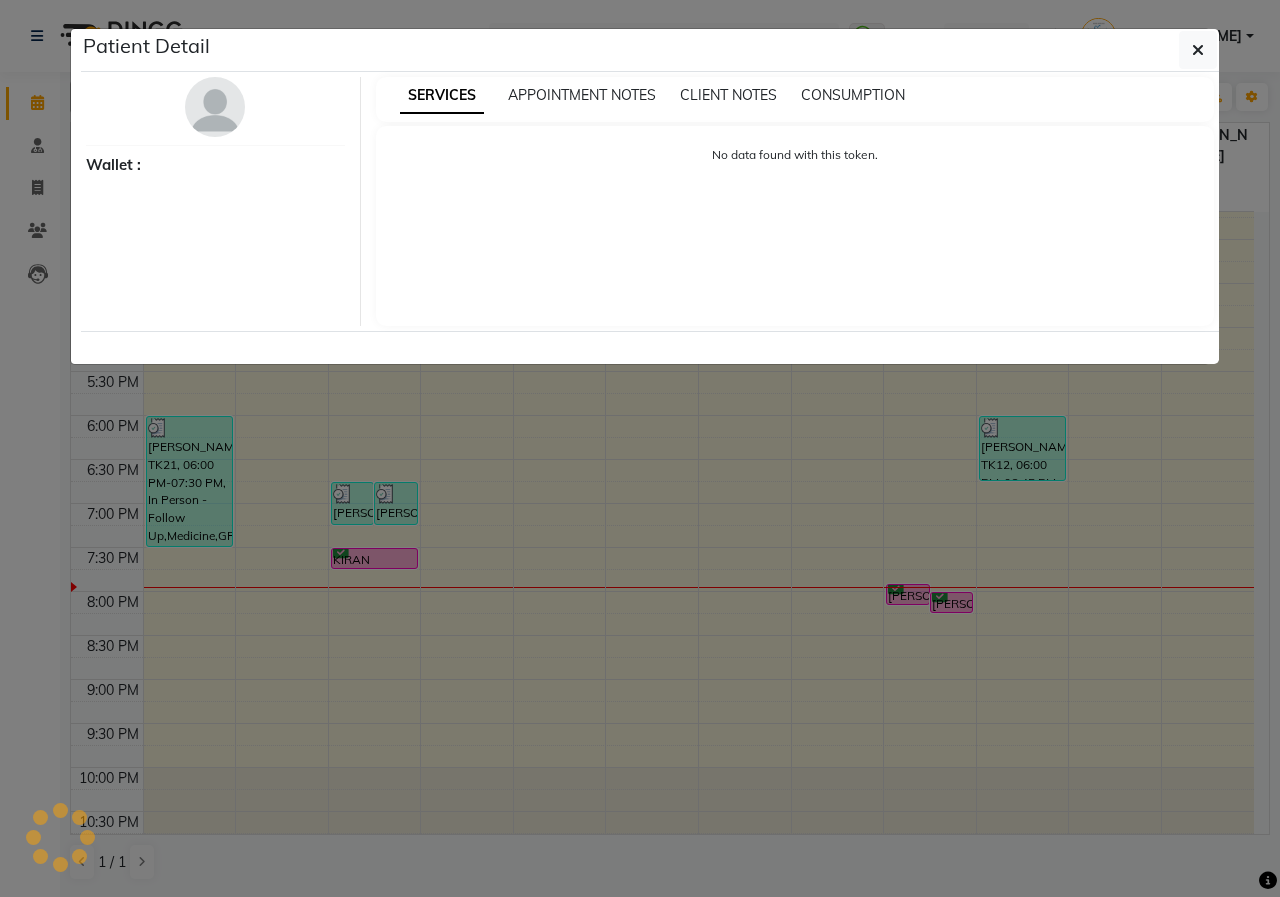 select on "6" 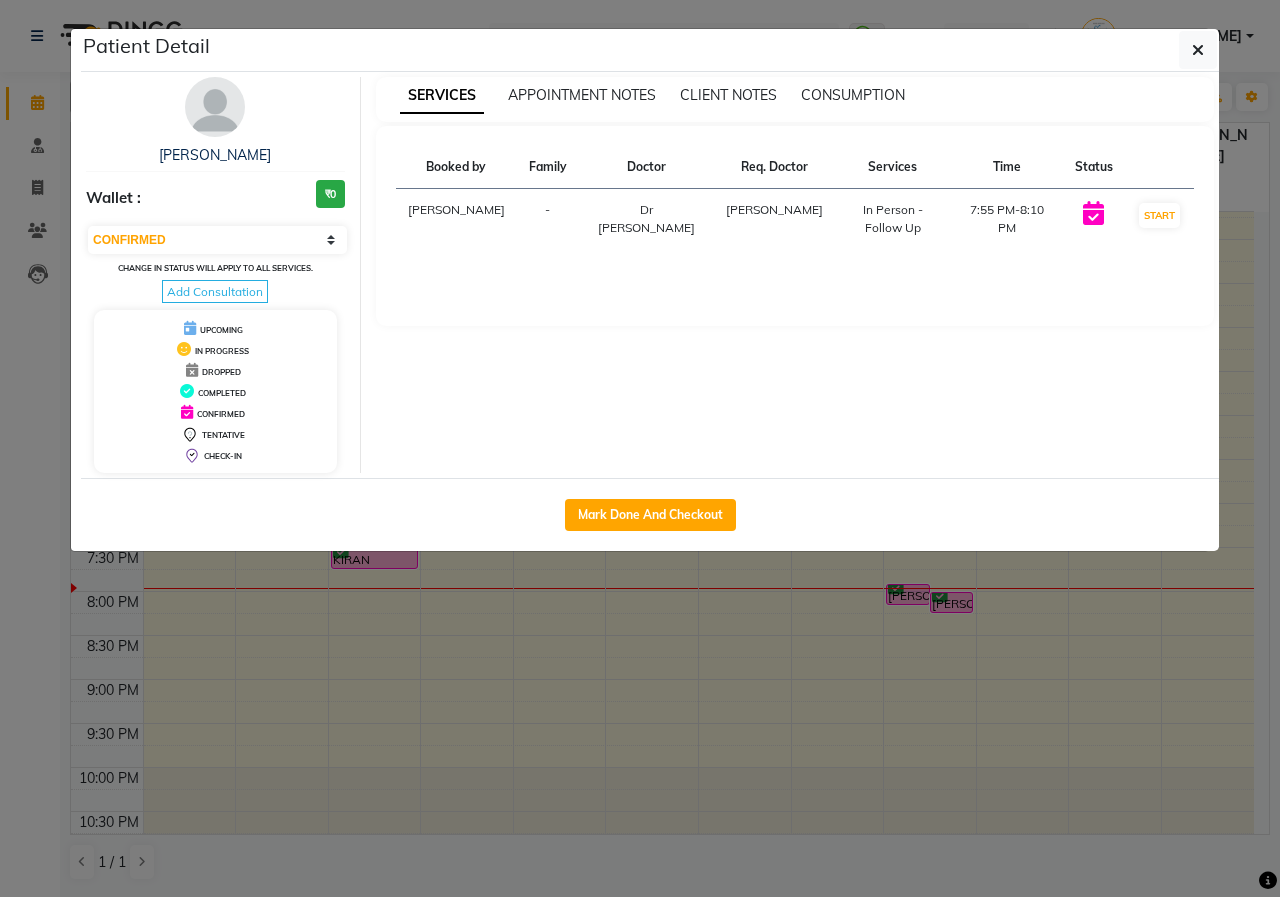 click at bounding box center [215, 107] 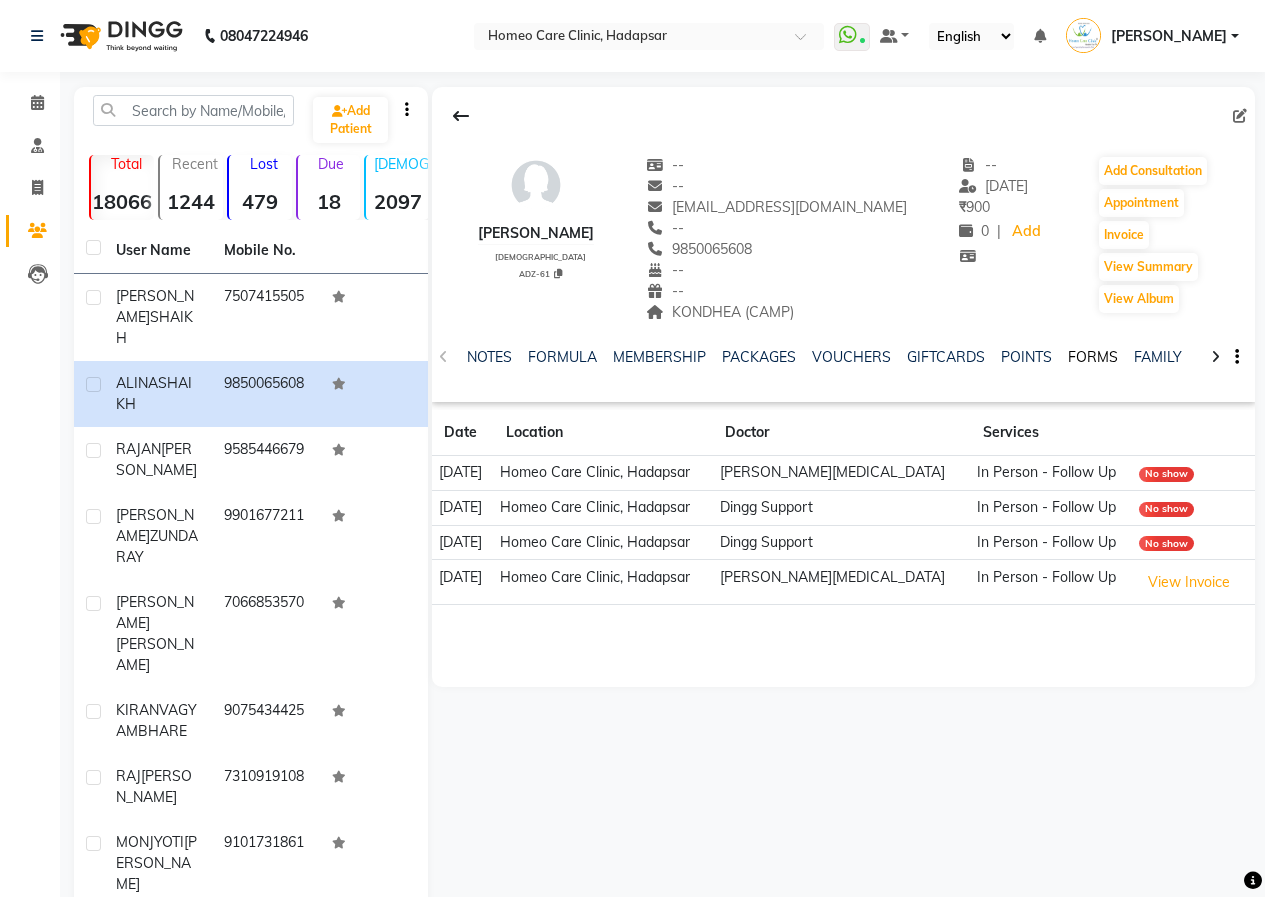 click on "FORMS" 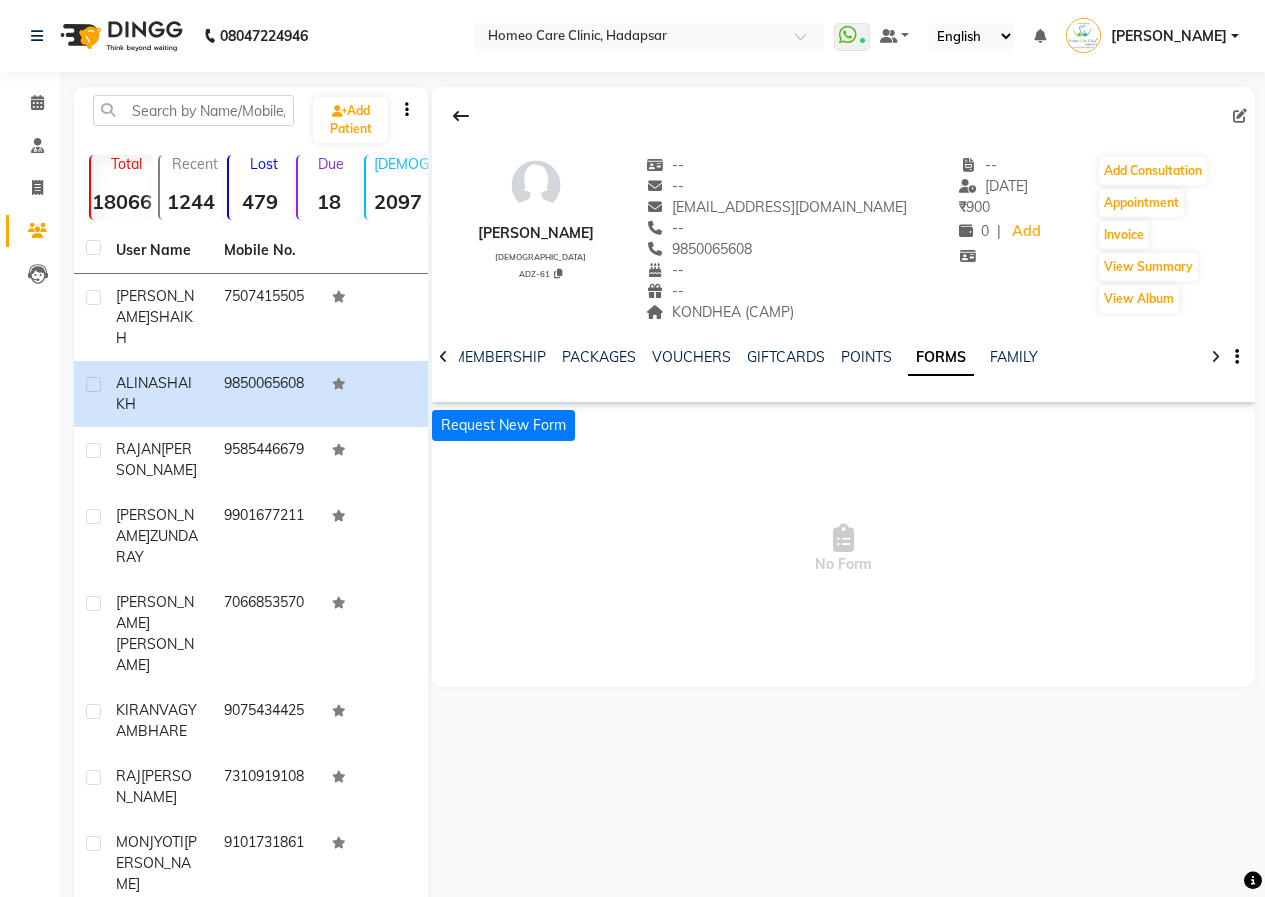 click 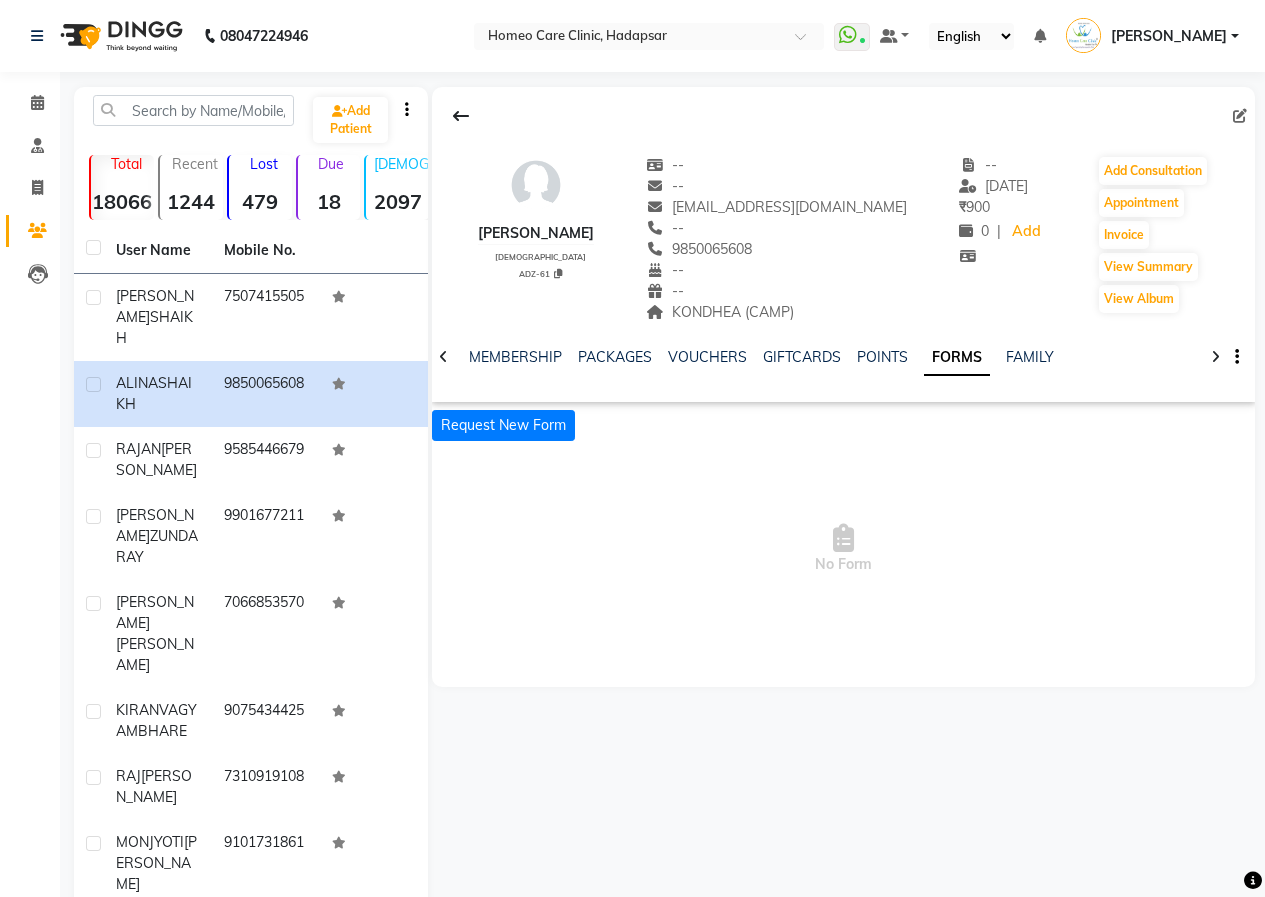 click 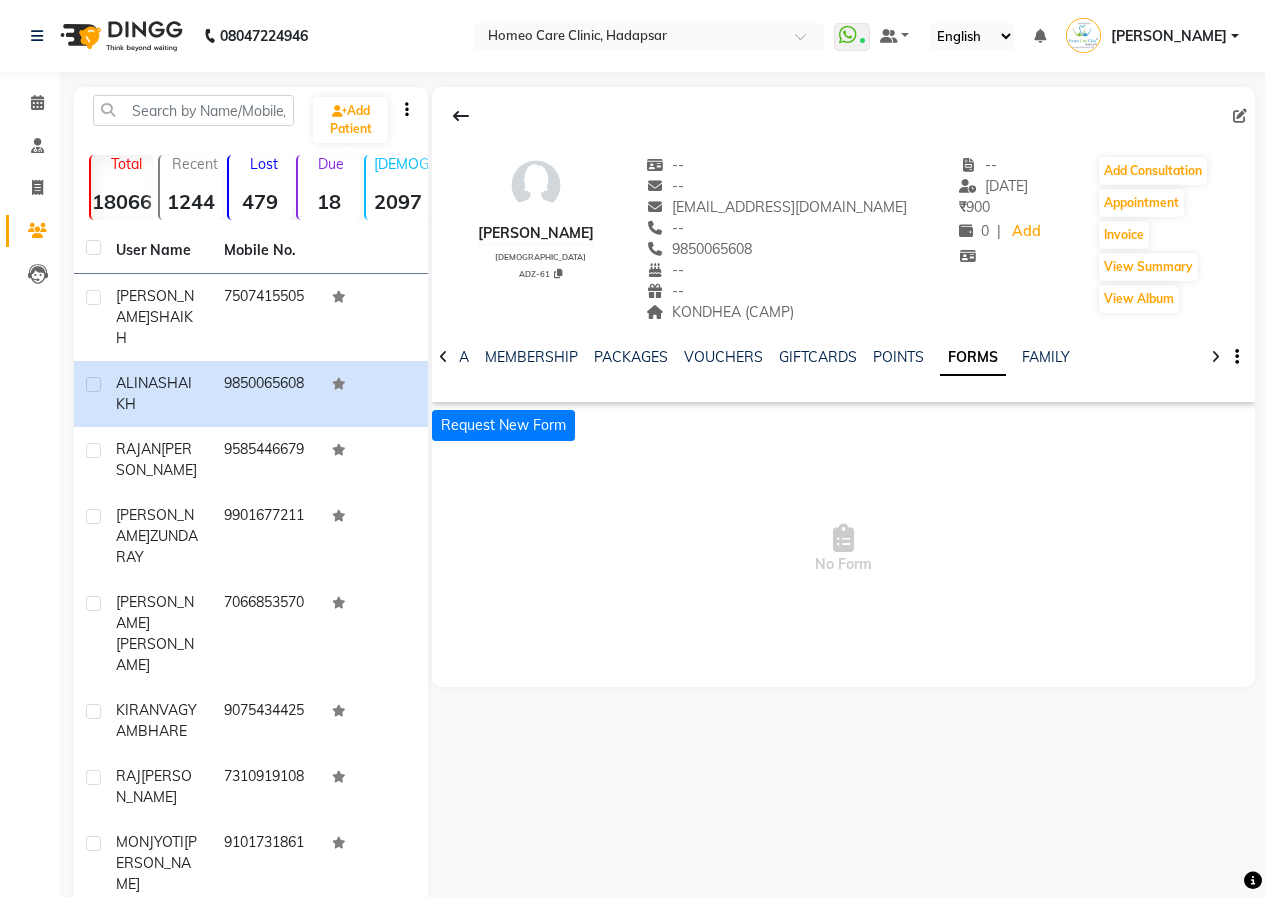 click 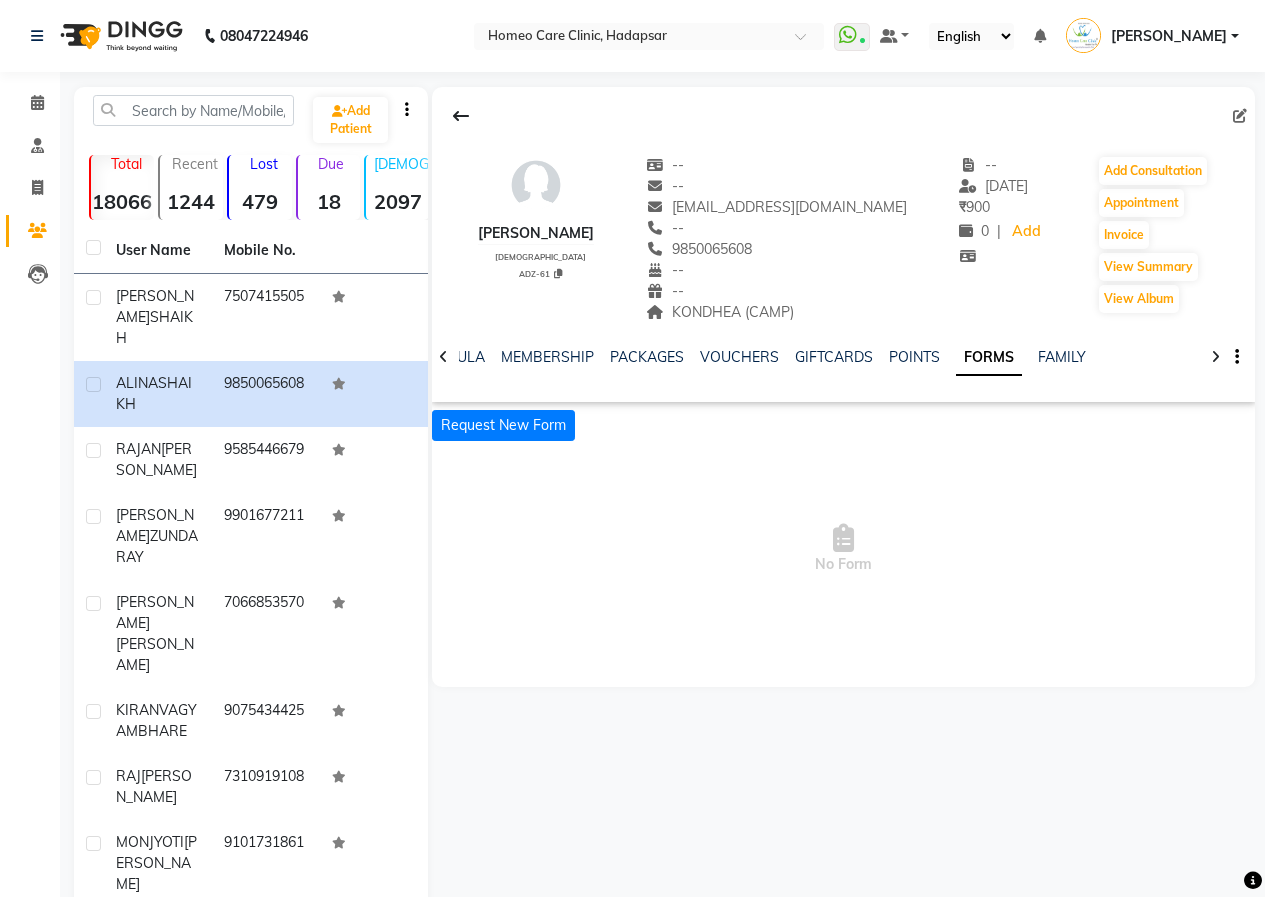 click 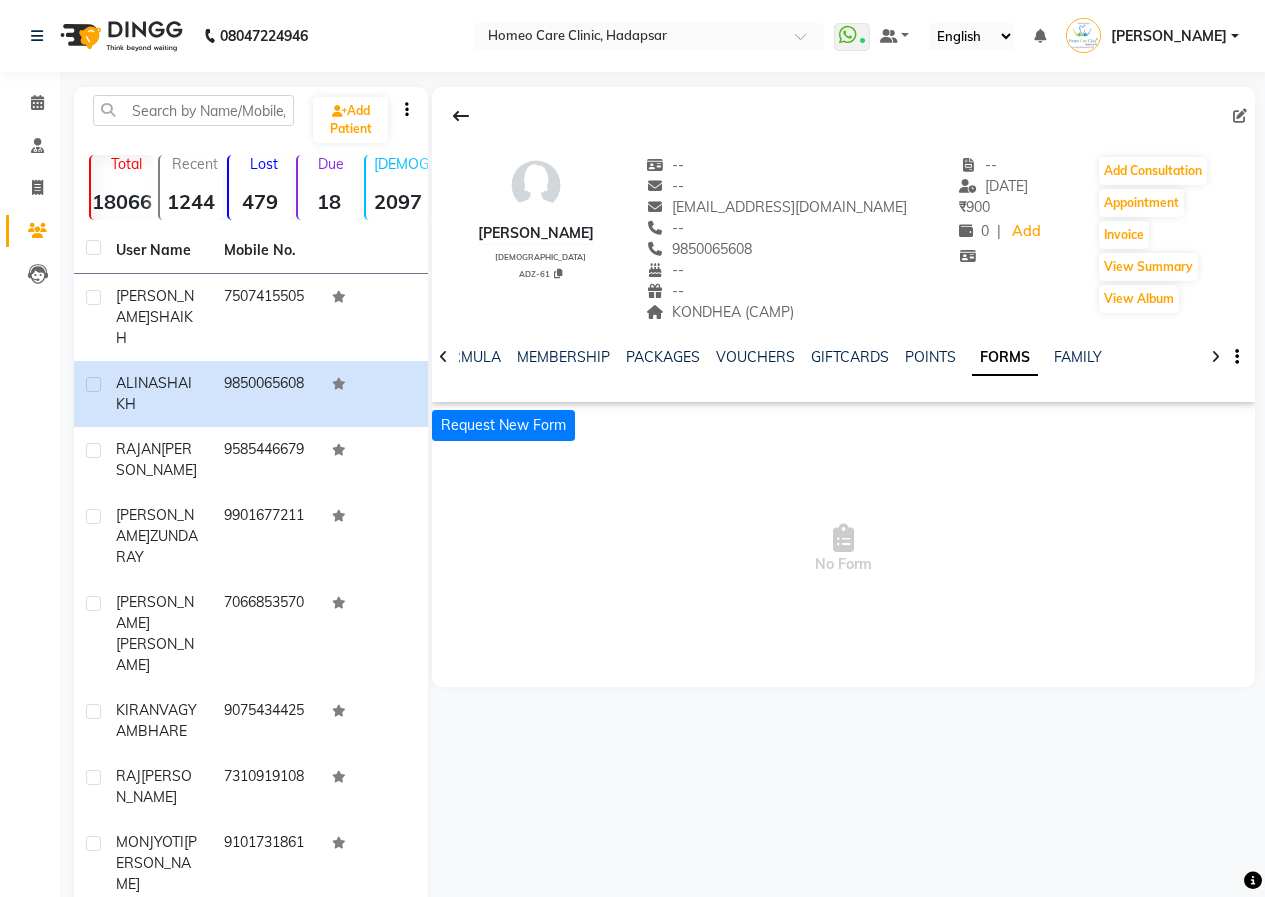 click 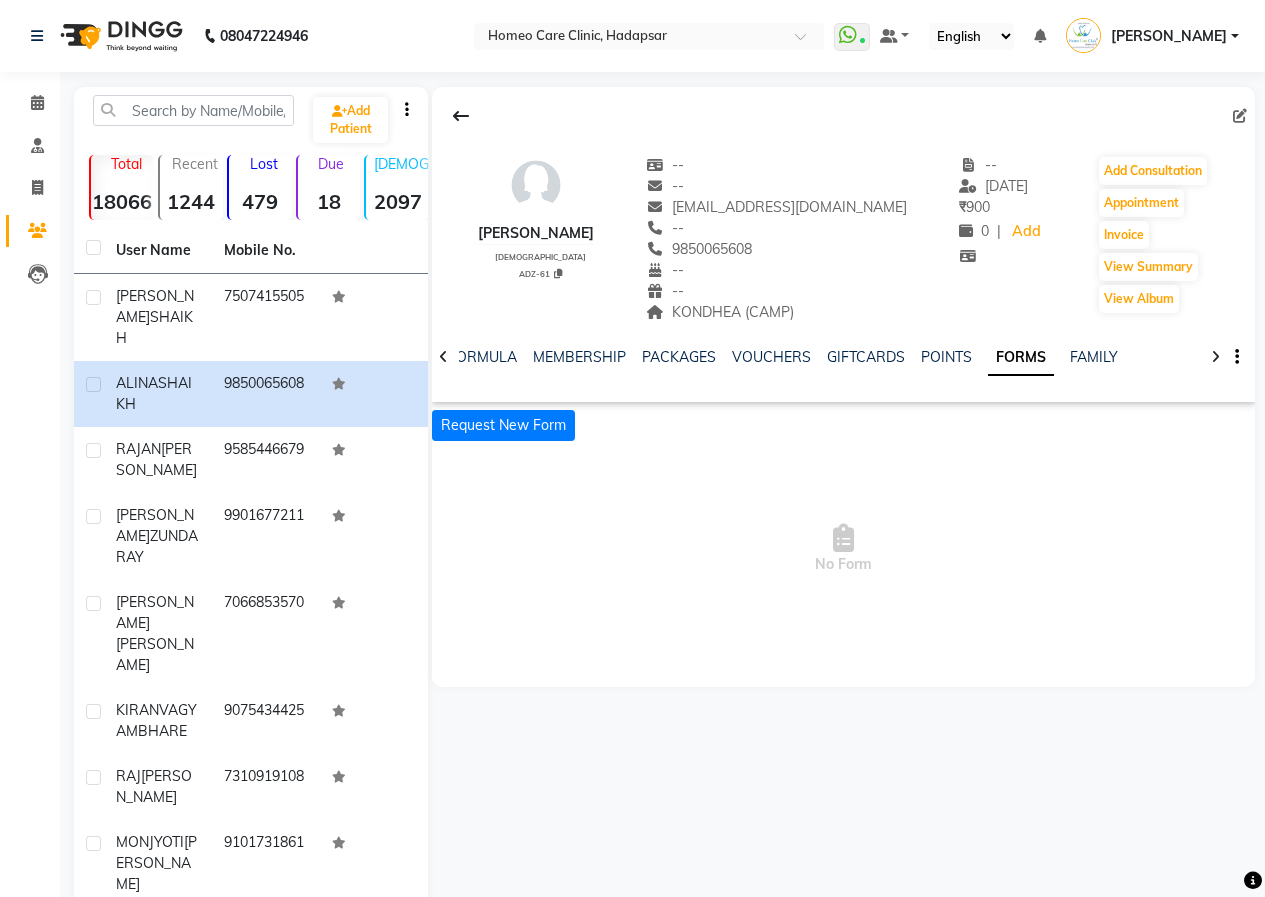 click 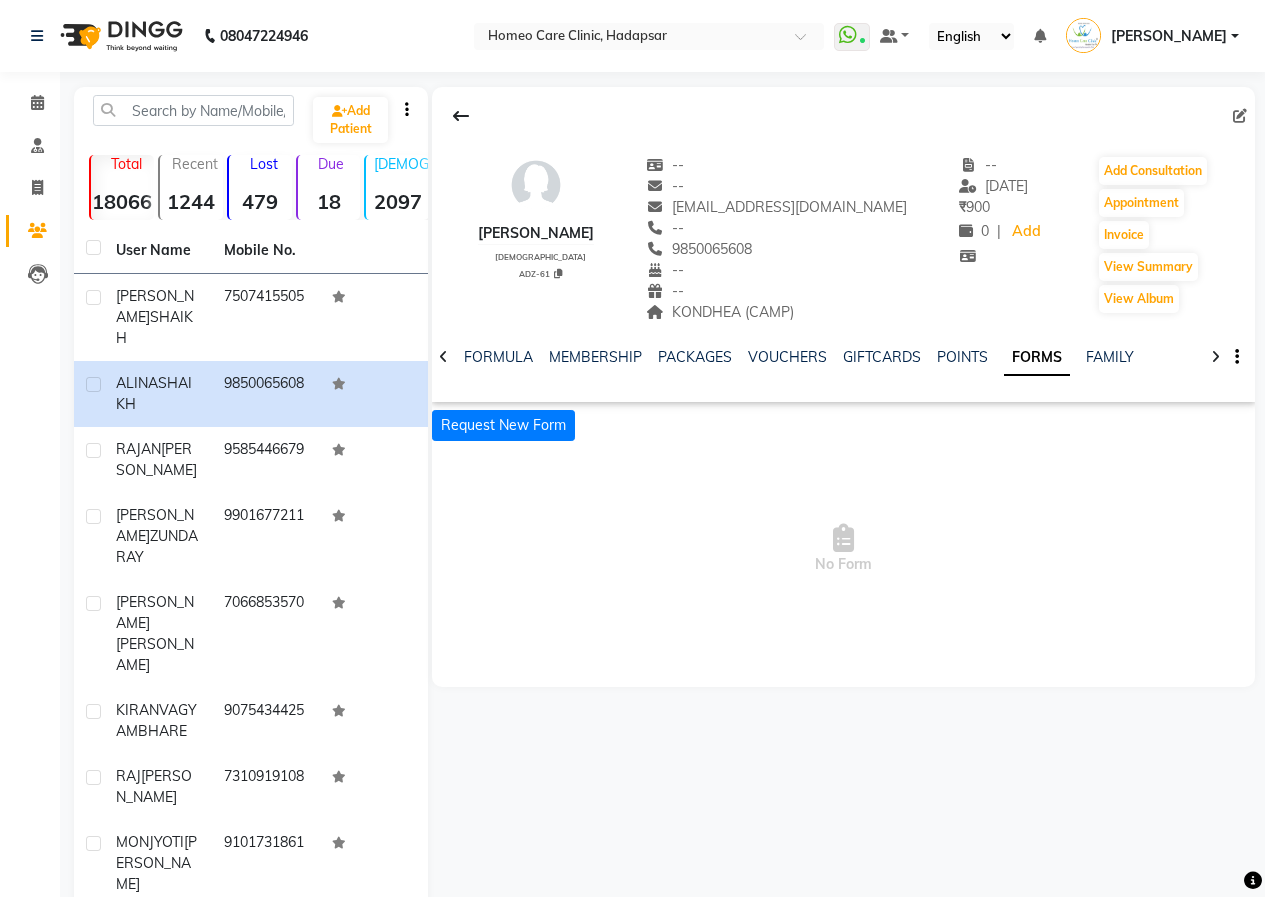 click 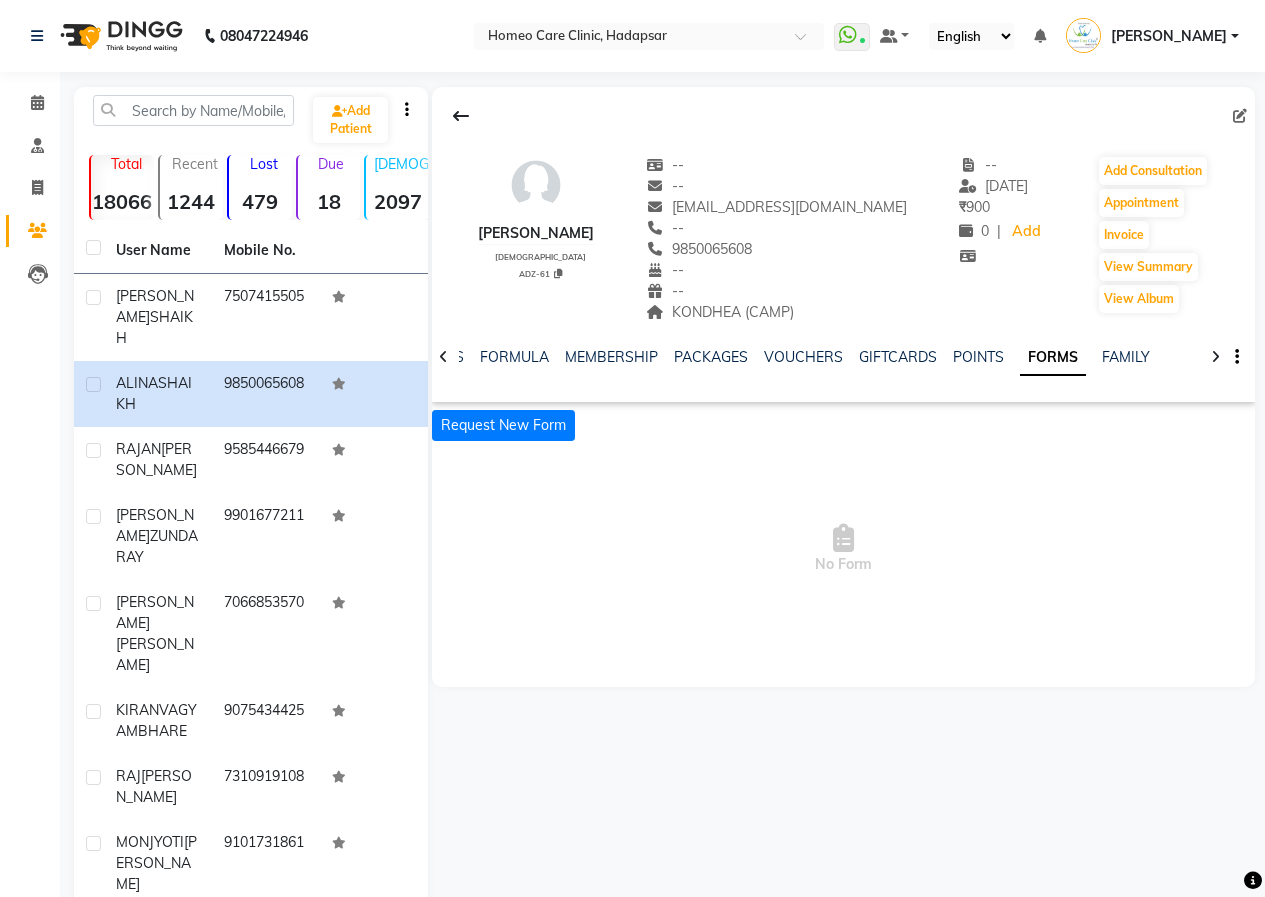 click 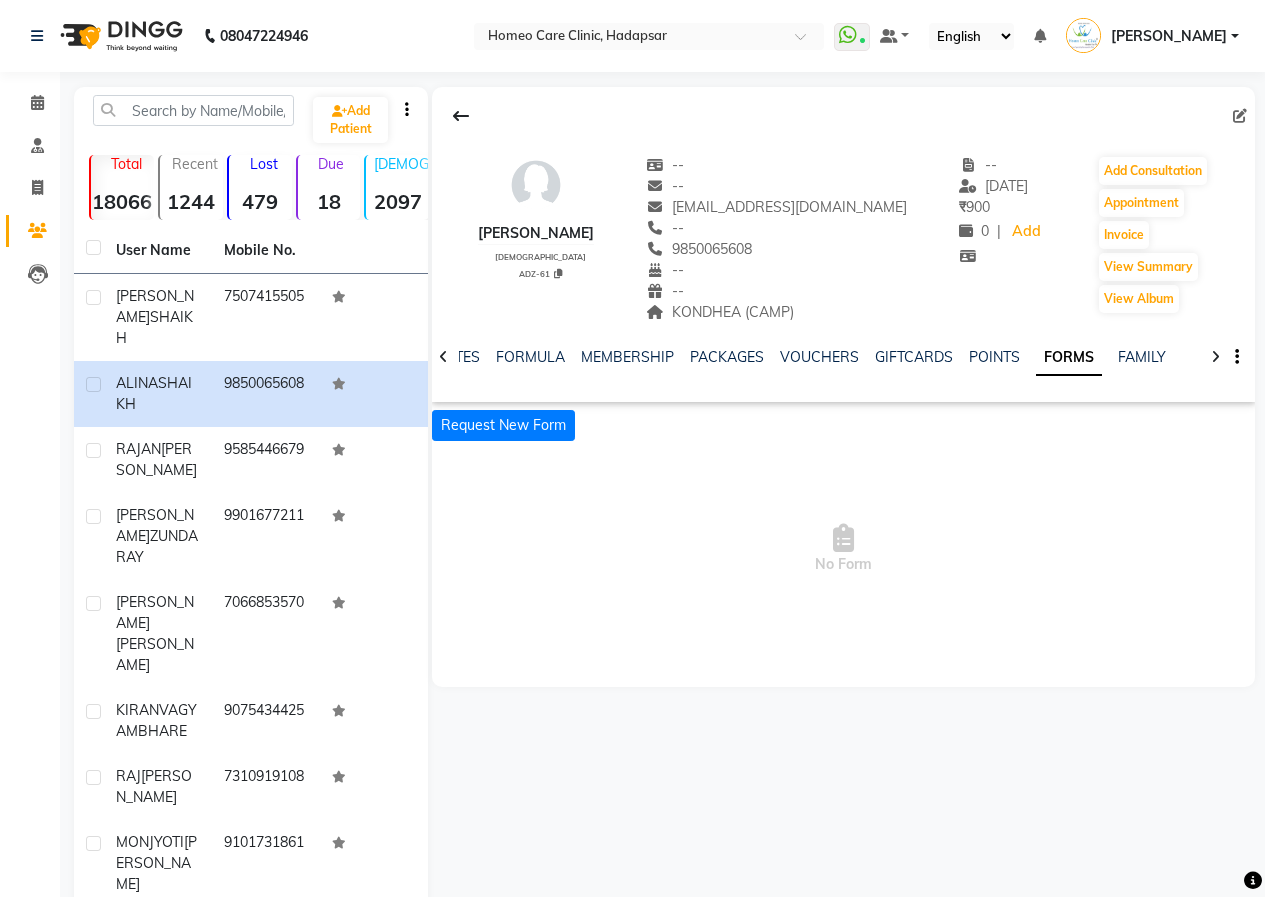 click 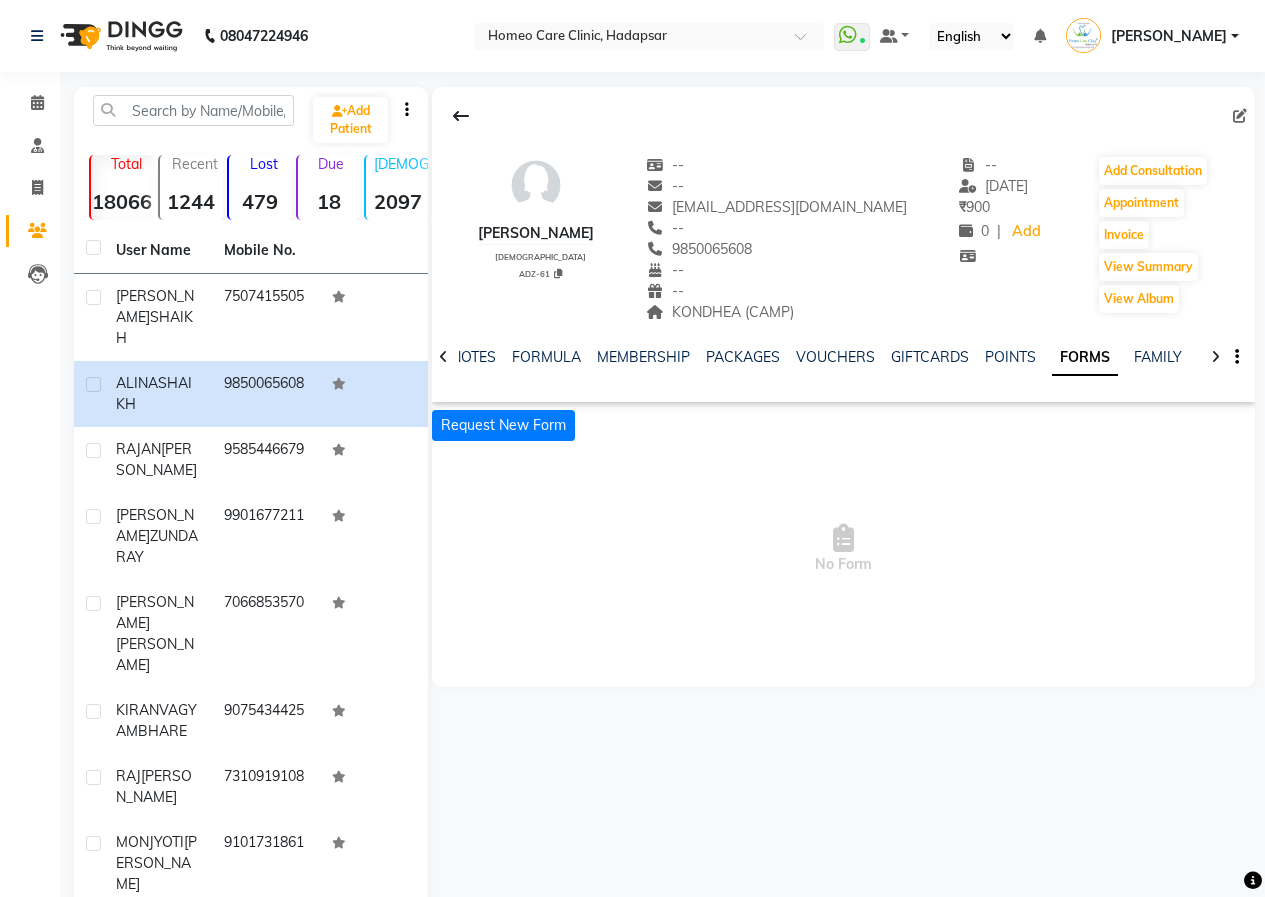 click 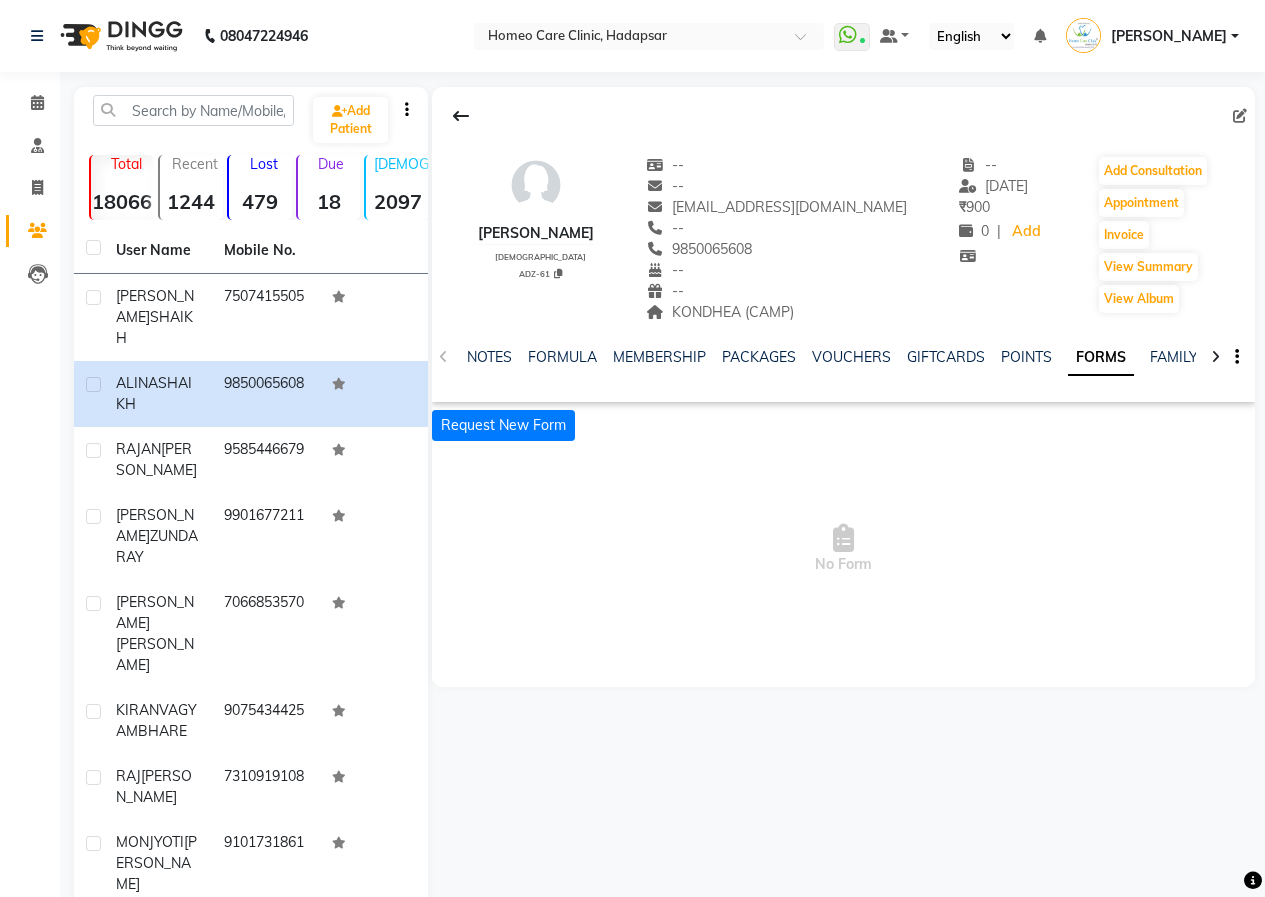 click on "NOTES FORMULA MEMBERSHIP PACKAGES VOUCHERS GIFTCARDS POINTS FORMS FAMILY" 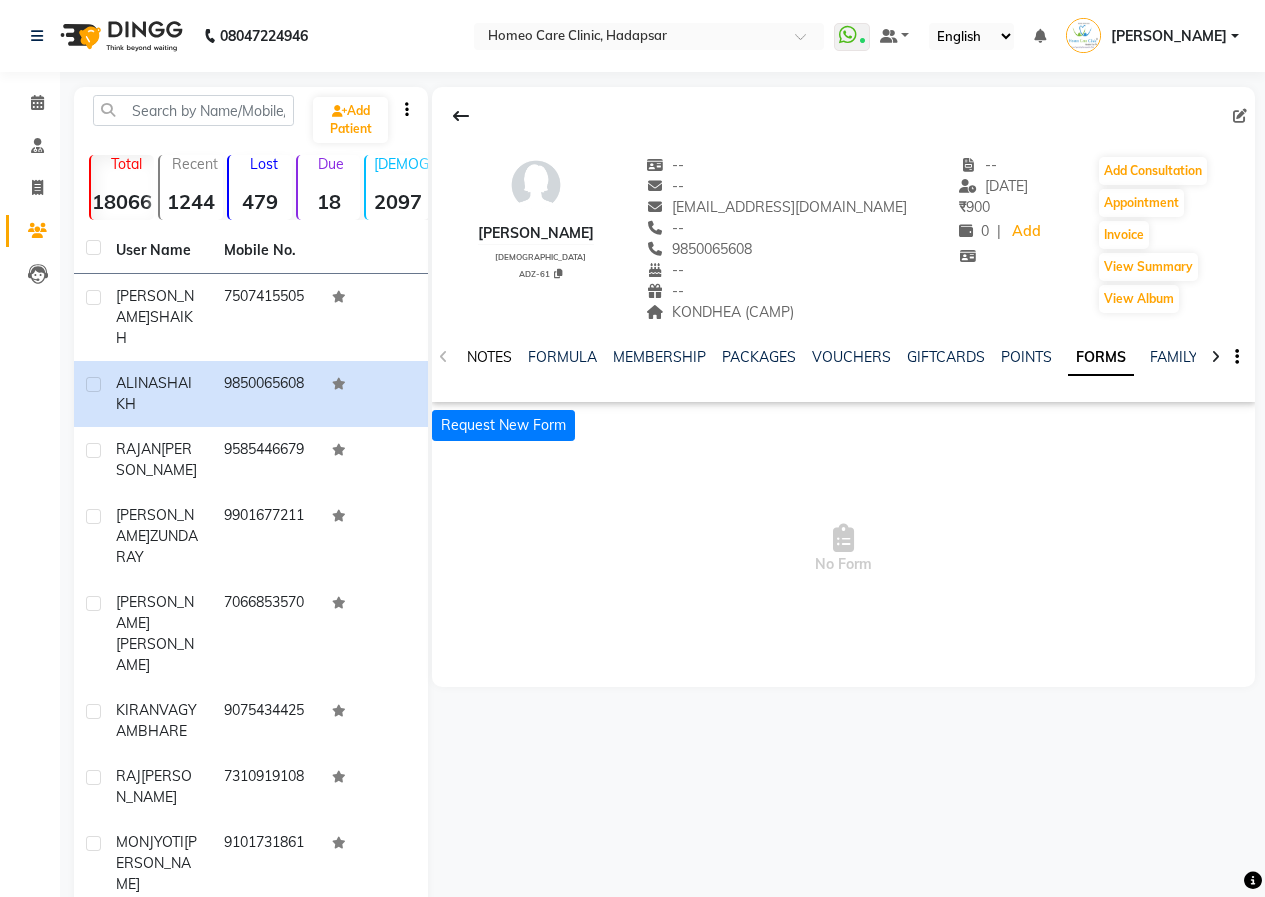 click on "NOTES" 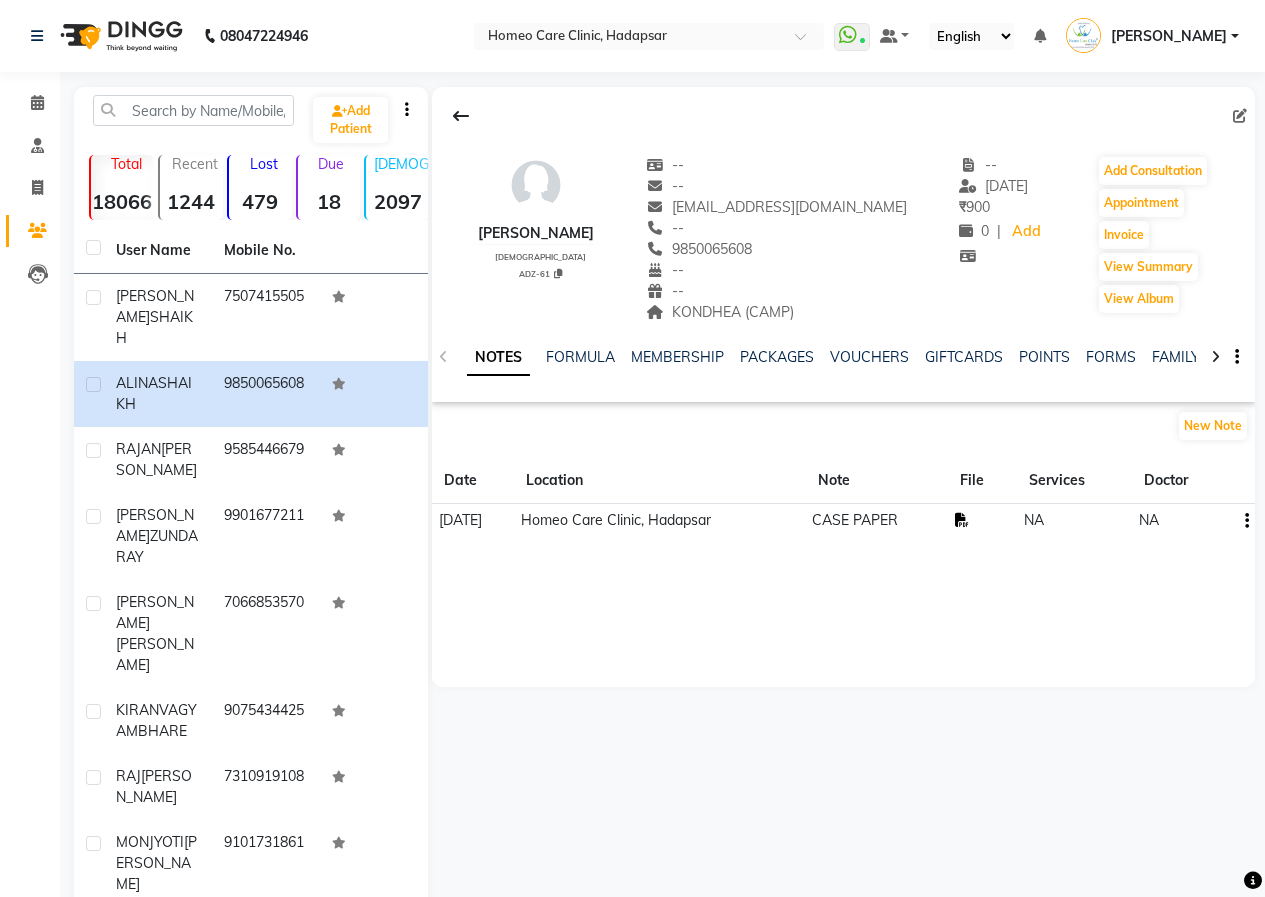 click 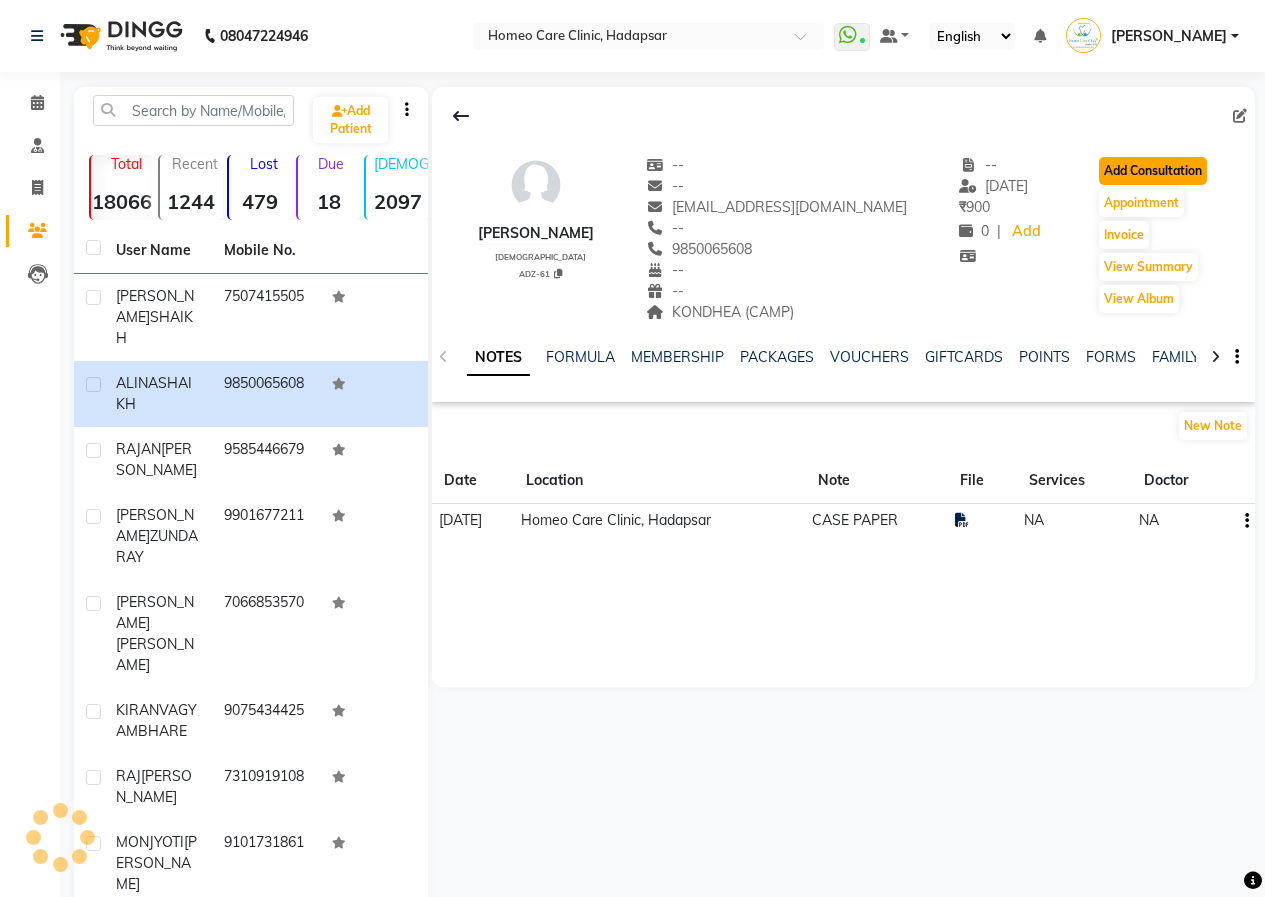 click on "Add Consultation" 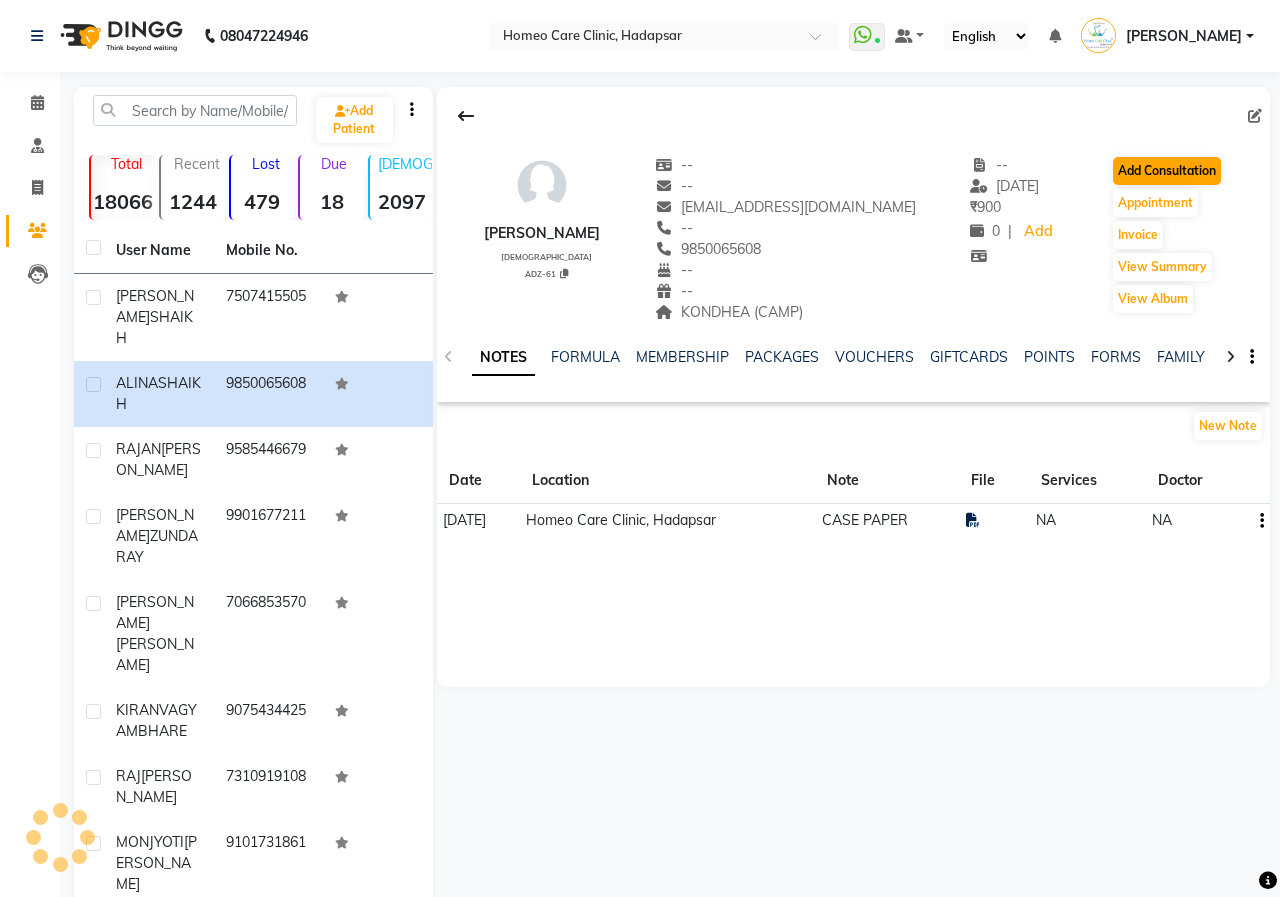 select on "[DEMOGRAPHIC_DATA]" 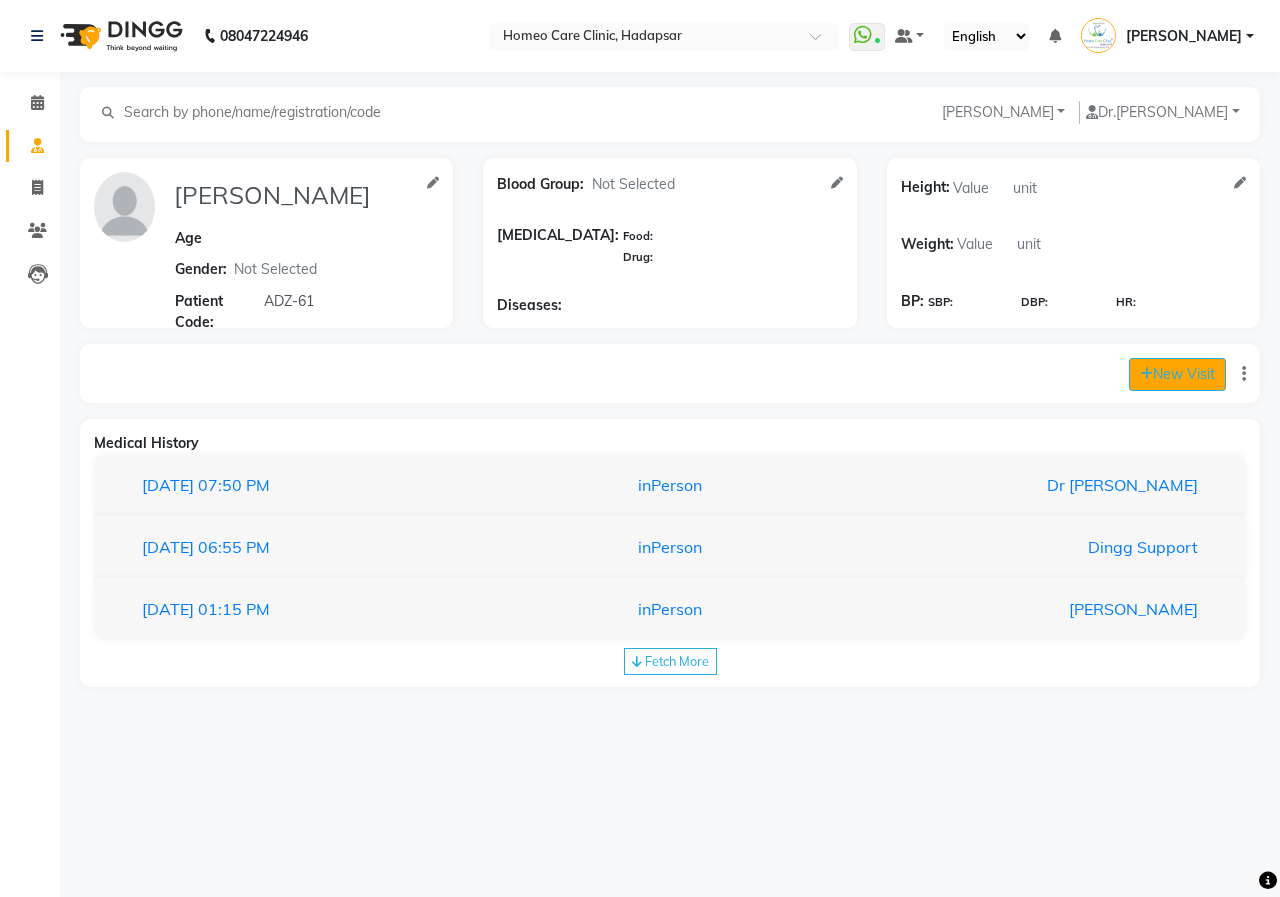 click on "New Visit" 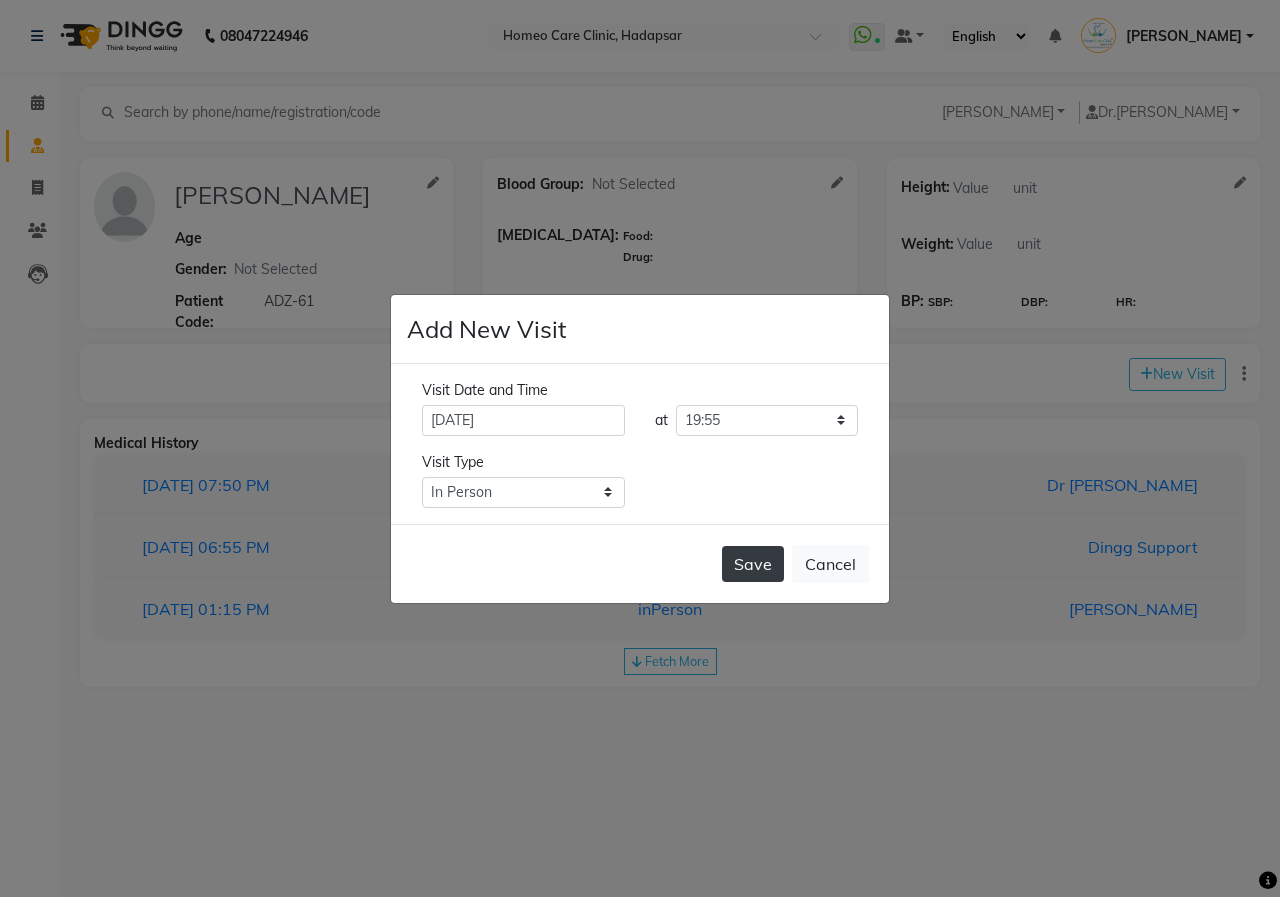 click on "Save" 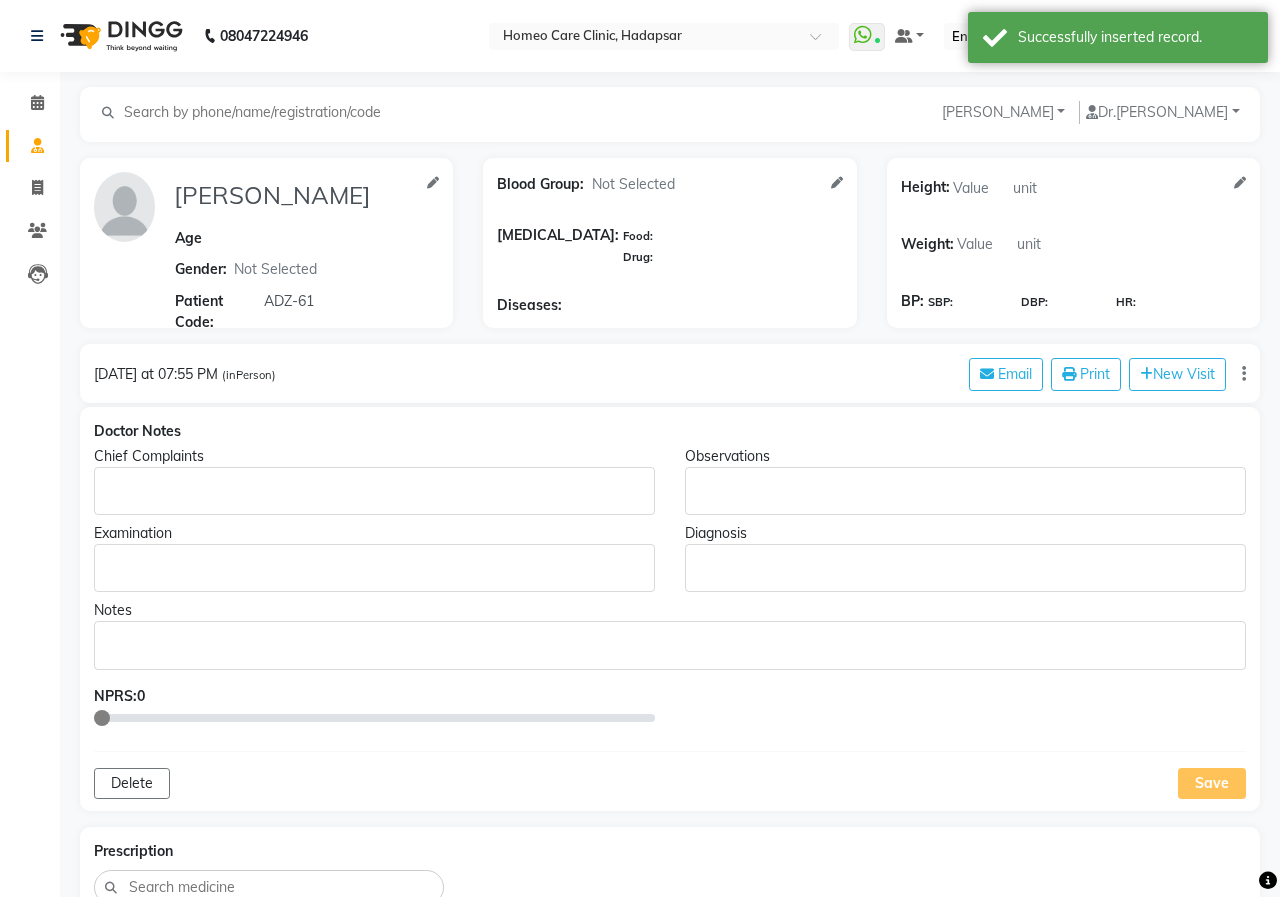 type on "[PERSON_NAME]" 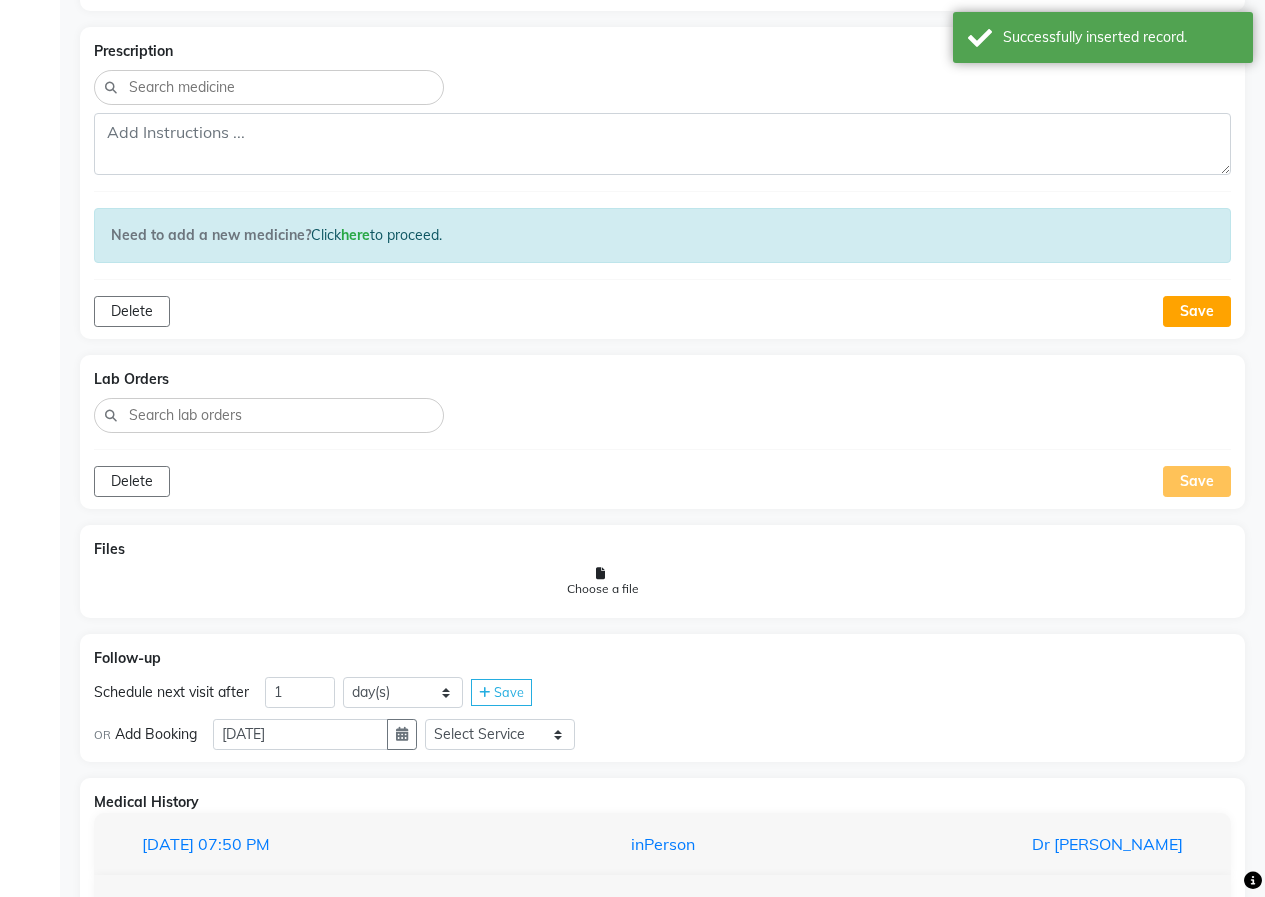 scroll, scrollTop: 927, scrollLeft: 0, axis: vertical 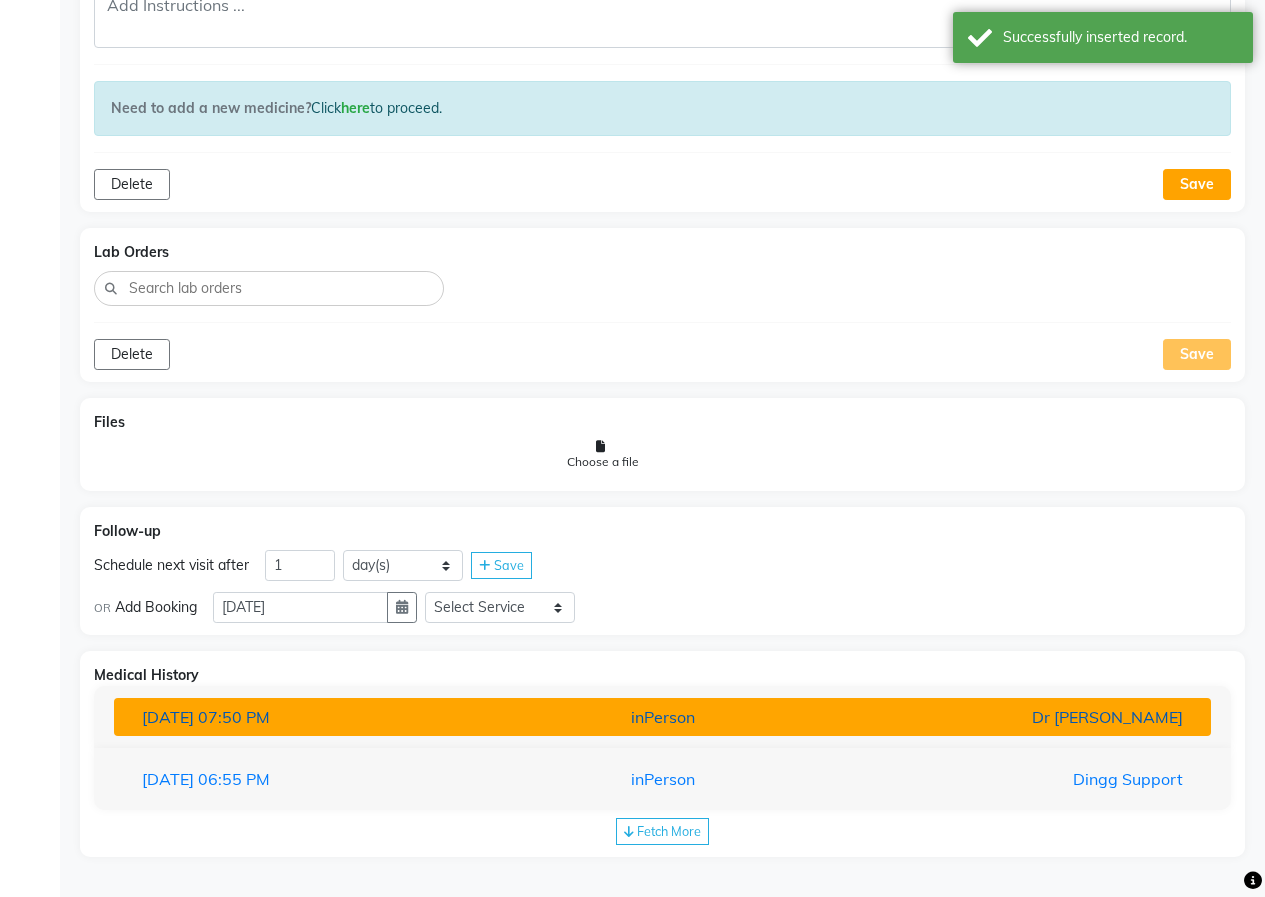 click on "inPerson" at bounding box center [662, 717] 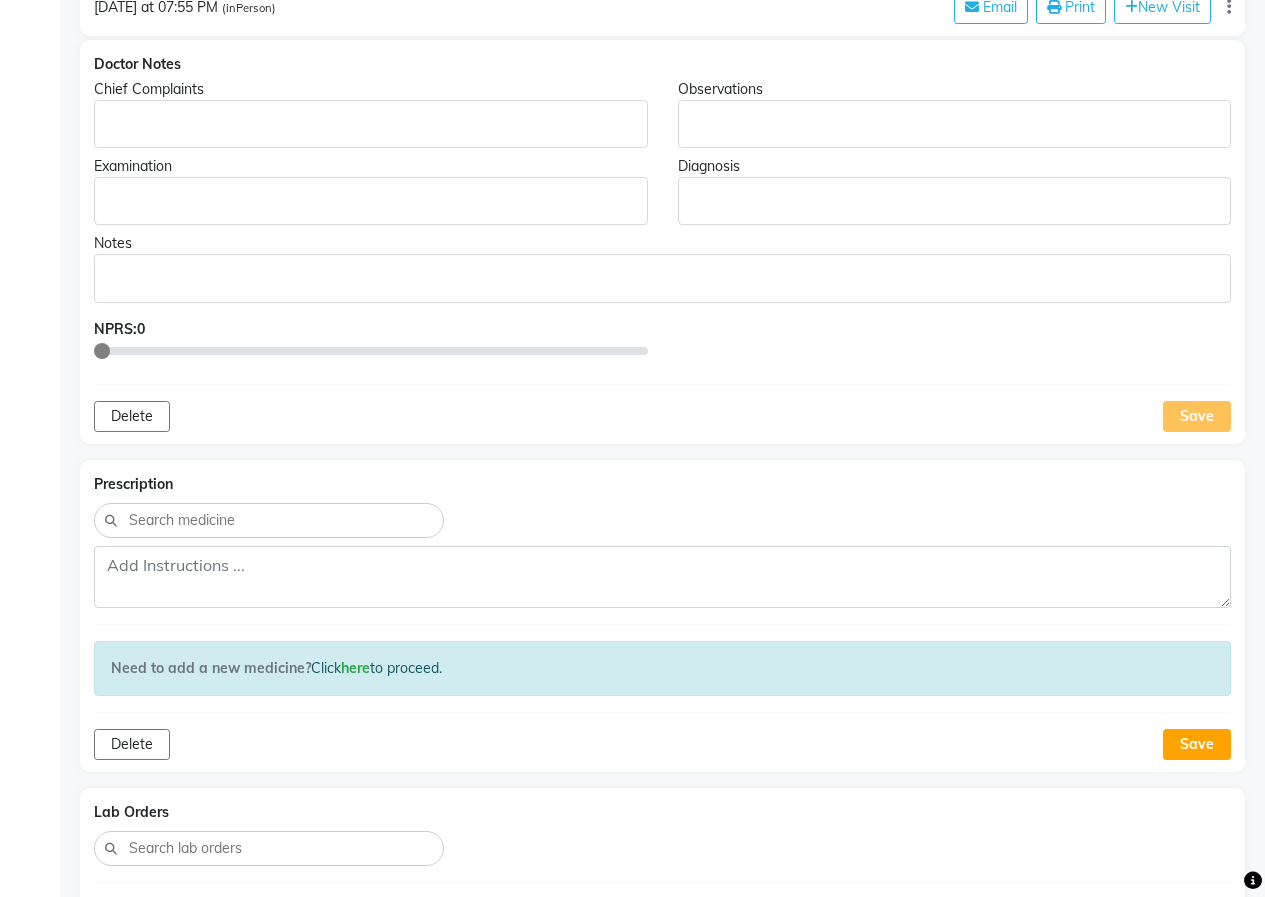 scroll, scrollTop: 0, scrollLeft: 0, axis: both 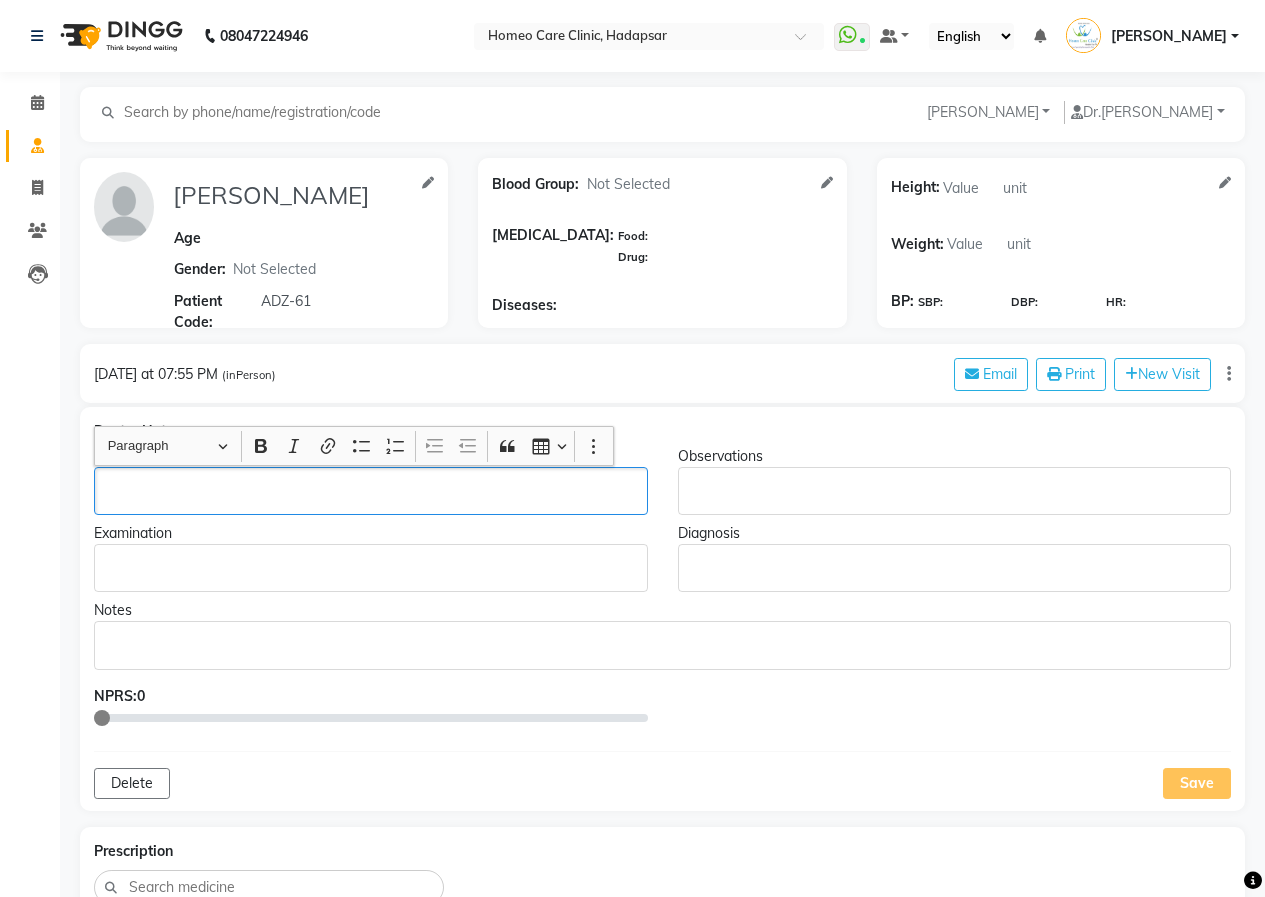 click 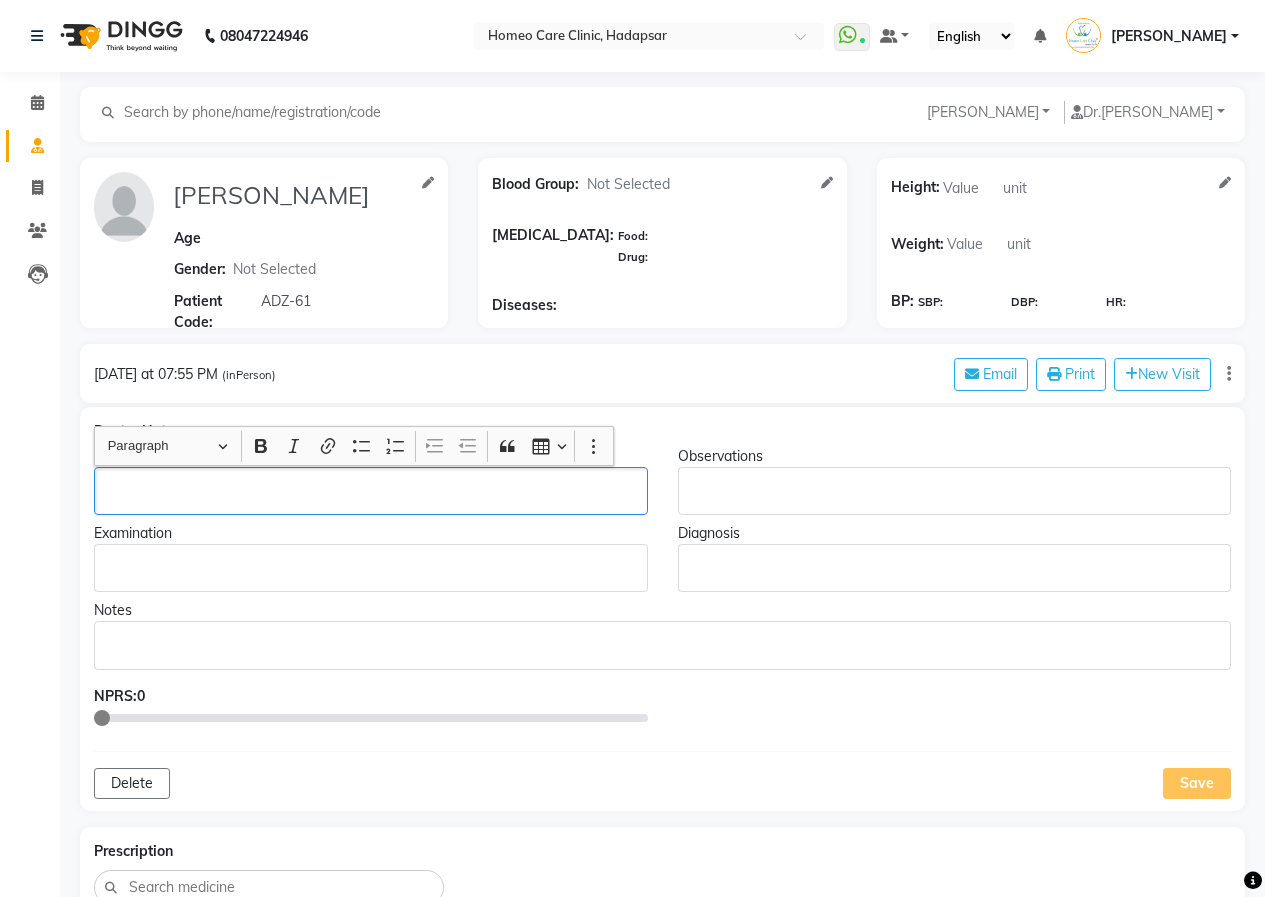 type 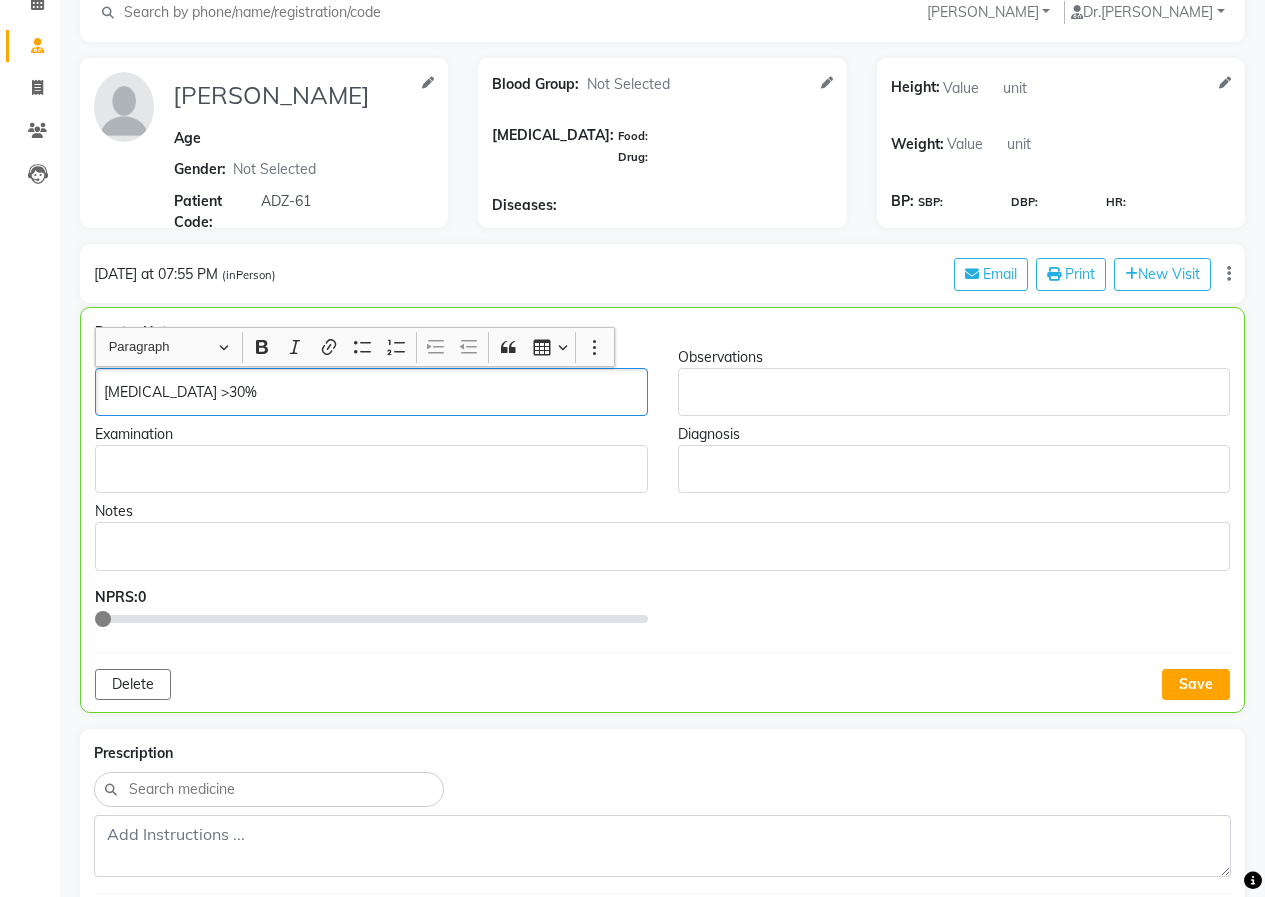 scroll, scrollTop: 0, scrollLeft: 0, axis: both 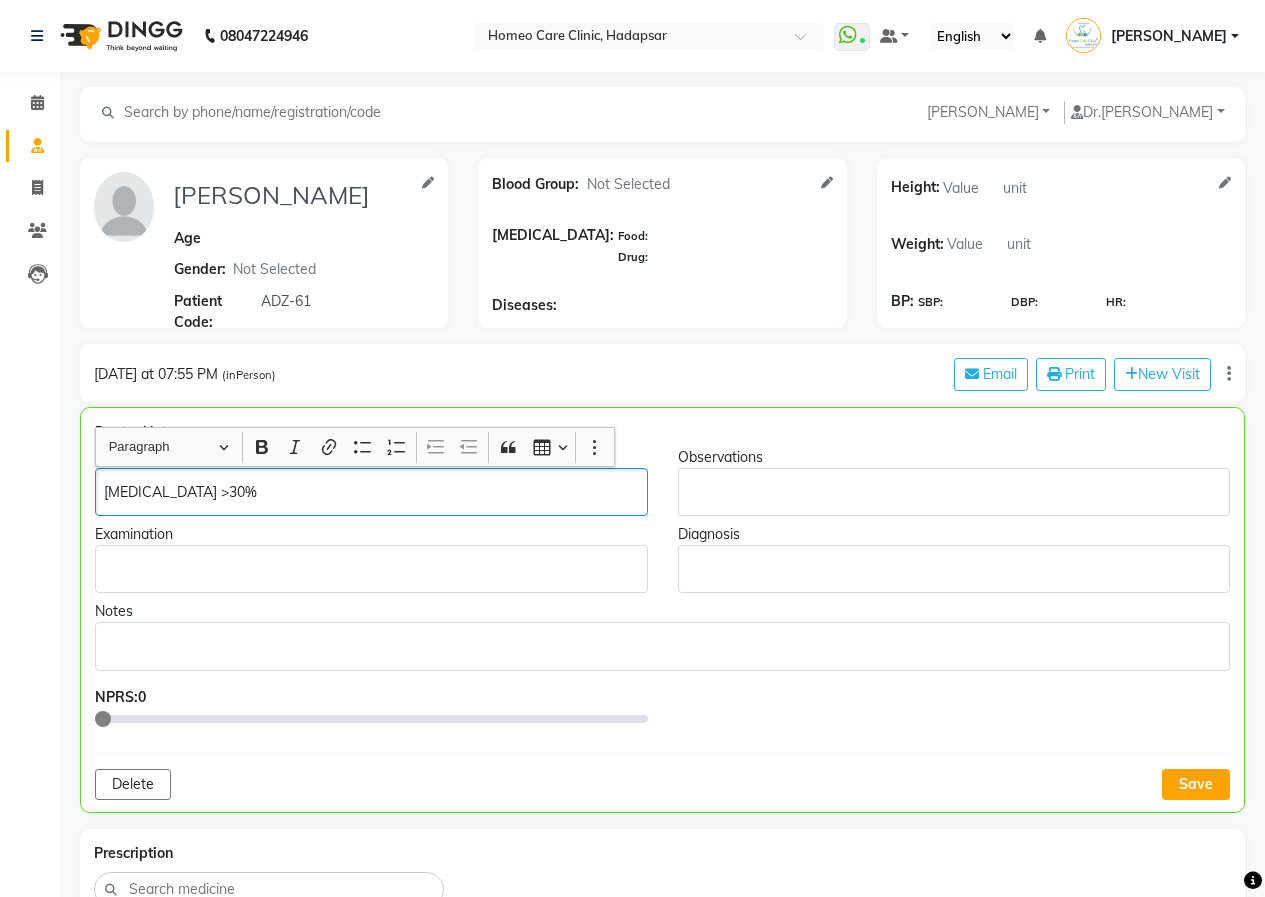click on "[MEDICAL_DATA] >30%" 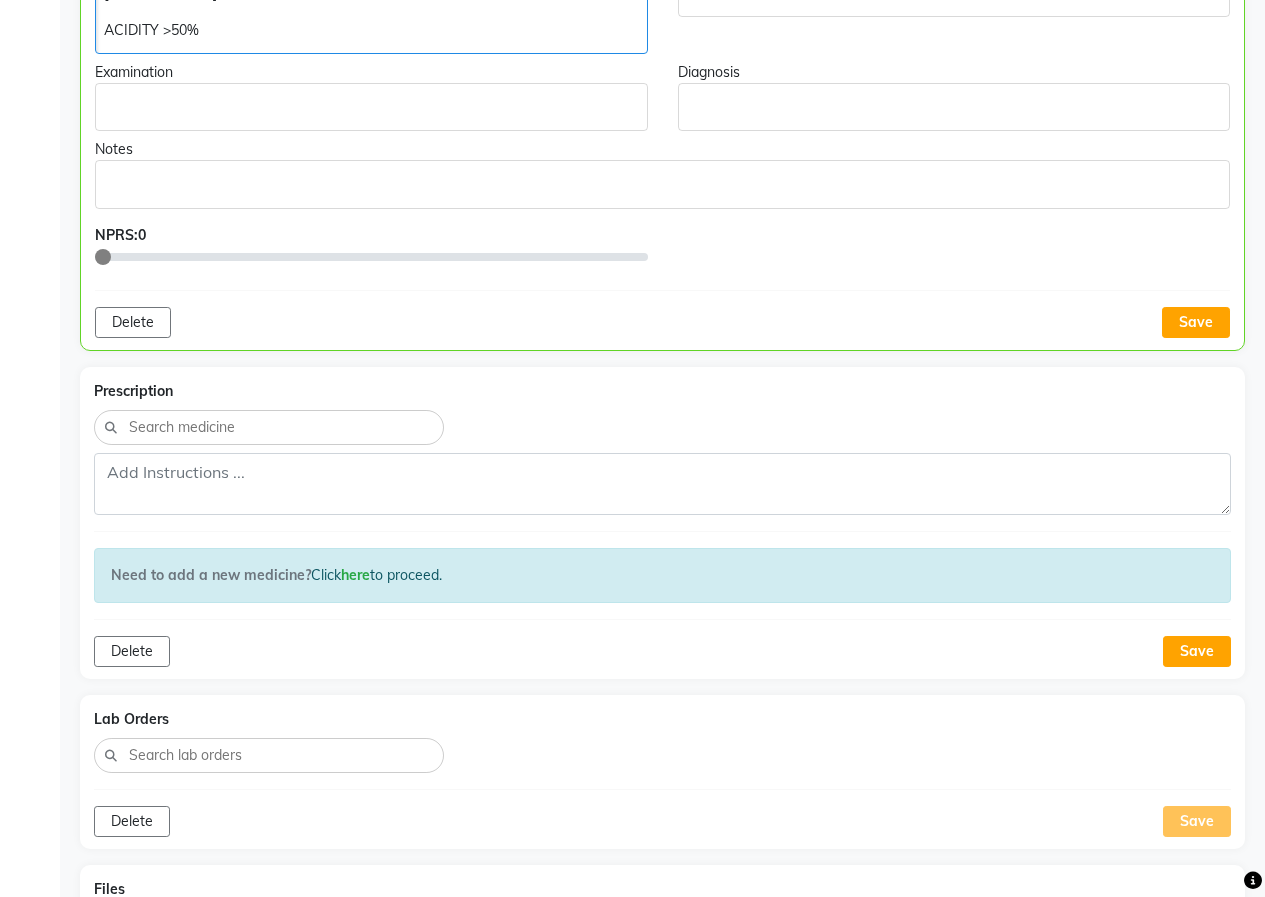 scroll, scrollTop: 0, scrollLeft: 0, axis: both 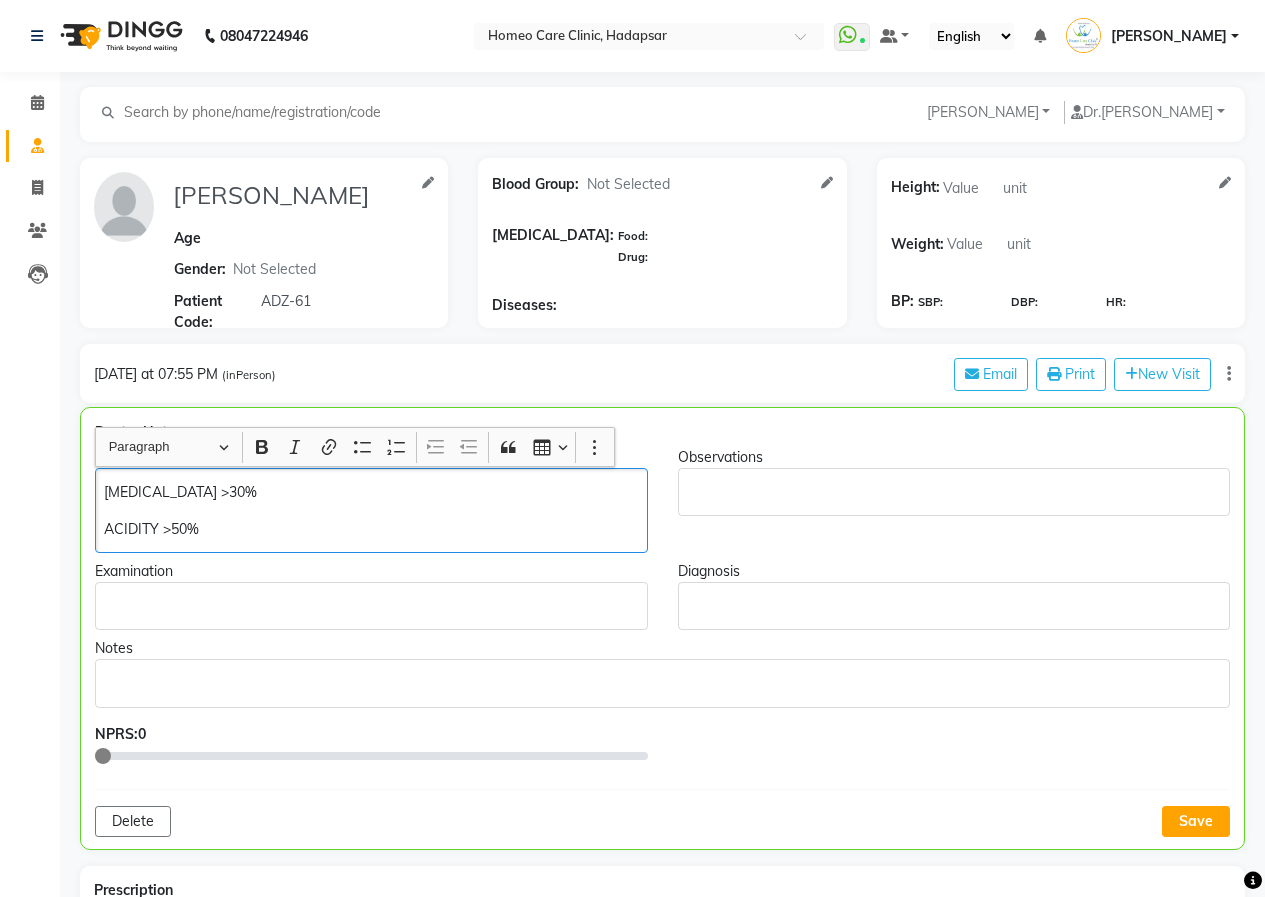 click on "ACIDITY >50%" 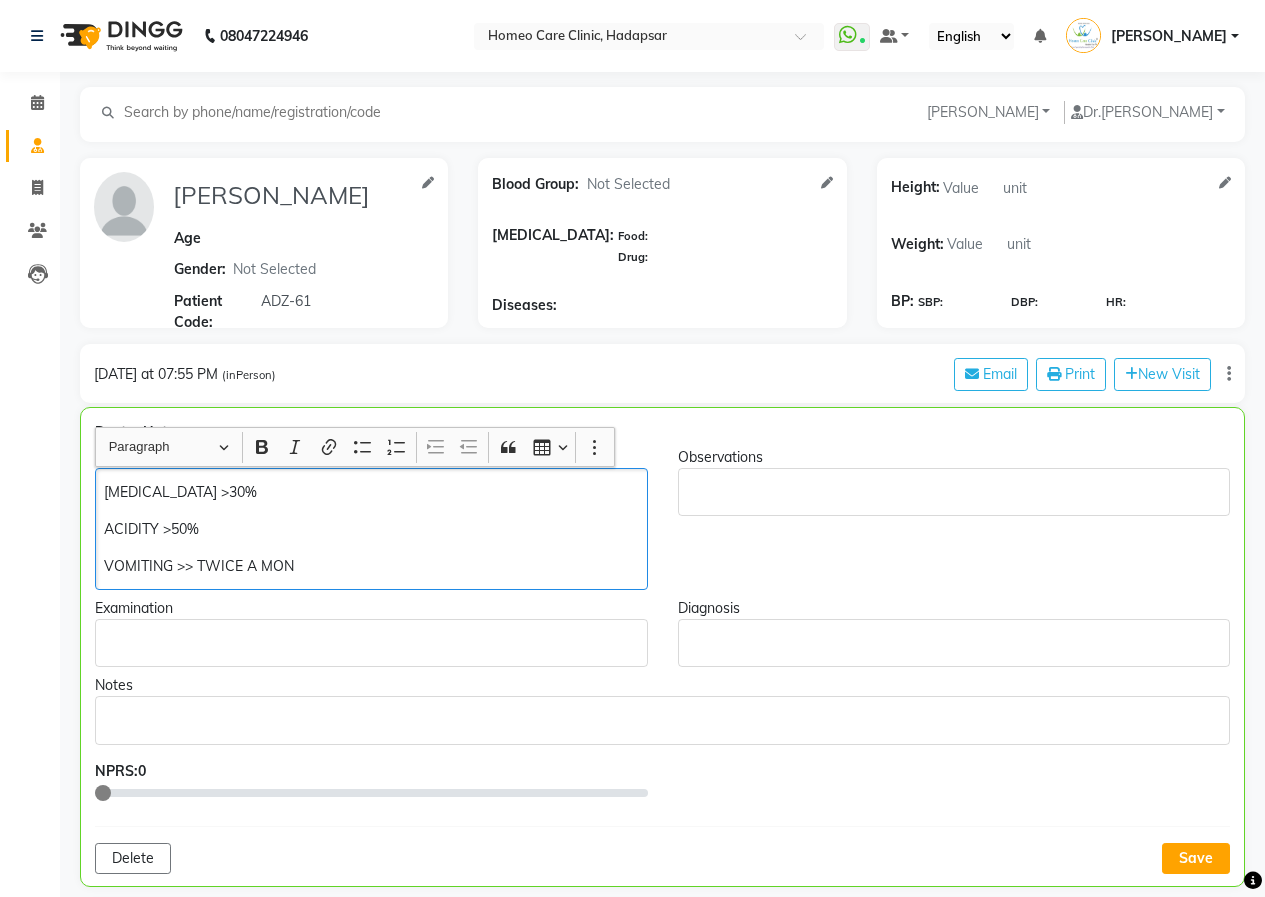 click on "[MEDICAL_DATA] >30% ACIDITY >50% VOMITING >> TWICE A MON" 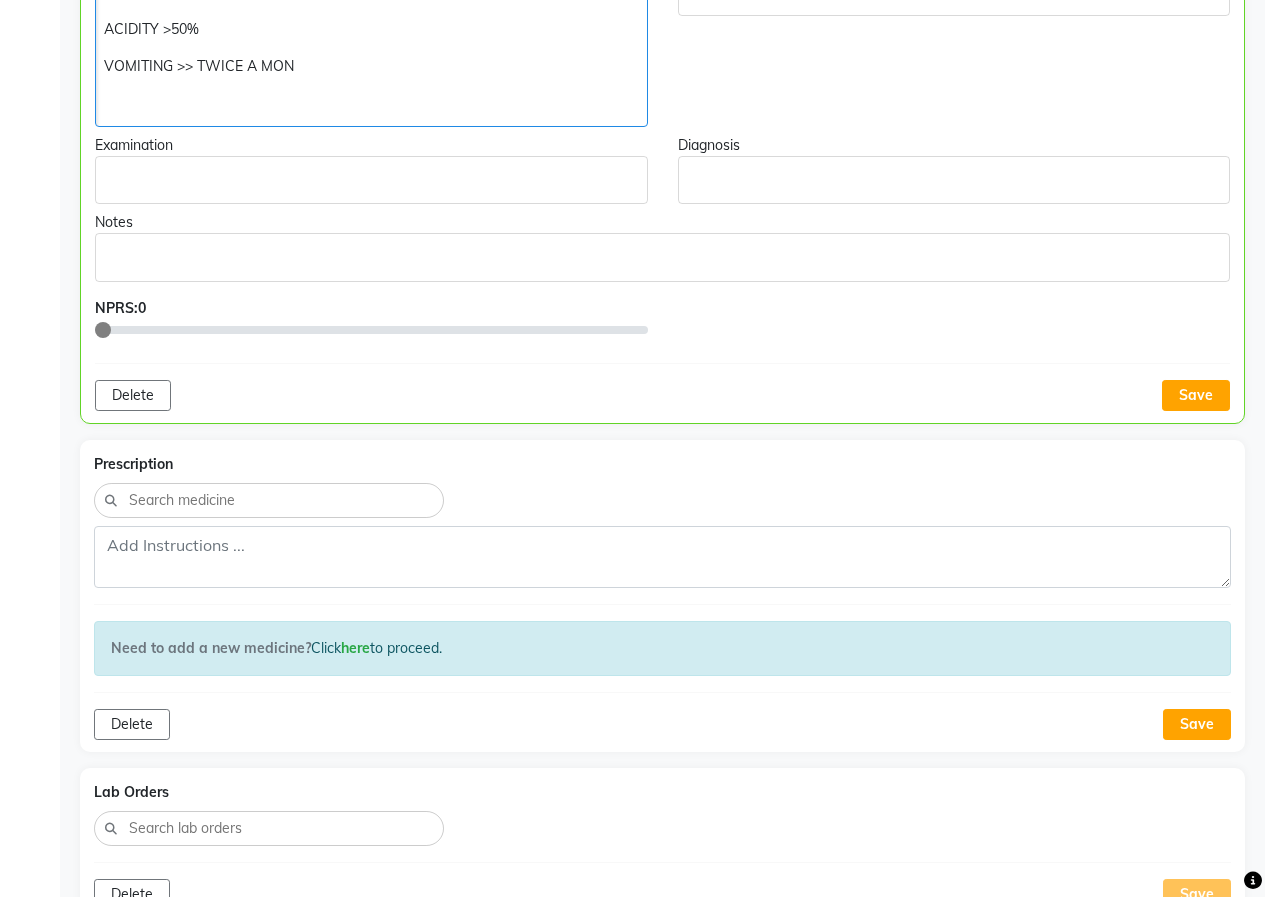 scroll, scrollTop: 200, scrollLeft: 0, axis: vertical 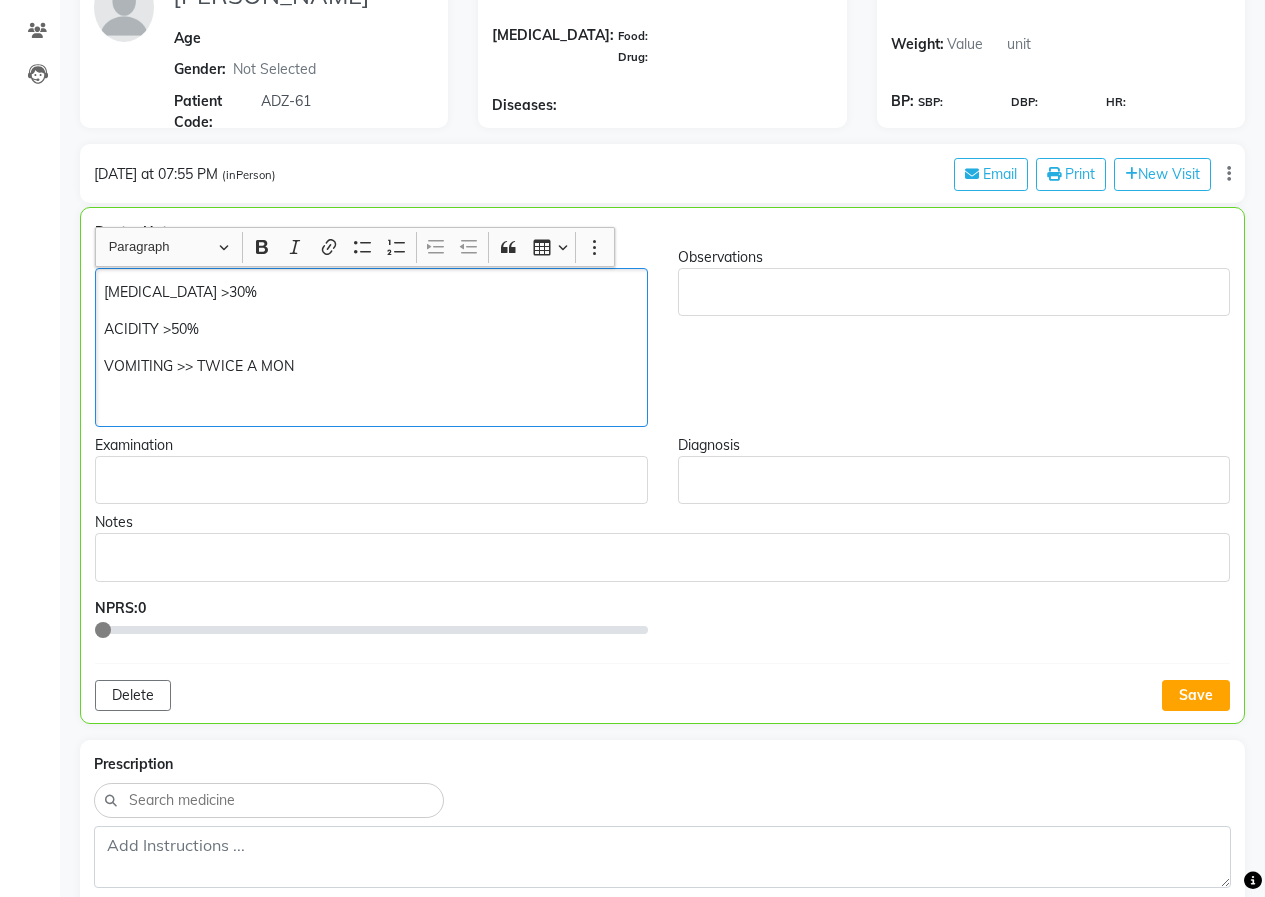 click 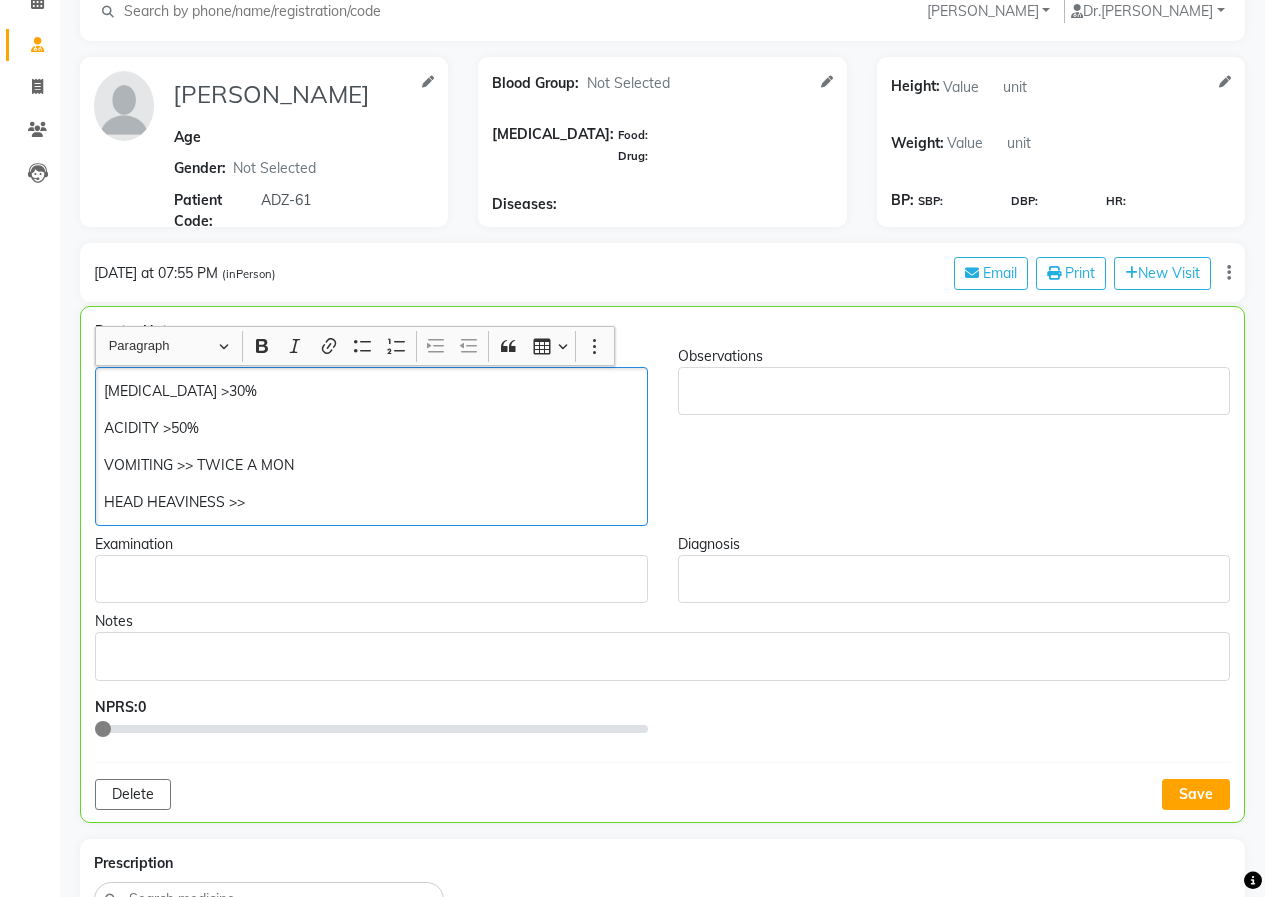 scroll, scrollTop: 100, scrollLeft: 0, axis: vertical 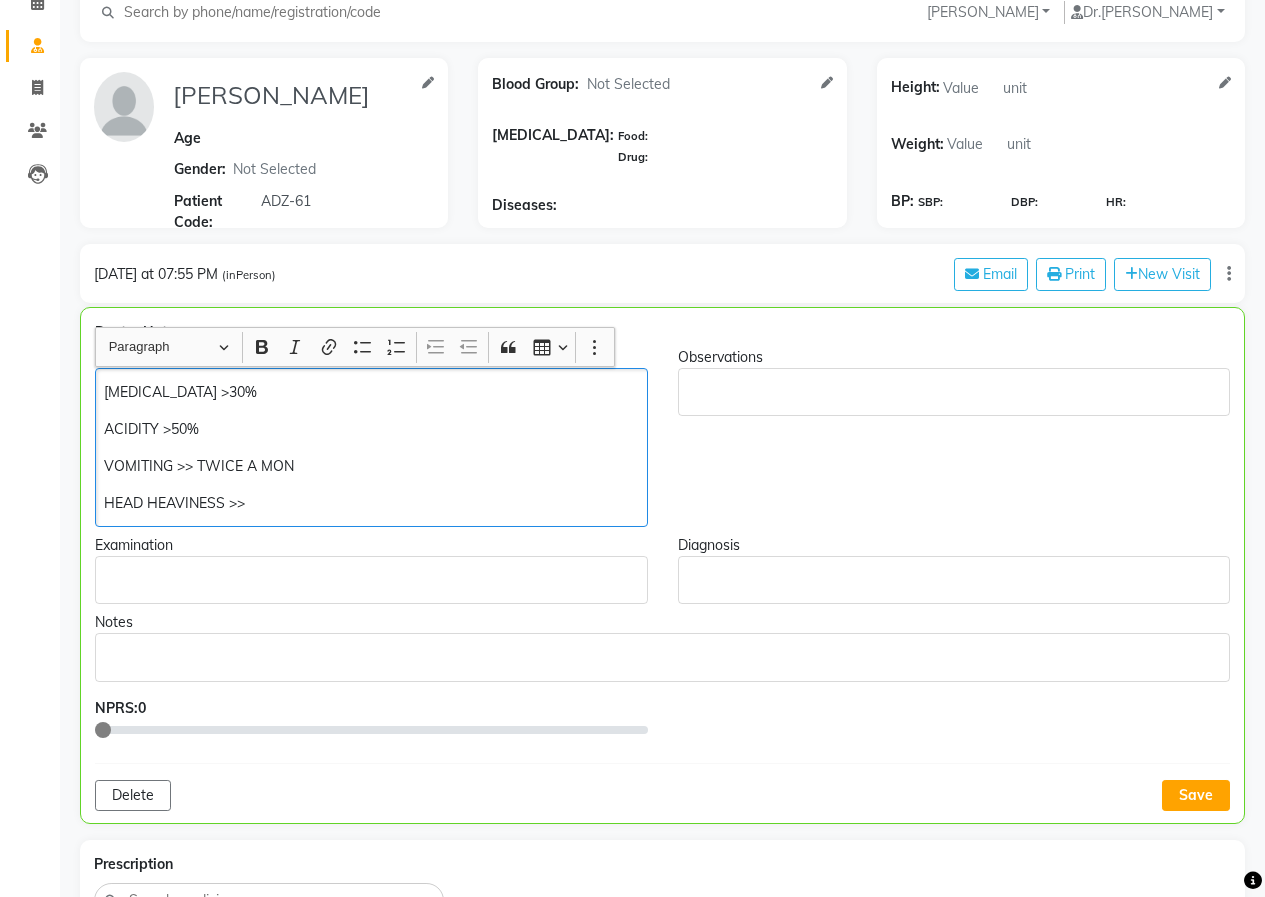click on "HEAD HEAVINESS >>" 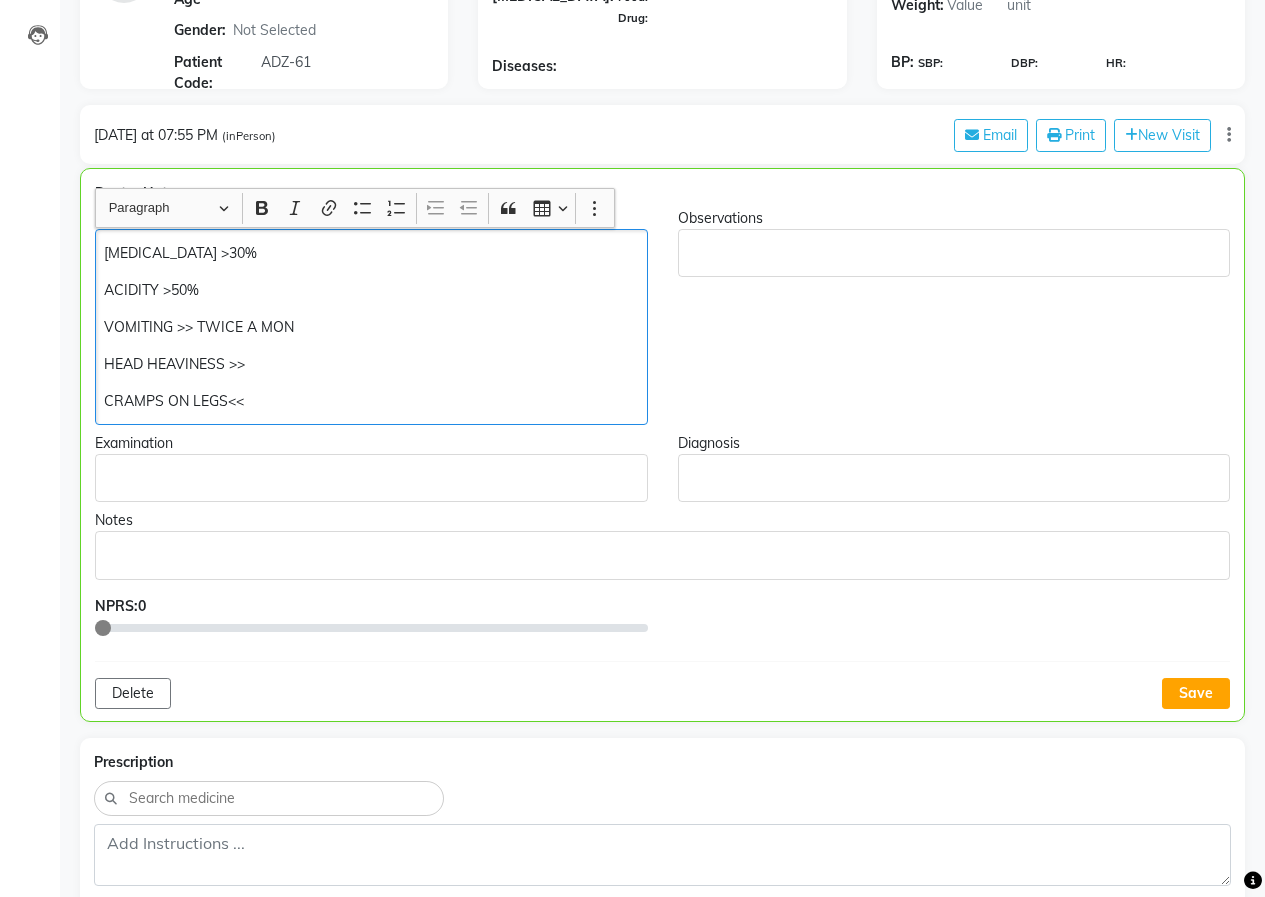 scroll, scrollTop: 100, scrollLeft: 0, axis: vertical 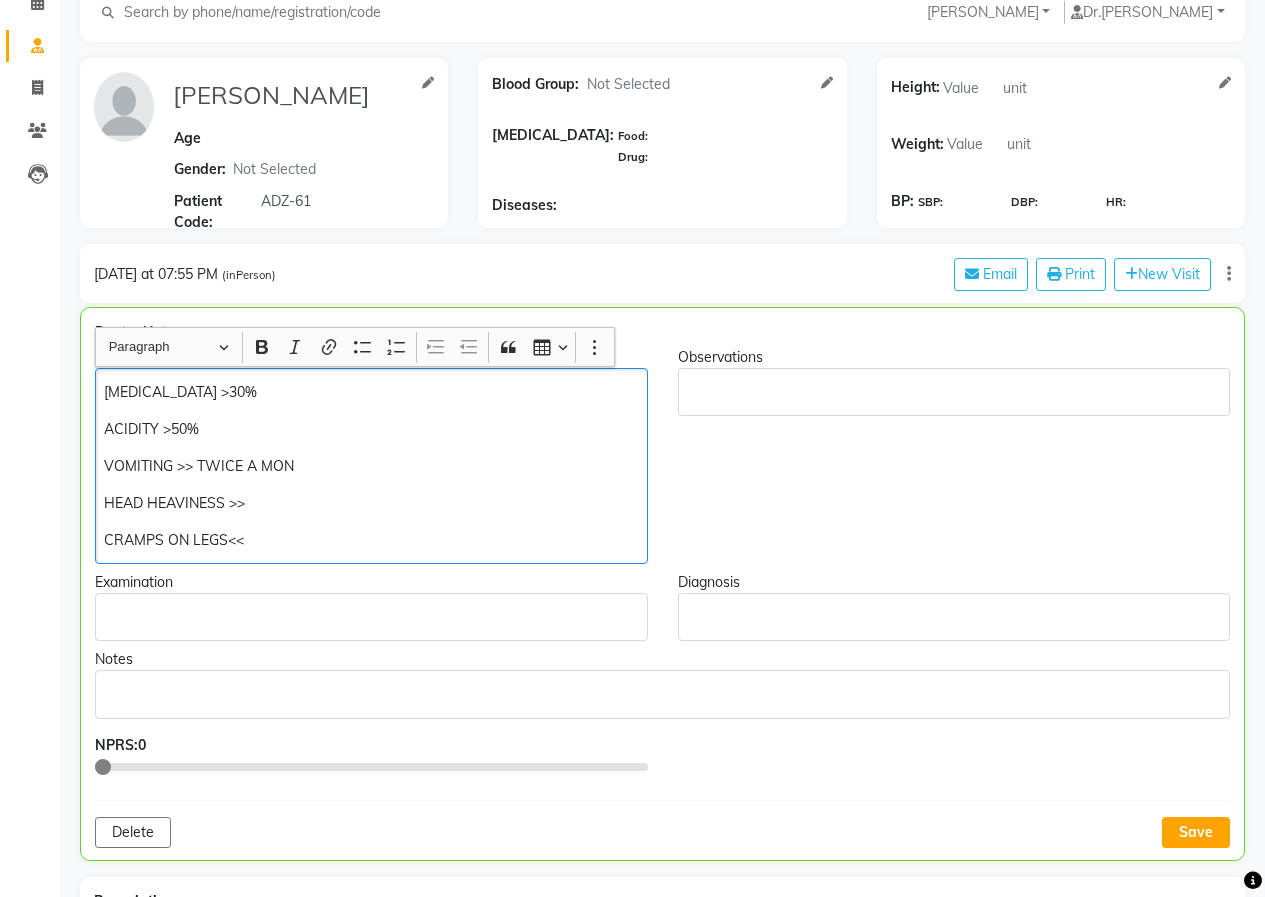 click on "CRAMPS ON LEGS<<" 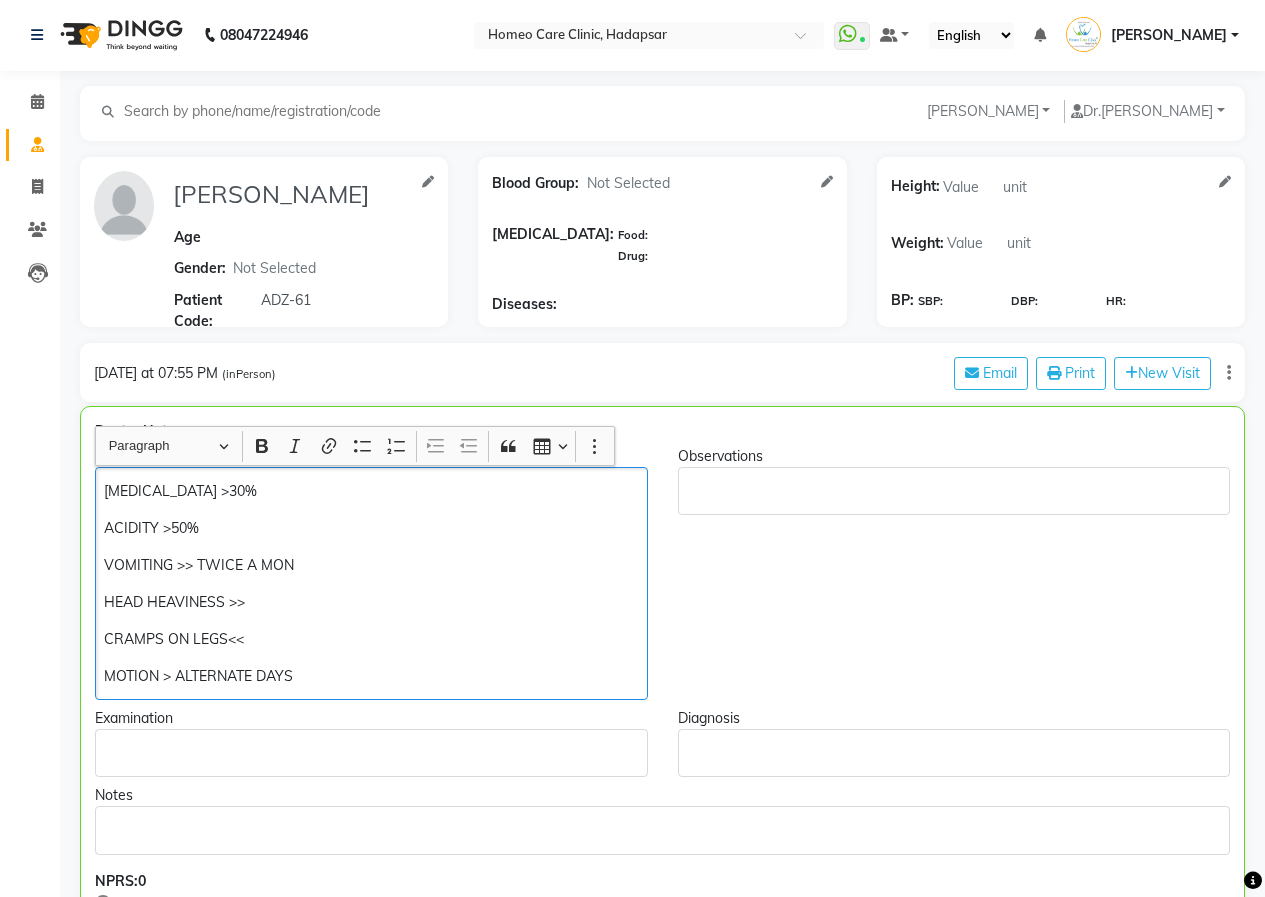 scroll, scrollTop: 0, scrollLeft: 0, axis: both 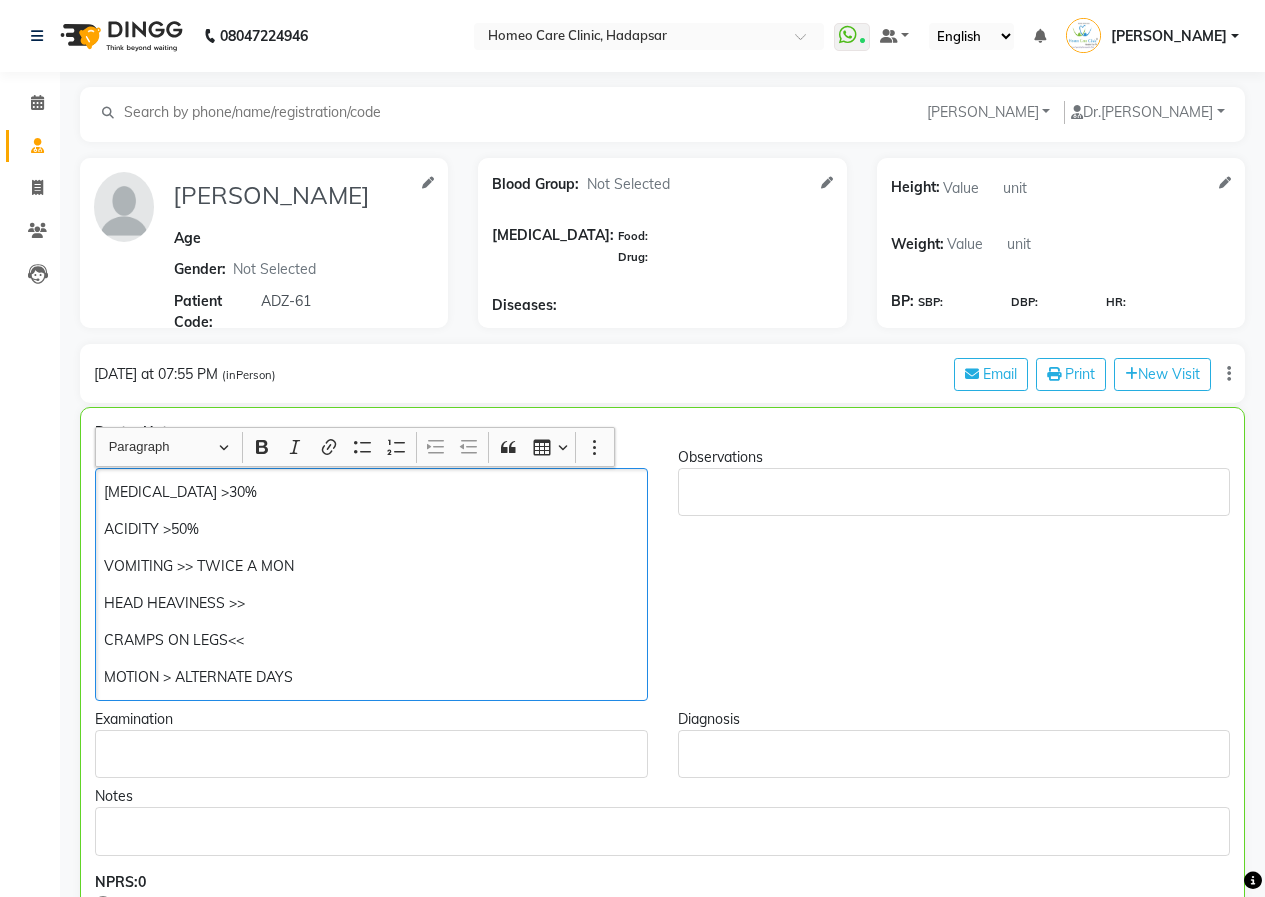 click on "MOTION > ALTERNATE DAYS" 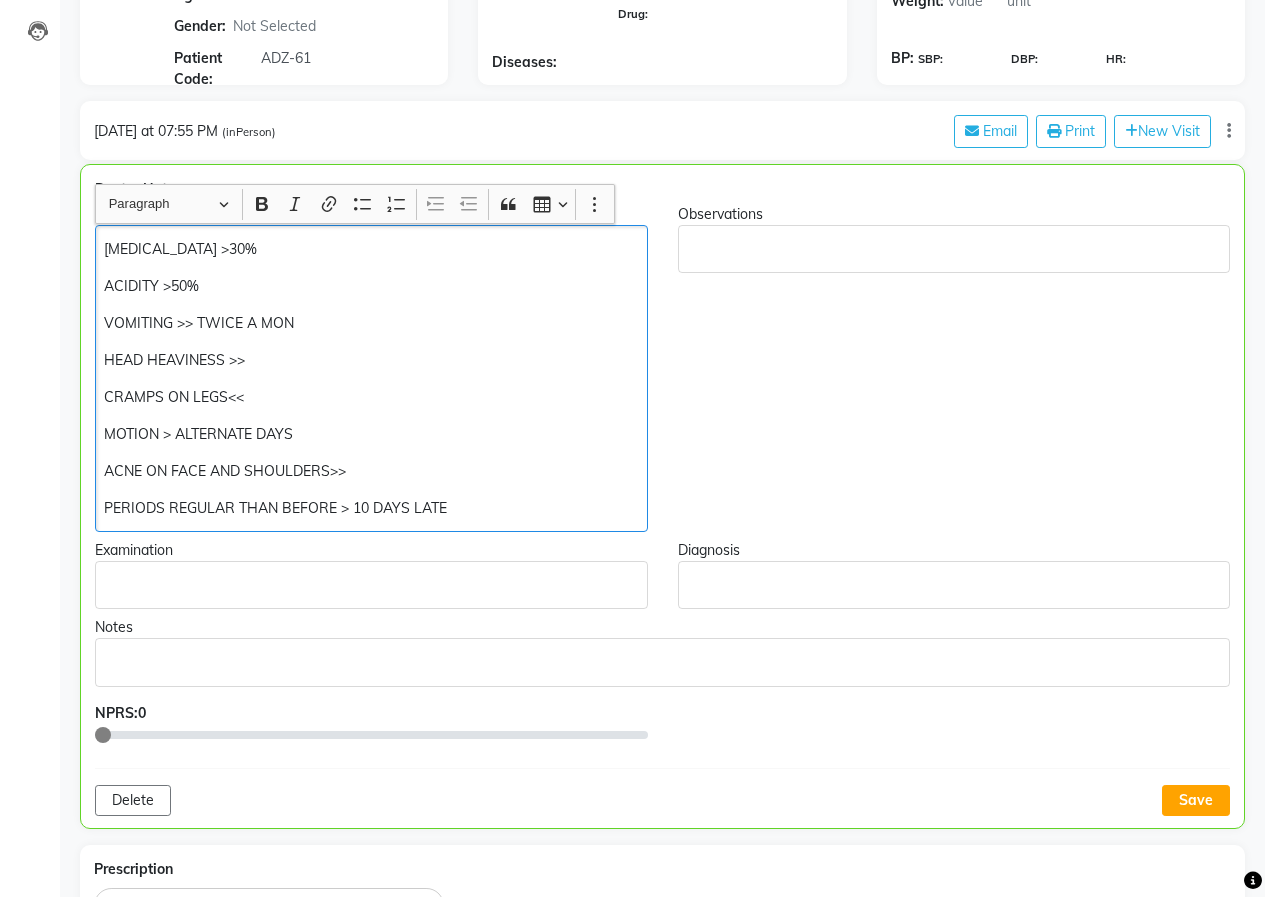 scroll, scrollTop: 228, scrollLeft: 0, axis: vertical 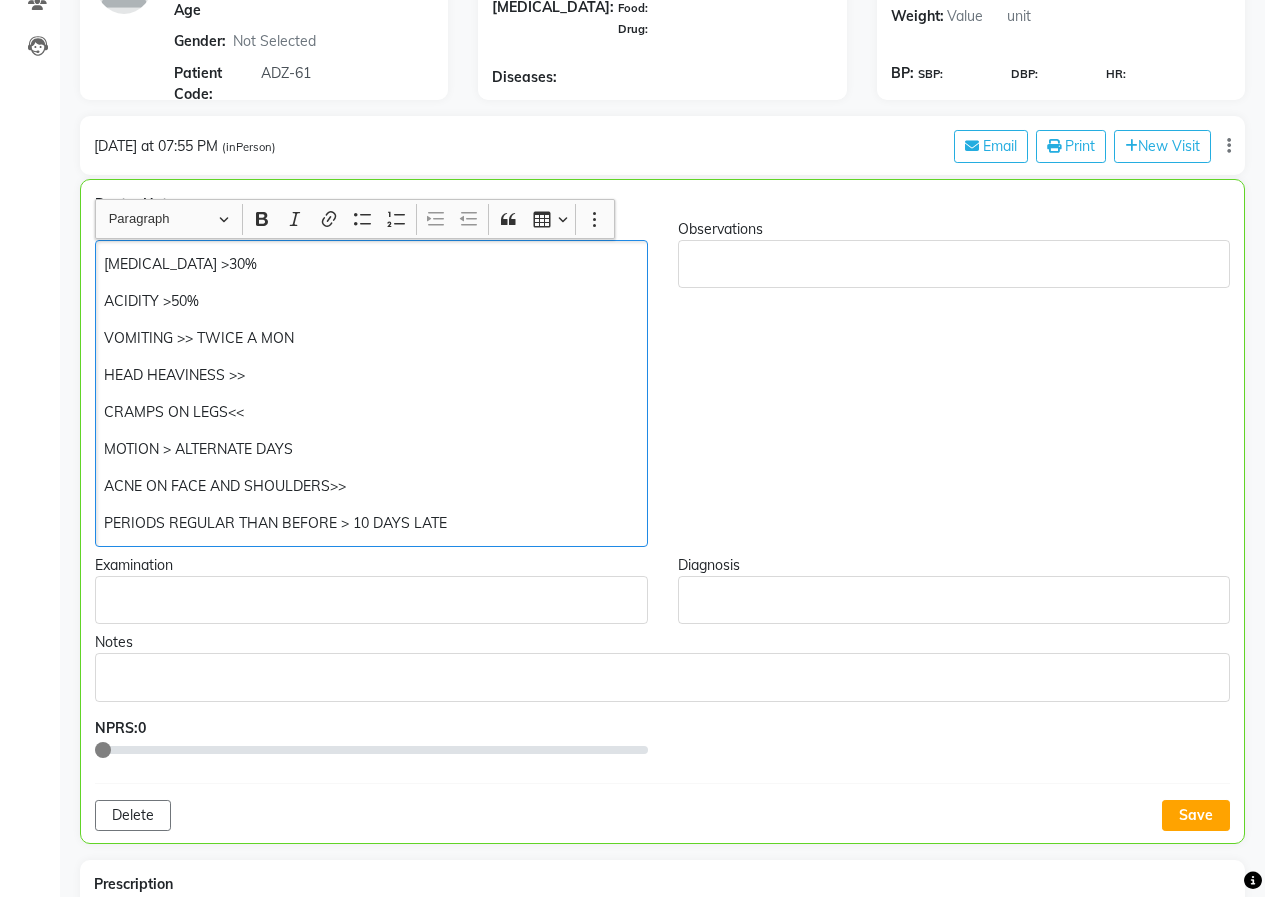 click on "PERIODS REGULAR THAN BEFORE > 10 DAYS LATE" 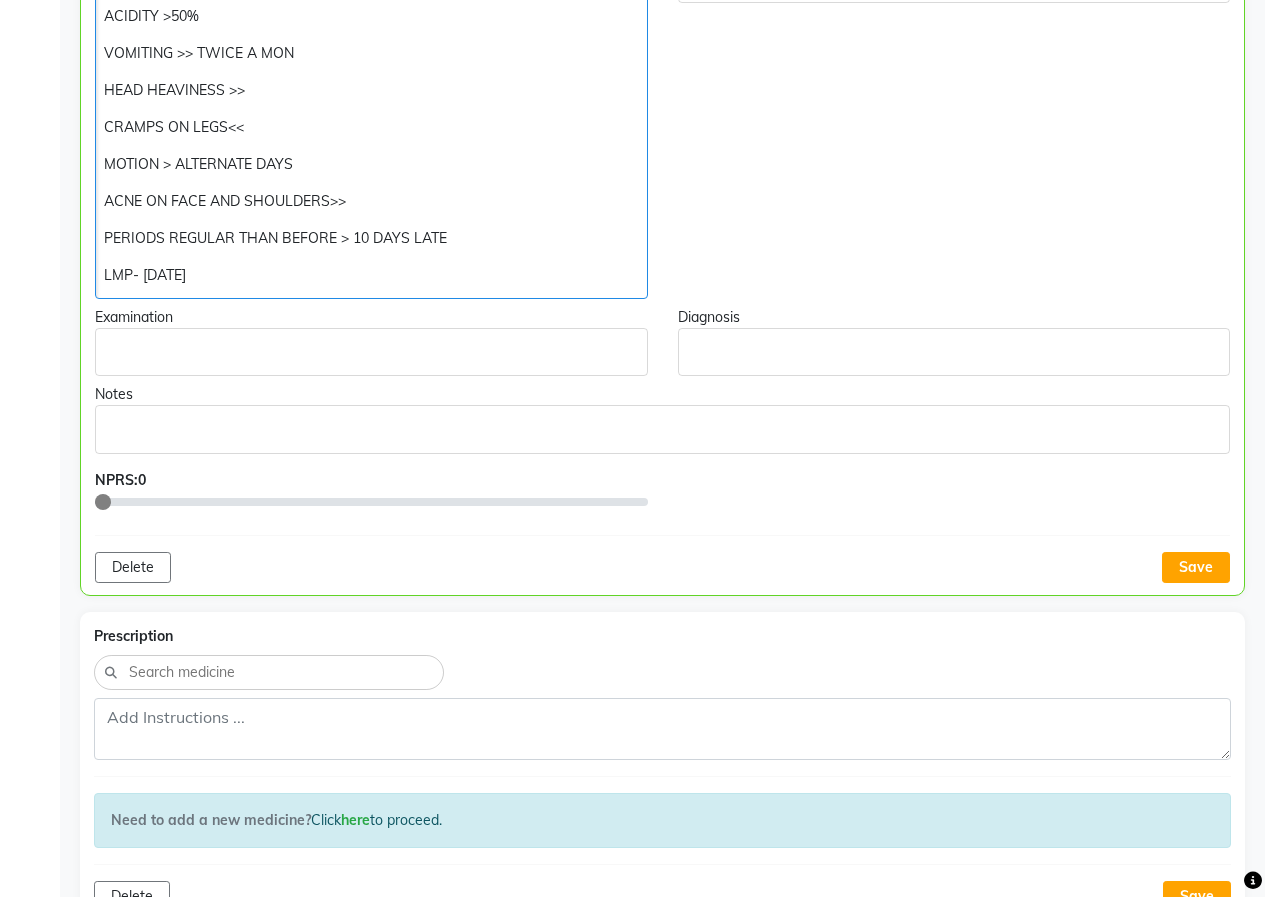scroll, scrollTop: 128, scrollLeft: 0, axis: vertical 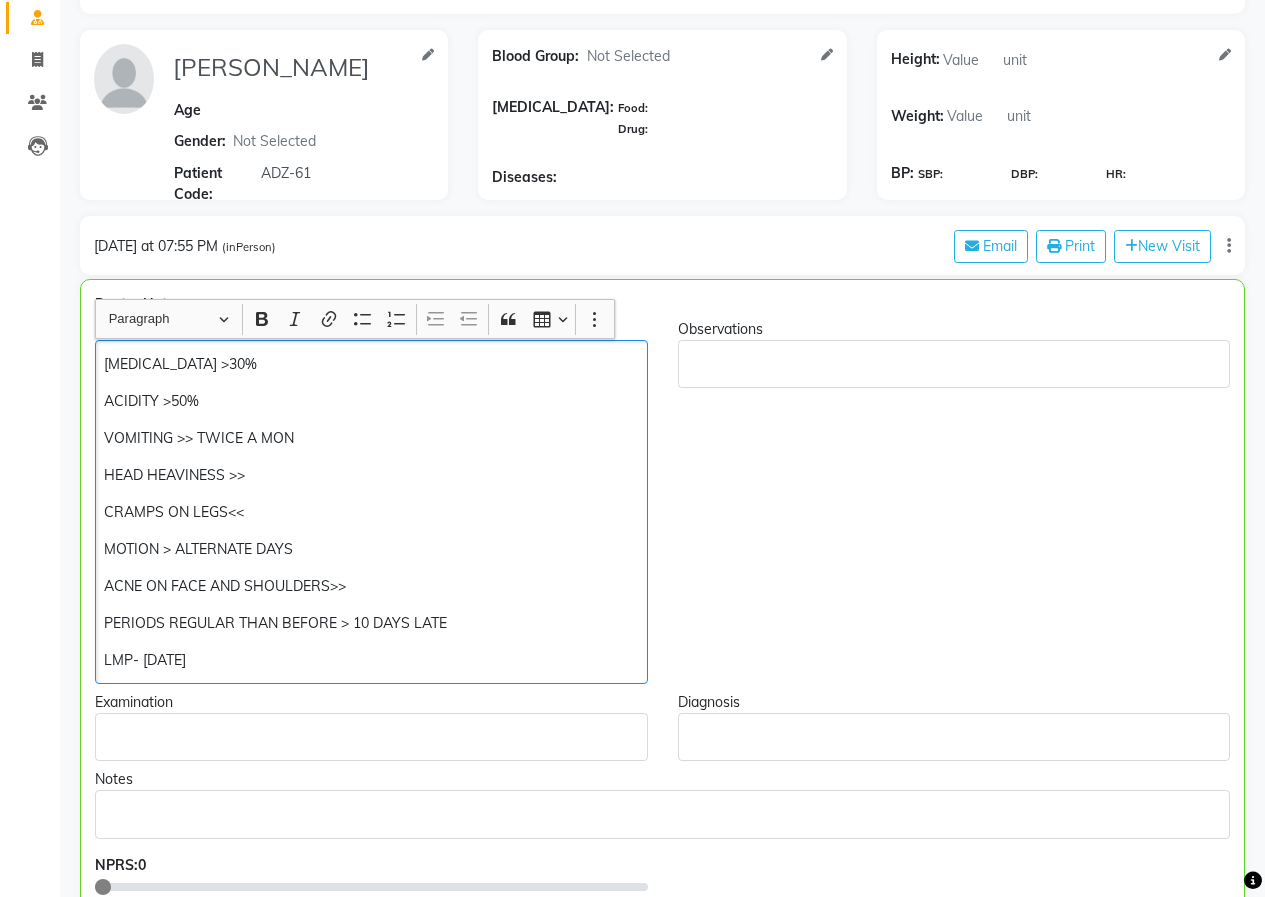 click on "LMP- [DATE]" 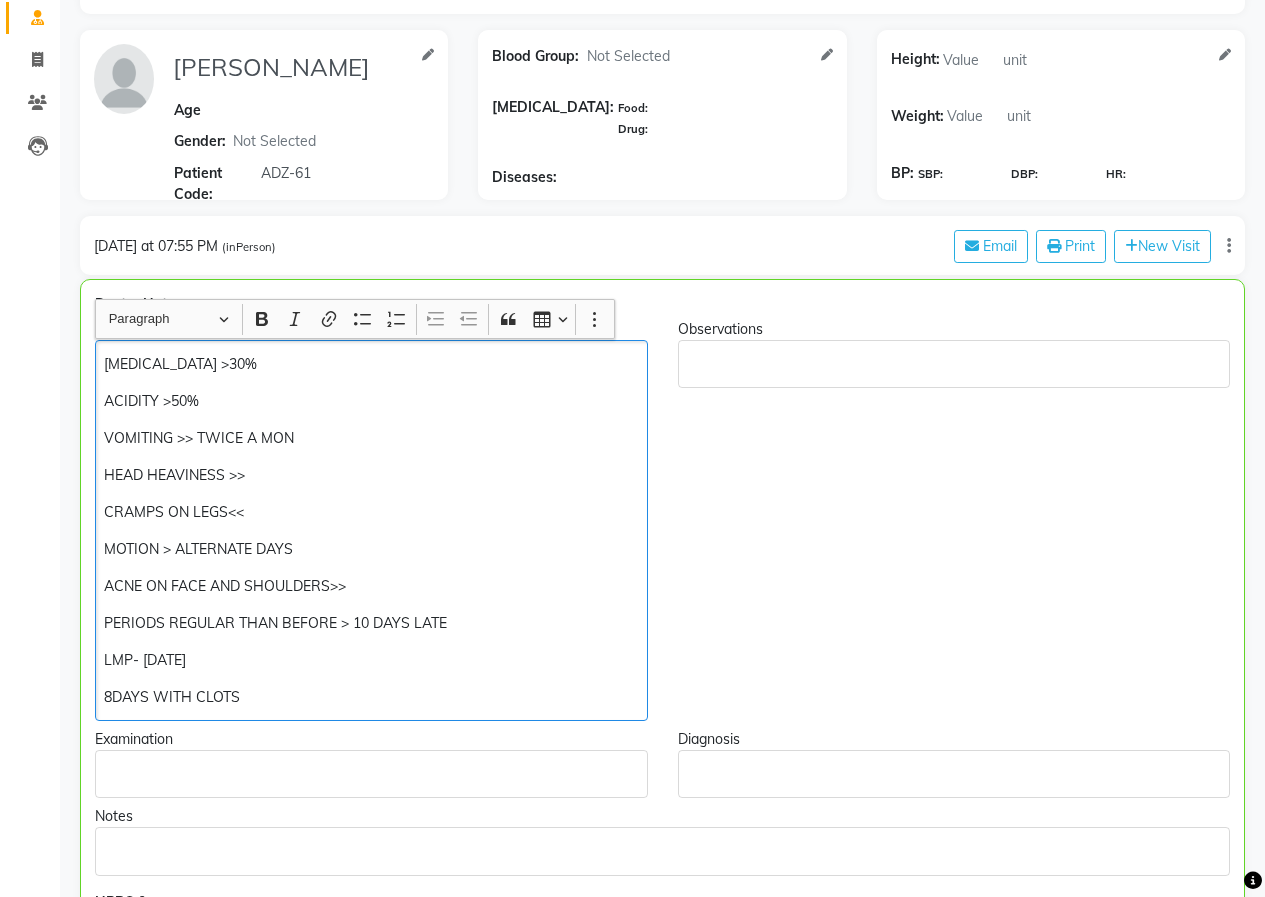 click on "[MEDICAL_DATA] >30% ACIDITY >50% VOMITING >> TWICE A MON HEAD HEAVINESS >> CRAMPS ON LEGS<< MOTION > ALTERNATE DAYS ACNE ON FACE AND SHOULDERS>> PERIODS REGULAR THAN BEFORE > 10 DAYS LATE LMP- [DATE] 8DAYS WITH CLOTS" 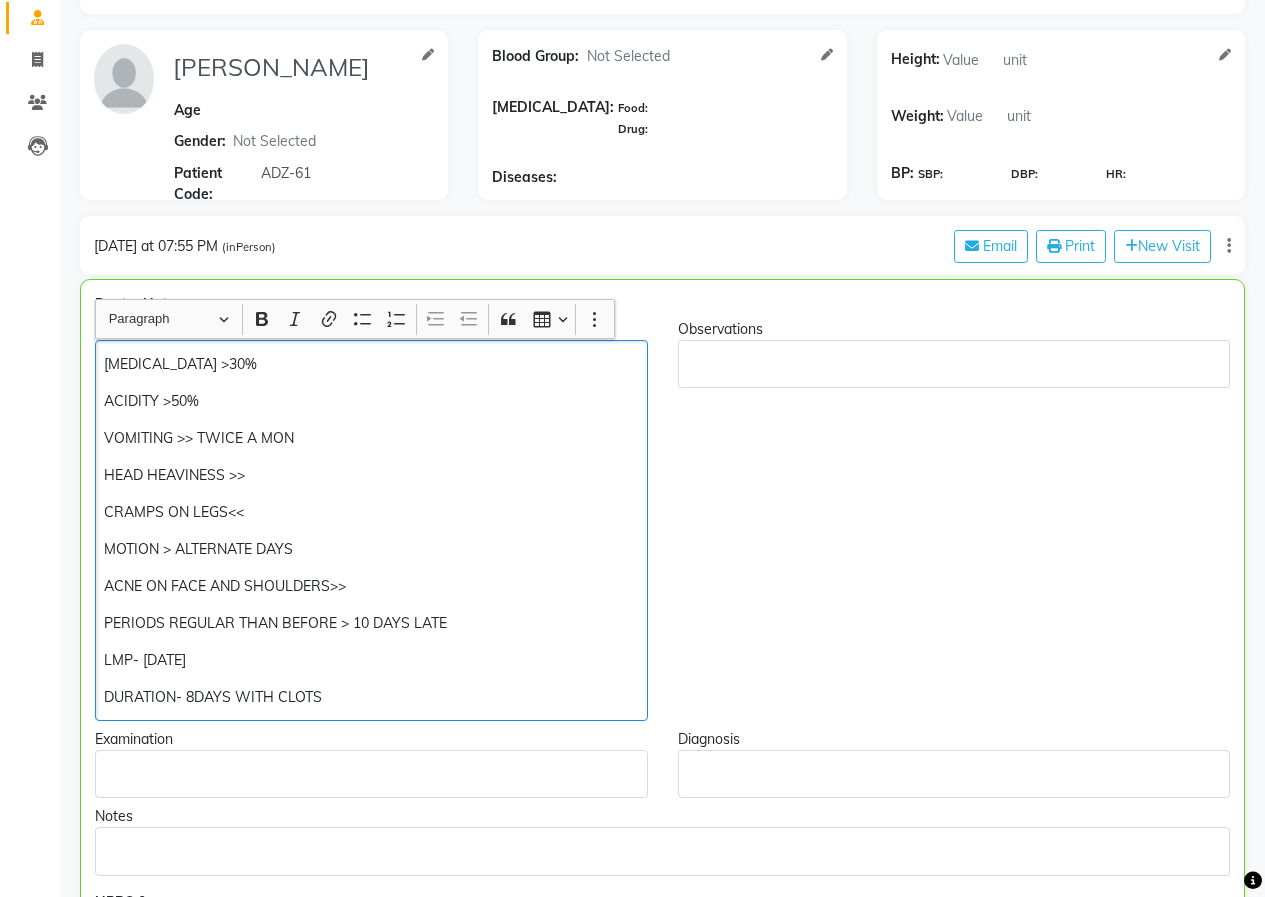 click on "DURATION- 8DAYS WITH CLOTS" 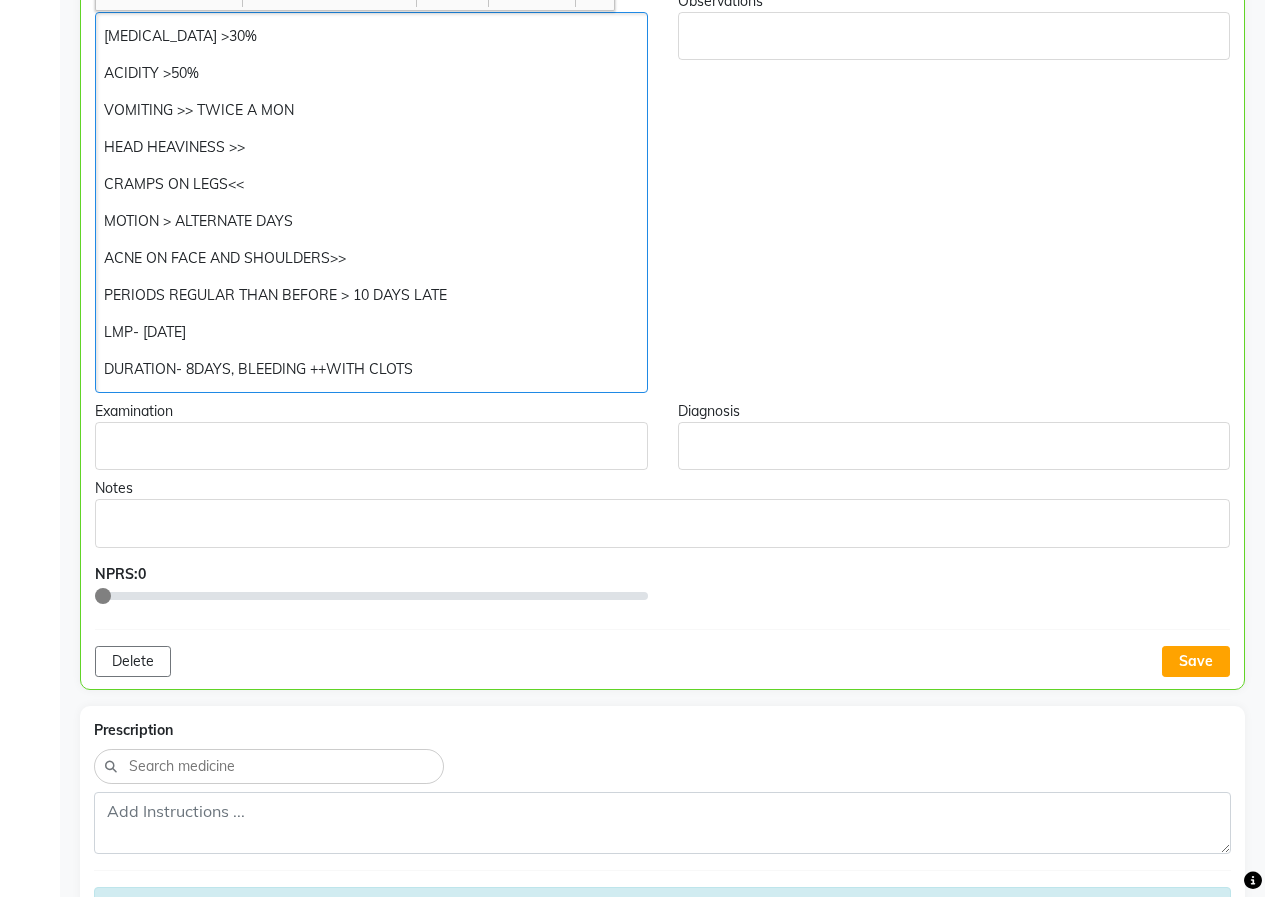 scroll, scrollTop: 328, scrollLeft: 0, axis: vertical 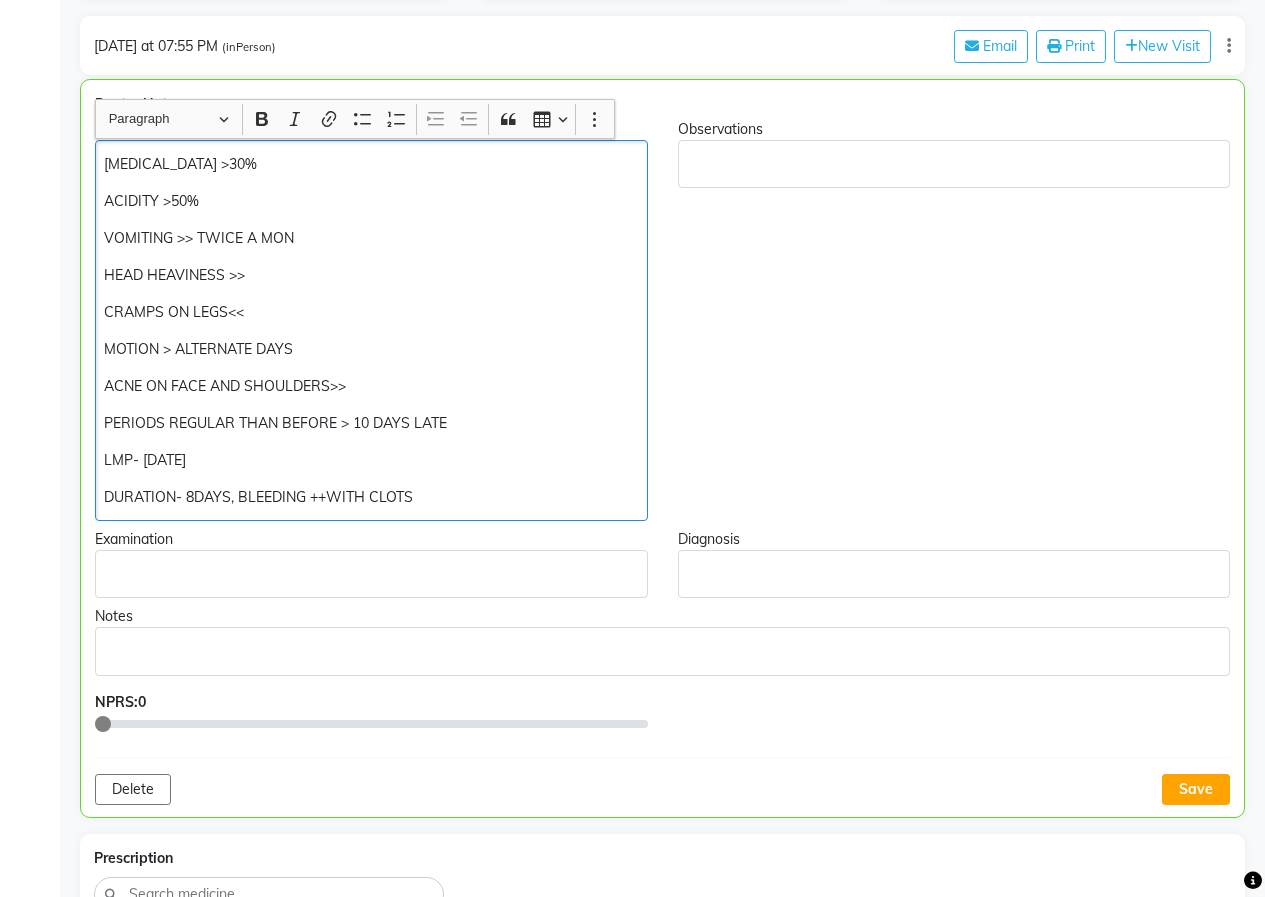 click on "DURATION- 8DAYS, BLEEDING ++WITH CLOTS" 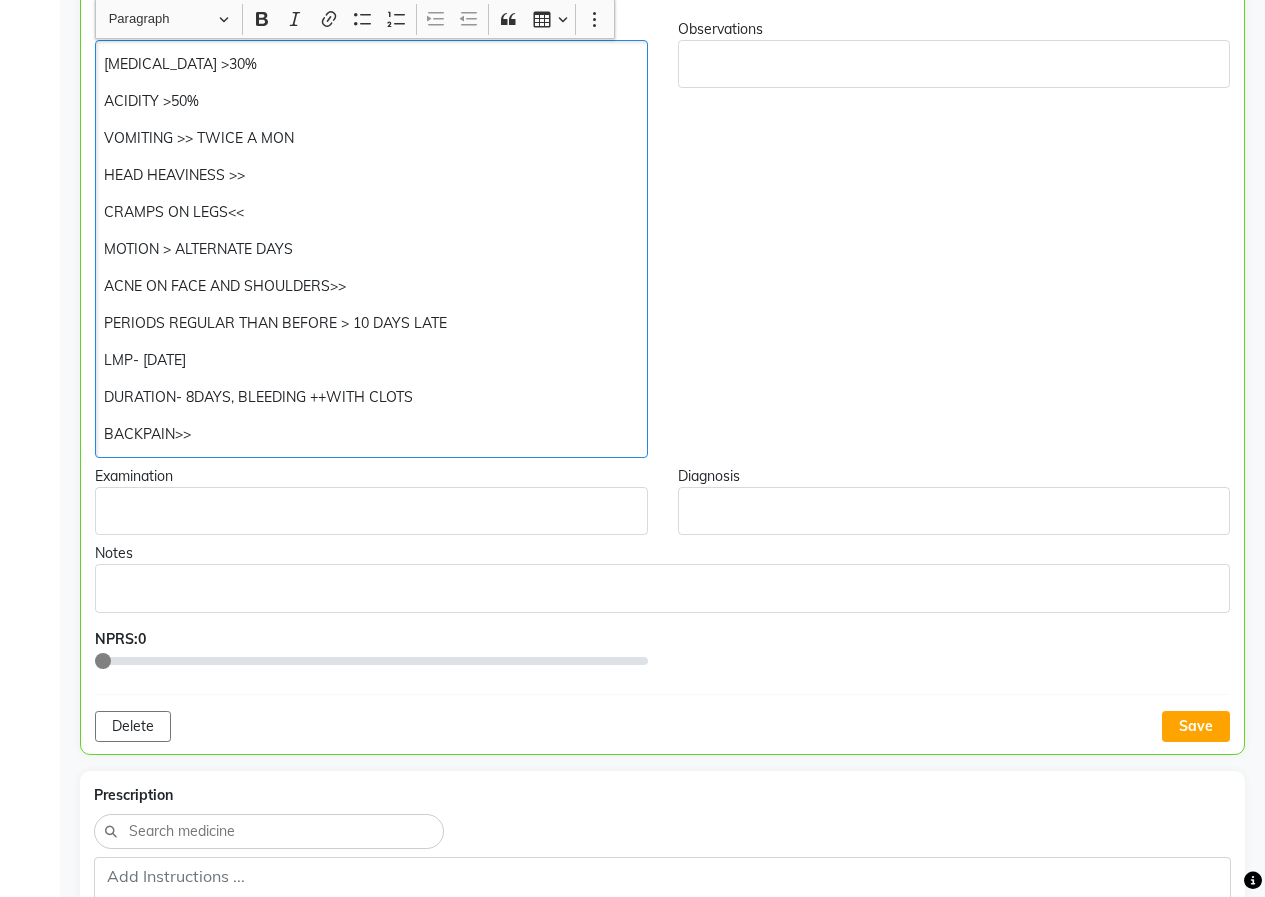 scroll, scrollTop: 128, scrollLeft: 0, axis: vertical 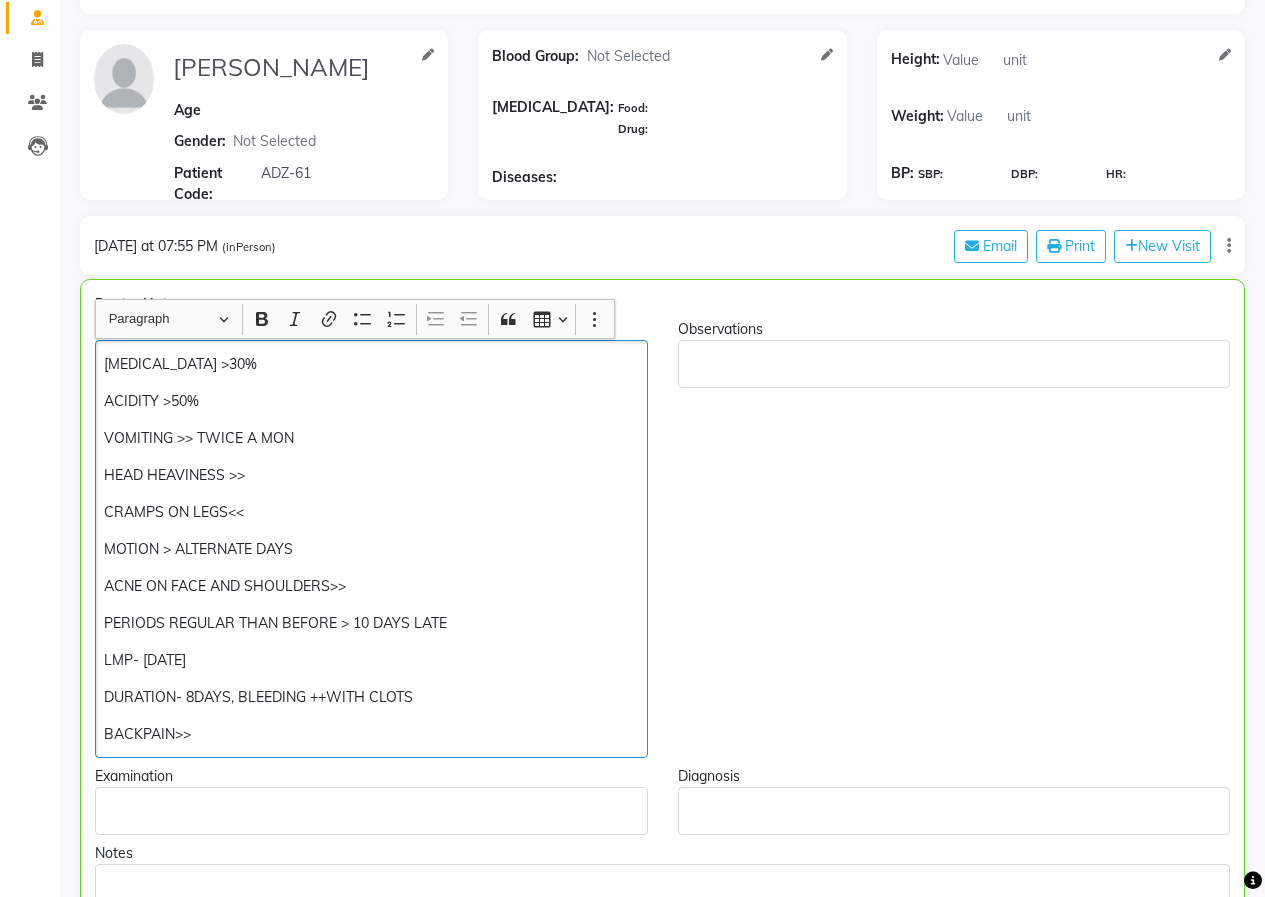 click on "BACKPAIN>>" 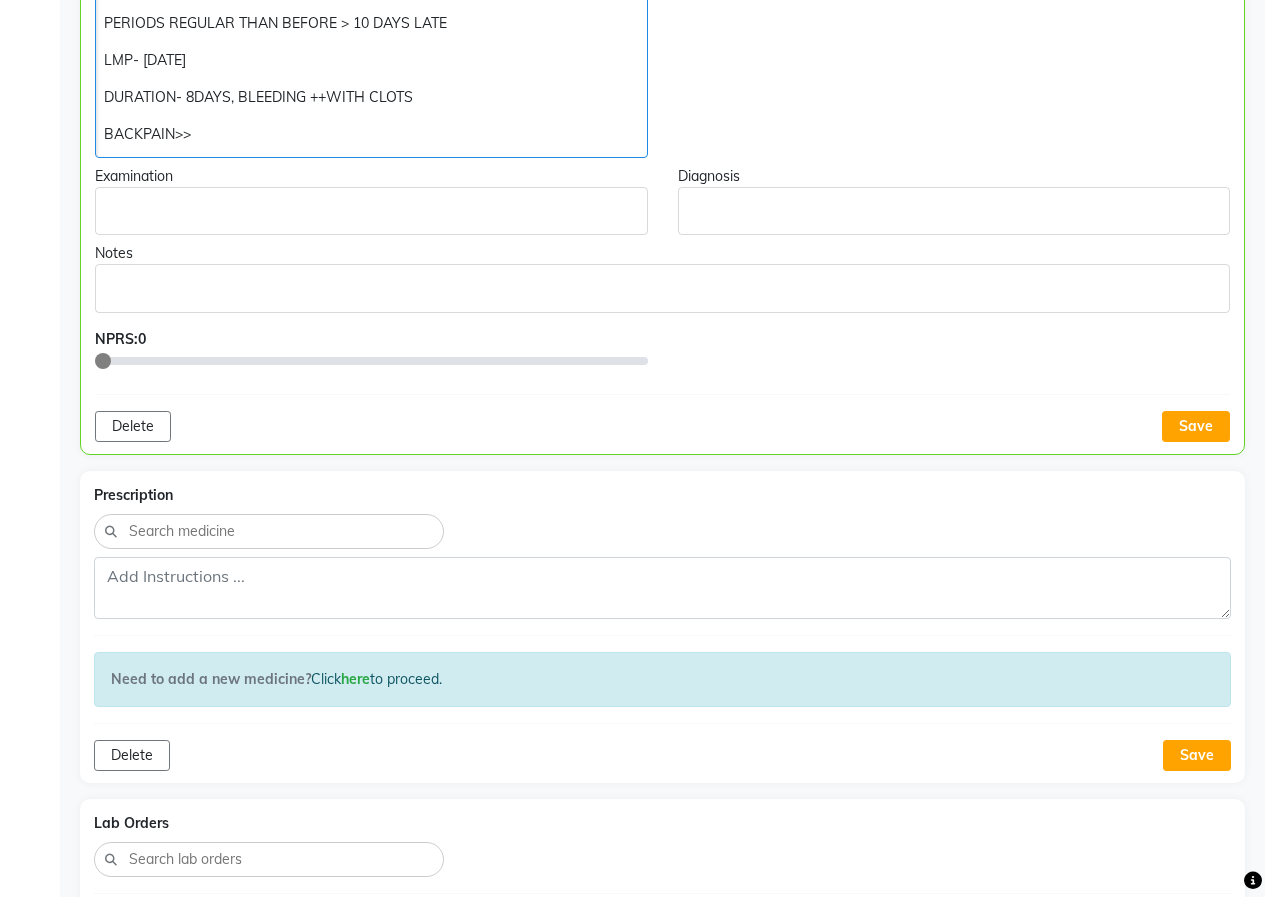 scroll, scrollTop: 428, scrollLeft: 0, axis: vertical 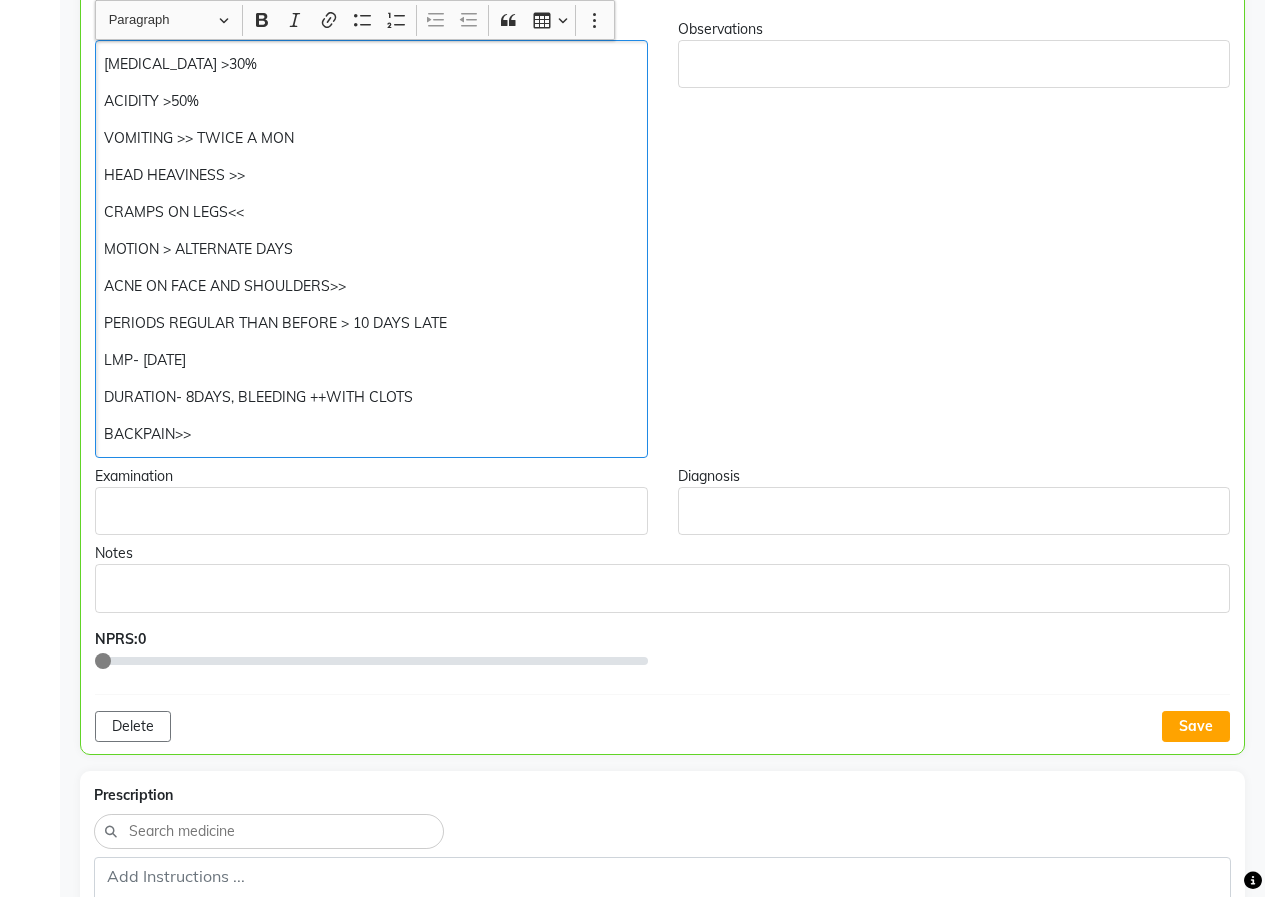 click on "MOTION > ALTERNATE DAYS" 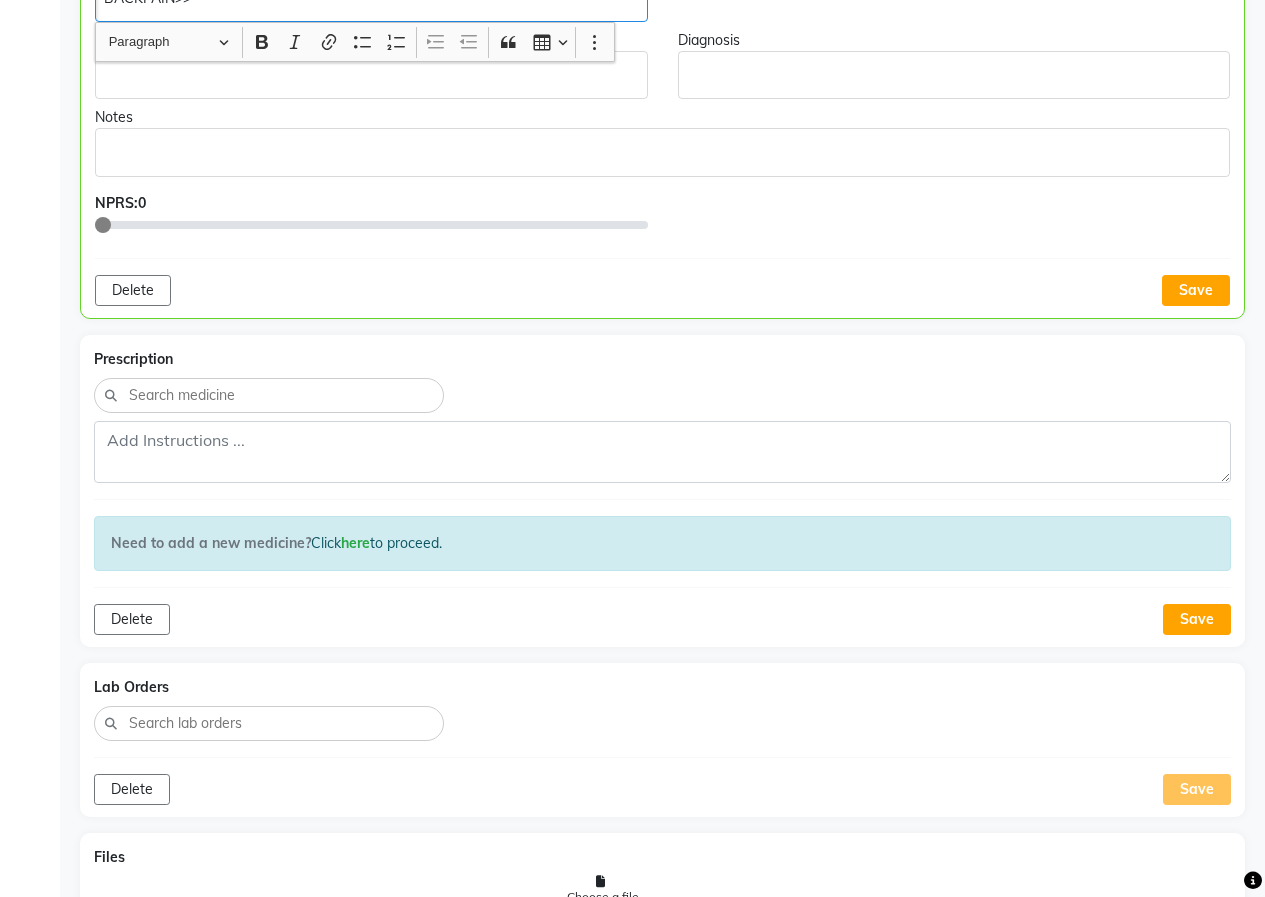 scroll, scrollTop: 839, scrollLeft: 0, axis: vertical 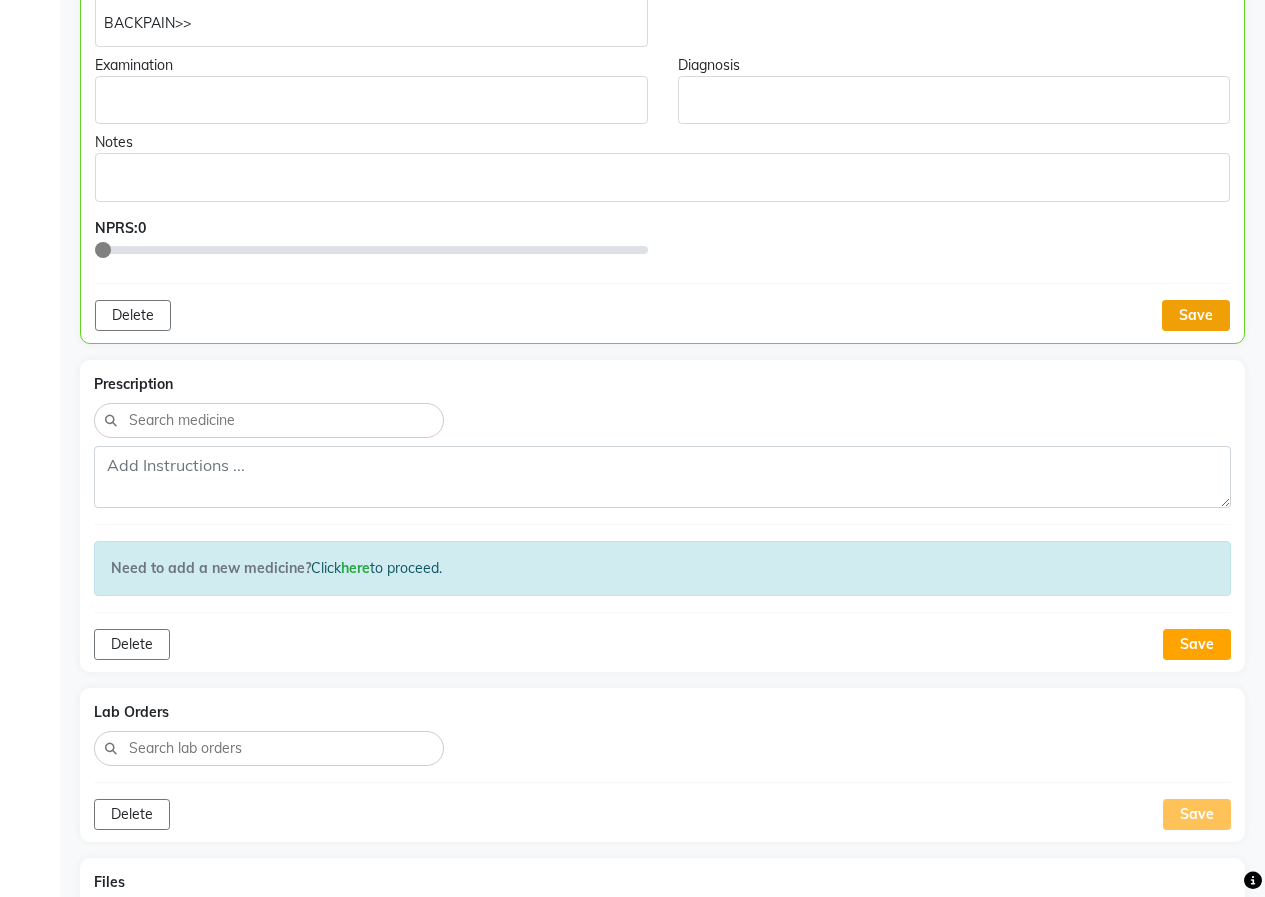 click on "Save" 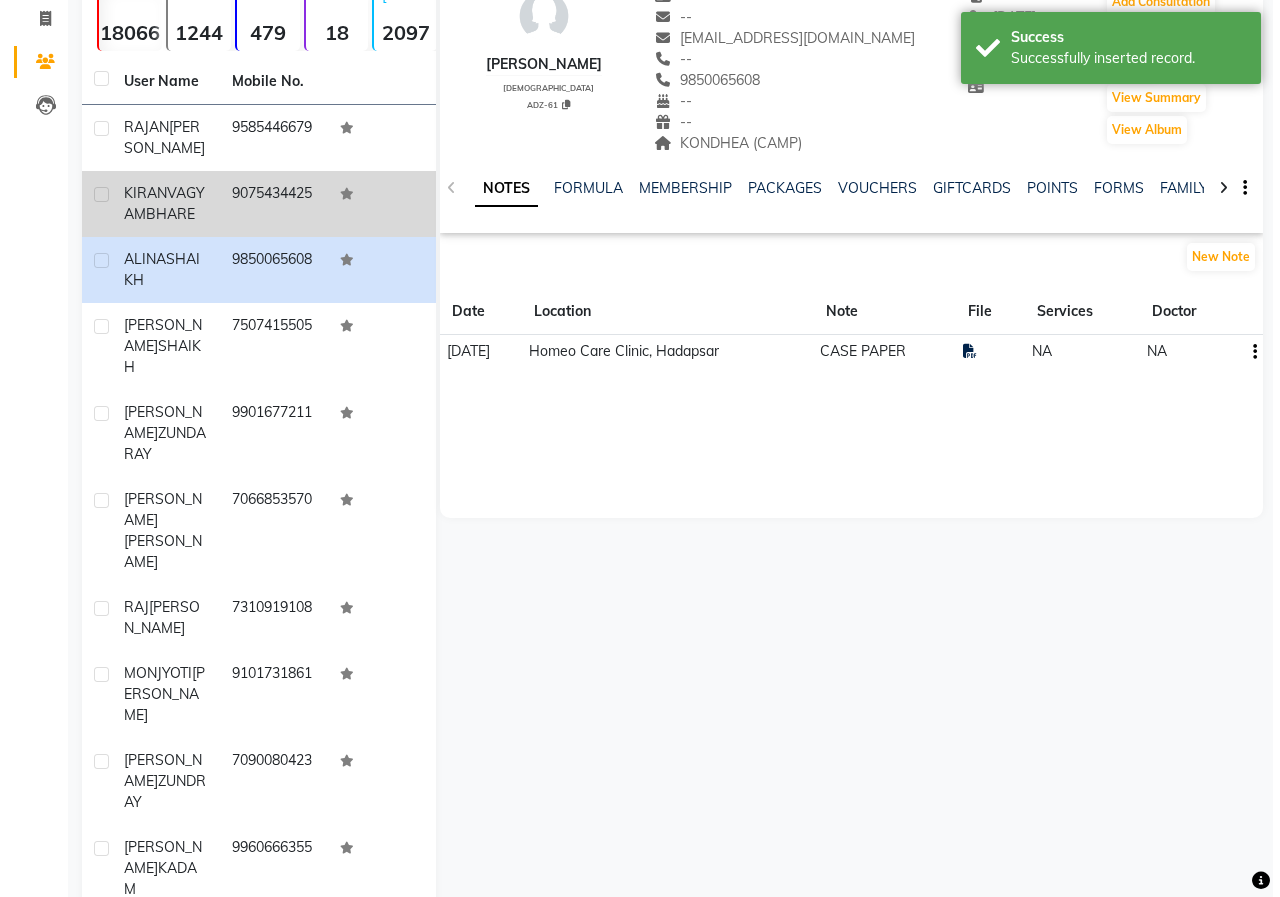 scroll, scrollTop: 0, scrollLeft: 0, axis: both 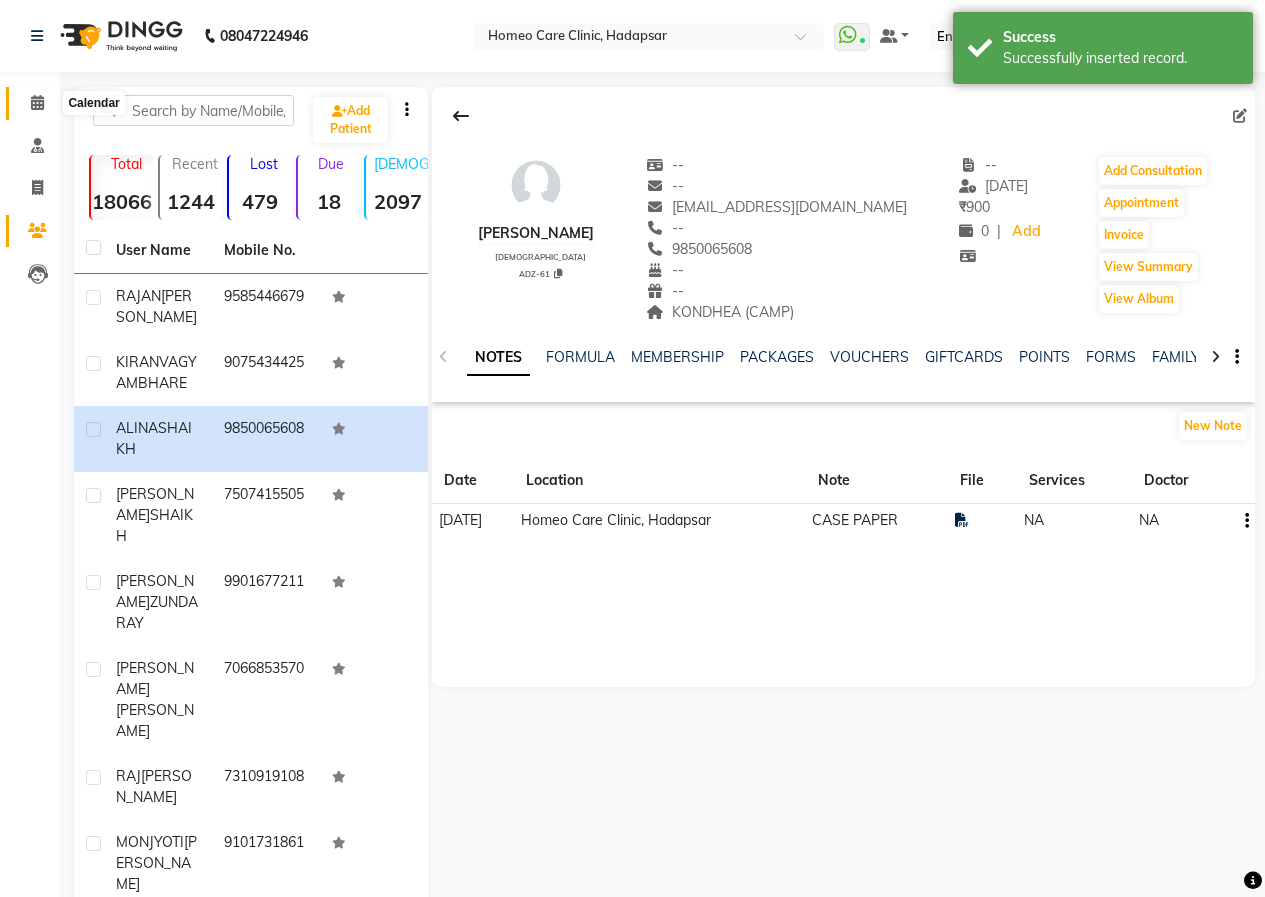 click 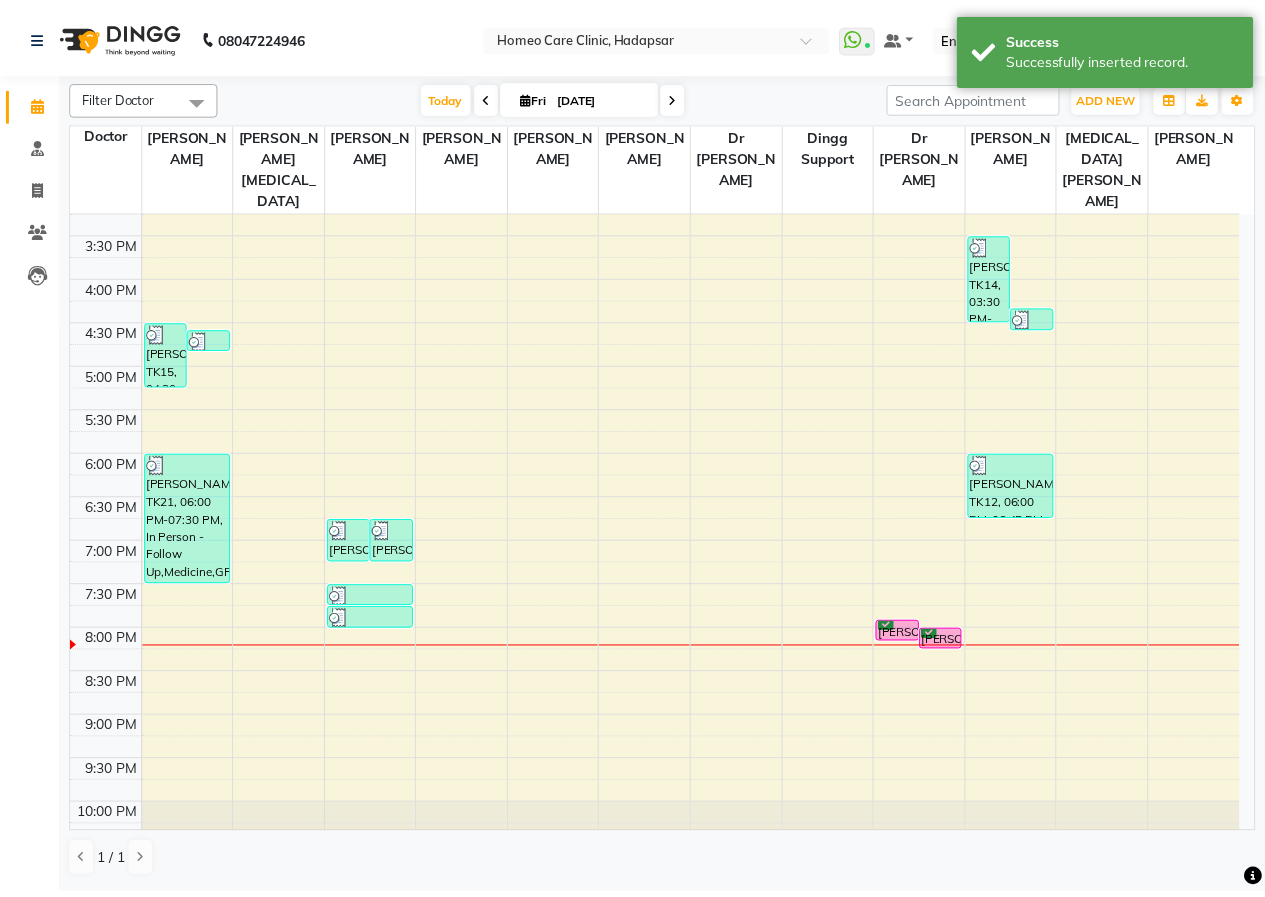 scroll, scrollTop: 588, scrollLeft: 0, axis: vertical 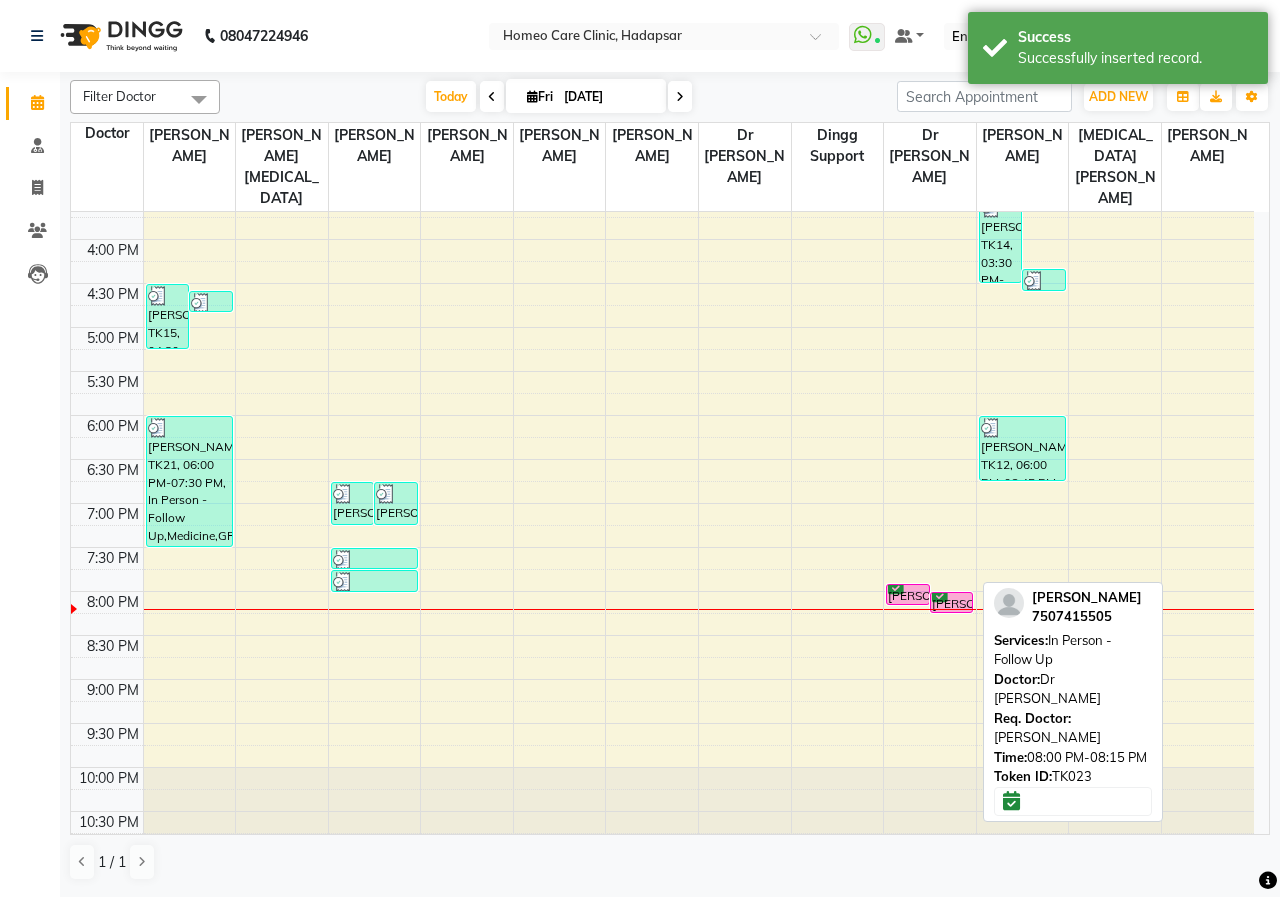 click on "[PERSON_NAME], TK23, 08:00 PM-08:15 PM, In Person - Follow Up" at bounding box center [952, 602] 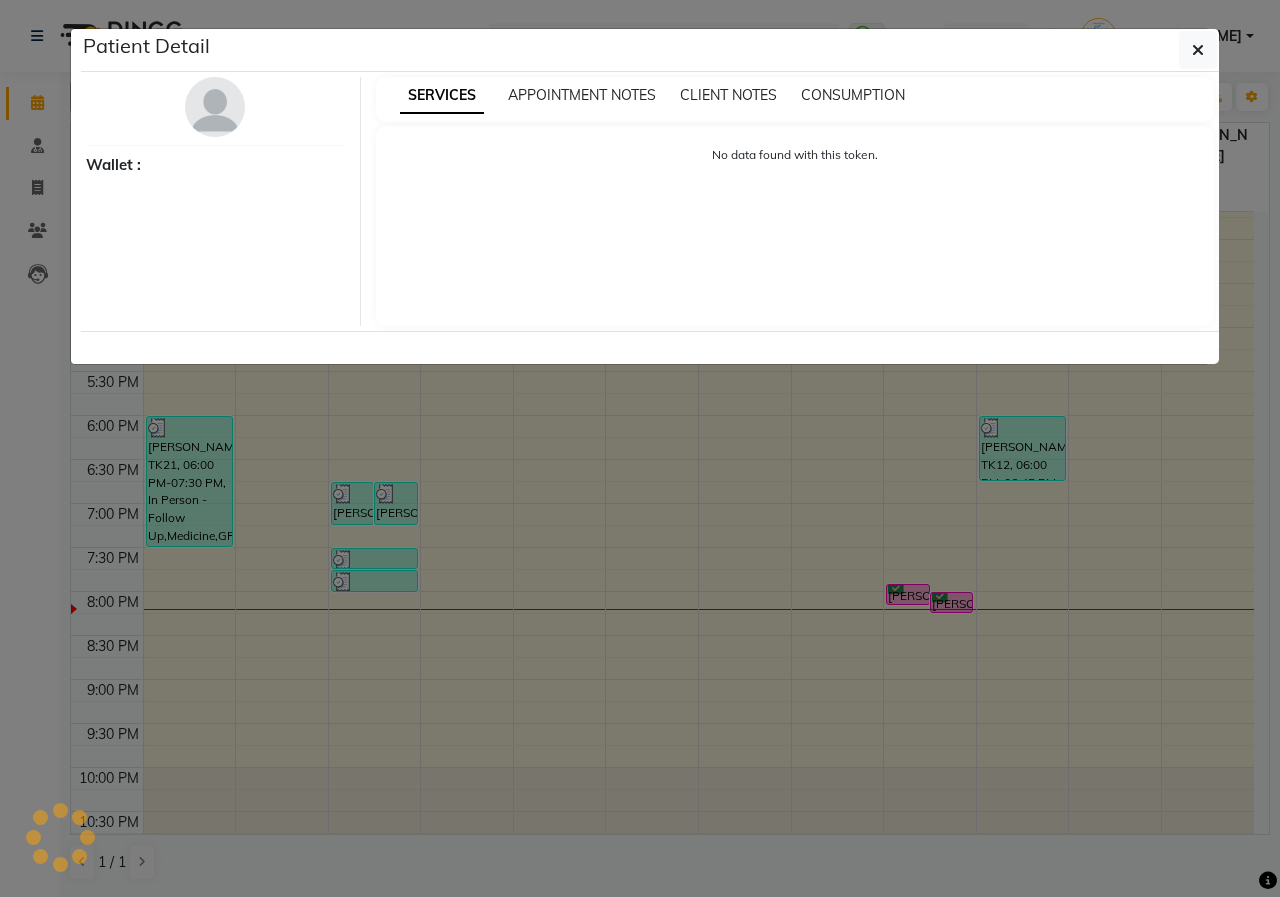 click at bounding box center [215, 107] 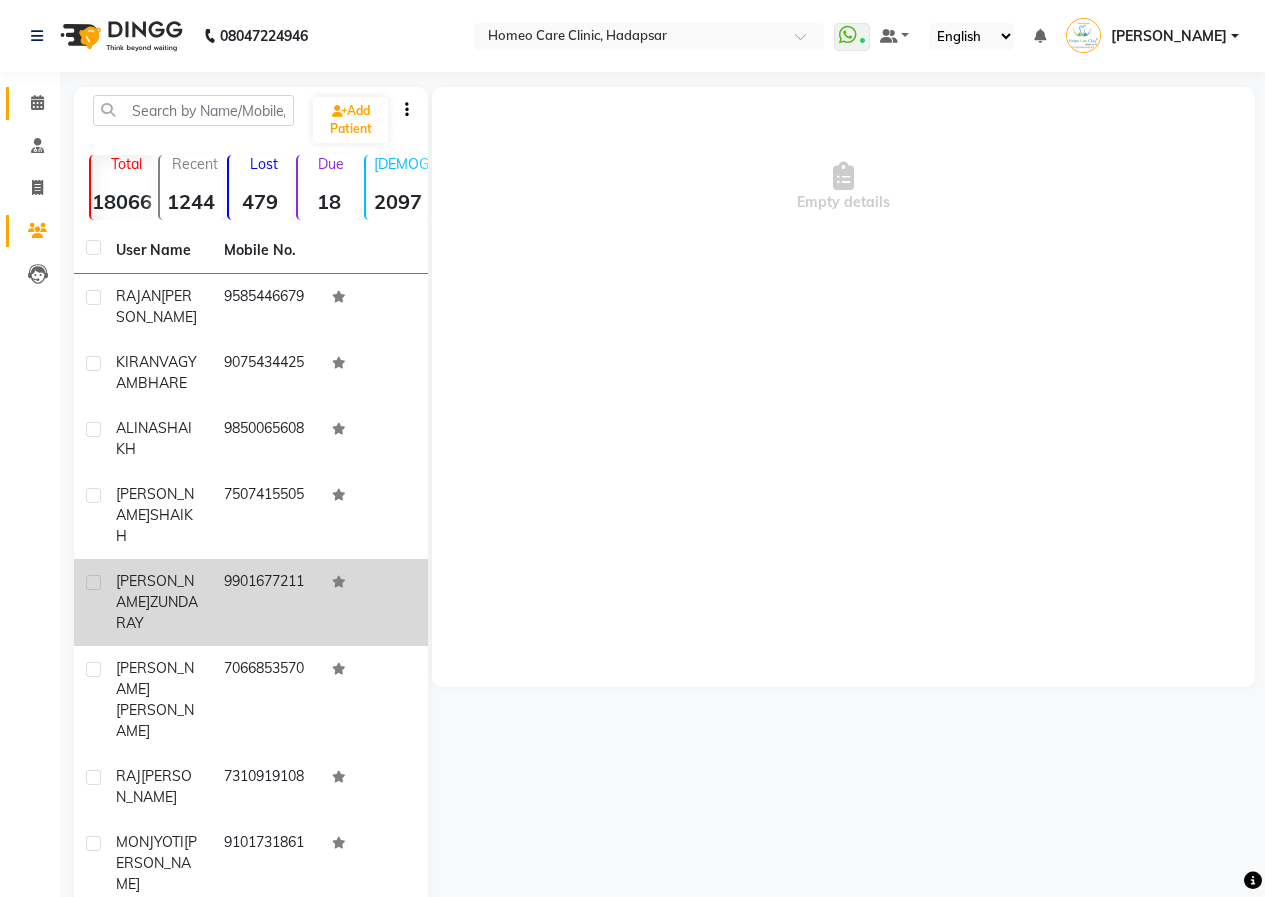 scroll, scrollTop: 169, scrollLeft: 0, axis: vertical 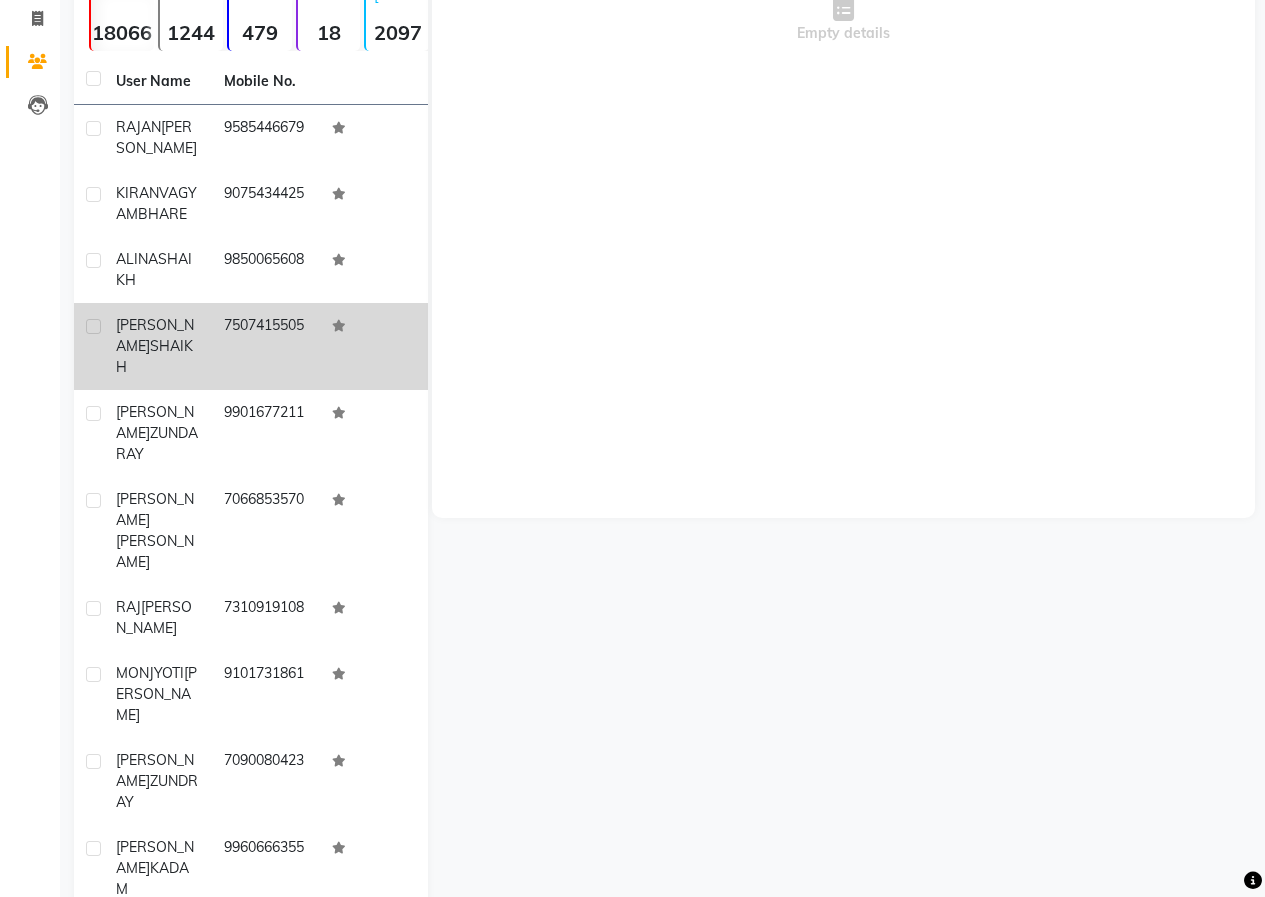 click on "[PERSON_NAME]" 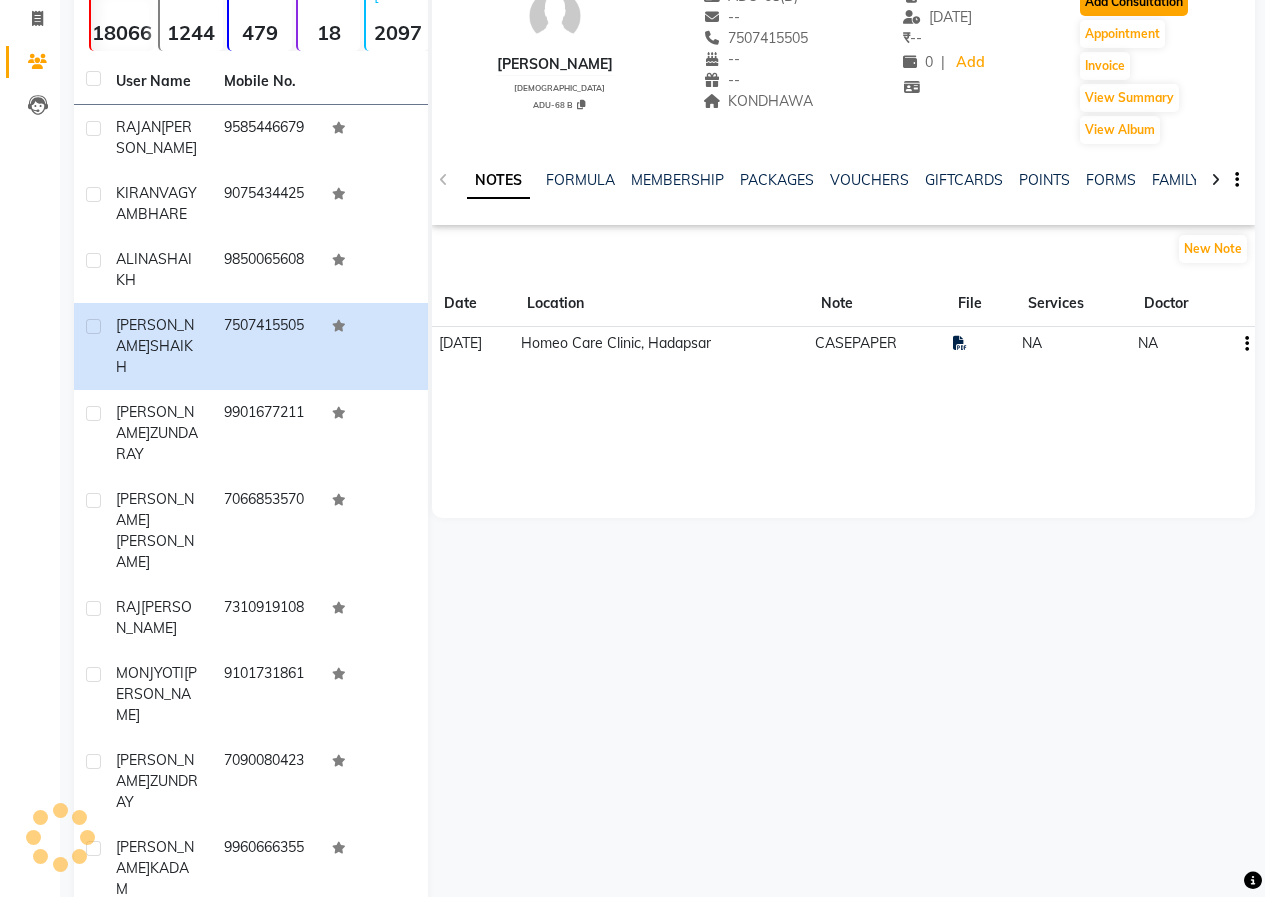 click on "Add Consultation" 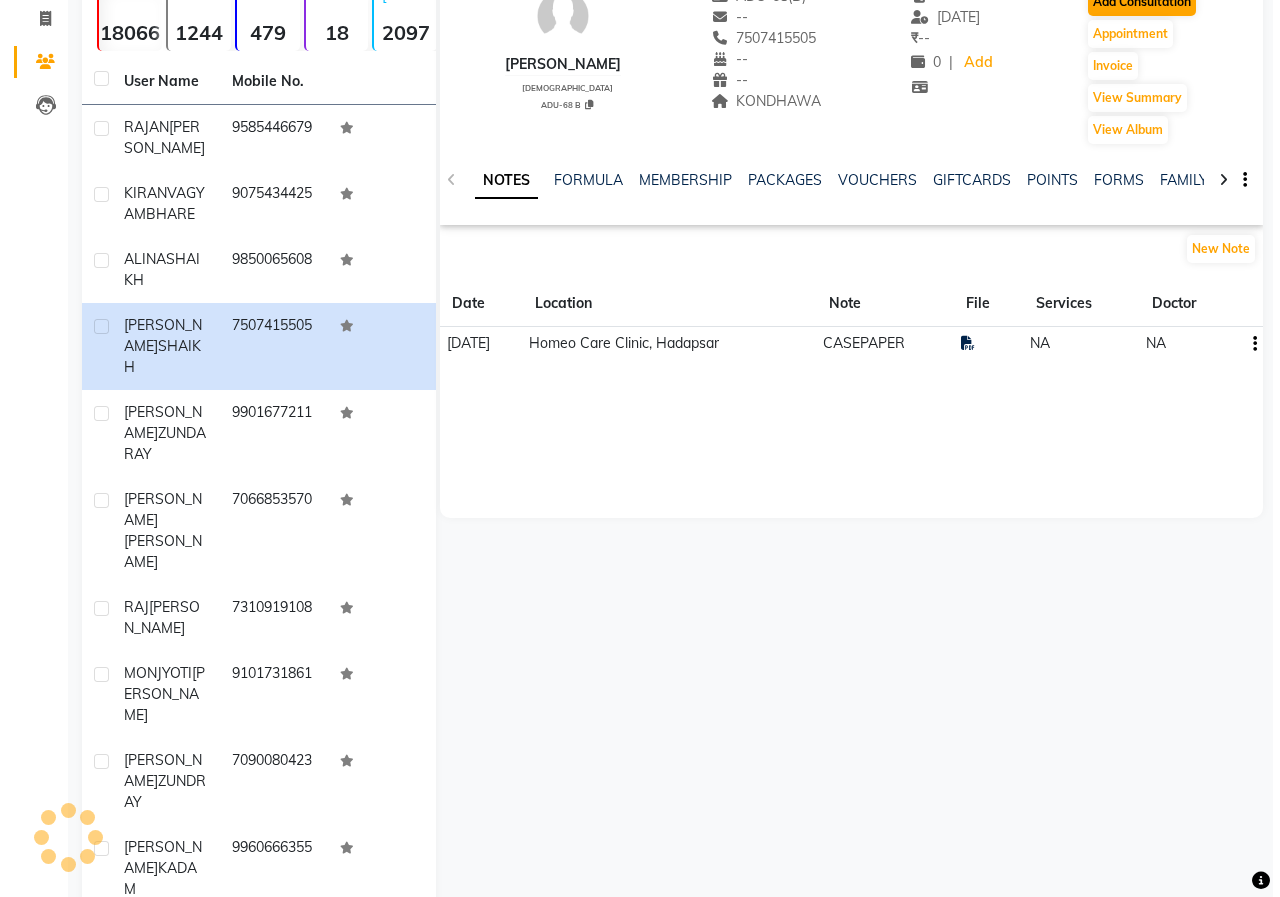 scroll, scrollTop: 0, scrollLeft: 0, axis: both 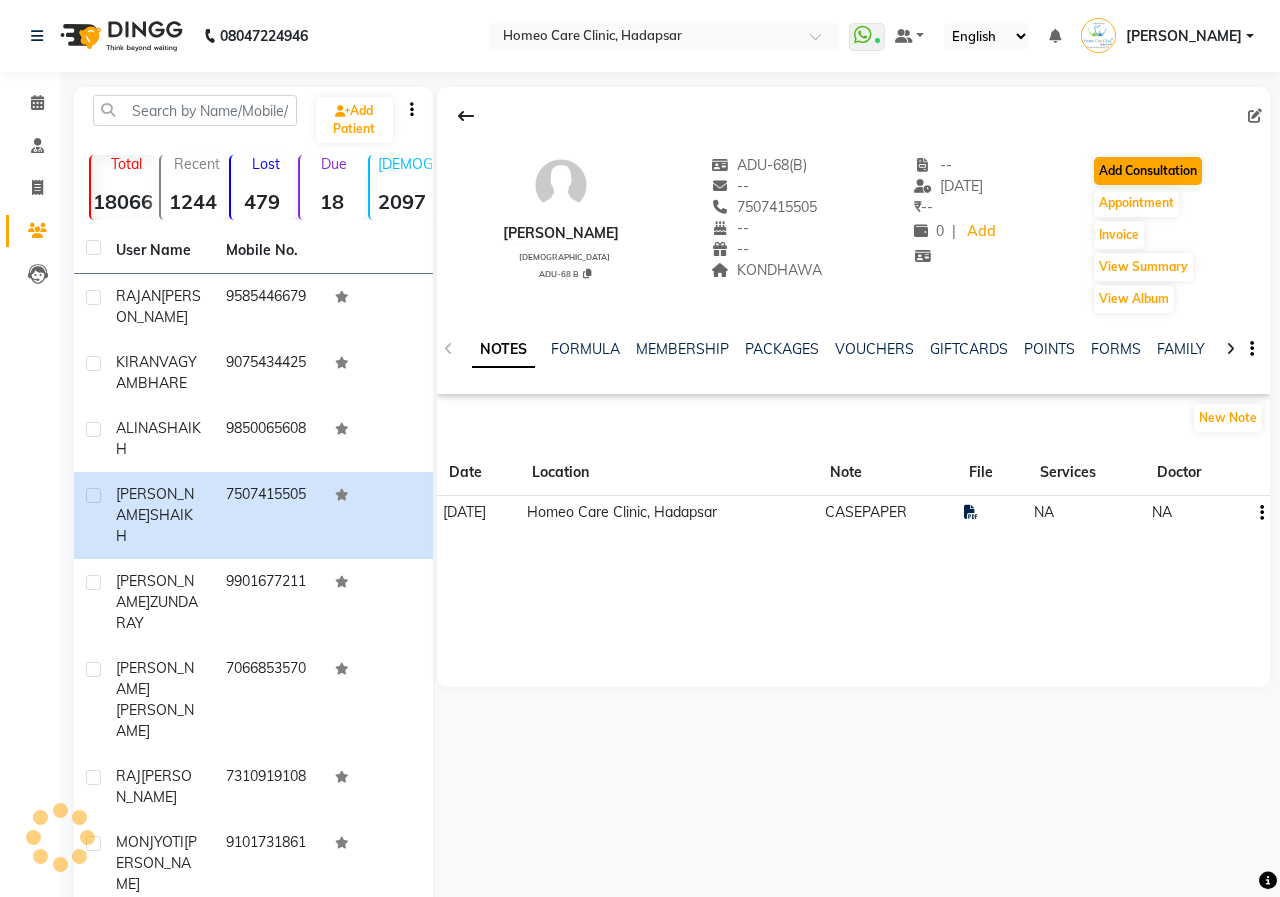 select on "[DEMOGRAPHIC_DATA]" 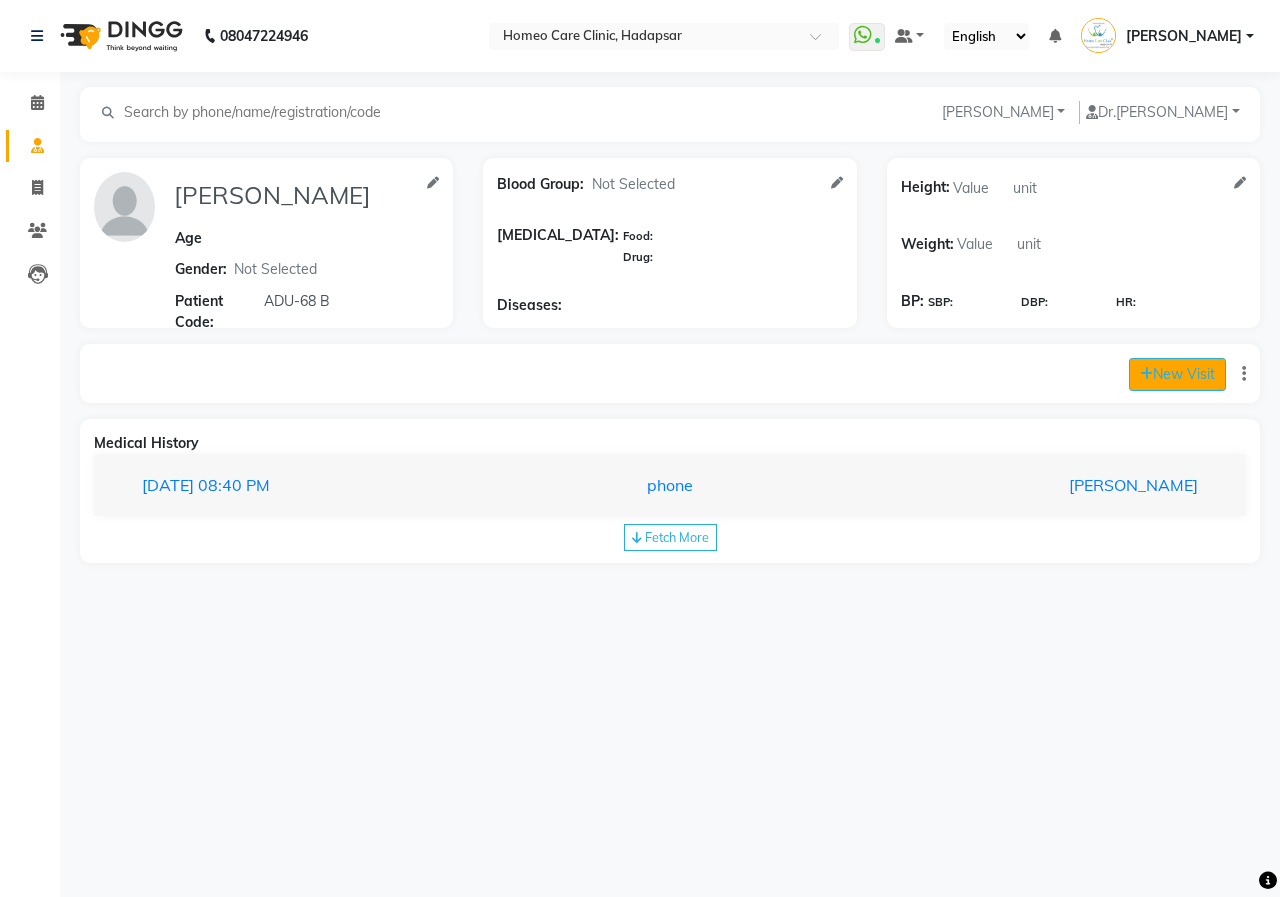 click on "New Visit" 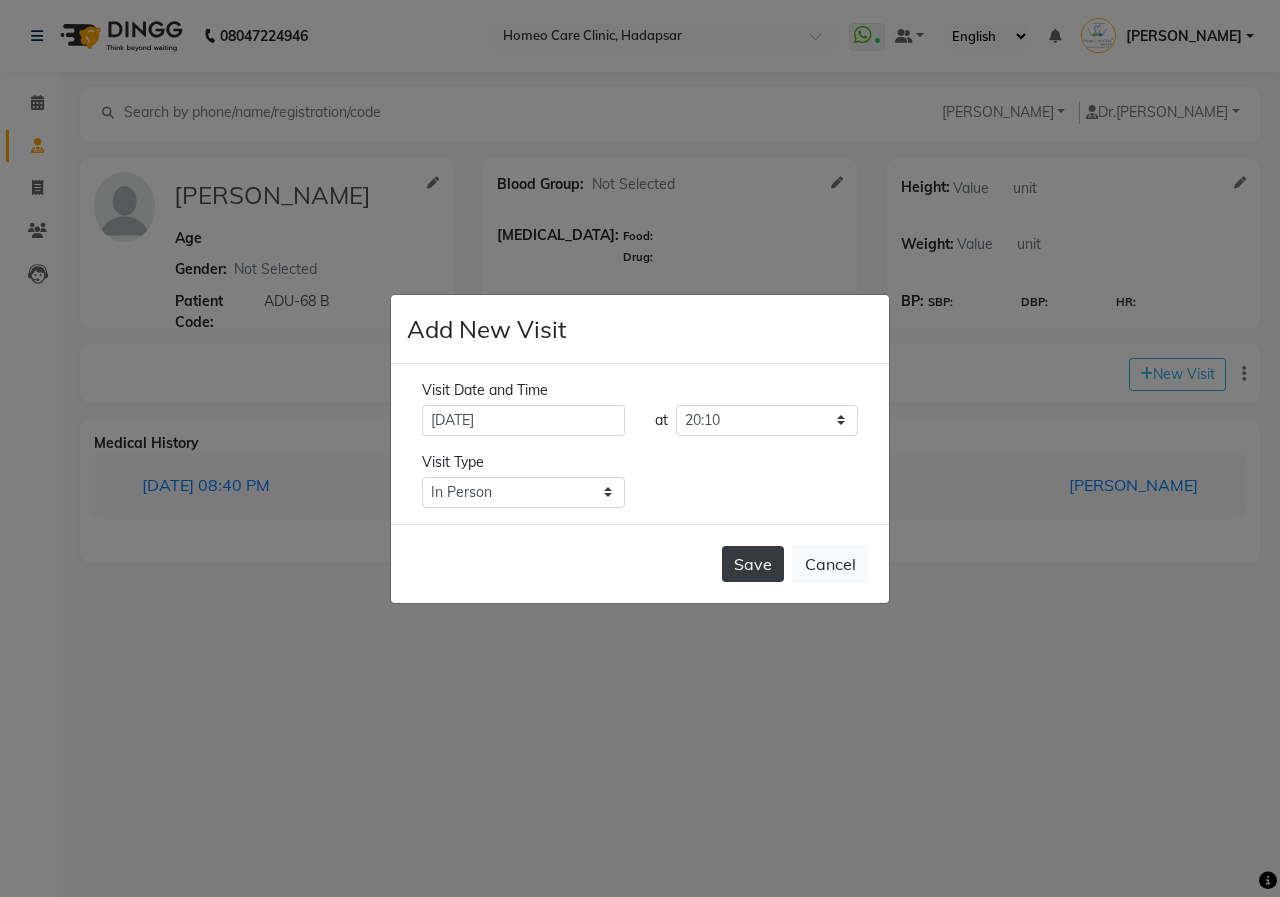 click on "Save" 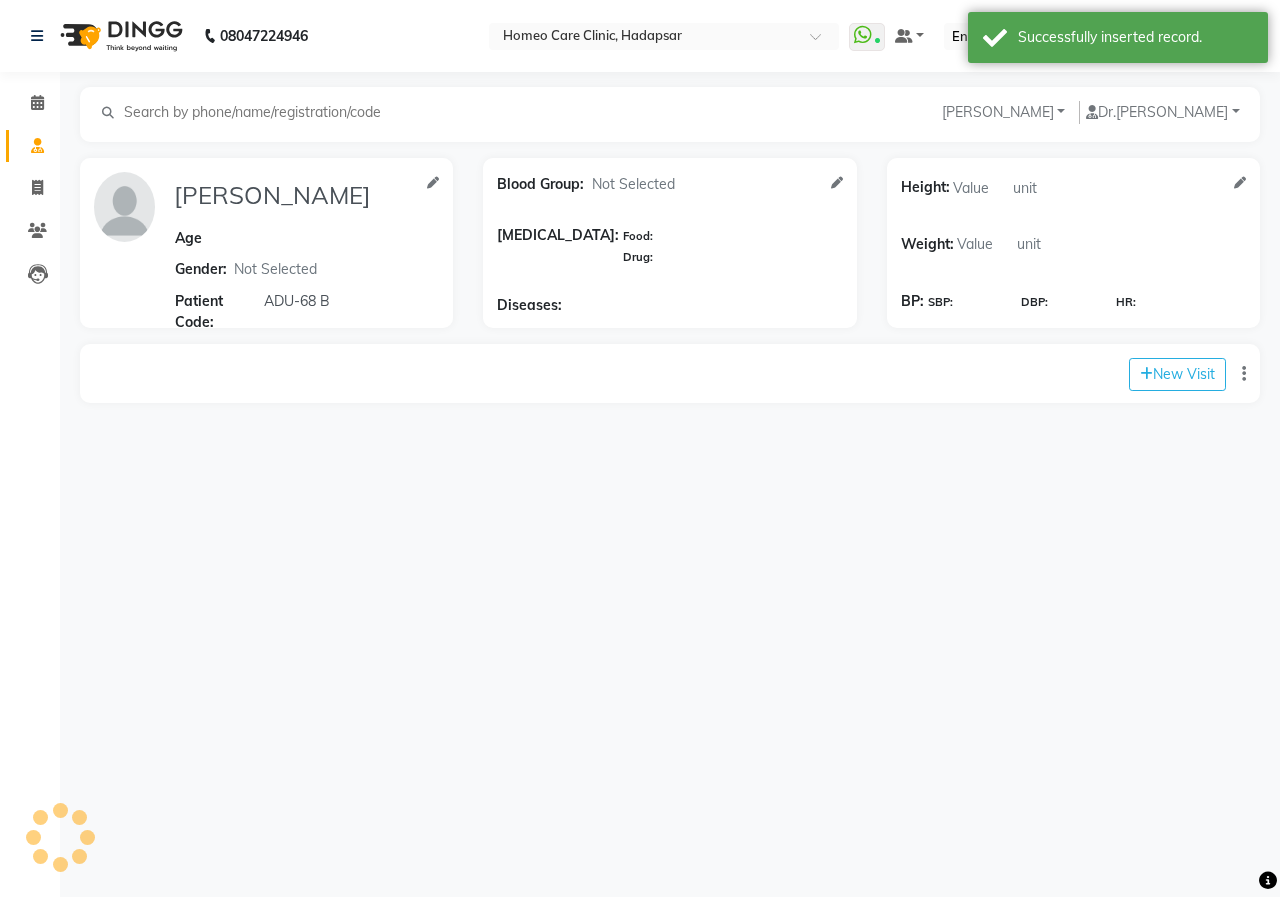 type on "[PERSON_NAME]" 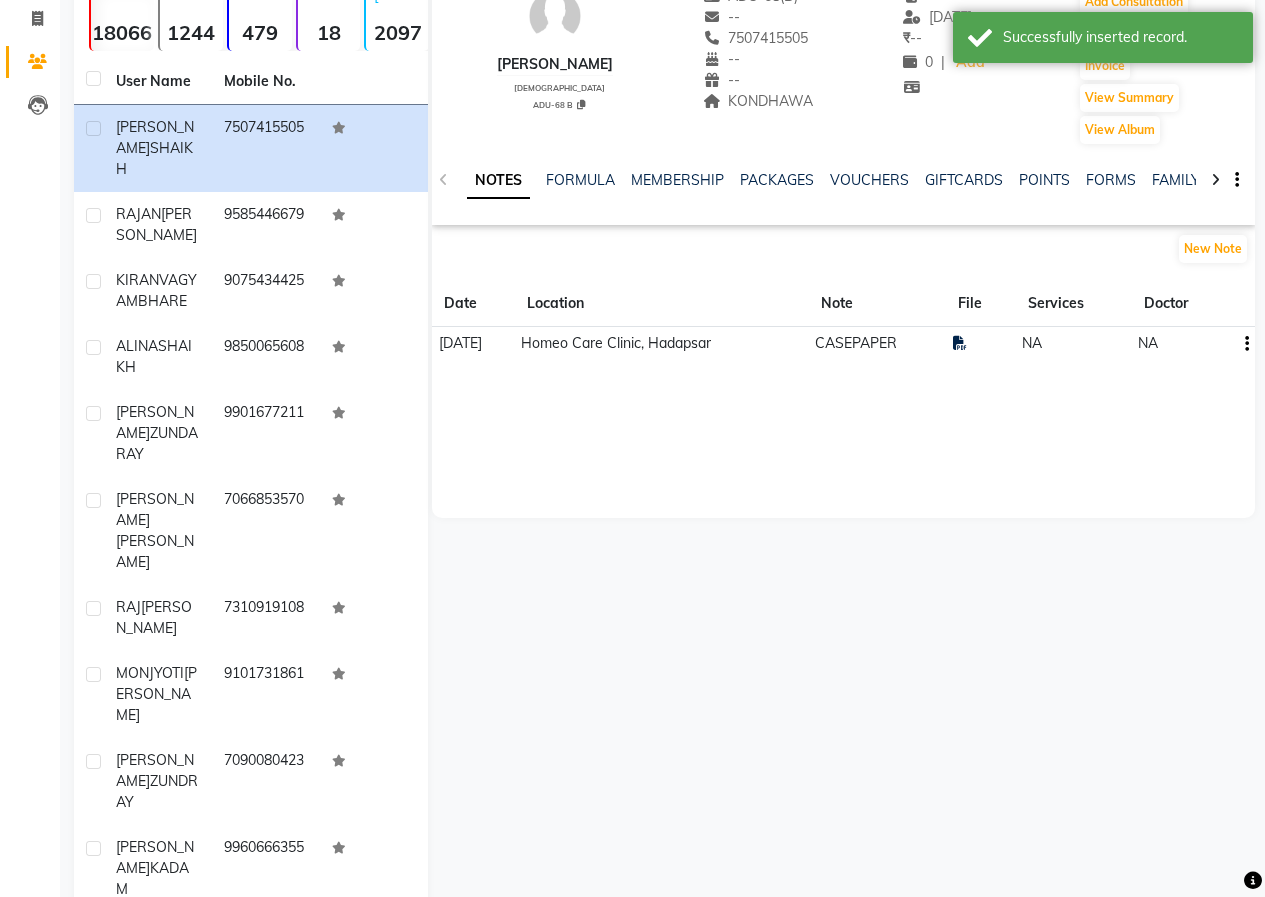 scroll, scrollTop: 0, scrollLeft: 0, axis: both 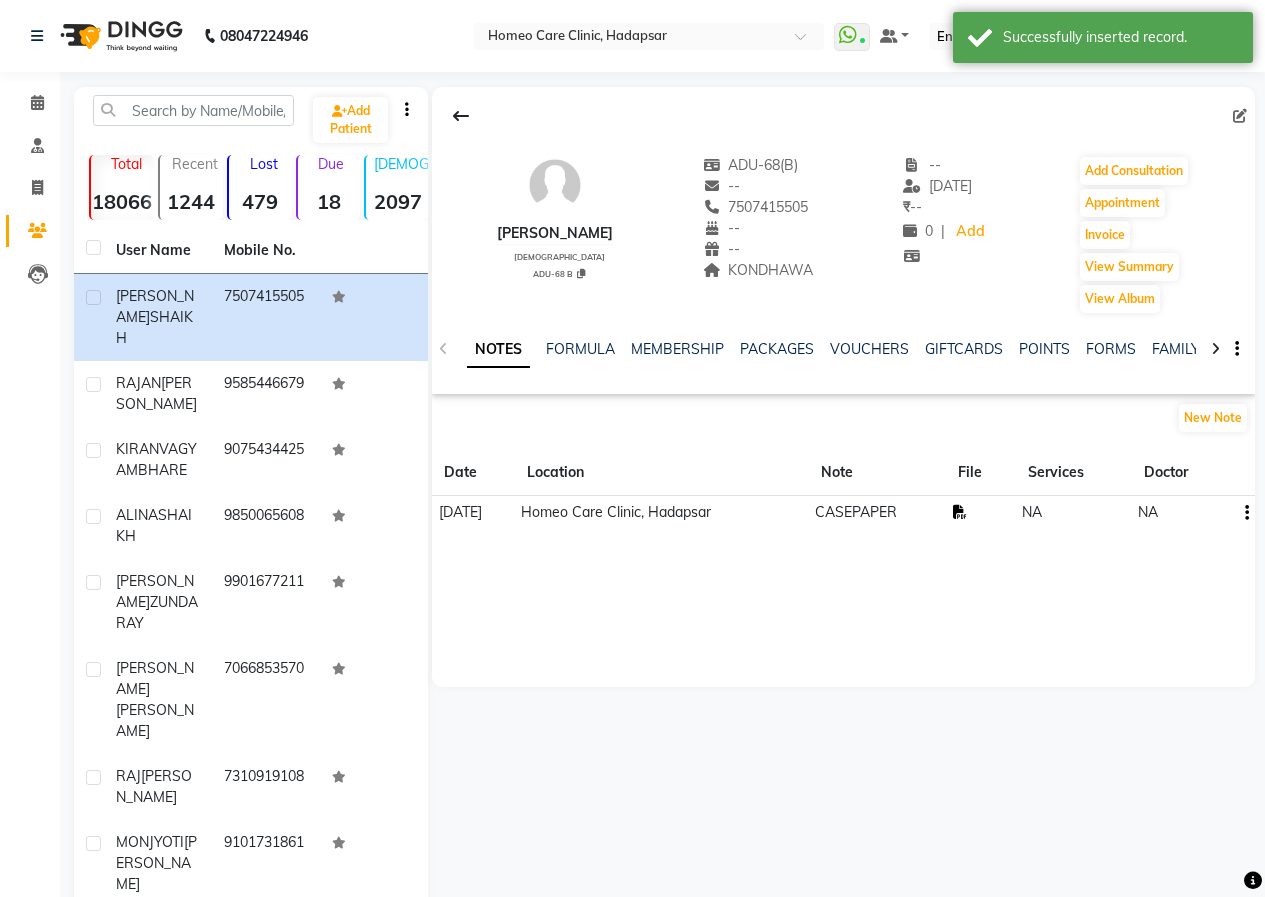 click 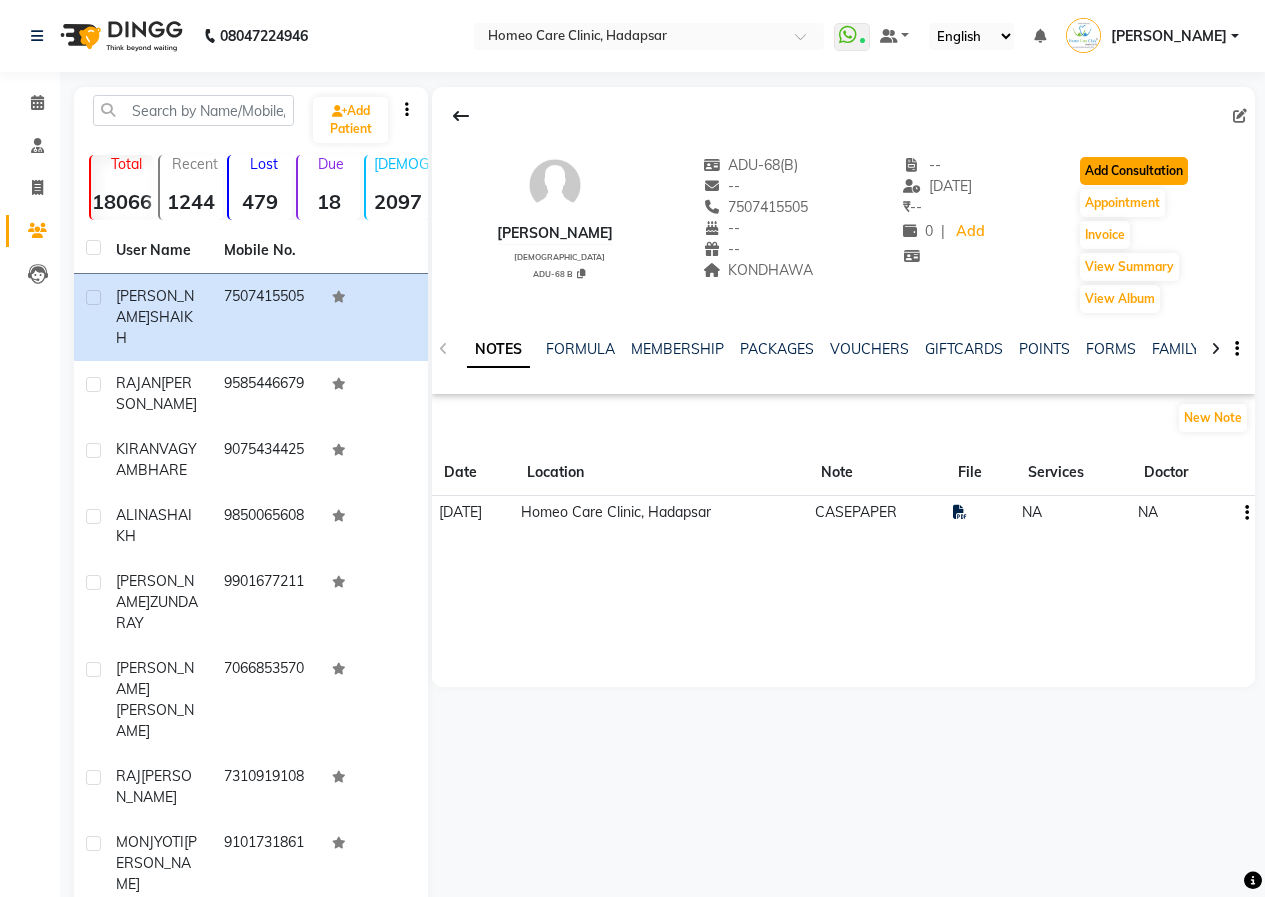 click on "Add Consultation" 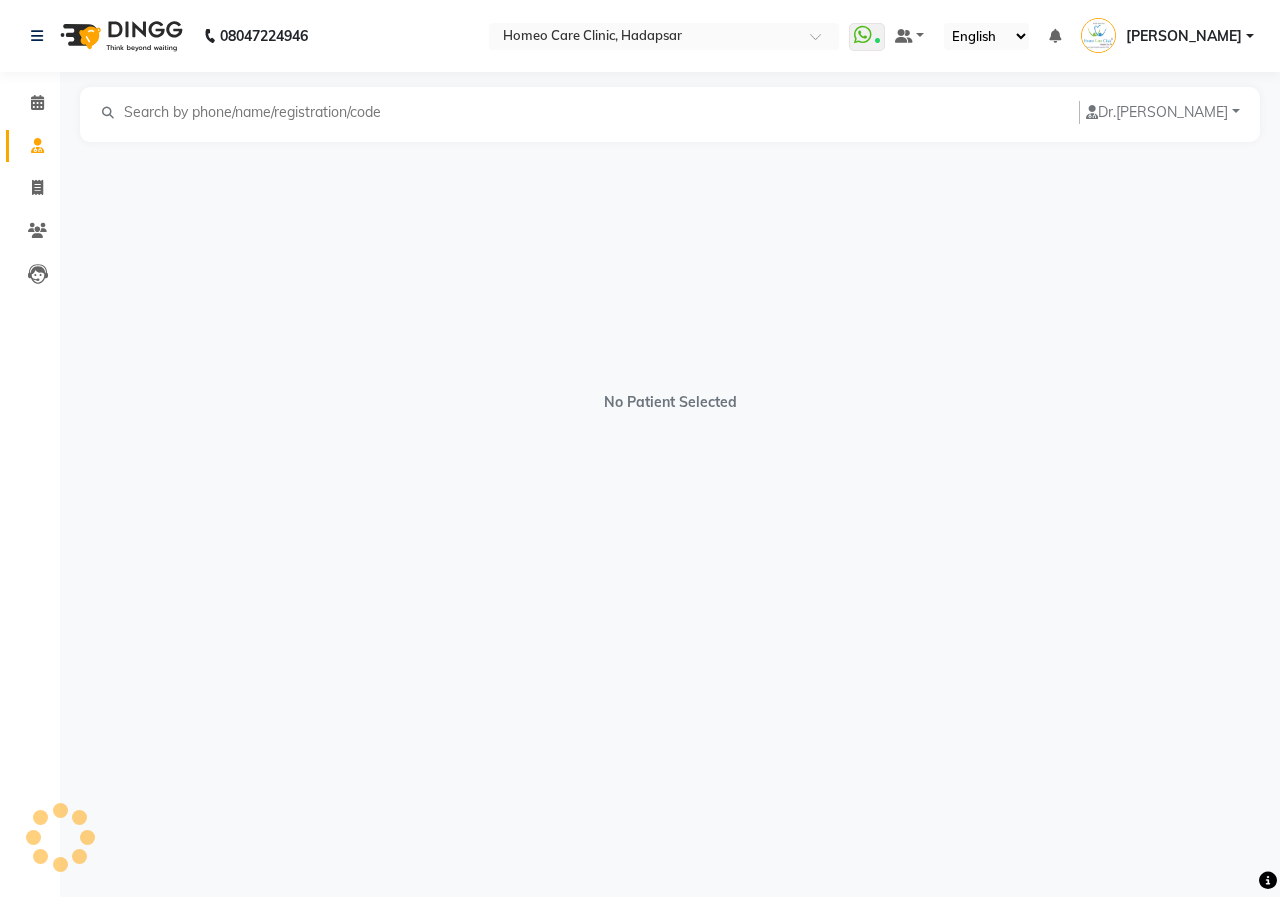 select on "[DEMOGRAPHIC_DATA]" 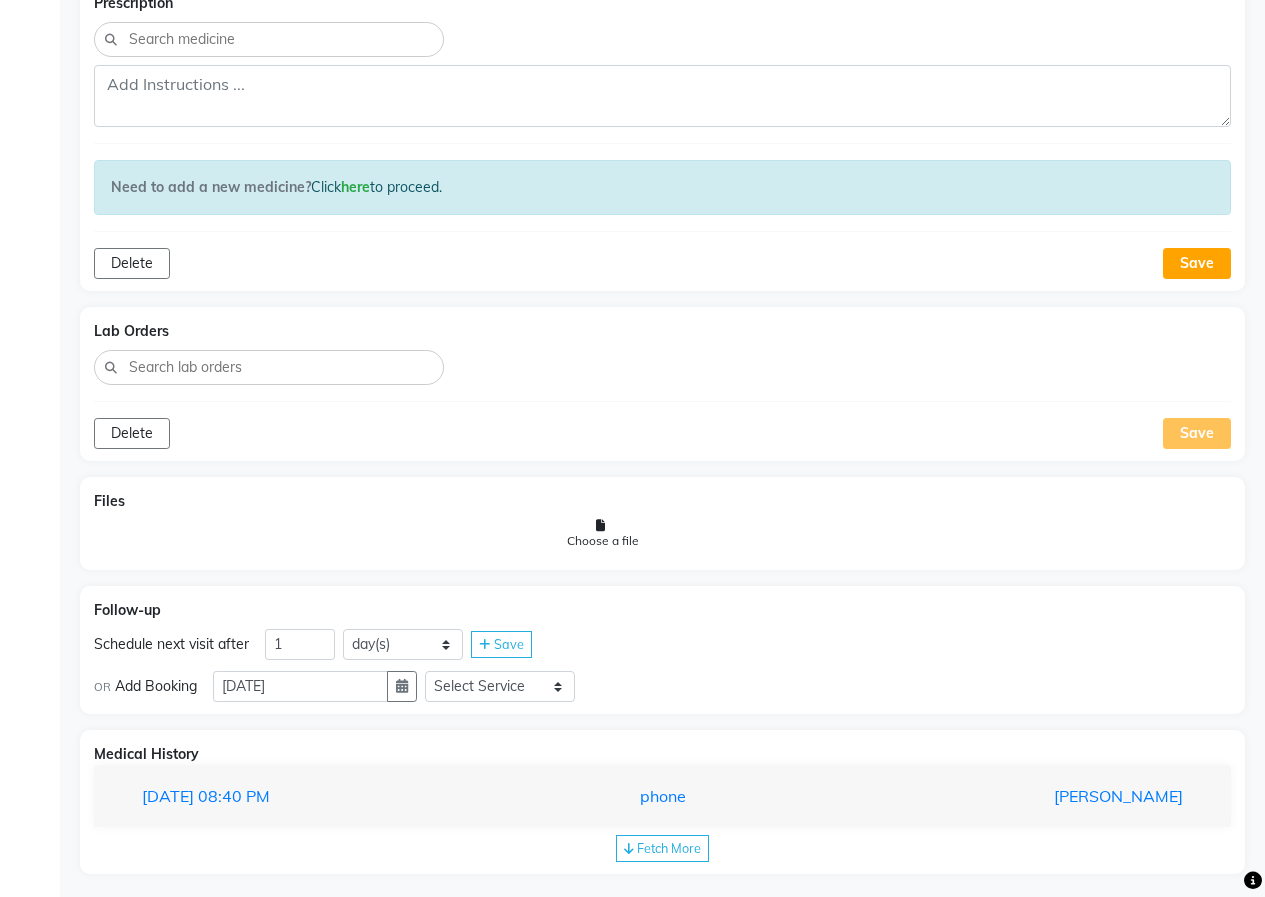 scroll, scrollTop: 865, scrollLeft: 0, axis: vertical 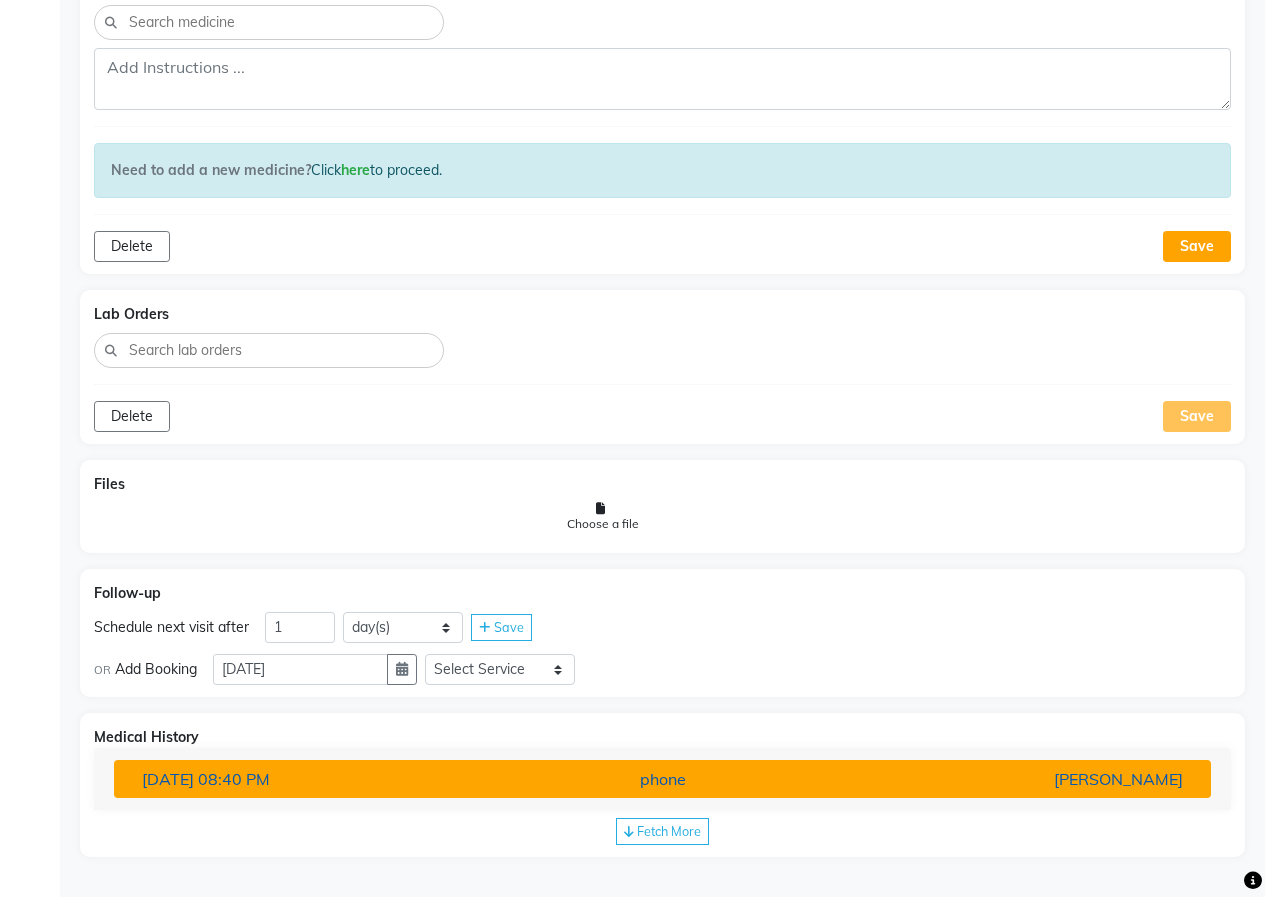 click on "phone" at bounding box center (662, 779) 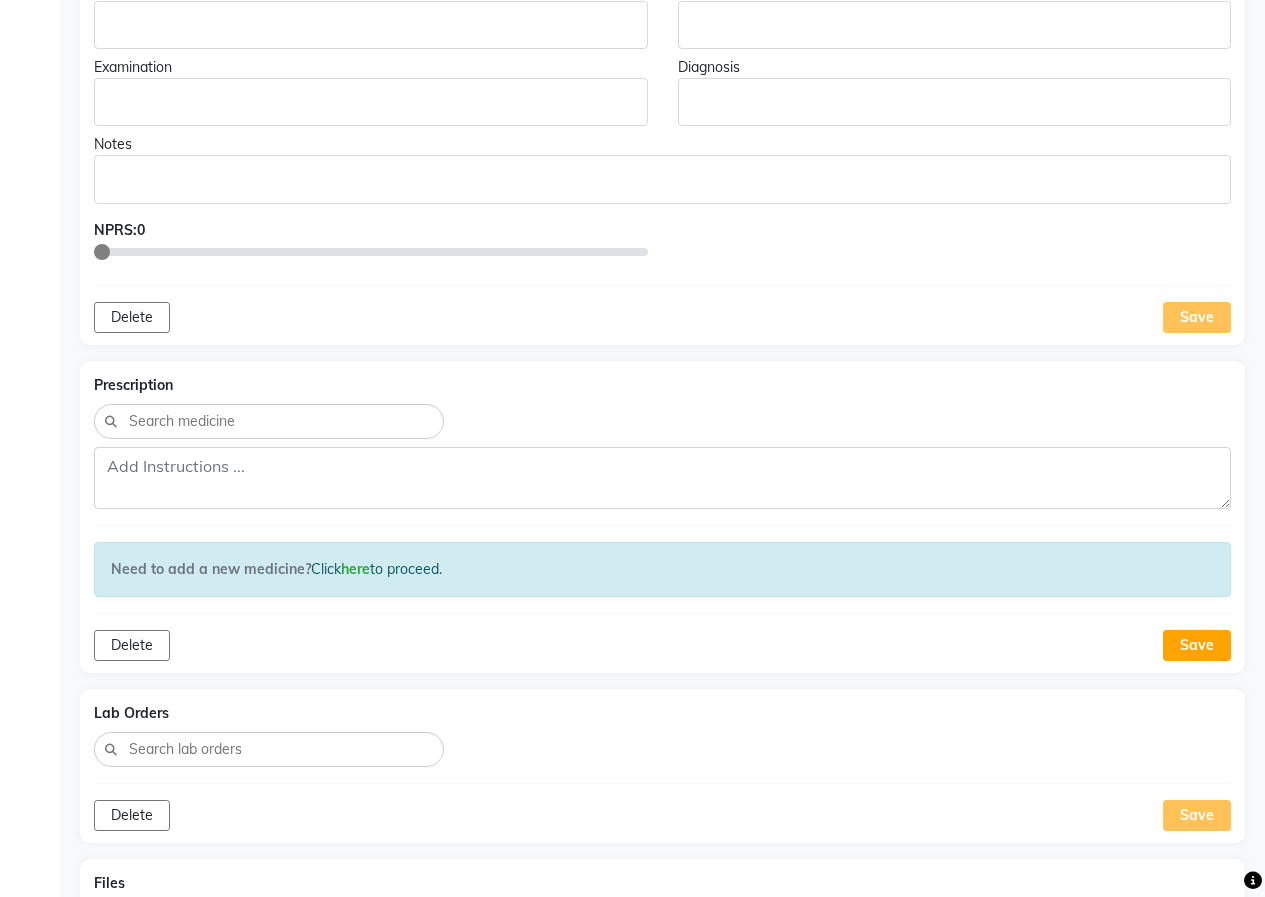 scroll, scrollTop: 465, scrollLeft: 0, axis: vertical 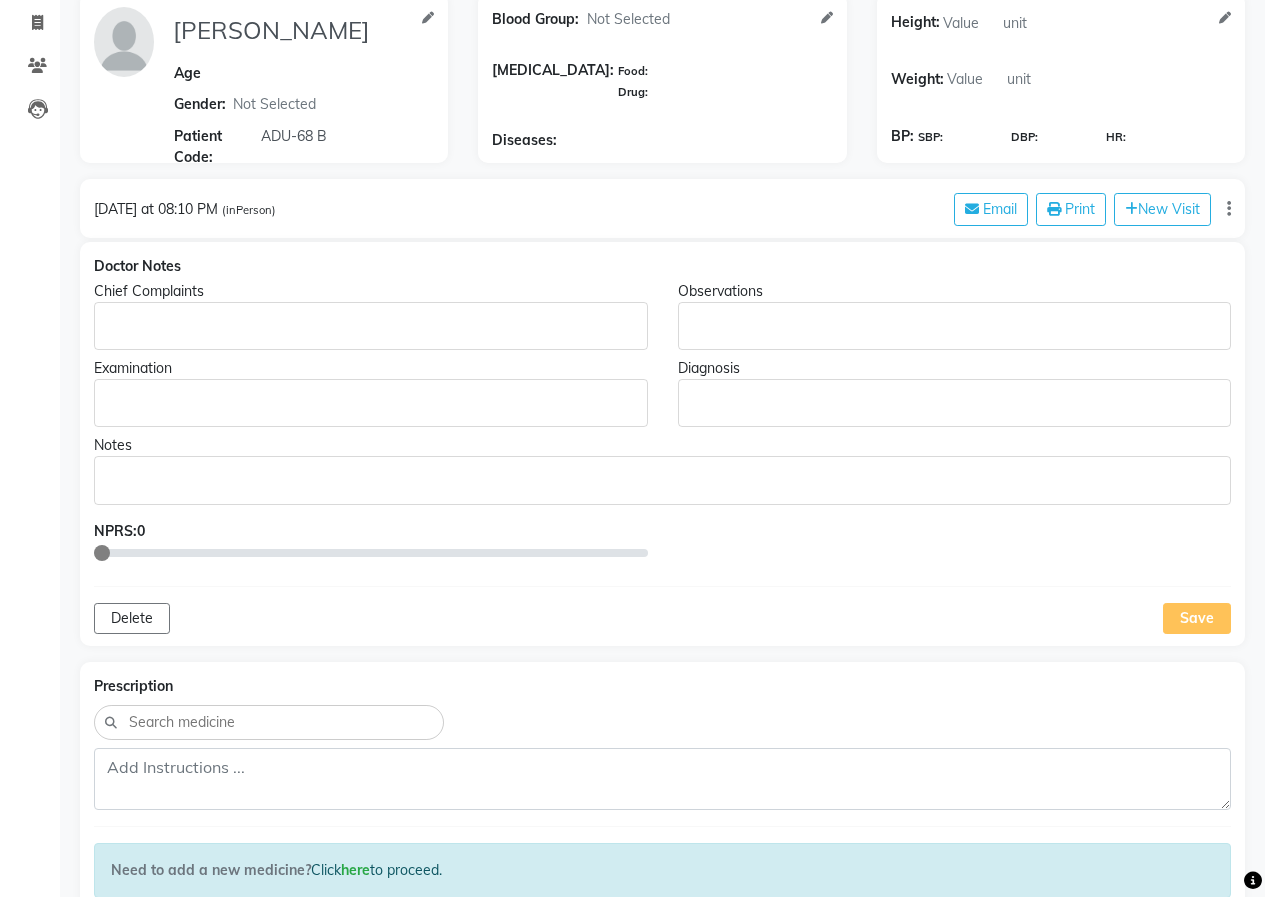 click 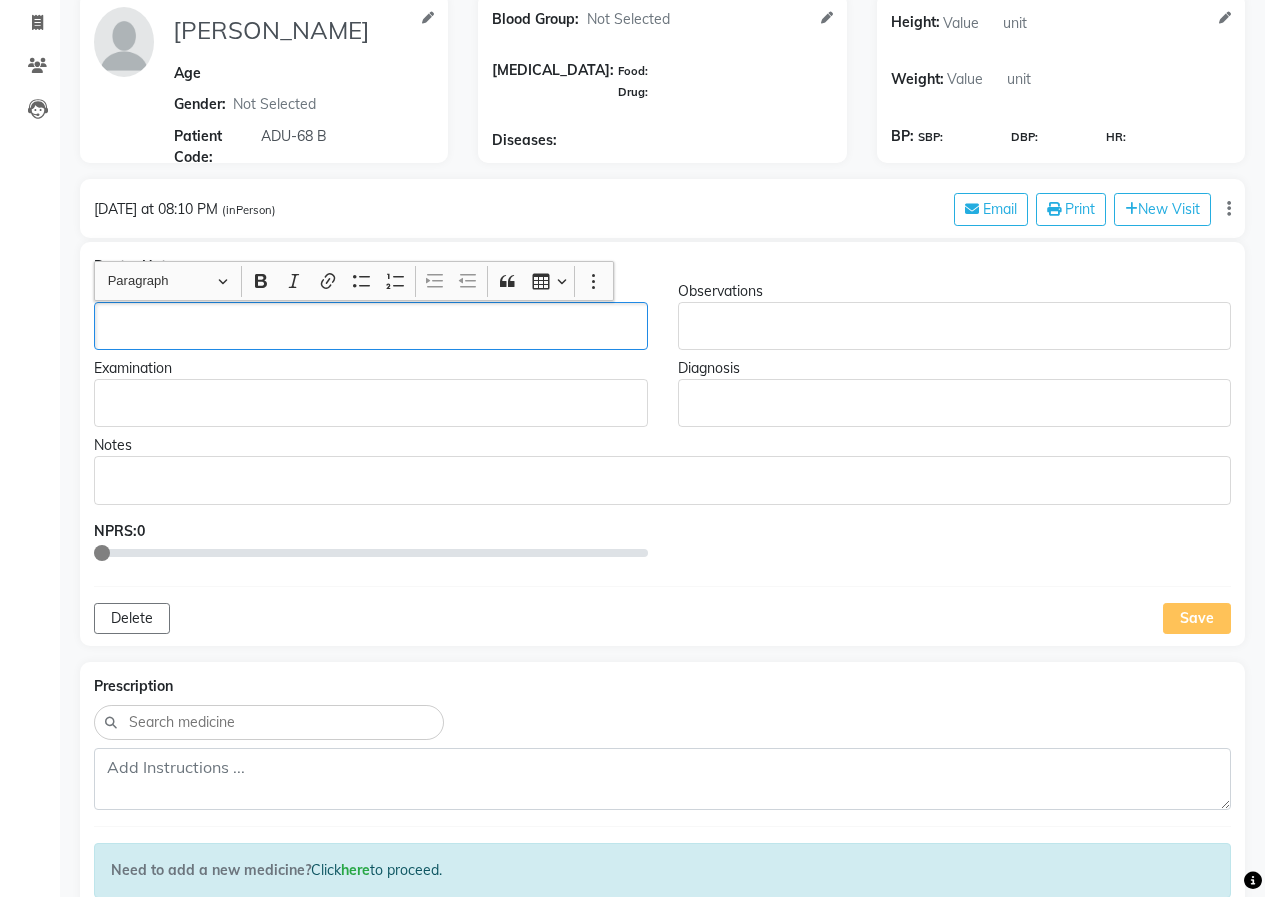 type 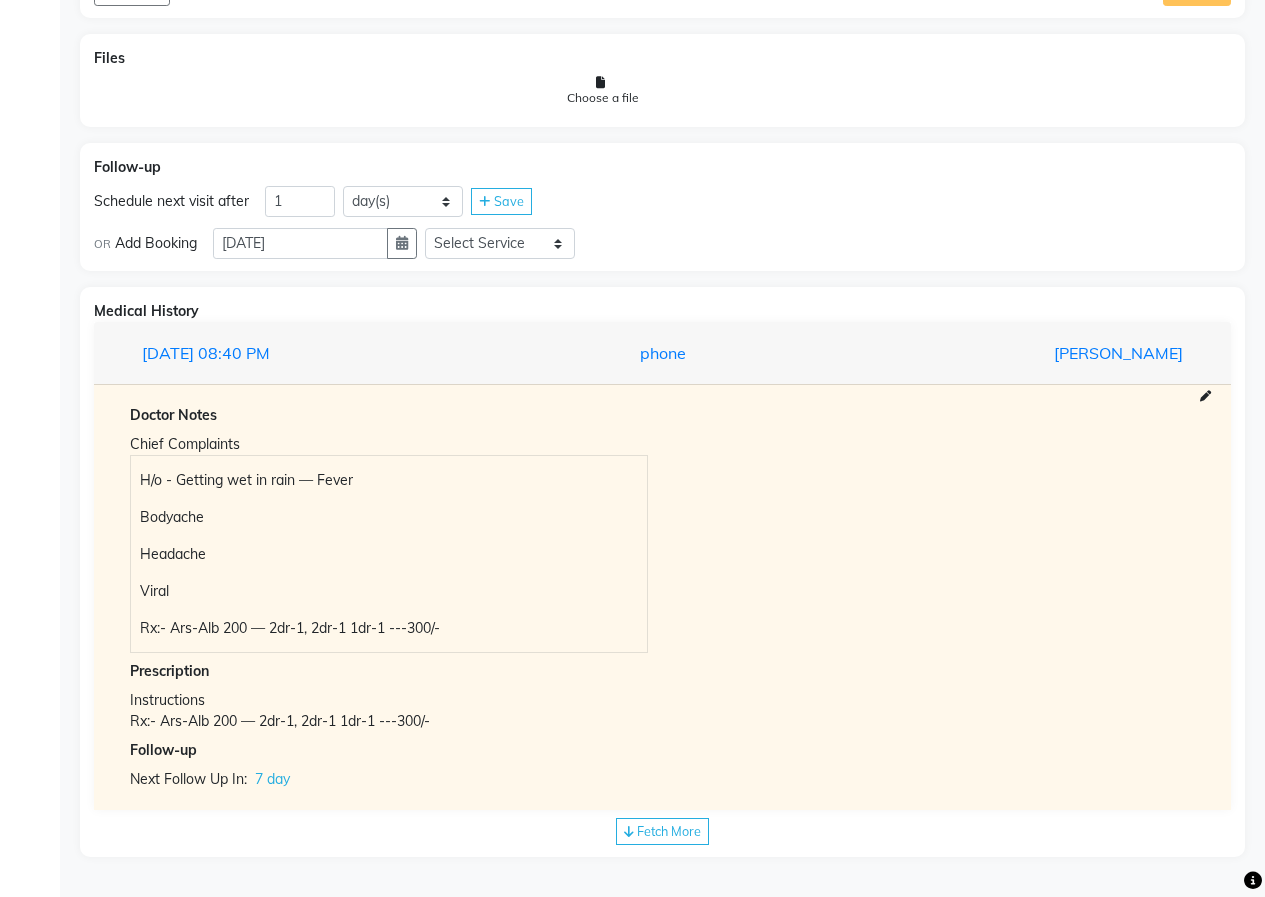 scroll, scrollTop: 993, scrollLeft: 0, axis: vertical 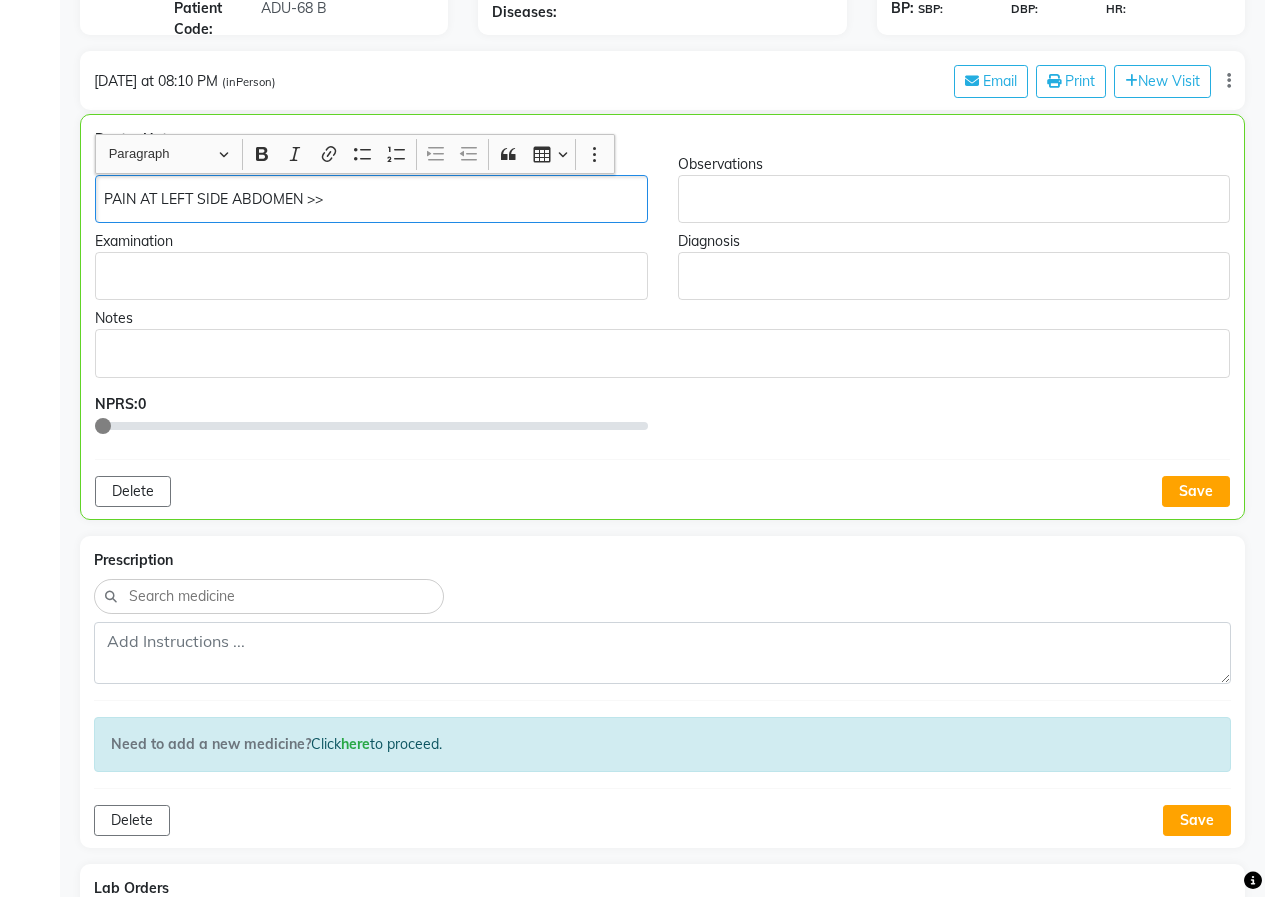 click on "PAIN AT LEFT SIDE ABDOMEN >>" 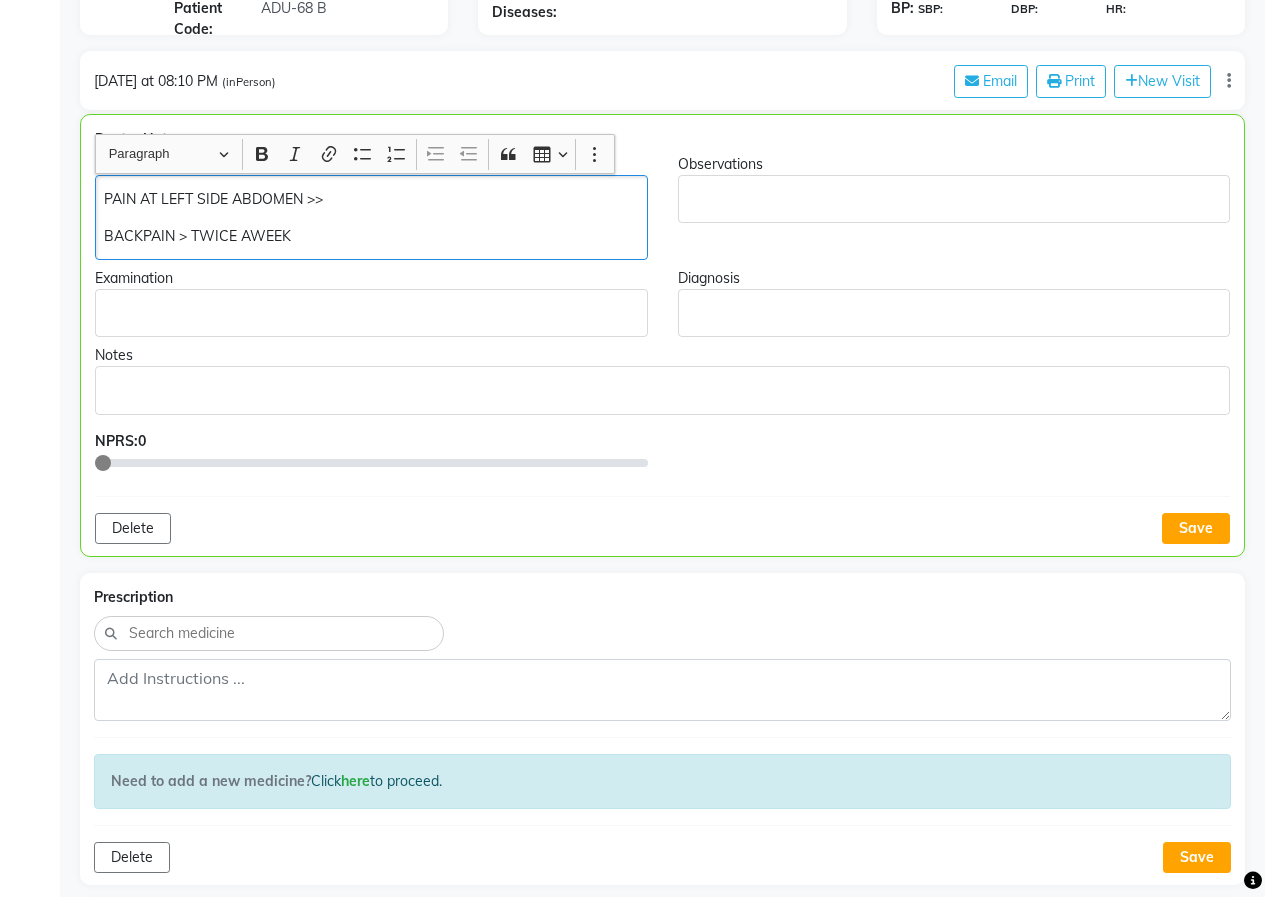click on "BACKPAIN > TWICE AWEEK" 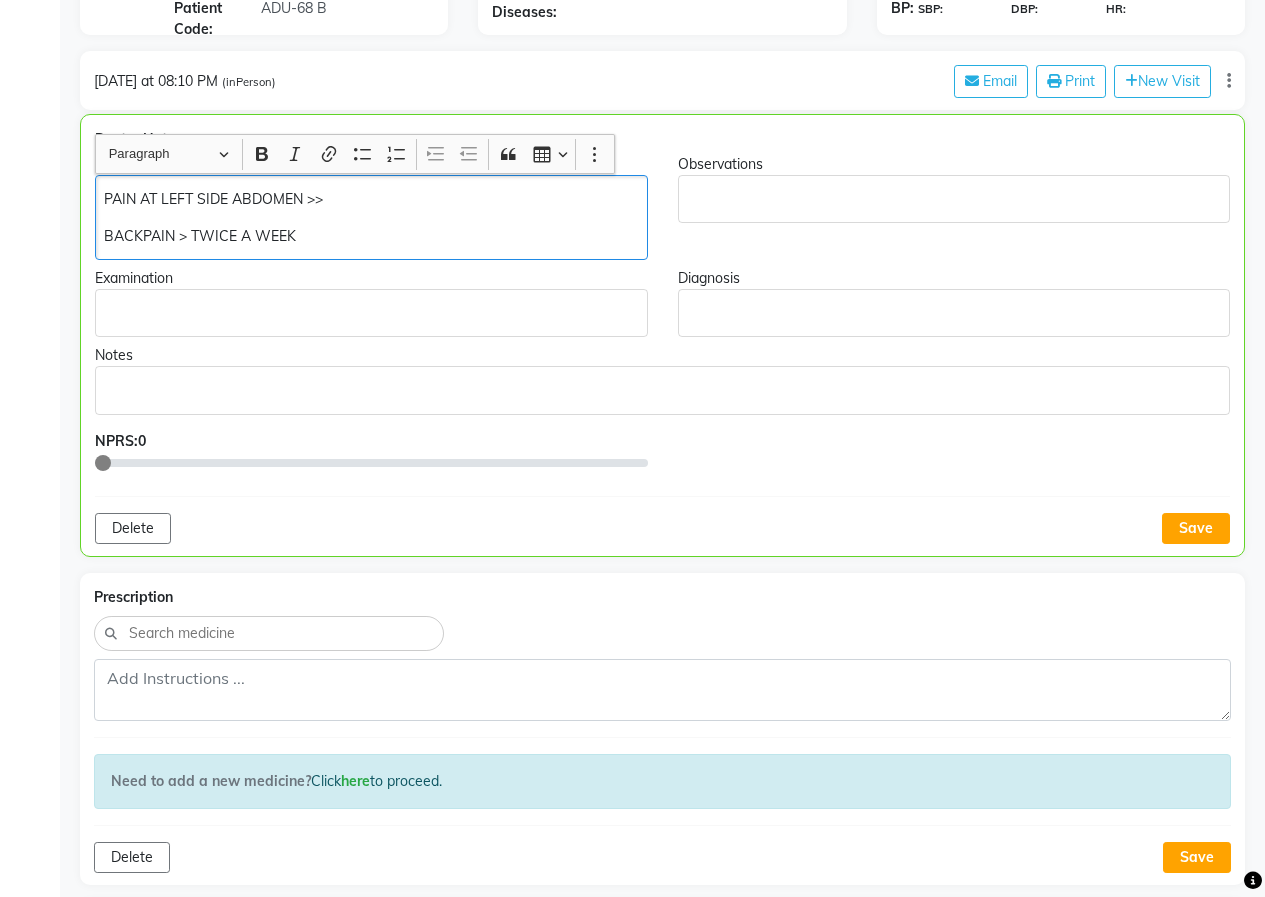 click on "PAIN AT LEFT SIDE ABDOMEN >> BACKPAIN > TWICE A WEEK" 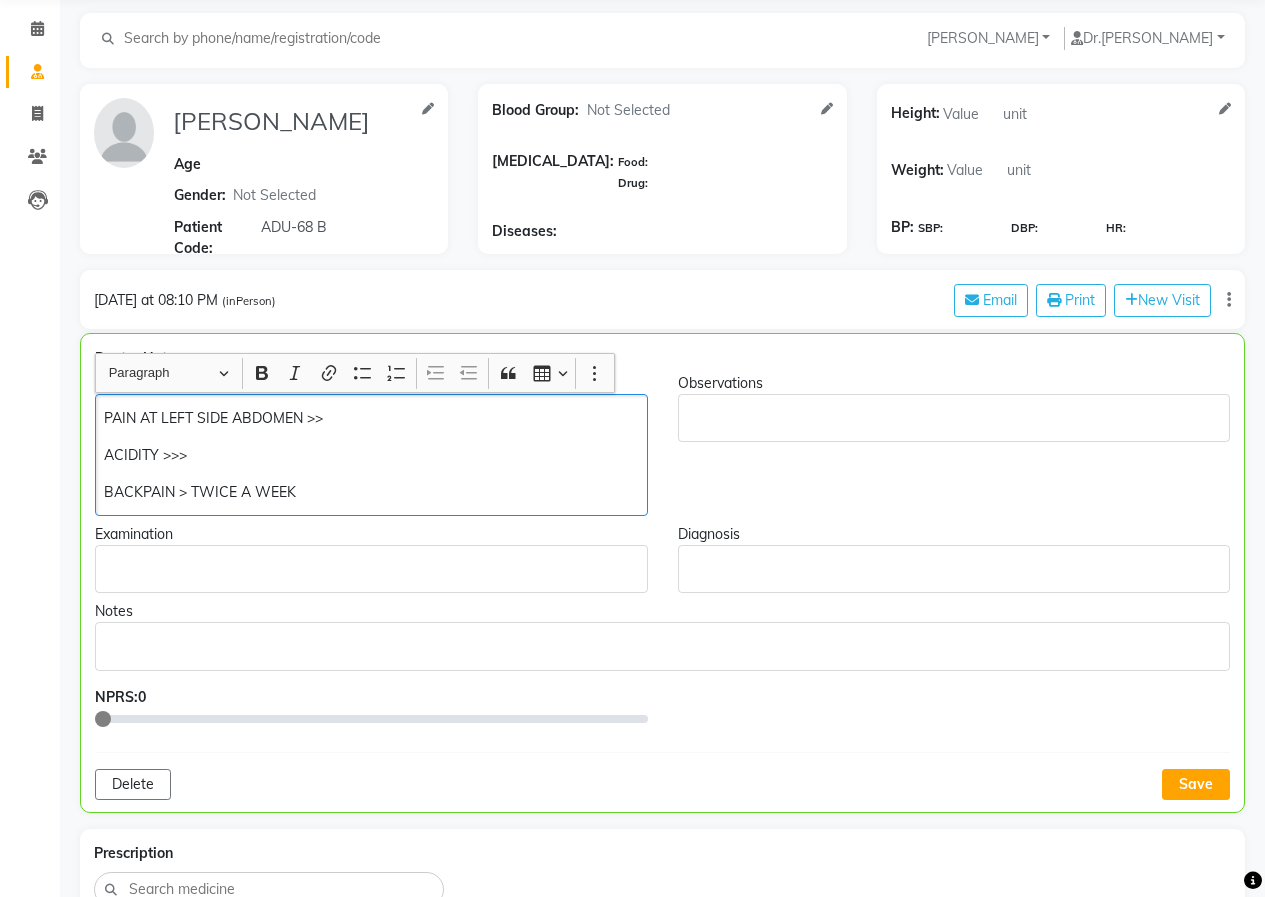 scroll, scrollTop: 67, scrollLeft: 0, axis: vertical 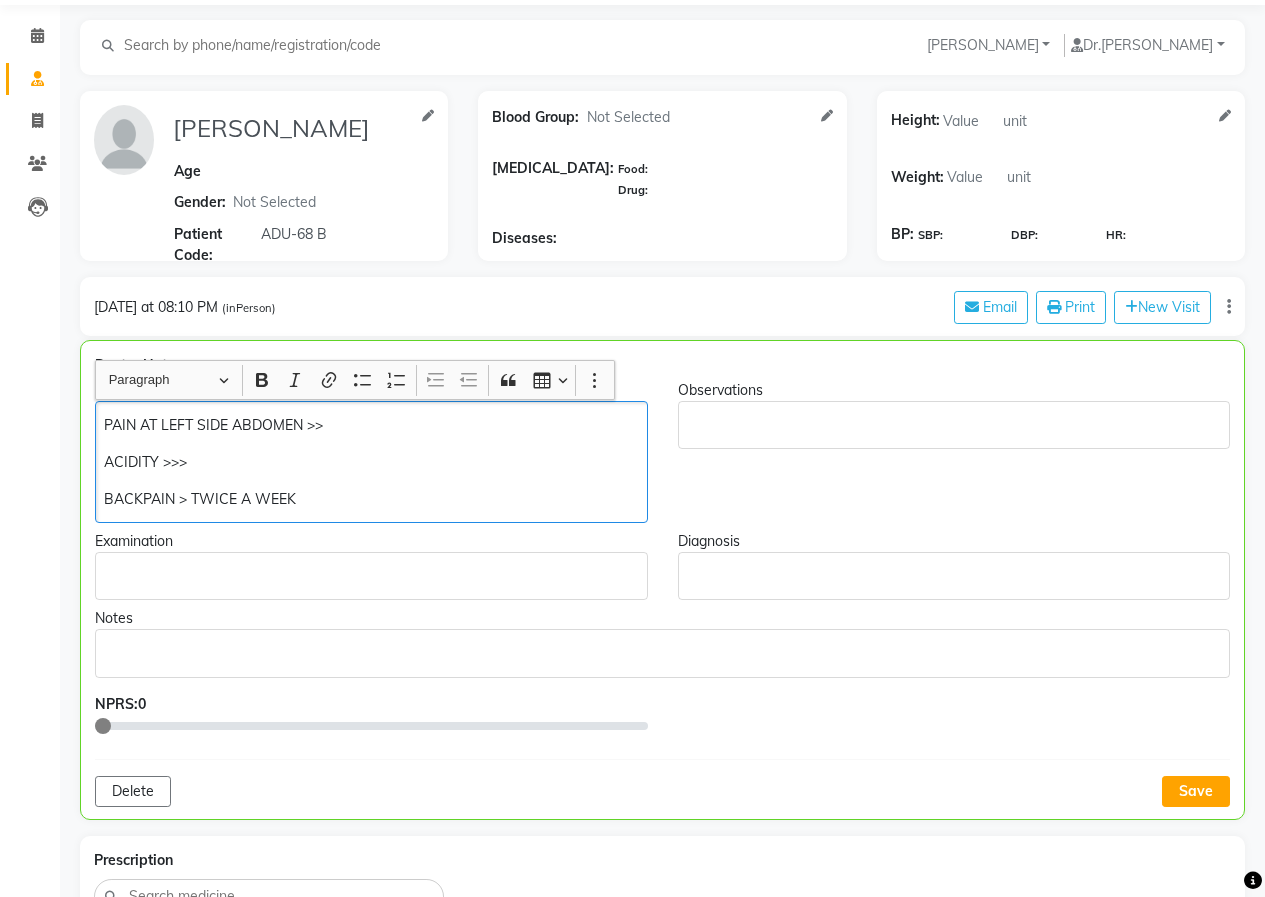 click on "PAIN AT LEFT SIDE ABDOMEN >> ACIDITY >>> BACKPAIN > TWICE A WEEK" 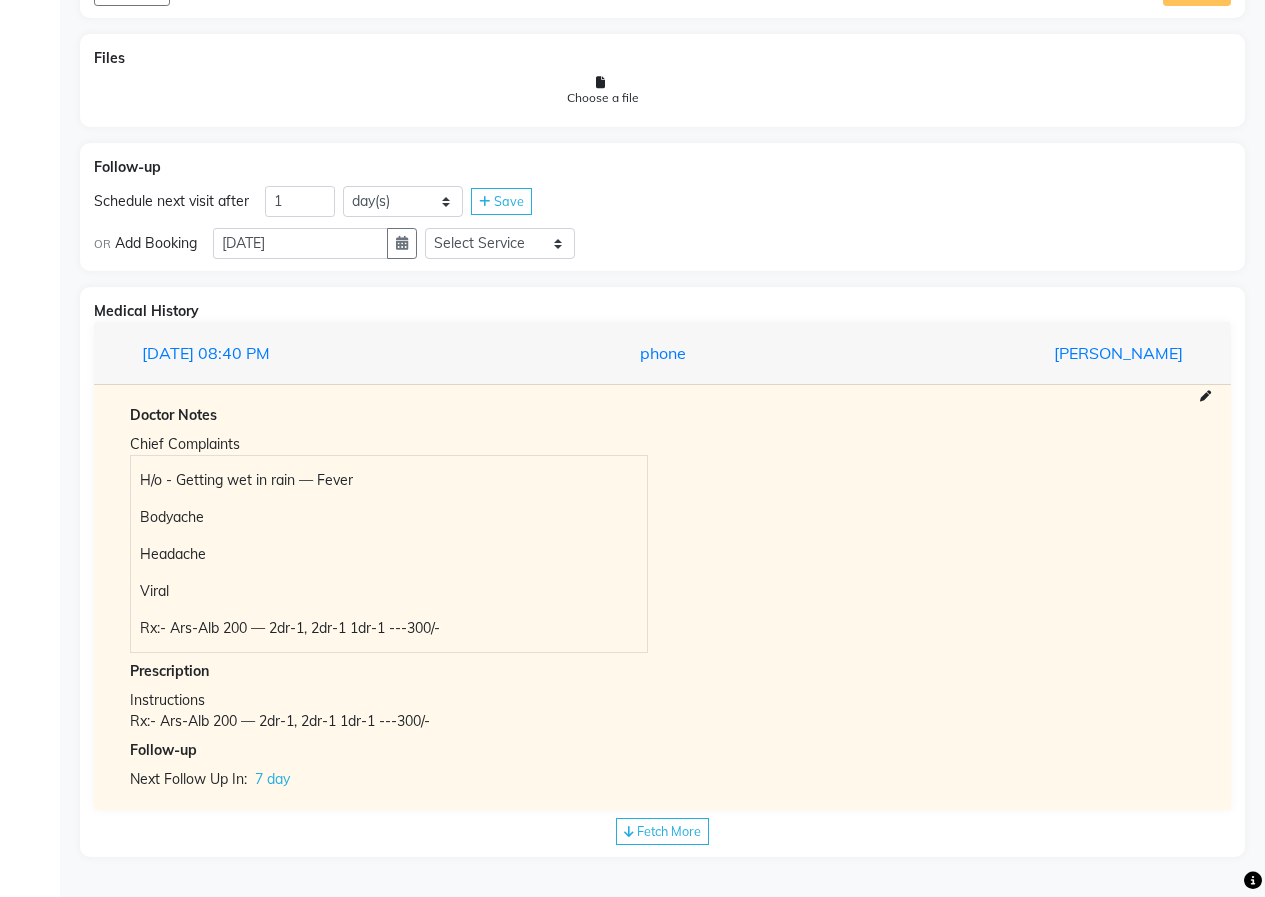 scroll, scrollTop: 1252, scrollLeft: 0, axis: vertical 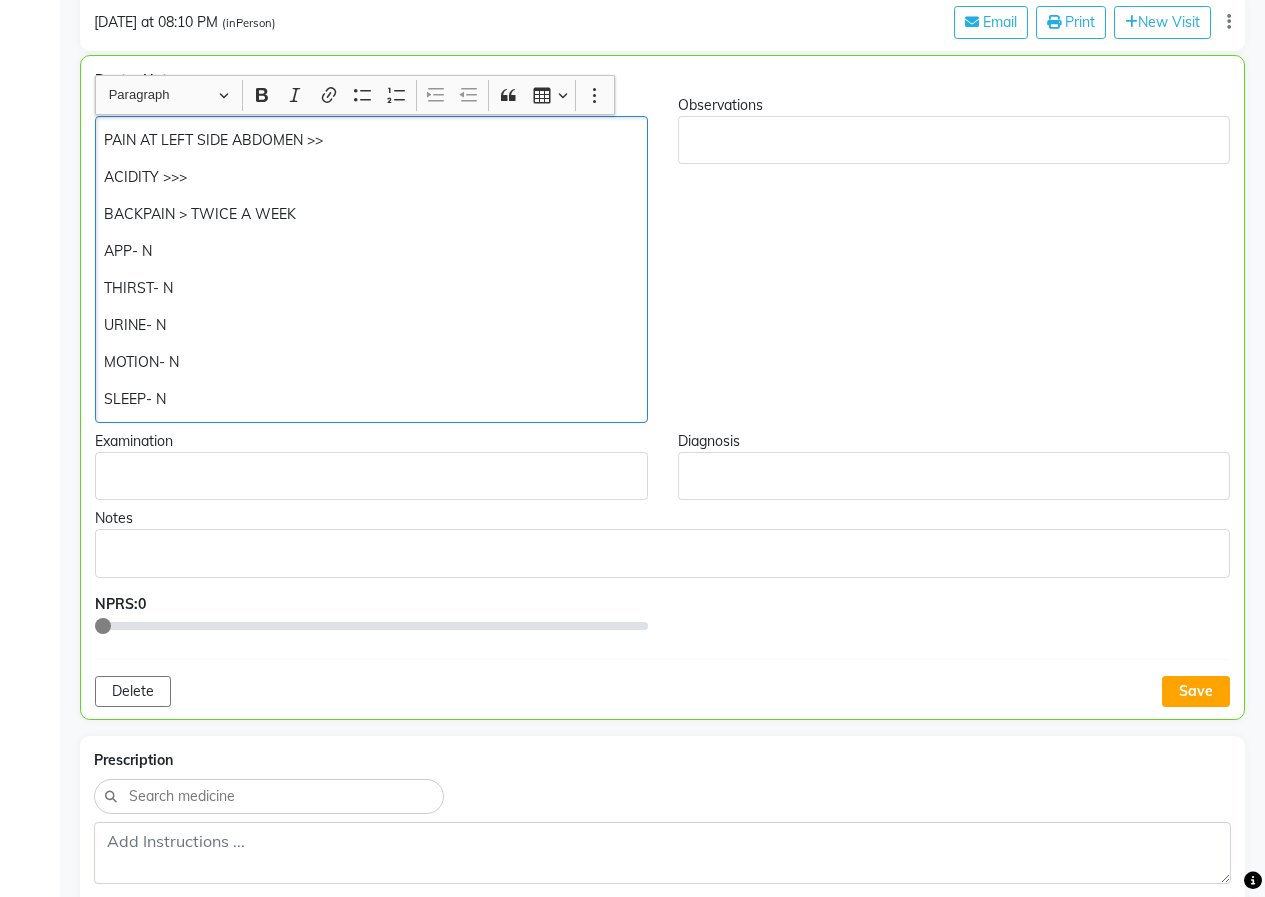 click on "BACKPAIN > TWICE A WEEK" 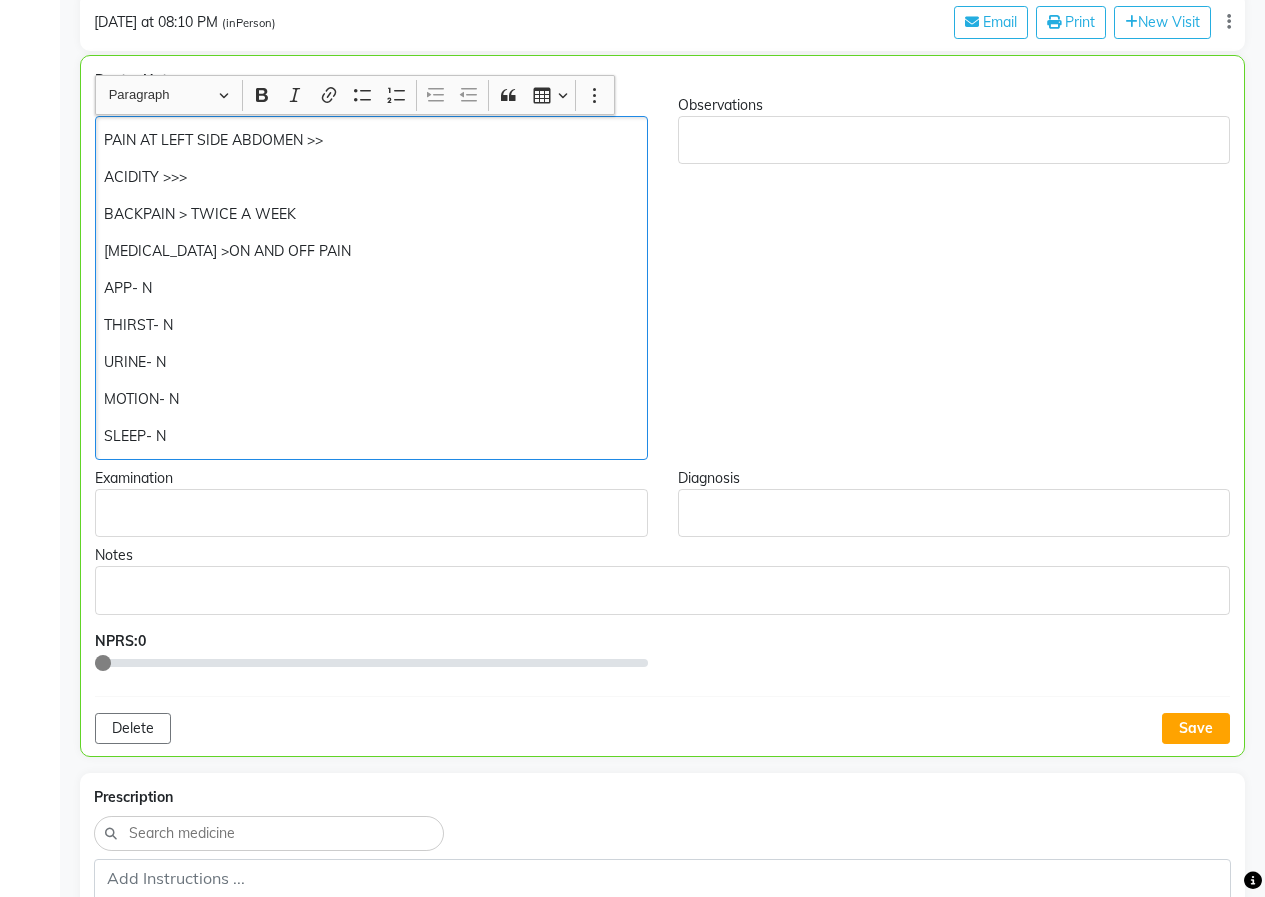 scroll, scrollTop: 452, scrollLeft: 0, axis: vertical 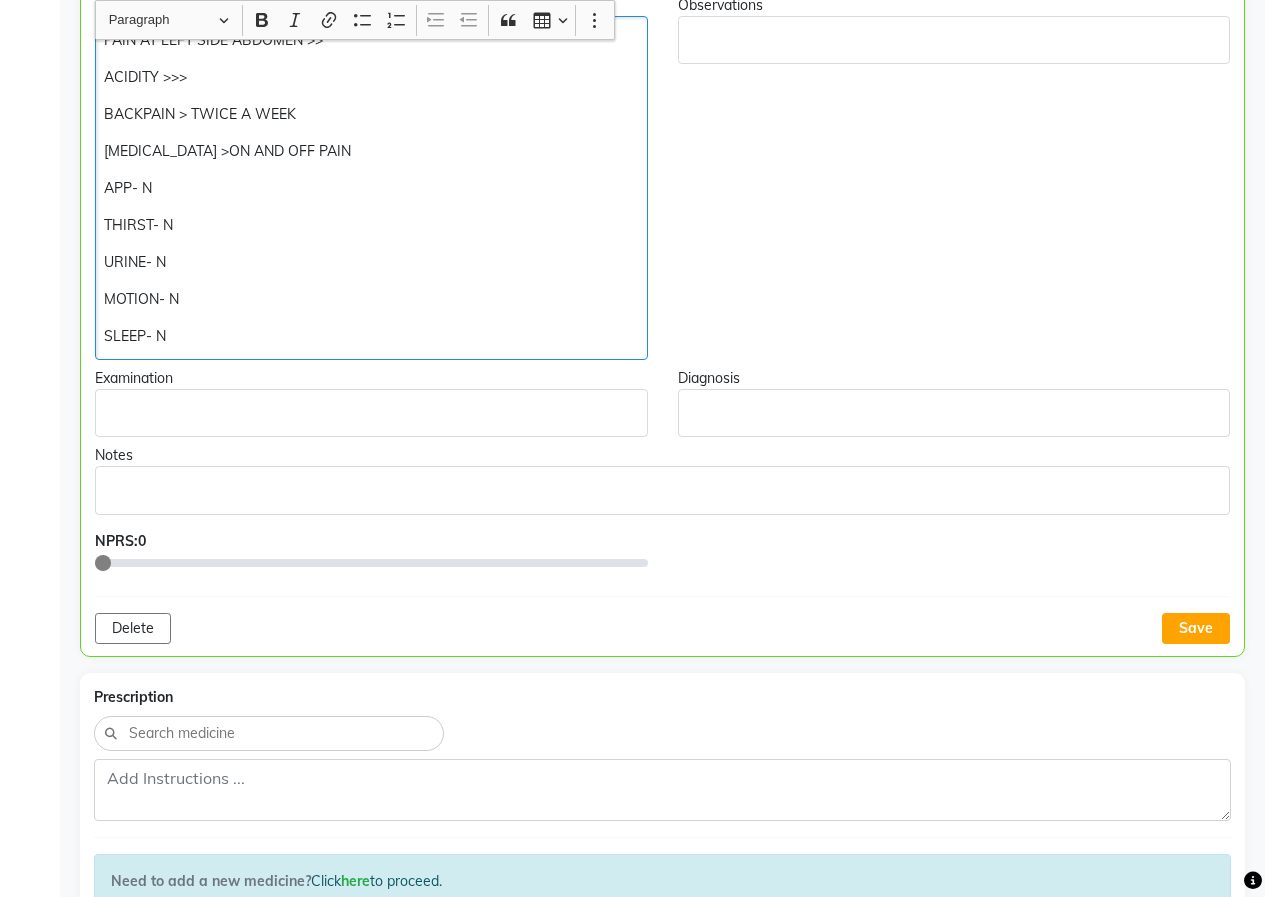 click on "[MEDICAL_DATA] >ON AND OFF PAIN" 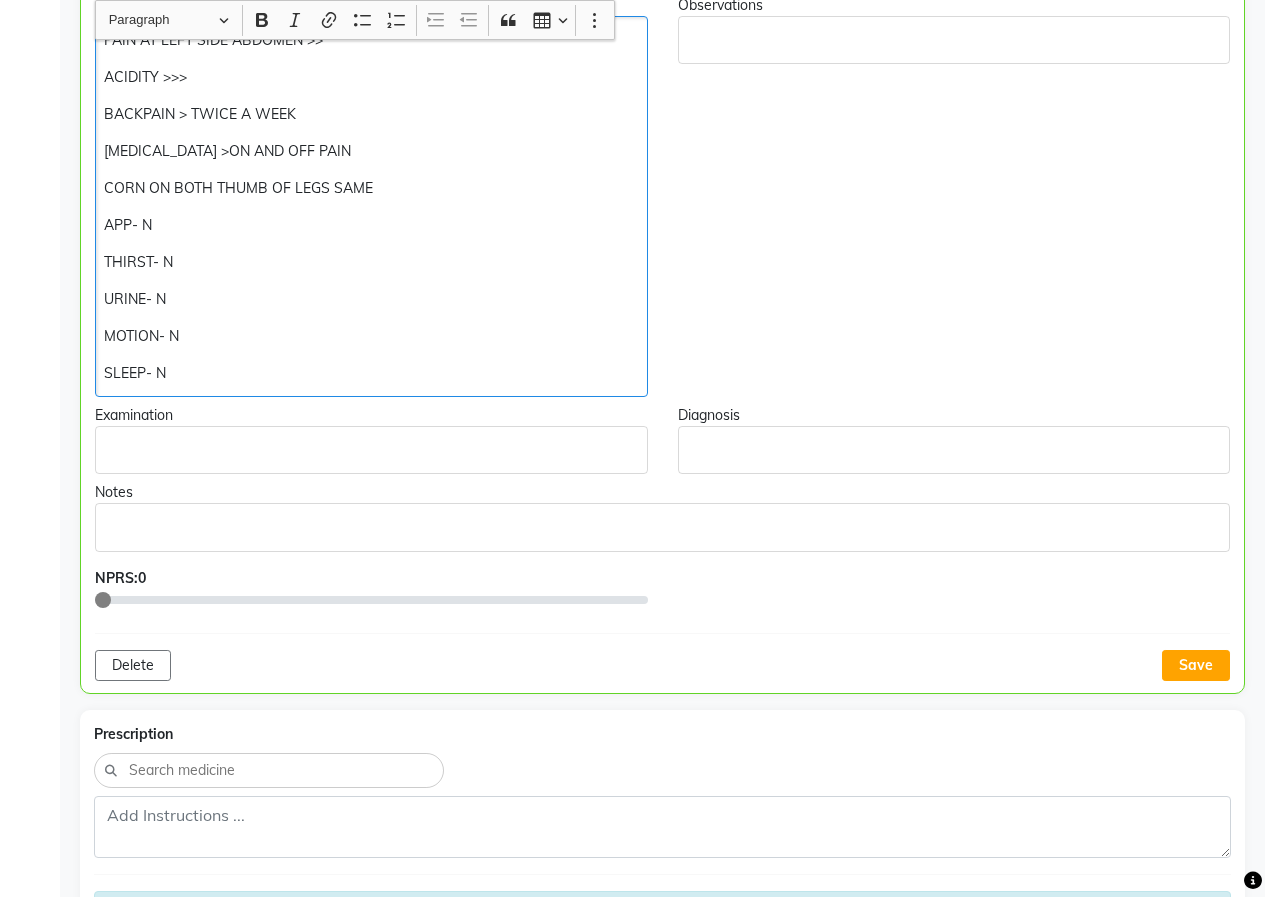 click on "CORN ON BOTH THUMB OF LEGS SAME" 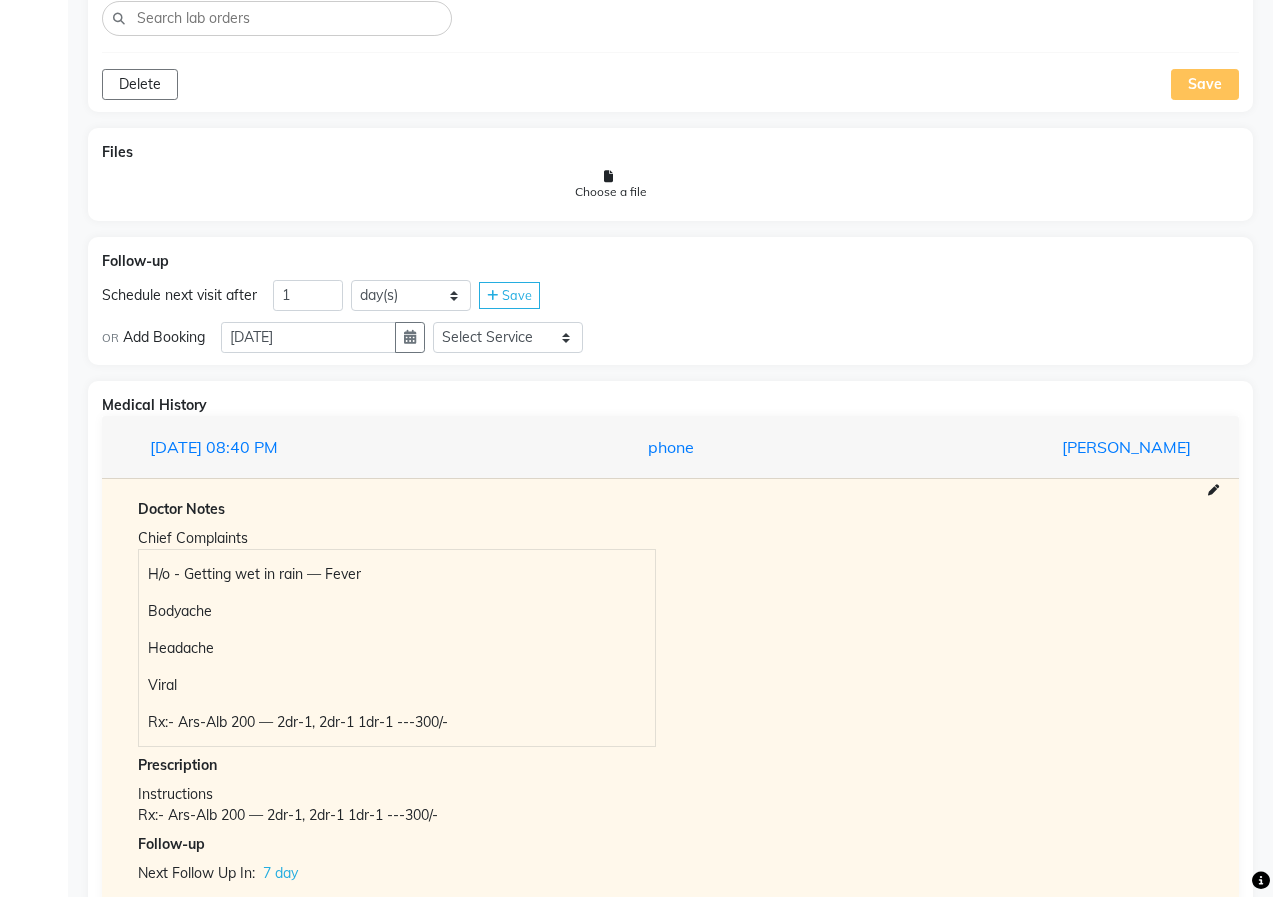 scroll, scrollTop: 1626, scrollLeft: 0, axis: vertical 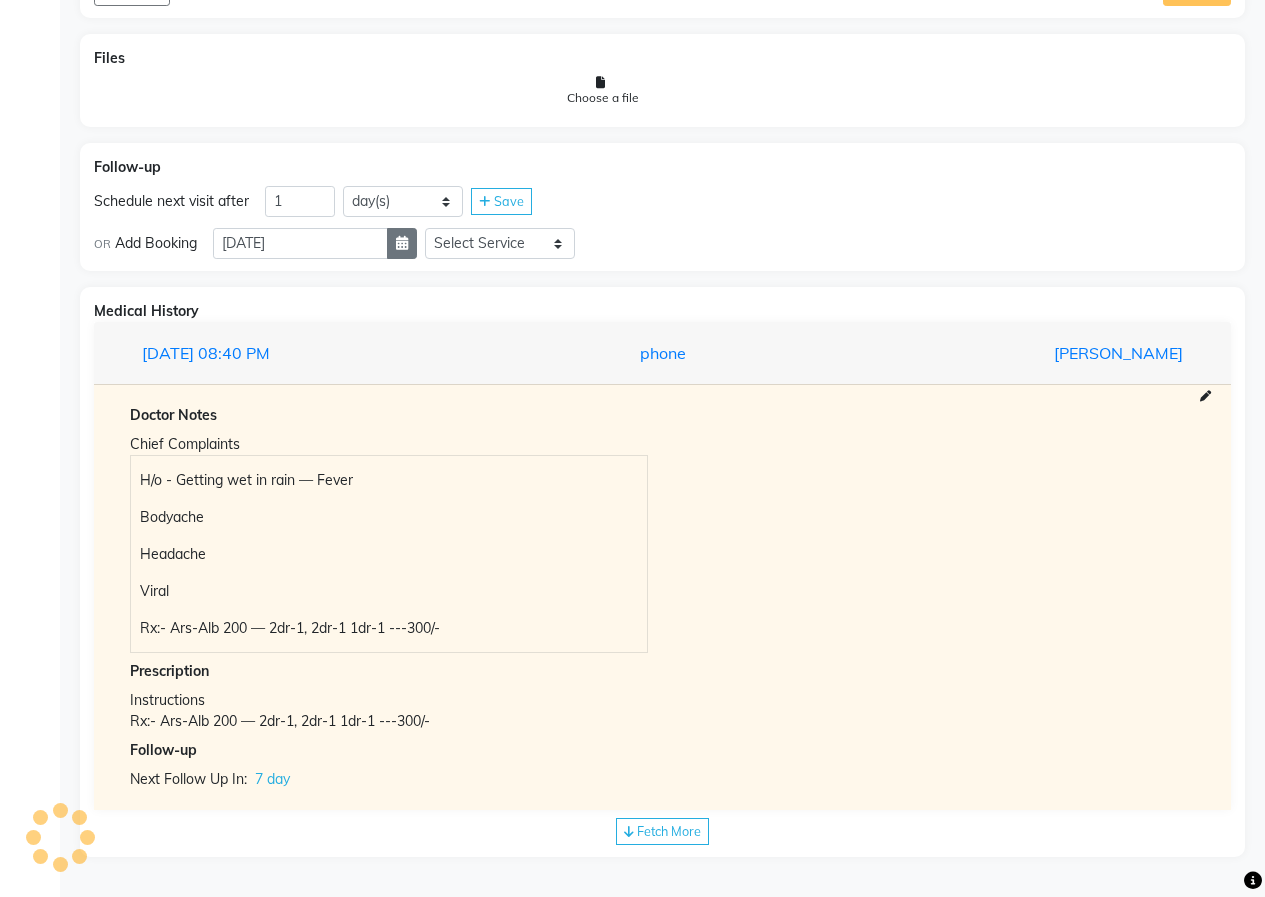 click 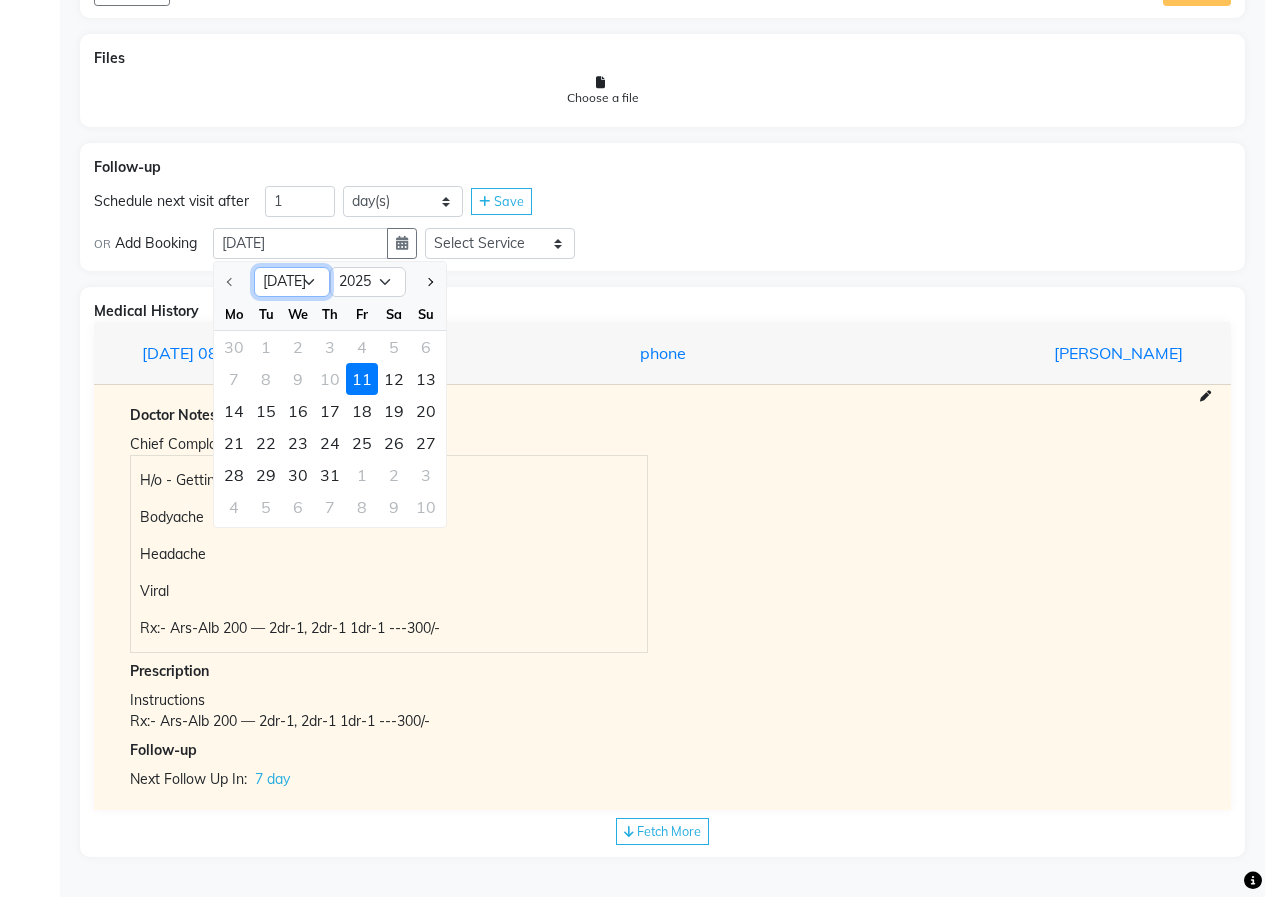 click on "[DATE] Aug Sep Oct Nov Dec" 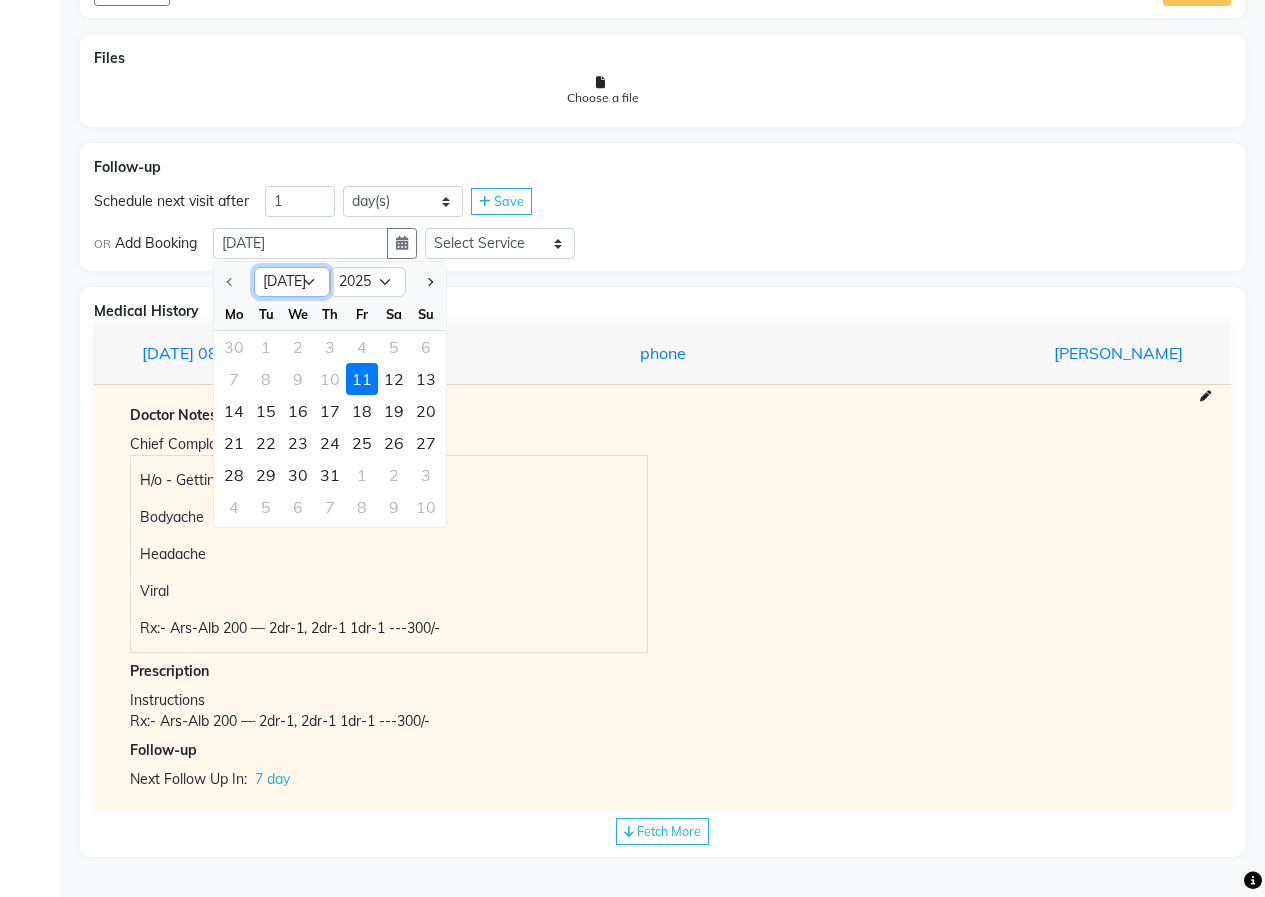 select on "8" 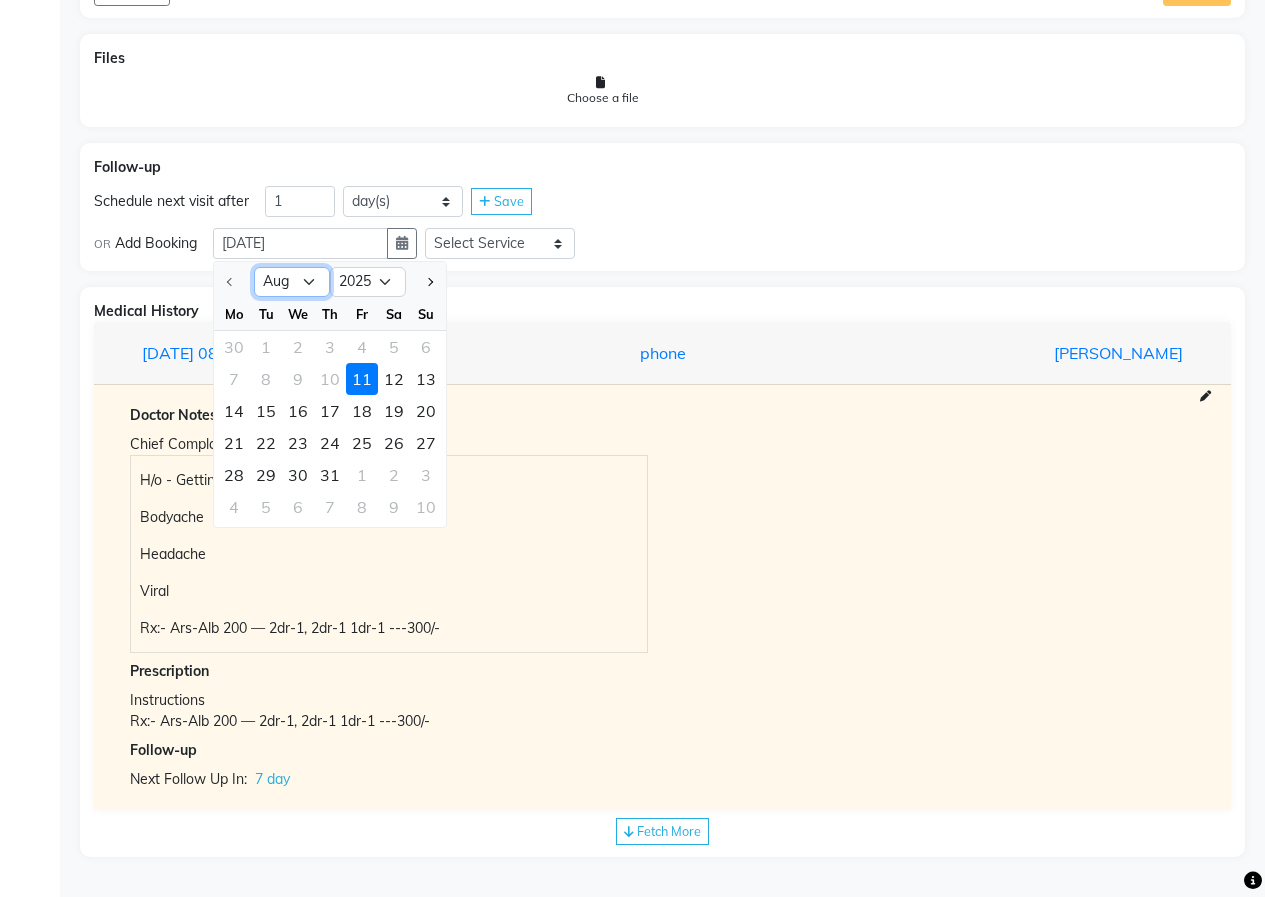 click on "[DATE] Aug Sep Oct Nov Dec" 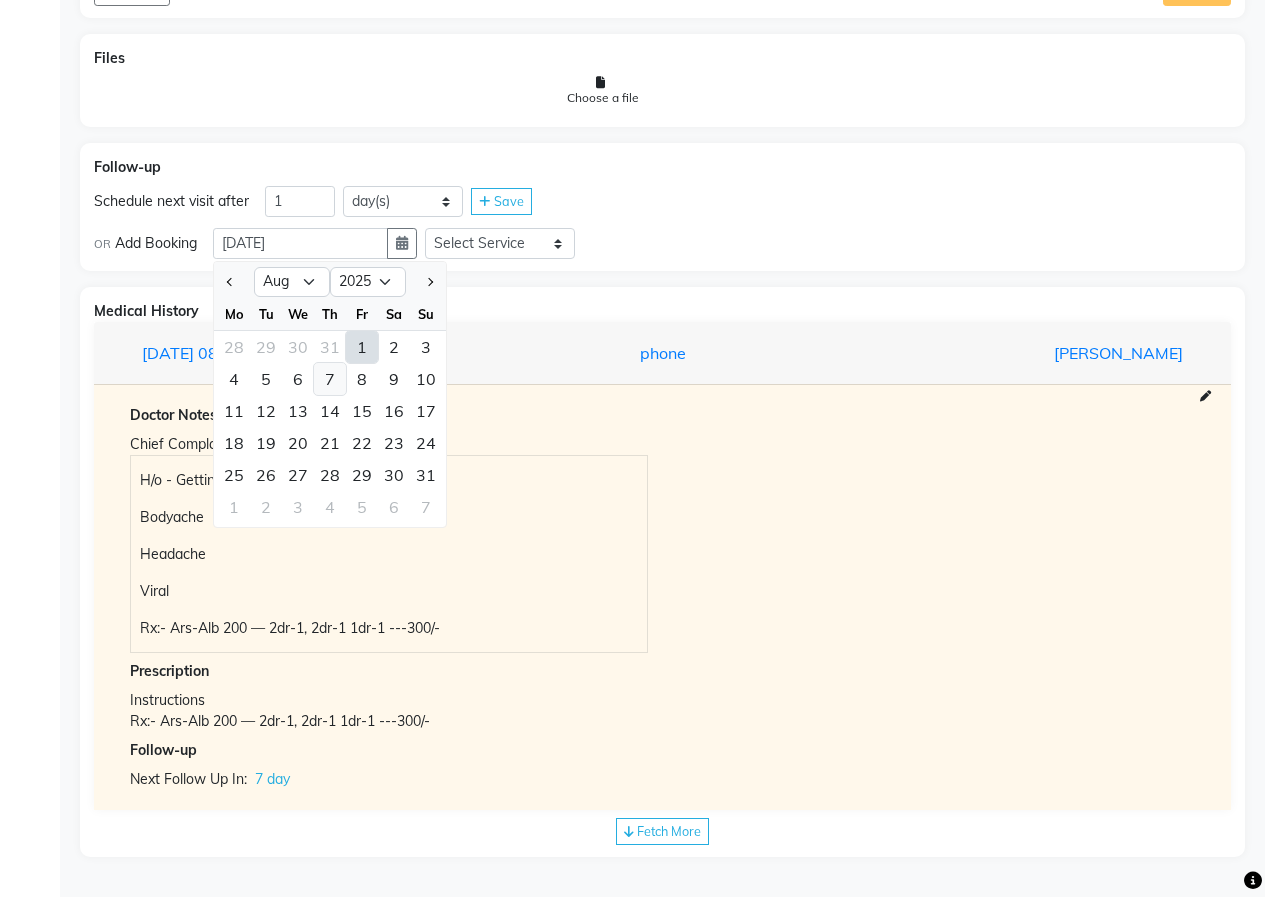 click on "7" 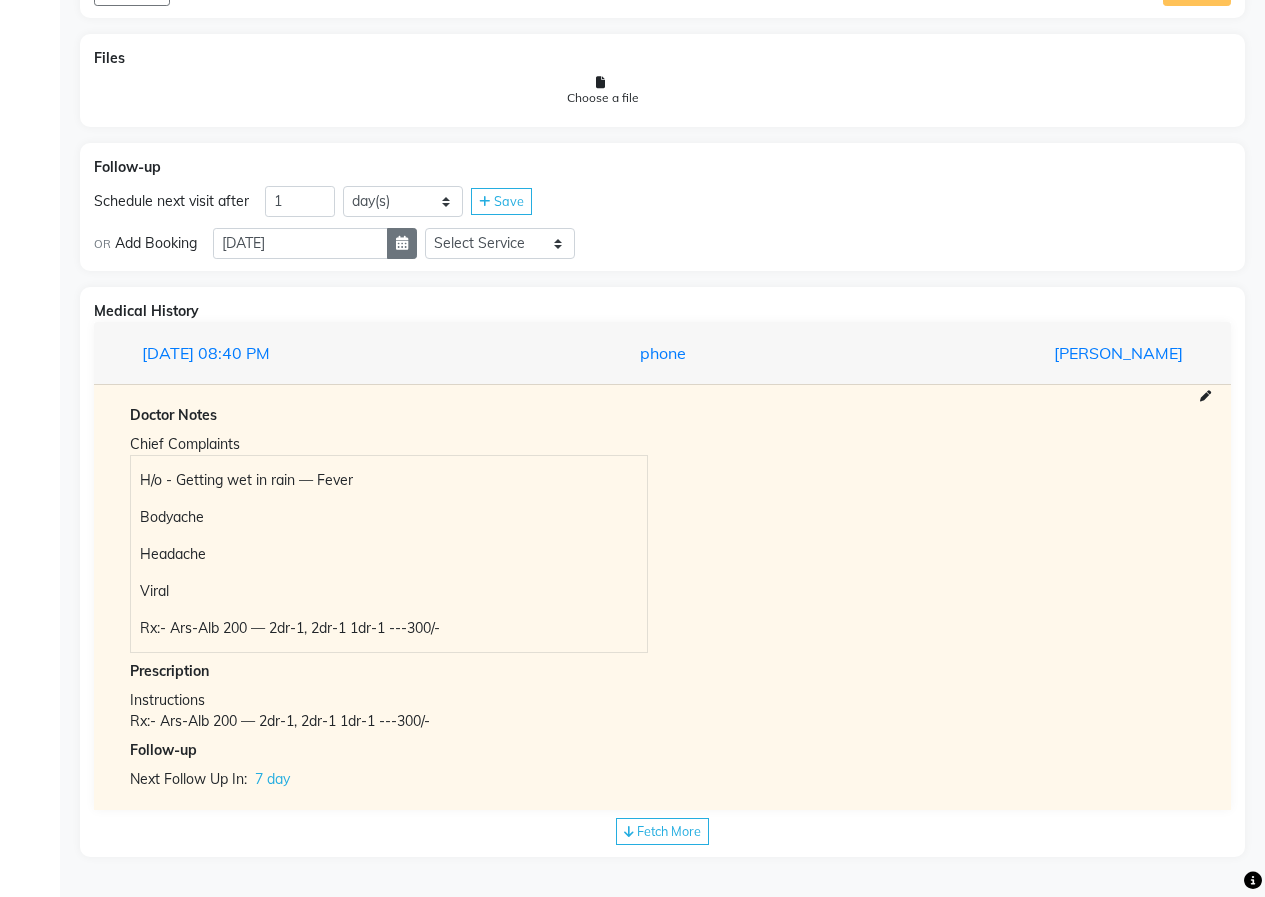 click 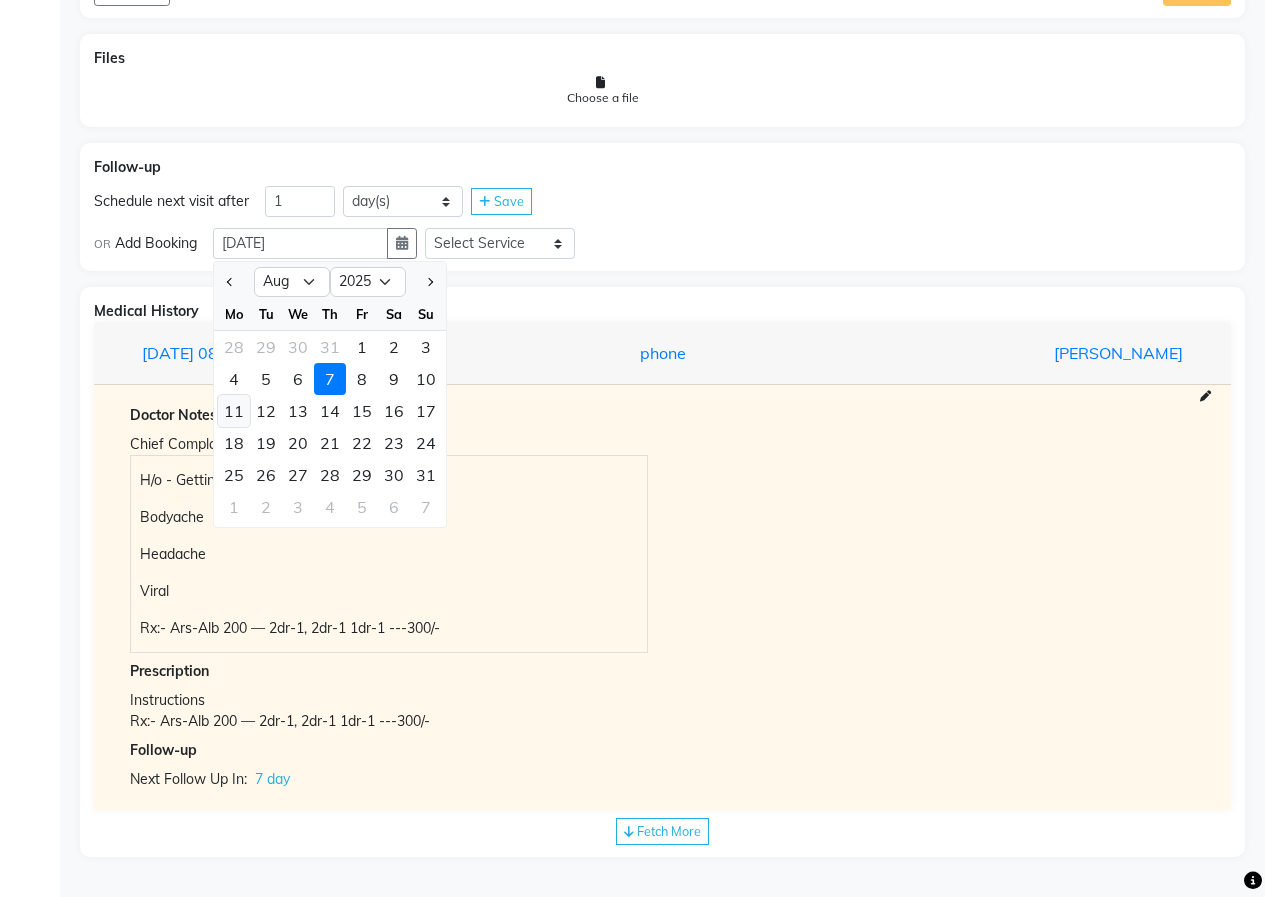 click on "11" 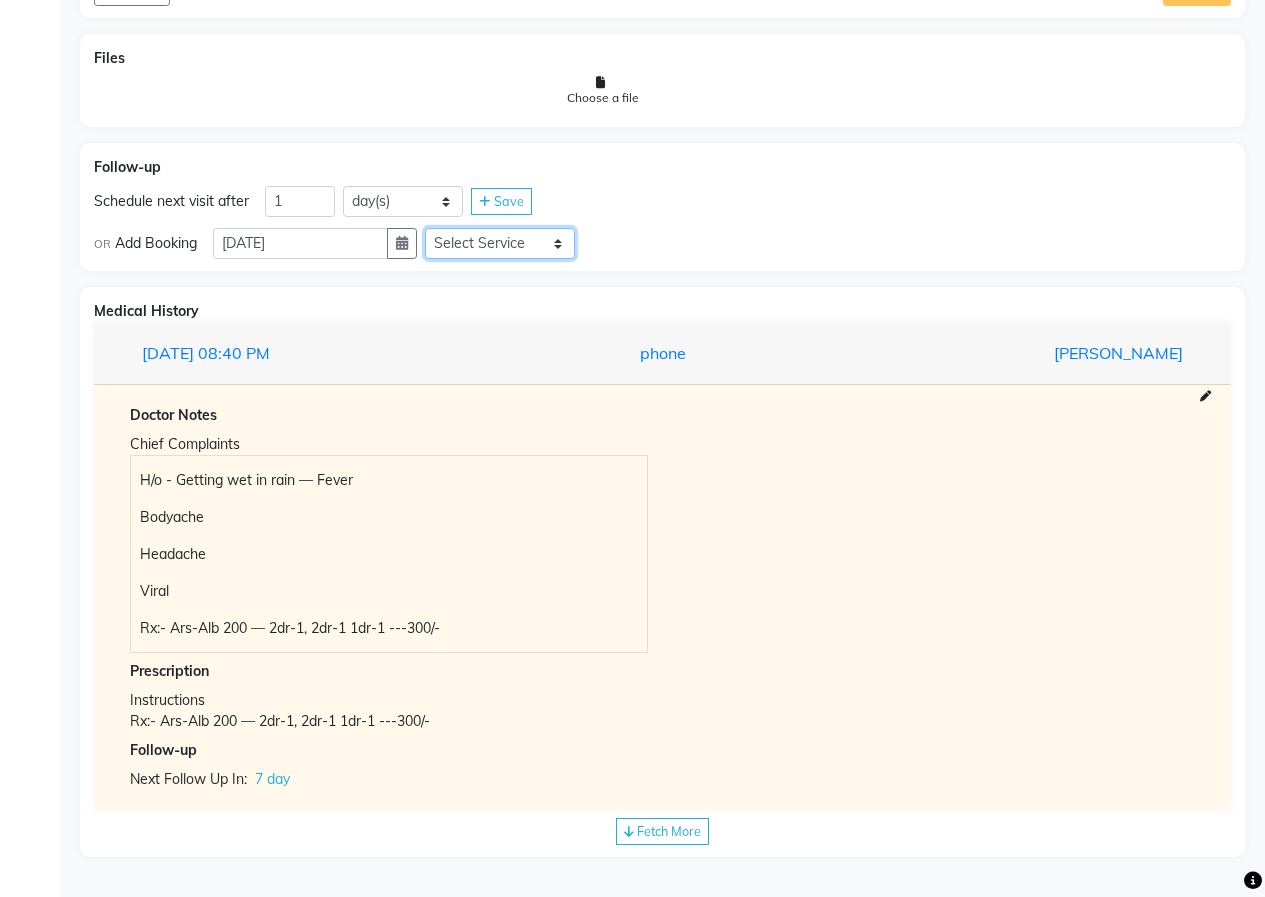 click on "Select Service  In Person - Consultation  Medicine  Medicine 1  Hydra Facial  Medi Facial  Vampire Facial With Plasma  Oxygeno Facial  Anti Aging Facial  Korean Glass GLow Facial  Full Face  Upper Lip  Chin  Underarms  Full Legs & arms  Back-side  Chest  Abdomen  Yellow Peel  Black Peel  Party Peel  Glow Peel  Argi Peel  Under-arm Peel  Depigmento Peel  Anti Aging Peel  Lip Peel  Hair PRP  GFC PRP  [MEDICAL_DATA] / Dermaroller  Under Eye PRP  Face PRP  Dermapen / Mesotherapt for Full Face  Dermapen / Mesotherapt for Scars  Carbon Peel  LASER BLEECH Laser Bleech  BB Glow  Indian Glass Glow  Courier Charges in City  Courier Charges out of City  In Person - Follow Up  Hair Treatment   Skin Treatment   Online - Consultation  Online - Follow Up" 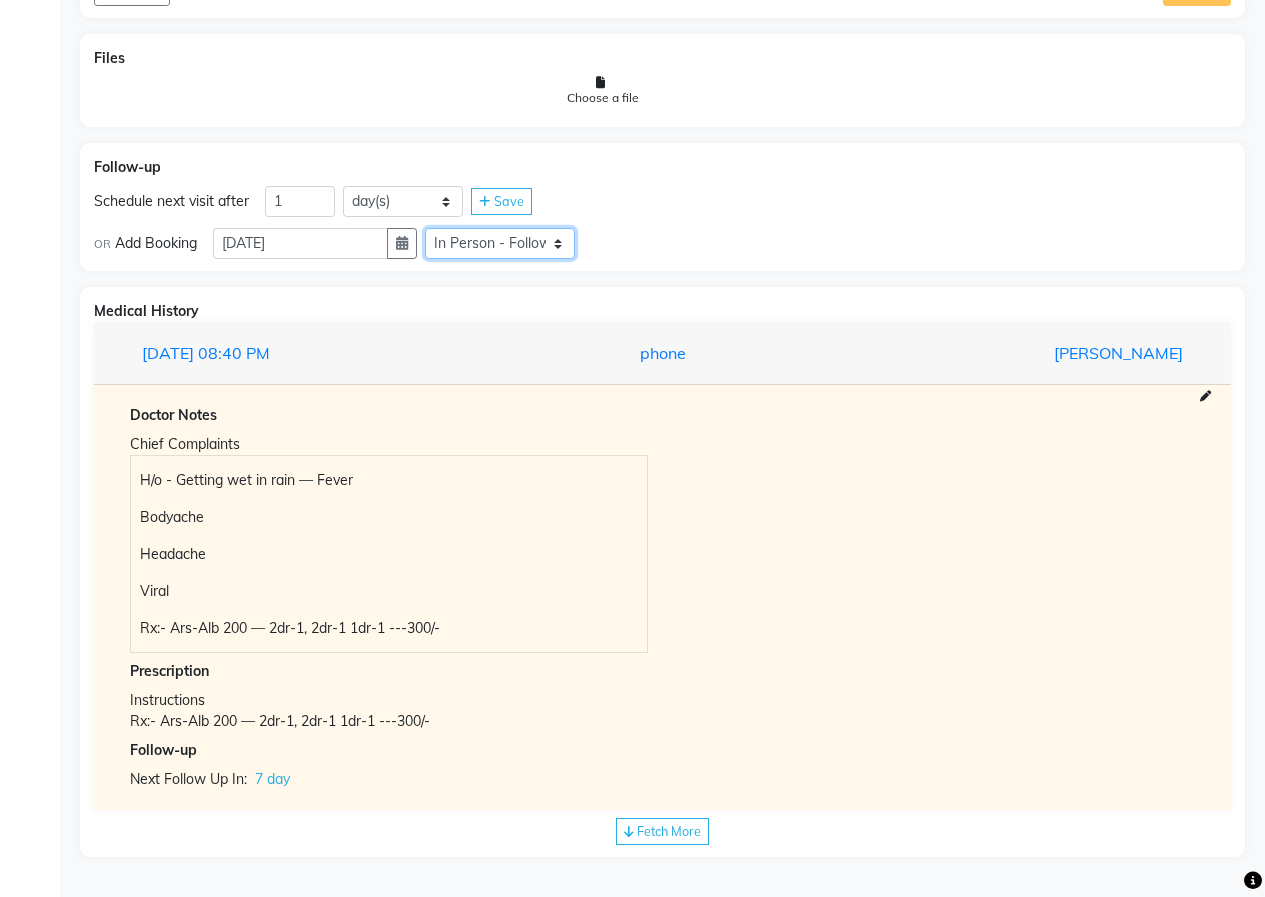 click on "Select Service  In Person - Consultation  Medicine  Medicine 1  Hydra Facial  Medi Facial  Vampire Facial With Plasma  Oxygeno Facial  Anti Aging Facial  Korean Glass GLow Facial  Full Face  Upper Lip  Chin  Underarms  Full Legs & arms  Back-side  Chest  Abdomen  Yellow Peel  Black Peel  Party Peel  Glow Peel  Argi Peel  Under-arm Peel  Depigmento Peel  Anti Aging Peel  Lip Peel  Hair PRP  GFC PRP  [MEDICAL_DATA] / Dermaroller  Under Eye PRP  Face PRP  Dermapen / Mesotherapt for Full Face  Dermapen / Mesotherapt for Scars  Carbon Peel  LASER BLEECH Laser Bleech  BB Glow  Indian Glass Glow  Courier Charges in City  Courier Charges out of City  In Person - Follow Up  Hair Treatment   Skin Treatment   Online - Consultation  Online - Follow Up" 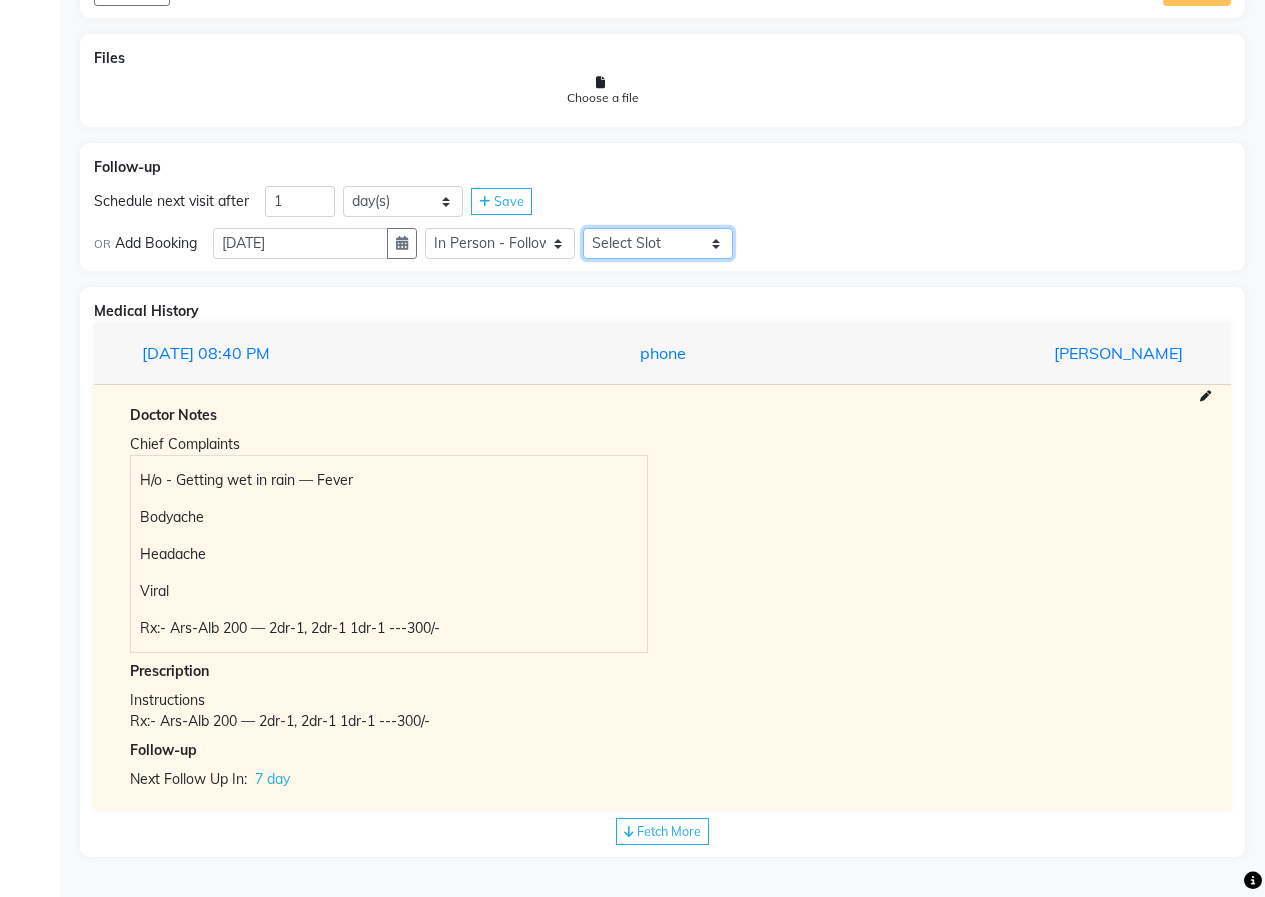 click on "Select Slot 10:15 10:30 10:45 11:00 11:15 11:45 12:00 12:30 12:45 13:00 13:15 13:30 13:45 14:00 14:15 14:30 14:45 15:00 15:15 15:30 15:45 16:00 16:15 16:30 16:45 17:00 17:15 17:30 17:45 18:00 18:15 18:30 18:45 19:00 19:15 19:30 19:45 20:00 20:15 20:30 20:45 21:00 21:15 21:30 21:45" 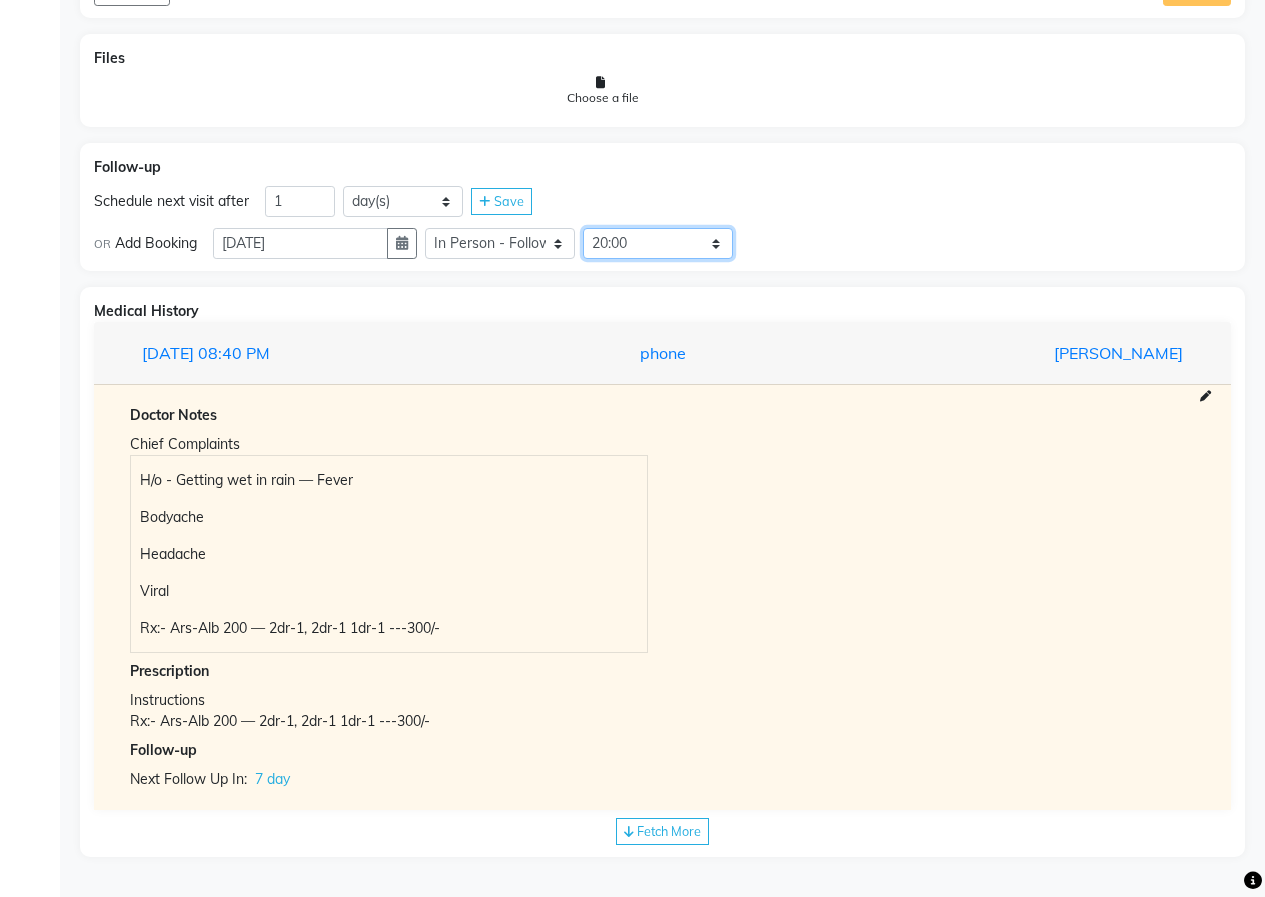 click on "Select Slot 10:15 10:30 10:45 11:00 11:15 11:45 12:00 12:30 12:45 13:00 13:15 13:30 13:45 14:00 14:15 14:30 14:45 15:00 15:15 15:30 15:45 16:00 16:15 16:30 16:45 17:00 17:15 17:30 17:45 18:00 18:15 18:30 18:45 19:00 19:15 19:30 19:45 20:00 20:15 20:30 20:45 21:00 21:15 21:30 21:45" 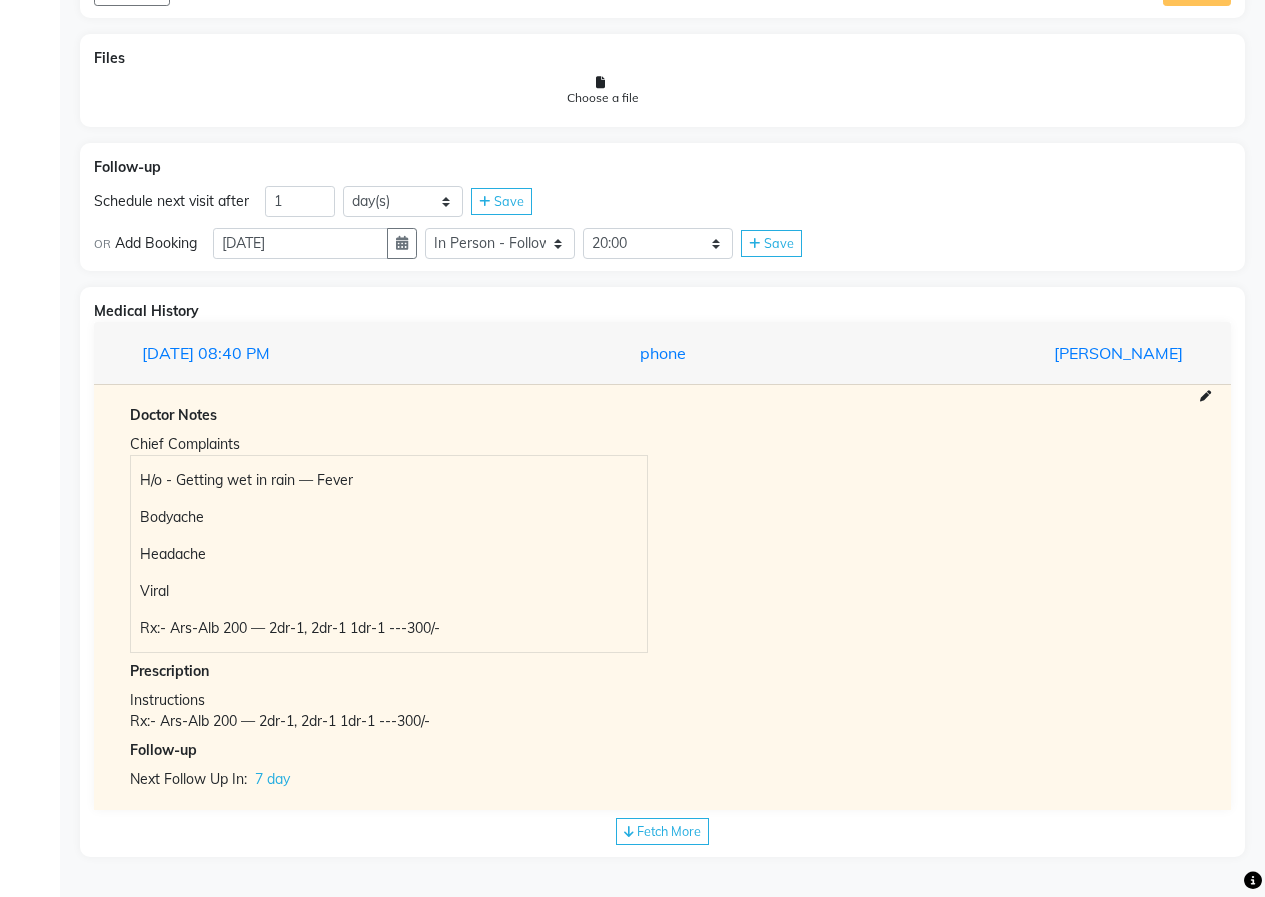 click on "Save" 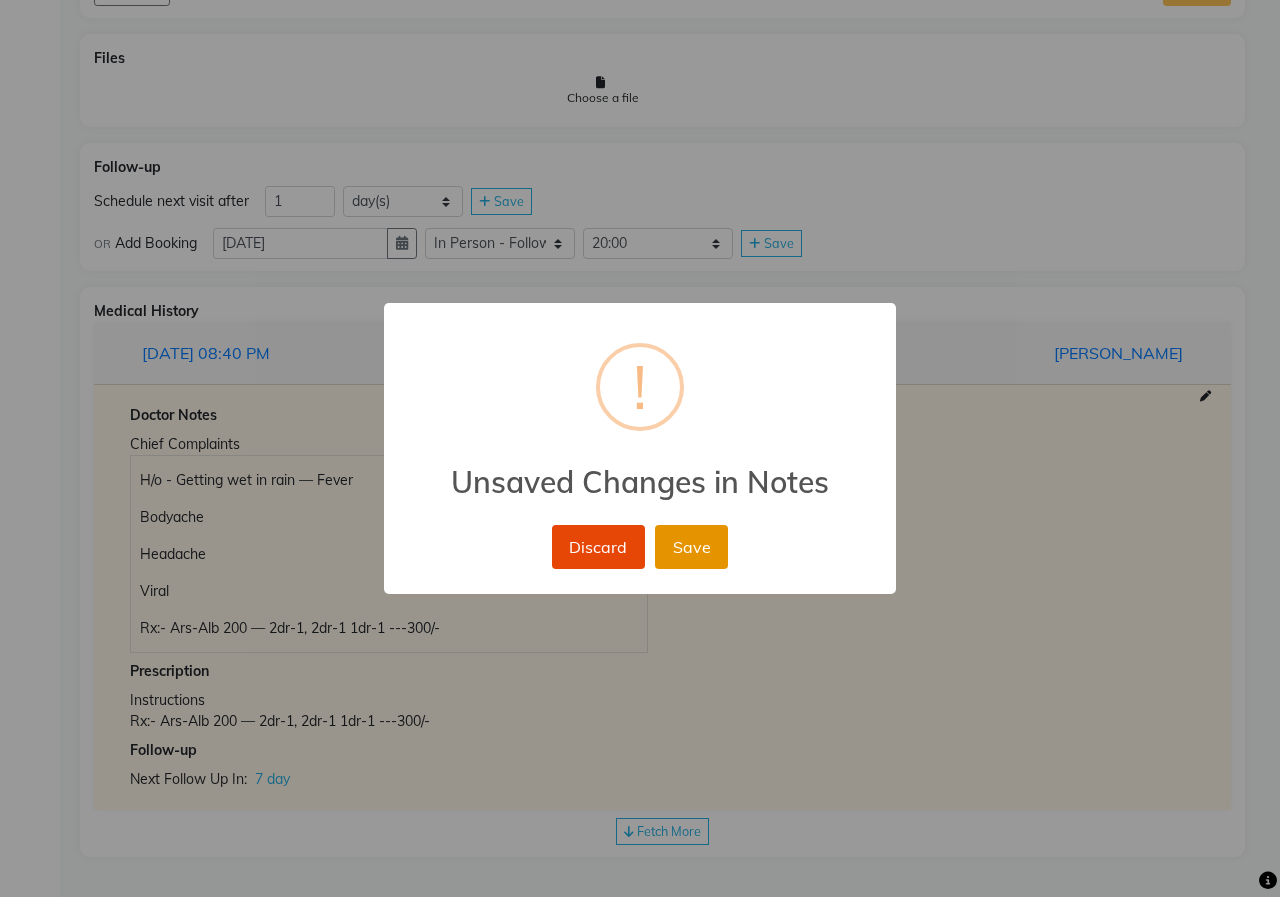 click on "Save" at bounding box center [691, 547] 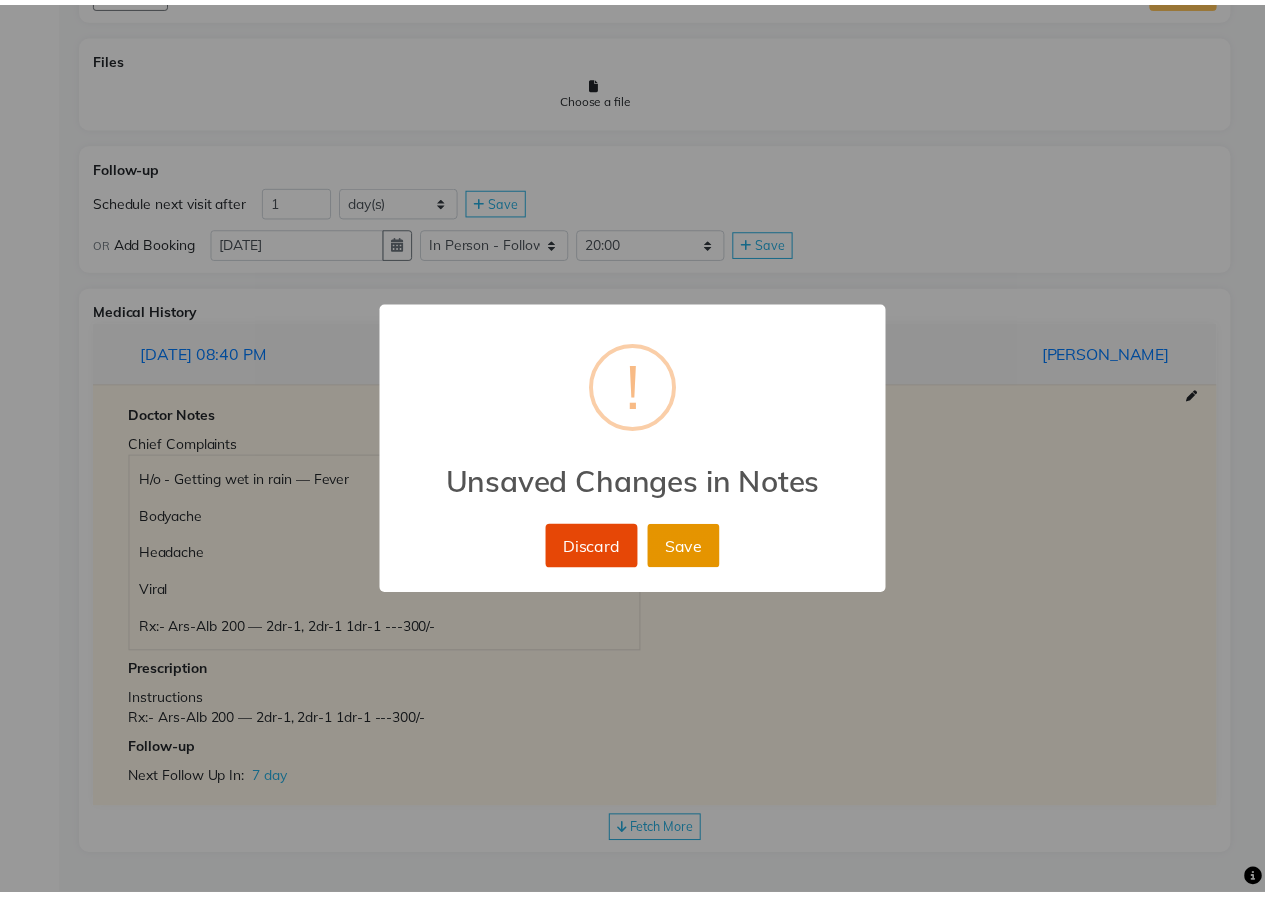 scroll, scrollTop: 1624, scrollLeft: 0, axis: vertical 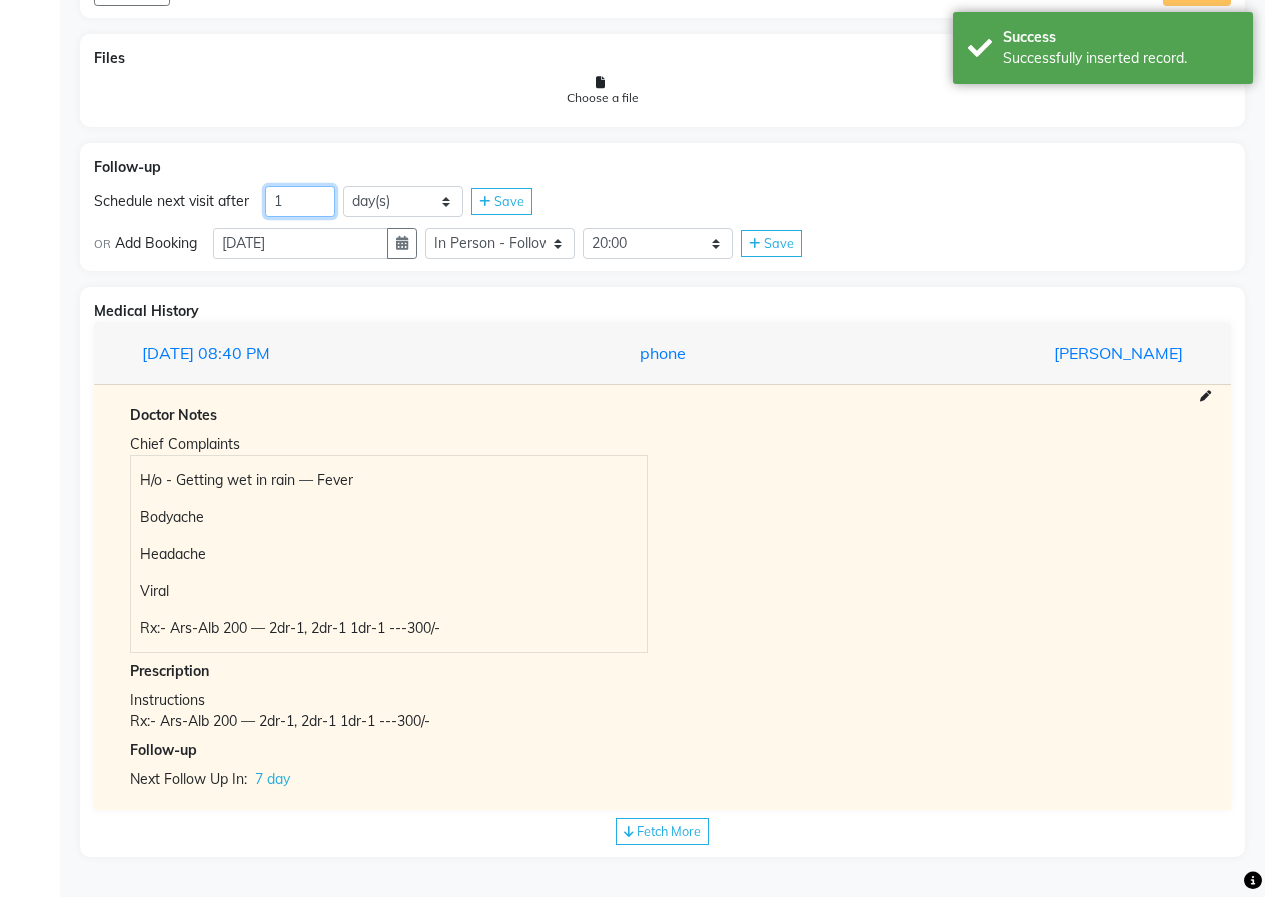 click on "1" 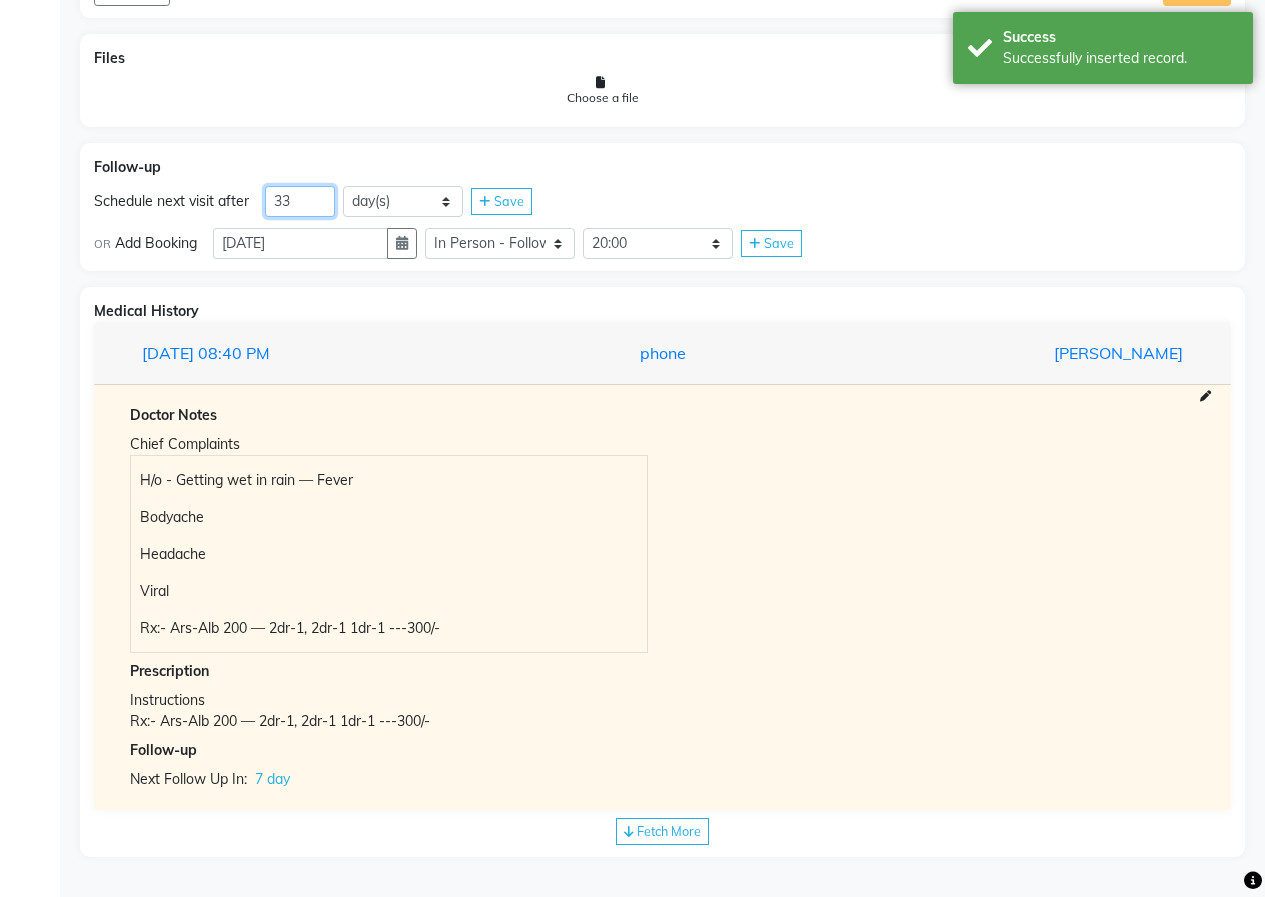 type on "3" 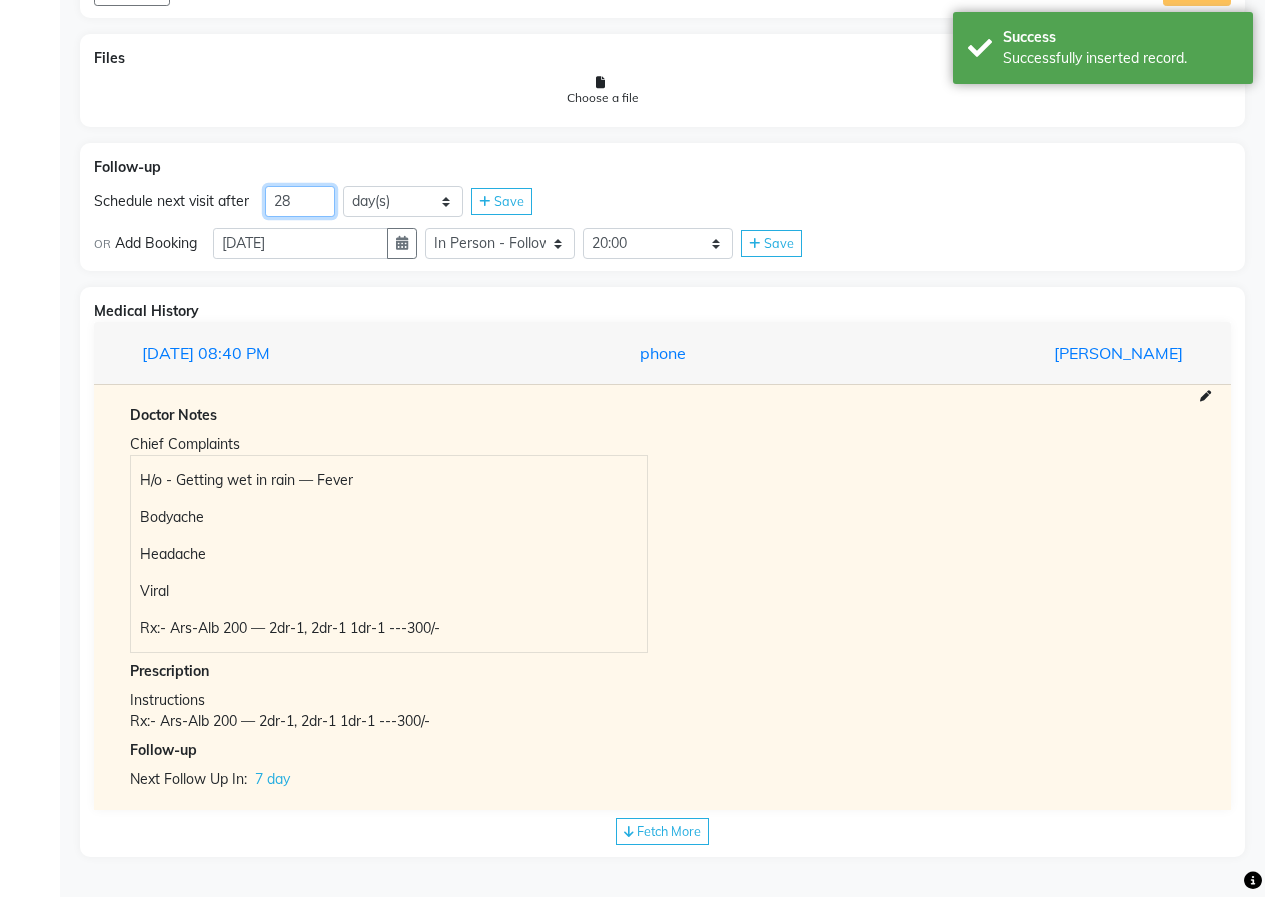 type on "28" 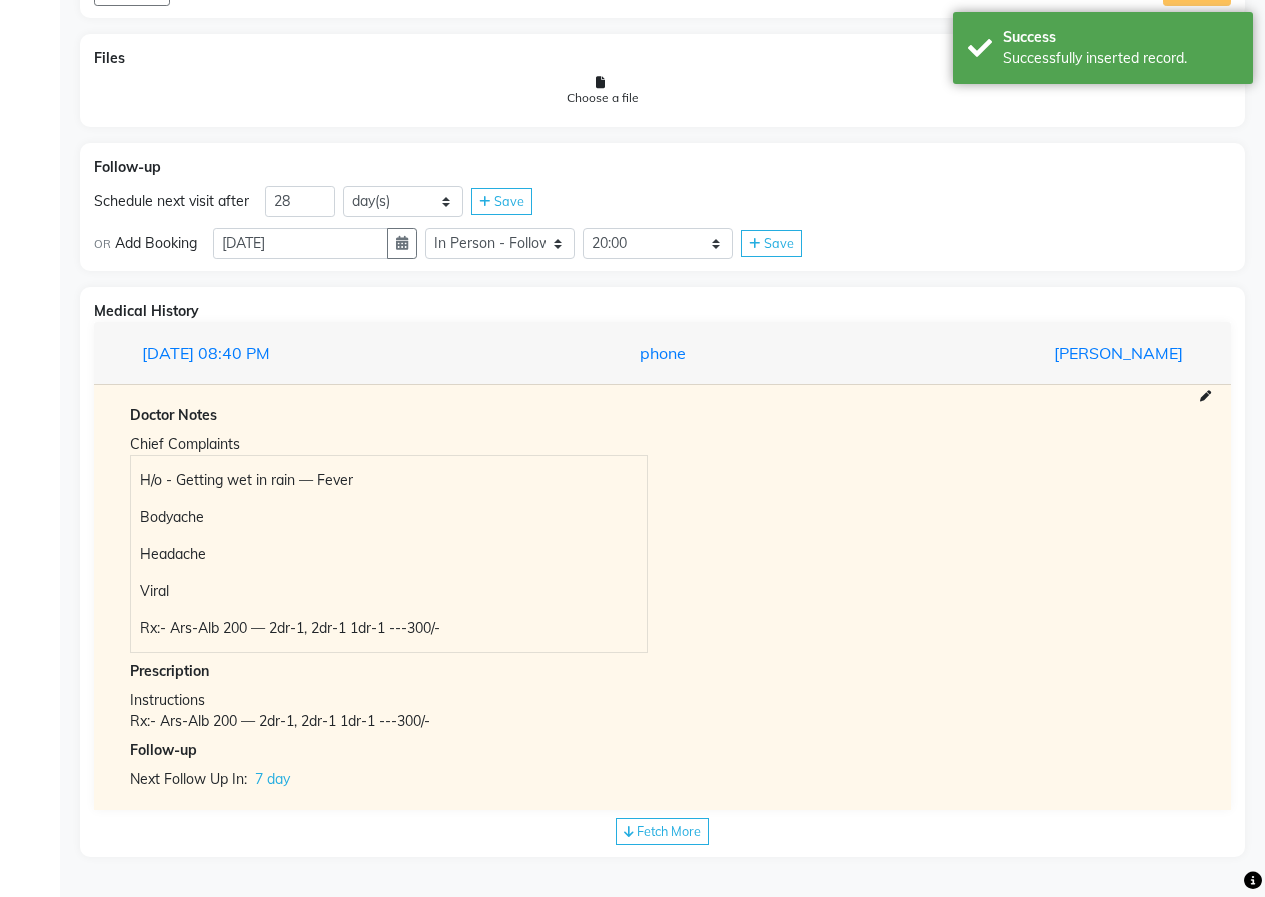 click 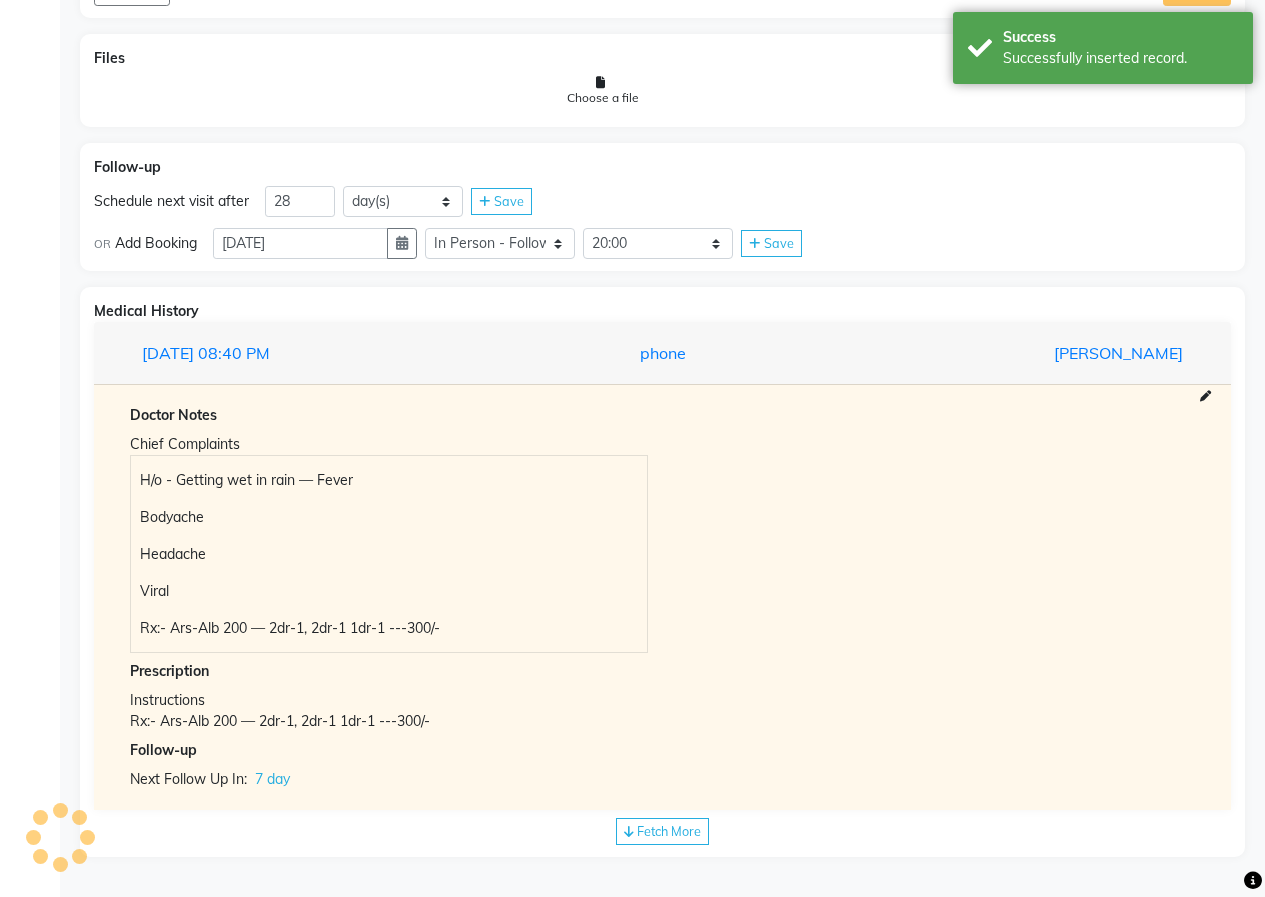 scroll, scrollTop: 1572, scrollLeft: 0, axis: vertical 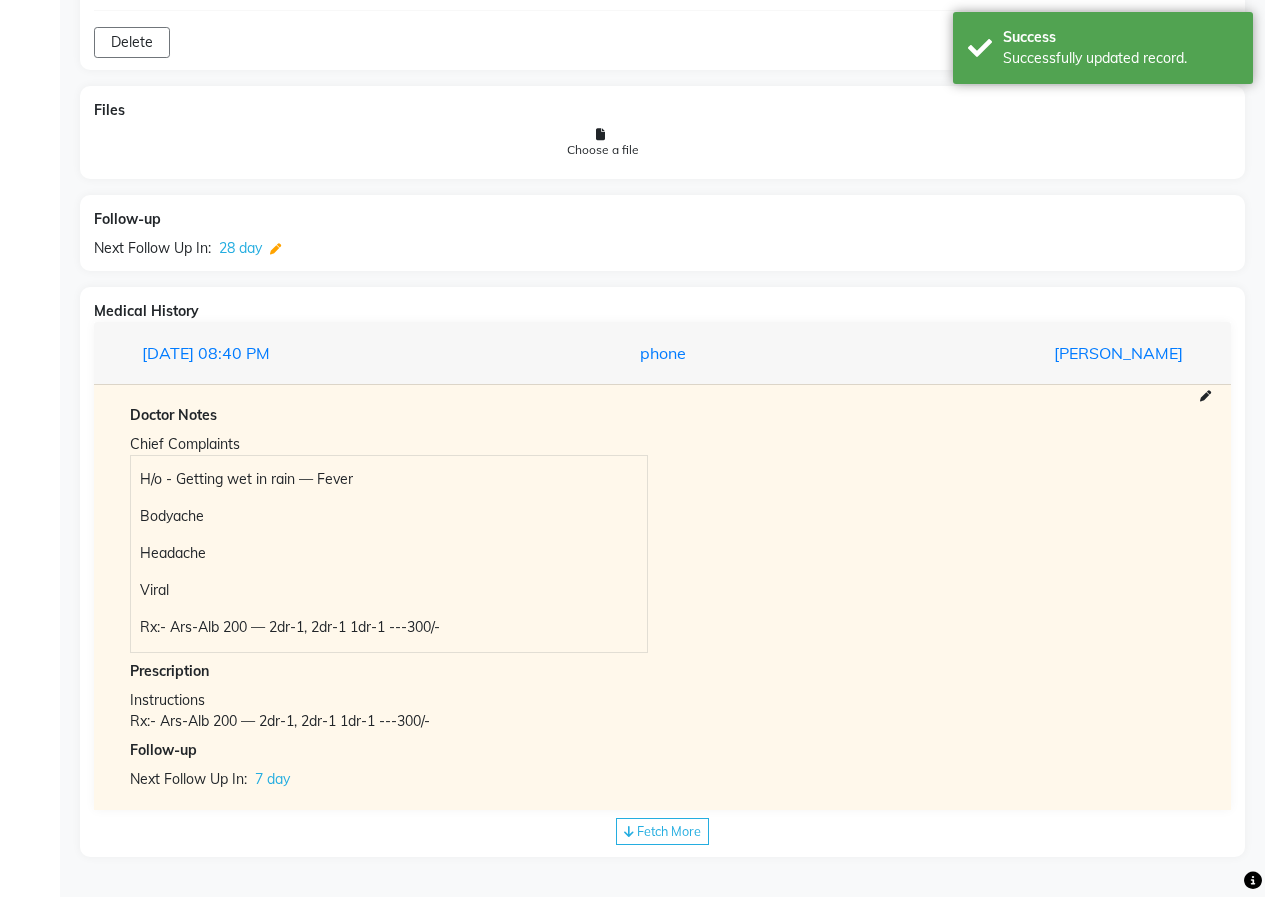 click 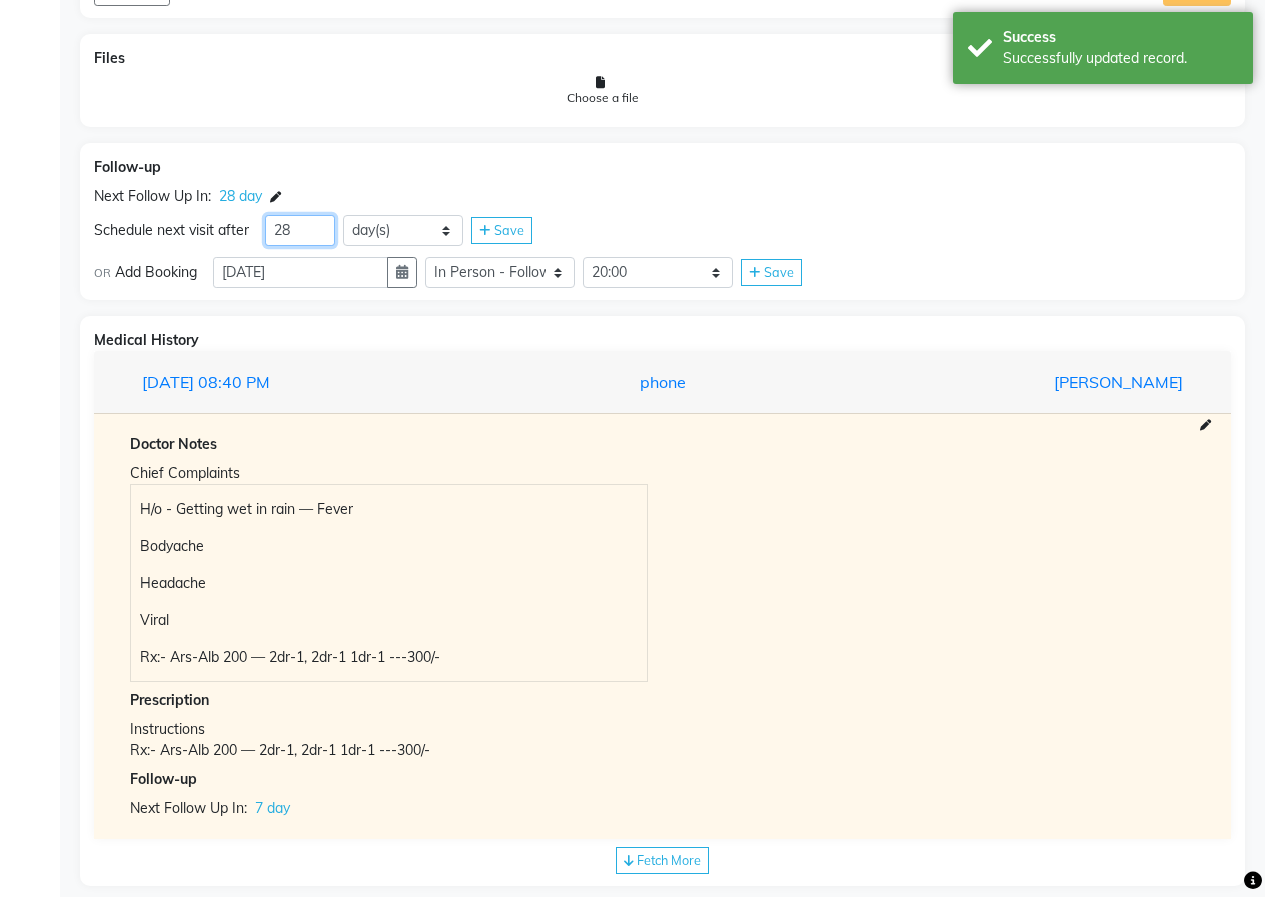 click on "28" 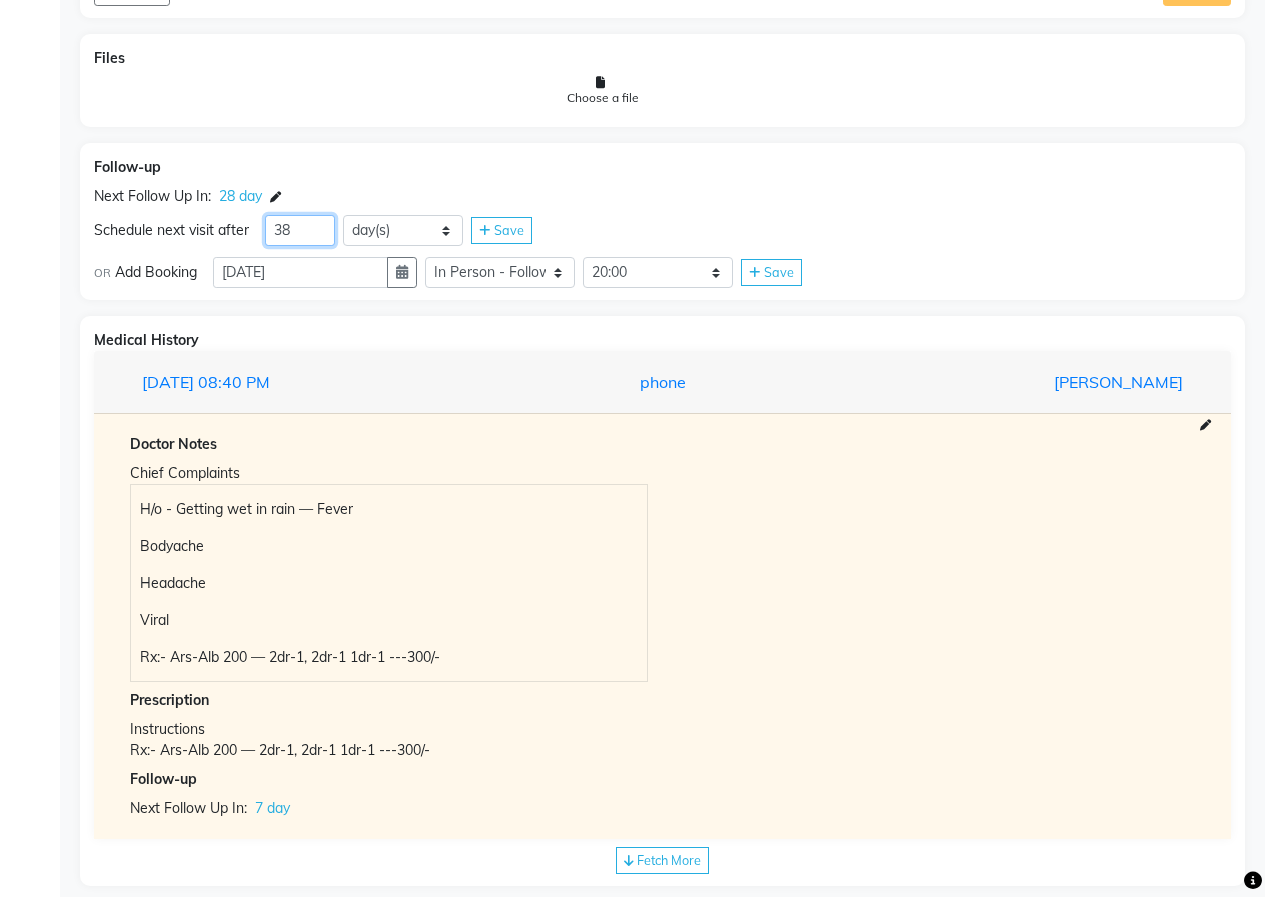 type on "38" 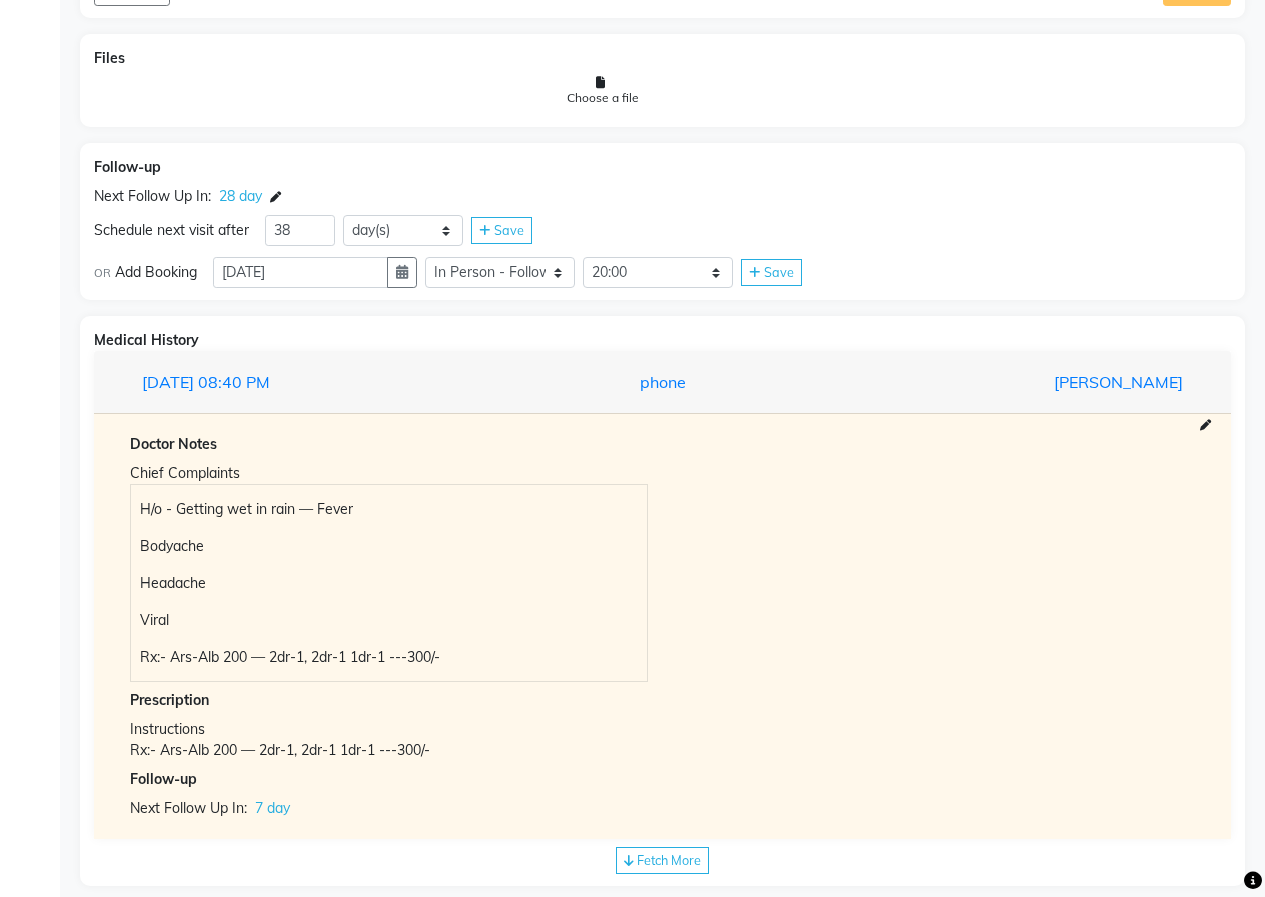 click on "Save" 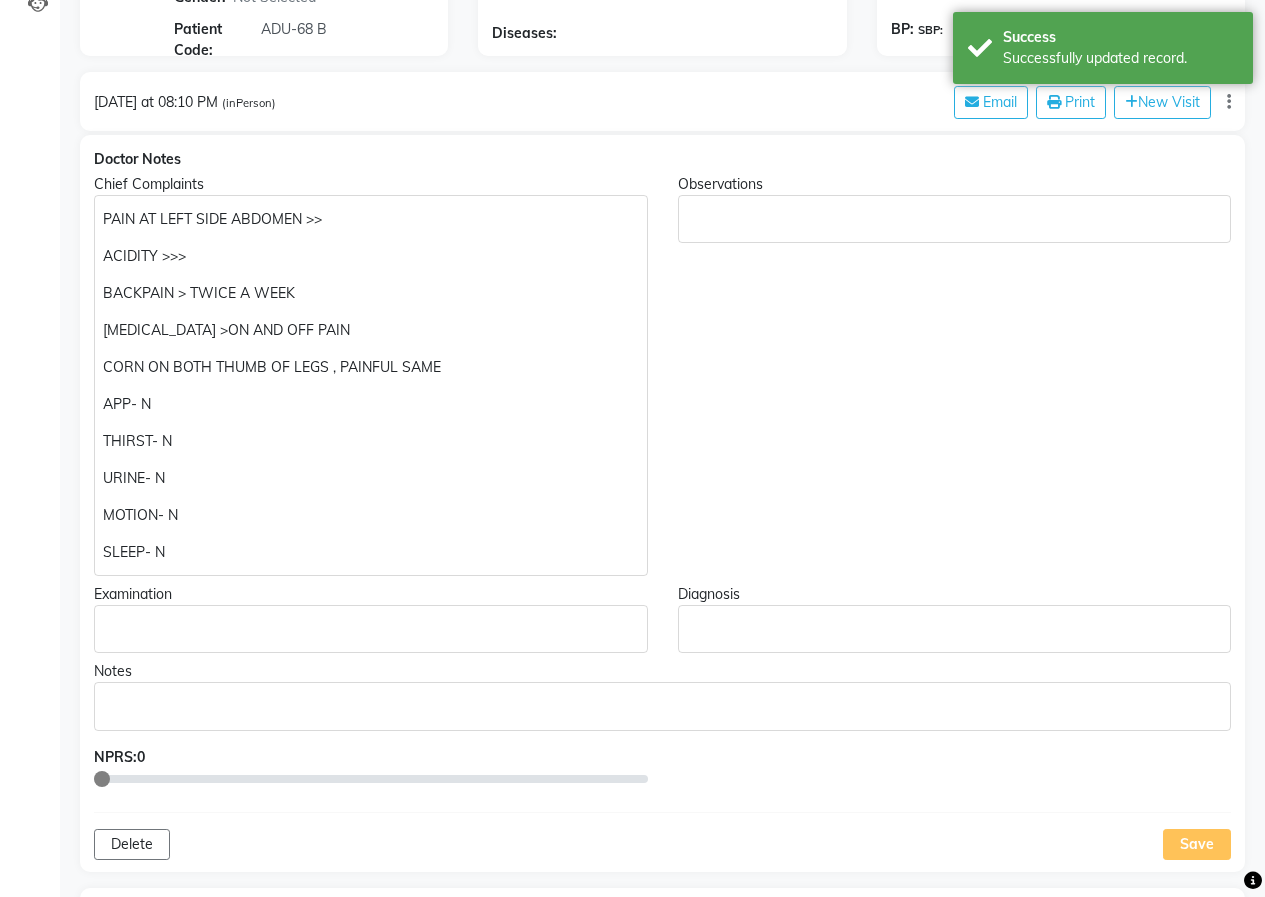 scroll, scrollTop: 0, scrollLeft: 0, axis: both 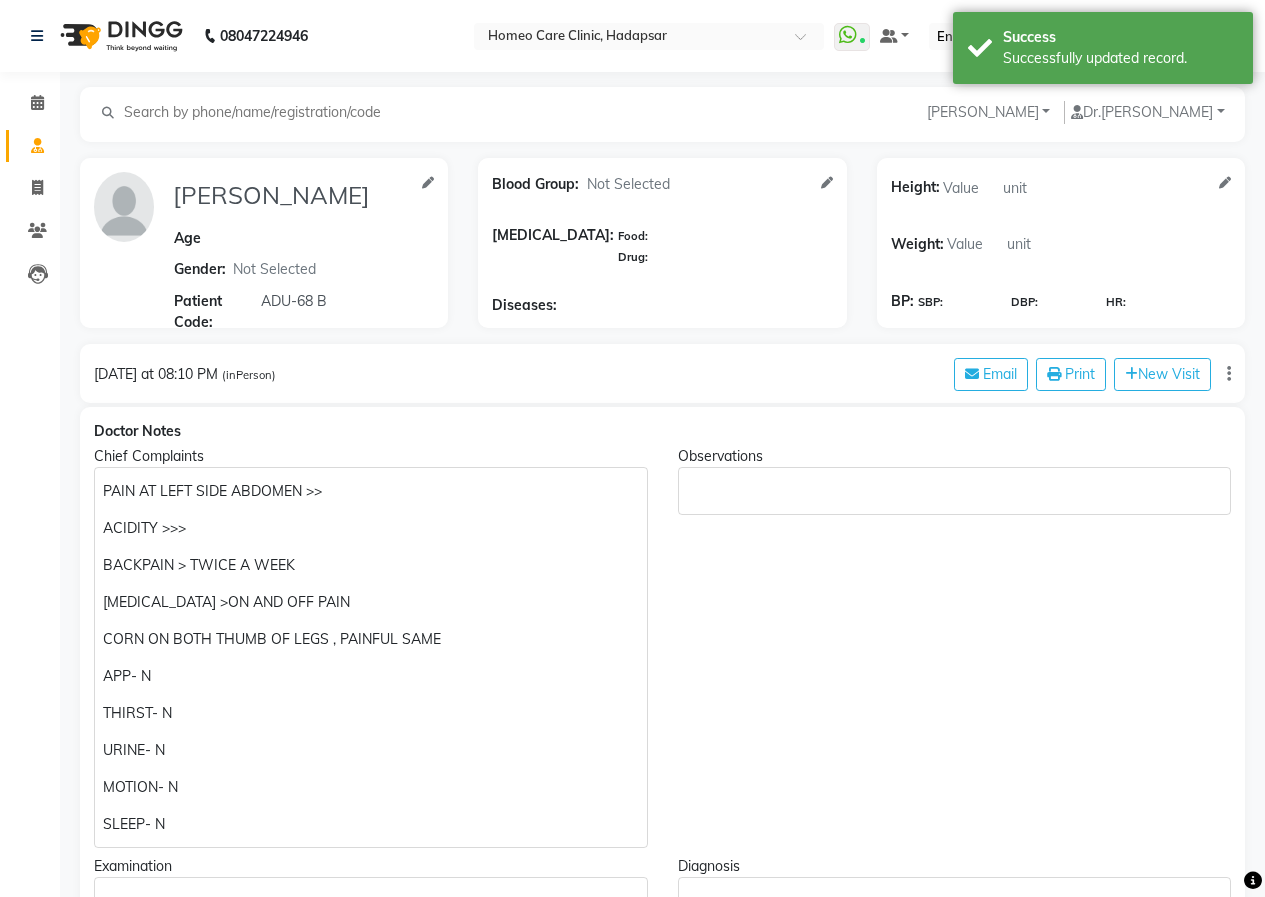 click on "PAIN AT LEFT SIDE ABDOMEN >>" 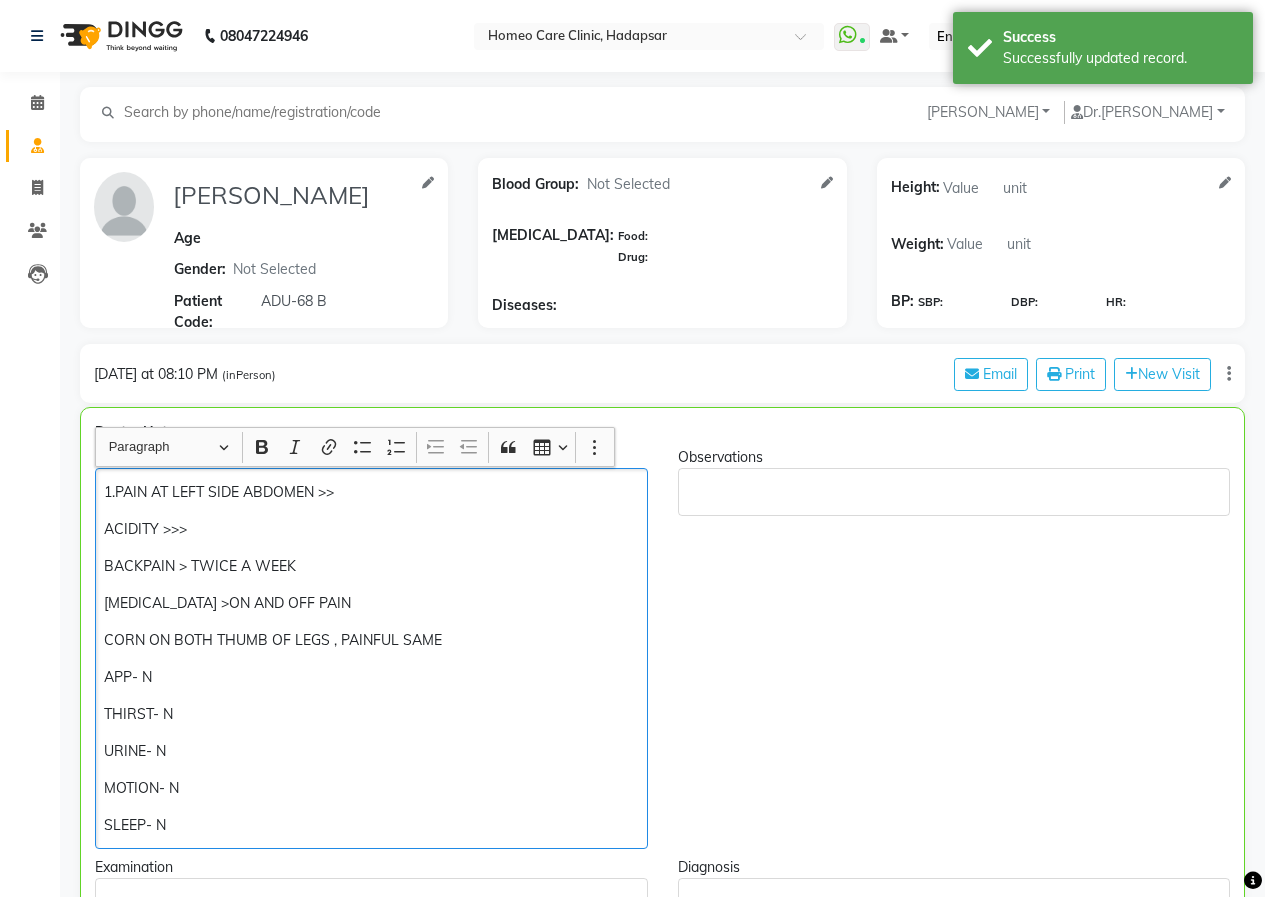 click on "ACIDITY >>>" 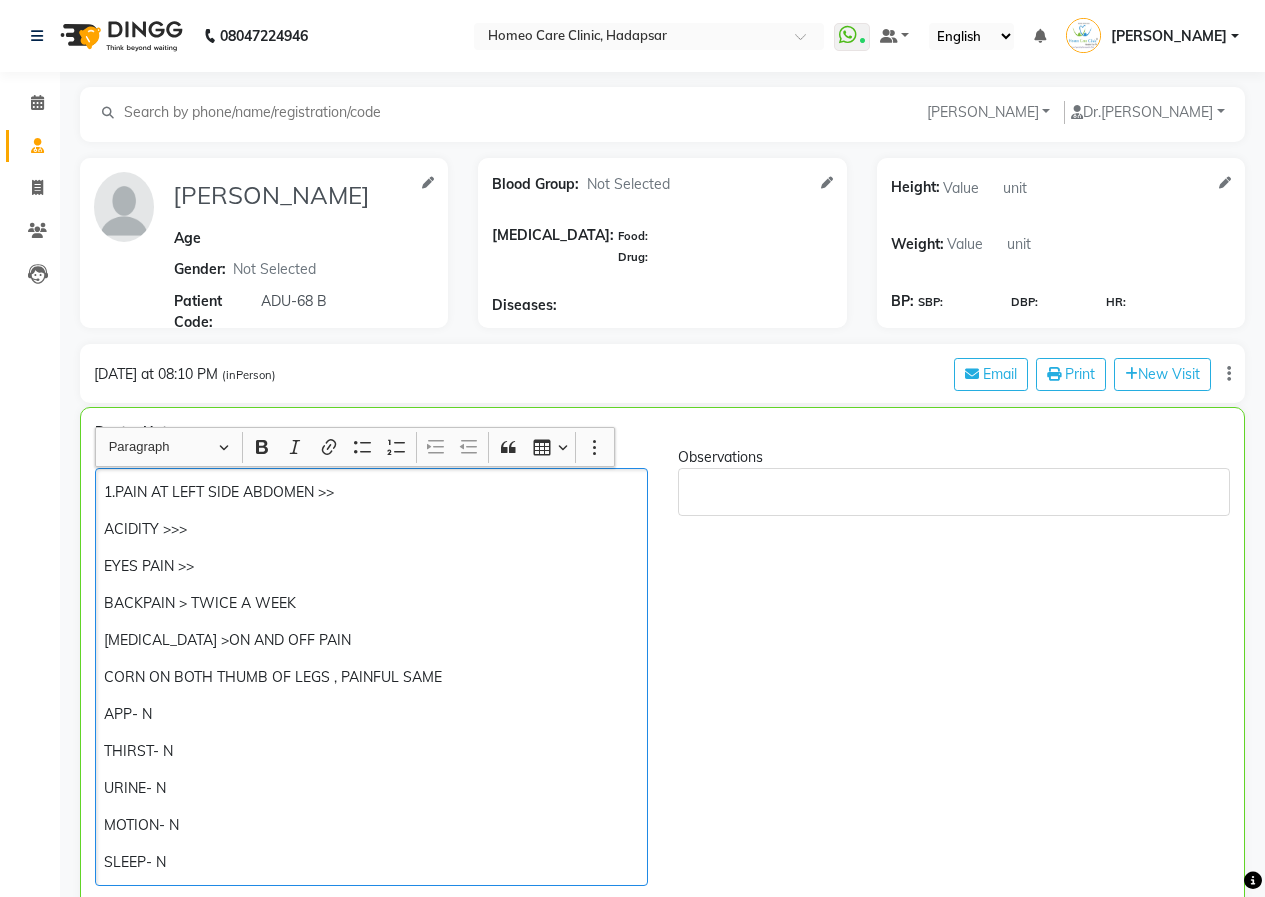 click on "1.PAIN AT LEFT SIDE ABDOMEN >> ACIDITY >>> EYES PAIN >> BACKPAIN > TWICE A WEEK  [MEDICAL_DATA] >ON AND OFF PAIN CORN ON BOTH THUMB OF LEGS , PAINFUL SAME  APP- N THIRST- N URINE- N MOTION- N SLEEP- N" 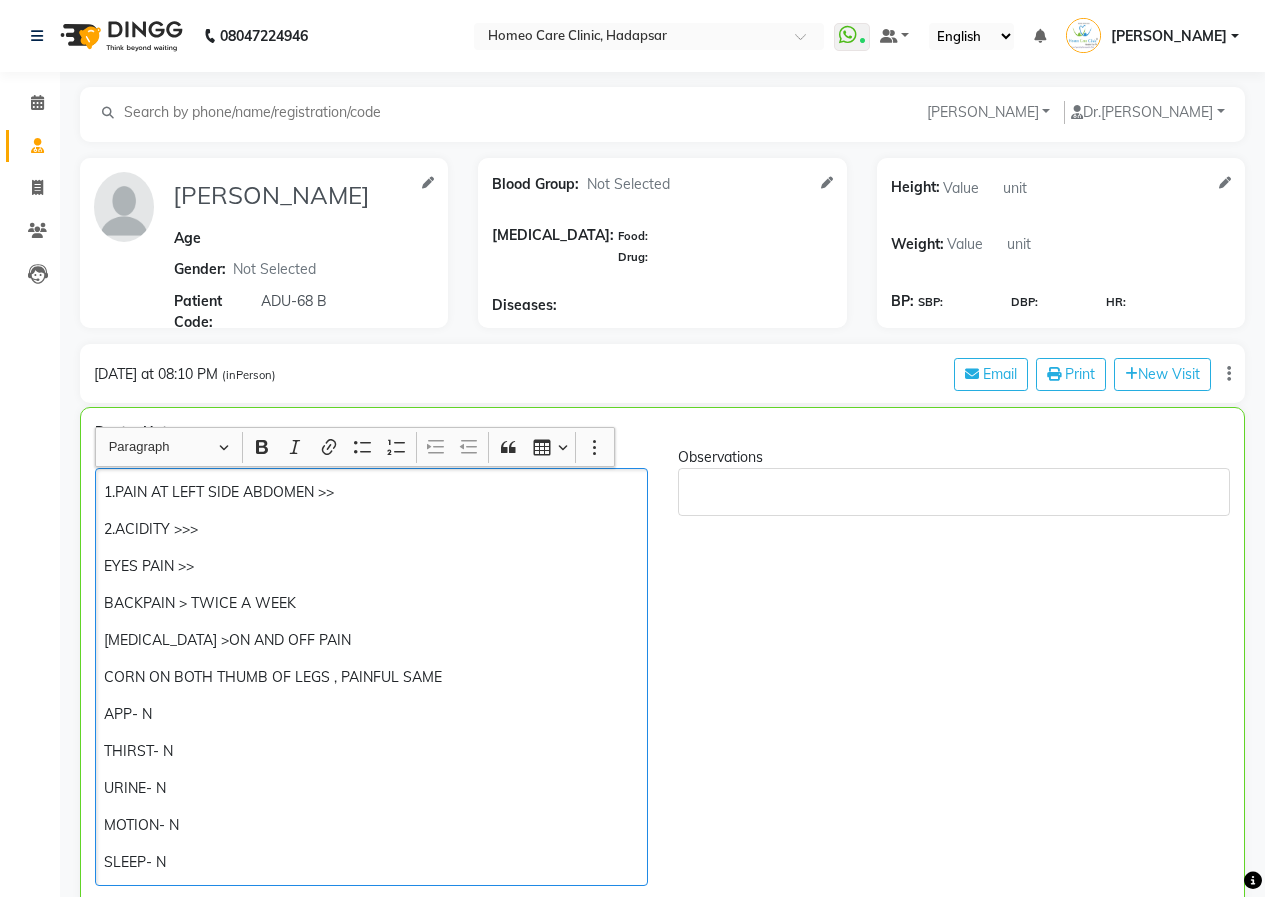 click on "1.PAIN AT LEFT SIDE ABDOMEN >> 2.ACIDITY >>> EYES PAIN >> BACKPAIN > TWICE A WEEK  [MEDICAL_DATA] >ON AND OFF PAIN CORN ON BOTH THUMB OF LEGS , PAINFUL SAME  APP- N THIRST- N URINE- N MOTION- N SLEEP- N" 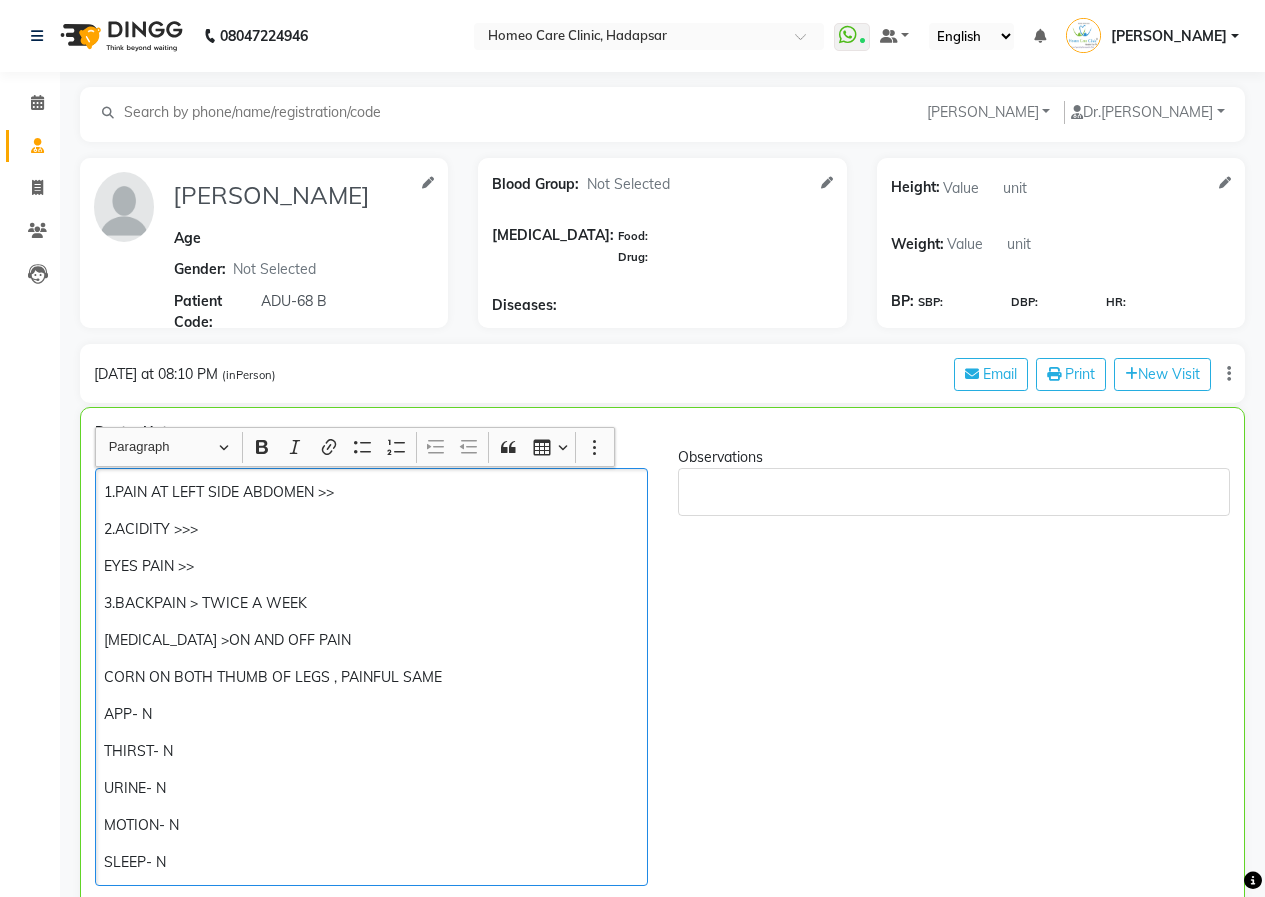 click on "1.PAIN AT LEFT SIDE ABDOMEN >> 2.ACIDITY >>> EYES PAIN >> 3.BACKPAIN > TWICE A WEEK  [MEDICAL_DATA] >ON AND OFF PAIN CORN ON BOTH THUMB OF LEGS , PAINFUL SAME  APP- N THIRST- N URINE- N MOTION- N SLEEP- N" 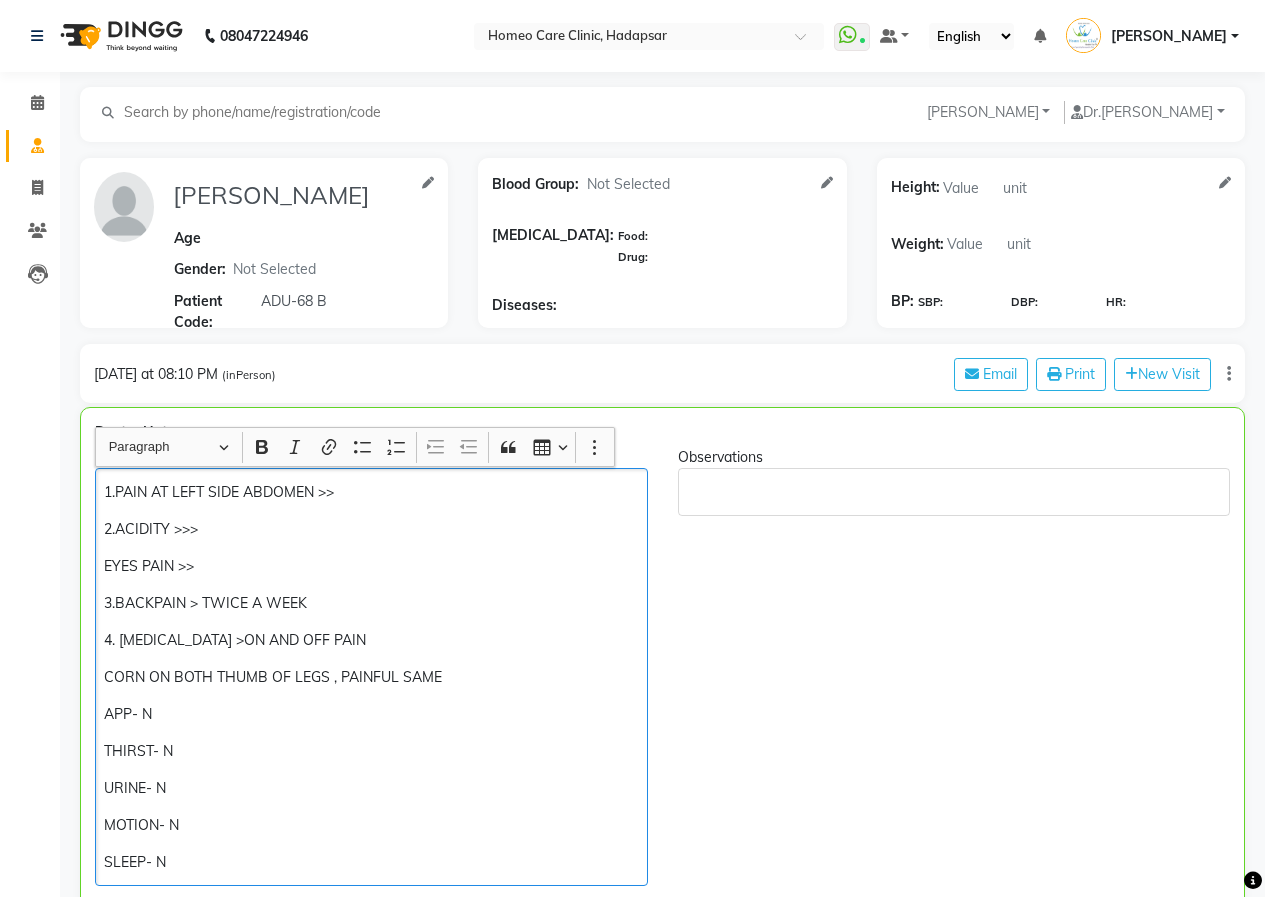 click on "1.PAIN AT LEFT SIDE ABDOMEN >> 2.ACIDITY >>> EYES PAIN >> 3.BACKPAIN > TWICE A WEEK  4. [MEDICAL_DATA] >ON AND OFF PAIN CORN ON BOTH THUMB OF LEGS , PAINFUL SAME  APP- N THIRST- N URINE- N MOTION- N SLEEP- N" 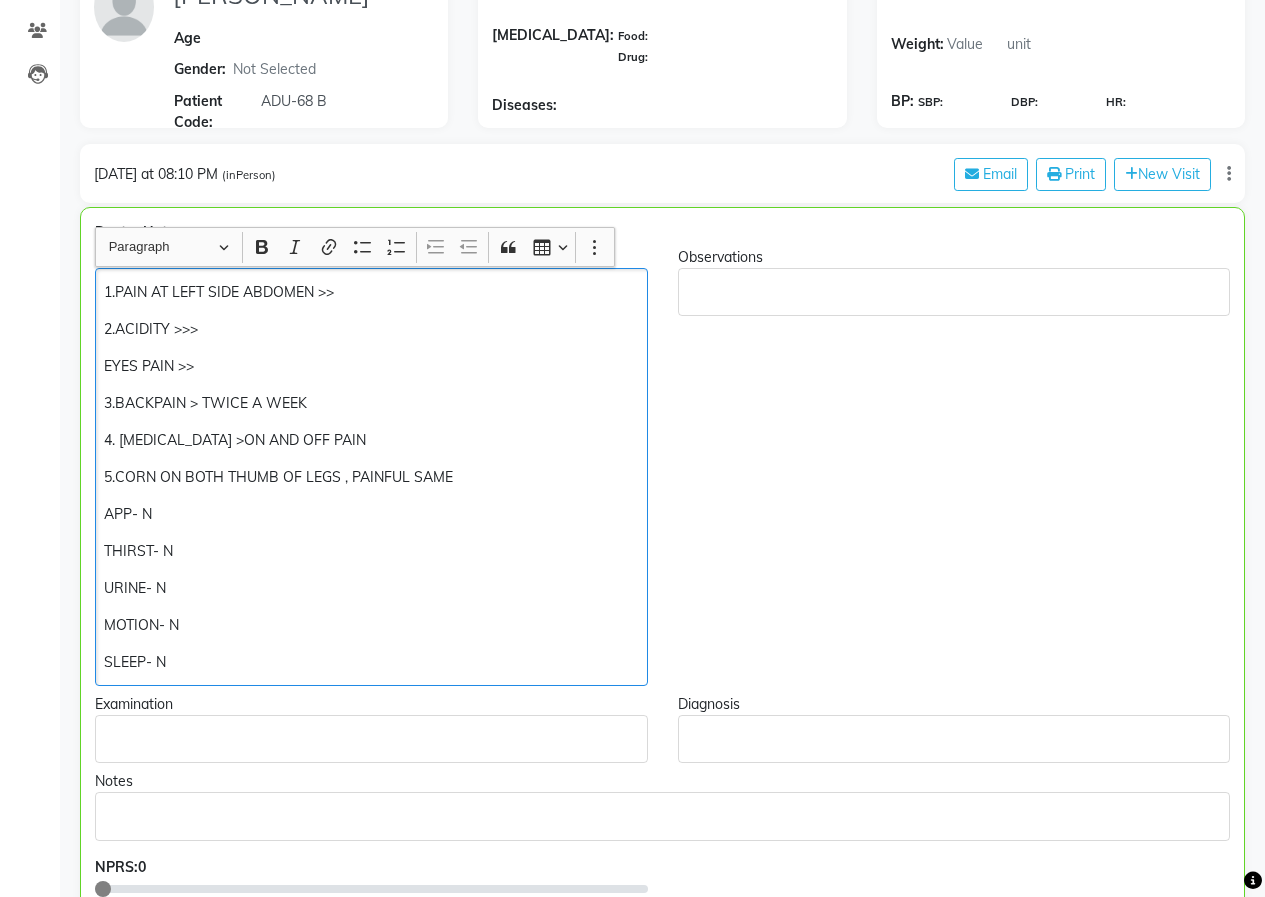 scroll, scrollTop: 400, scrollLeft: 0, axis: vertical 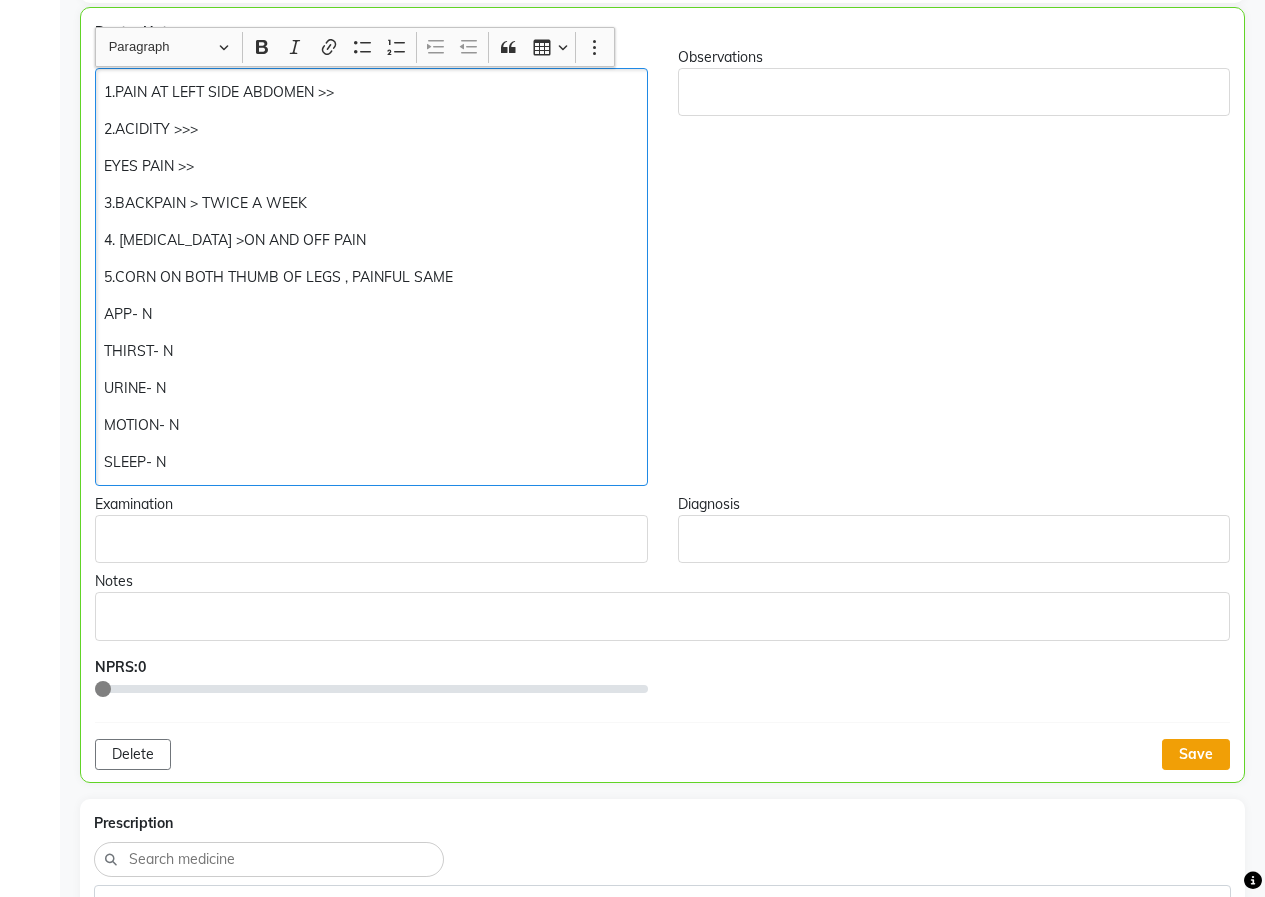click on "Save" 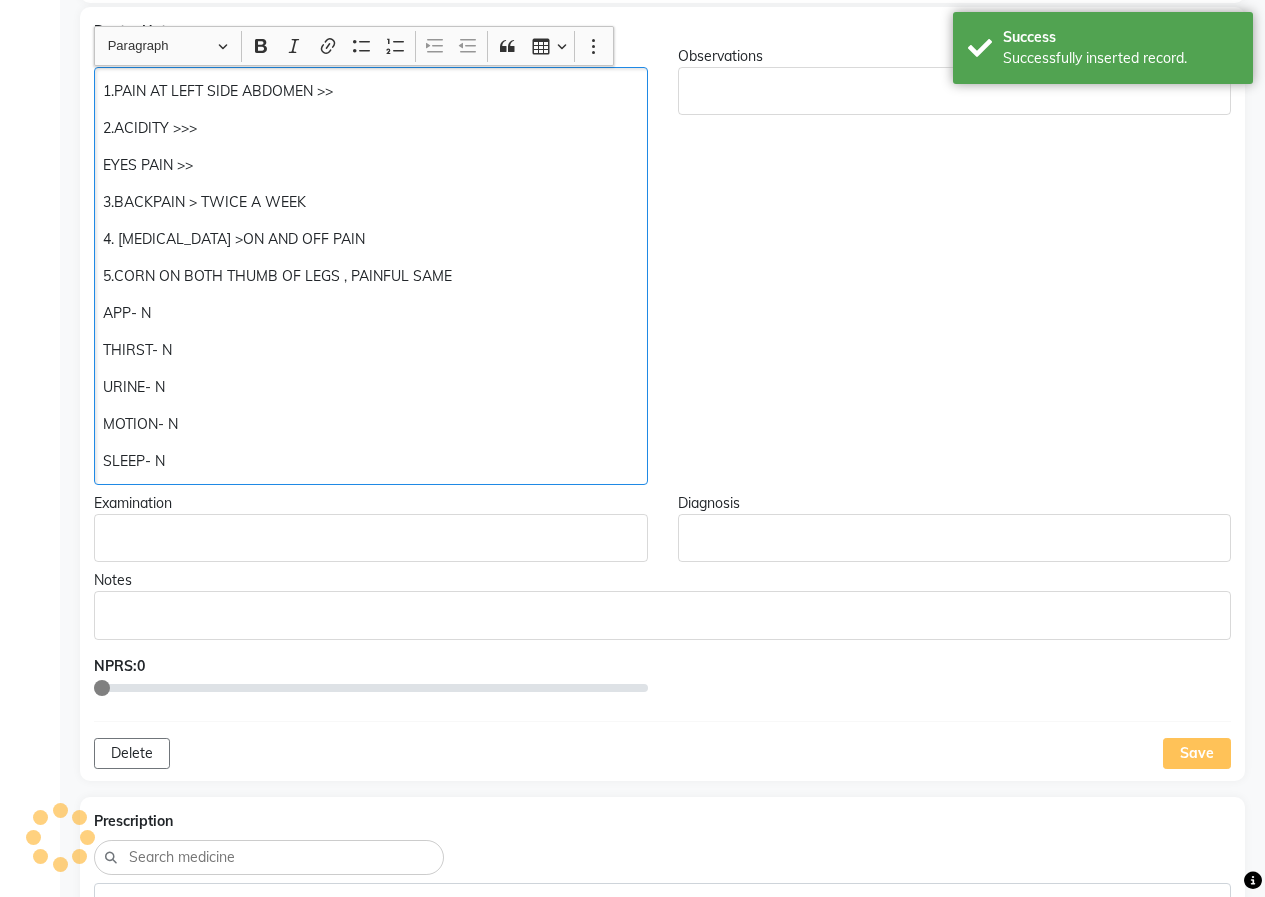 click on "1.PAIN AT LEFT SIDE ABDOMEN >> 2.ACIDITY >>> EYES PAIN >> 3.BACKPAIN > TWICE A WEEK  4. [MEDICAL_DATA] >ON AND OFF PAIN 5.CORN ON BOTH THUMB OF LEGS , PAINFUL SAME  APP- N THIRST- N URINE- N MOTION- N SLEEP- N" 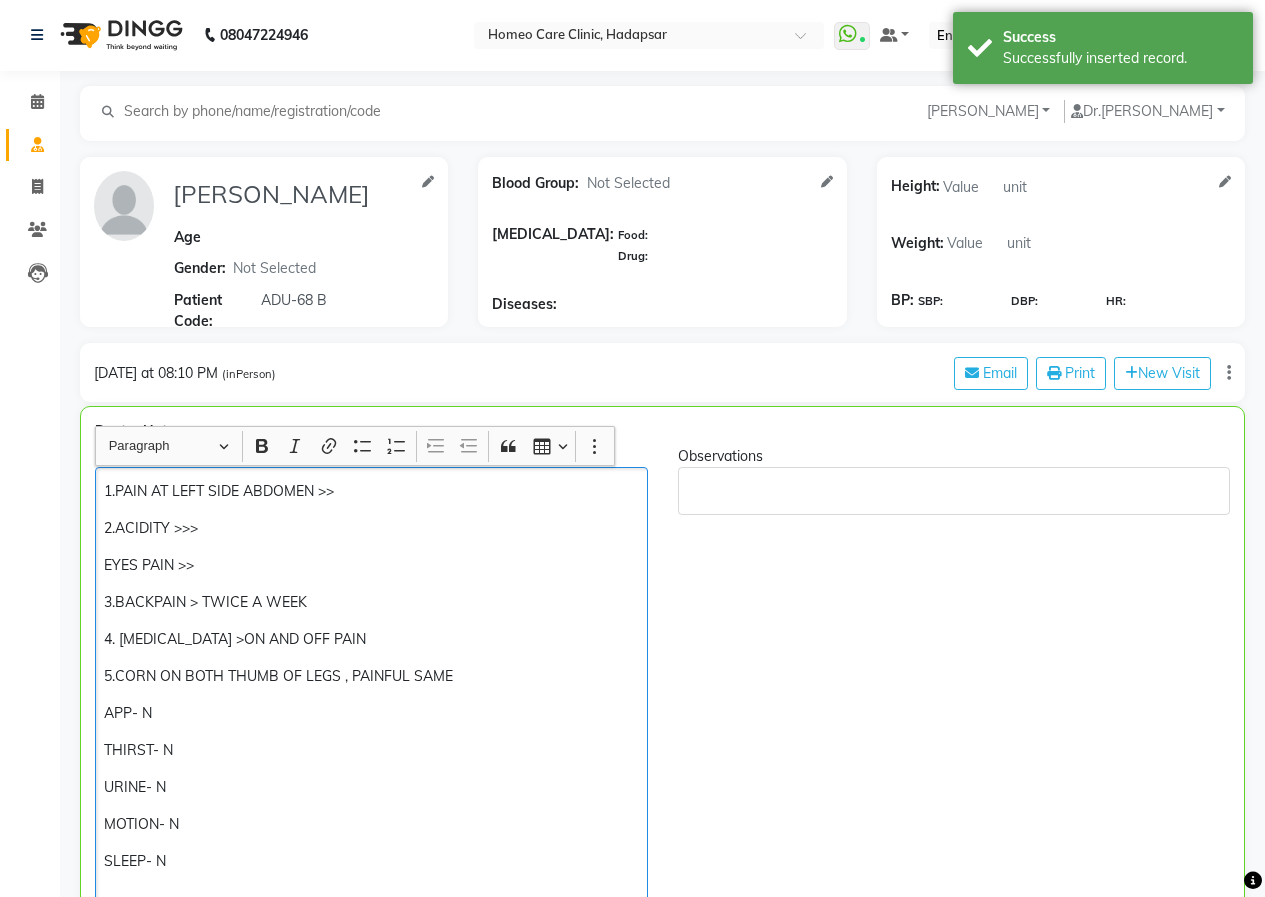 scroll, scrollTop: 401, scrollLeft: 0, axis: vertical 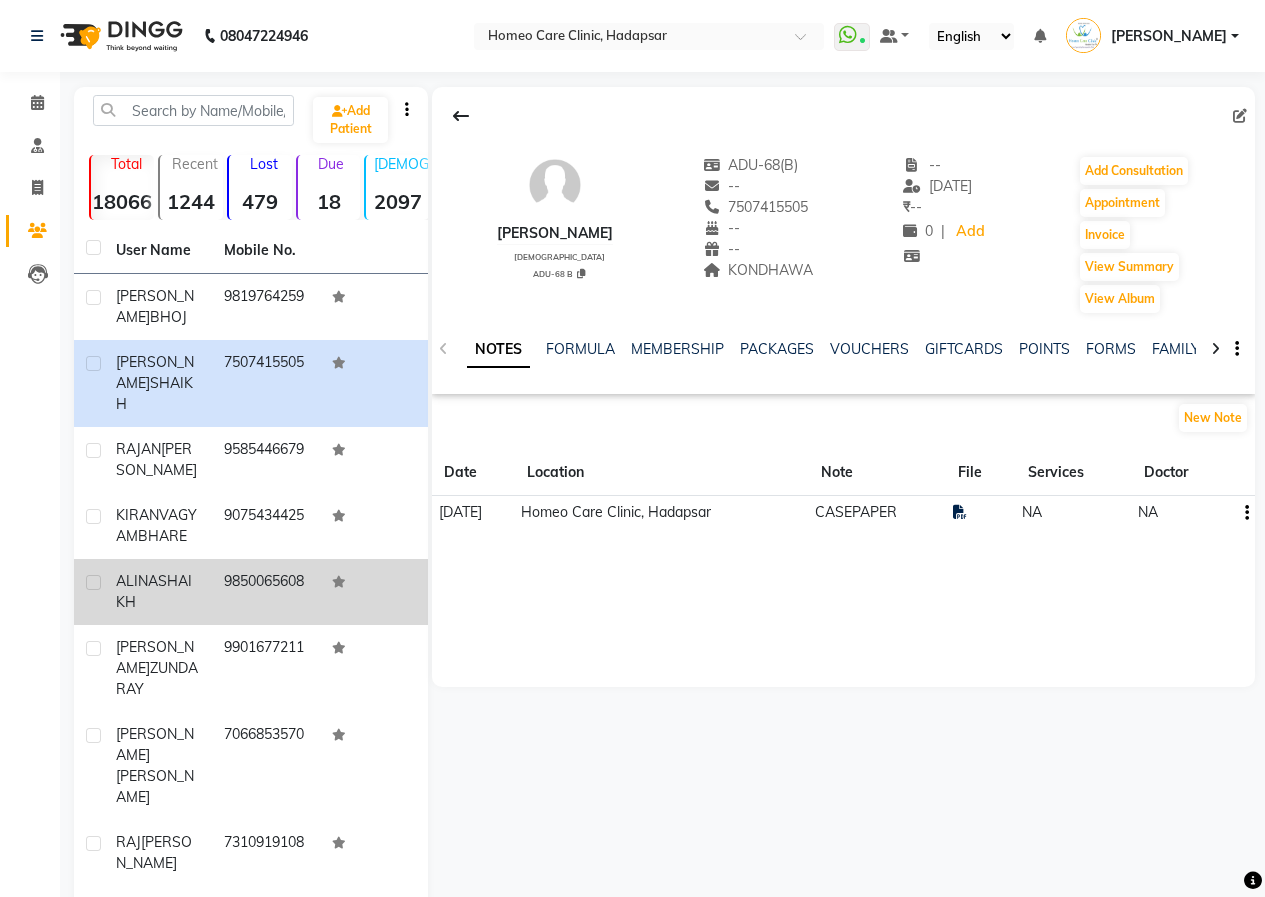 click on "[PERSON_NAME]" 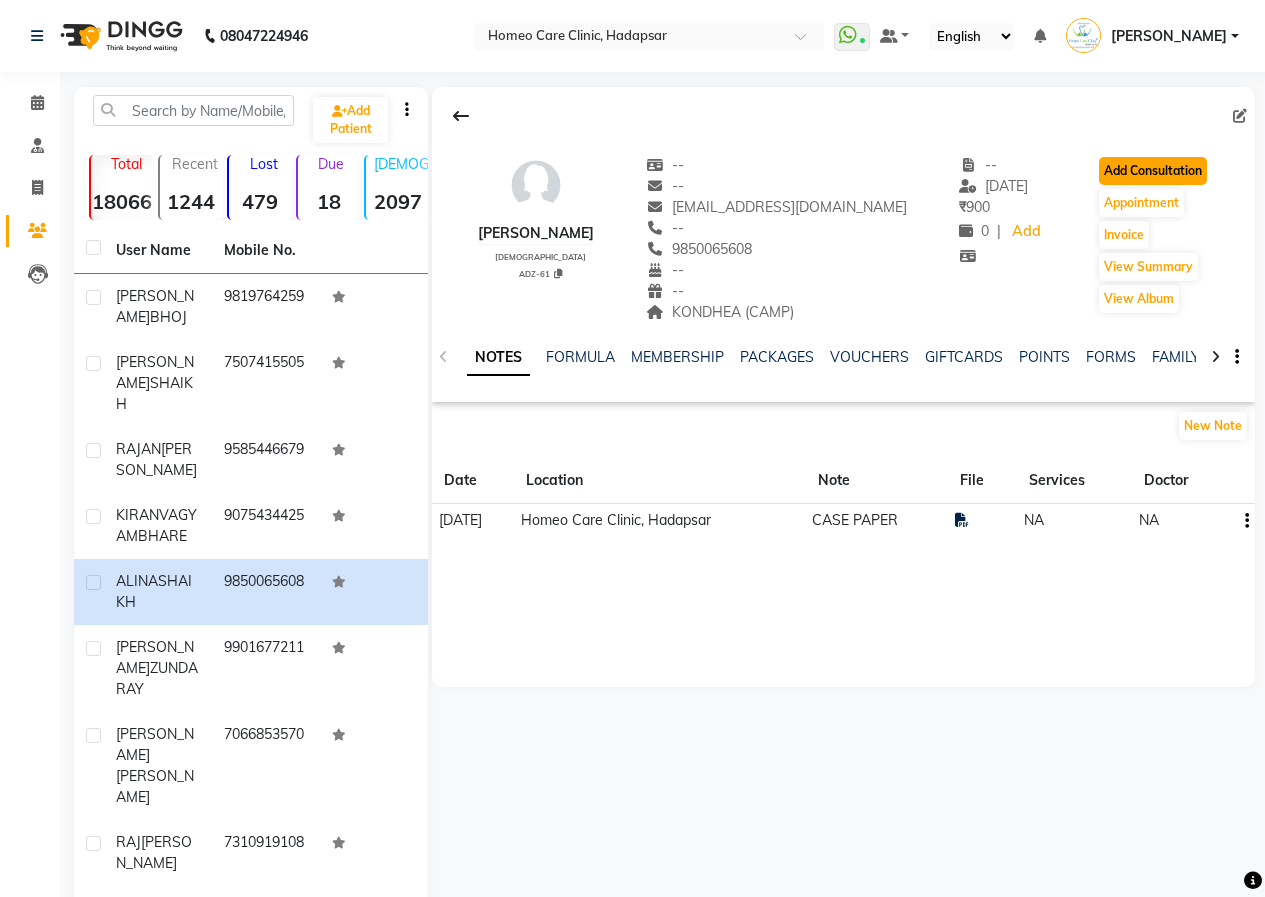 click on "Add Consultation" 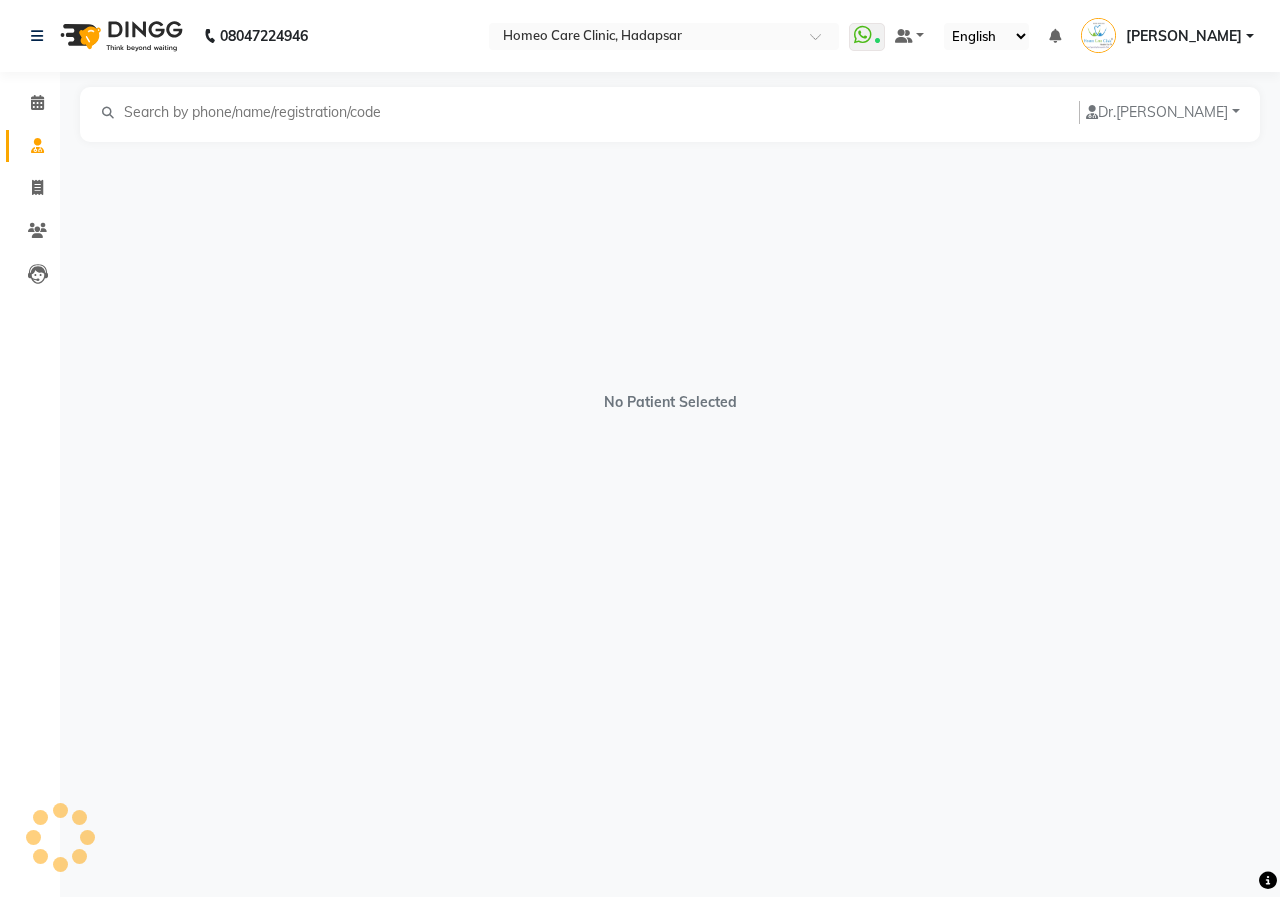 select on "[DEMOGRAPHIC_DATA]" 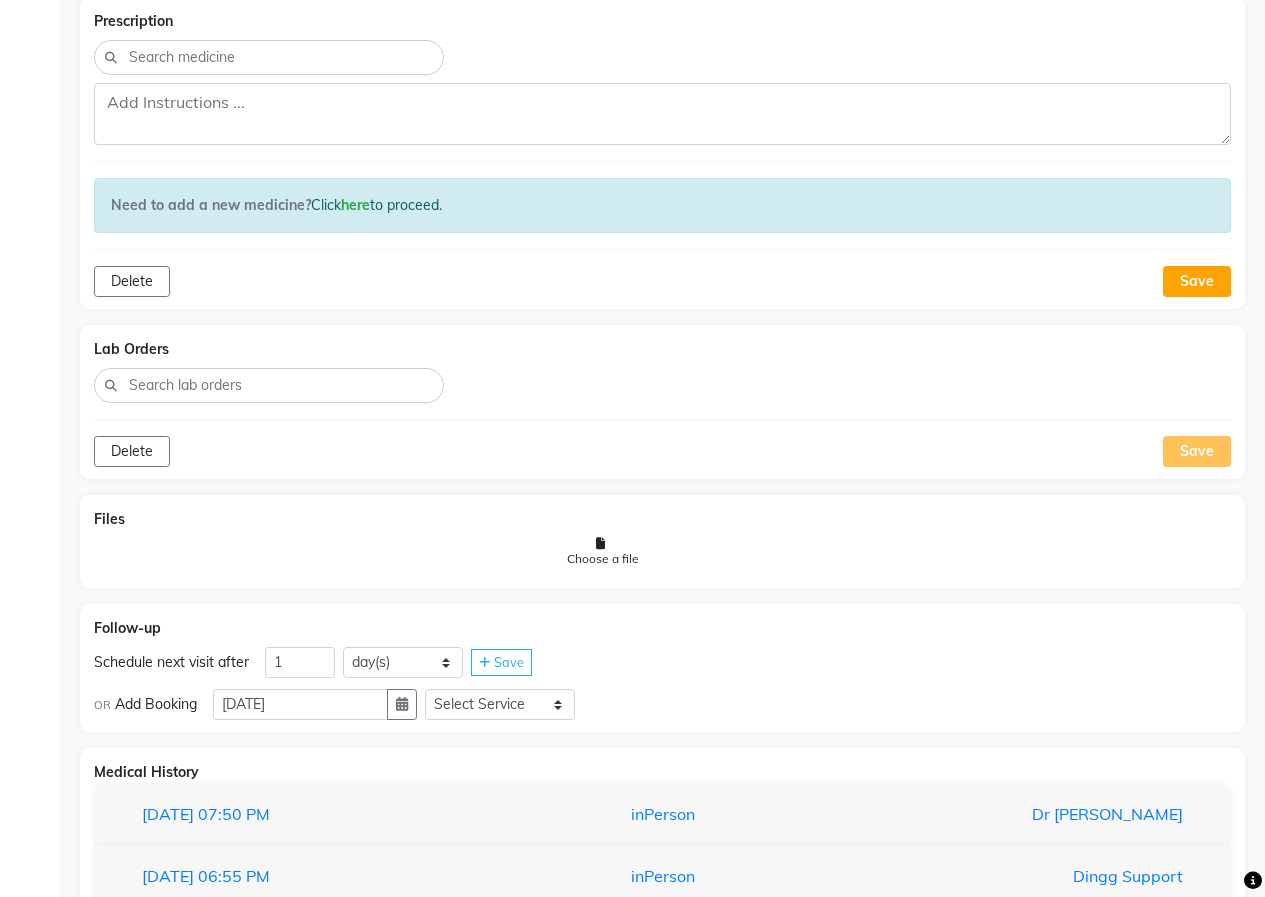scroll, scrollTop: 1297, scrollLeft: 0, axis: vertical 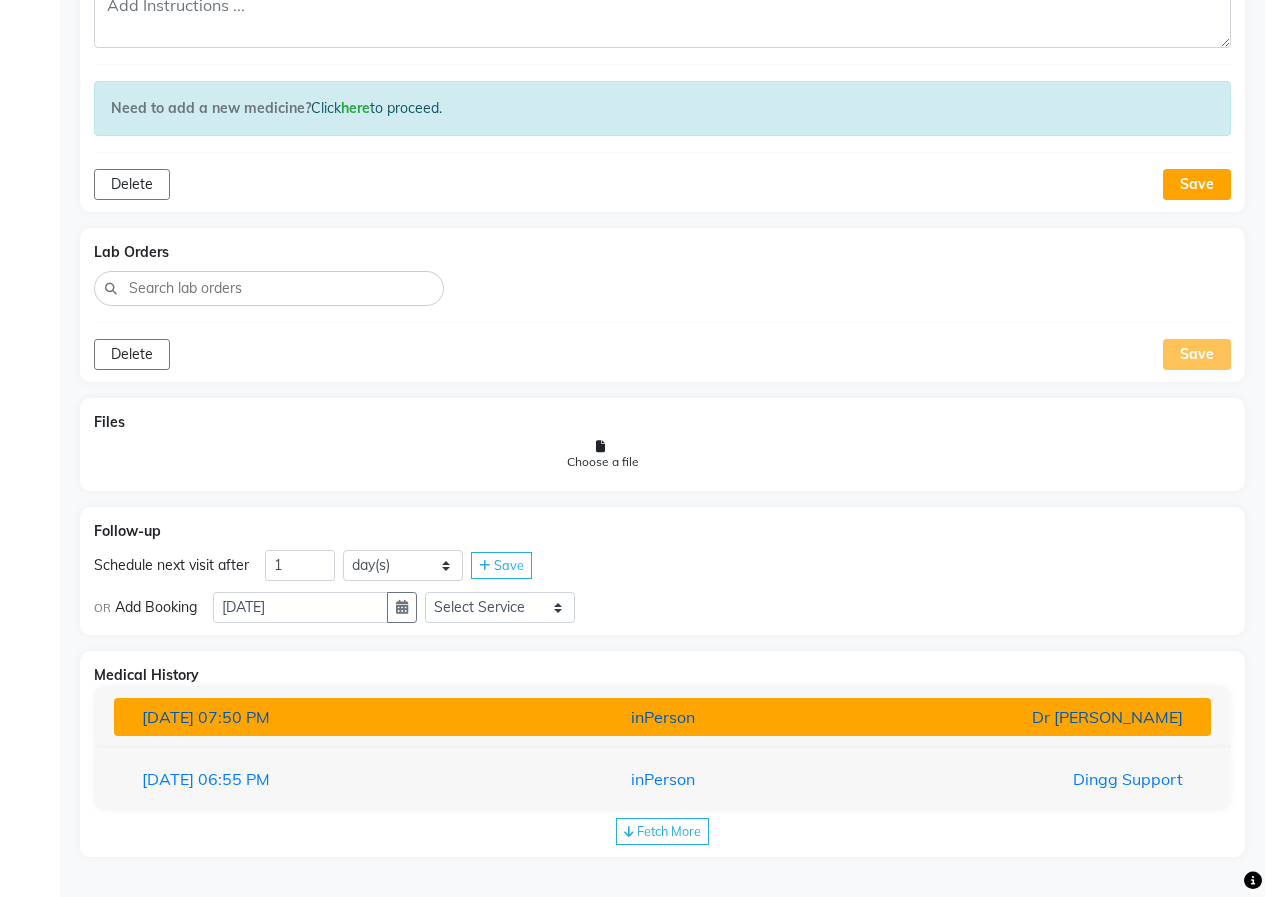 click on "inPerson" at bounding box center [662, 717] 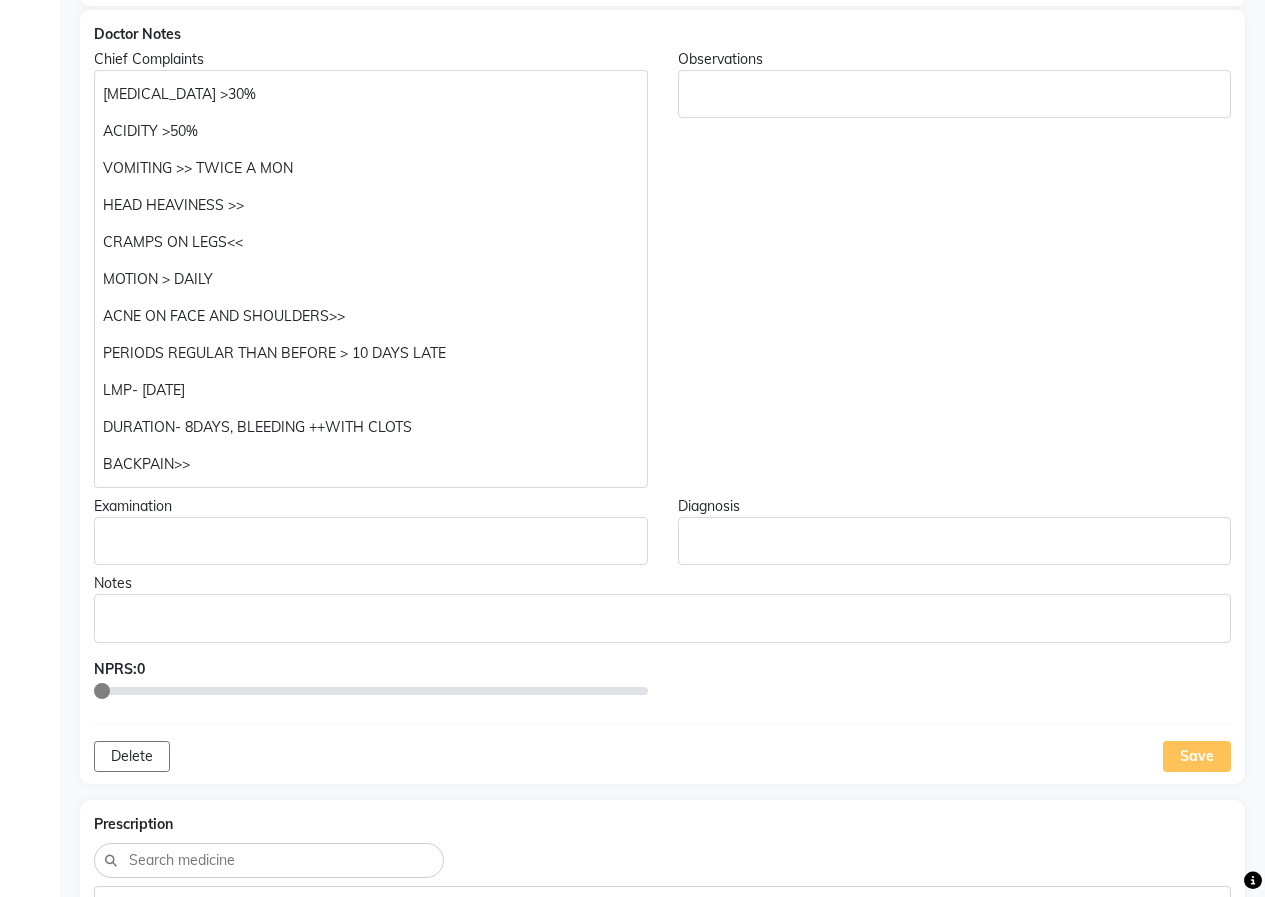 scroll, scrollTop: 97, scrollLeft: 0, axis: vertical 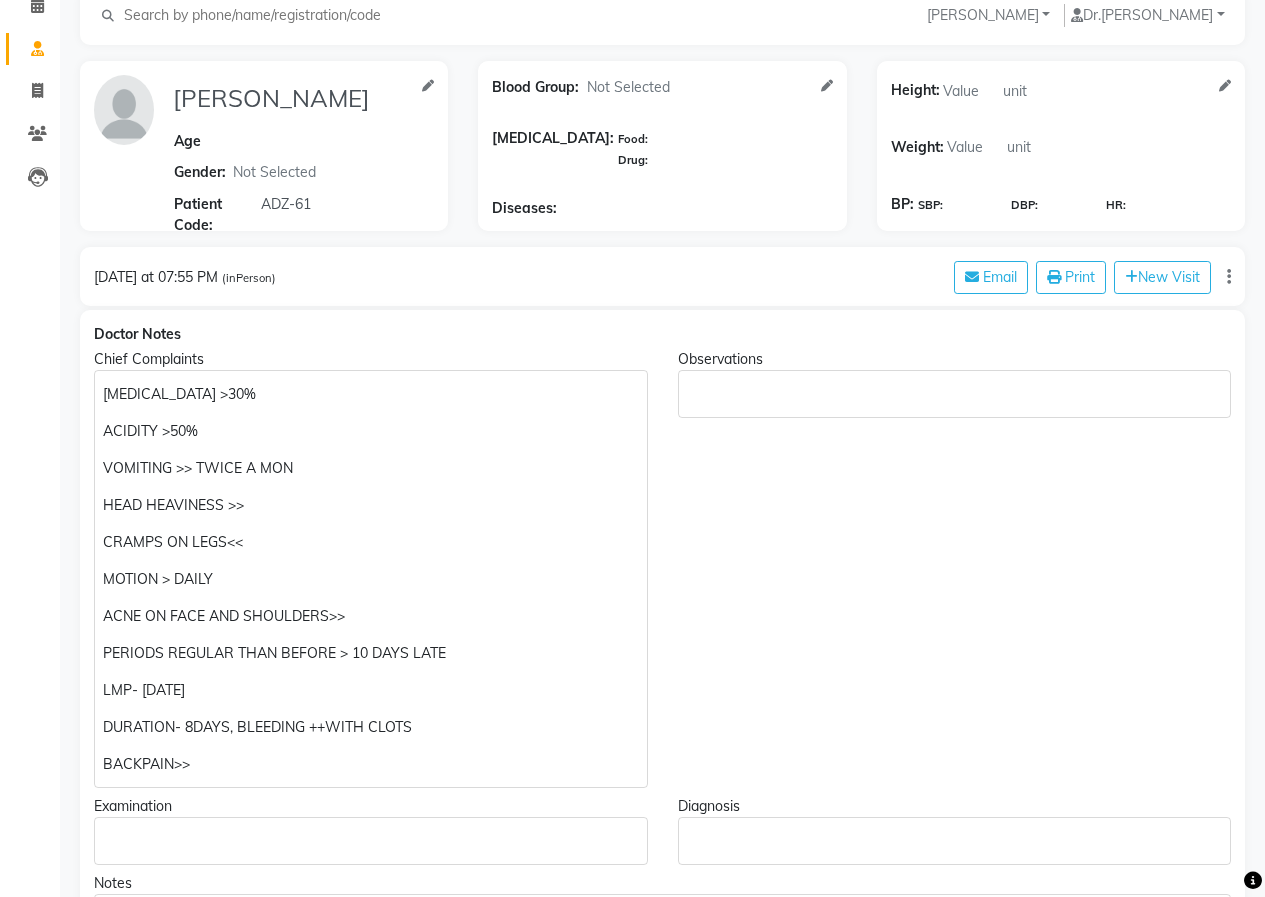click on "BACKPAIN>>" 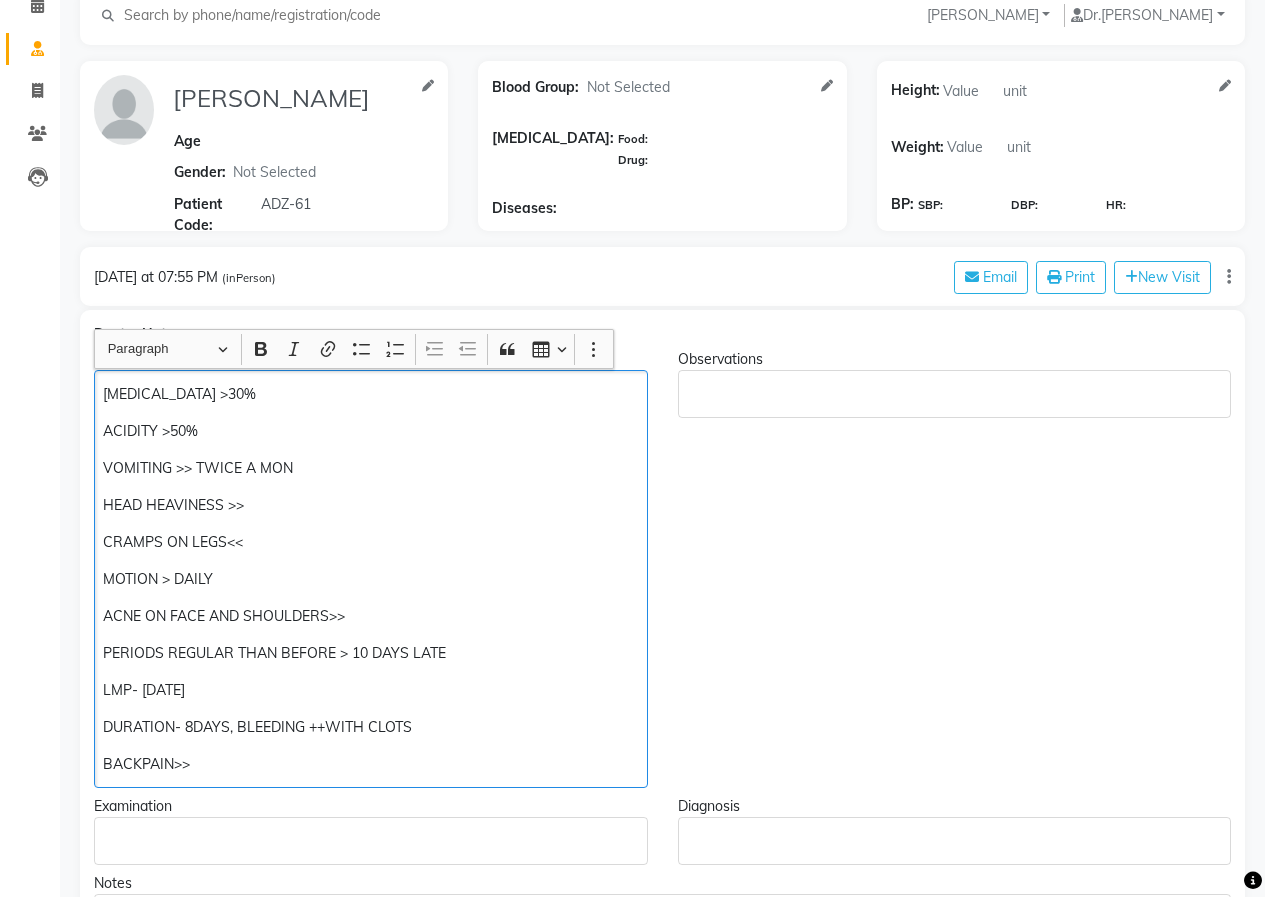 scroll, scrollTop: 98, scrollLeft: 0, axis: vertical 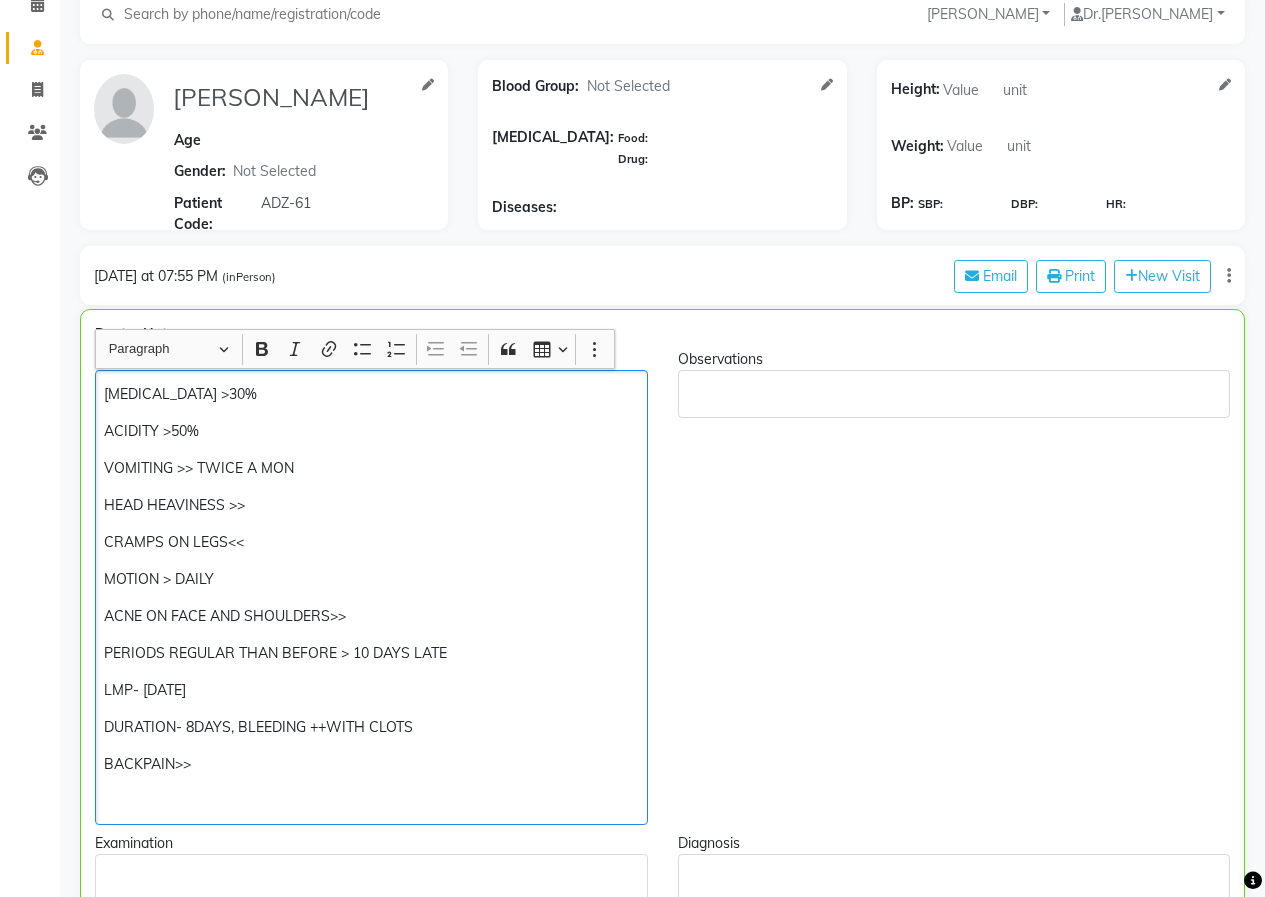 type 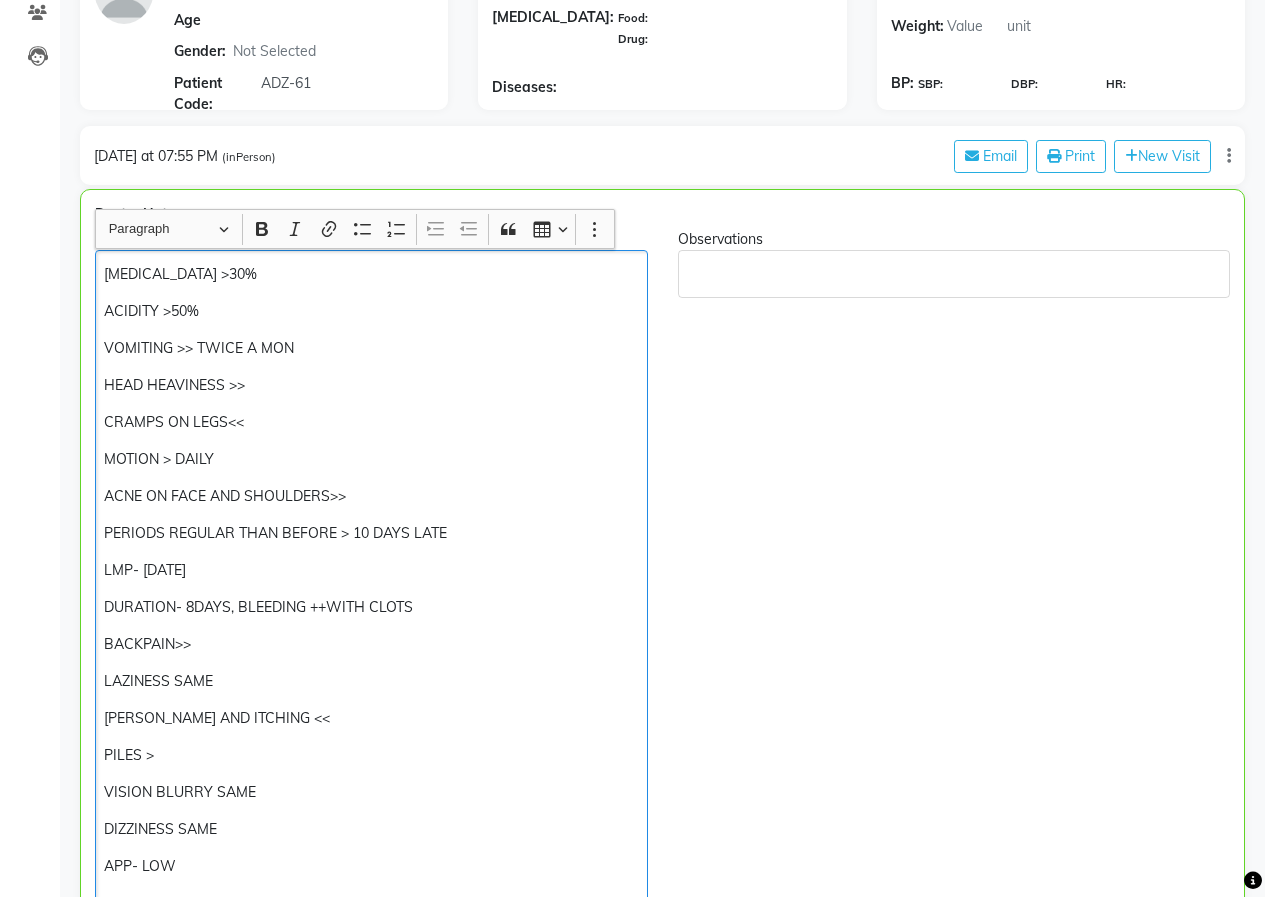 scroll, scrollTop: 255, scrollLeft: 0, axis: vertical 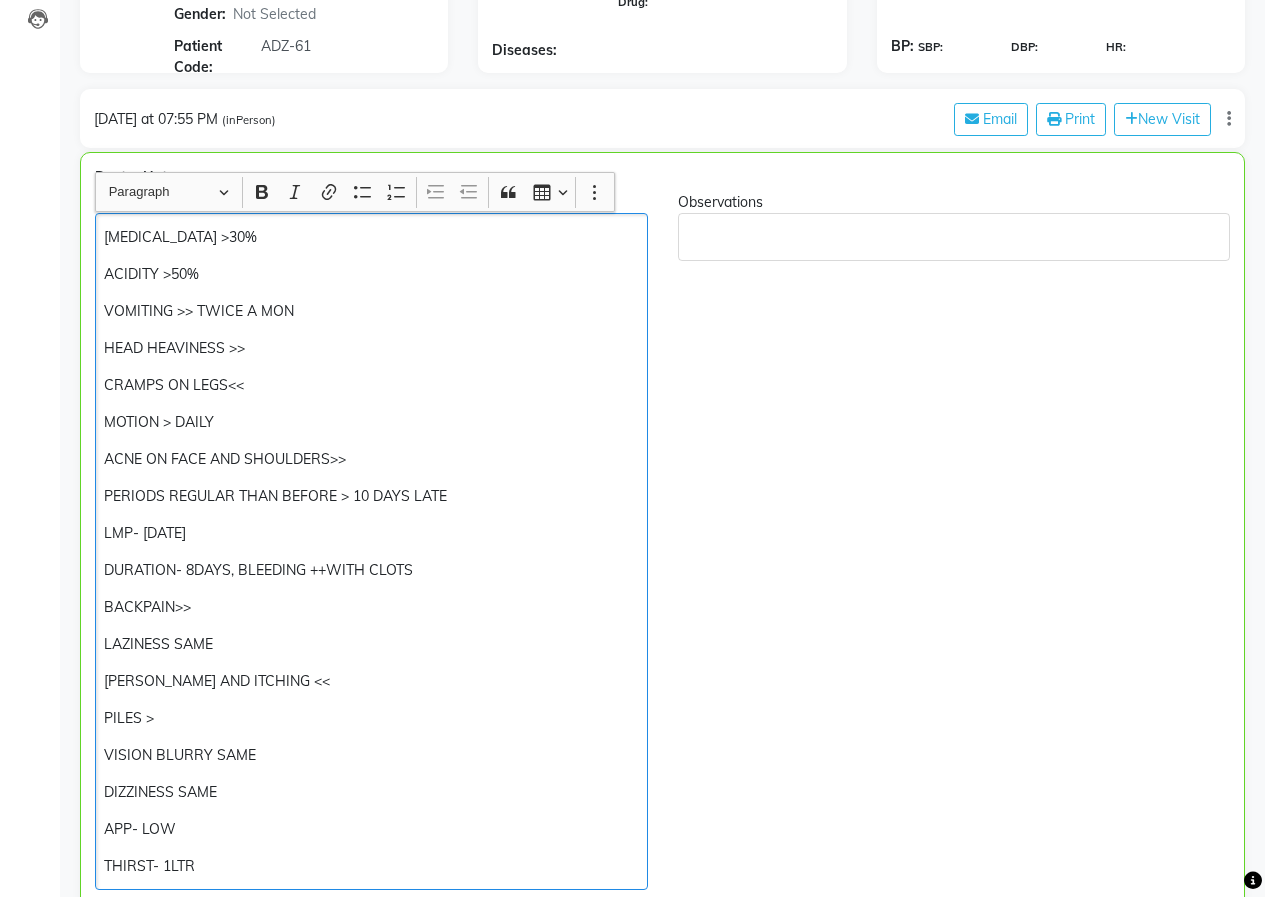 click on "THIRST- 1LTR" 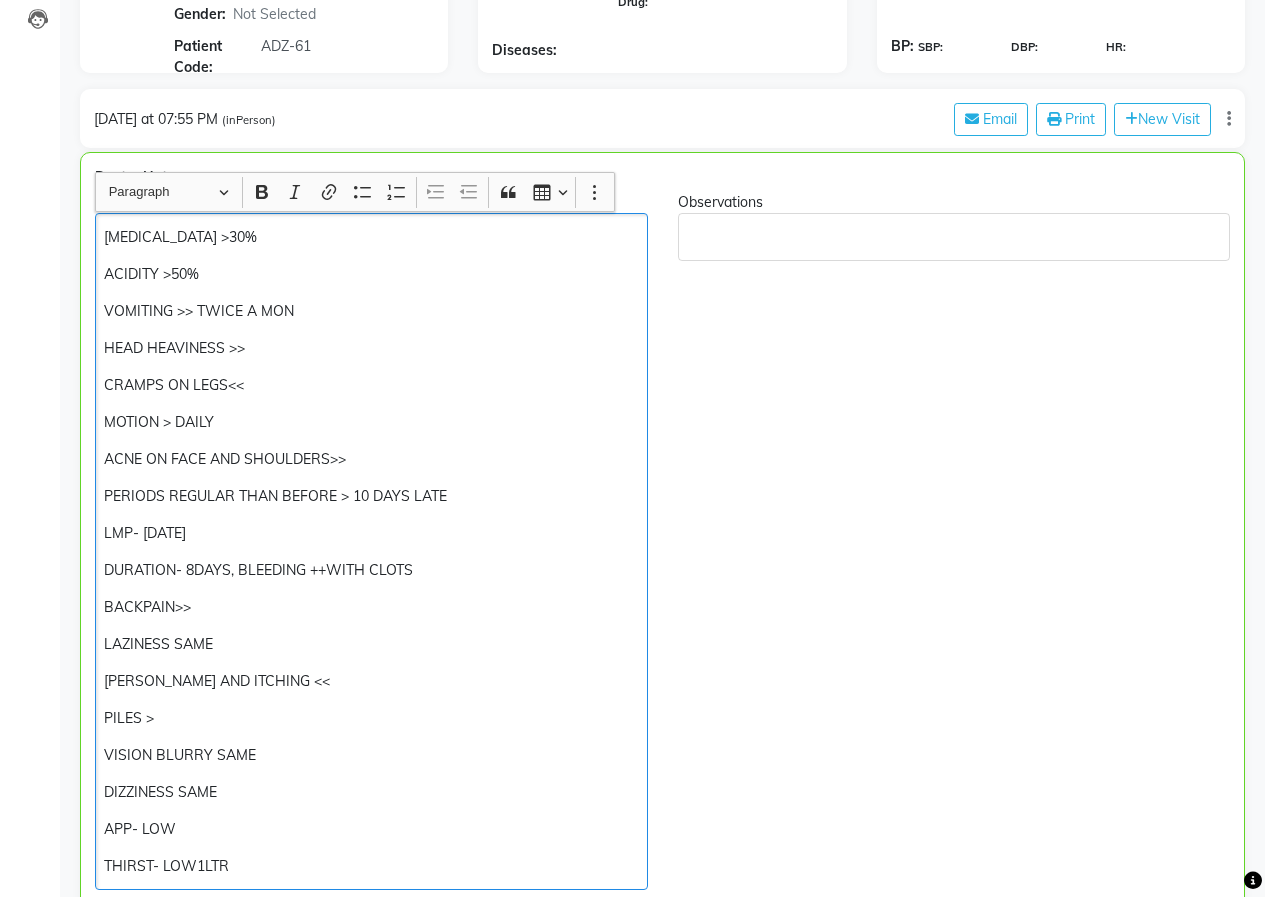 scroll, scrollTop: 455, scrollLeft: 0, axis: vertical 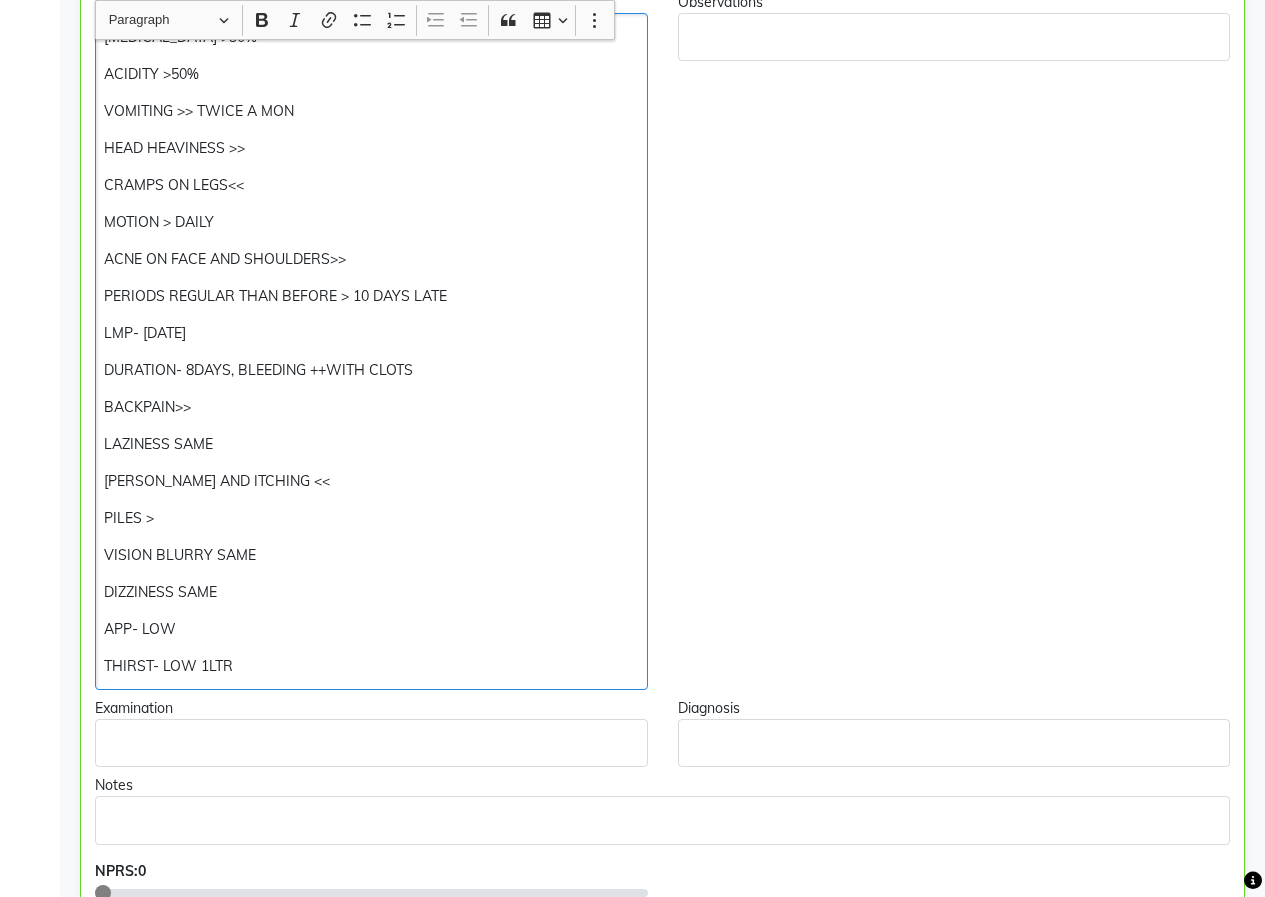 click on "THIRST- LOW 1LTR" 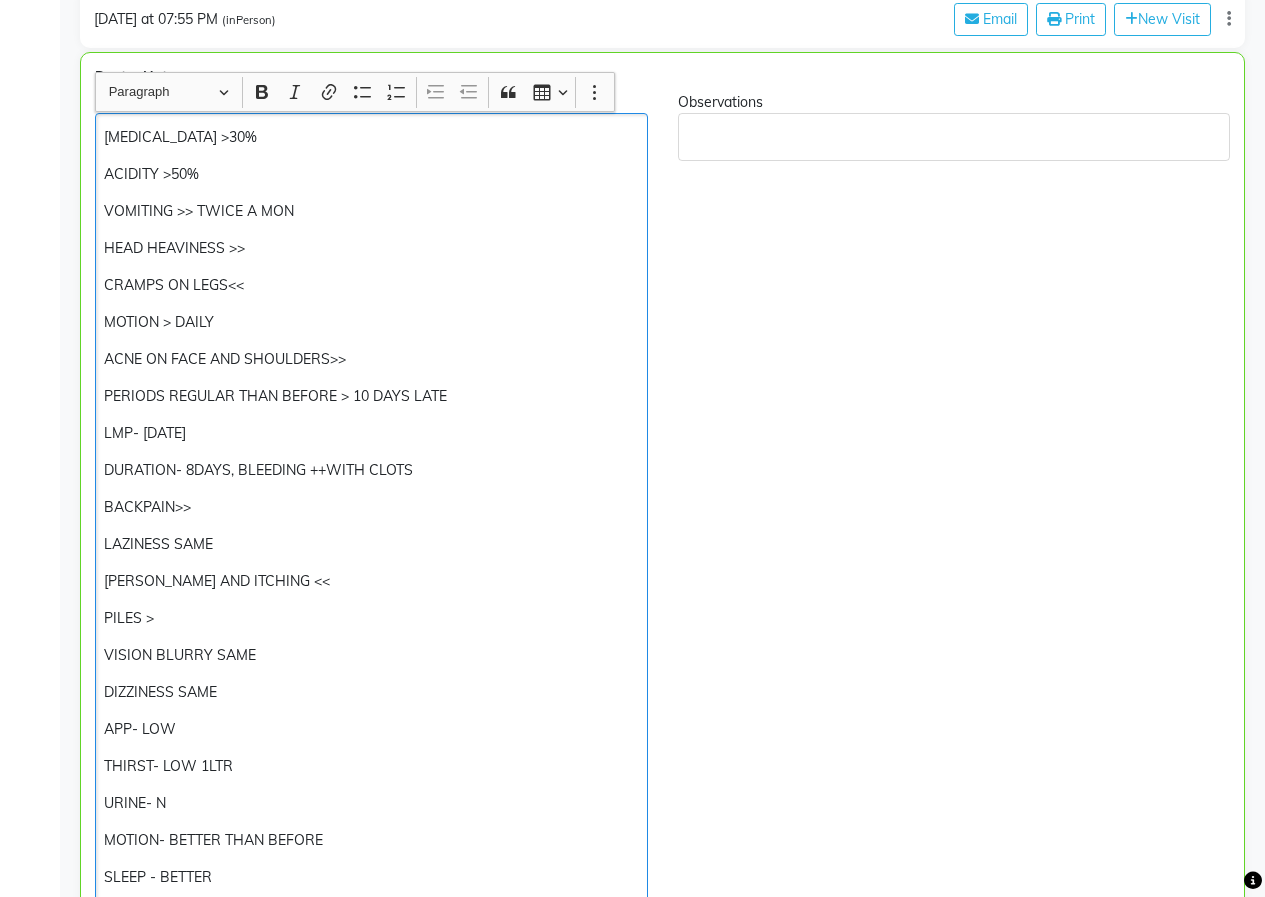 scroll, scrollTop: 555, scrollLeft: 0, axis: vertical 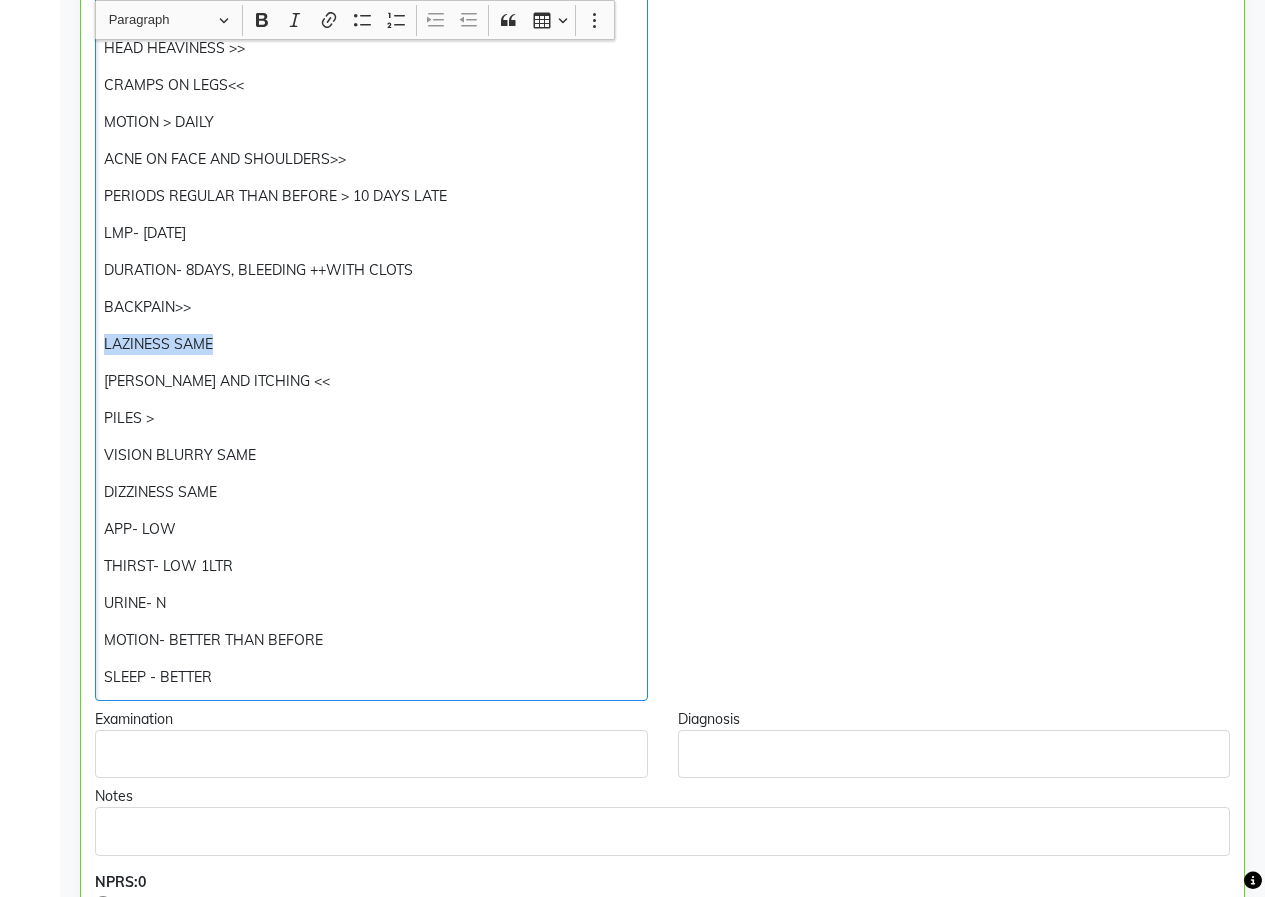 drag, startPoint x: 98, startPoint y: 340, endPoint x: 229, endPoint y: 335, distance: 131.09538 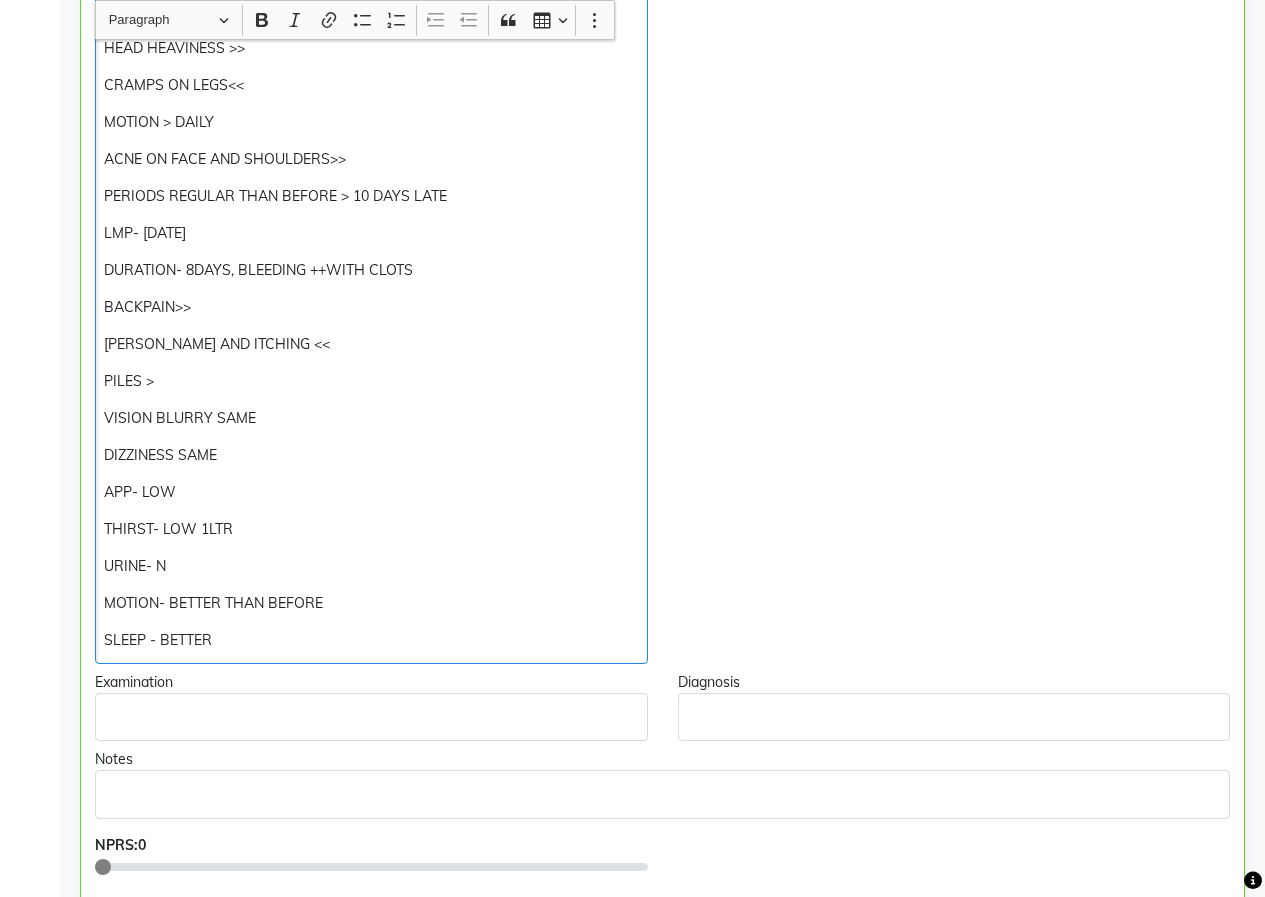 click on "PILES >" 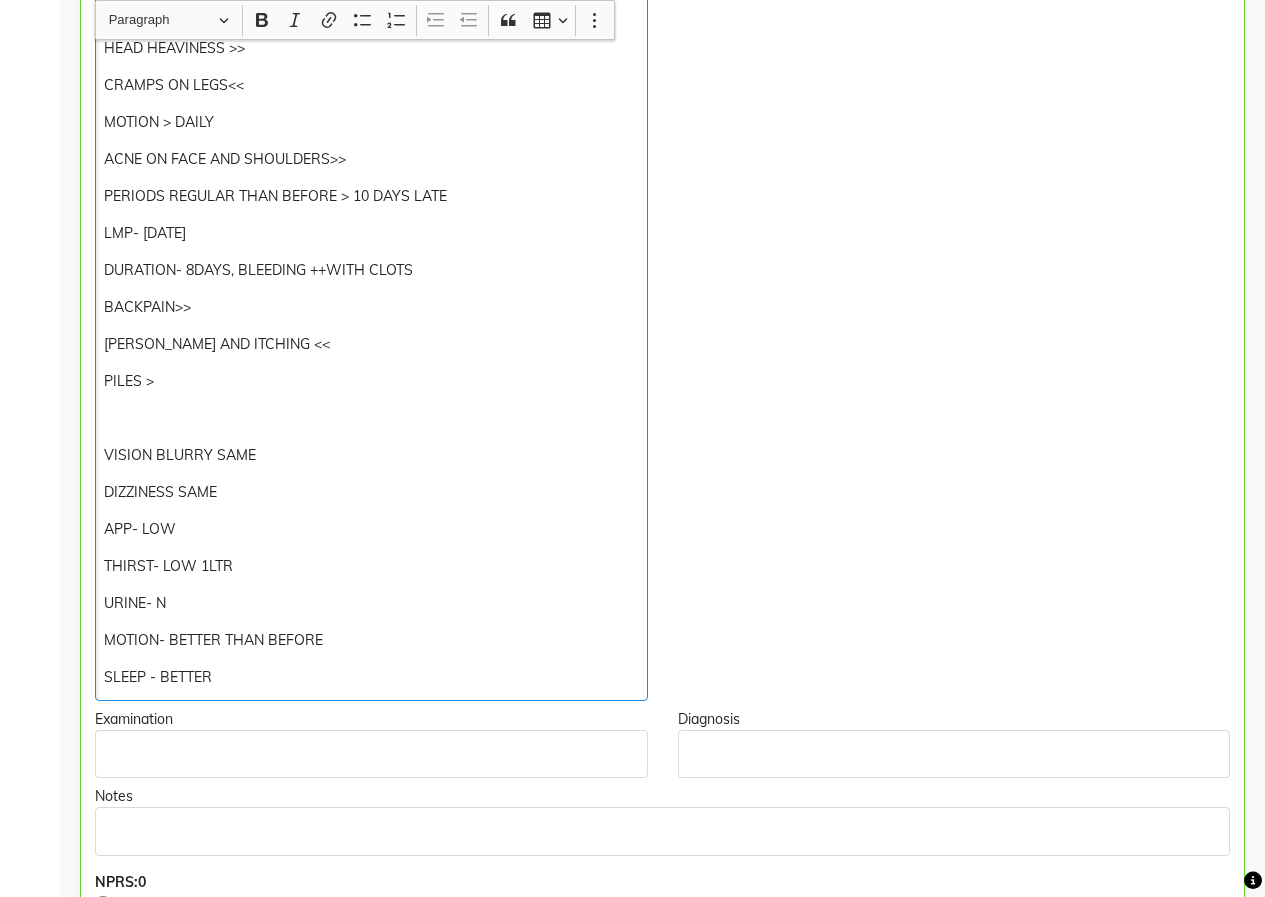 drag, startPoint x: 214, startPoint y: 377, endPoint x: 209, endPoint y: 389, distance: 13 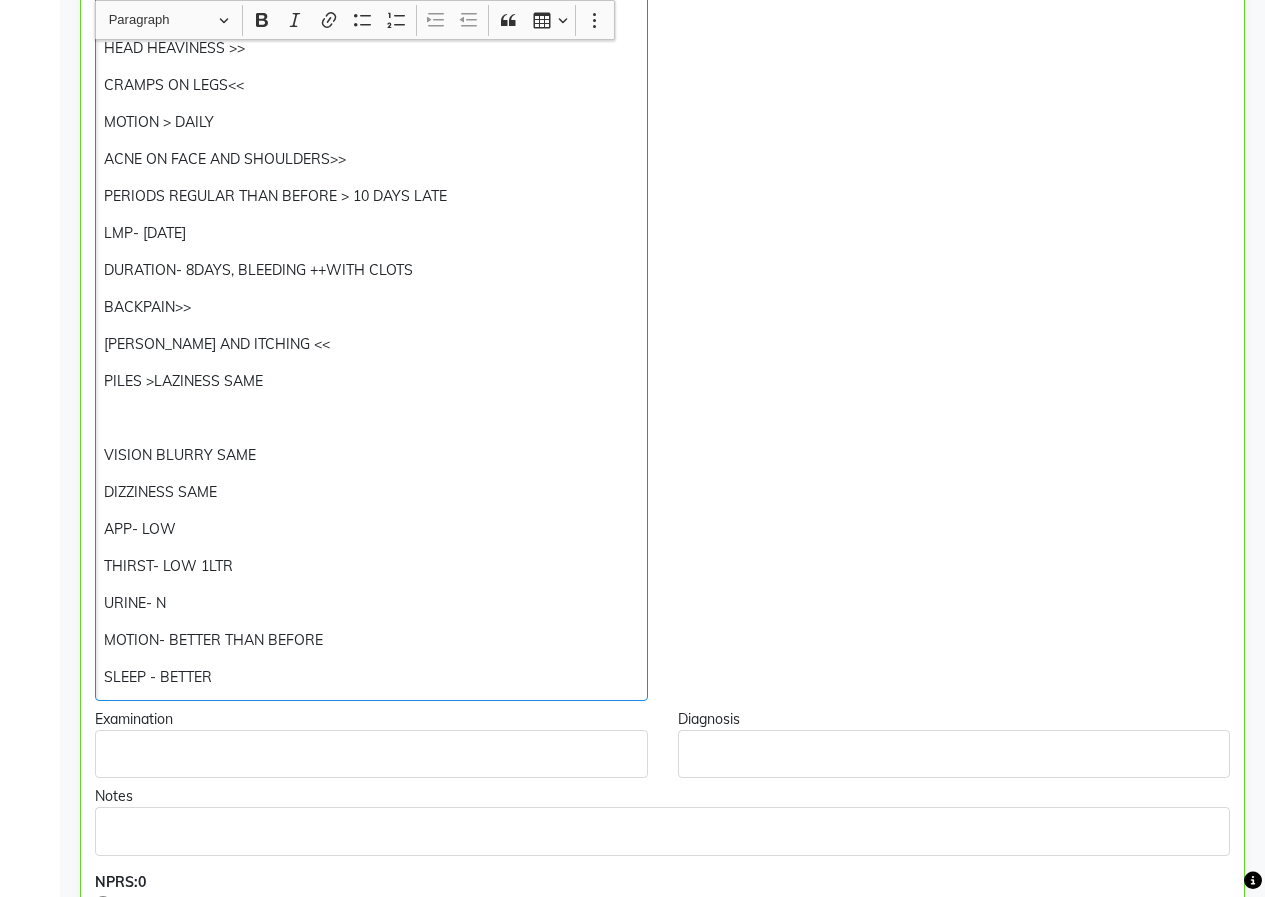 click on "PILES >LAZINESS SAME" 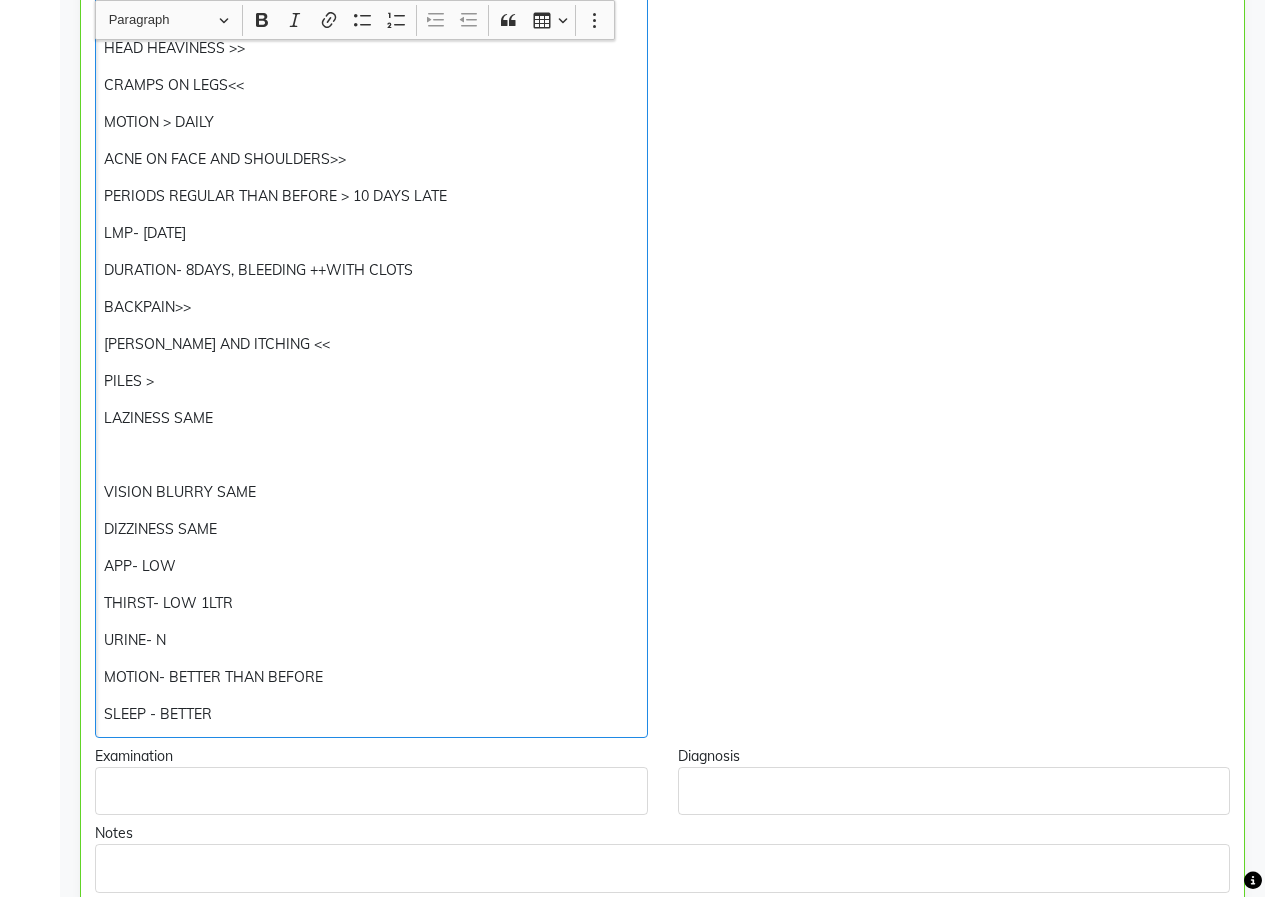 click 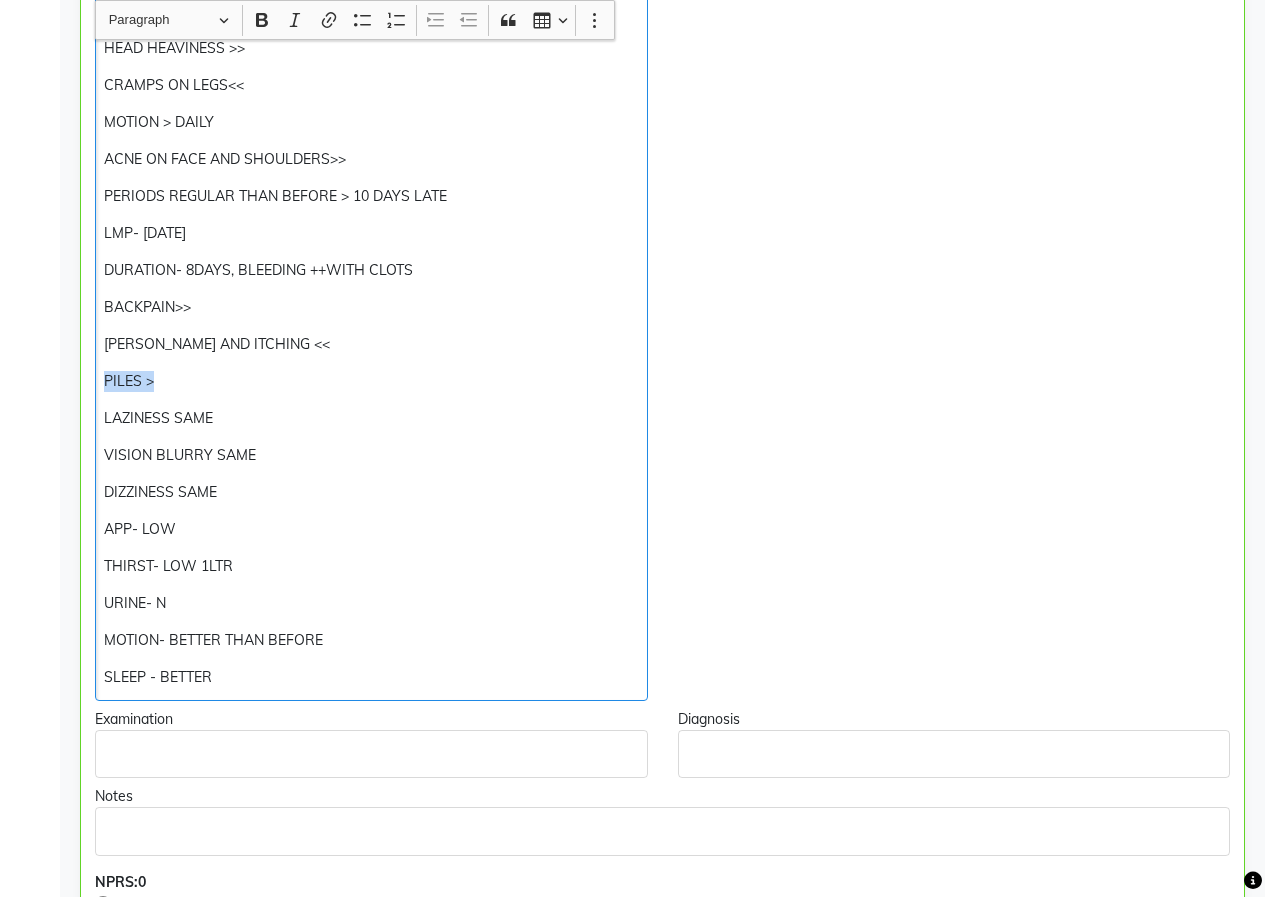 drag, startPoint x: 98, startPoint y: 381, endPoint x: 185, endPoint y: 379, distance: 87.02299 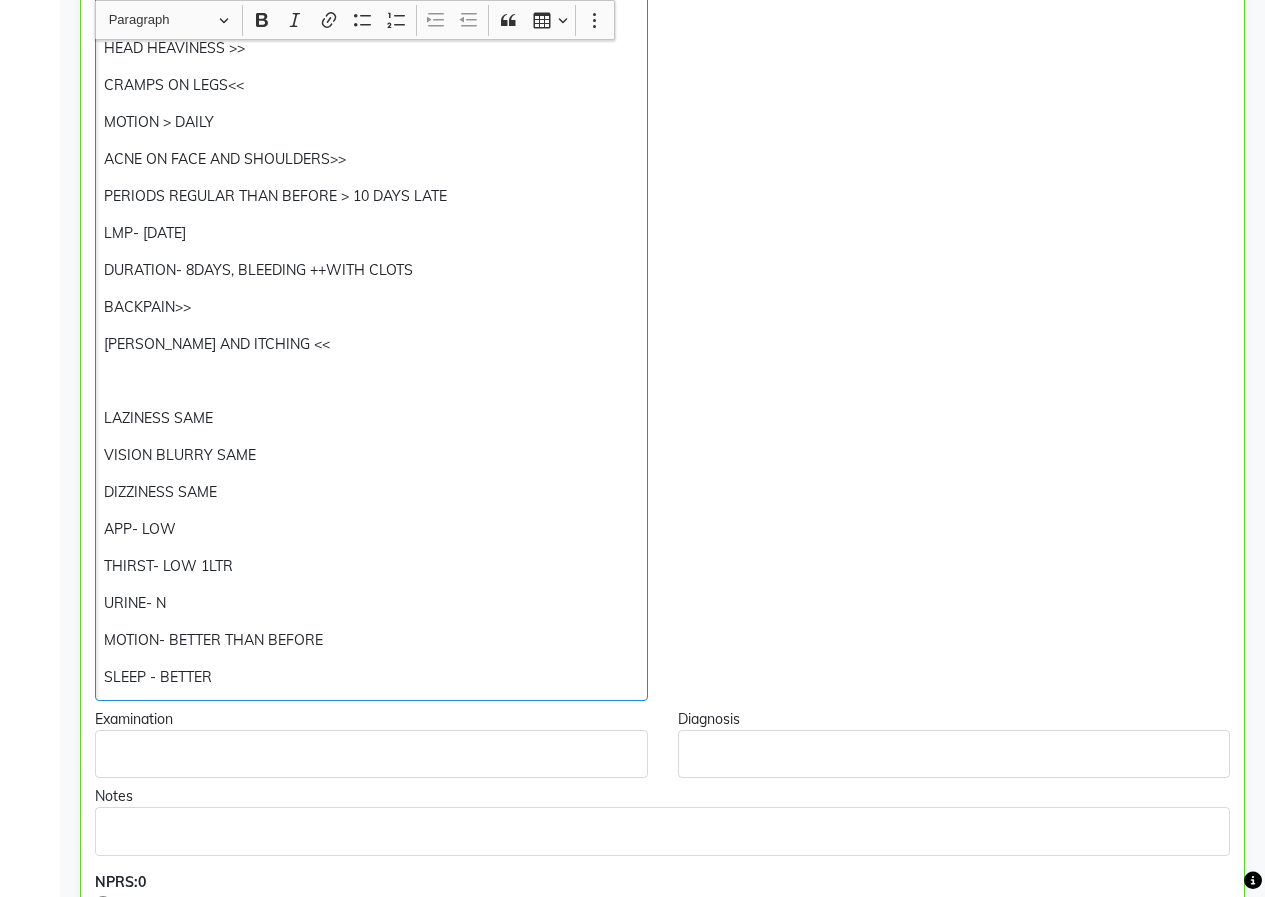 click on "[MEDICAL_DATA] >30% ACIDITY >50% VOMITING >> TWICE A MON HEAD HEAVINESS >> CRAMPS ON LEGS<< MOTION > DAILY  ACNE ON FACE AND SHOULDERS>> PERIODS REGULAR THAN BEFORE > 10 DAYS LATE LMP- [DATE] DURATION- 8DAYS, BLEEDING ++WITH CLOTS  BACKPAIN>> [MEDICAL_DATA] AND ITCHING << LAZINESS SAME VISION BLURRY SAME DIZZINESS SAME APP- LOW THIRST- LOW 1LTR URINE- N MOTION- BETTER THAN BEFORE SLEEP - BETTER" 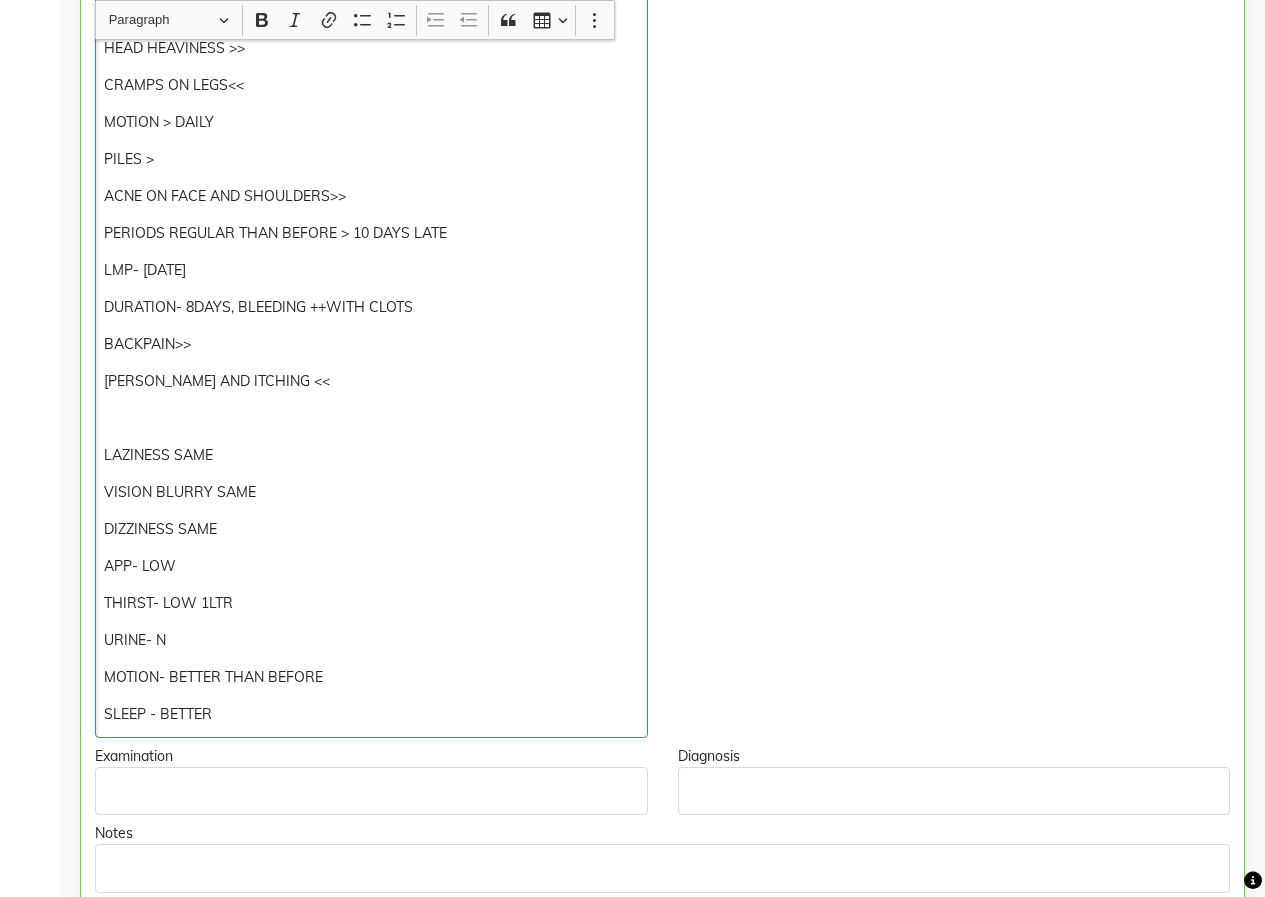 click 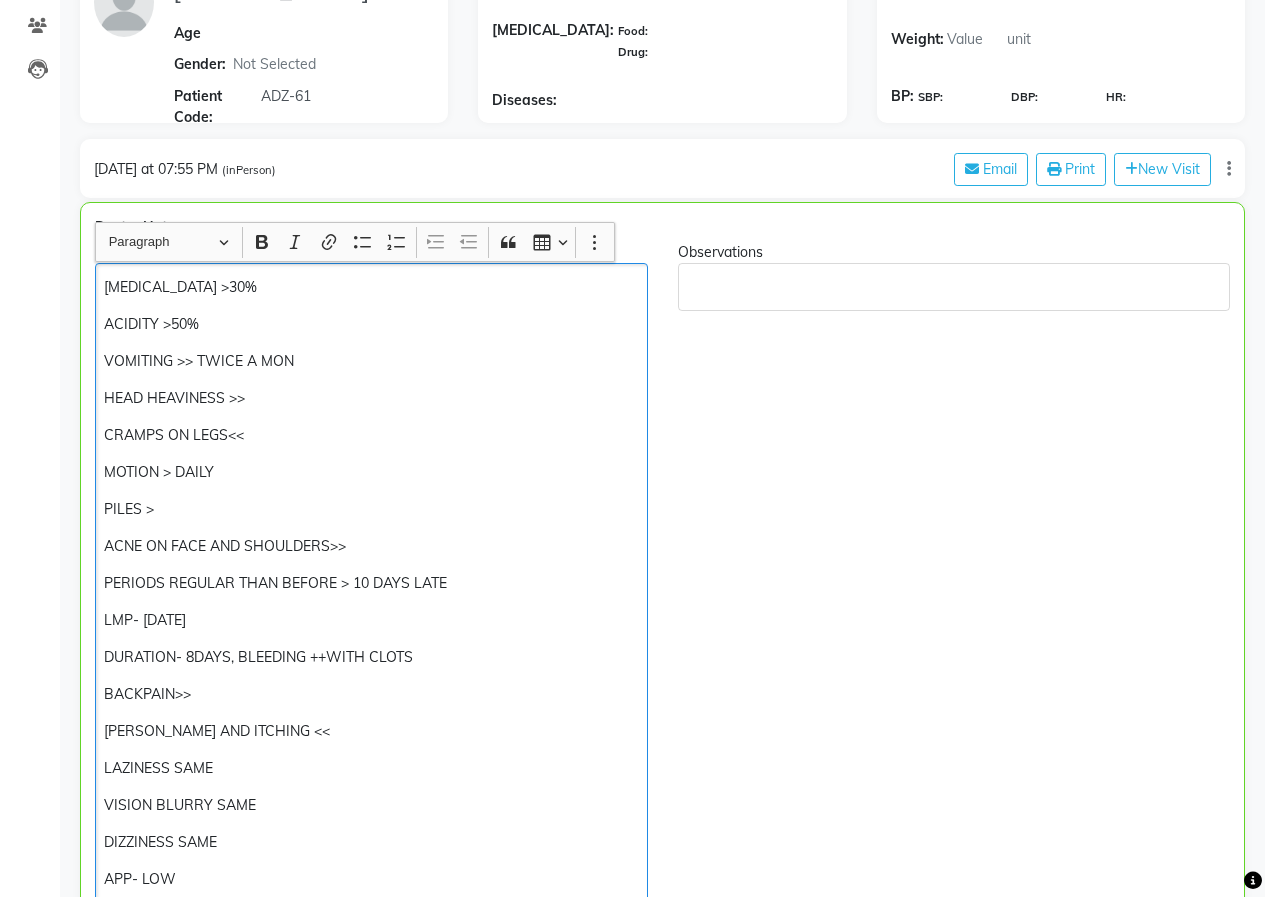 scroll, scrollTop: 155, scrollLeft: 0, axis: vertical 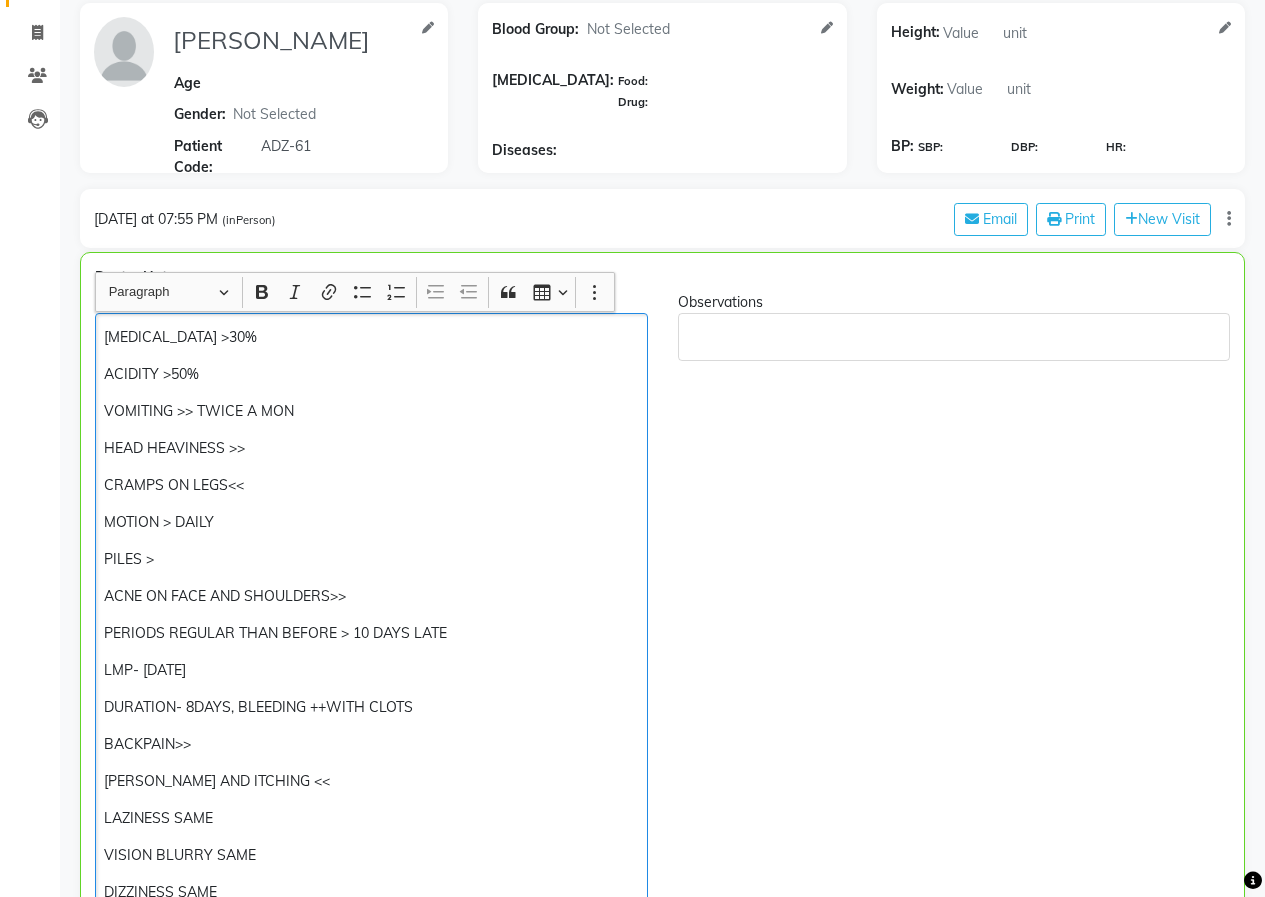 click on "[MEDICAL_DATA] >30% ACIDITY >50% VOMITING >> TWICE A MON HEAD HEAVINESS >> CRAMPS ON LEGS<< MOTION > DAILY  PILES > ACNE ON FACE AND SHOULDERS>> PERIODS REGULAR THAN BEFORE > 10 DAYS LATE LMP- [DATE] DURATION- 8DAYS, BLEEDING ++WITH CLOTS  BACKPAIN>> [MEDICAL_DATA] AND ITCHING << LAZINESS SAME VISION BLURRY SAME DIZZINESS SAME APP- LOW THIRST- LOW 1LTR URINE- N MOTION- BETTER THAN BEFORE SLEEP - BETTER" 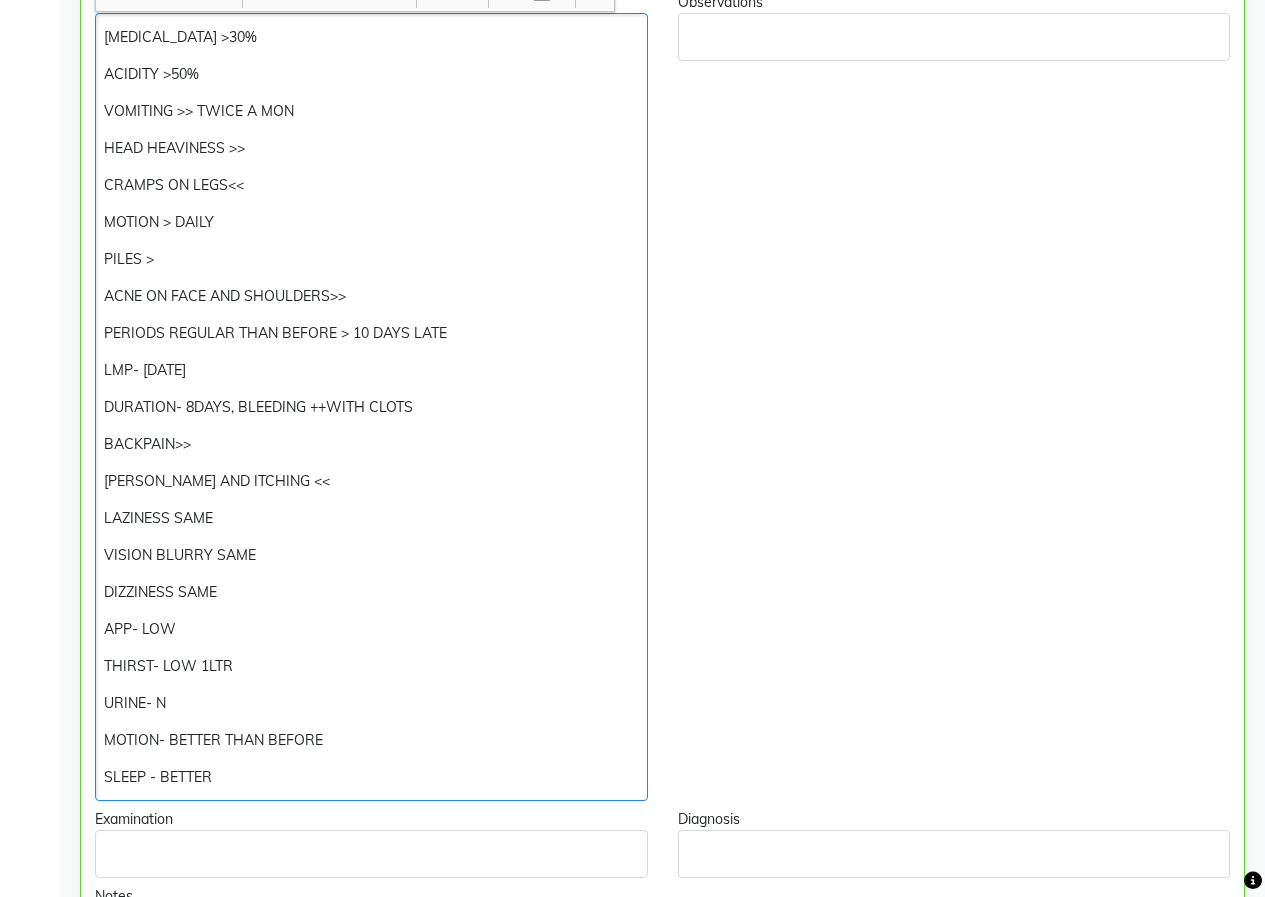 scroll, scrollTop: 355, scrollLeft: 0, axis: vertical 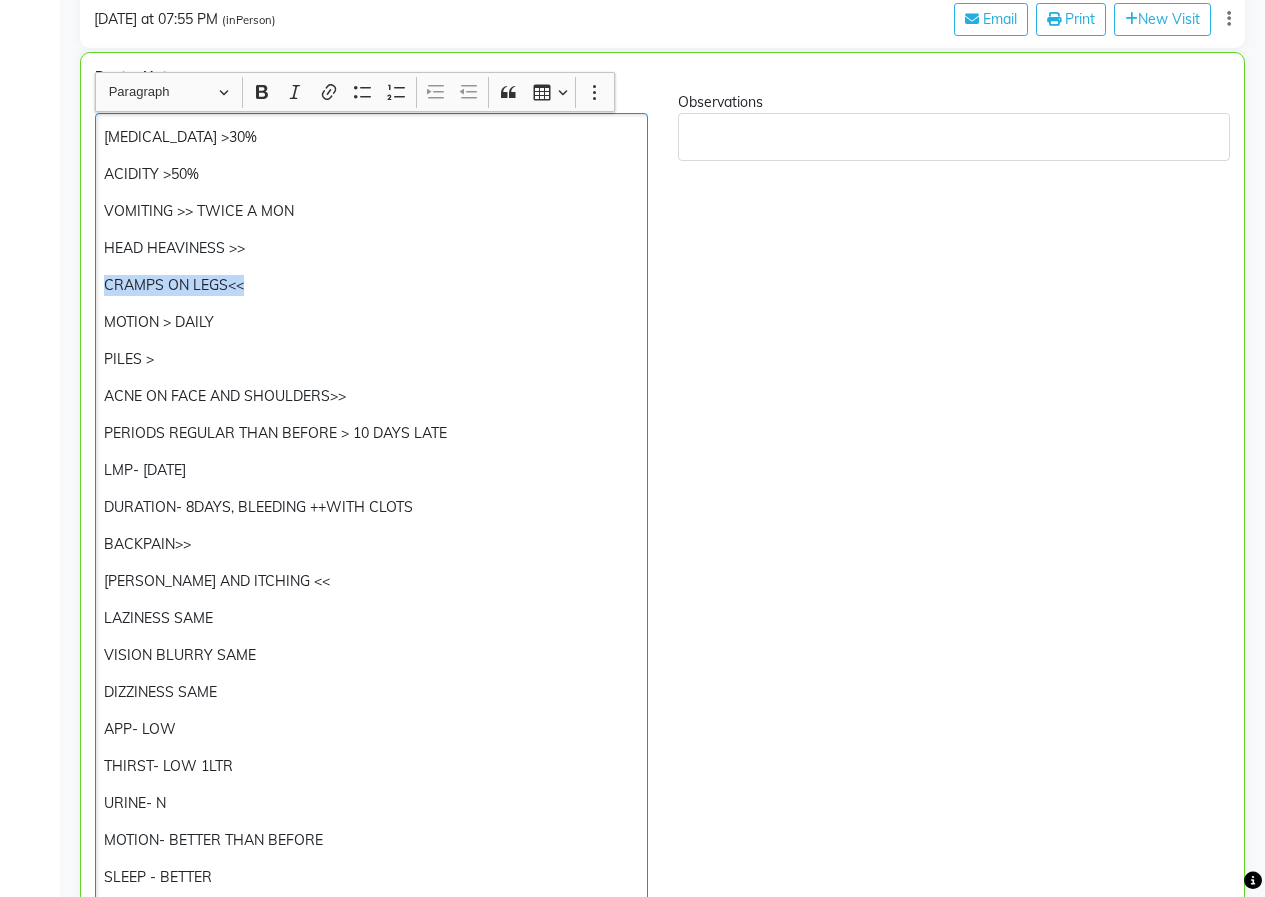 drag, startPoint x: 104, startPoint y: 282, endPoint x: 265, endPoint y: 282, distance: 161 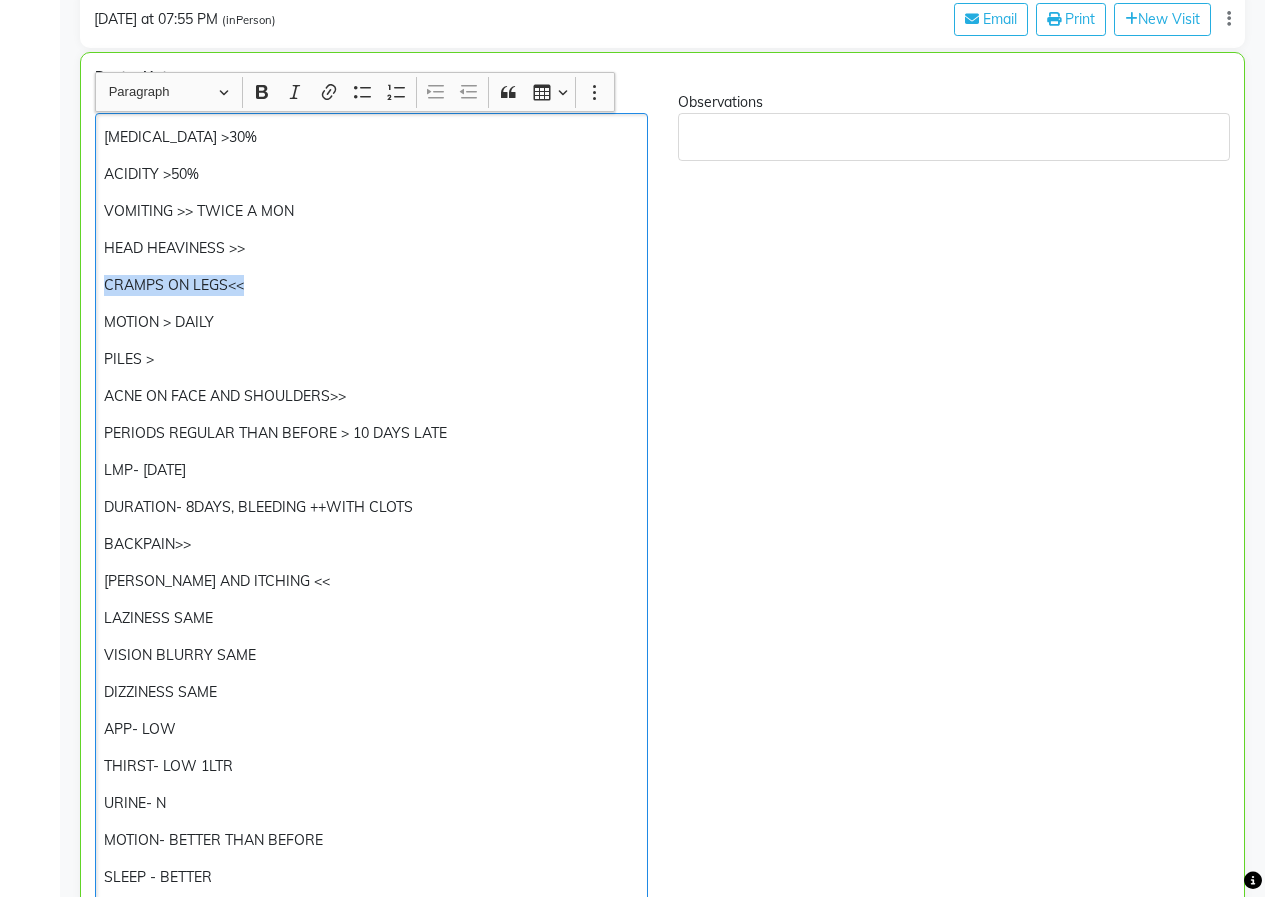 click on "CRAMPS ON LEGS<<" 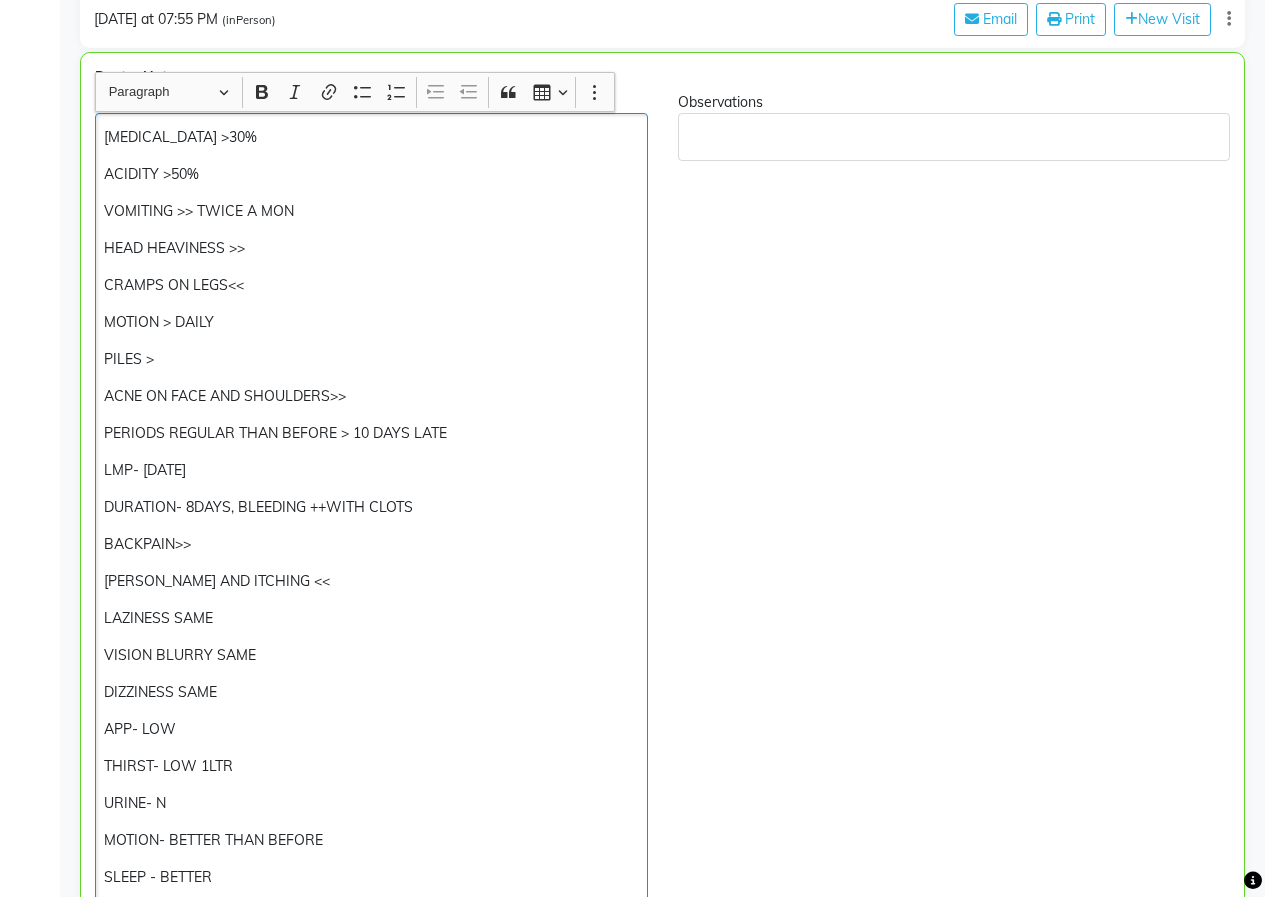 drag, startPoint x: 222, startPoint y: 296, endPoint x: 176, endPoint y: 361, distance: 79.630394 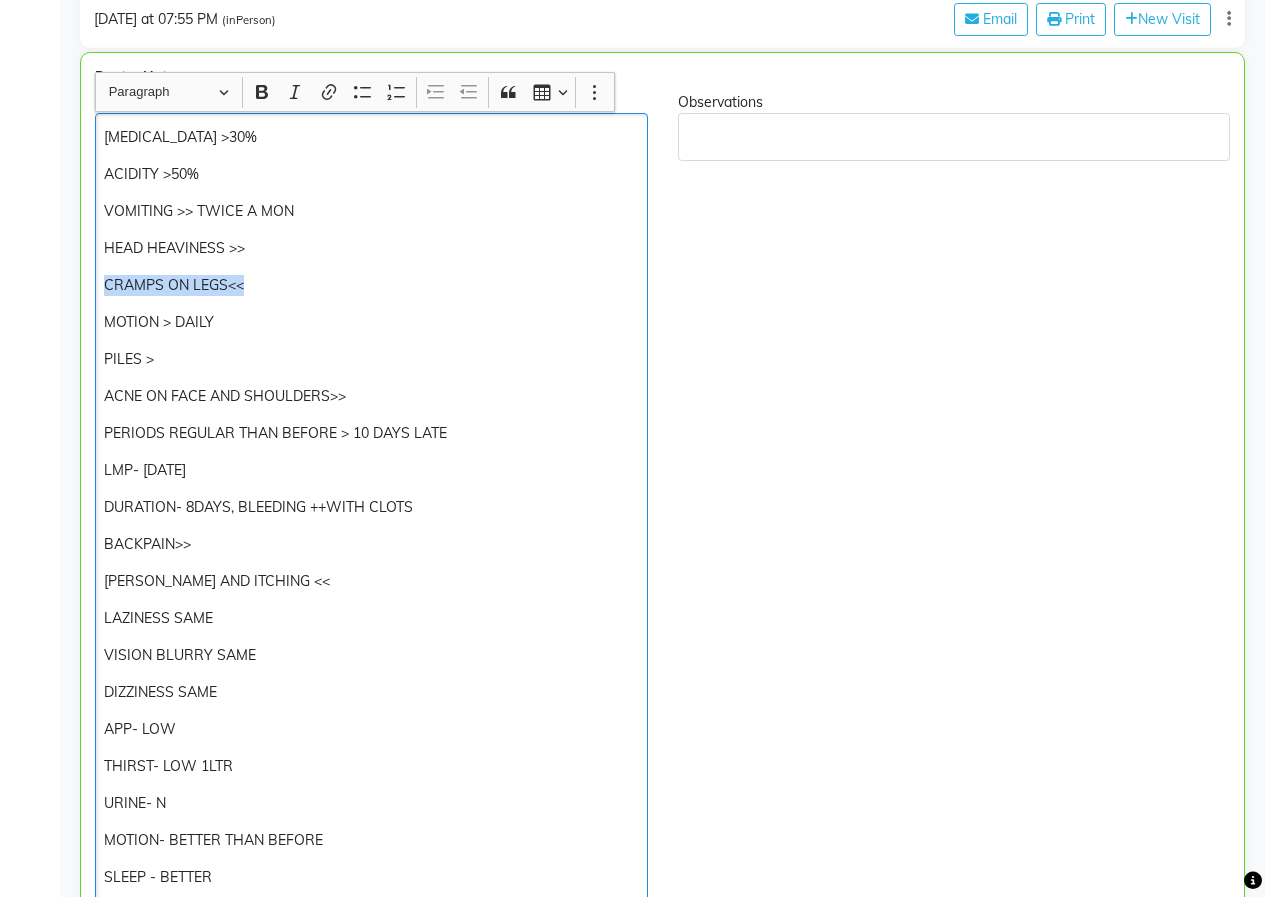 drag, startPoint x: 107, startPoint y: 274, endPoint x: 275, endPoint y: 287, distance: 168.50223 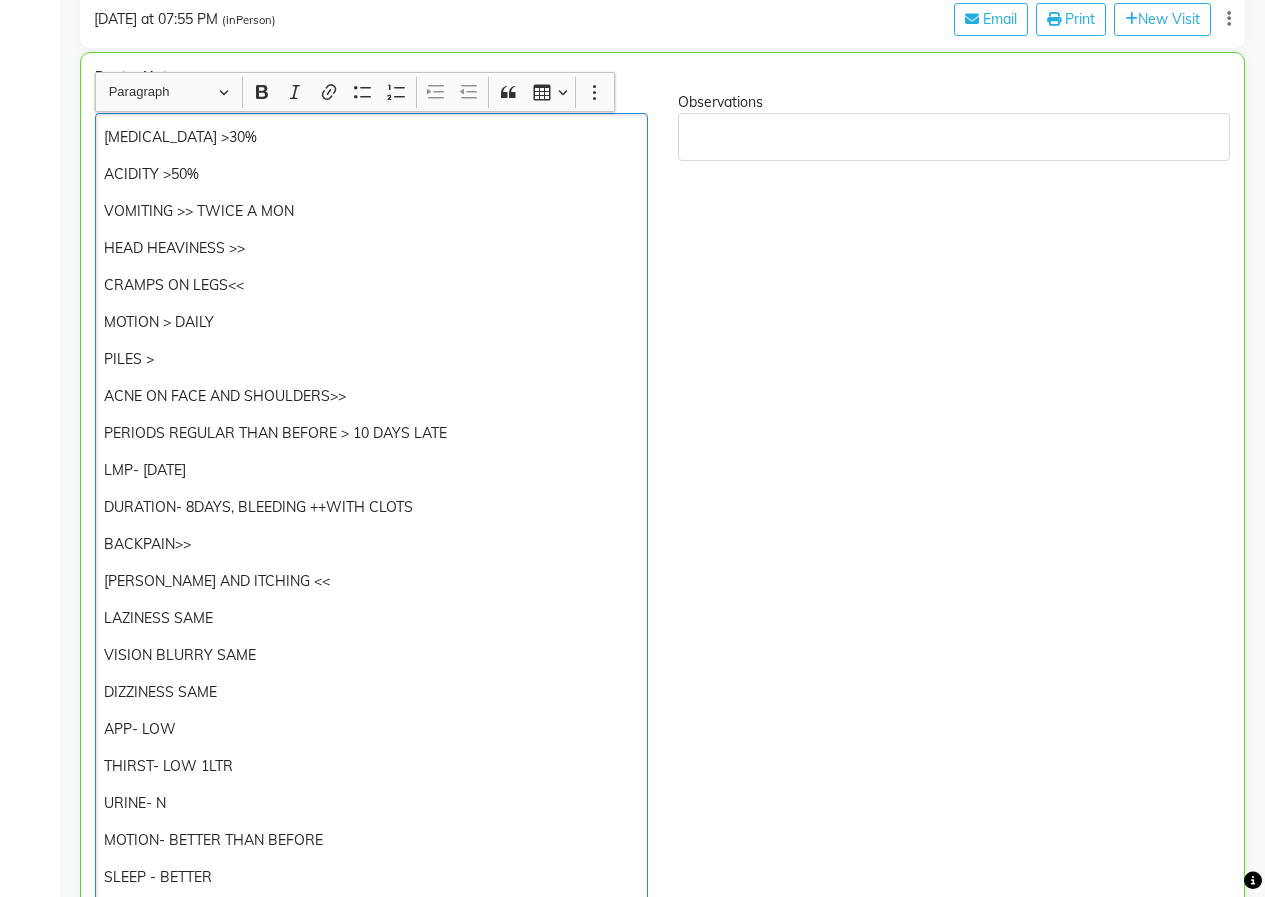 drag, startPoint x: 225, startPoint y: 289, endPoint x: 462, endPoint y: 199, distance: 253.5133 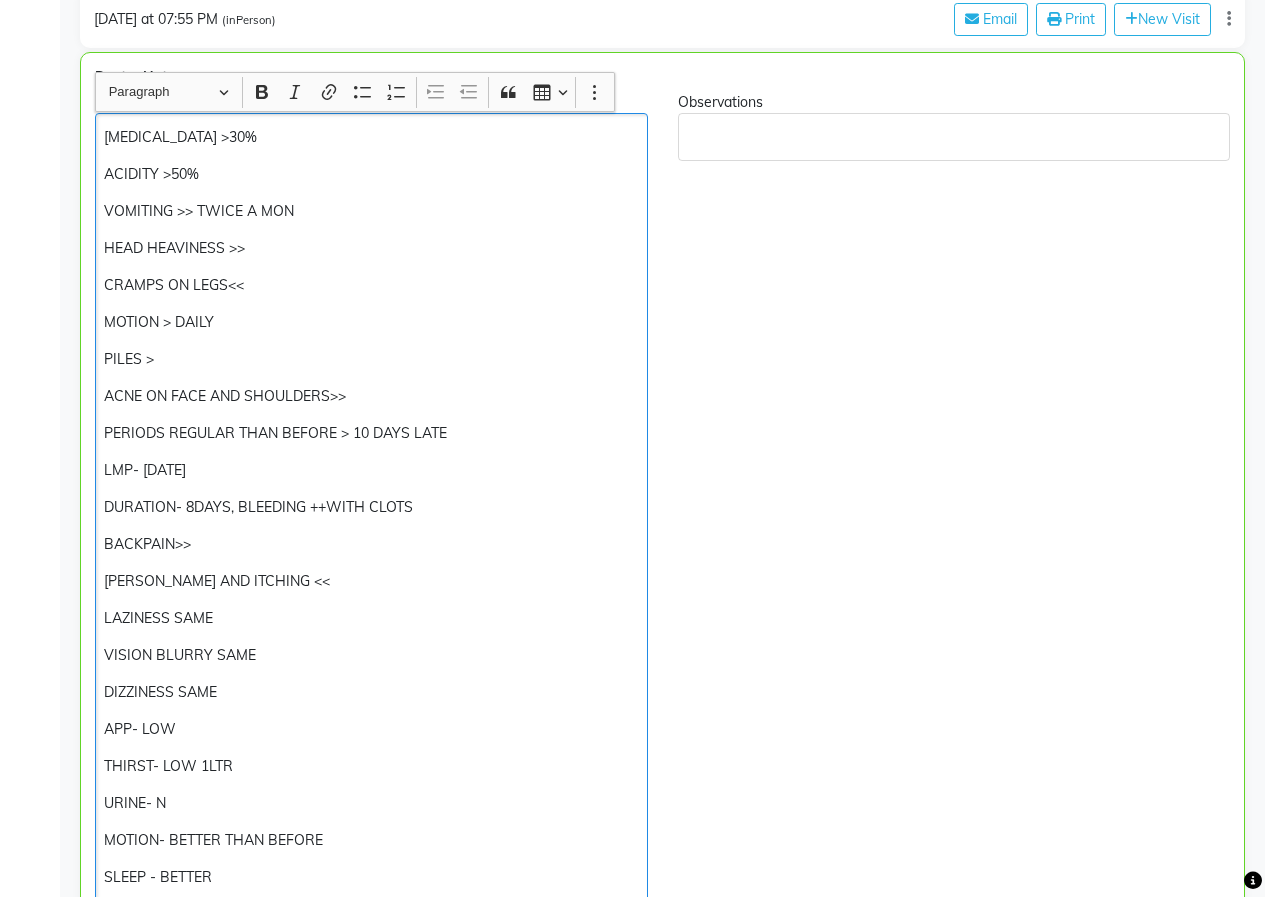 click on "[MEDICAL_DATA] >30% ACIDITY >50% VOMITING >> TWICE A MON HEAD HEAVINESS >> CRAMPS ON LEGS<< MOTION > DAILY  PILES > ACNE ON FACE AND SHOULDERS>> PERIODS REGULAR THAN BEFORE > 10 DAYS LATE LMP- [DATE] DURATION- 8DAYS, BLEEDING ++WITH CLOTS  BACKPAIN>> [MEDICAL_DATA] AND ITCHING << LAZINESS SAME VISION BLURRY SAME DIZZINESS SAME APP- LOW THIRST- LOW 1LTR URINE- N MOTION- BETTER THAN BEFORE SLEEP - BETTER" 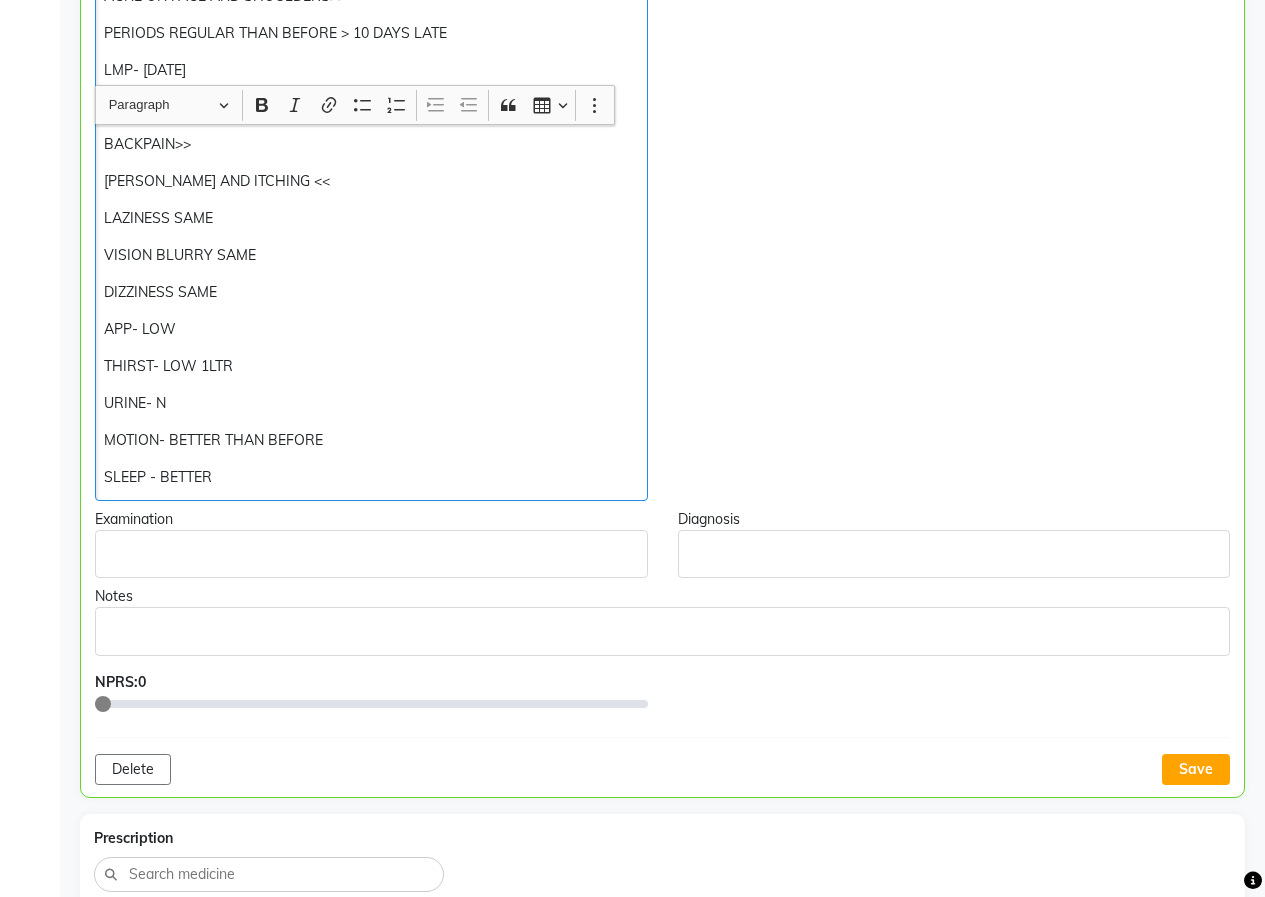 scroll, scrollTop: 955, scrollLeft: 0, axis: vertical 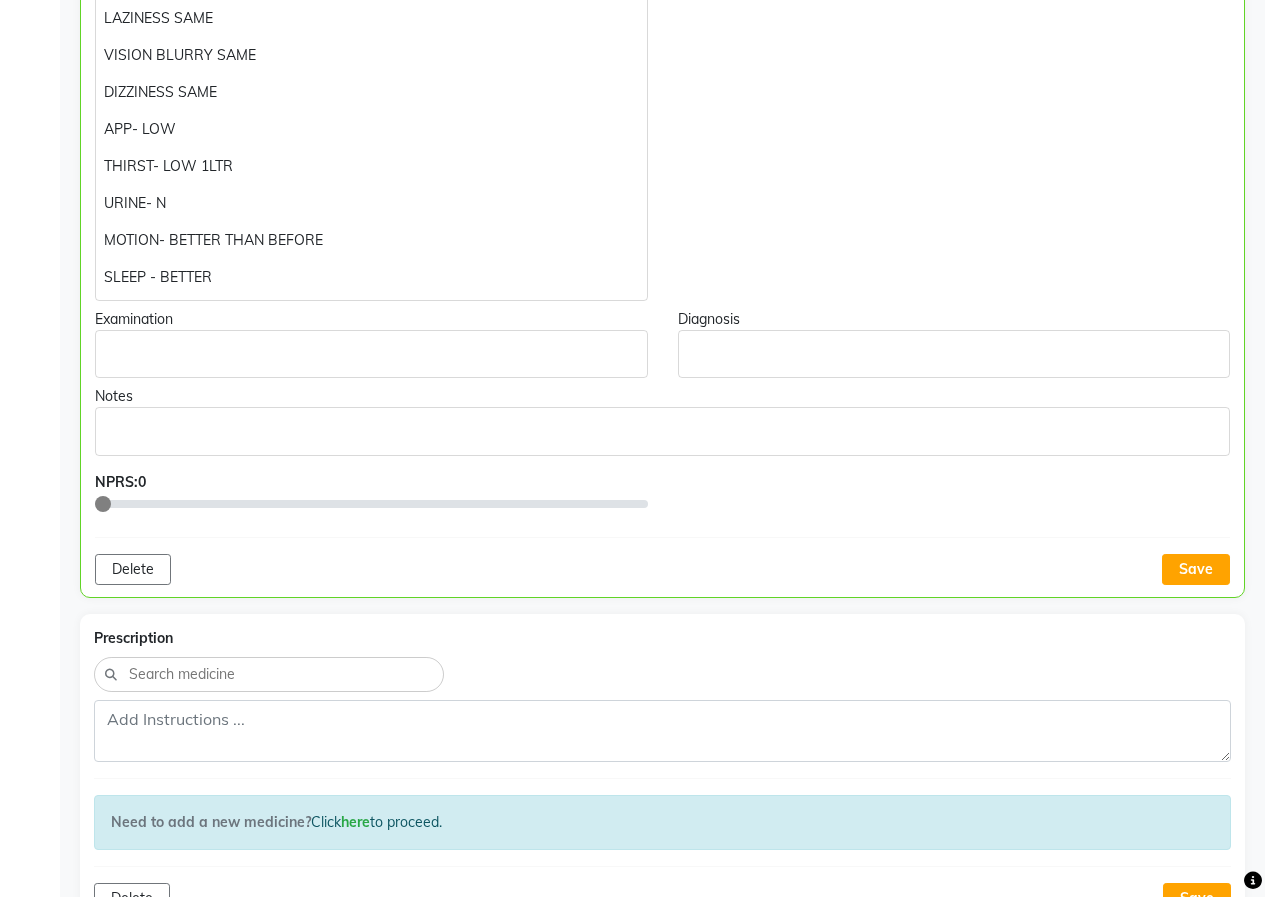 drag, startPoint x: 1207, startPoint y: 568, endPoint x: 1074, endPoint y: 568, distance: 133 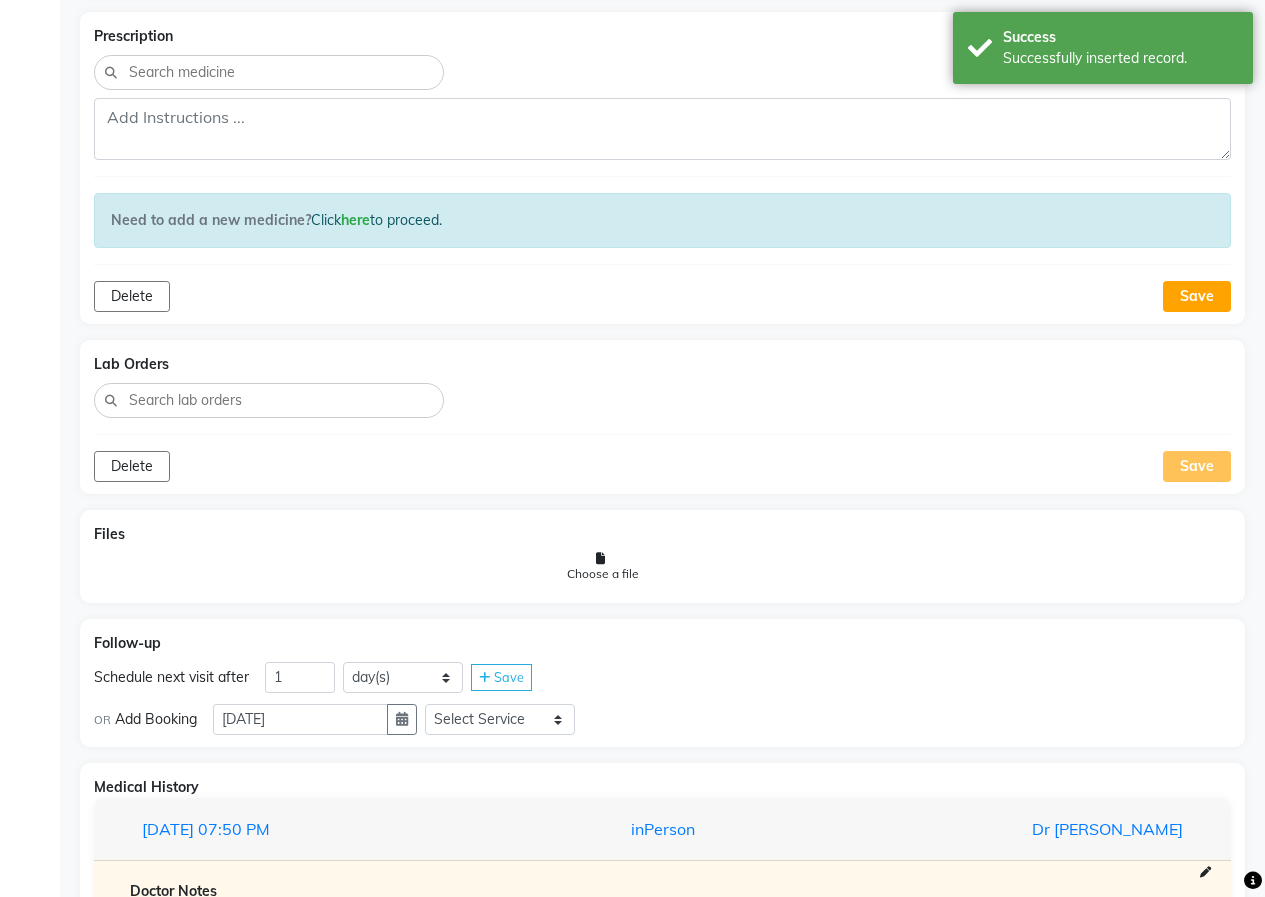 scroll, scrollTop: 1855, scrollLeft: 0, axis: vertical 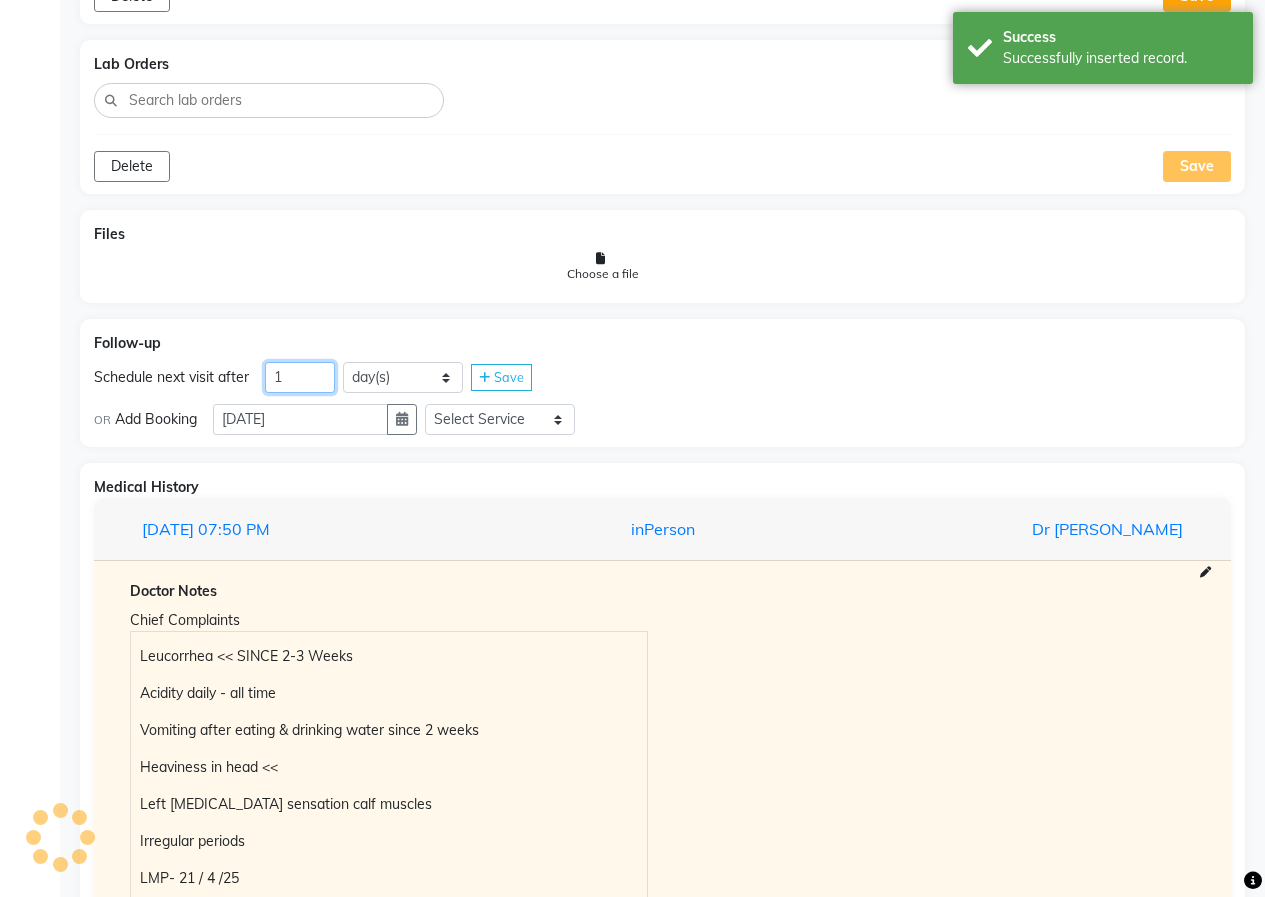 click on "1" 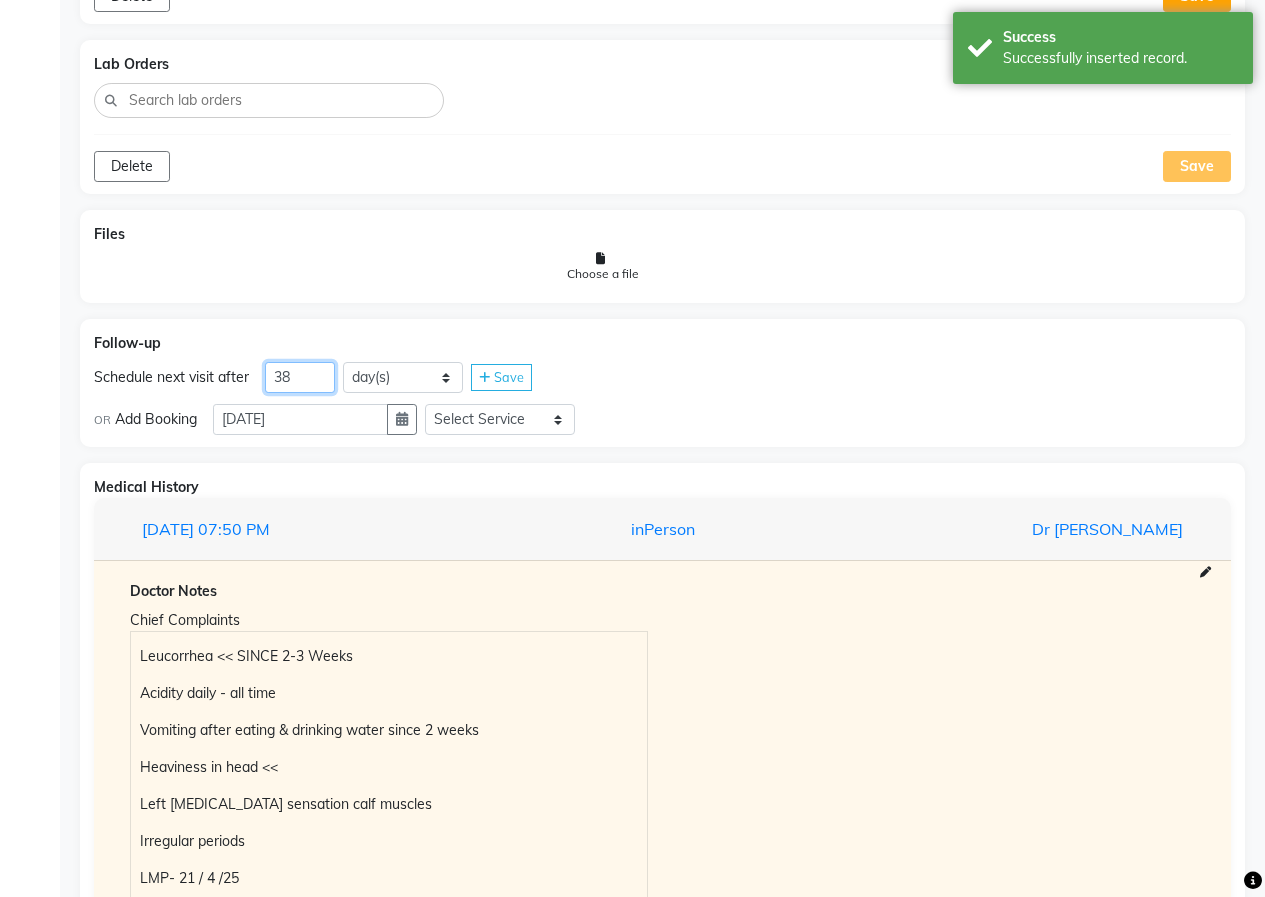 type on "38" 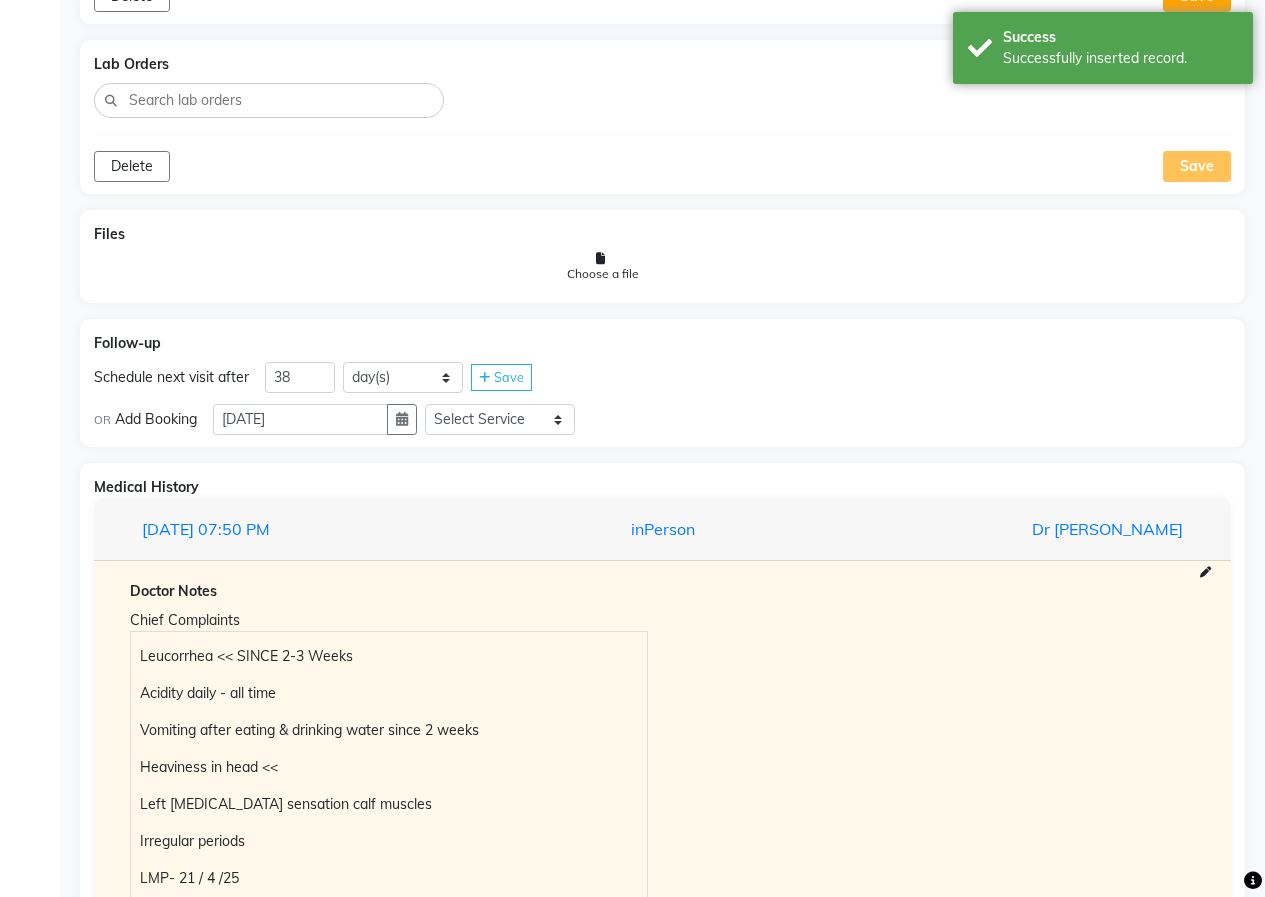 click 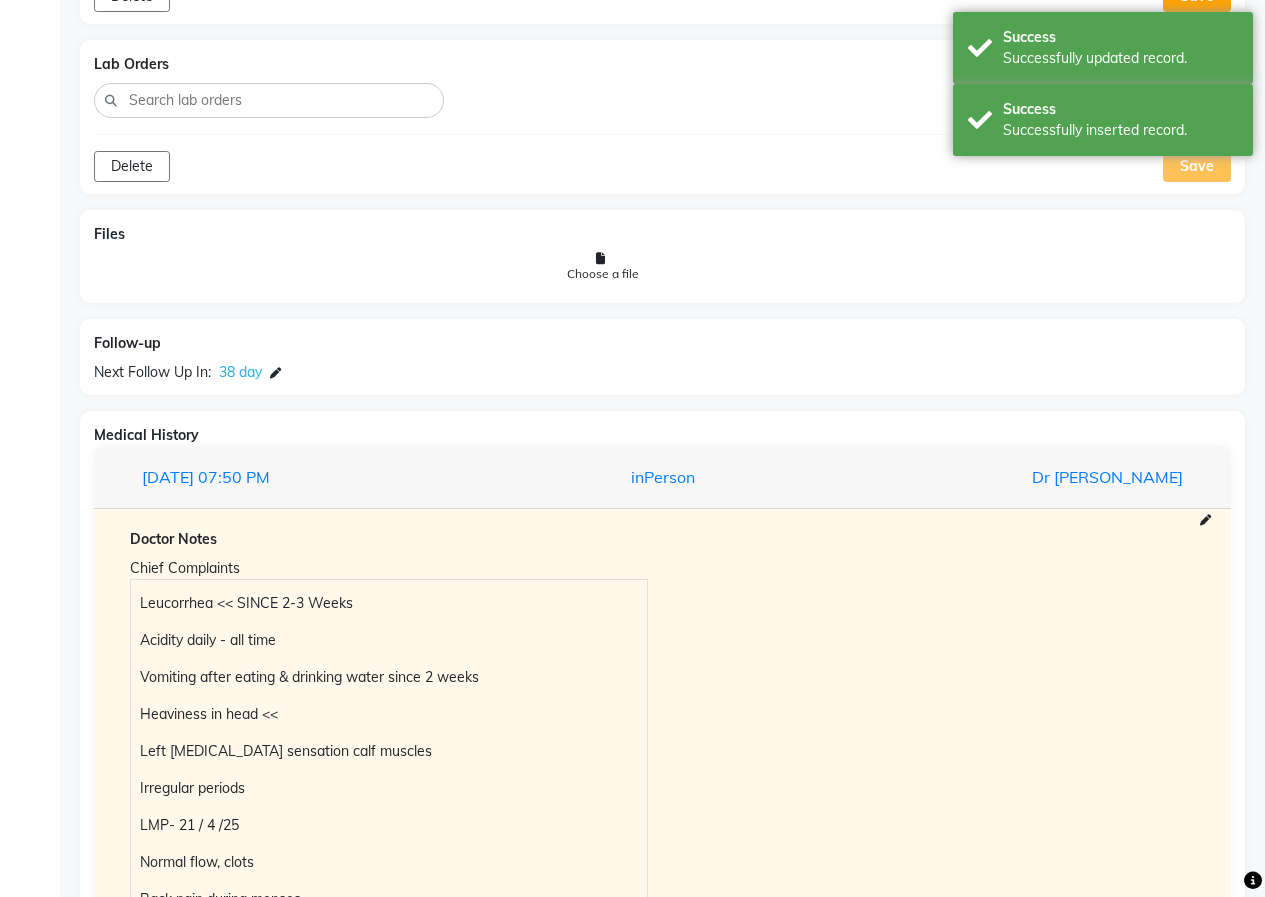 scroll, scrollTop: 1555, scrollLeft: 0, axis: vertical 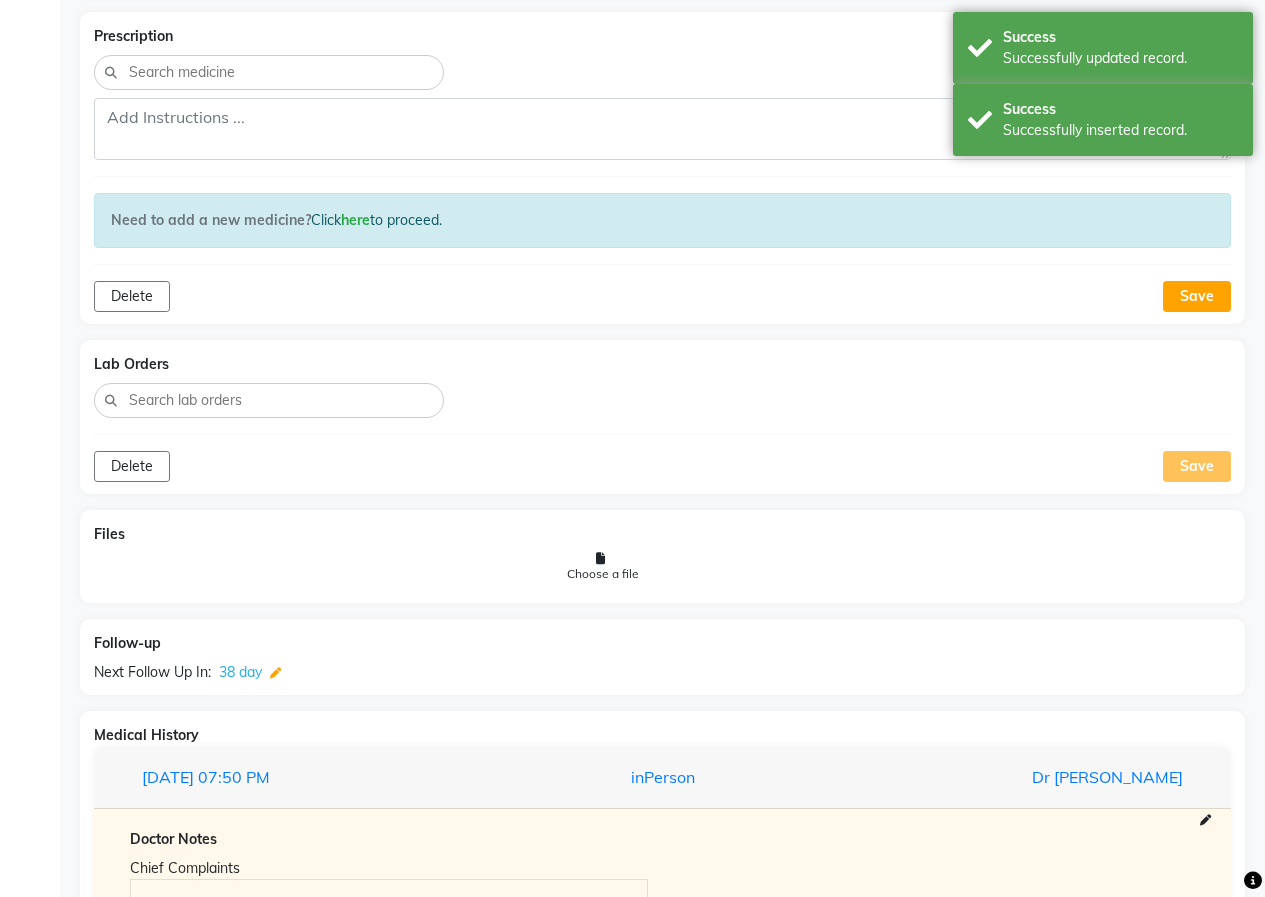 click 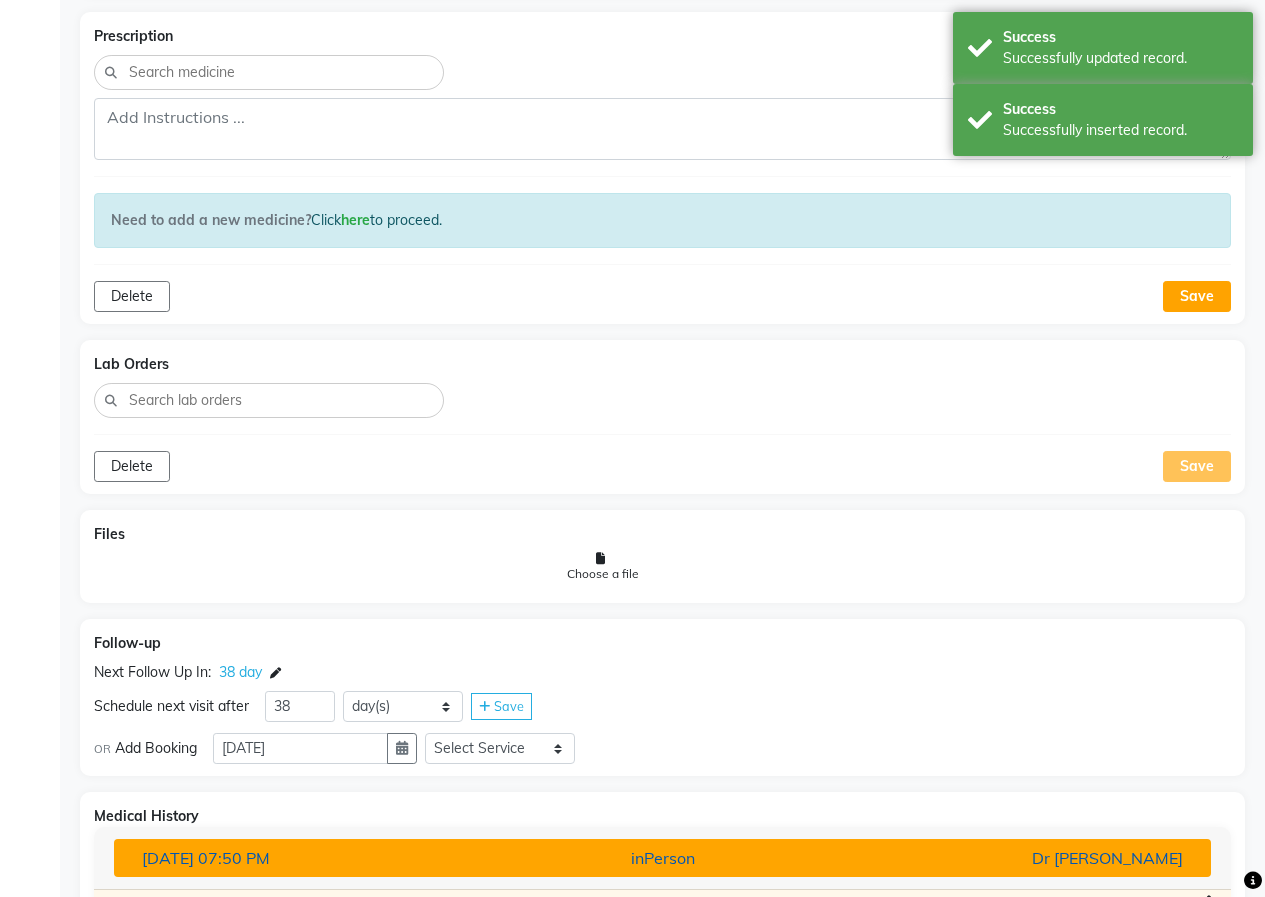scroll, scrollTop: 1755, scrollLeft: 0, axis: vertical 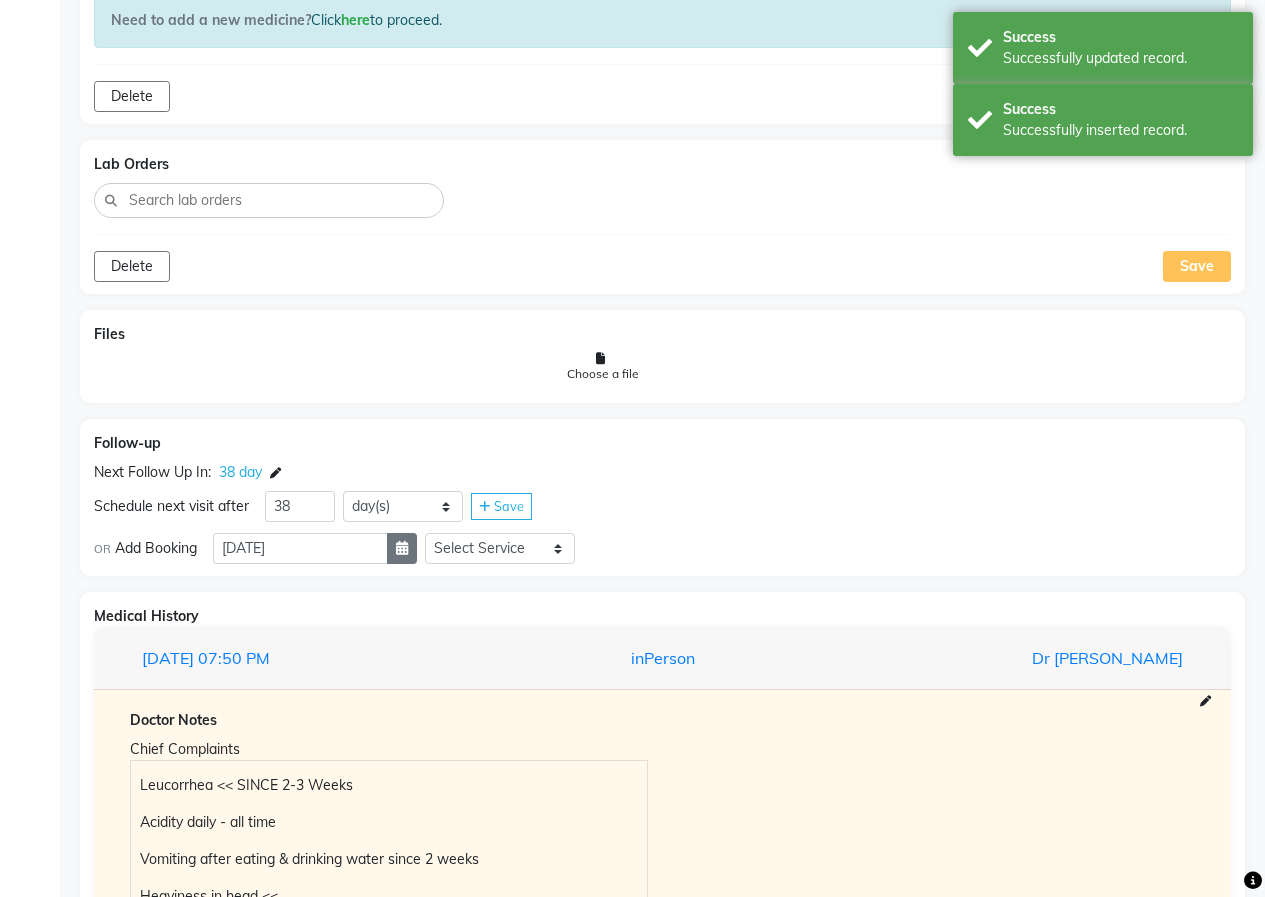 click 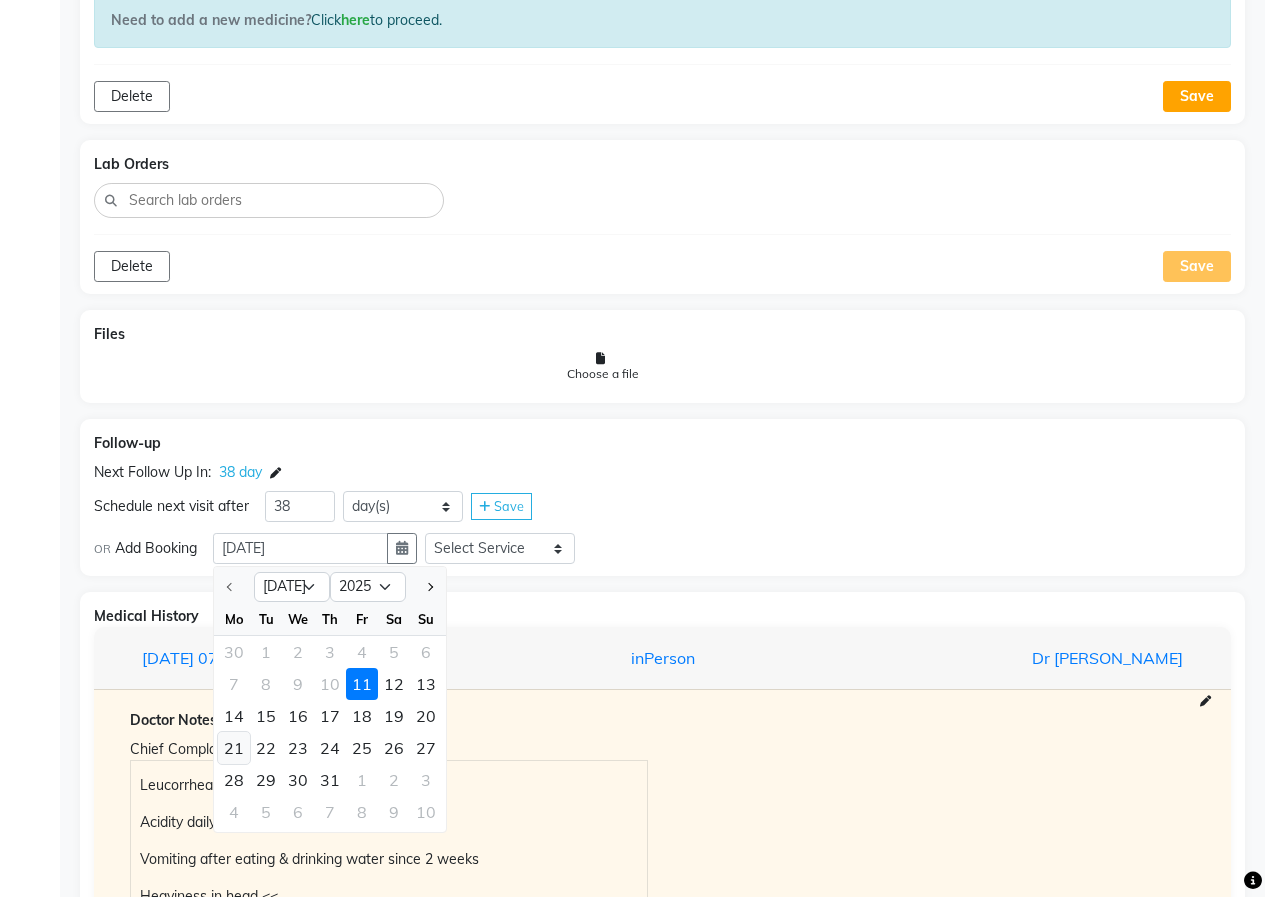 click on "21" 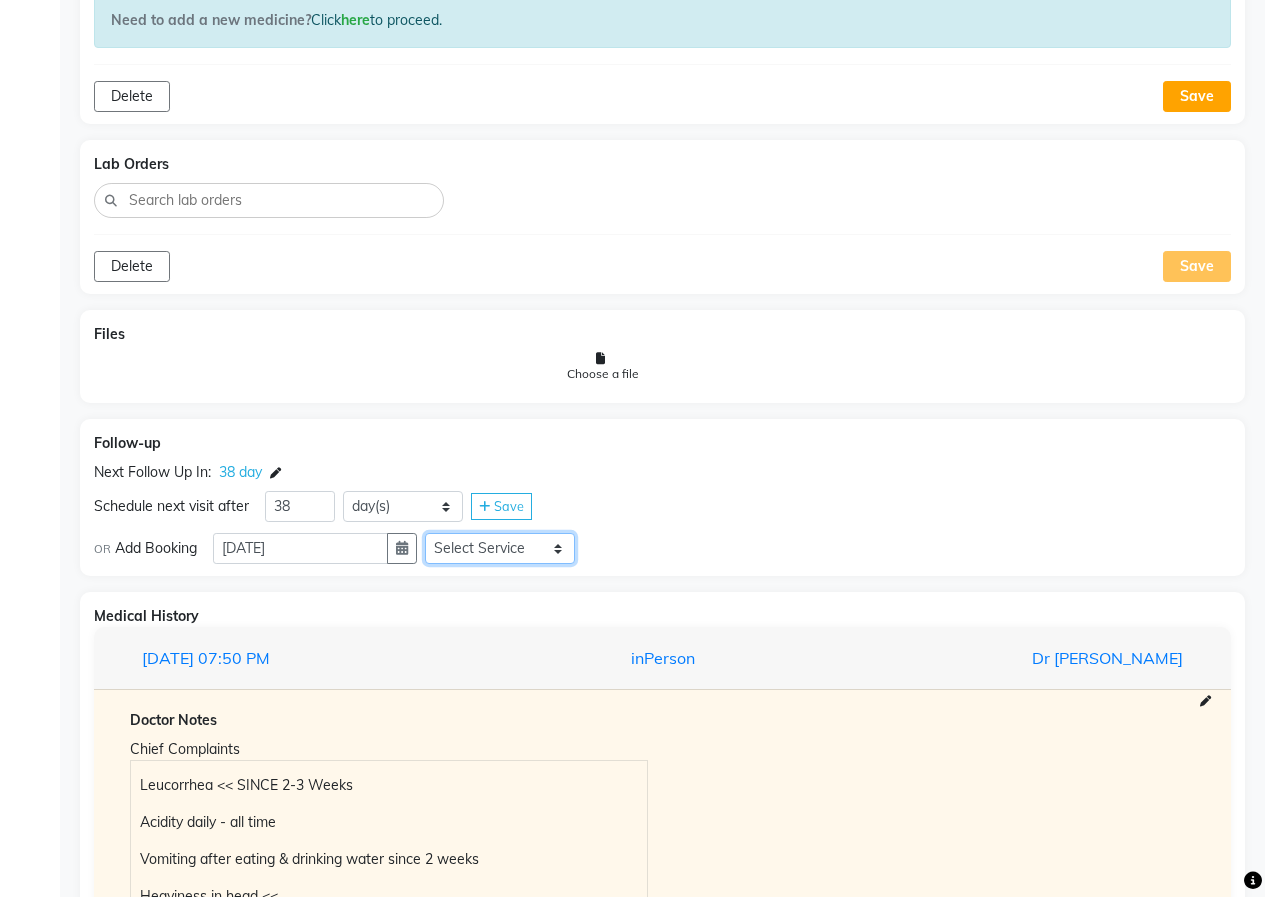 click on "Select Service  In Person - Consultation  Medicine  Medicine 1  Hydra Facial  Medi Facial  Vampire Facial With Plasma  Oxygeno Facial  Anti Aging Facial  Korean Glass GLow Facial  Full Face  Upper Lip  Chin  Underarms  Full Legs & arms  Back-side  Chest  Abdomen  Yellow Peel  Black Peel  Party Peel  Glow Peel  Argi Peel  Under-arm Peel  Depigmento Peel  Anti Aging Peel  Lip Peel  Hair PRP  GFC PRP  [MEDICAL_DATA] / Dermaroller  Under Eye PRP  Face PRP  Dermapen / Mesotherapt for Full Face  Dermapen / Mesotherapt for Scars  Carbon Peel  LASER BLEECH Laser Bleech  BB Glow  Indian Glass Glow  Courier Charges in City  Courier Charges out of City  In Person - Follow Up  Hair Treatment   Skin Treatment   Online - Consultation  Online - Follow Up" 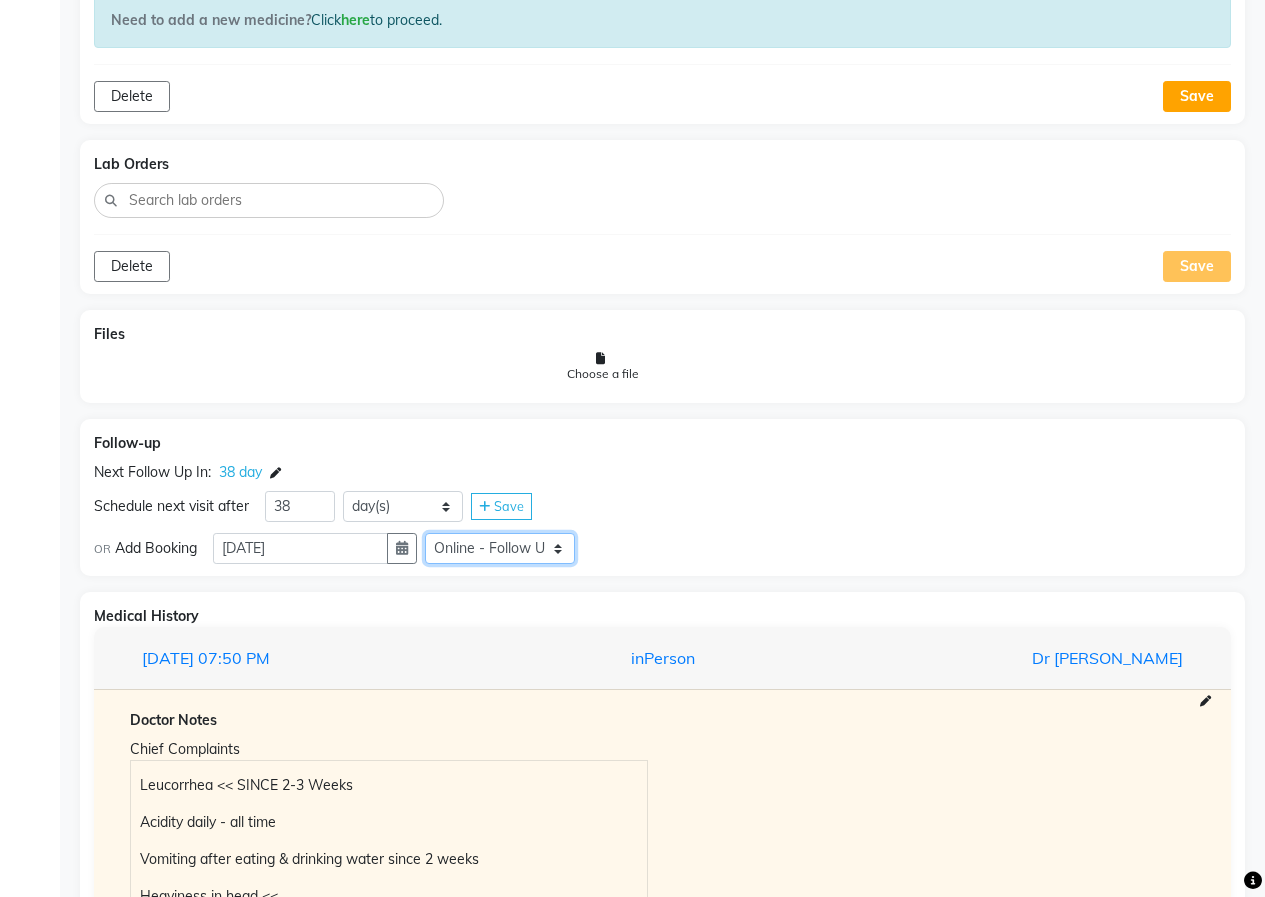 click on "Select Service  In Person - Consultation  Medicine  Medicine 1  Hydra Facial  Medi Facial  Vampire Facial With Plasma  Oxygeno Facial  Anti Aging Facial  Korean Glass GLow Facial  Full Face  Upper Lip  Chin  Underarms  Full Legs & arms  Back-side  Chest  Abdomen  Yellow Peel  Black Peel  Party Peel  Glow Peel  Argi Peel  Under-arm Peel  Depigmento Peel  Anti Aging Peel  Lip Peel  Hair PRP  GFC PRP  [MEDICAL_DATA] / Dermaroller  Under Eye PRP  Face PRP  Dermapen / Mesotherapt for Full Face  Dermapen / Mesotherapt for Scars  Carbon Peel  LASER BLEECH Laser Bleech  BB Glow  Indian Glass Glow  Courier Charges in City  Courier Charges out of City  In Person - Follow Up  Hair Treatment   Skin Treatment   Online - Consultation  Online - Follow Up" 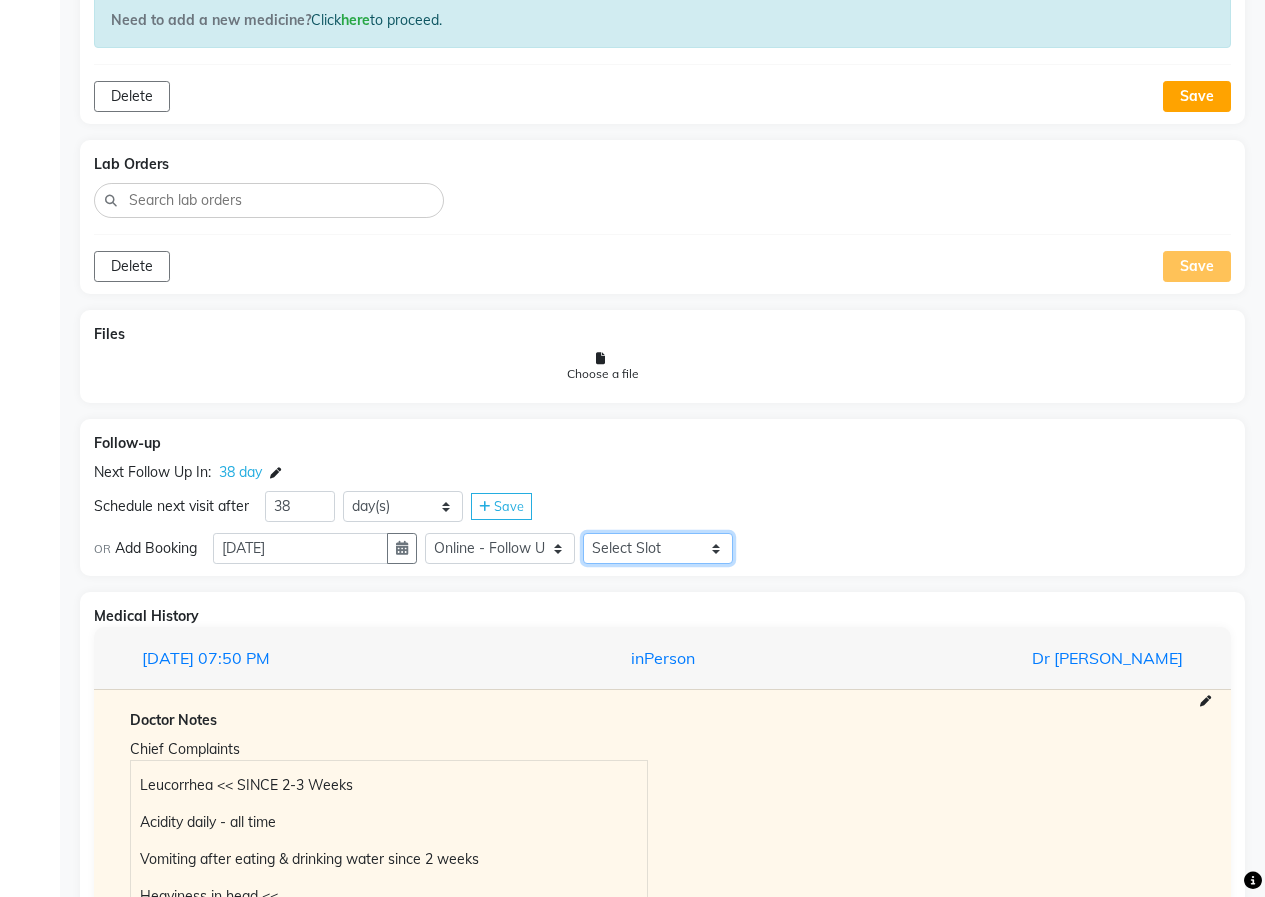 click on "Select Slot 10:15 10:30 10:45 11:15 11:30 11:45 12:00 12:15 12:30 13:00 13:15 13:30 13:45 14:00 14:15 14:30 14:45 15:00 15:15 15:30 15:45 16:00 16:15 16:30 16:45 17:00 17:15 17:30 17:45 18:00 18:15 18:30 18:45 19:00 19:15 19:30 19:45 20:00 20:15 20:30 20:45 21:00 21:15 21:30 21:45" 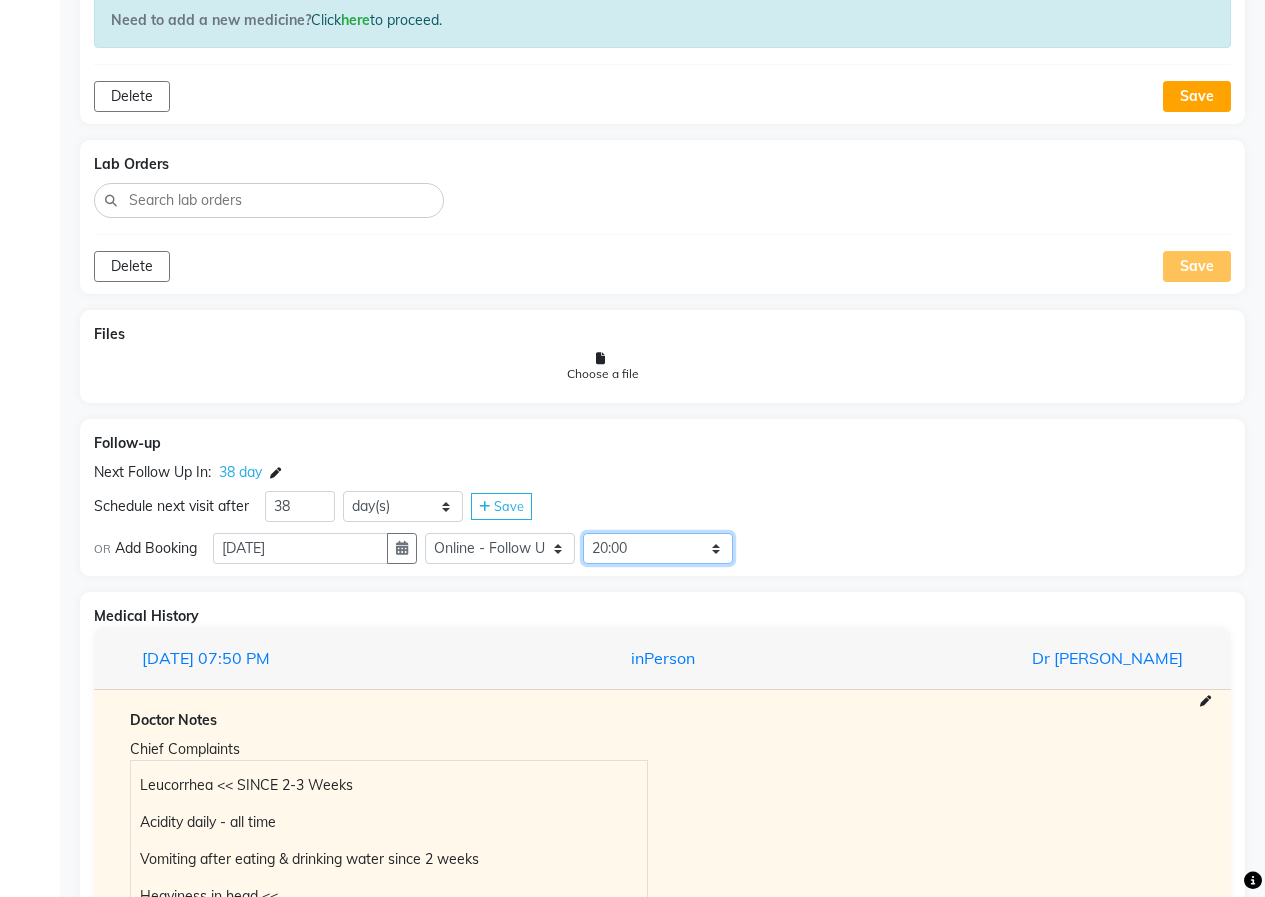 click on "Select Slot 10:15 10:30 10:45 11:15 11:30 11:45 12:00 12:15 12:30 13:00 13:15 13:30 13:45 14:00 14:15 14:30 14:45 15:00 15:15 15:30 15:45 16:00 16:15 16:30 16:45 17:00 17:15 17:30 17:45 18:00 18:15 18:30 18:45 19:00 19:15 19:30 19:45 20:00 20:15 20:30 20:45 21:00 21:15 21:30 21:45" 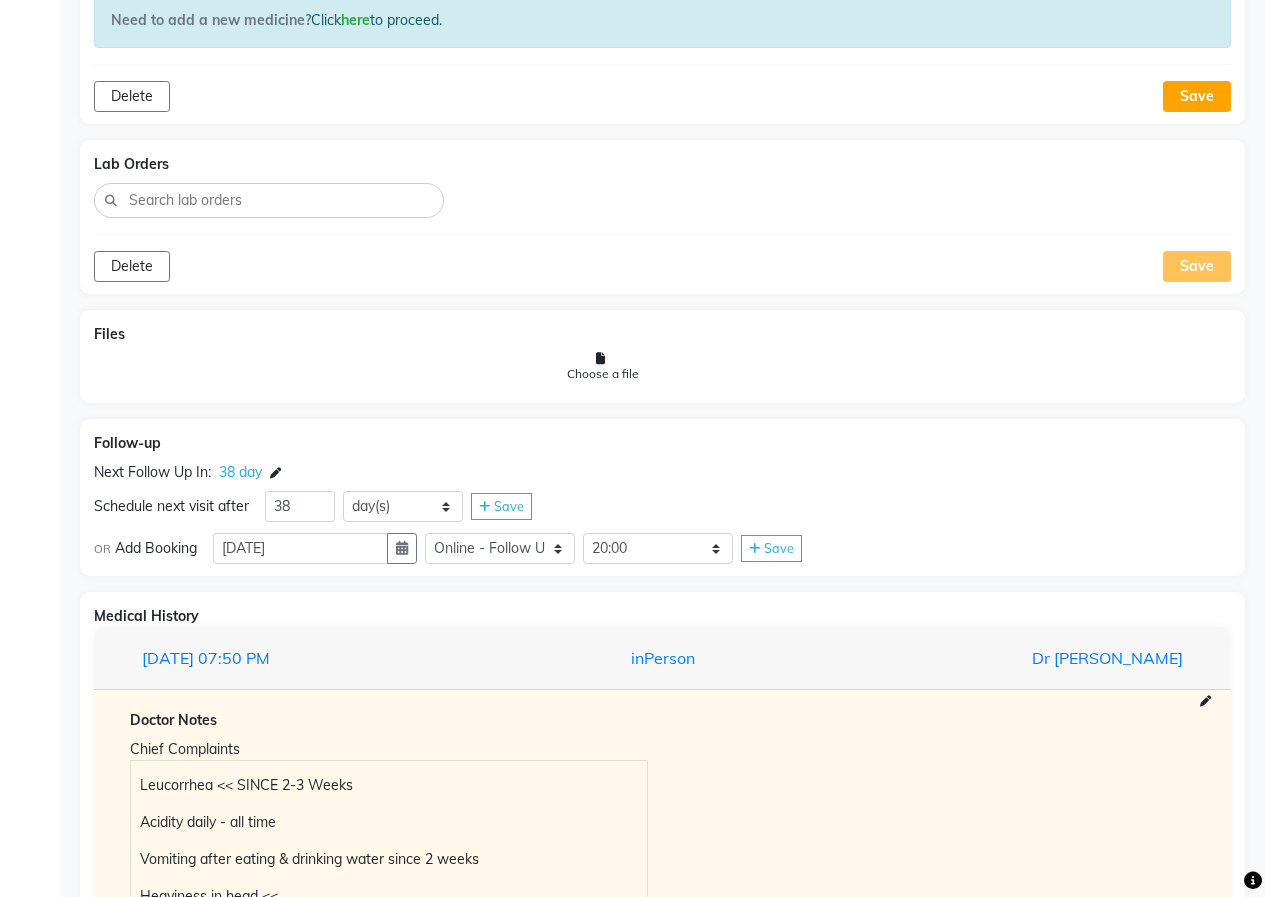 click on "Save" 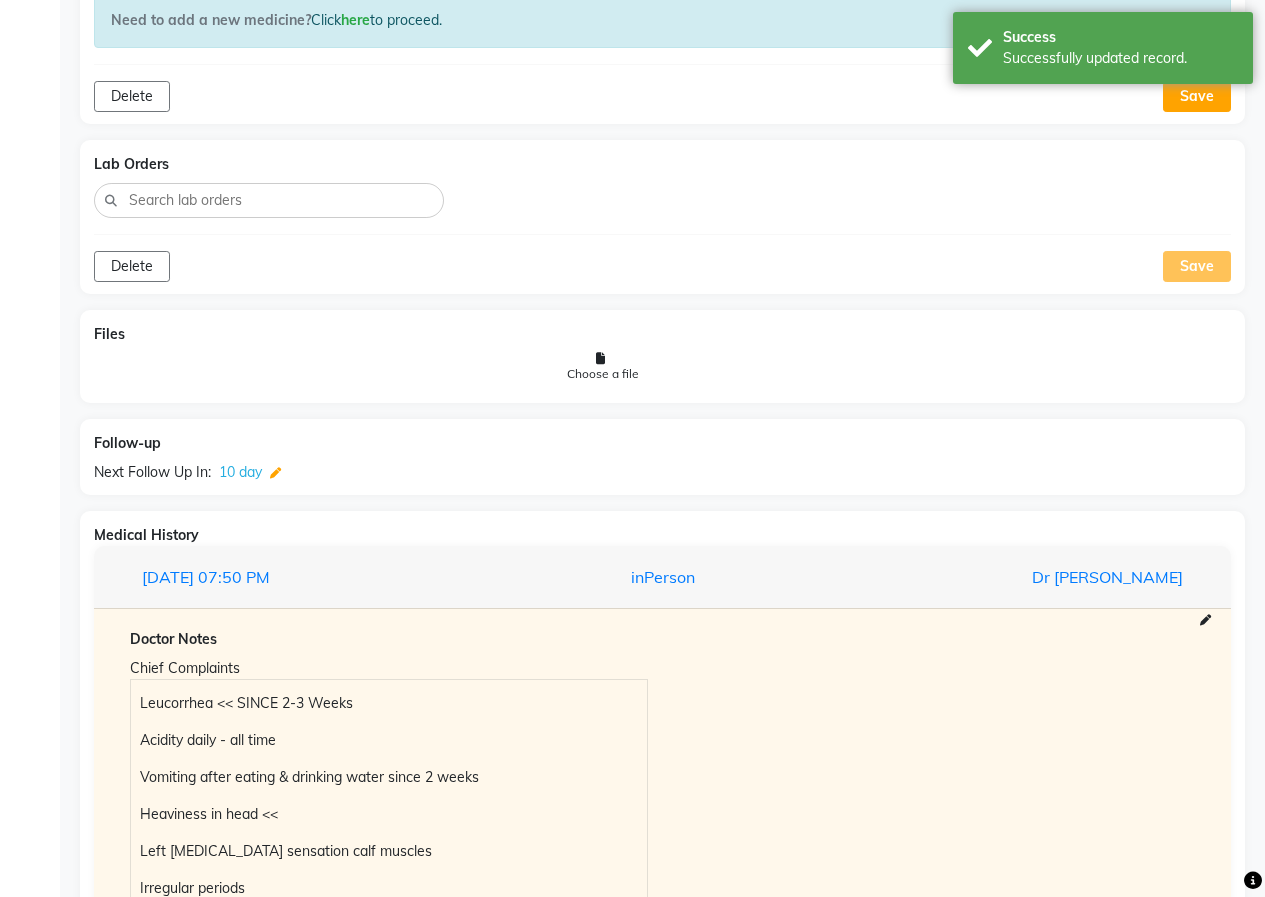 click 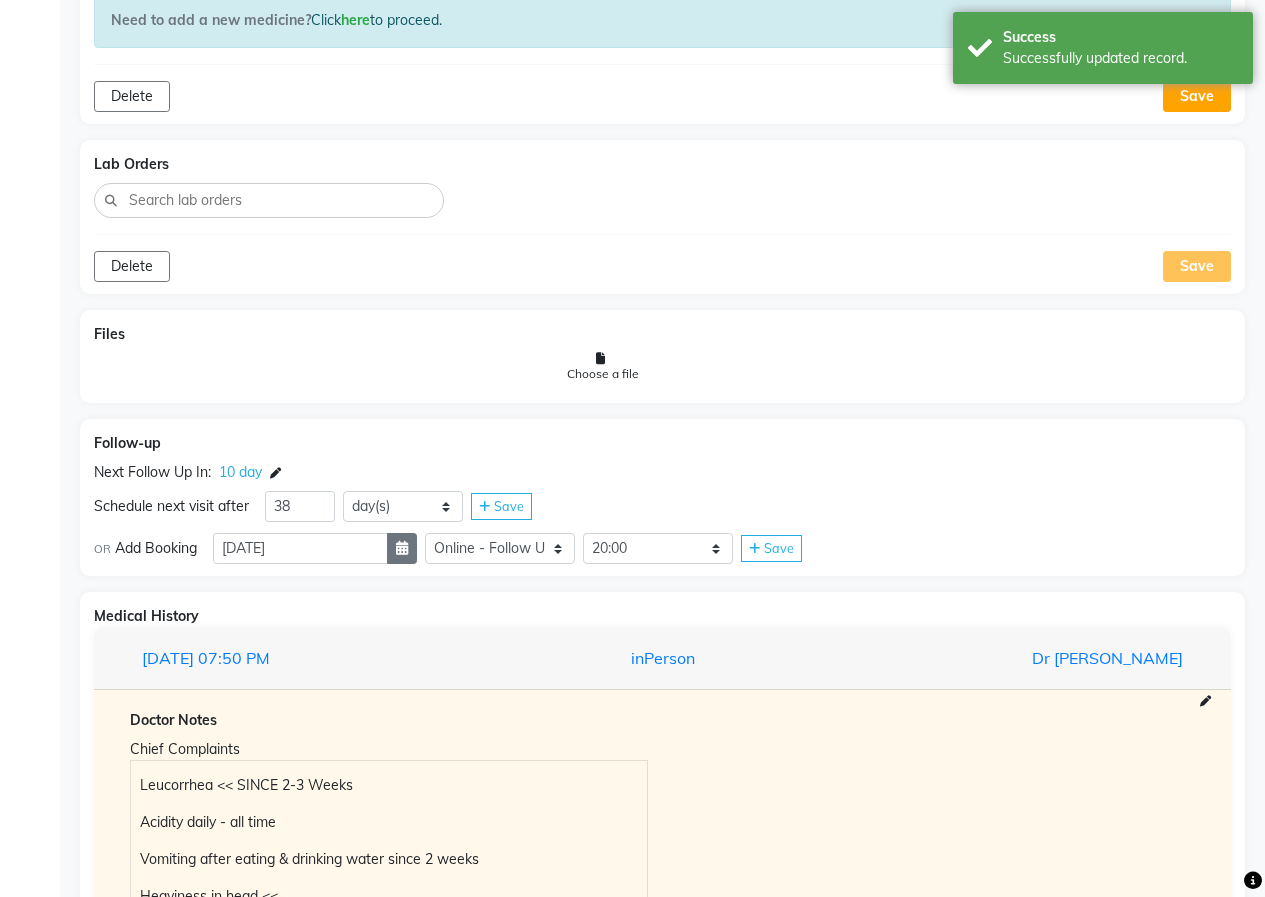 click 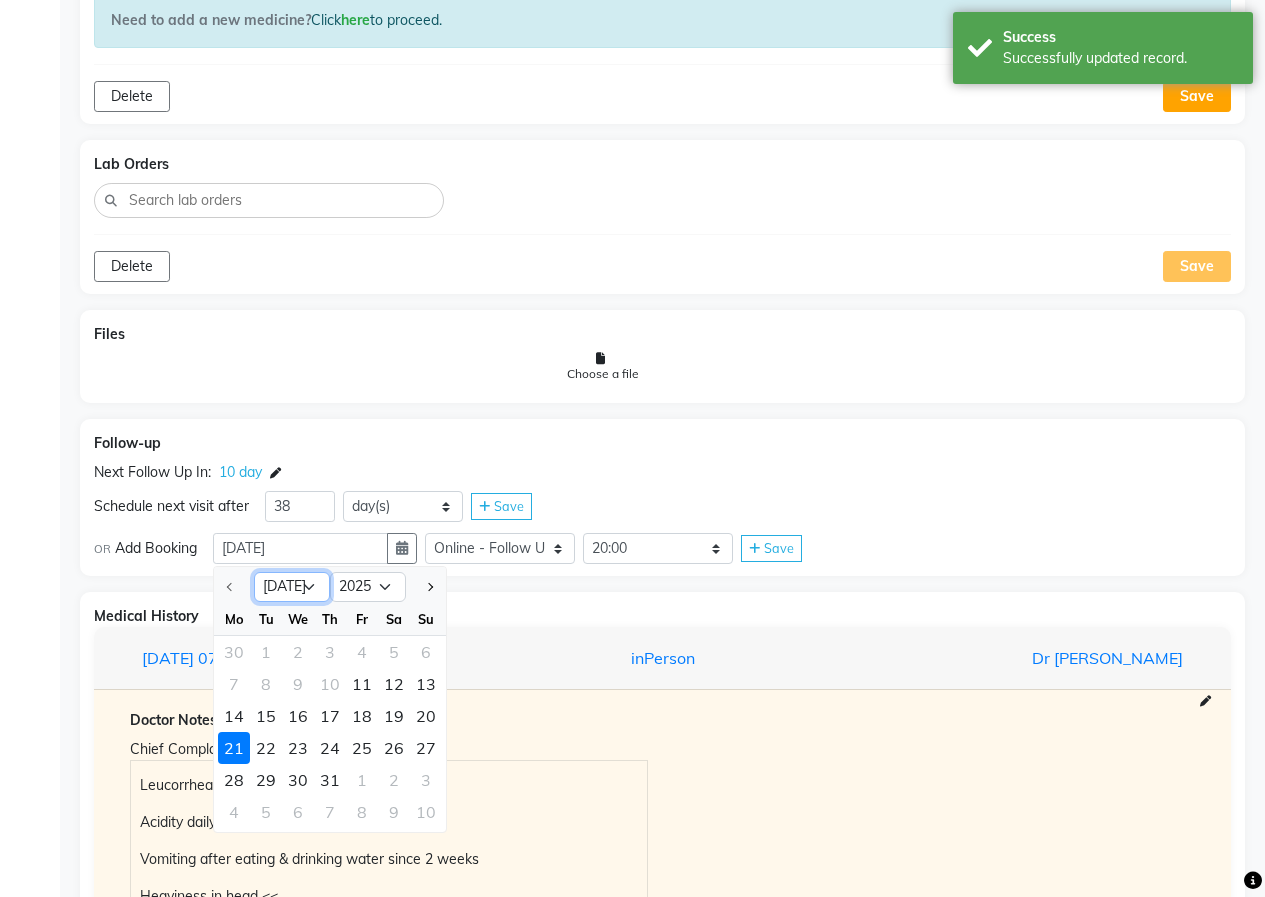 click on "[DATE] Aug Sep Oct Nov Dec" 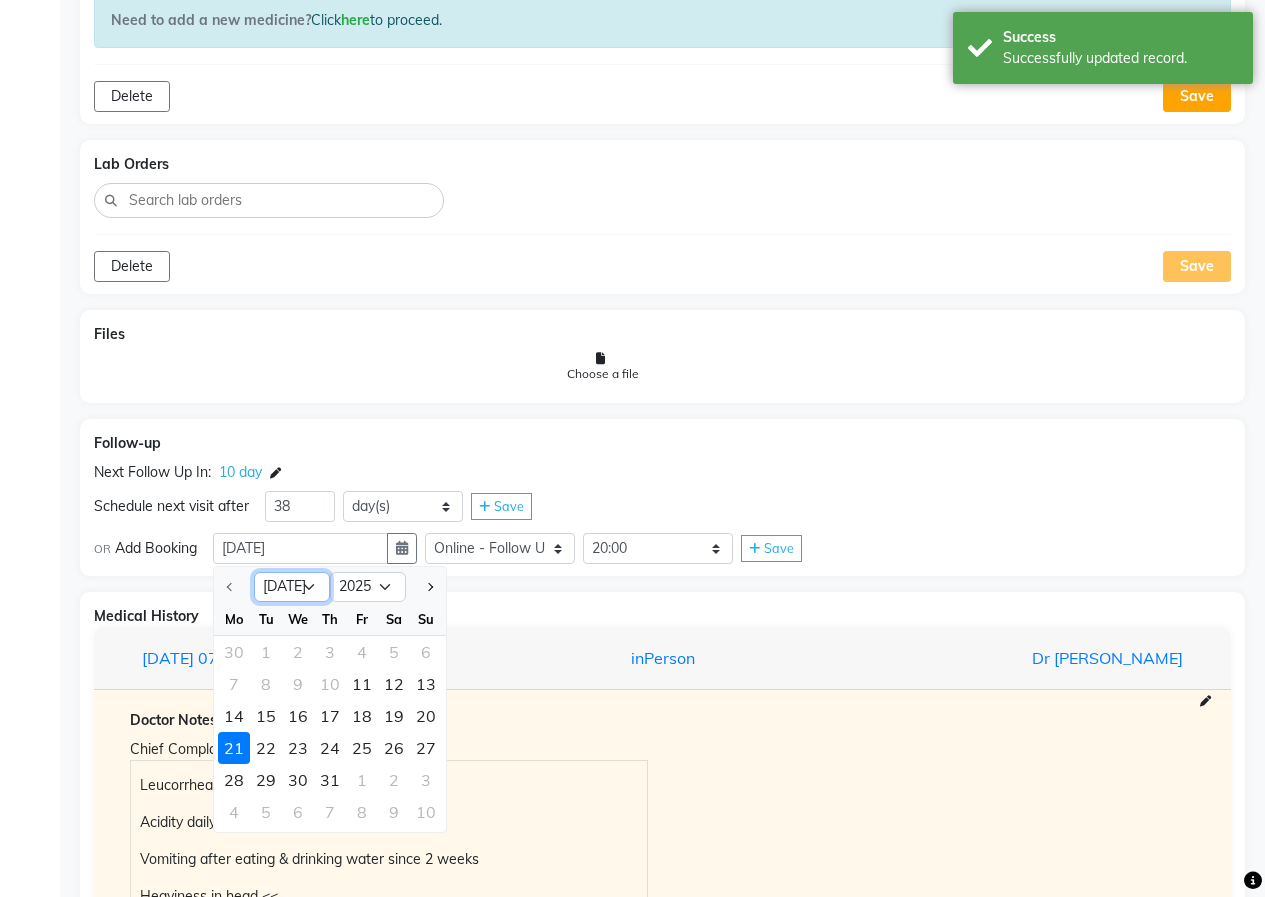 select on "8" 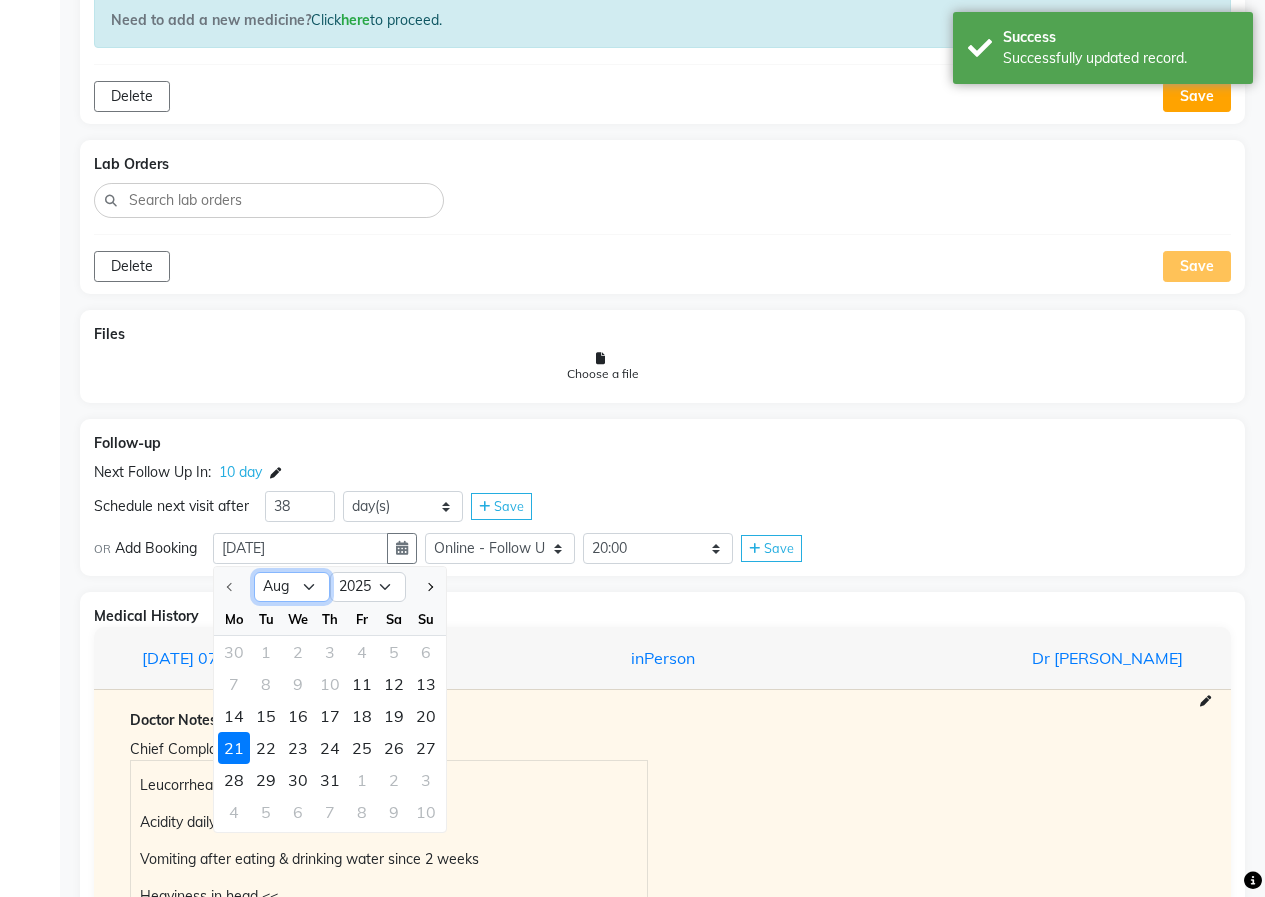 click on "[DATE] Aug Sep Oct Nov Dec" 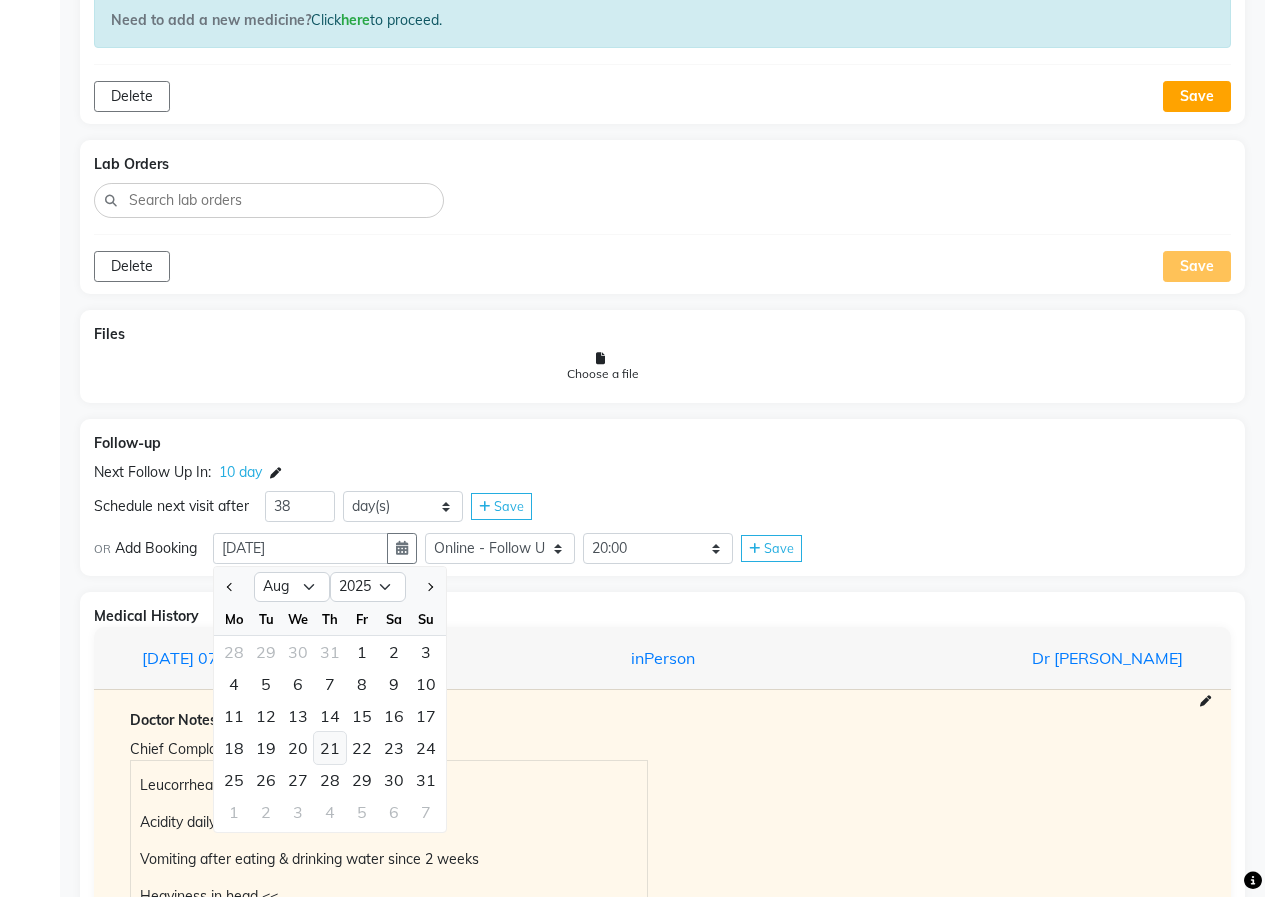 click on "21" 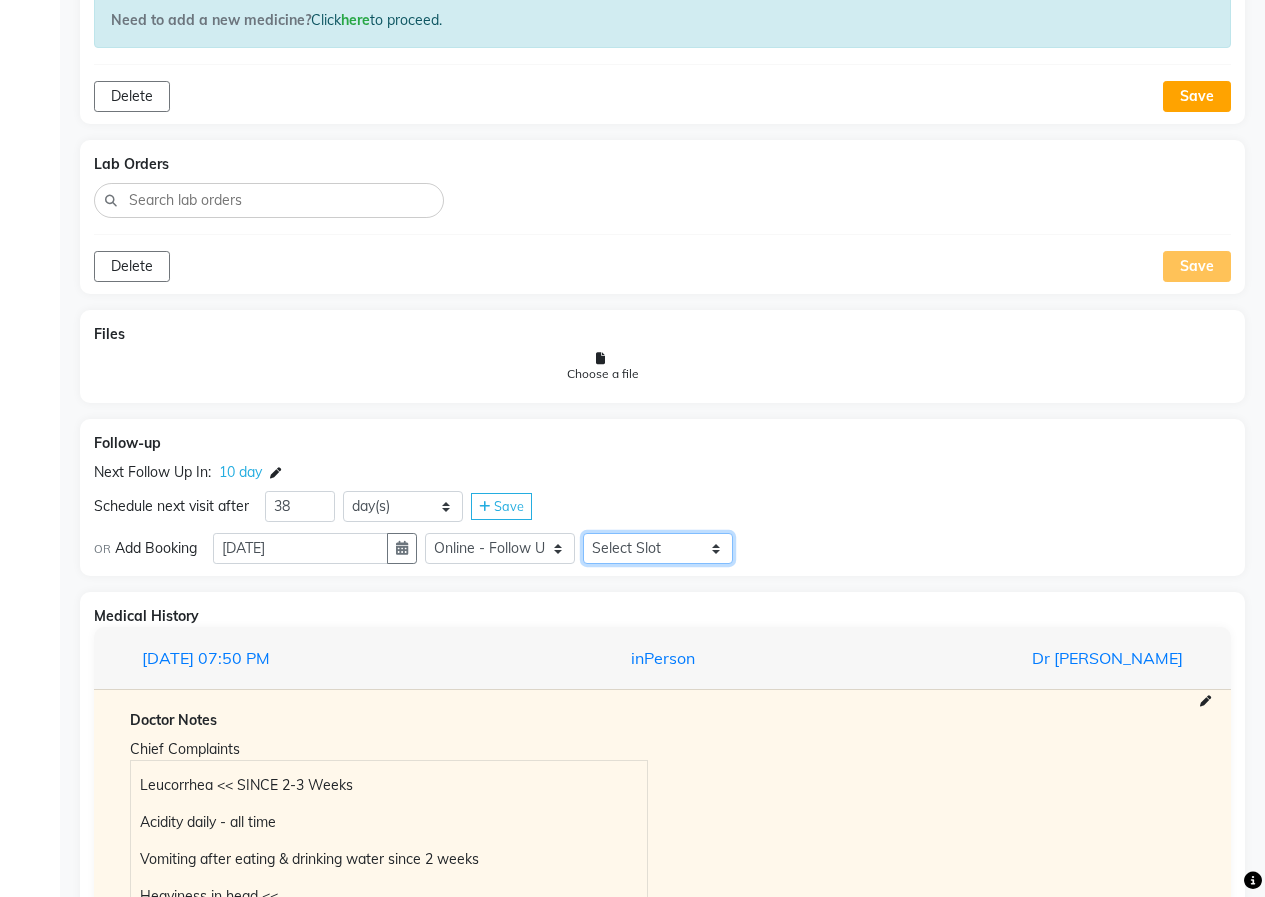 click on "Select Slot 10:15 10:30 10:45 11:00 11:15 11:30 11:45 12:00 12:15 12:30 12:45 13:00 13:15 13:30 13:45 14:00 14:15 14:30 14:45 15:00 15:15 15:30 15:45 16:00 16:15 16:30 16:45 17:00 17:15 17:30 17:45 18:00 18:15 18:30 18:45 19:00 19:15 19:30 19:45 20:00 20:15 20:30 20:45 21:00 21:15 21:30 21:45" 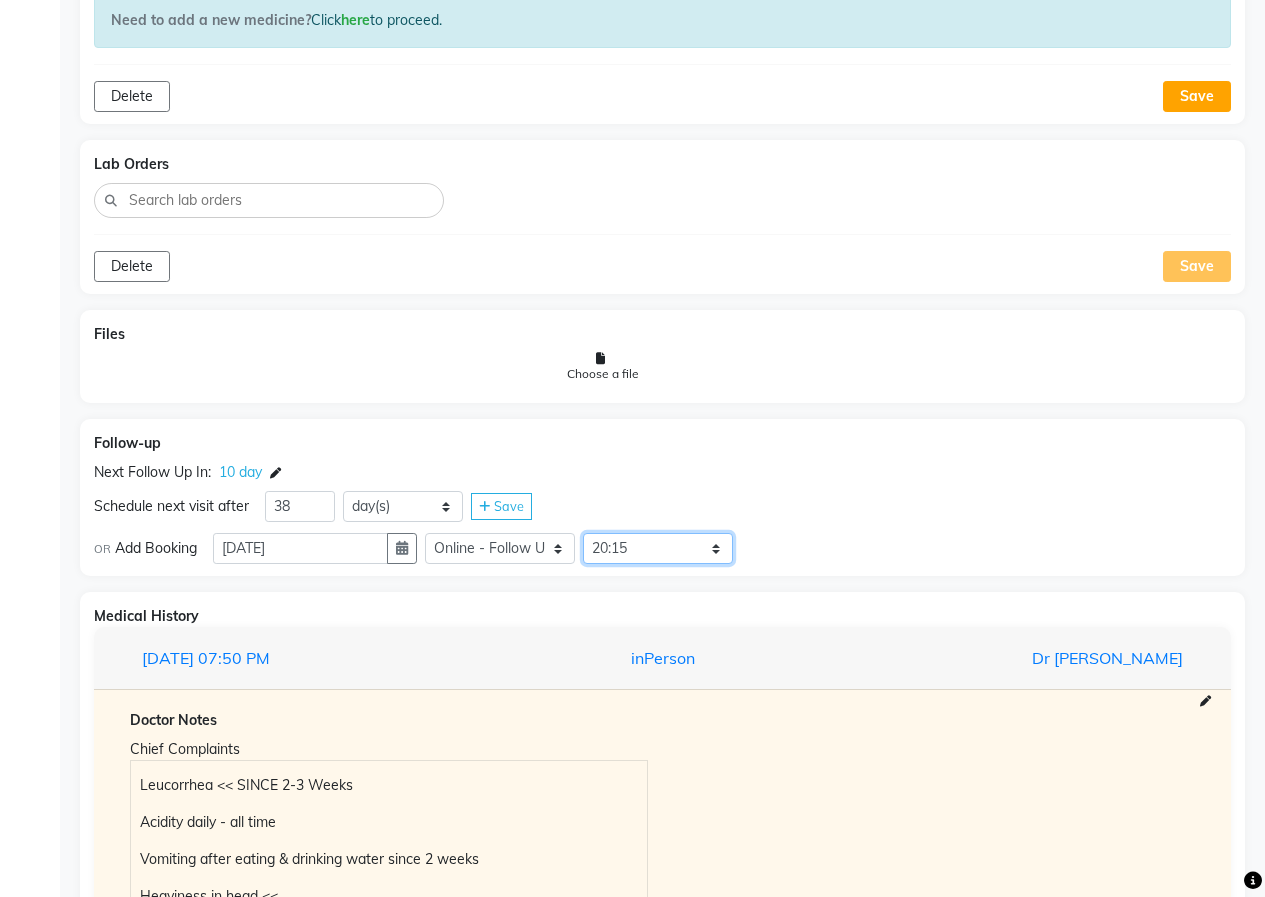 click on "Select Slot 10:15 10:30 10:45 11:00 11:15 11:30 11:45 12:00 12:15 12:30 12:45 13:00 13:15 13:30 13:45 14:00 14:15 14:30 14:45 15:00 15:15 15:30 15:45 16:00 16:15 16:30 16:45 17:00 17:15 17:30 17:45 18:00 18:15 18:30 18:45 19:00 19:15 19:30 19:45 20:00 20:15 20:30 20:45 21:00 21:15 21:30 21:45" 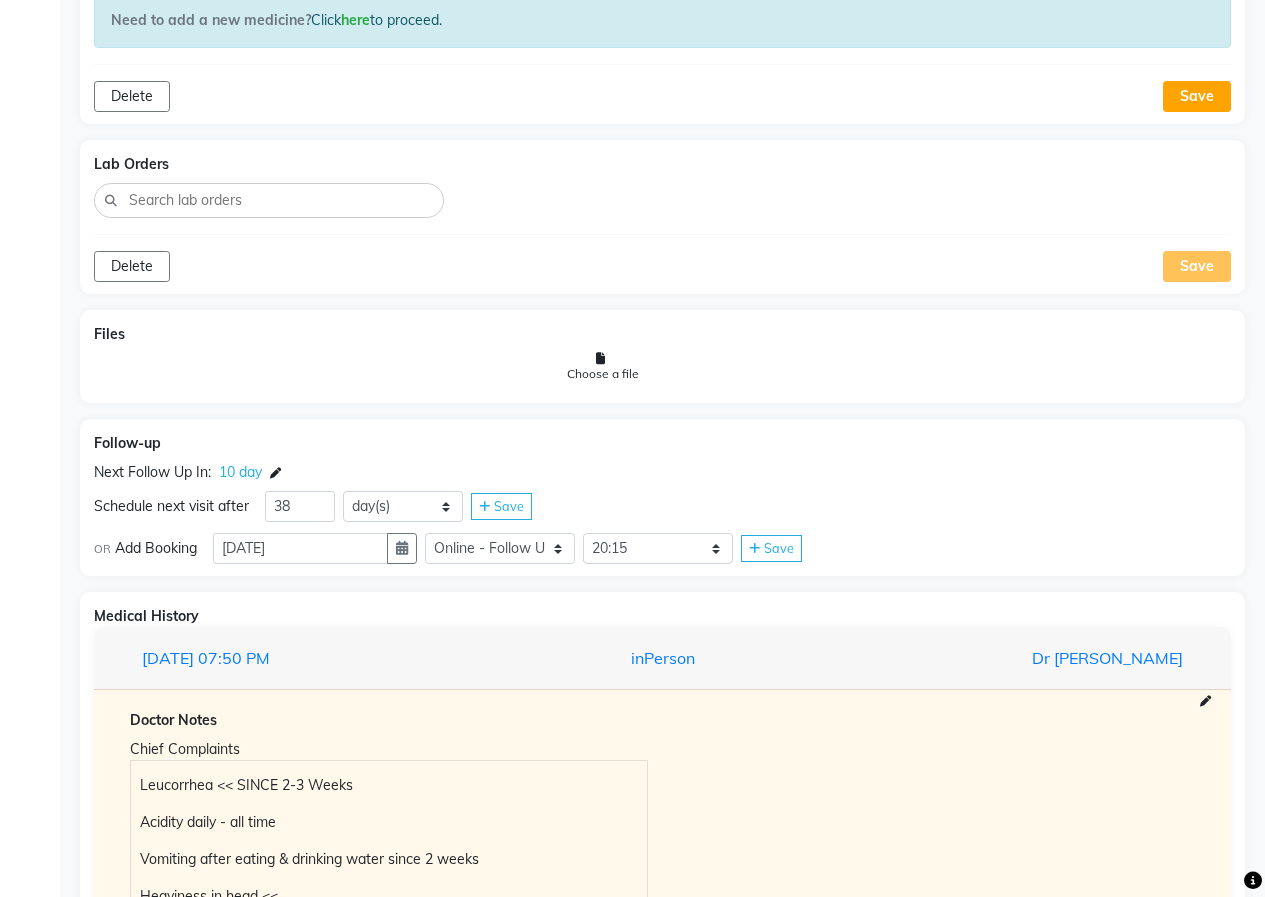 click on "Save" 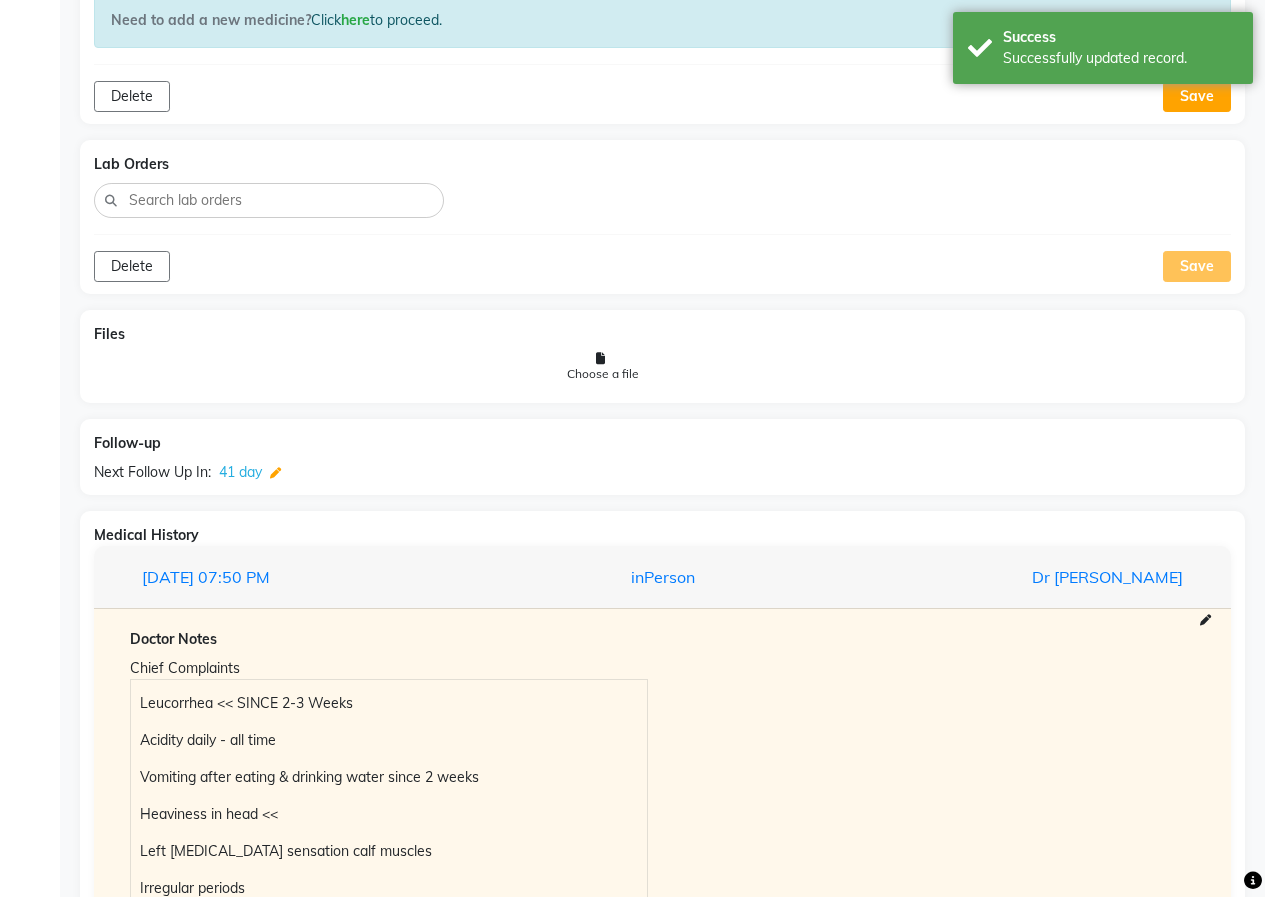 click 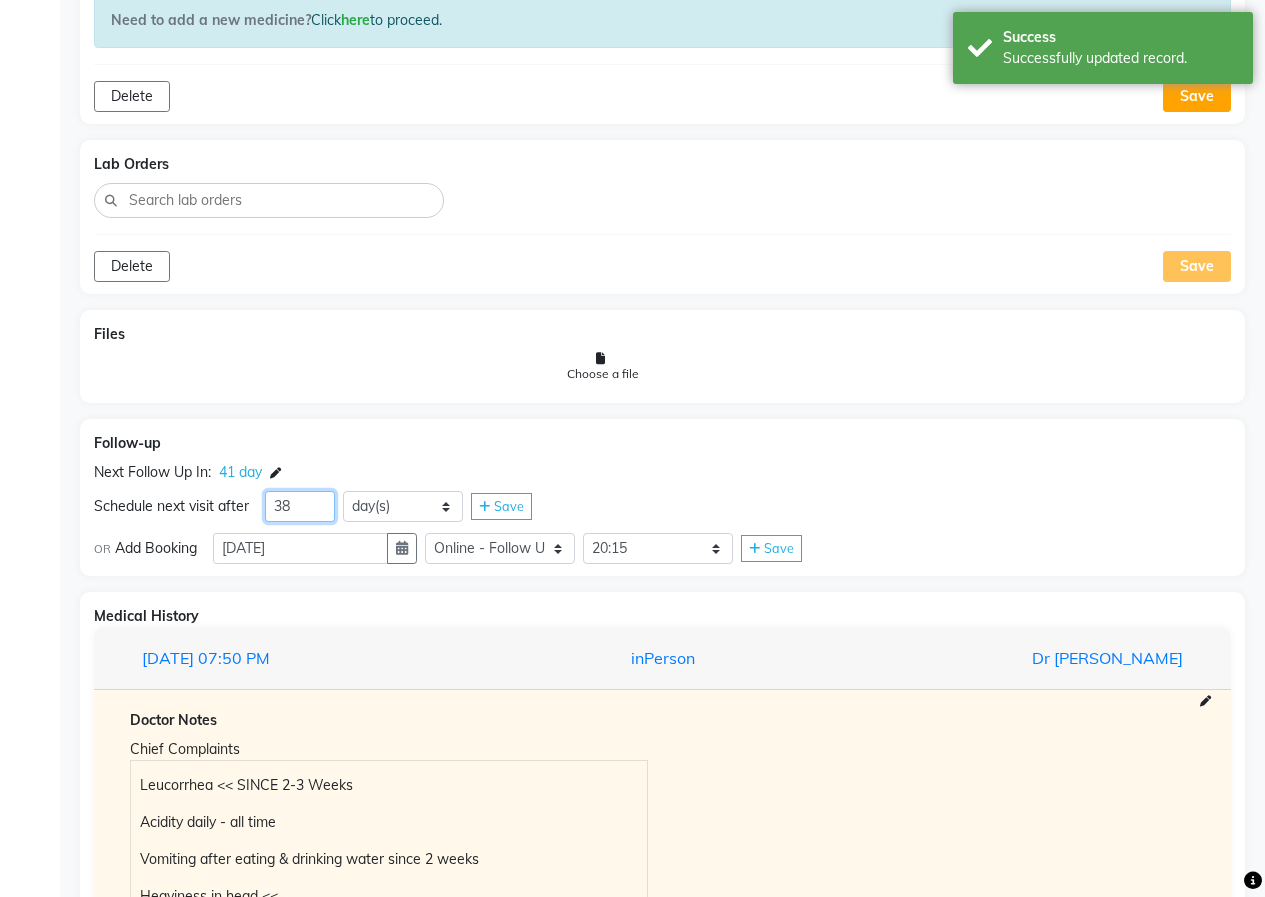 click on "38" 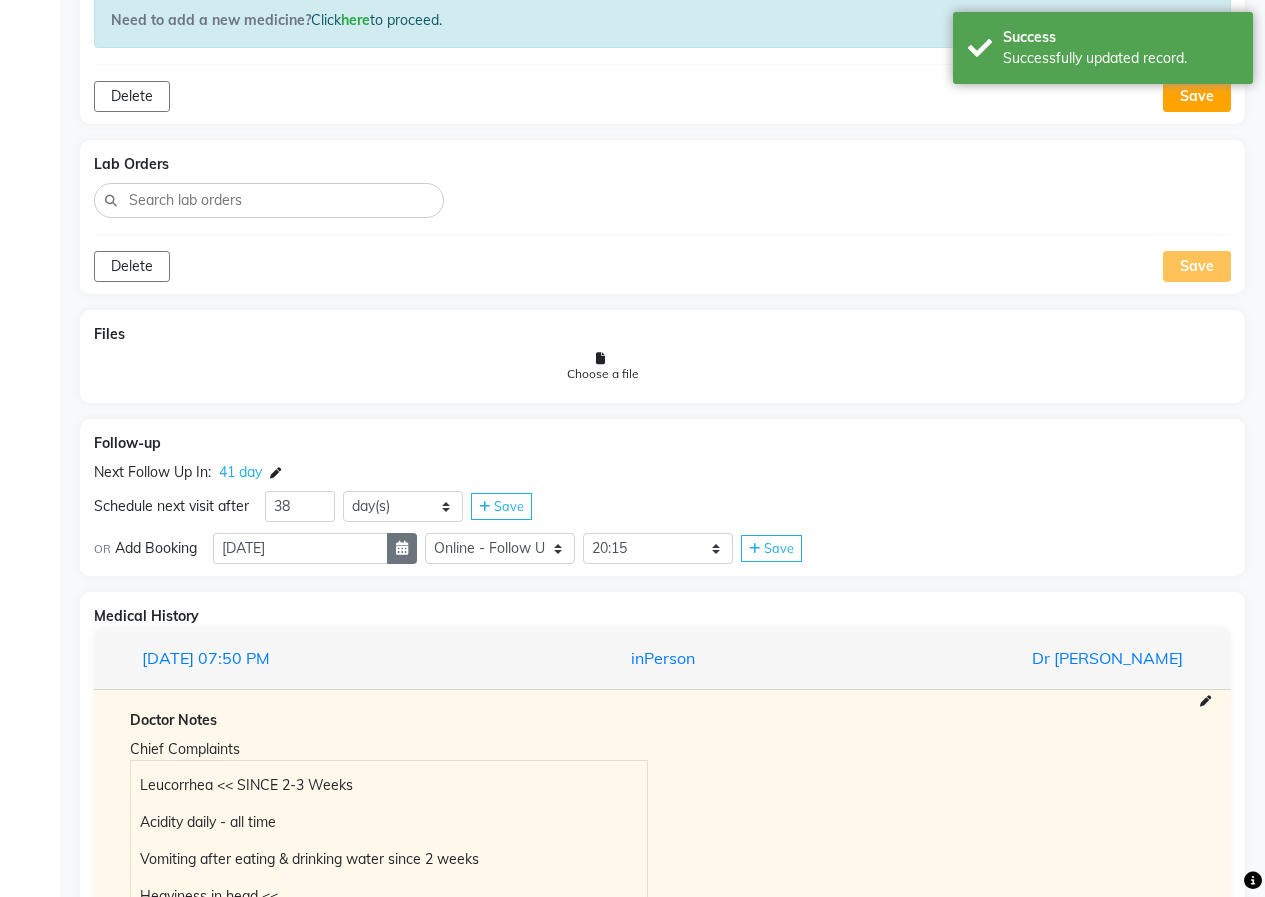 click 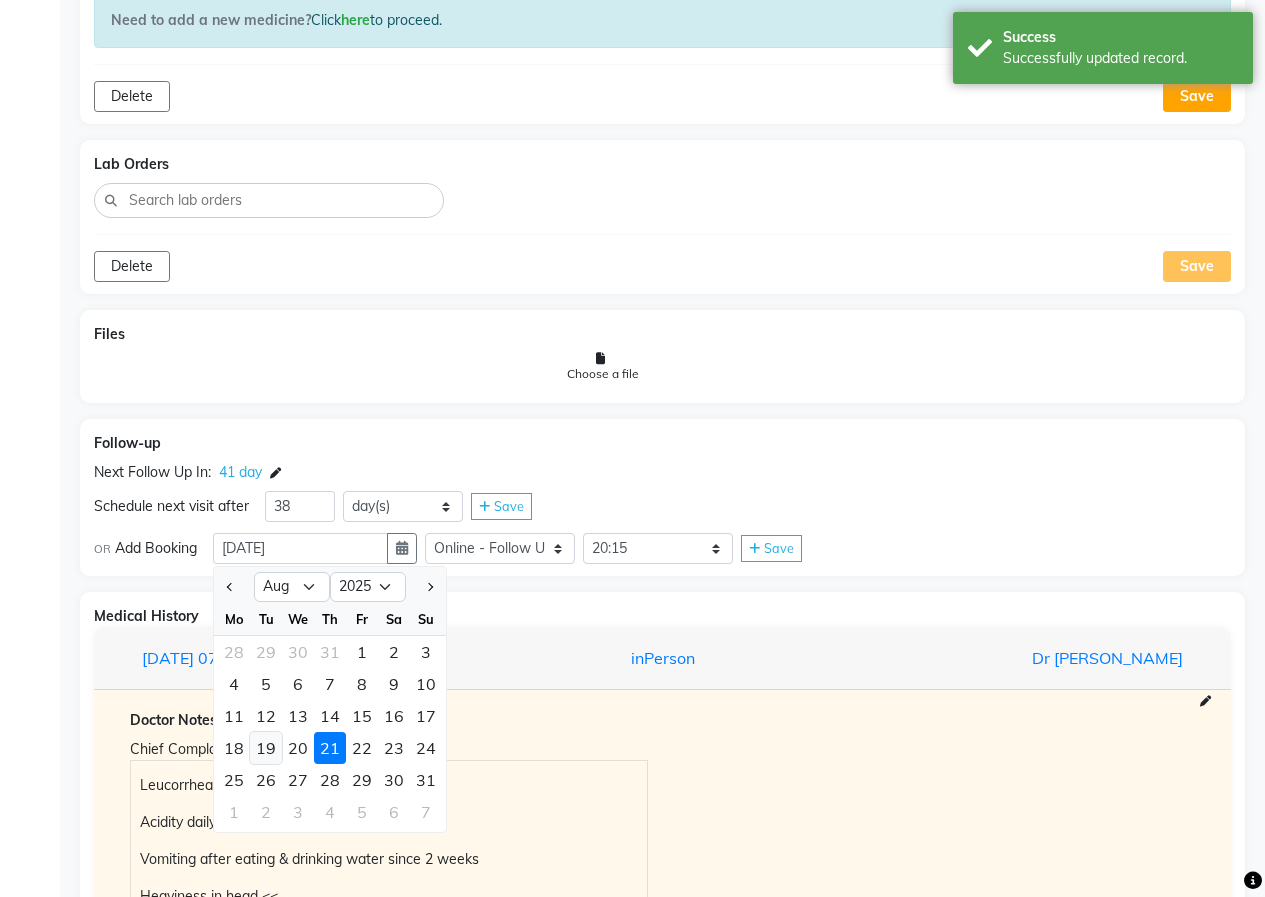 click on "19" 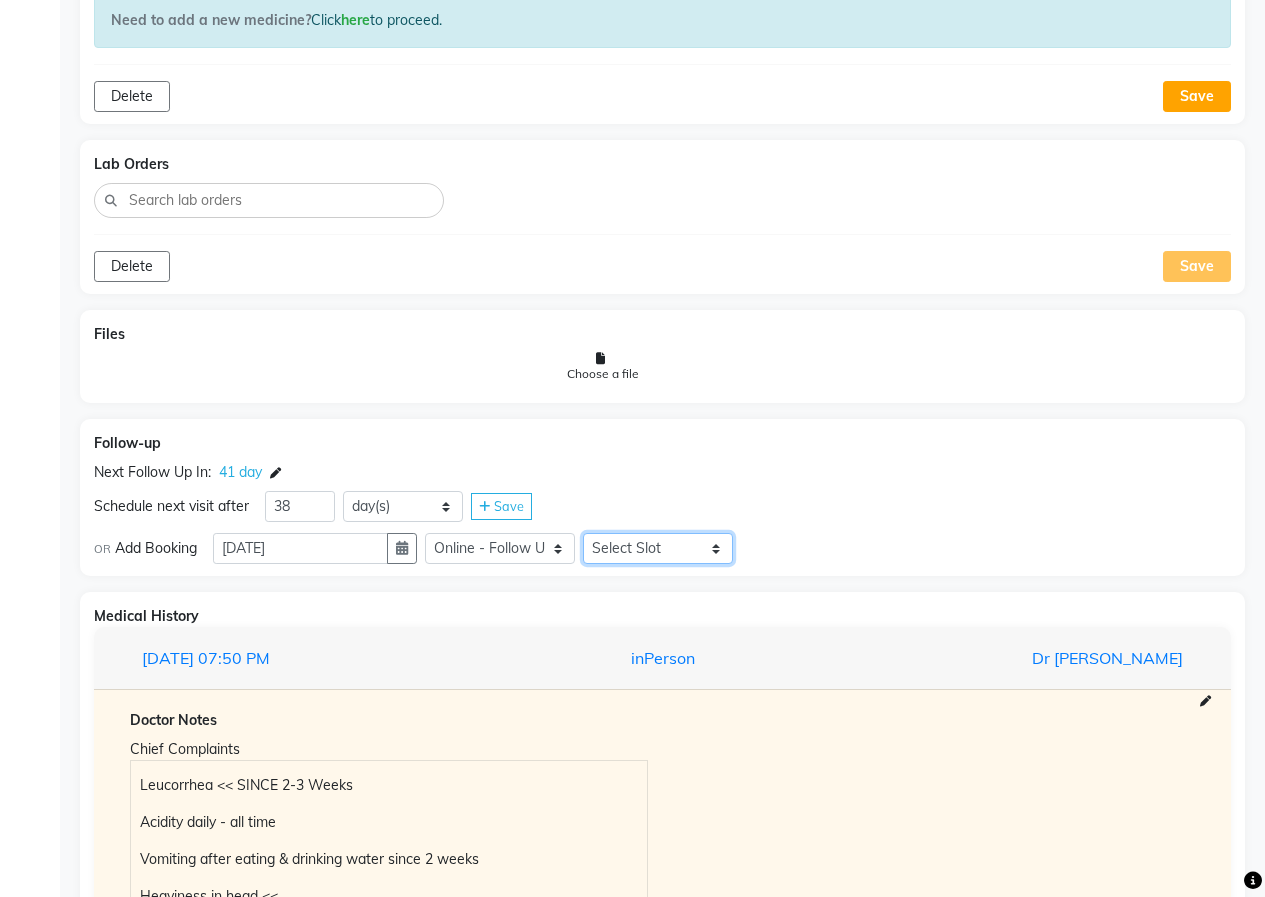 click on "Select Slot 10:15 10:30 10:45 11:00 11:15 11:30 11:45 12:00 12:15 12:30 12:45 13:00 13:15 13:30 13:45 14:00 14:15 14:30 14:45 15:00 15:15 15:30 15:45 16:00 16:15 16:30 16:45 17:00 17:15 17:30 17:45 18:00 18:15 18:30 18:45 19:00 19:15 19:30 19:45 20:00 20:15 20:30 20:45 21:00 21:15 21:30 21:45" 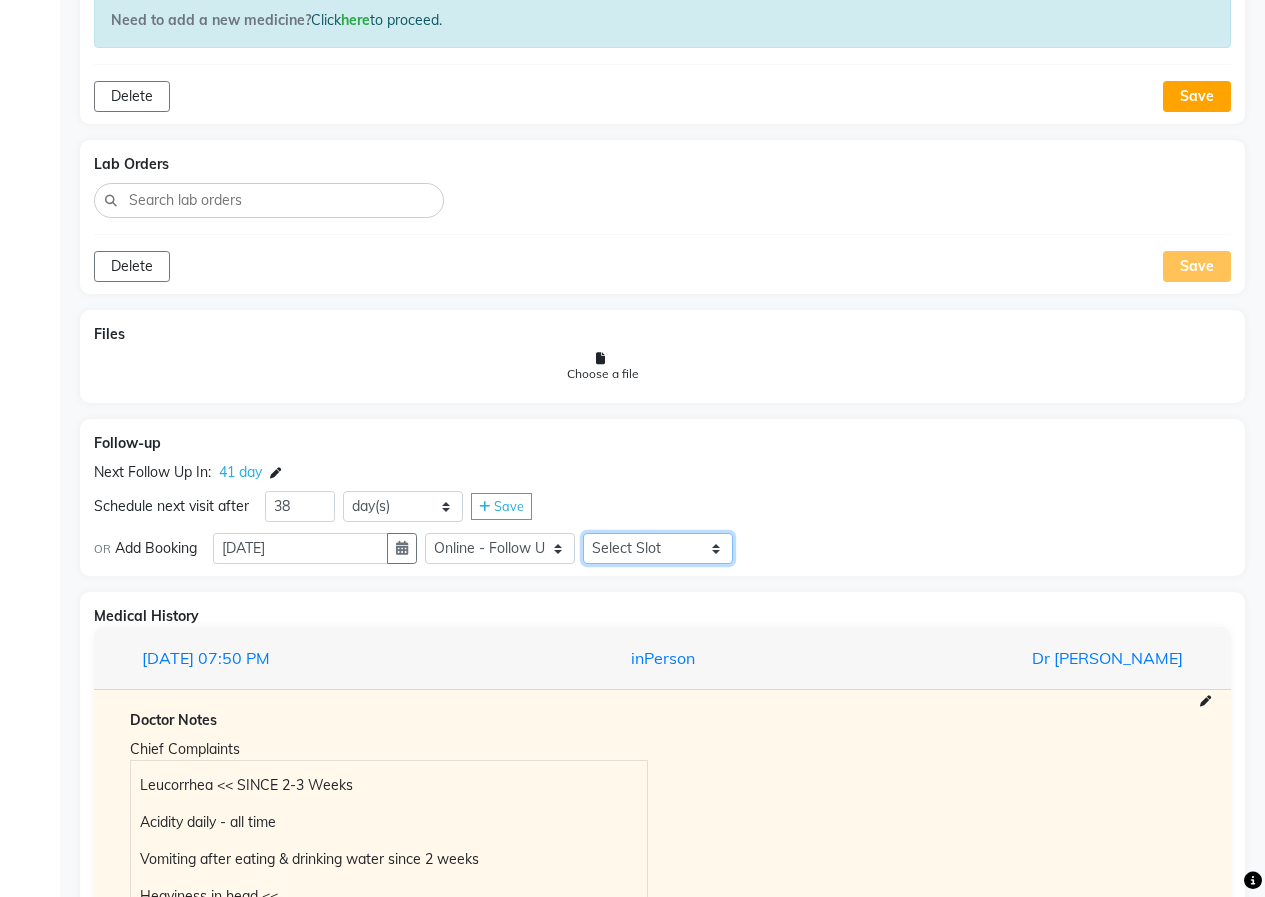 scroll, scrollTop: 1855, scrollLeft: 0, axis: vertical 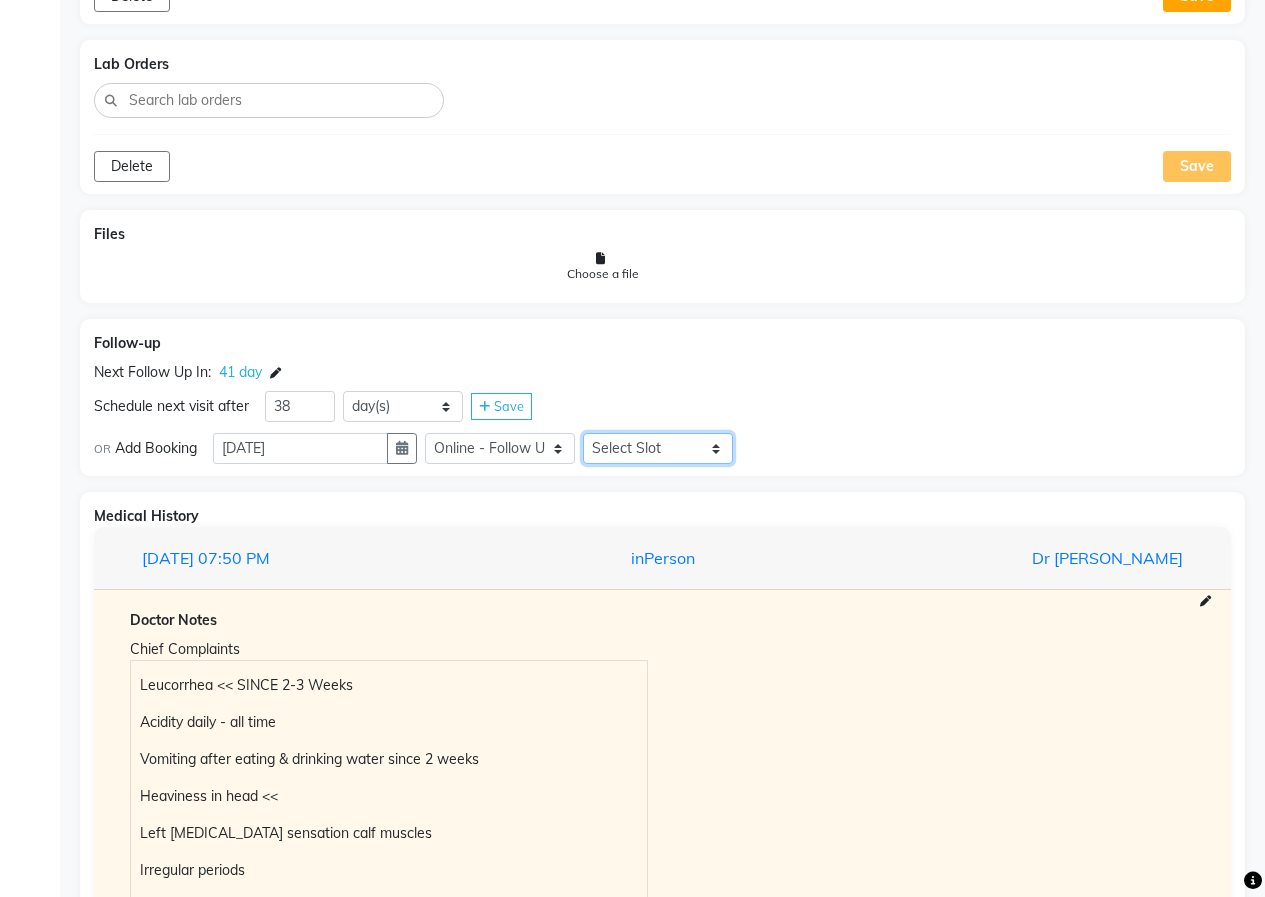 click on "Select Slot 10:15 10:30 10:45 11:00 11:15 11:30 11:45 12:00 12:15 12:30 12:45 13:00 13:15 13:30 13:45 14:00 14:15 14:30 14:45 15:00 15:15 15:30 15:45 16:00 16:15 16:30 16:45 17:00 17:15 17:30 17:45 18:00 18:15 18:30 18:45 19:00 19:15 19:30 19:45 20:00 20:15 20:30 20:45 21:00 21:15 21:30 21:45" 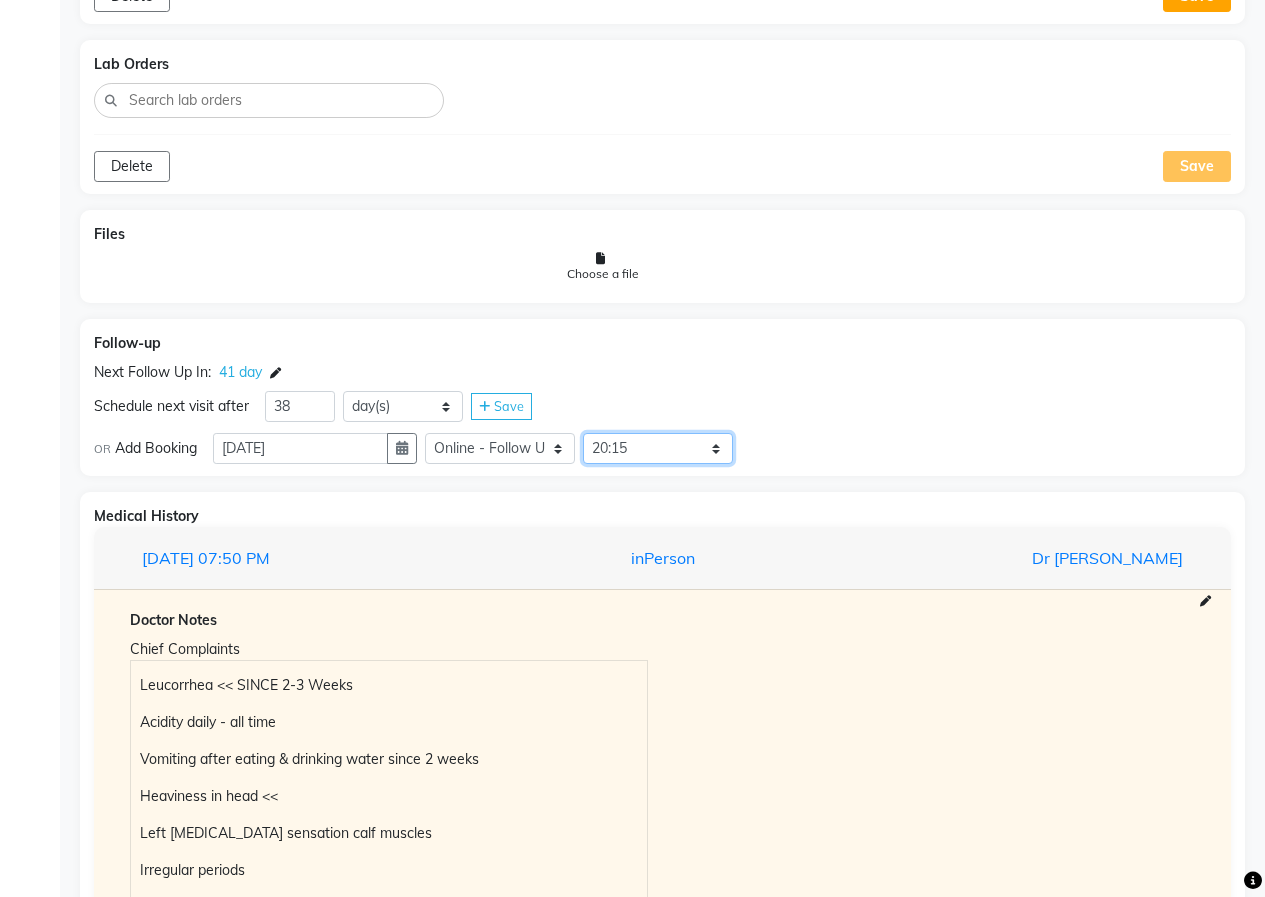 click on "Select Slot 10:15 10:30 10:45 11:00 11:15 11:30 11:45 12:00 12:15 12:30 12:45 13:00 13:15 13:30 13:45 14:00 14:15 14:30 14:45 15:00 15:15 15:30 15:45 16:00 16:15 16:30 16:45 17:00 17:15 17:30 17:45 18:00 18:15 18:30 18:45 19:00 19:15 19:30 19:45 20:00 20:15 20:30 20:45 21:00 21:15 21:30 21:45" 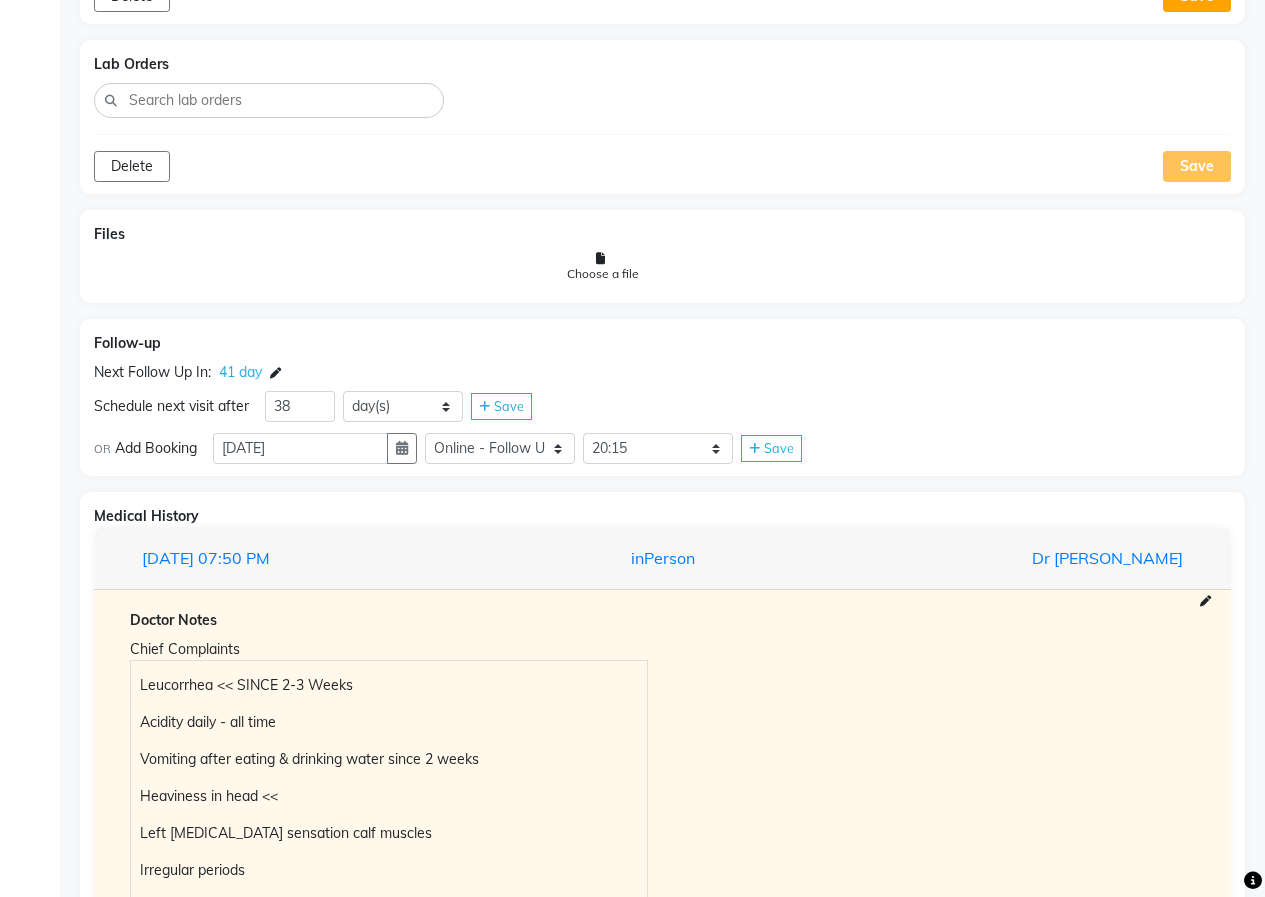 click on "Save" 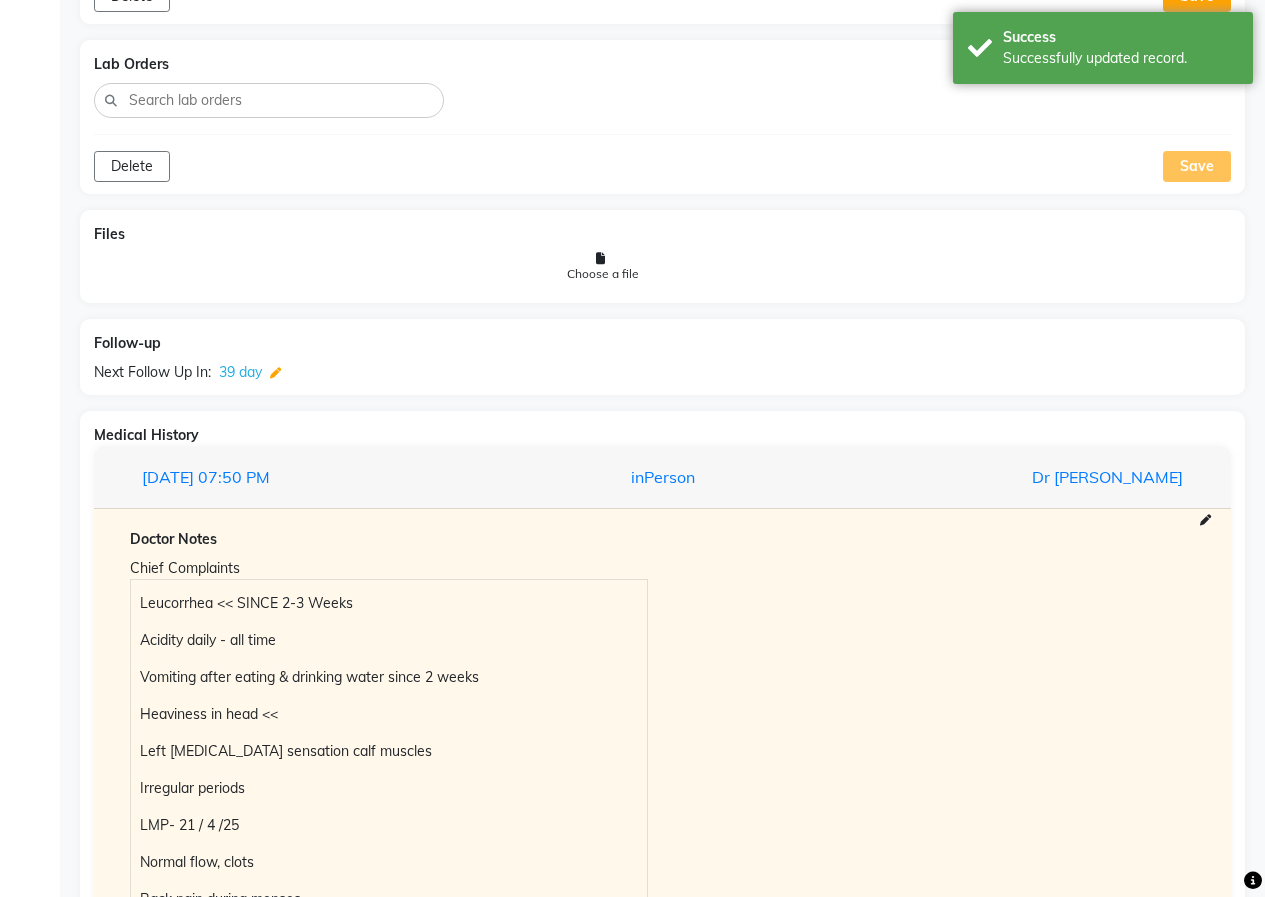 click 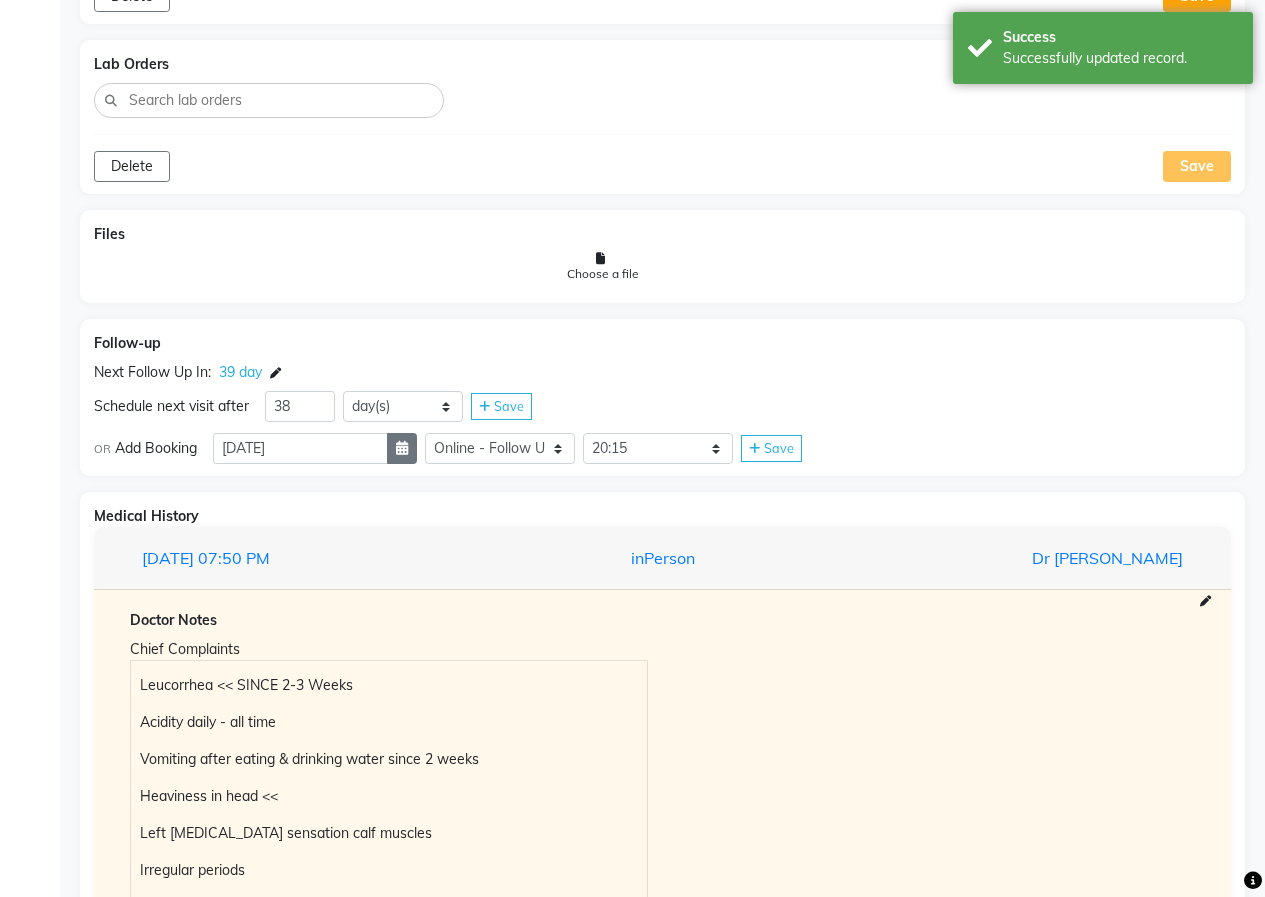 click 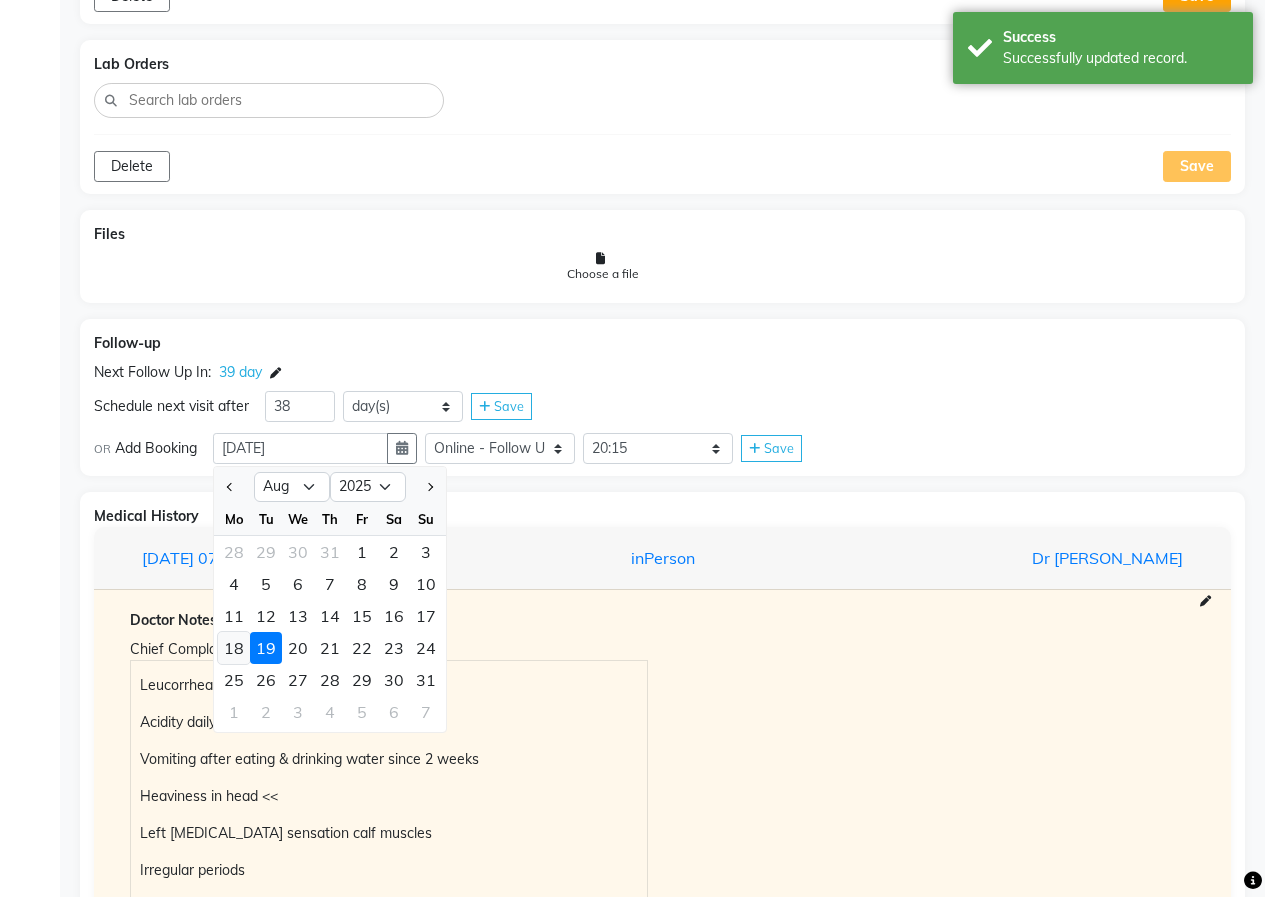 click on "18" 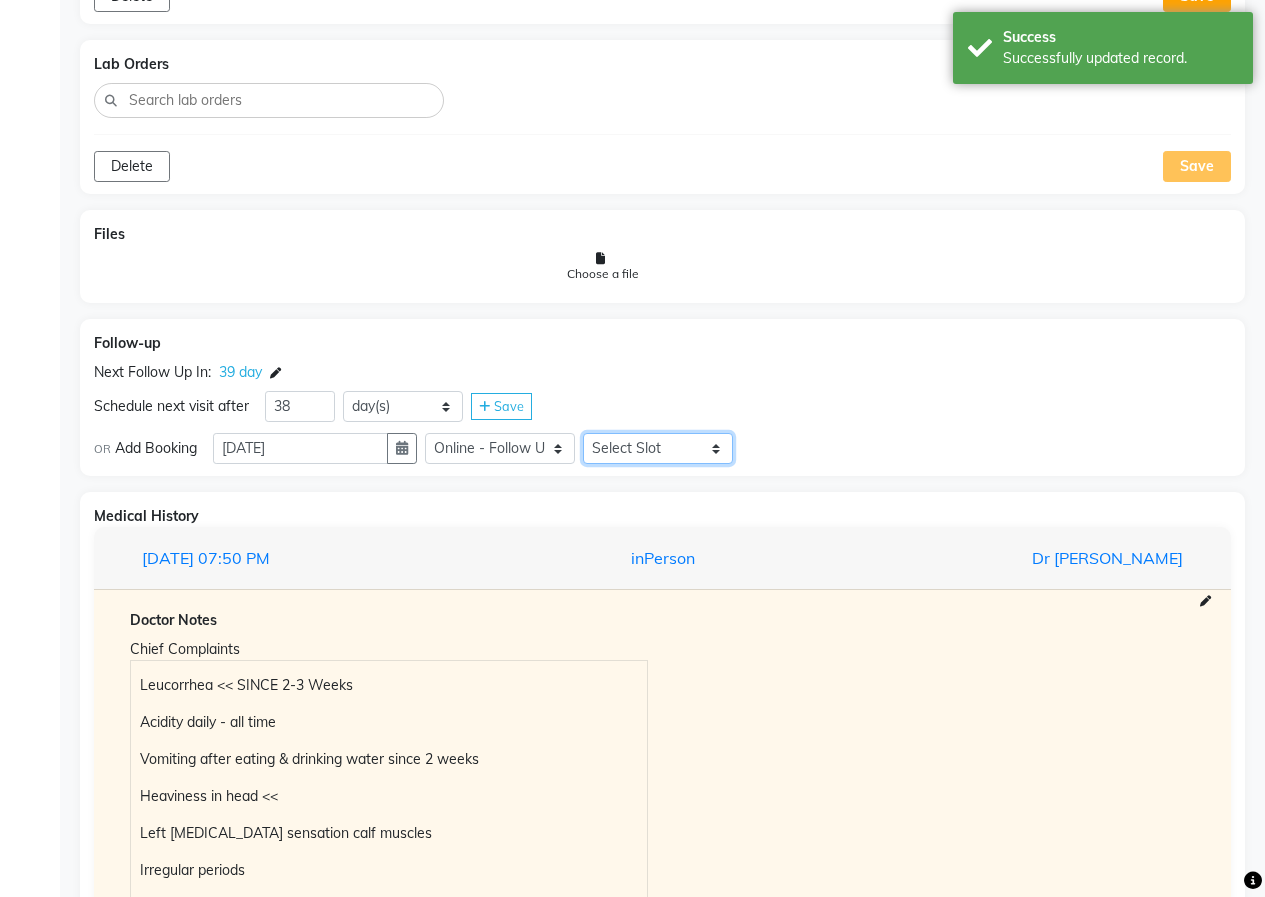 click on "Select Slot 10:15 10:30 10:45 11:00 11:15 11:30 11:45 12:00 12:15 12:45 13:00 13:15 13:30 13:45 14:00 14:15 14:30 14:45 15:00 15:15 15:30 15:45 16:00 16:15 16:30 16:45 17:00 17:15 17:30 17:45 18:15 18:30 18:45 19:00 19:30 19:45 20:00 20:15 20:30 20:45 21:00 21:15 21:30 21:45" 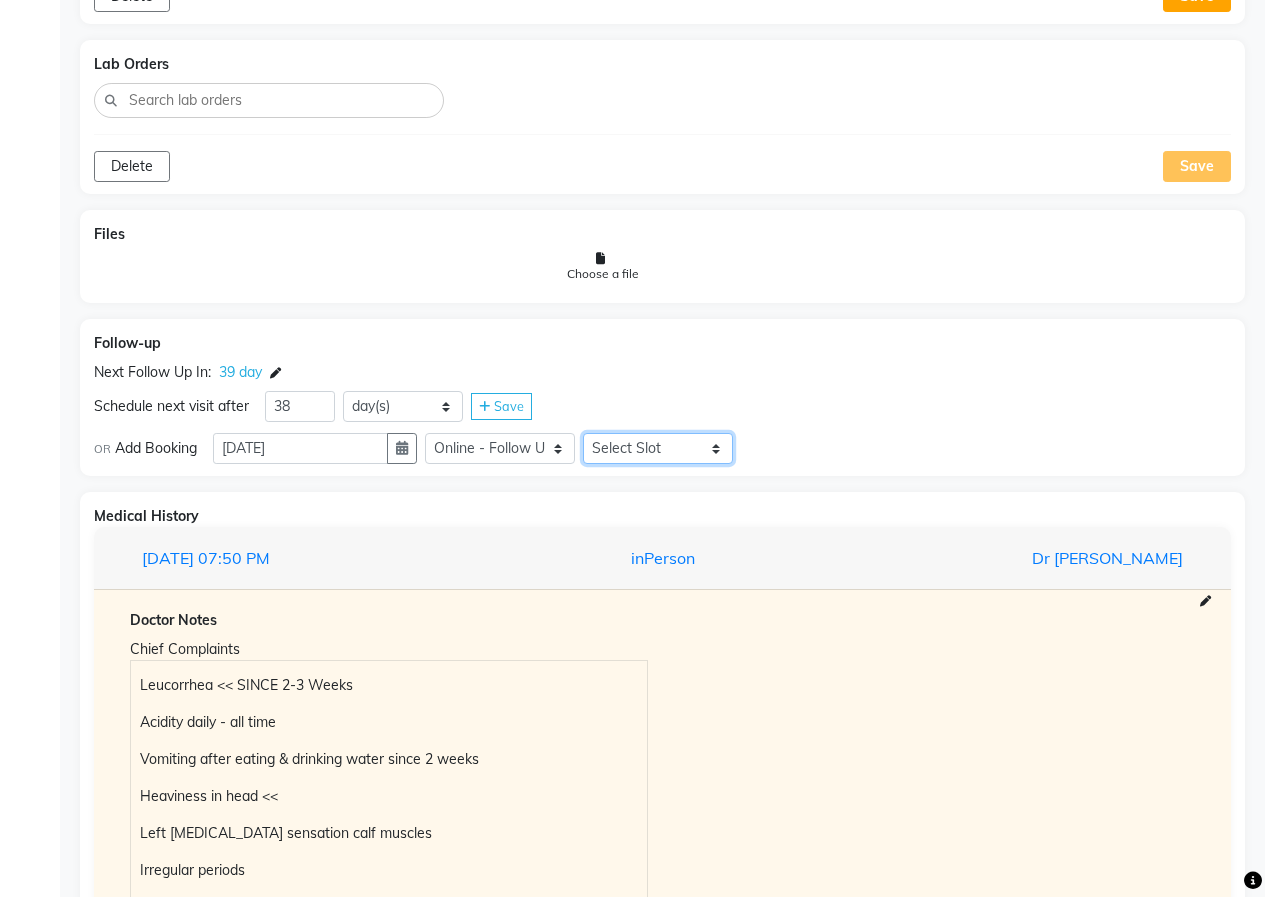 select on "1215" 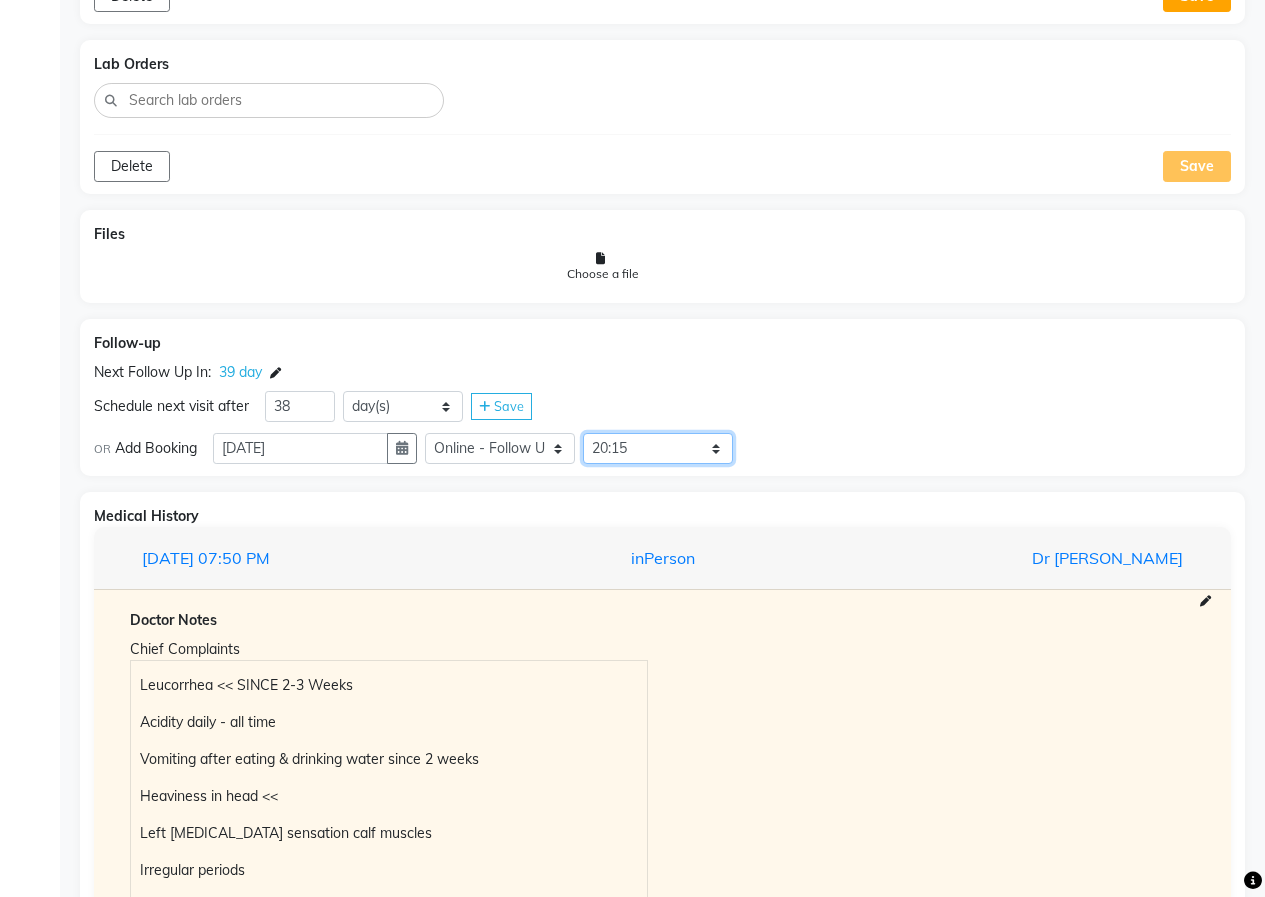 click on "Select Slot 10:15 10:30 10:45 11:00 11:15 11:30 11:45 12:00 12:15 12:45 13:00 13:15 13:30 13:45 14:00 14:15 14:30 14:45 15:00 15:15 15:30 15:45 16:00 16:15 16:30 16:45 17:00 17:15 17:30 17:45 18:15 18:30 18:45 19:00 19:30 19:45 20:00 20:15 20:30 20:45 21:00 21:15 21:30 21:45" 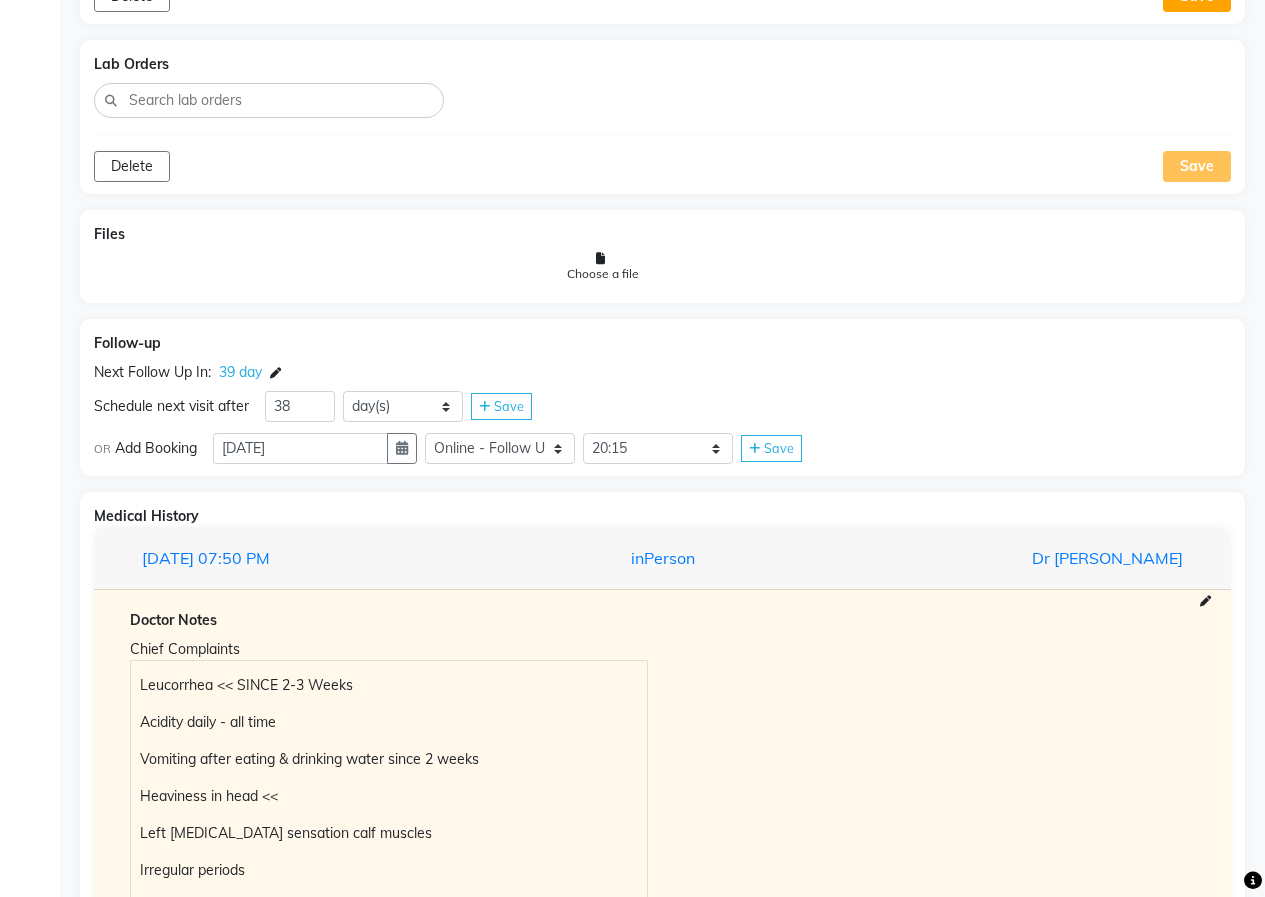 click on "Save" 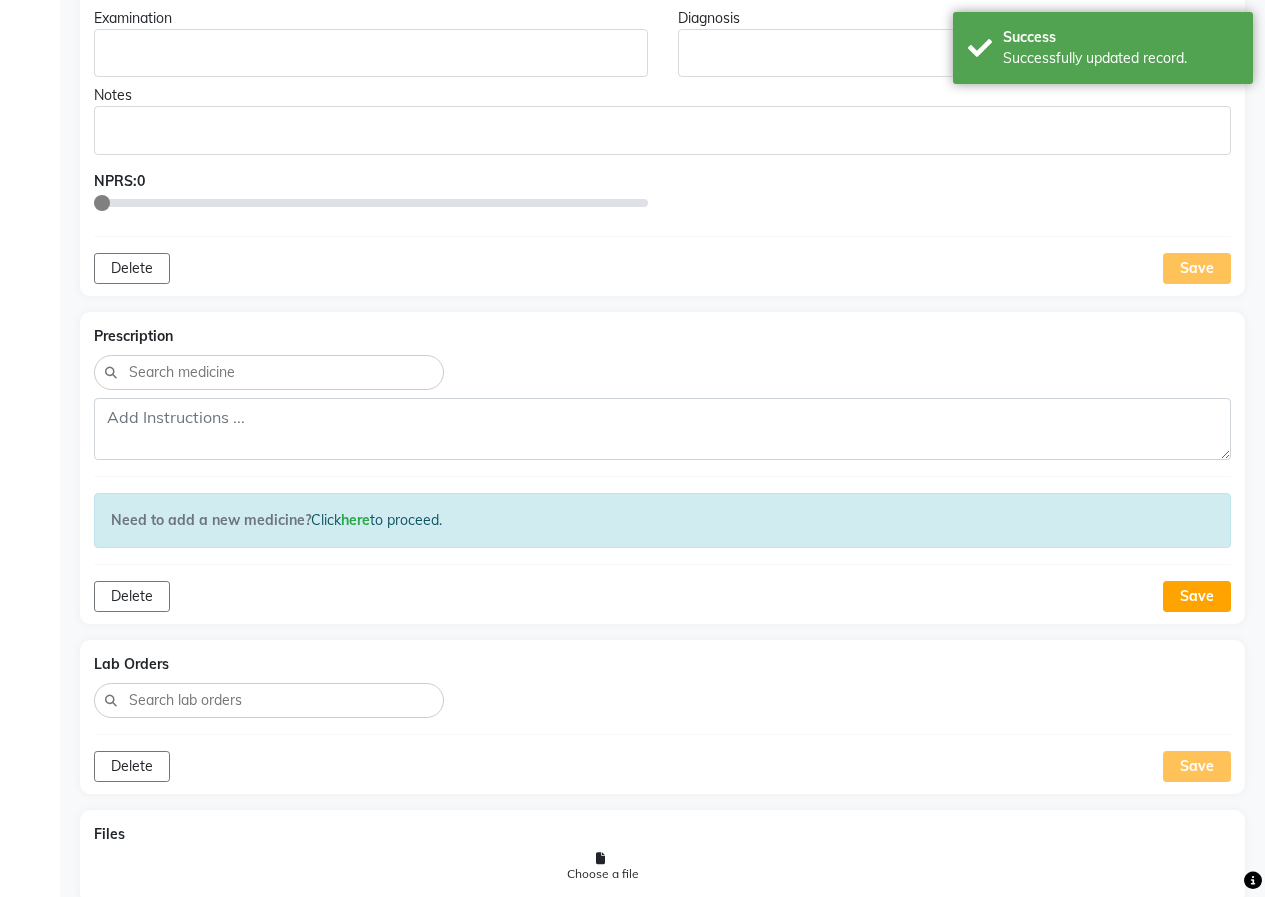 scroll, scrollTop: 955, scrollLeft: 0, axis: vertical 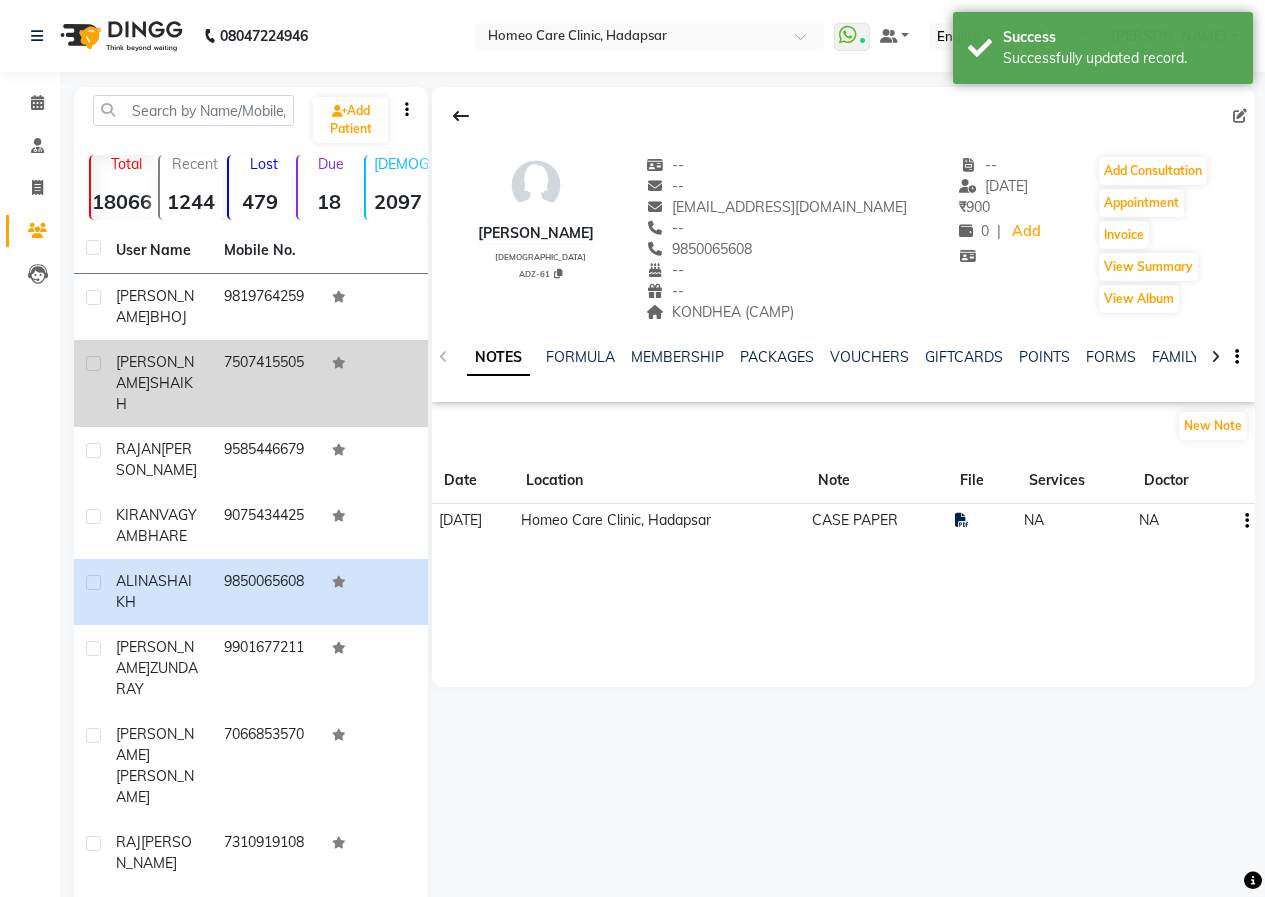 click on "[PERSON_NAME]" 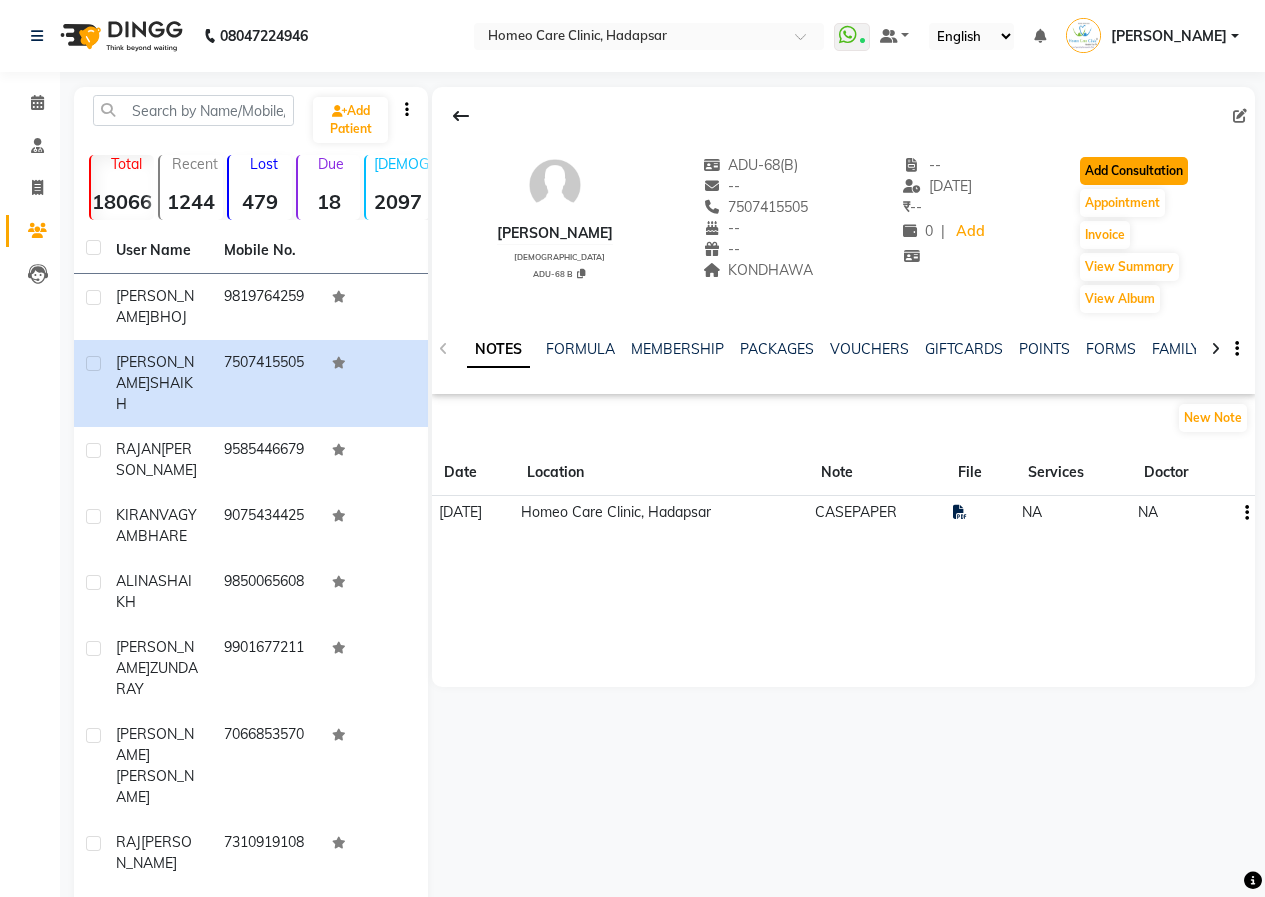 click on "Add Consultation" 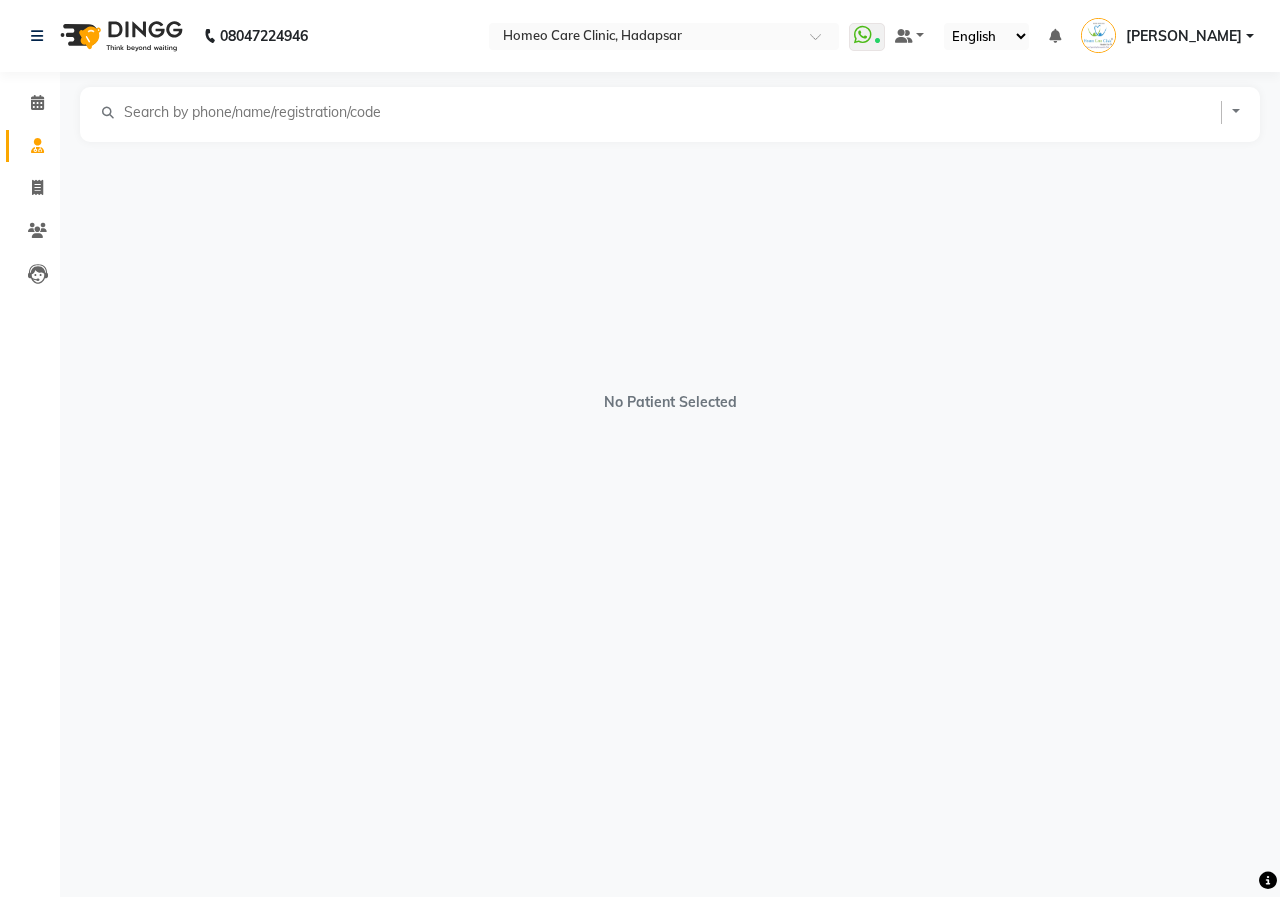 select on "[DEMOGRAPHIC_DATA]" 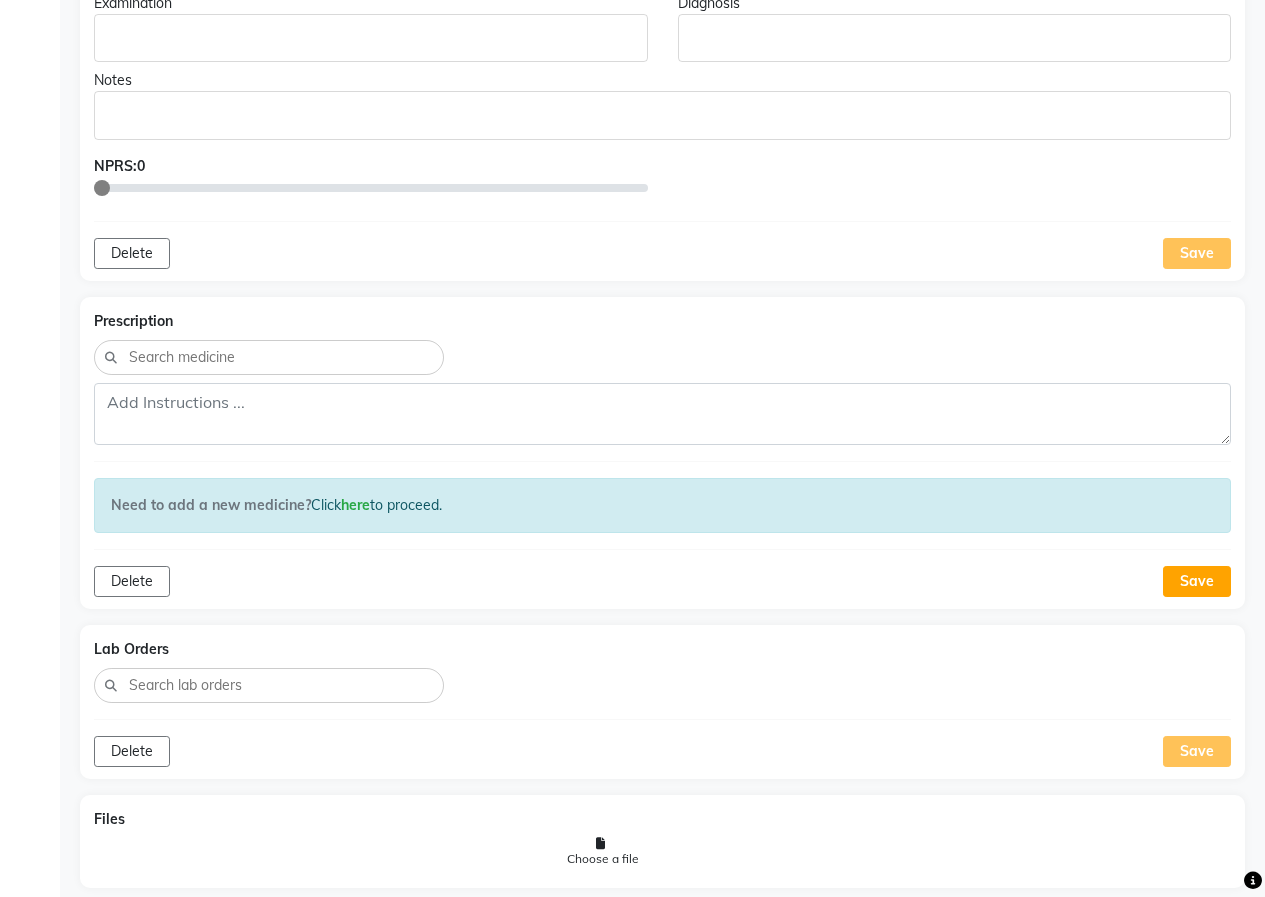scroll, scrollTop: 1183, scrollLeft: 0, axis: vertical 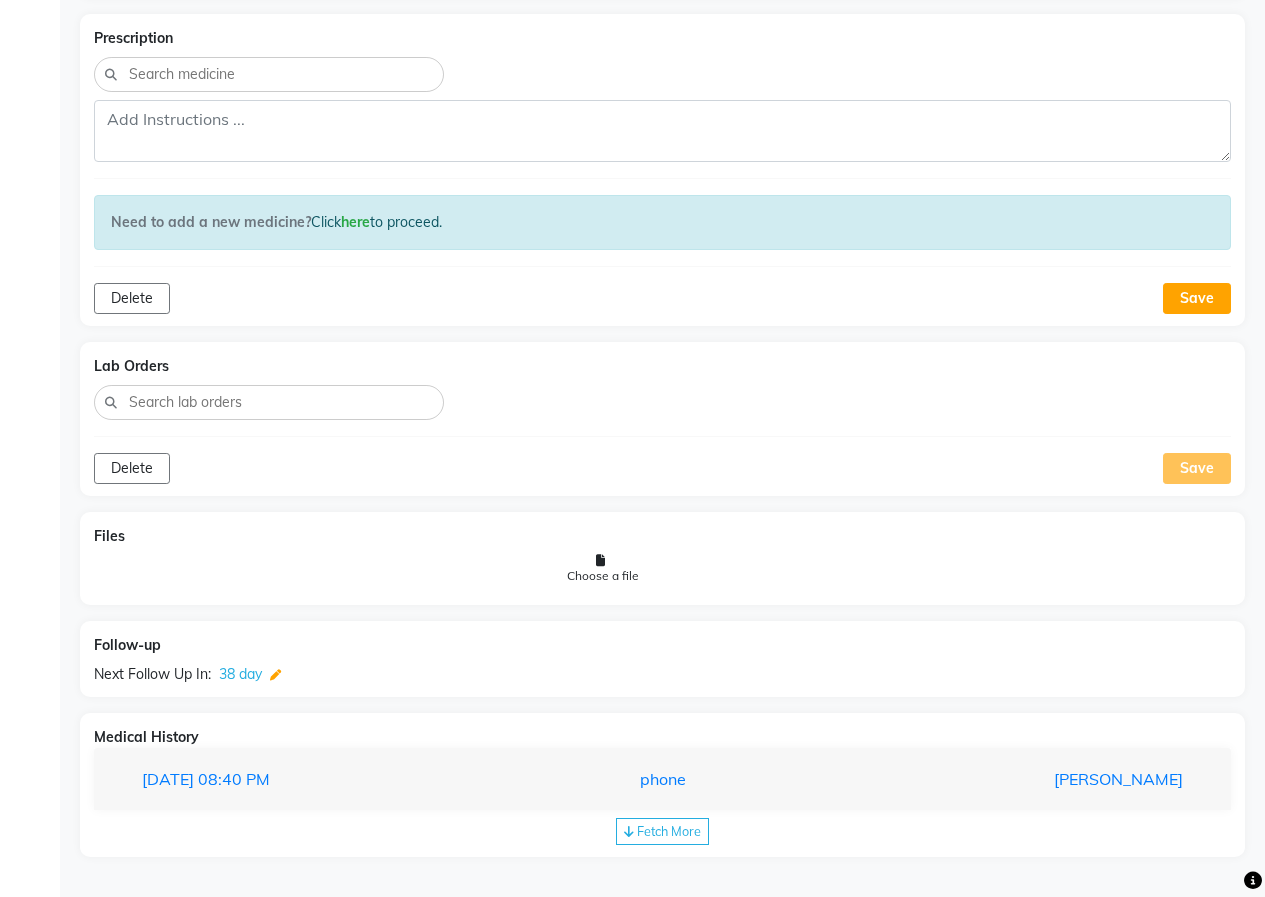 click 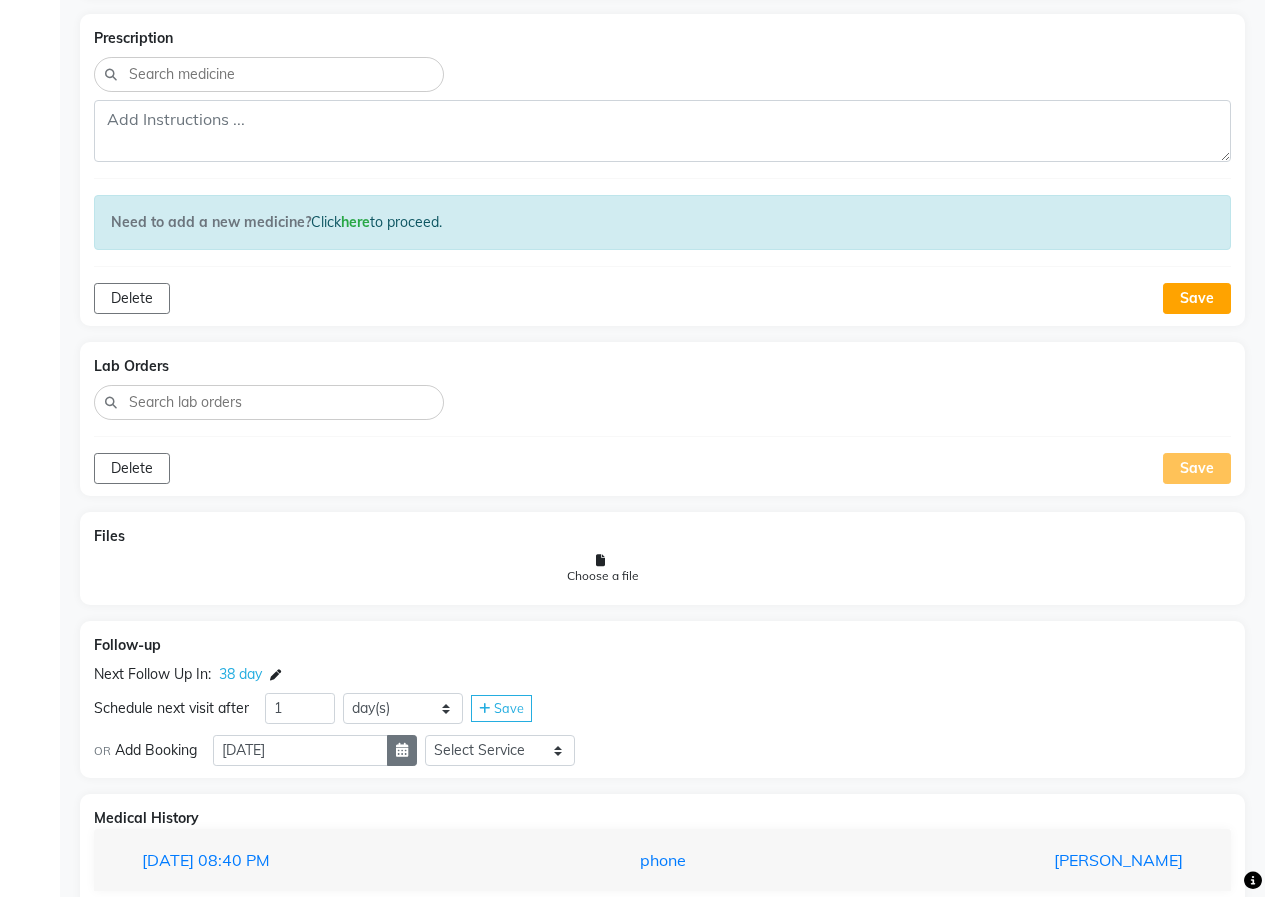 click 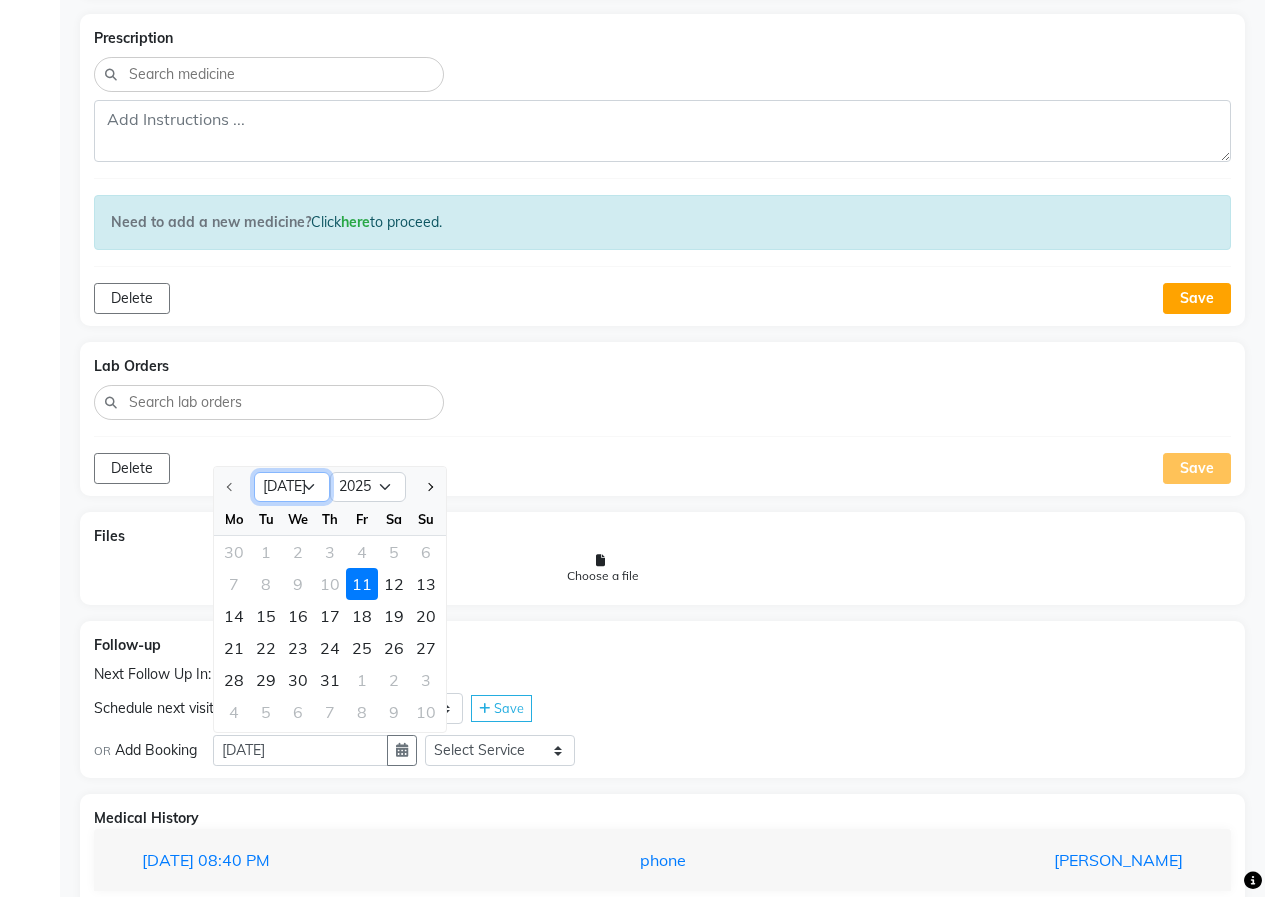 click on "[DATE] Aug Sep Oct Nov Dec" 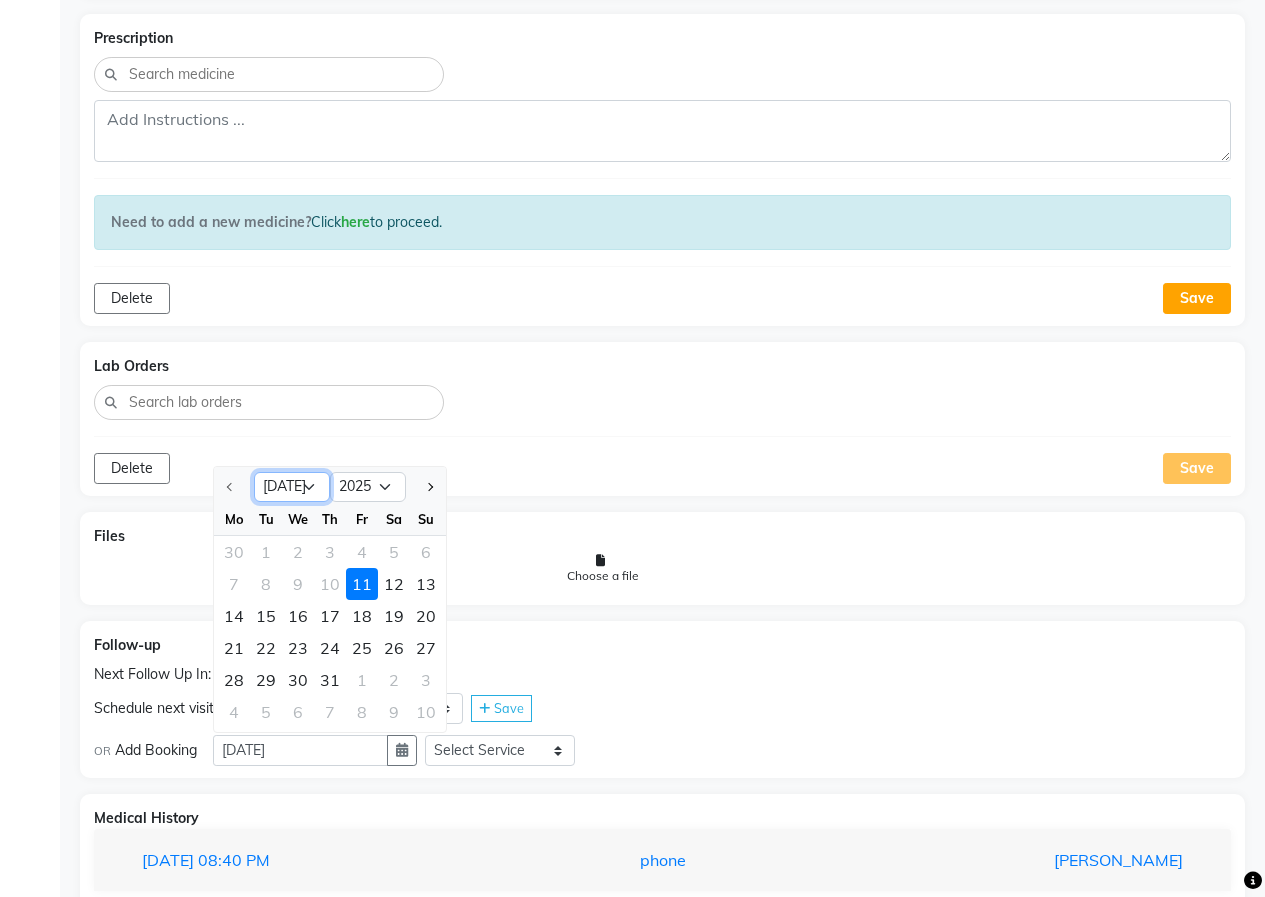 select on "8" 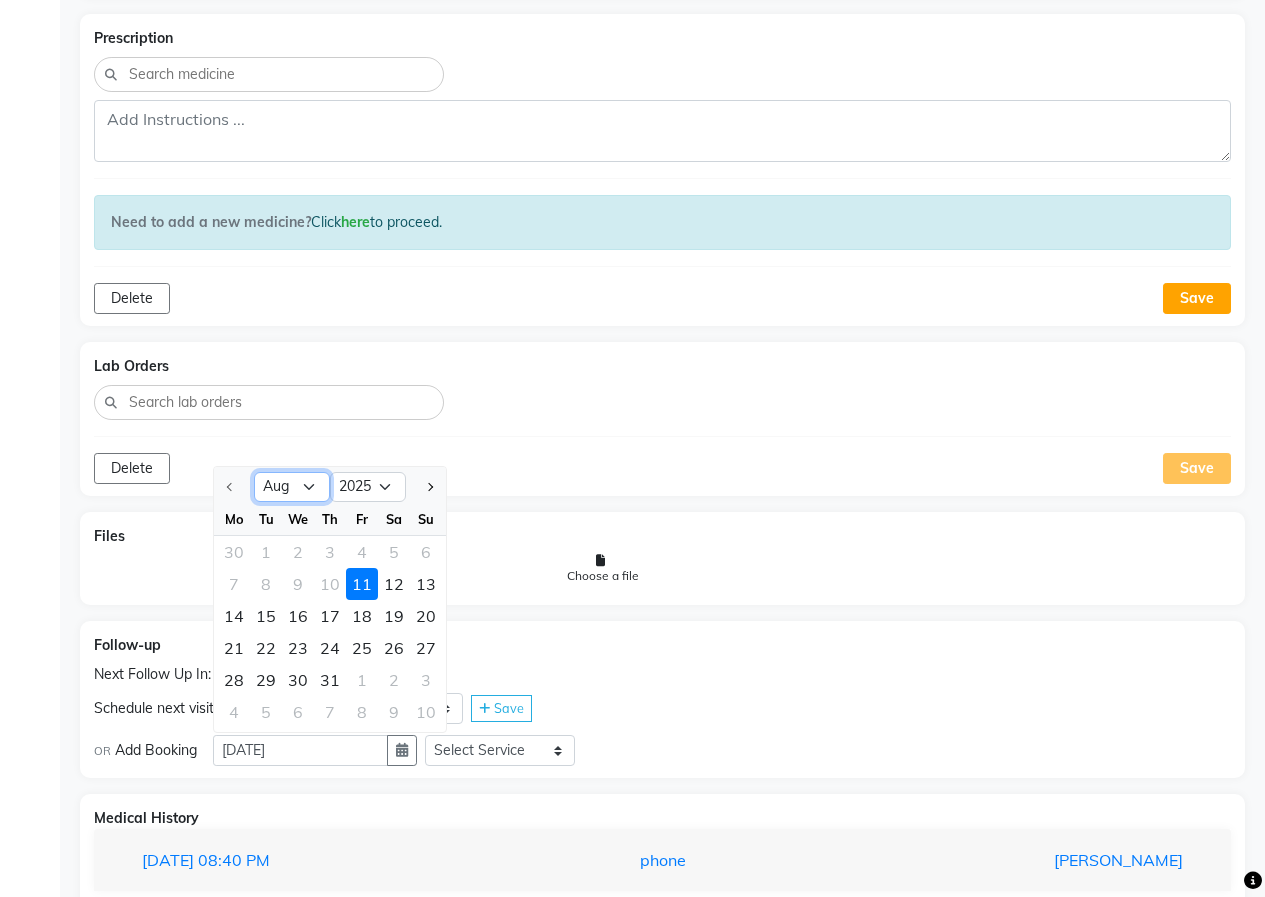 click on "[DATE] Aug Sep Oct Nov Dec" 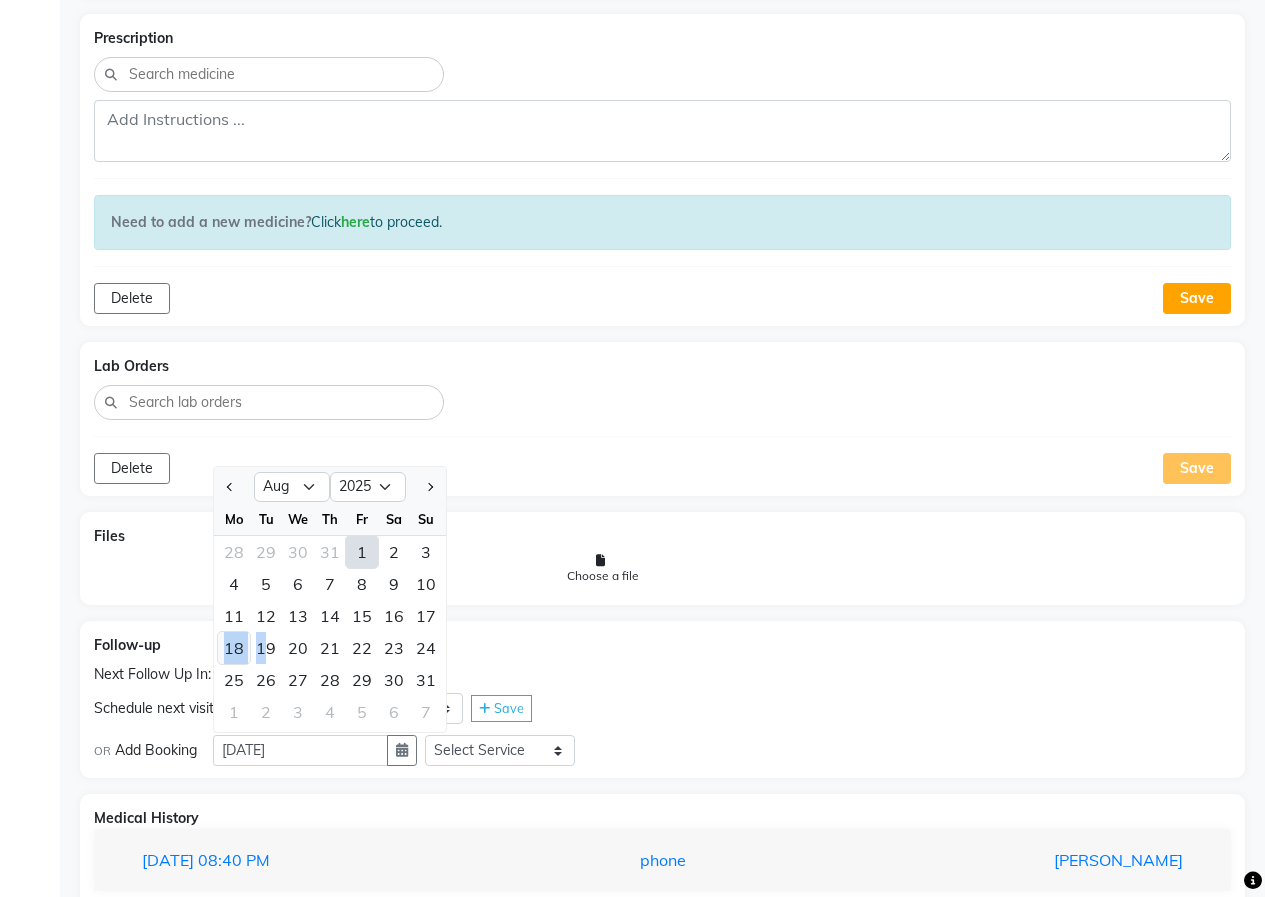drag, startPoint x: 264, startPoint y: 643, endPoint x: 227, endPoint y: 650, distance: 37.65634 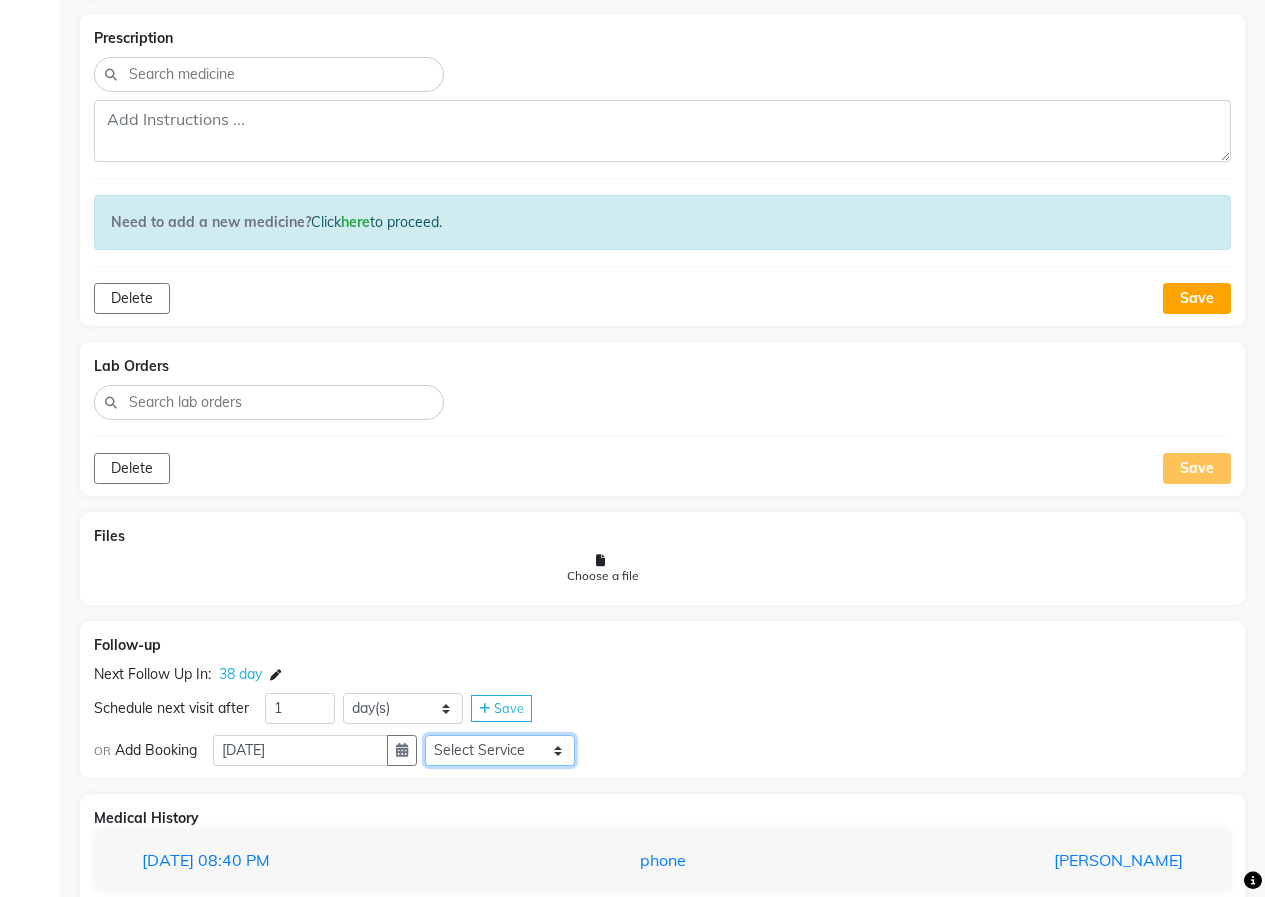 click on "Select Service  In Person - Consultation  Medicine  Medicine 1  Hydra Facial  Medi Facial  Vampire Facial With Plasma  Oxygeno Facial  Anti Aging Facial  Korean Glass GLow Facial  Full Face  Upper Lip  Chin  Underarms  Full Legs & arms  Back-side  Chest  Abdomen  Yellow Peel  Black Peel  Party Peel  Glow Peel  Argi Peel  Under-arm Peel  Depigmento Peel  Anti Aging Peel  Lip Peel  Hair PRP  GFC PRP  [MEDICAL_DATA] / Dermaroller  Under Eye PRP  Face PRP  Dermapen / Mesotherapt for Full Face  Dermapen / Mesotherapt for Scars  Carbon Peel  LASER BLEECH Laser Bleech  BB Glow  Indian Glass Glow  Courier Charges in City  Courier Charges out of City  In Person - Follow Up  Hair Treatment   Skin Treatment   Online - Consultation  Online - Follow Up" 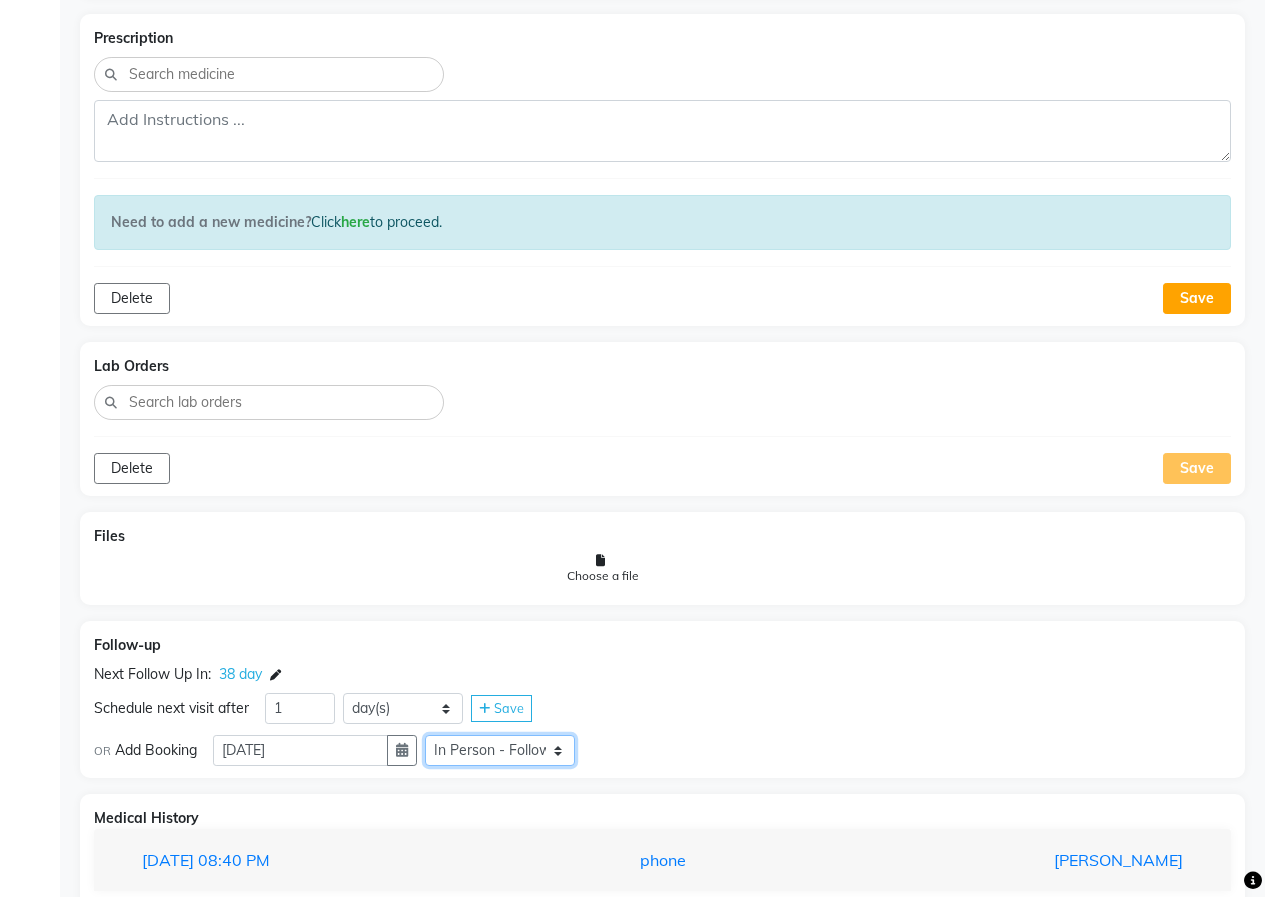 click on "Select Service  In Person - Consultation  Medicine  Medicine 1  Hydra Facial  Medi Facial  Vampire Facial With Plasma  Oxygeno Facial  Anti Aging Facial  Korean Glass GLow Facial  Full Face  Upper Lip  Chin  Underarms  Full Legs & arms  Back-side  Chest  Abdomen  Yellow Peel  Black Peel  Party Peel  Glow Peel  Argi Peel  Under-arm Peel  Depigmento Peel  Anti Aging Peel  Lip Peel  Hair PRP  GFC PRP  [MEDICAL_DATA] / Dermaroller  Under Eye PRP  Face PRP  Dermapen / Mesotherapt for Full Face  Dermapen / Mesotherapt for Scars  Carbon Peel  LASER BLEECH Laser Bleech  BB Glow  Indian Glass Glow  Courier Charges in City  Courier Charges out of City  In Person - Follow Up  Hair Treatment   Skin Treatment   Online - Consultation  Online - Follow Up" 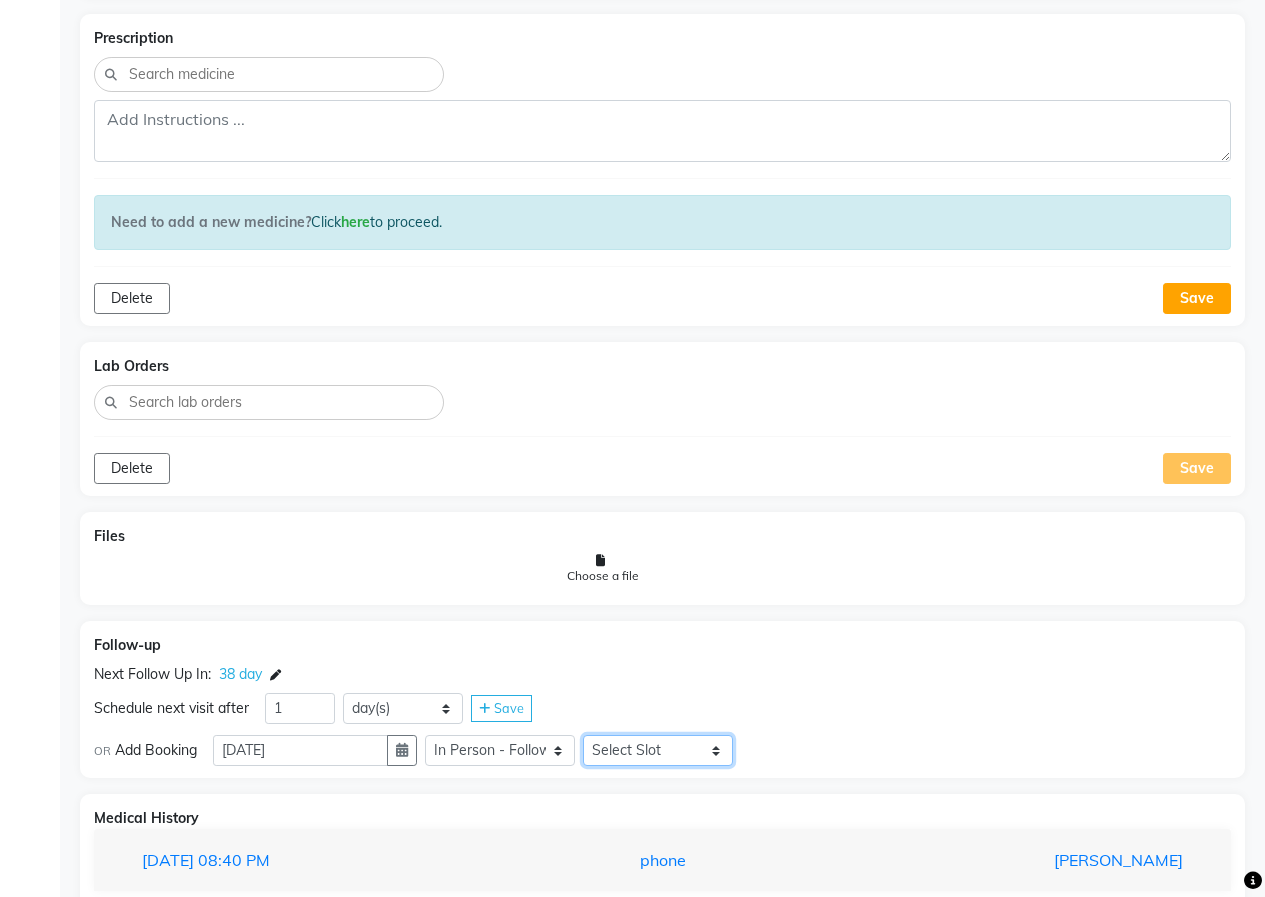 click on "Select Slot 10:15 10:30 10:45 11:00 11:15 11:30 11:45 12:00 12:15 12:45 13:00 13:15 13:30 13:45 14:00 14:15 14:30 14:45 15:00 15:15 15:30 15:45 16:00 16:15 16:30 16:45 17:00 17:15 17:30 17:45 18:15 18:30 18:45 19:00 19:30 19:45 20:00 20:30 20:45 21:00 21:15 21:30 21:45" 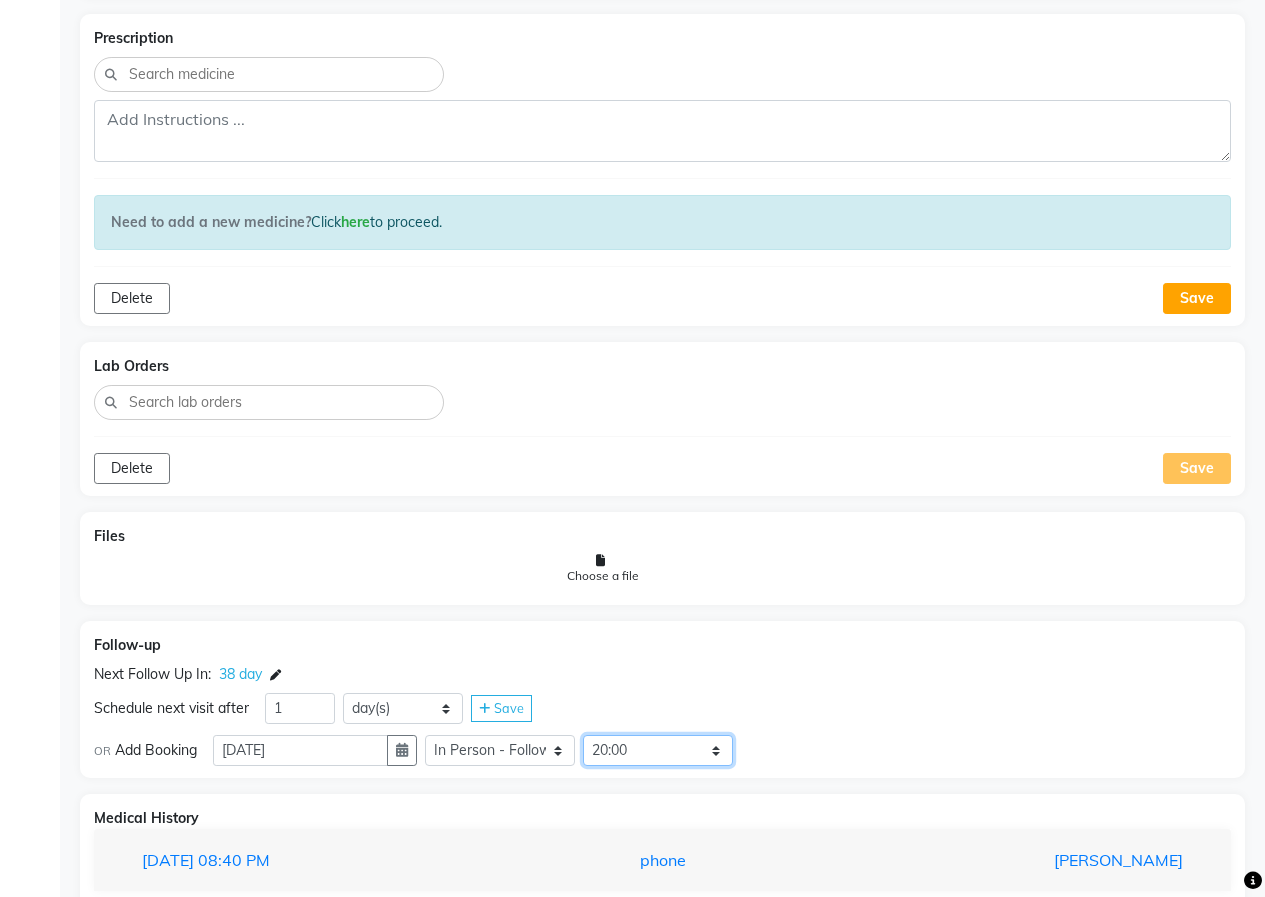 click on "Select Slot 10:15 10:30 10:45 11:00 11:15 11:30 11:45 12:00 12:15 12:45 13:00 13:15 13:30 13:45 14:00 14:15 14:30 14:45 15:00 15:15 15:30 15:45 16:00 16:15 16:30 16:45 17:00 17:15 17:30 17:45 18:15 18:30 18:45 19:00 19:30 19:45 20:00 20:30 20:45 21:00 21:15 21:30 21:45" 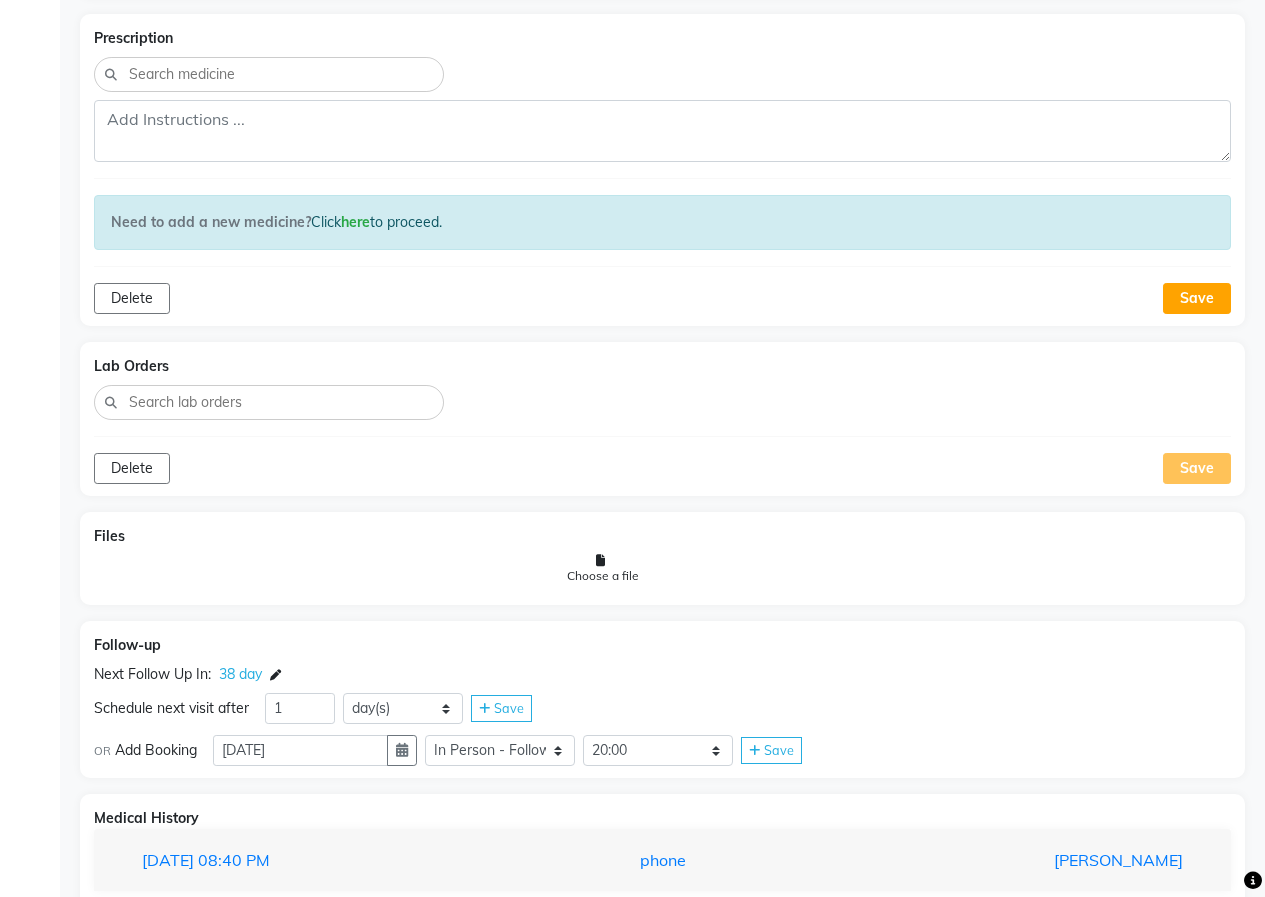 click on "Save" 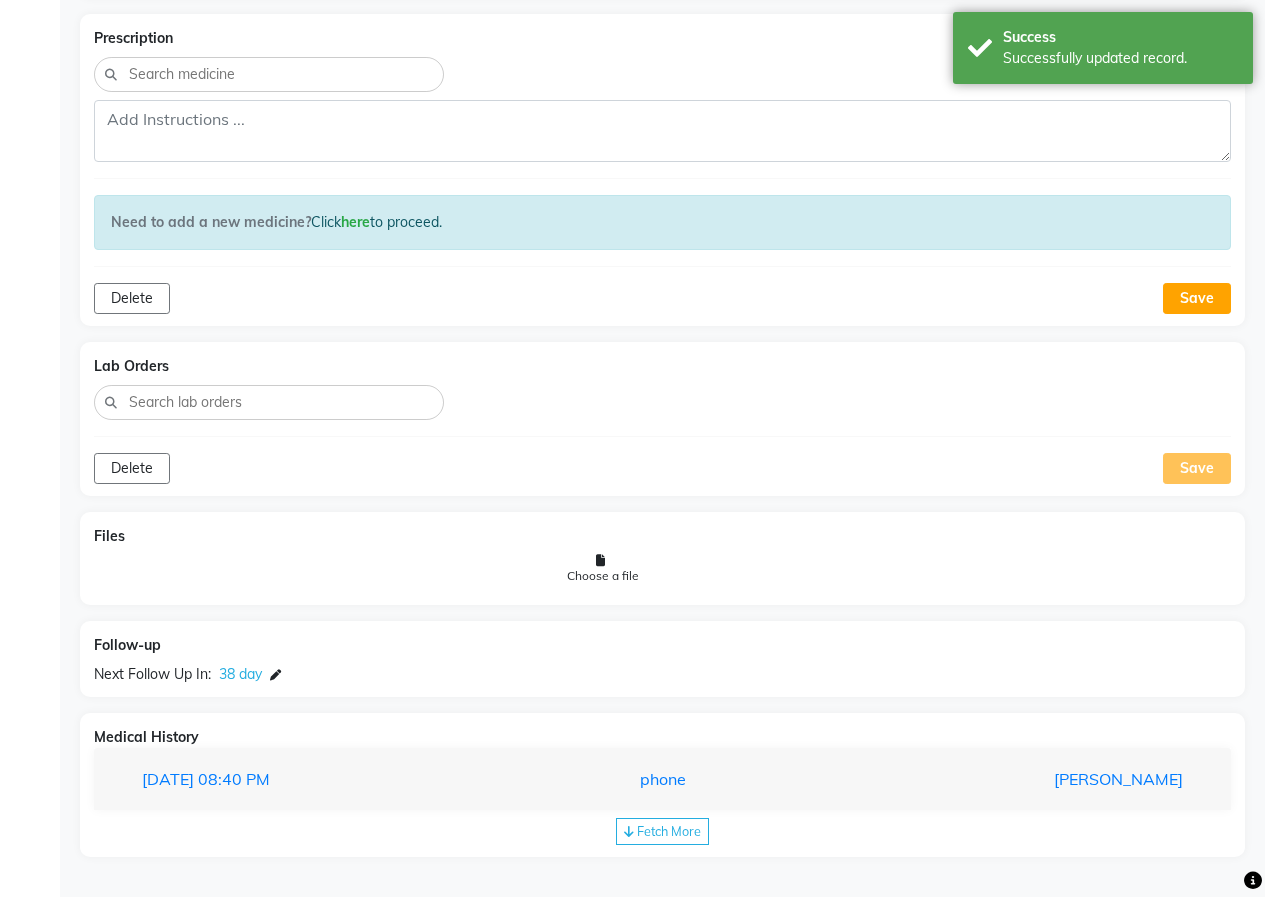 scroll, scrollTop: 0, scrollLeft: 0, axis: both 